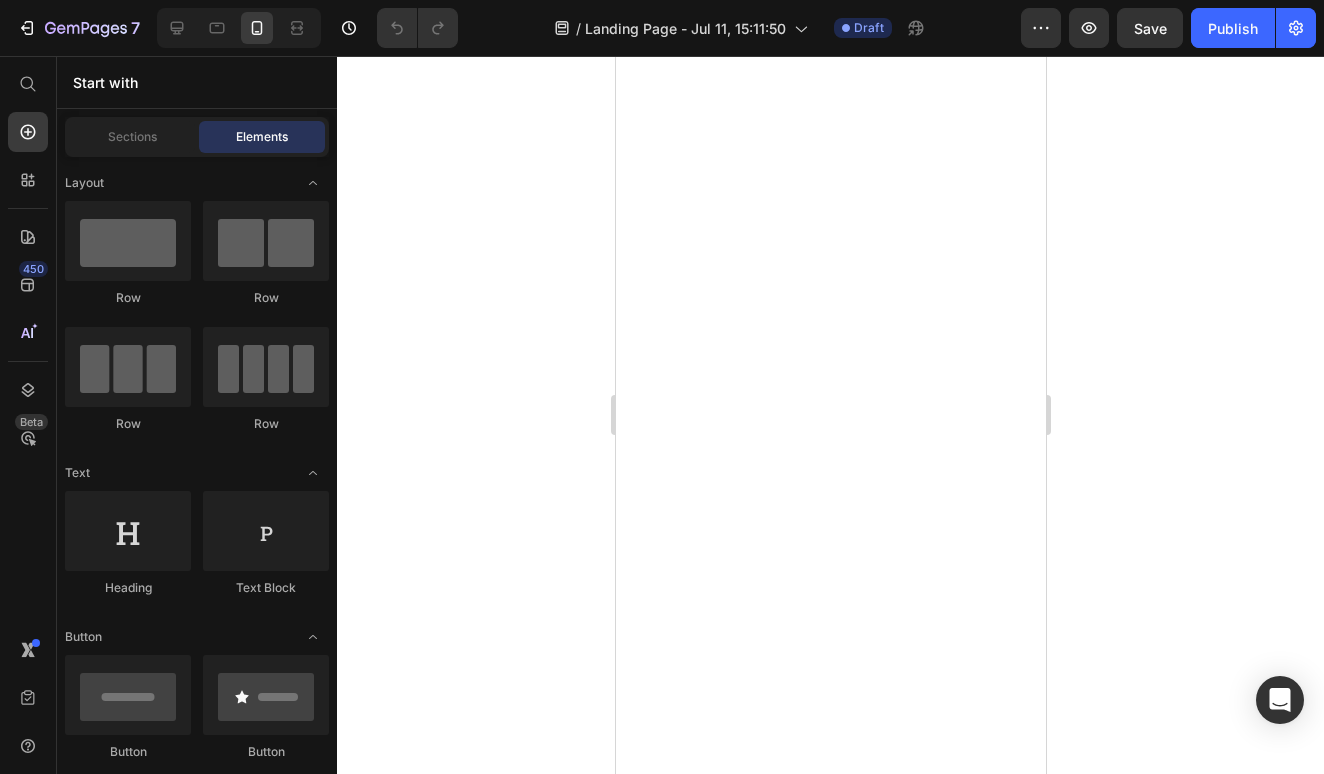 scroll, scrollTop: 0, scrollLeft: 0, axis: both 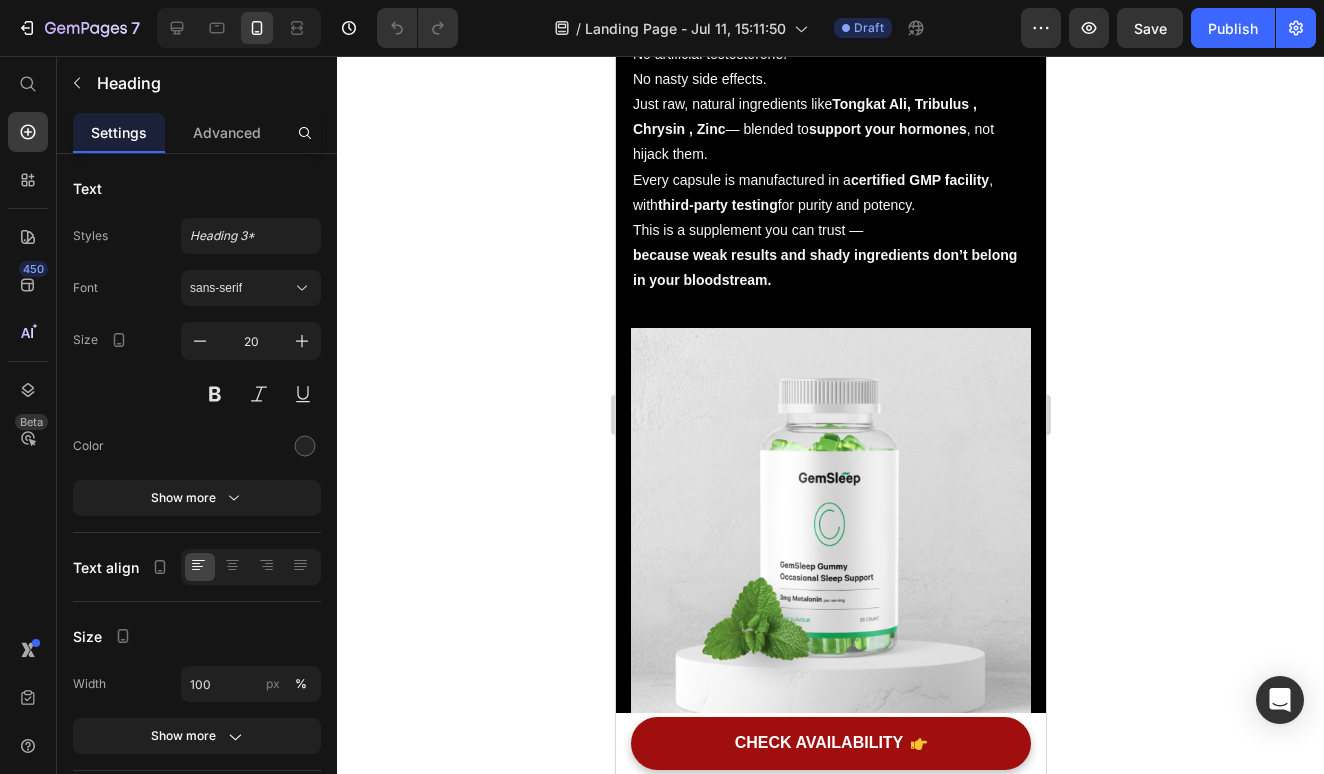 click on "Focus, Discipline & Daily Sharpness" at bounding box center (830, -494) 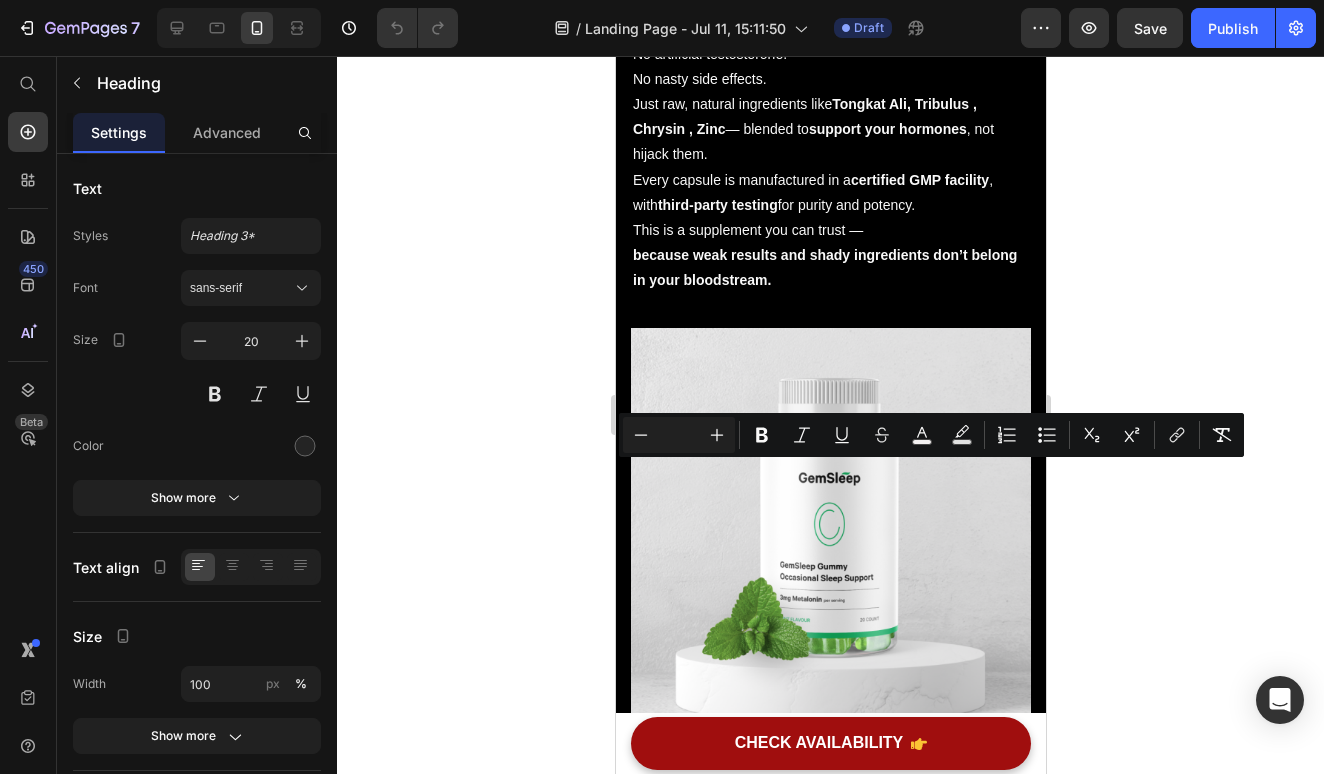 copy on "Focus, Discipline & Daily Sharpness" 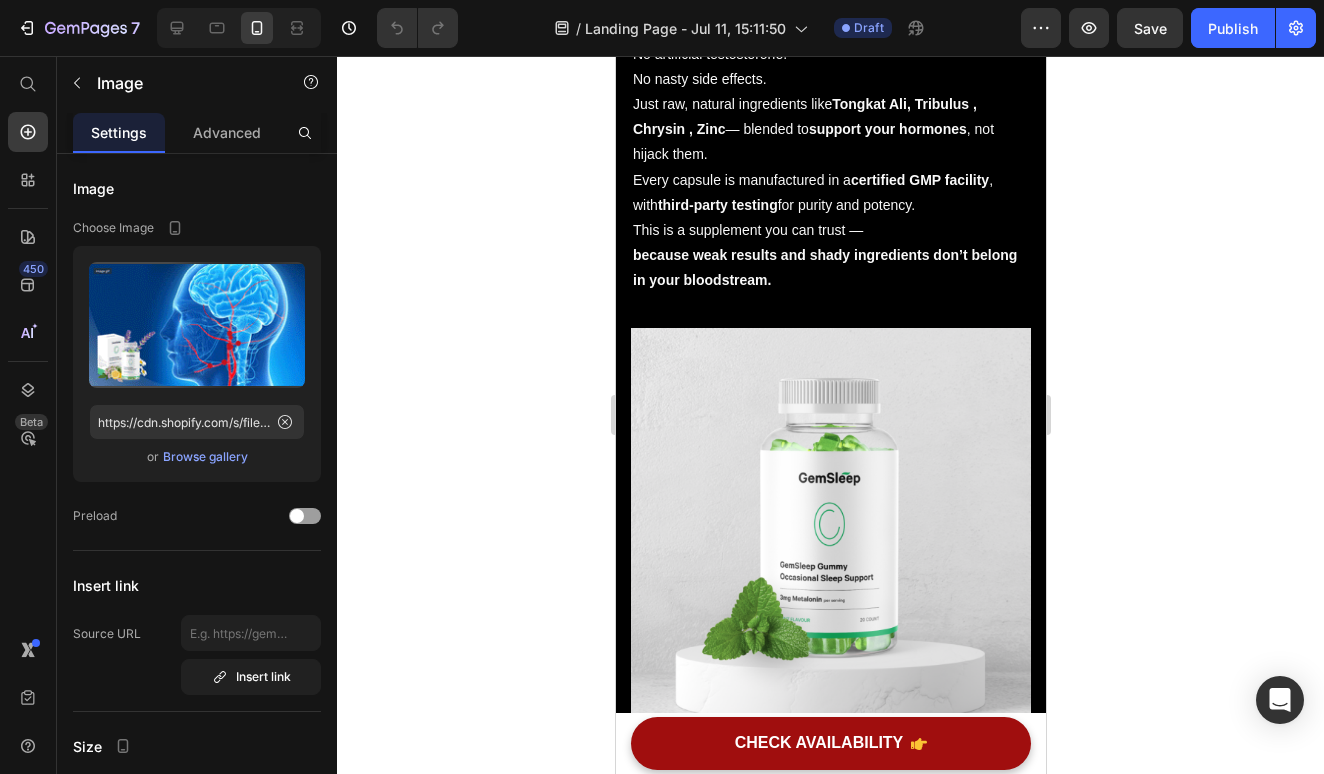 click at bounding box center (830, -542) 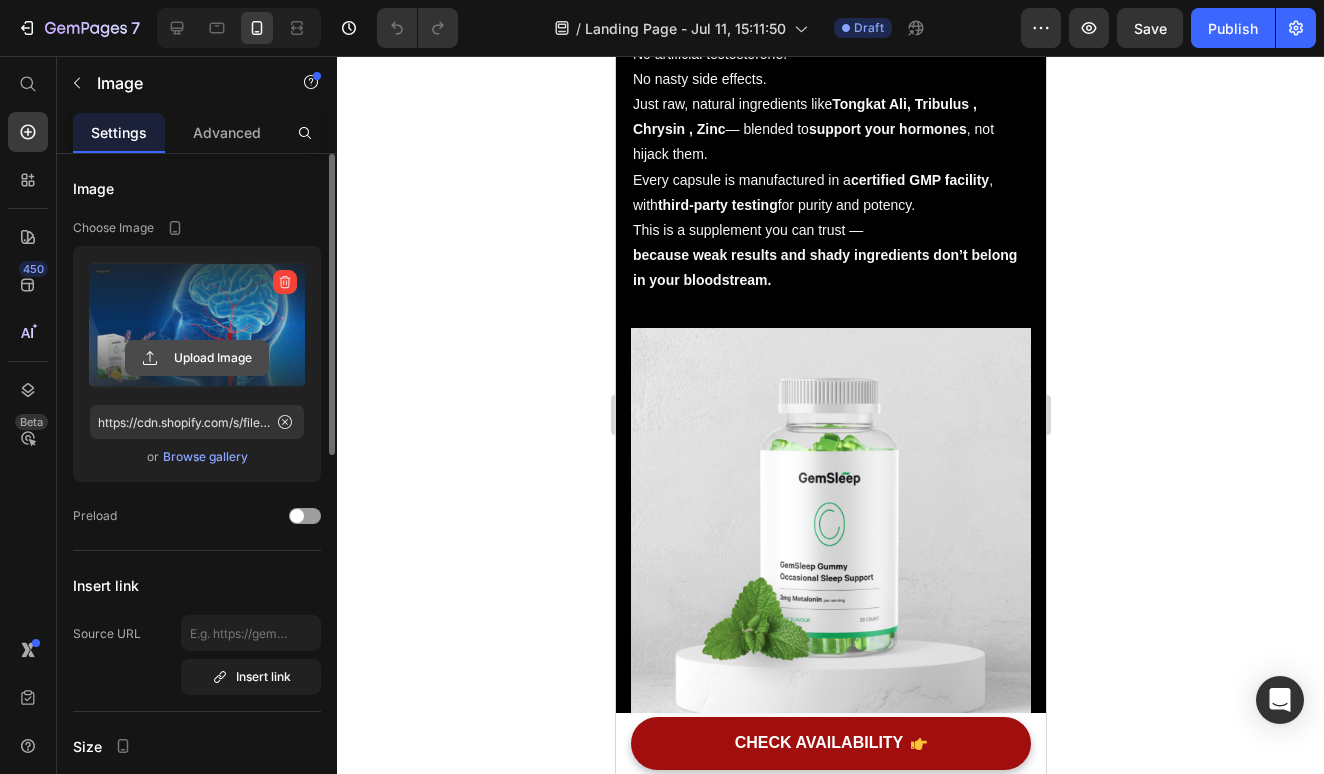 click 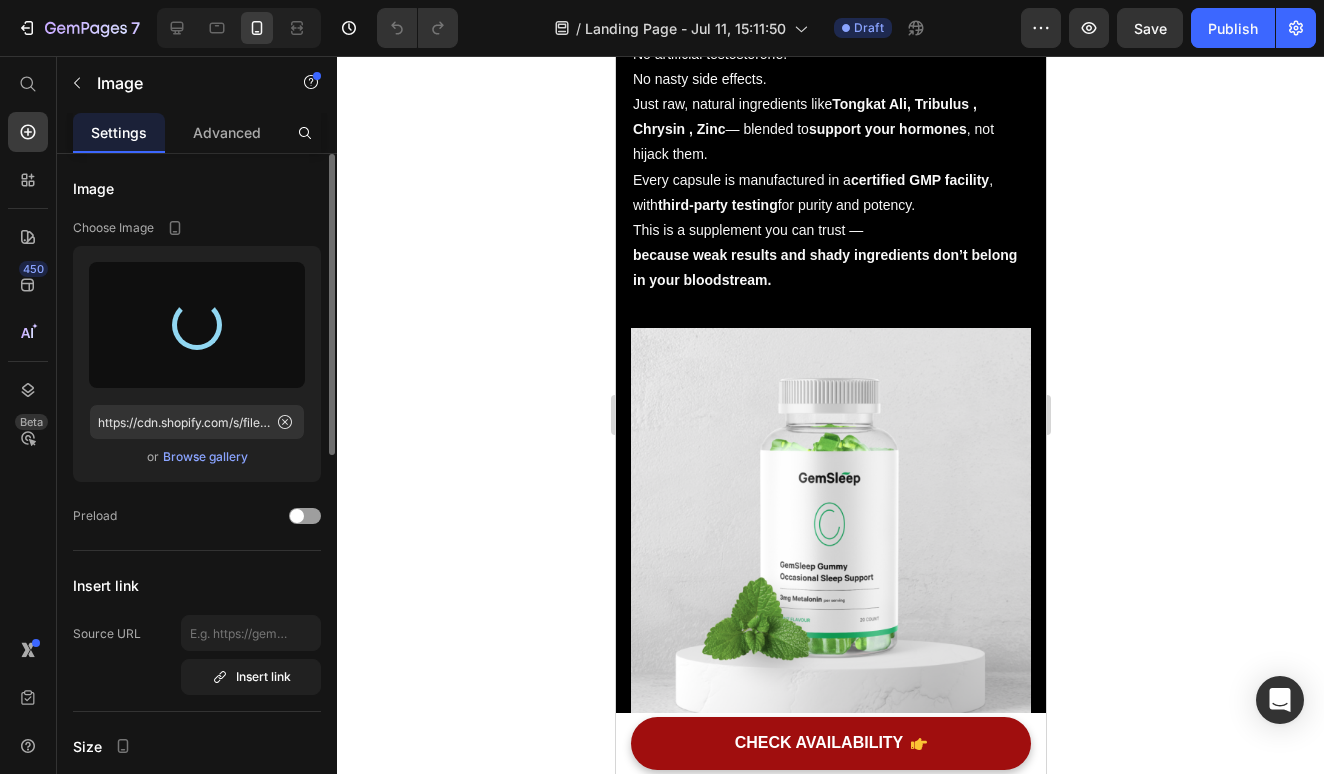 type on "https://cdn.shopify.com/s/files/1/0513/2890/9508/files/gempages_575026005459075871-a44d1f1a-7ad0-4398-925d-85f06936cd98.png" 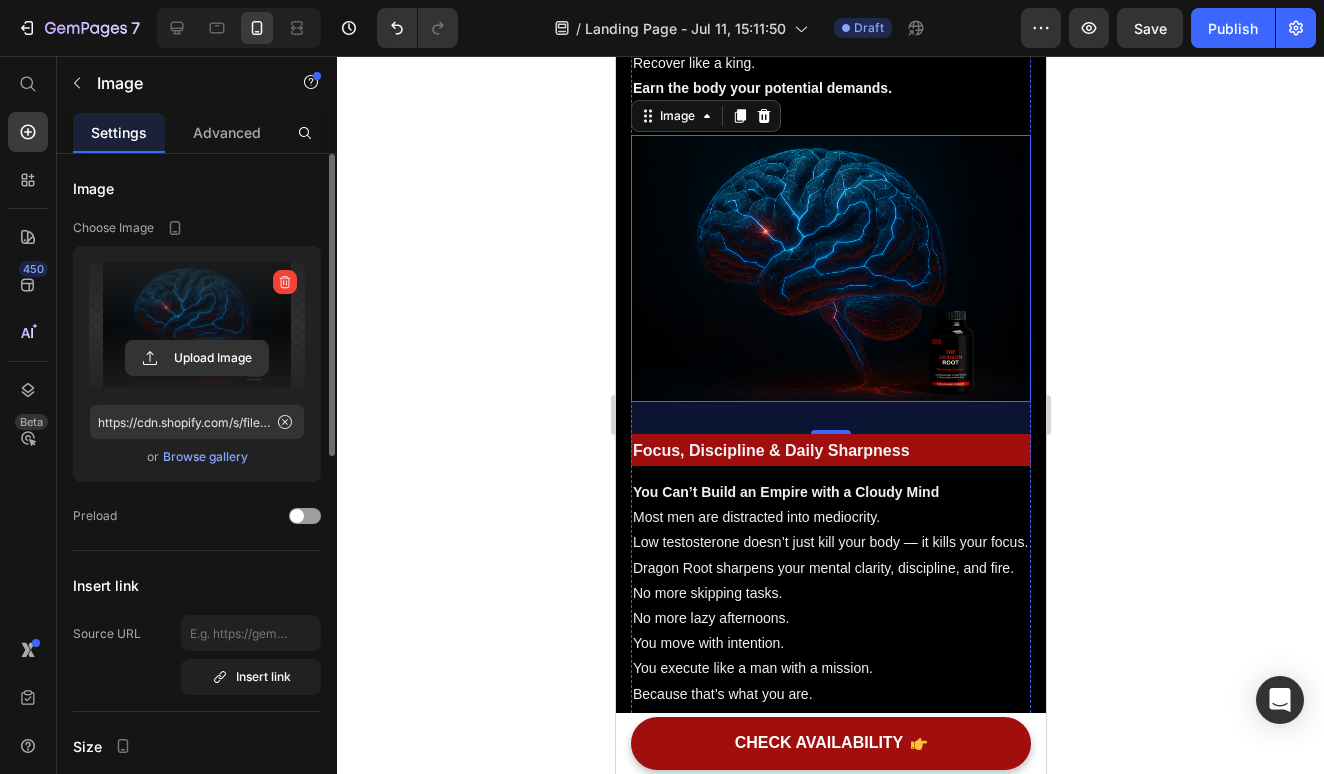 scroll, scrollTop: 2683, scrollLeft: 0, axis: vertical 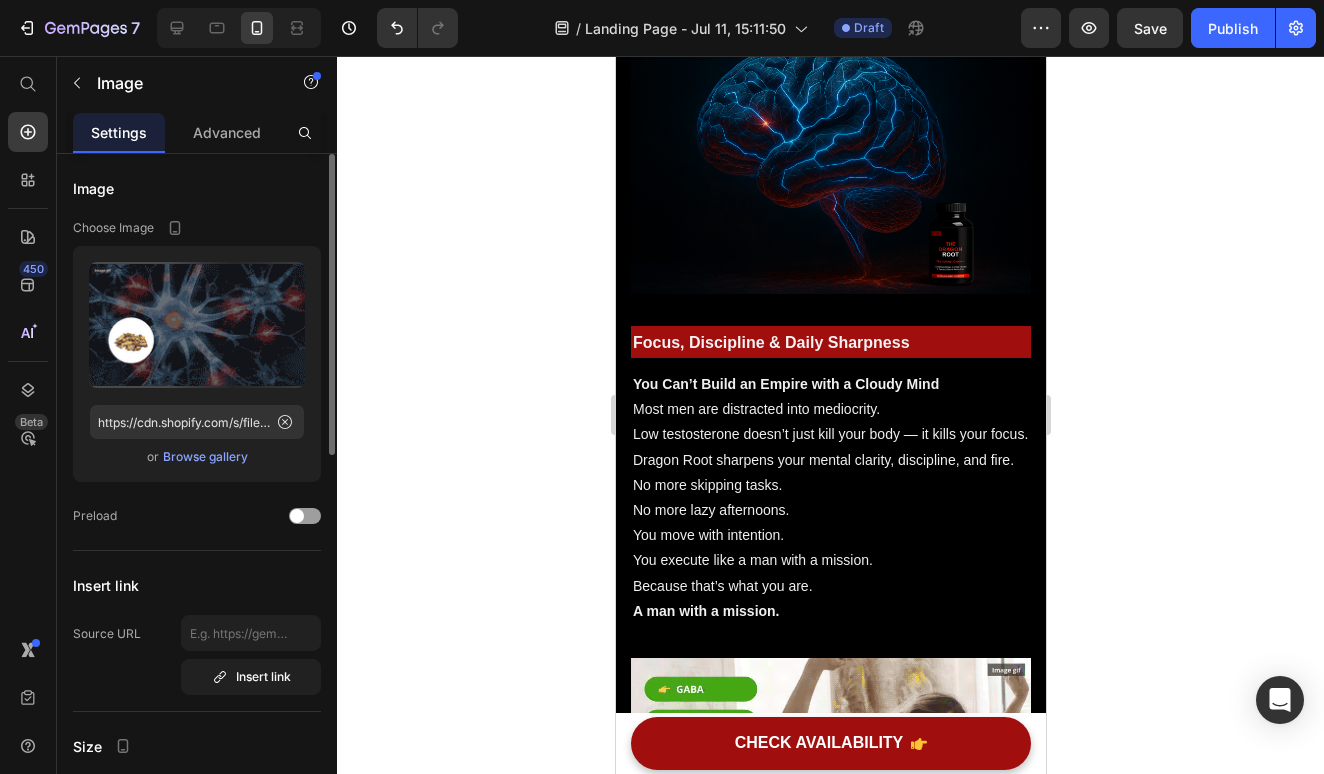 click at bounding box center (830, -362) 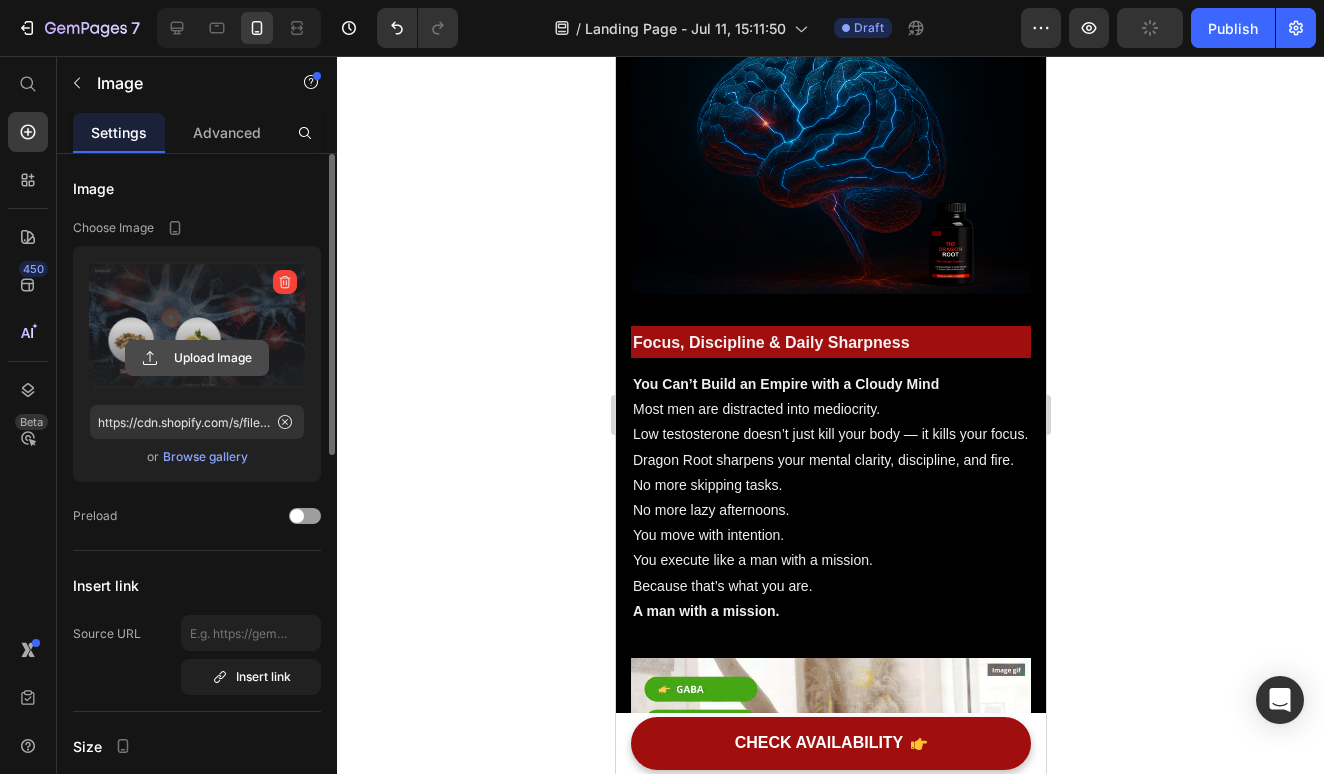 click 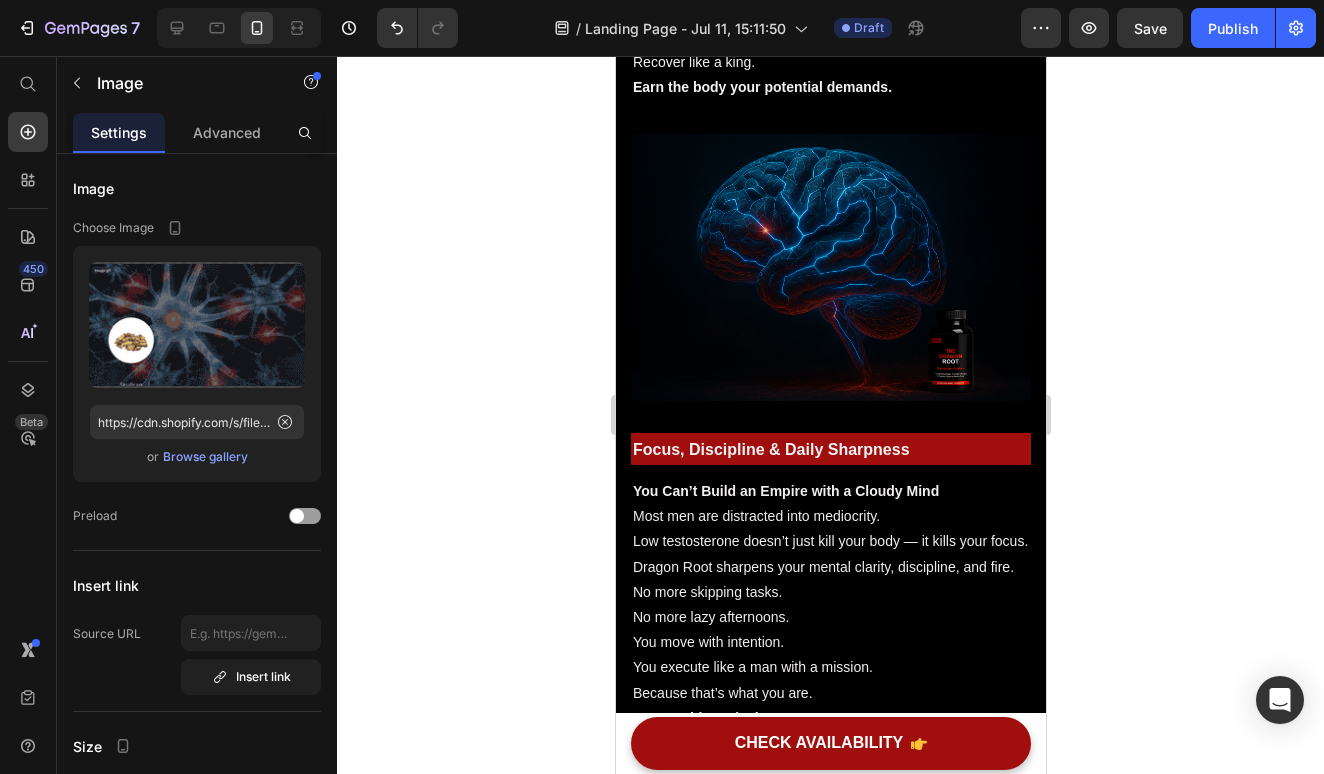 scroll, scrollTop: 2570, scrollLeft: 0, axis: vertical 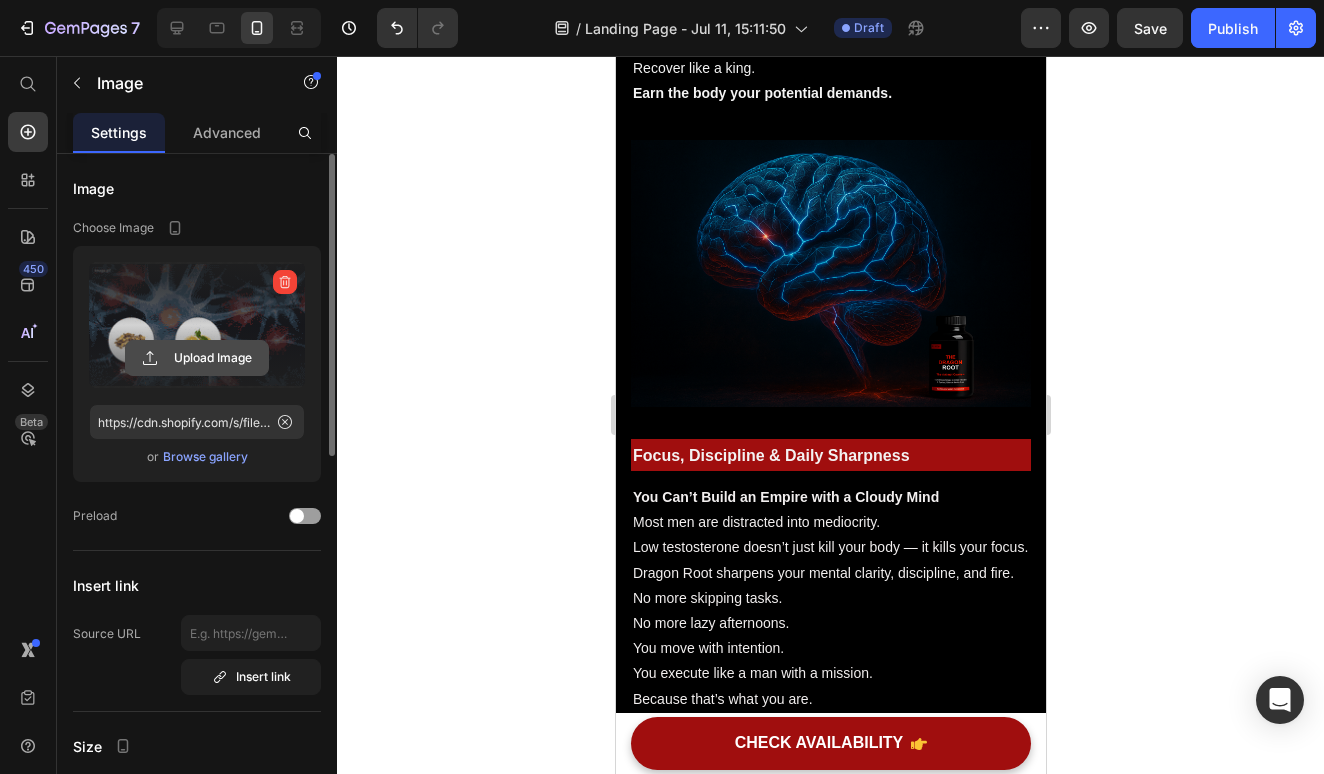 click 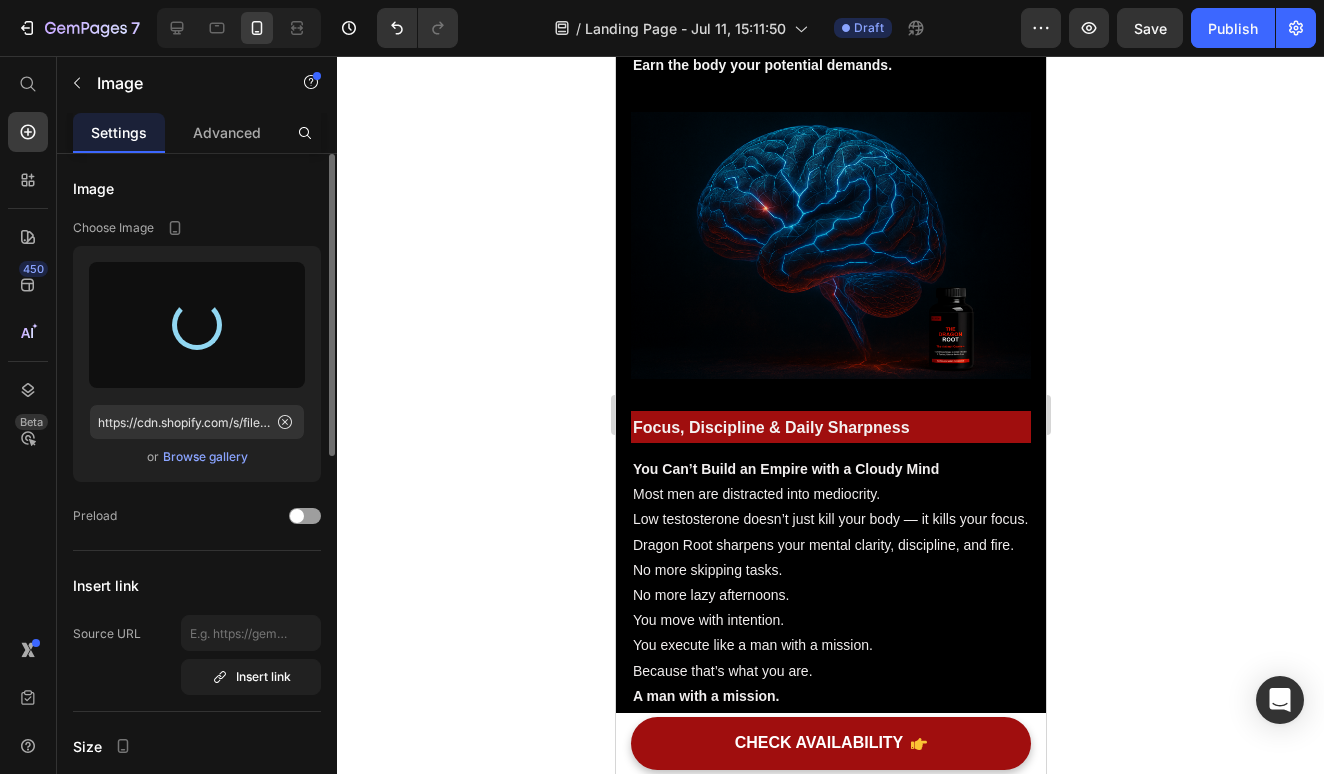 scroll, scrollTop: 2605, scrollLeft: 0, axis: vertical 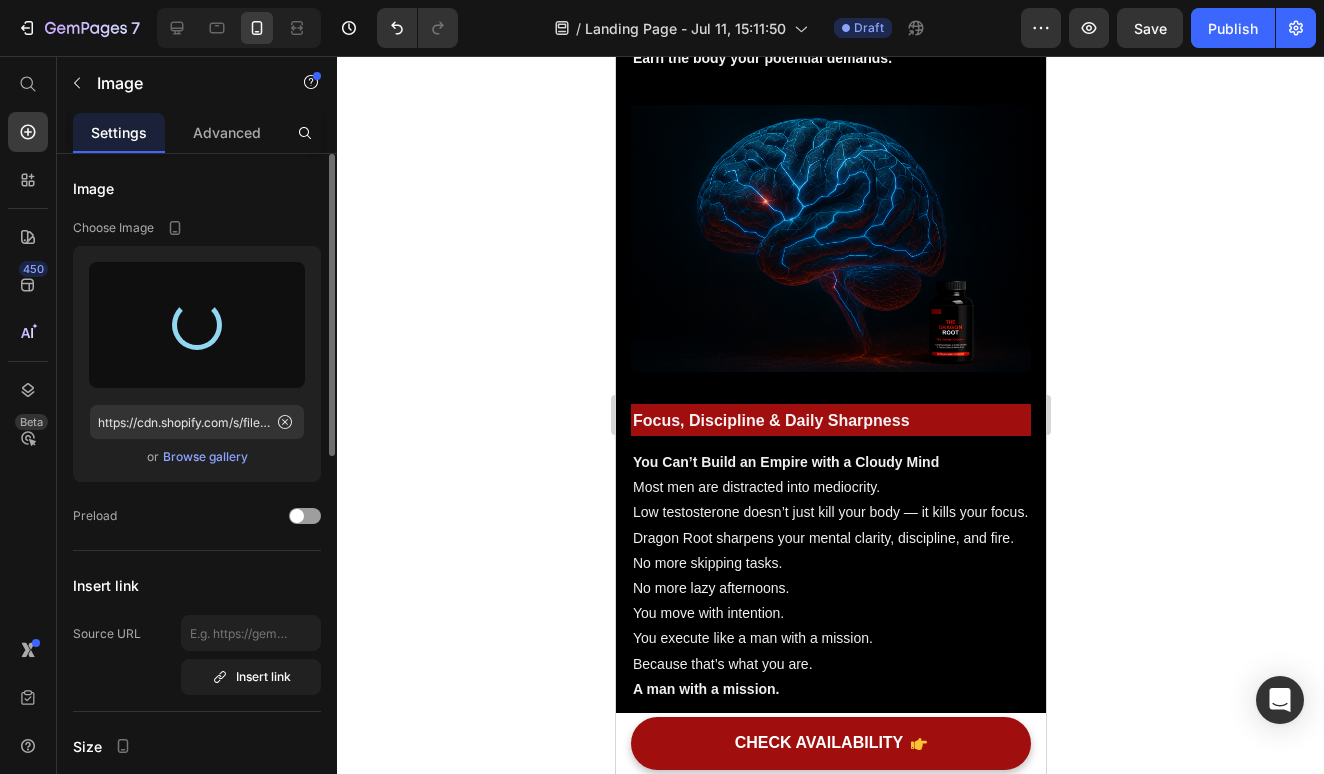 type on "https://cdn.shopify.com/s/files/1/0513/2890/9508/files/gempages_575026005459075871-718e2c30-a553-4a01-a494-8fd3351949cf.png" 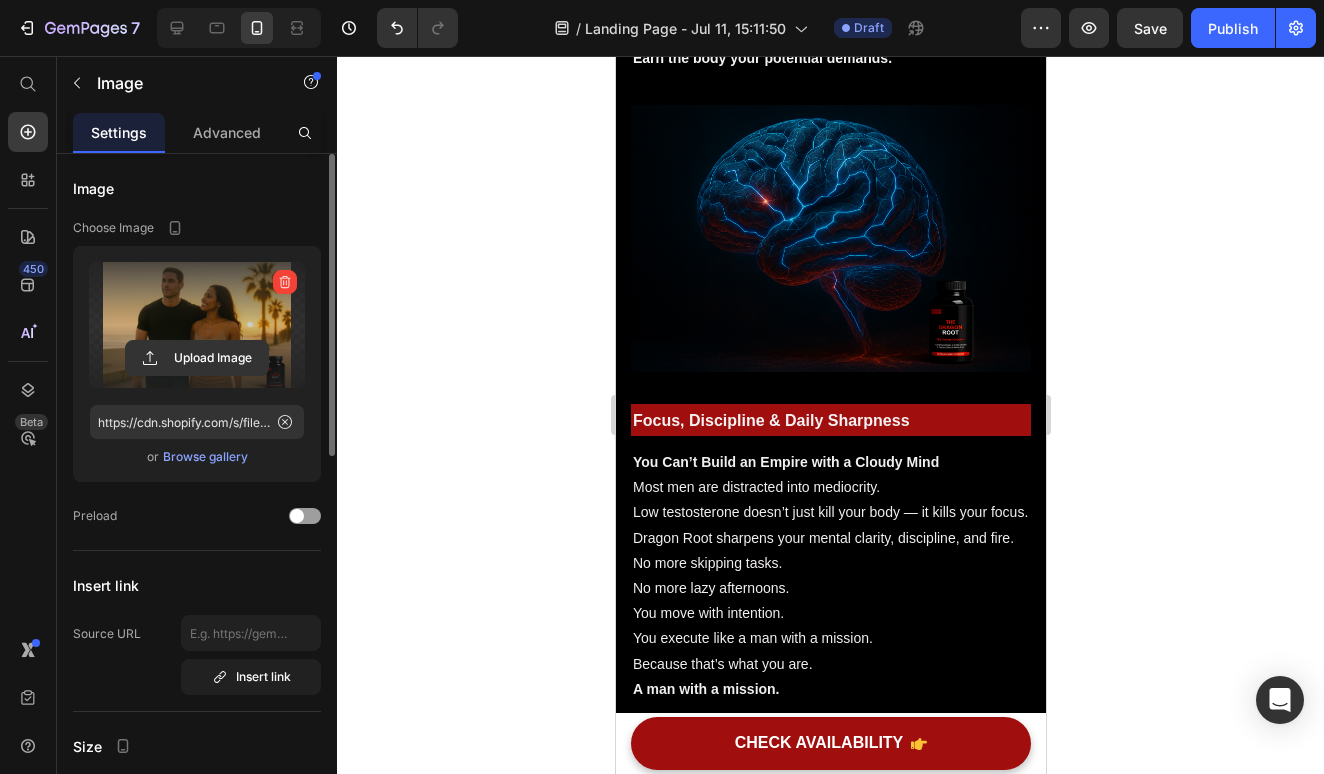click 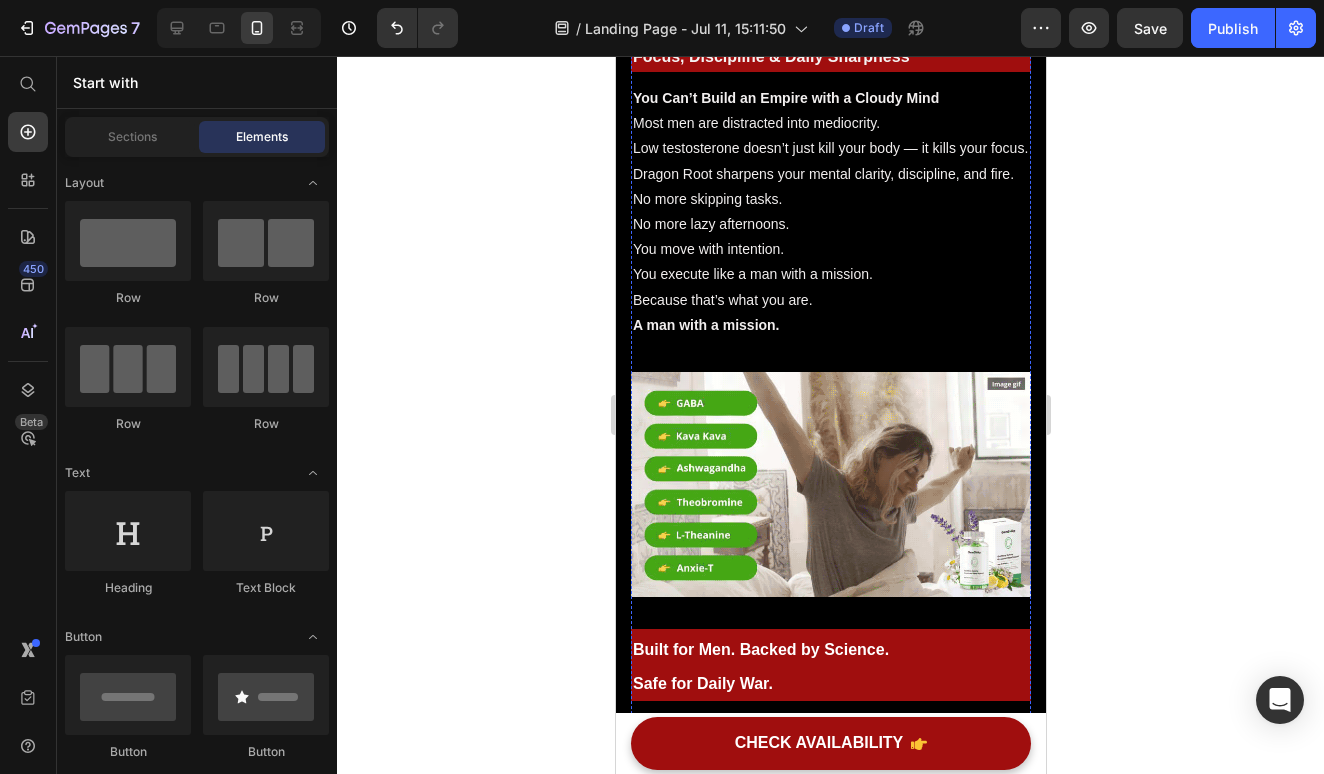 scroll, scrollTop: 2922, scrollLeft: 0, axis: vertical 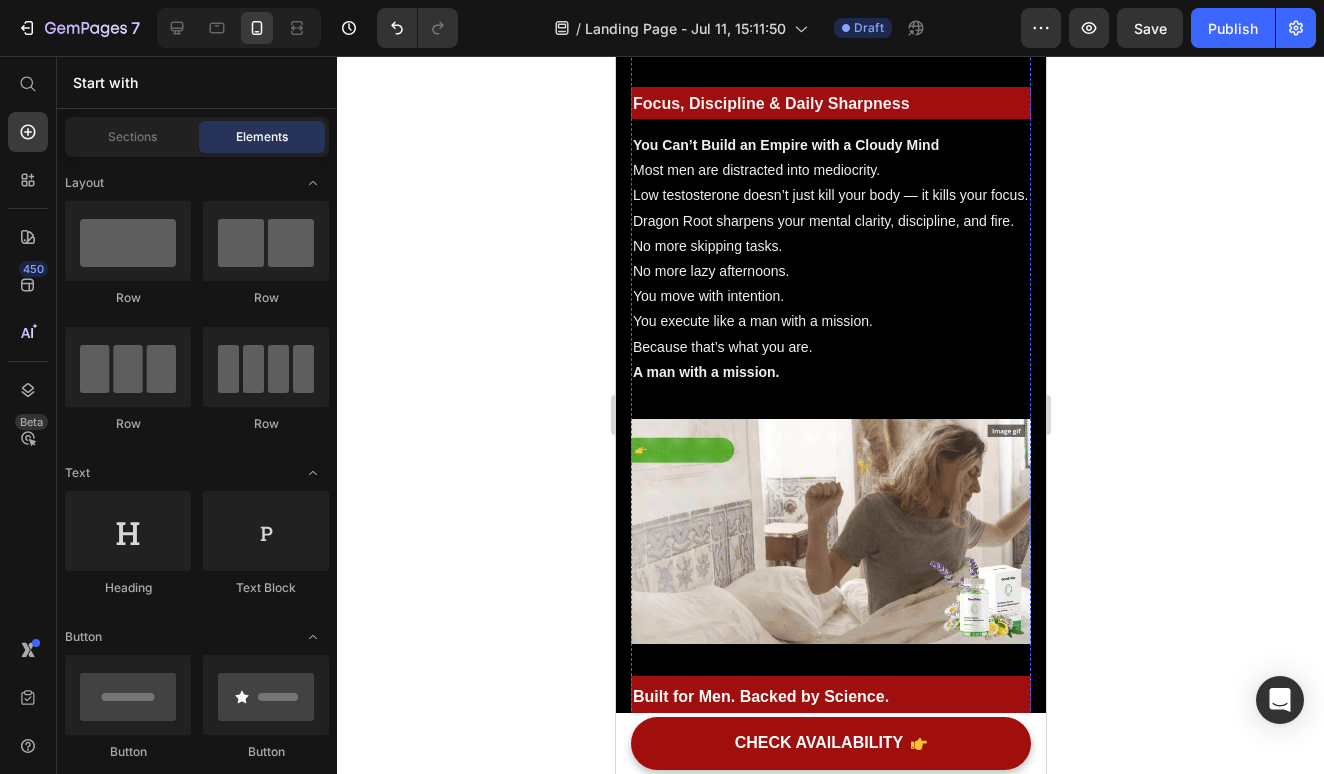 click on "You’re Tired of Feeling Powerless. And You Know It. Heading
Drop element here Image Row Feel the Shift in 7 Days. Unlock the Fire in 30! Heading
Icon You Wake Up Tired. You Stay Tired. Caffeine doesn’t help. The gym feels like a chore. You’re moving through life with no spark. This isn’t just fatigue — it’s your masculinity bleeding out. Text block Row
Icon You’re Avoiding Her Because You’re Afraid You’ll Fail. No morning wood. No desire to initiate. You’re not broken — but your system is. Low testosterone kills performance, confidence, and connection. Text block Row
Icon You Train, But Nothing Changes. The weights feel heavier. Your belly won’t disappear. You look in the mirror and see a man who gave up. It’s not your work ethic — it’s your hormones sabotaging your results. Text block Row Image Image Row Significant sleep improvement to maintain your positive energy  every day. Text block  	   CHECK AVAILABILITY" at bounding box center [830, 483] 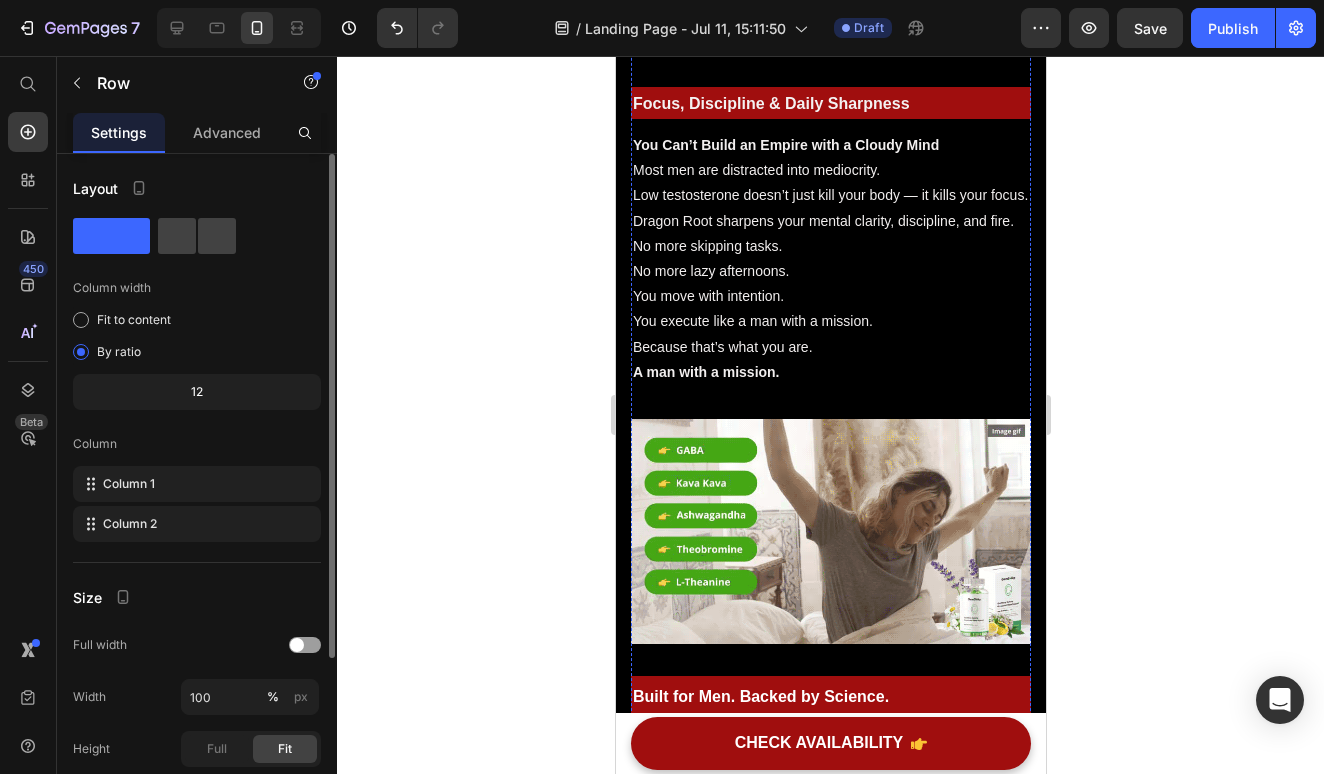 click on "Strength, Recovery & Gym Performance" at bounding box center [830, -553] 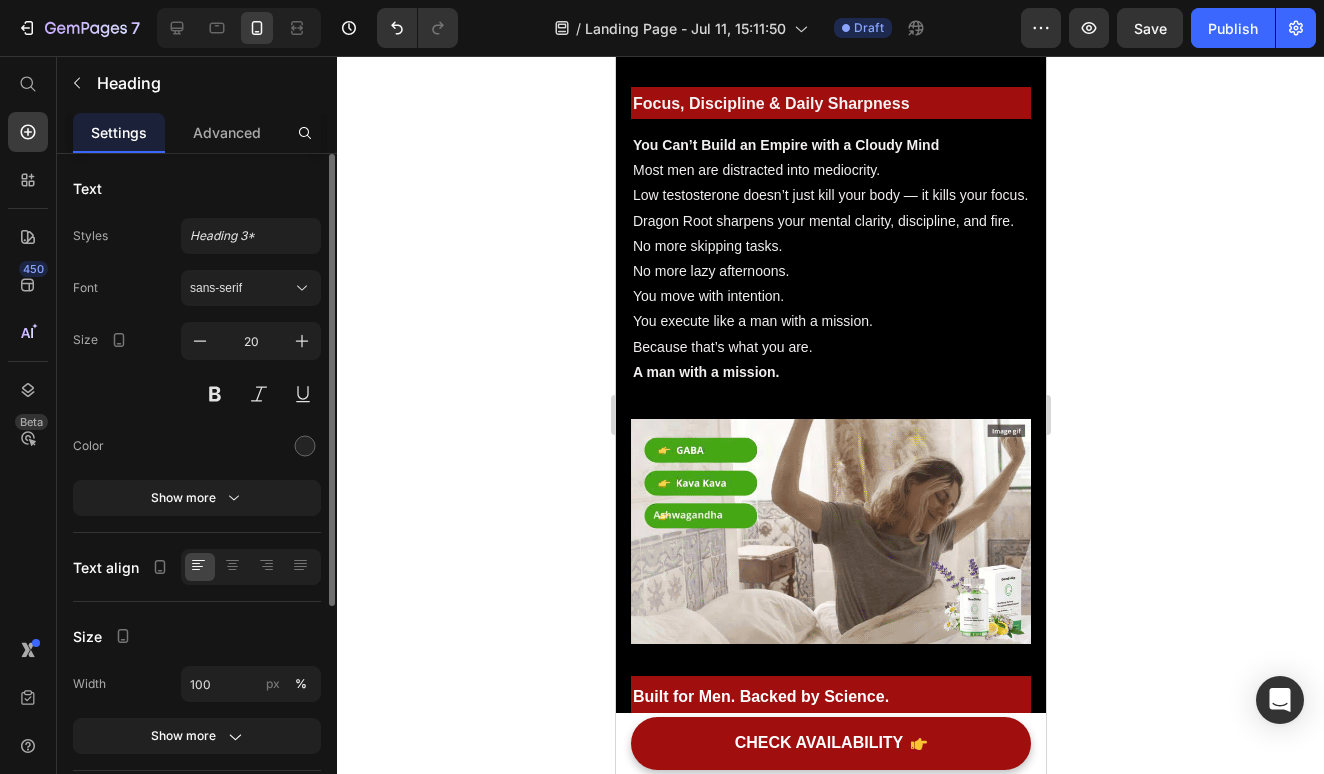 click on "Strength, Recovery & Gym Performance" at bounding box center [830, -553] 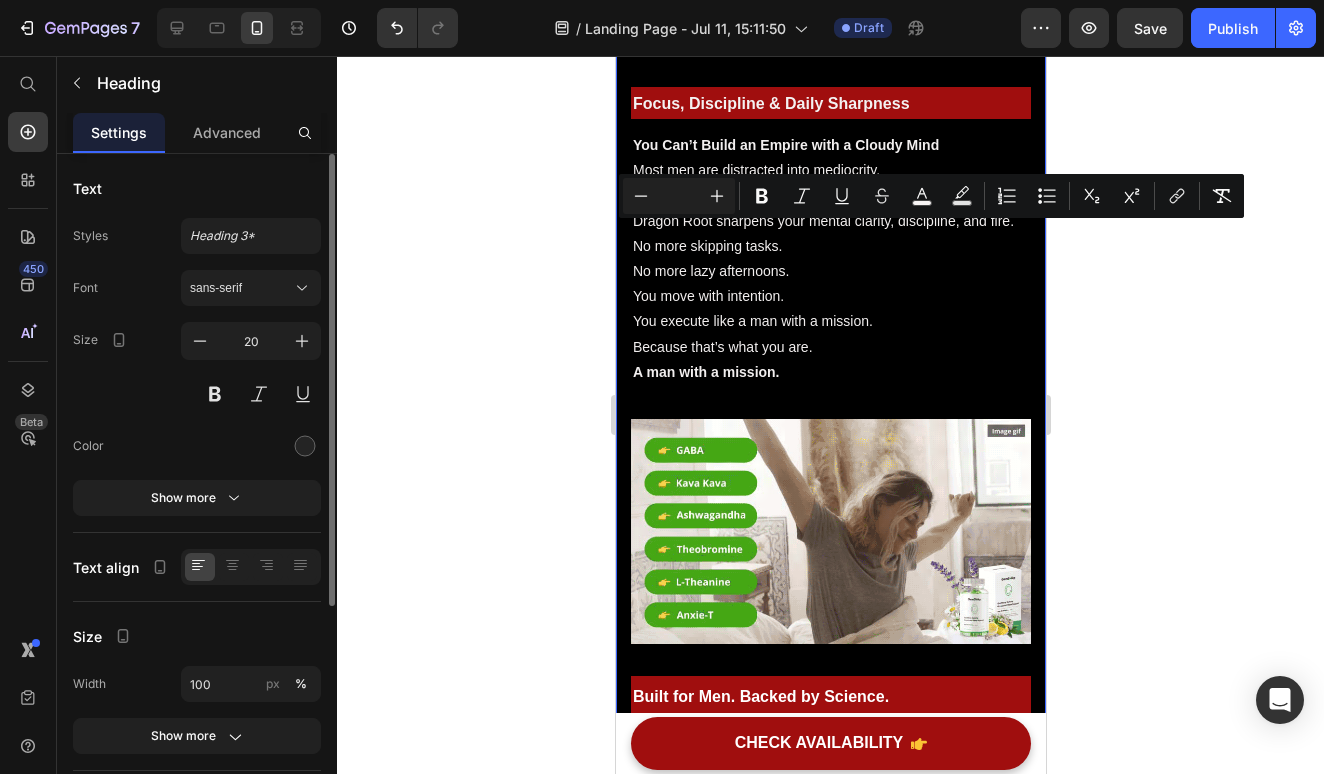 drag, startPoint x: 949, startPoint y: 242, endPoint x: 619, endPoint y: 237, distance: 330.03787 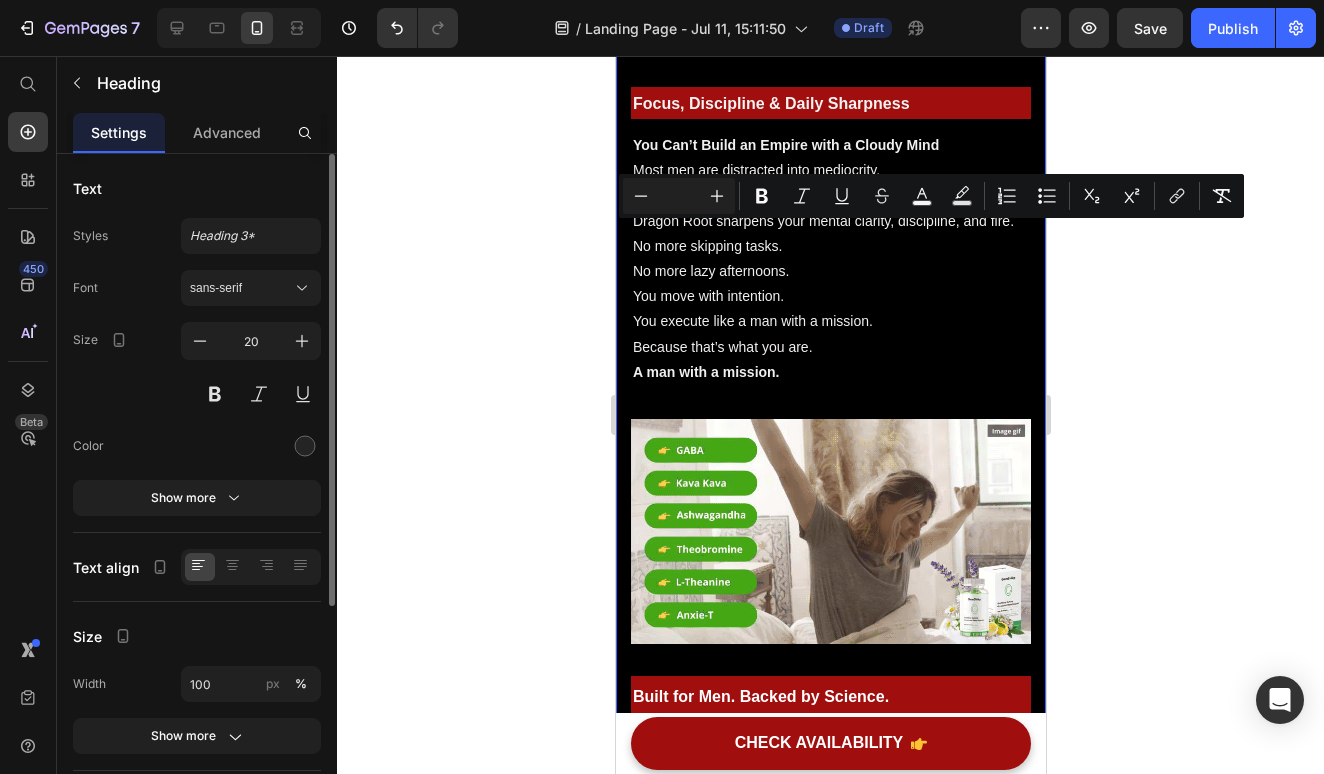 click on "You’re Tired of Feeling Powerless. And You Know It. Heading
Drop element here Image Row Feel the Shift in 7 Days. Unlock the Fire in 30! Heading
Icon You Wake Up Tired. You Stay Tired. Caffeine doesn’t help. The gym feels like a chore. You’re moving through life with no spark. This isn’t just fatigue — it’s your masculinity bleeding out. Text block Row
Icon You’re Avoiding Her Because You’re Afraid You’ll Fail. No morning wood. No desire to initiate. You’re not broken — but your system is. Low testosterone kills performance, confidence, and connection. Text block Row
Icon You Train, But Nothing Changes. The weights feel heavier. Your belly won’t disappear. You look in the mirror and see a man who gave up. It’s not your work ethic — it’s your hormones sabotaging your results. Text block Row Image Image Row Significant sleep improvement to maintain your positive energy  every day. Text block  	   CHECK AVAILABILITY" at bounding box center (830, 469) 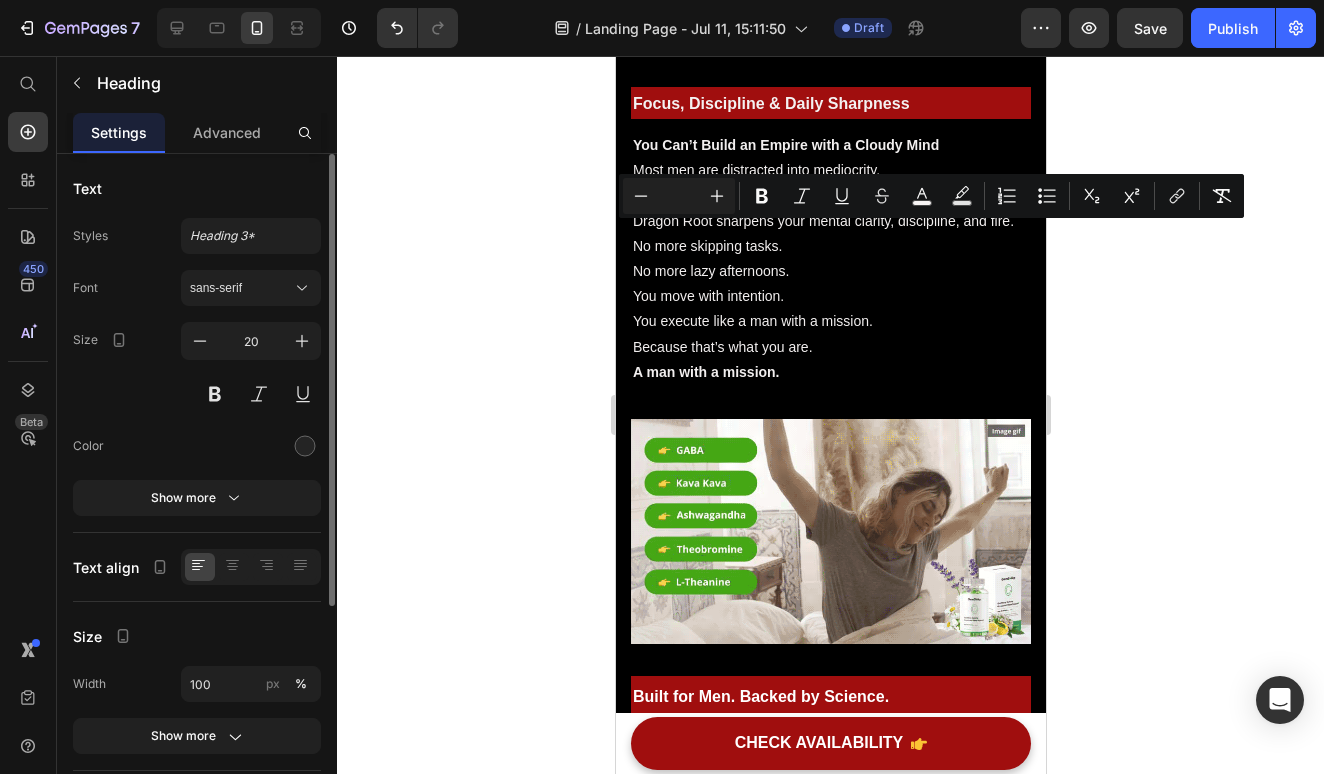 copy on "Strength, Recovery & Gym Performance" 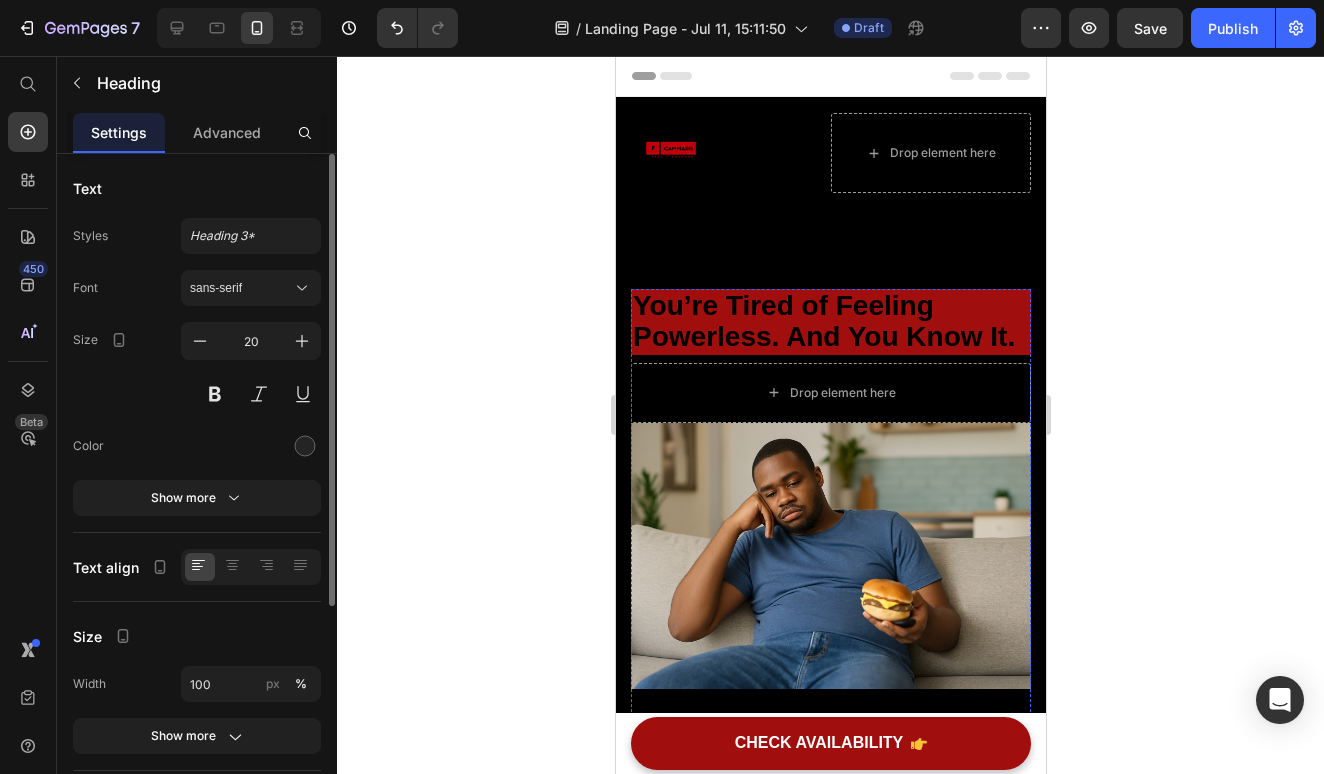 scroll, scrollTop: 0, scrollLeft: 0, axis: both 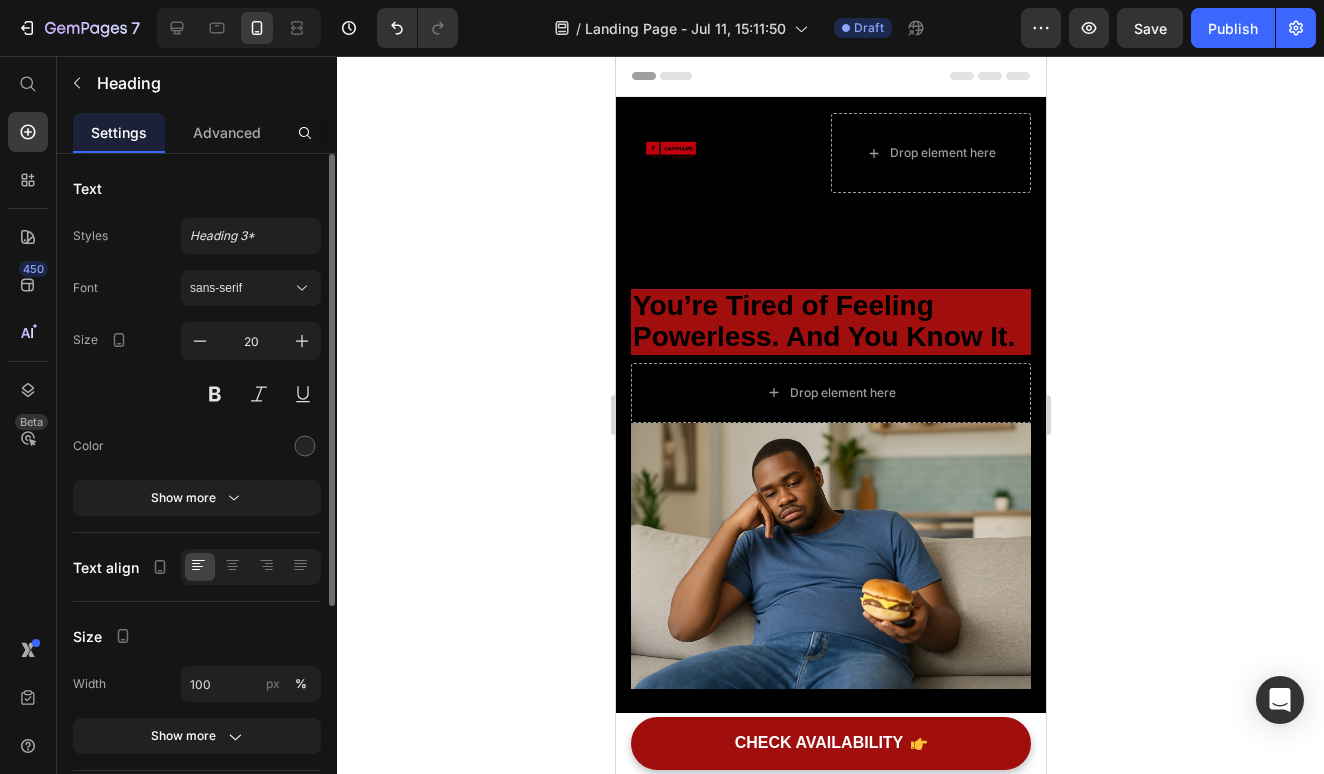 click on "Header" at bounding box center [830, 76] 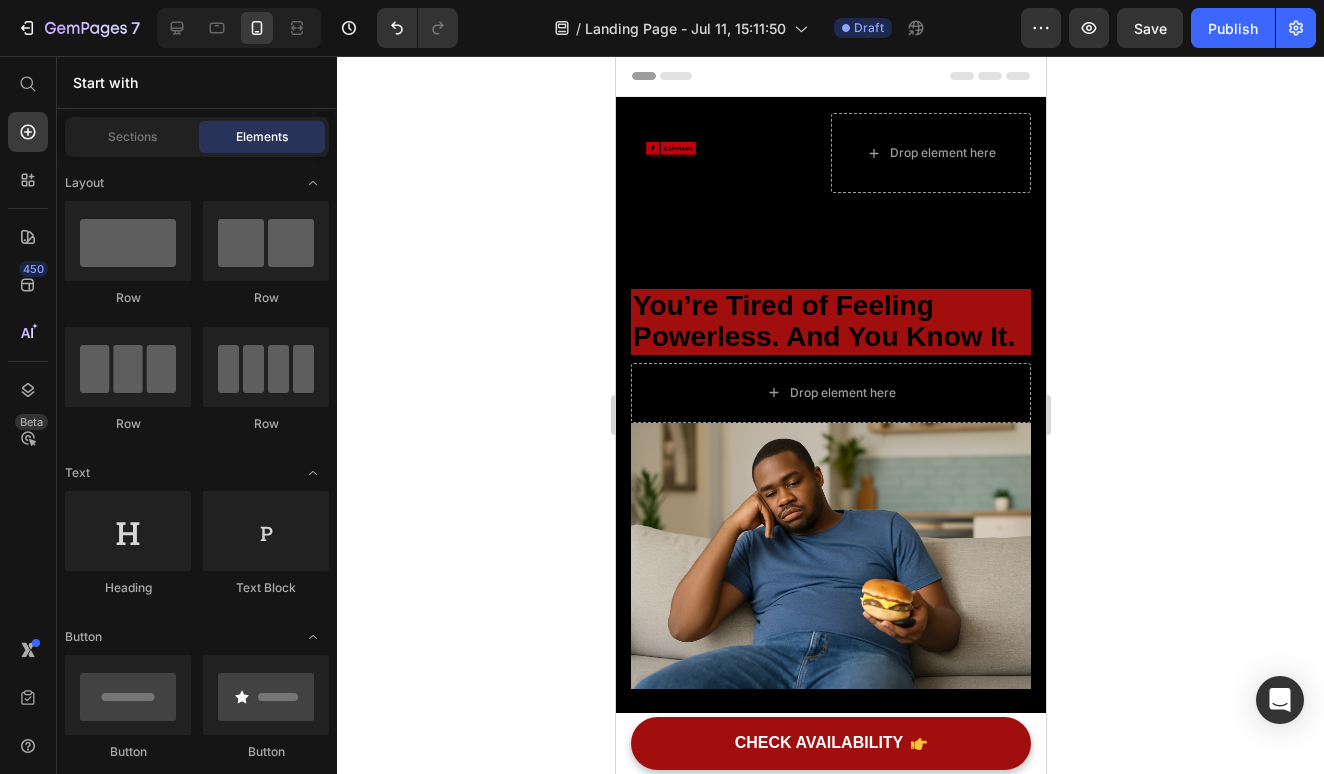click on "Header" at bounding box center [672, 76] 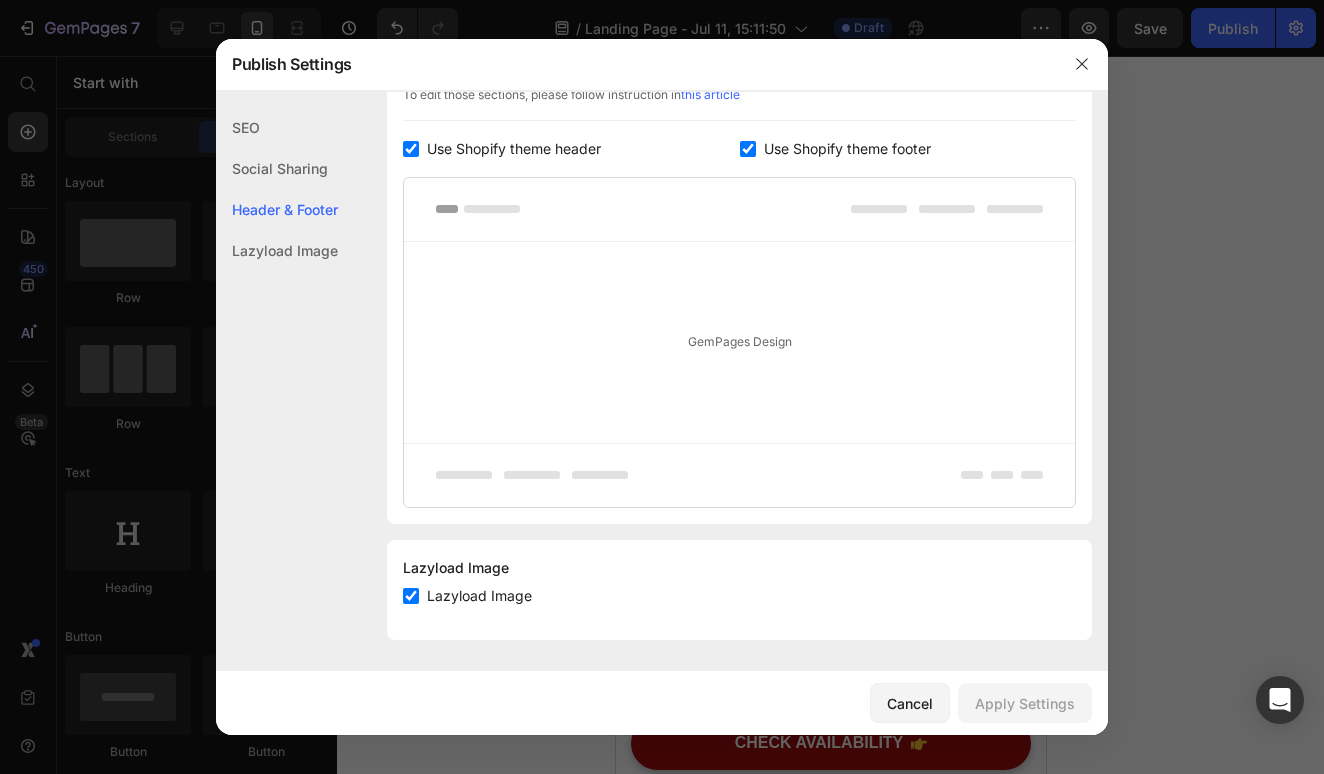 scroll, scrollTop: 1006, scrollLeft: 0, axis: vertical 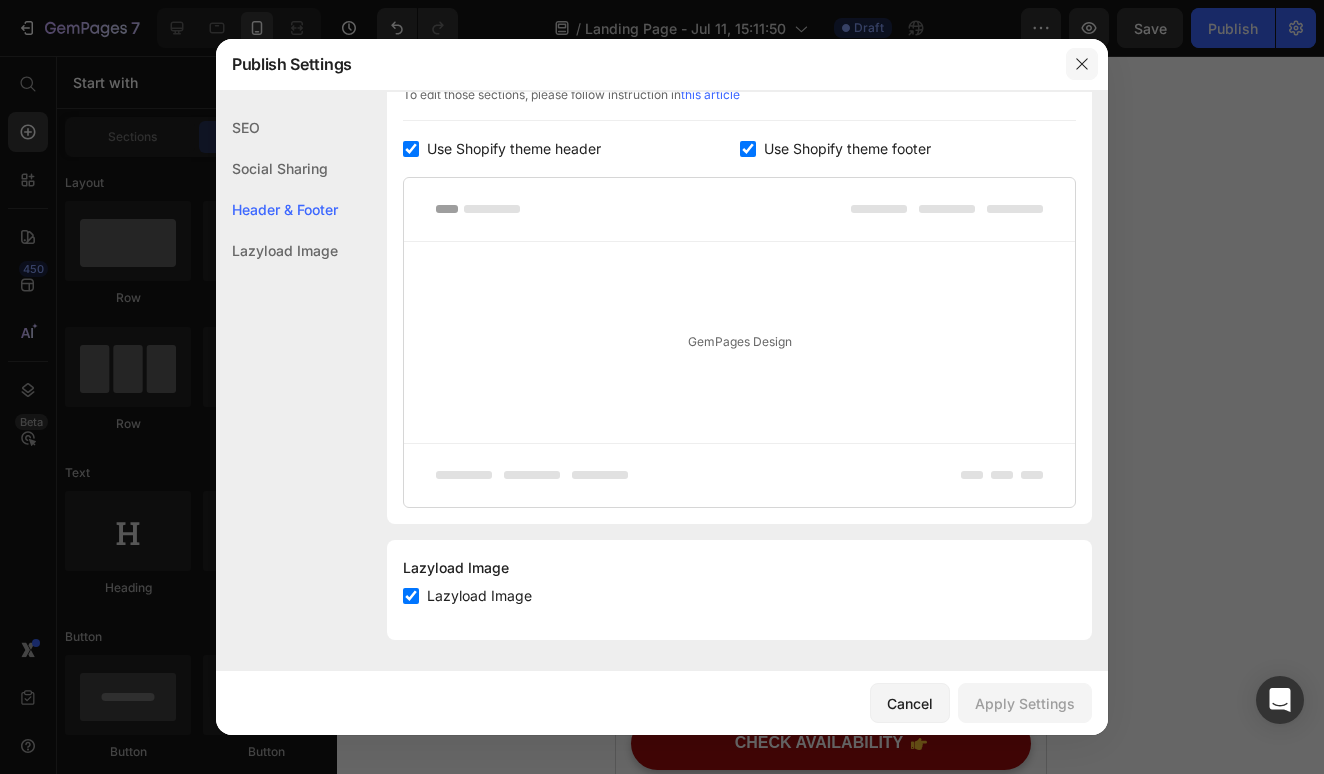 click at bounding box center (1082, 64) 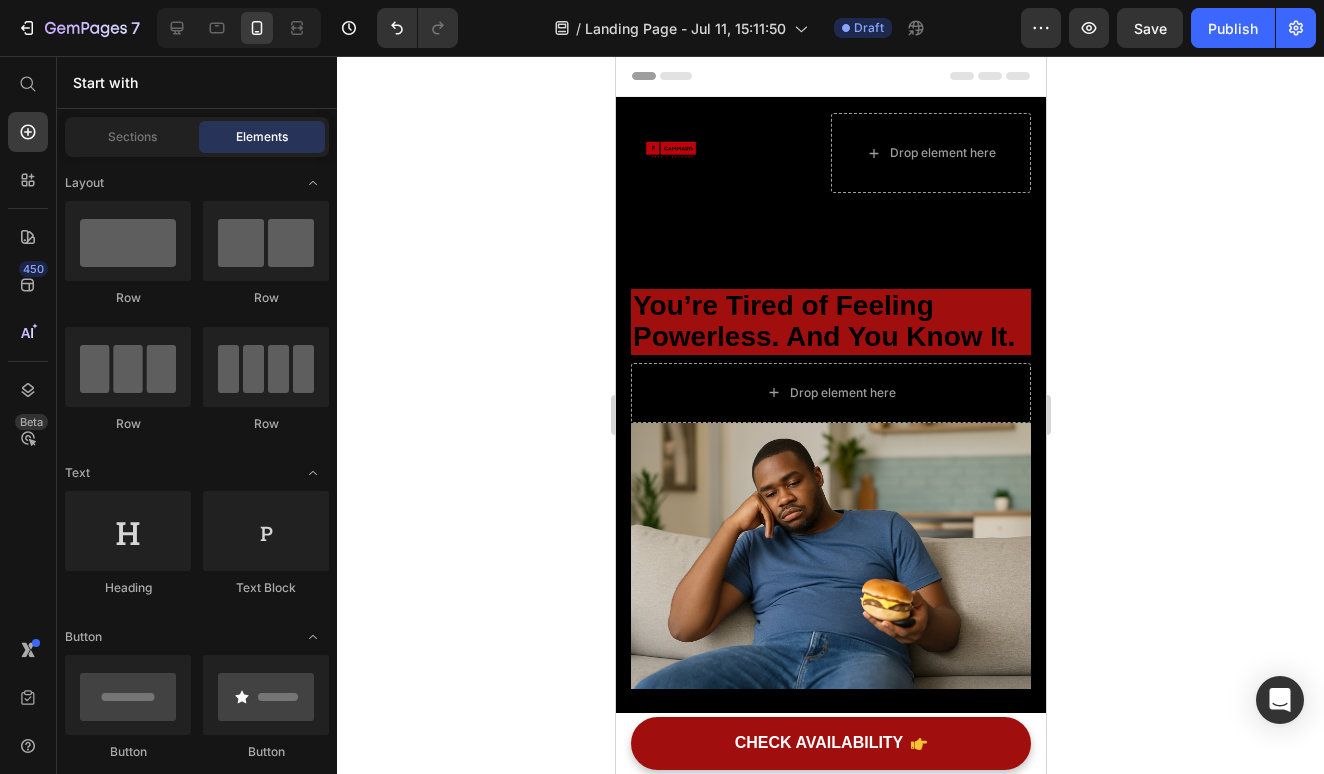 click 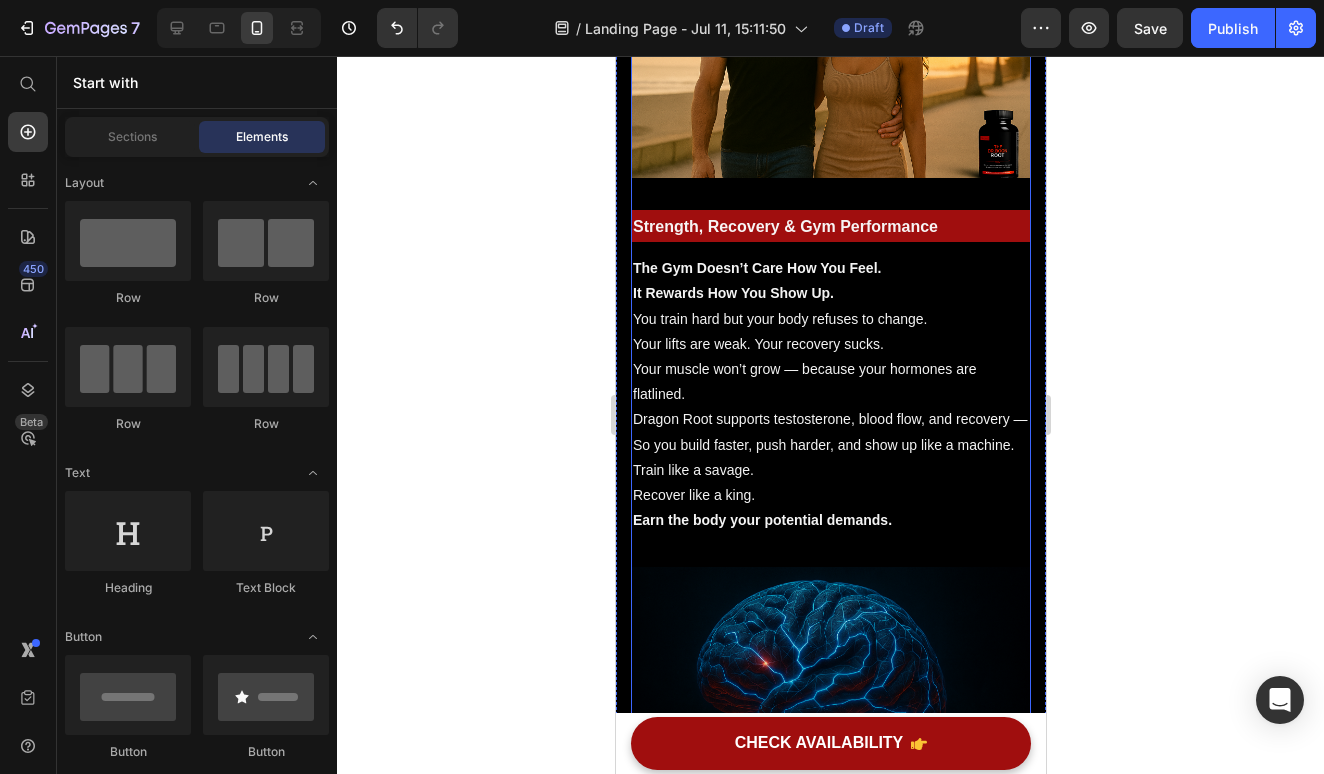 scroll, scrollTop: 2967, scrollLeft: 0, axis: vertical 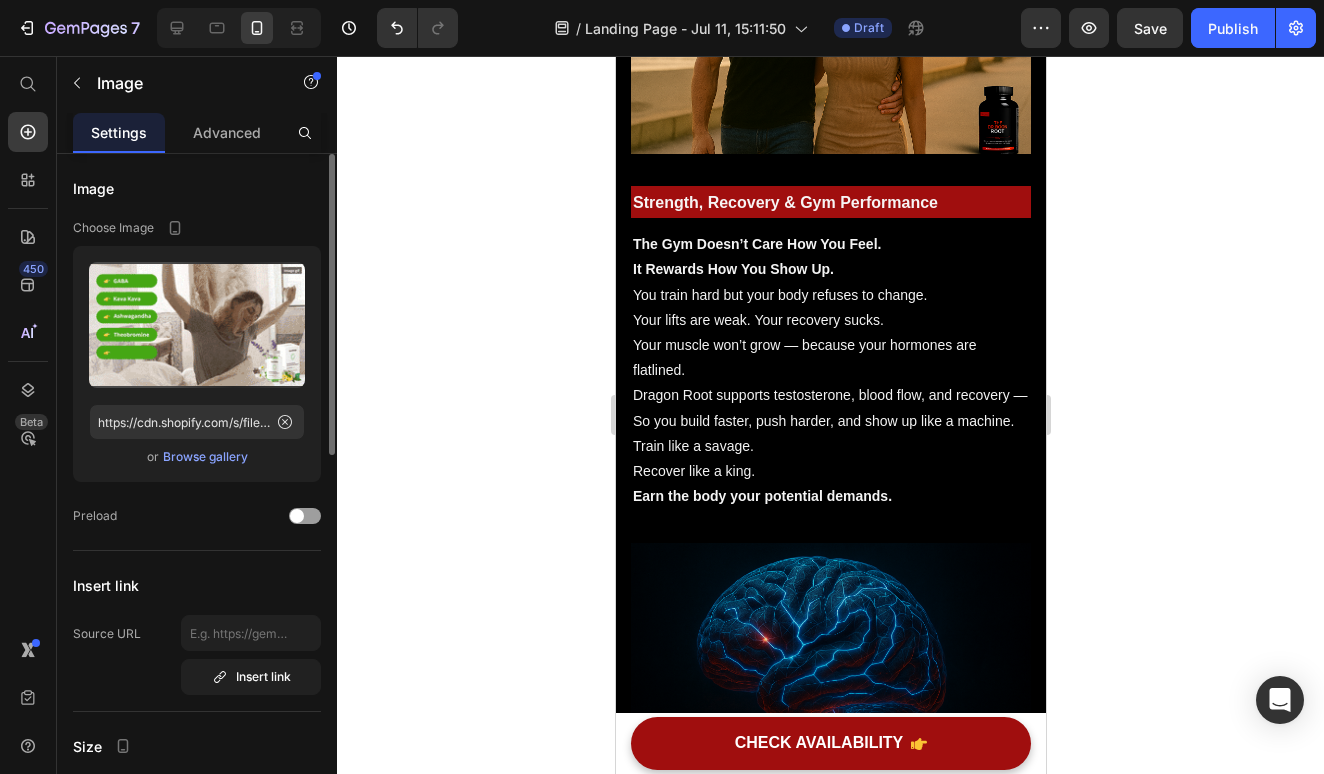 click at bounding box center (830, 1286) 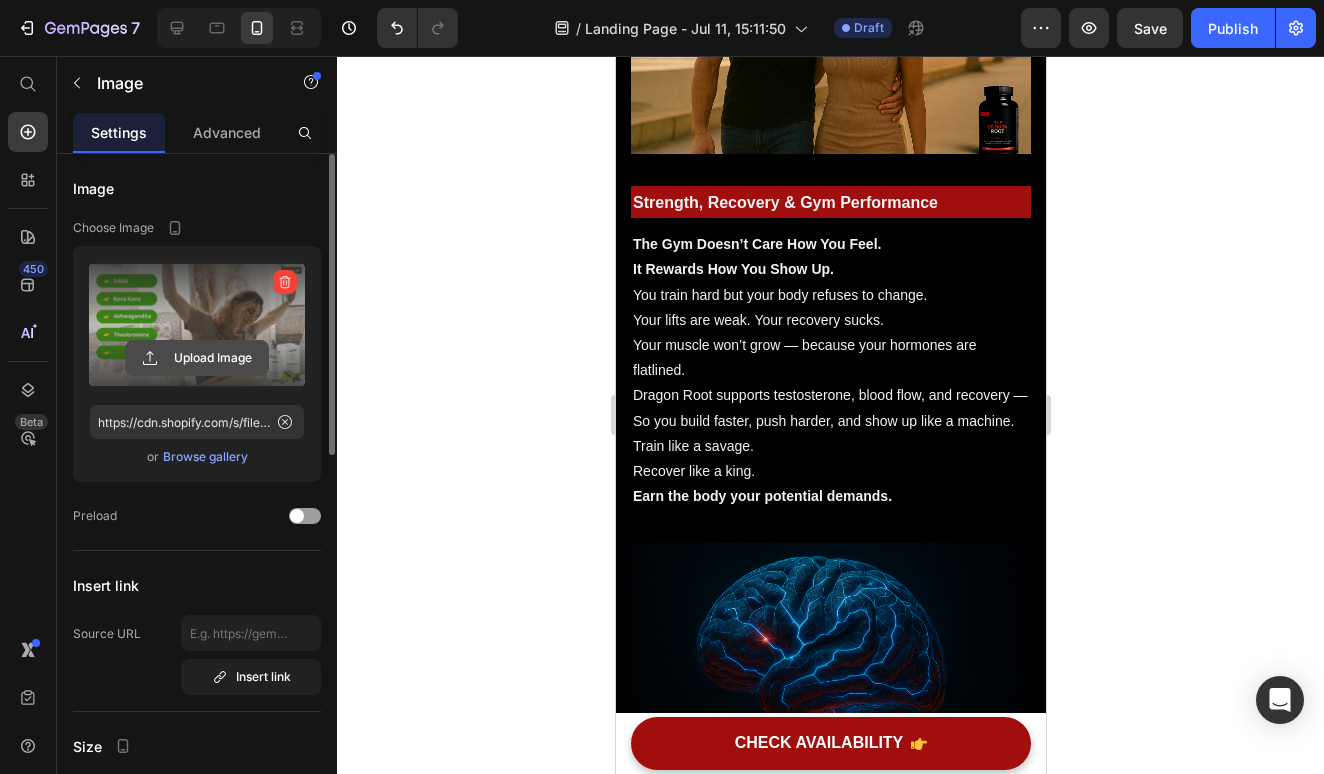 click 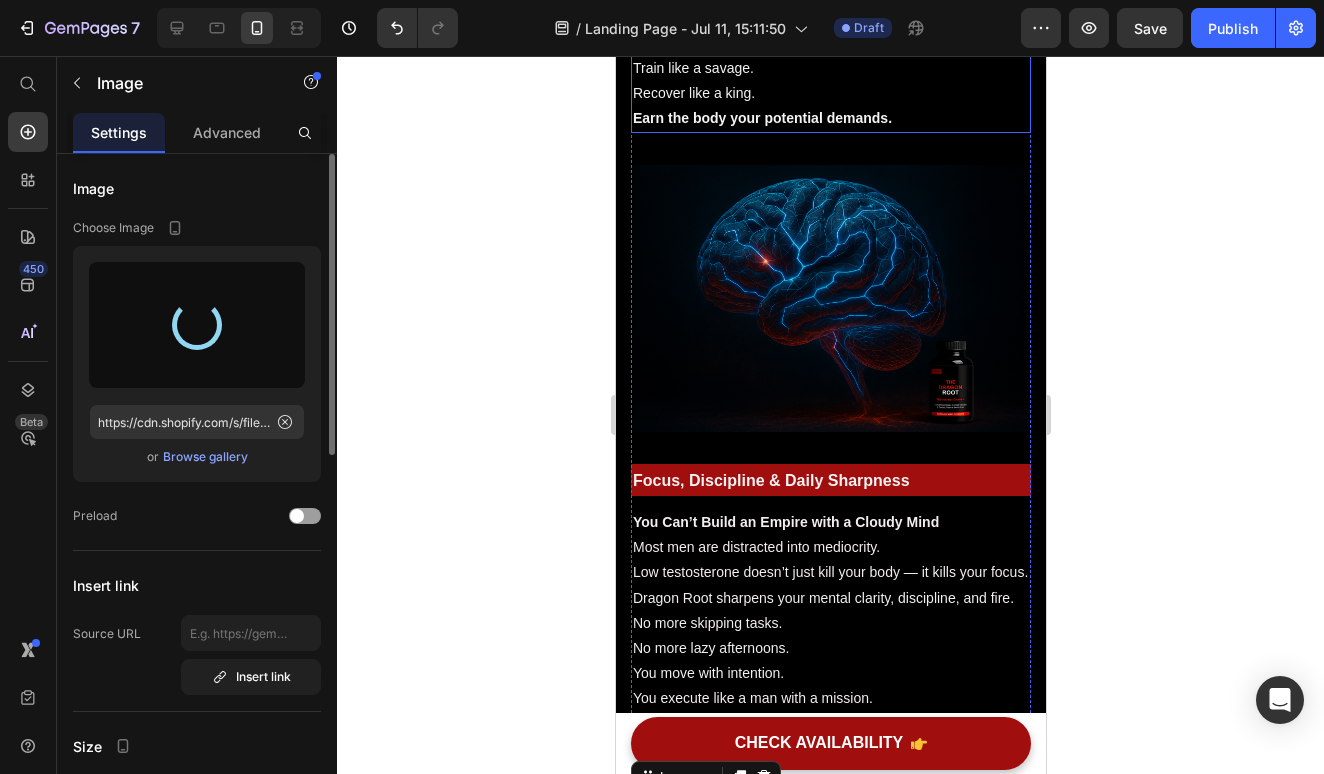 scroll, scrollTop: 3368, scrollLeft: 0, axis: vertical 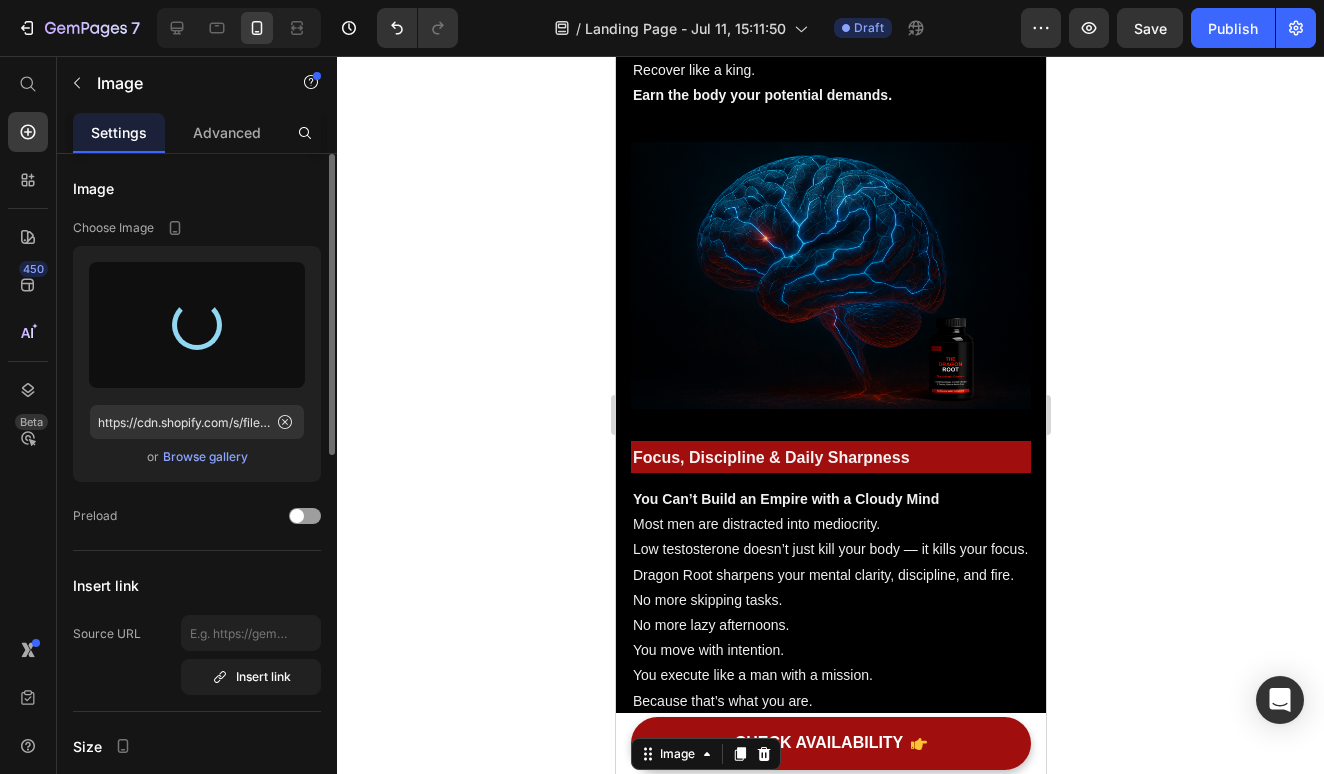 type on "https://cdn.shopify.com/s/files/1/0513/2890/9508/files/gempages_575026005459075871-d55f25f5-8844-406e-ae34-7409a10110cd.png" 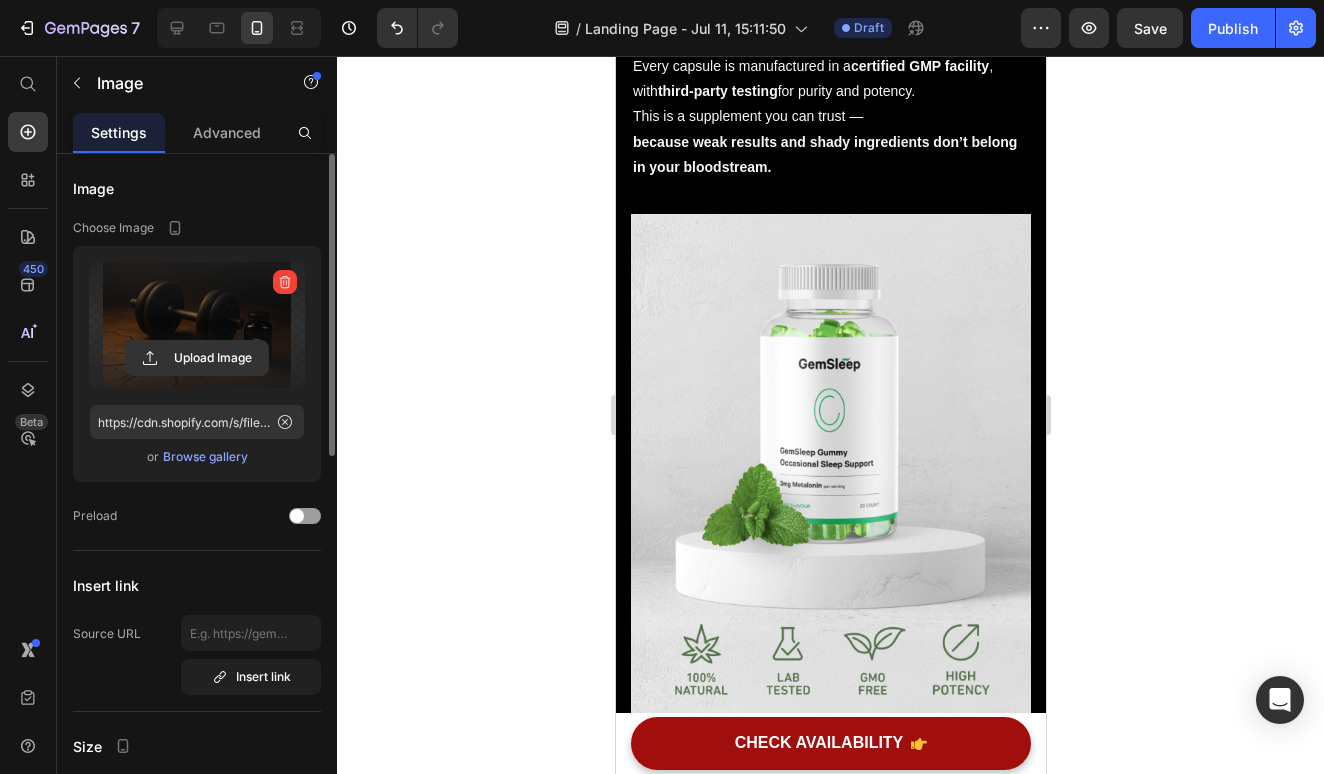 scroll, scrollTop: 4875, scrollLeft: 0, axis: vertical 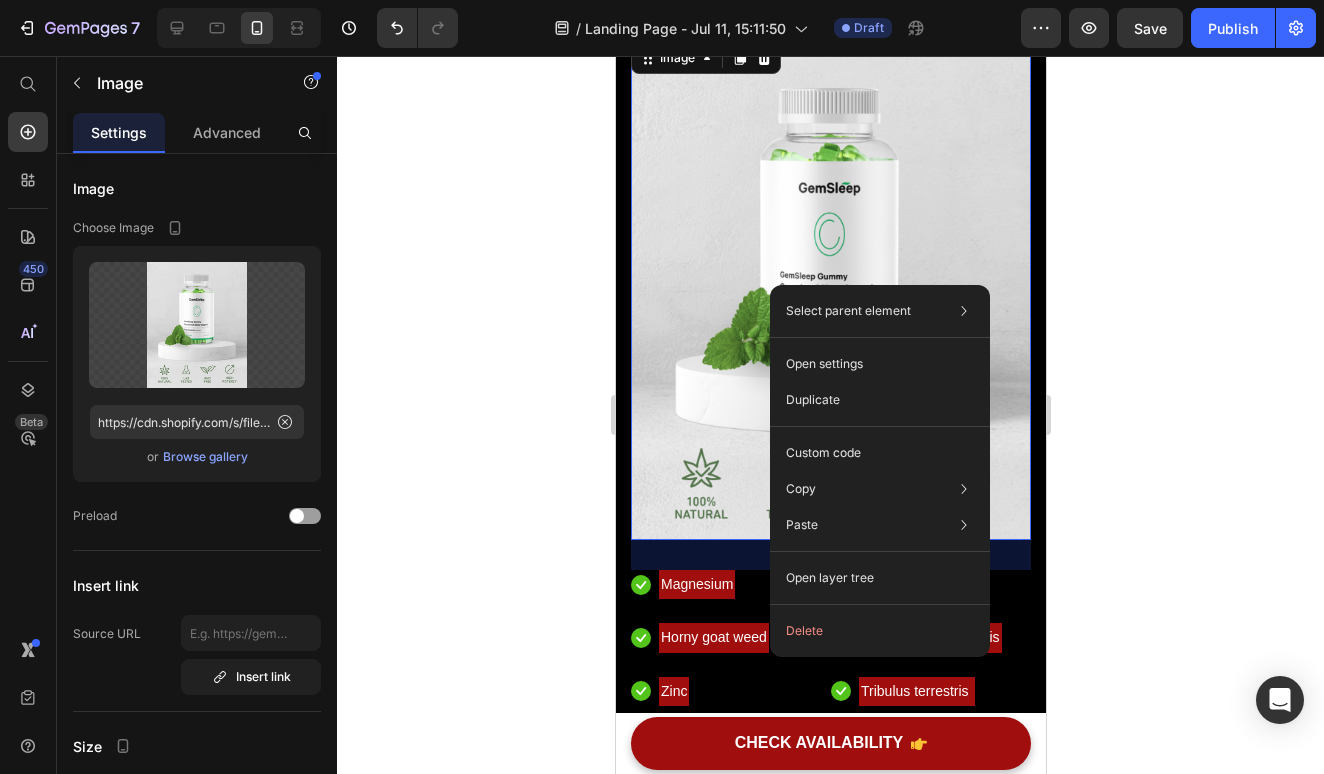 click at bounding box center [830, 289] 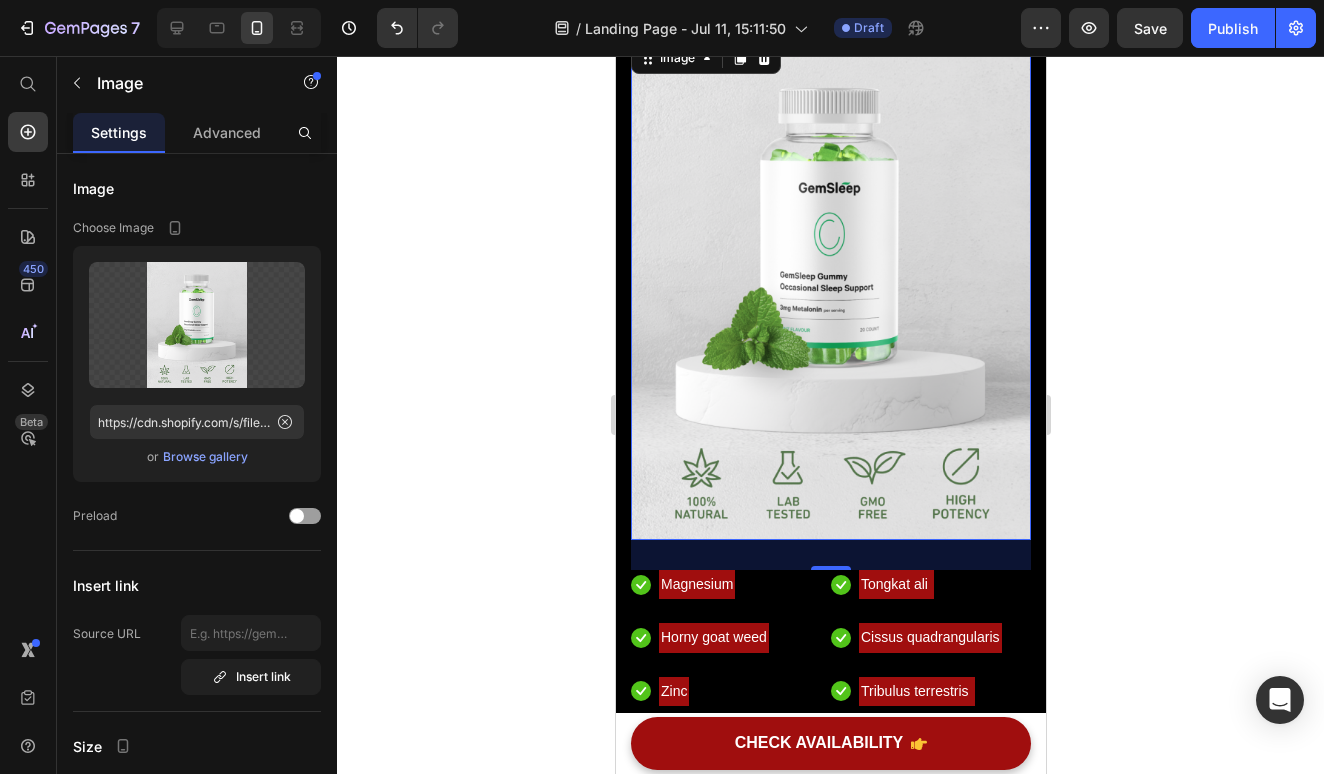 click at bounding box center [830, 289] 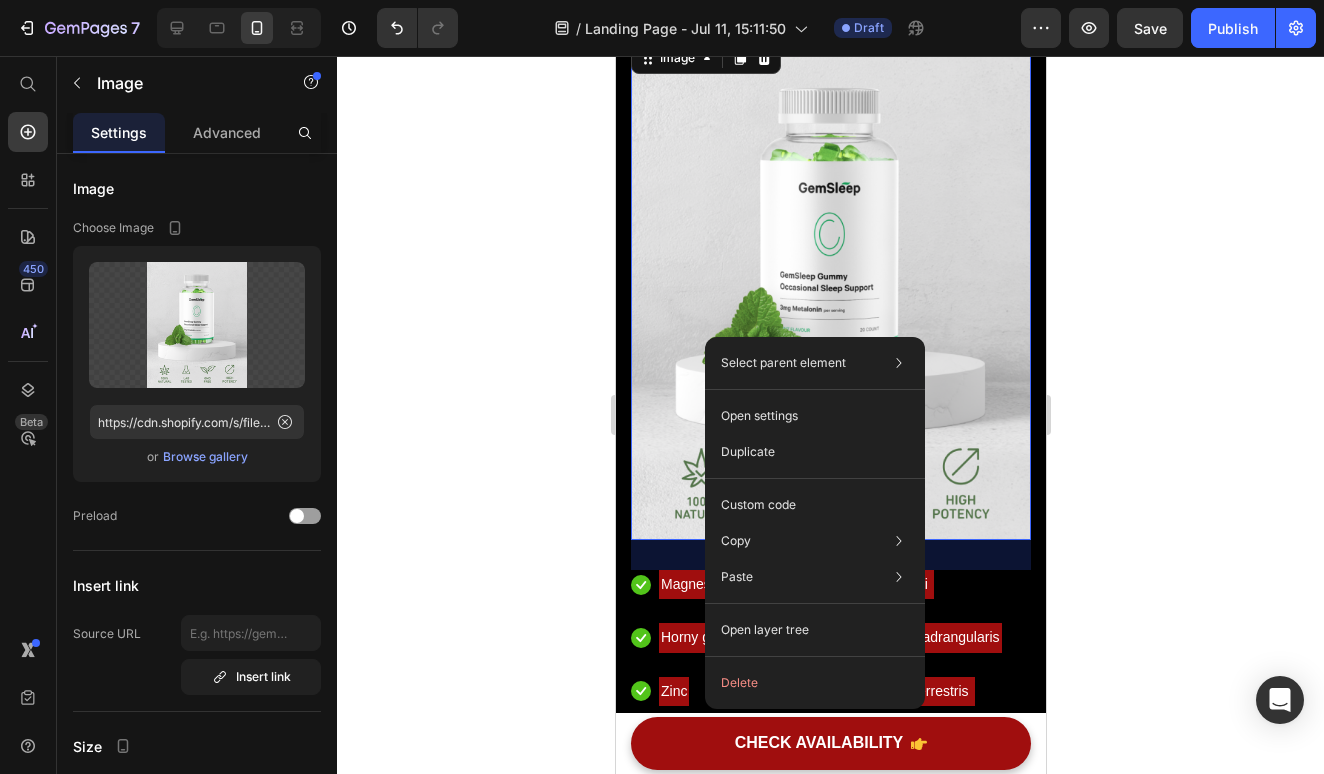 click 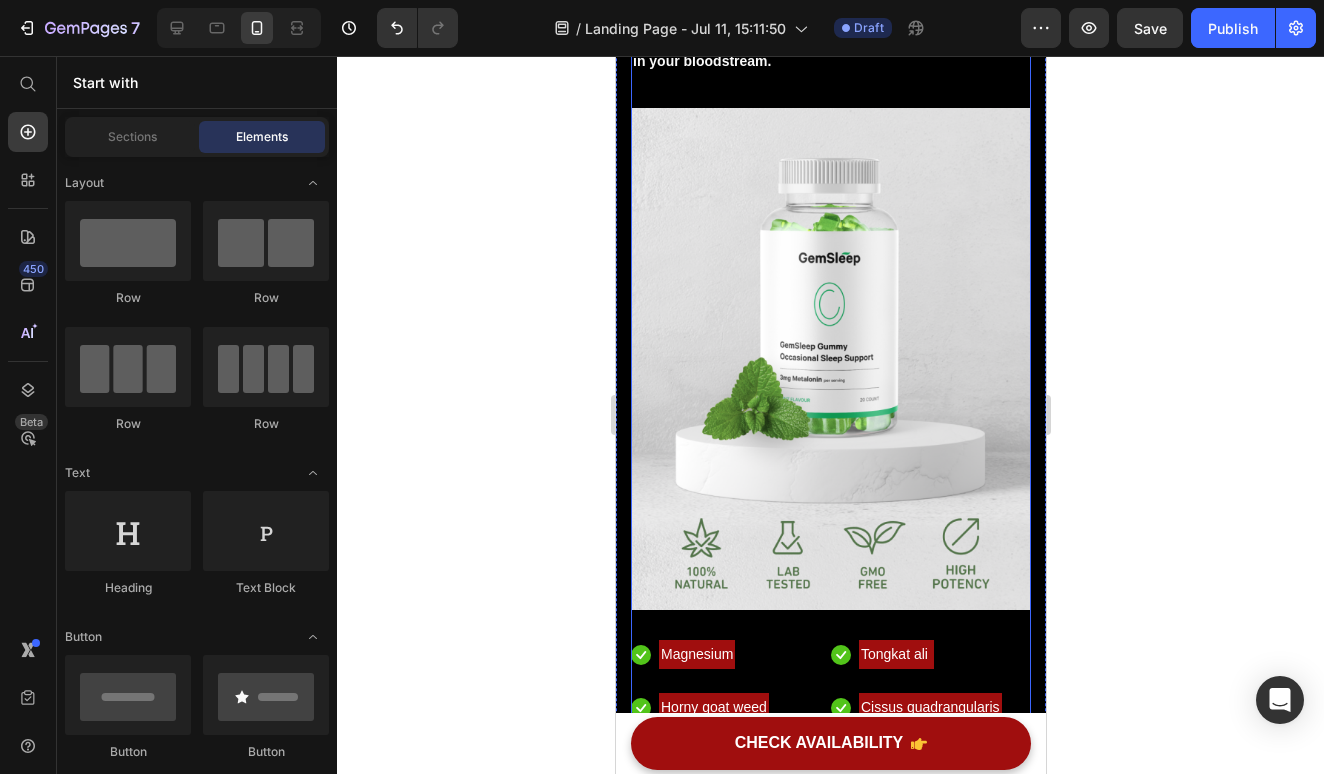 scroll, scrollTop: 4801, scrollLeft: 0, axis: vertical 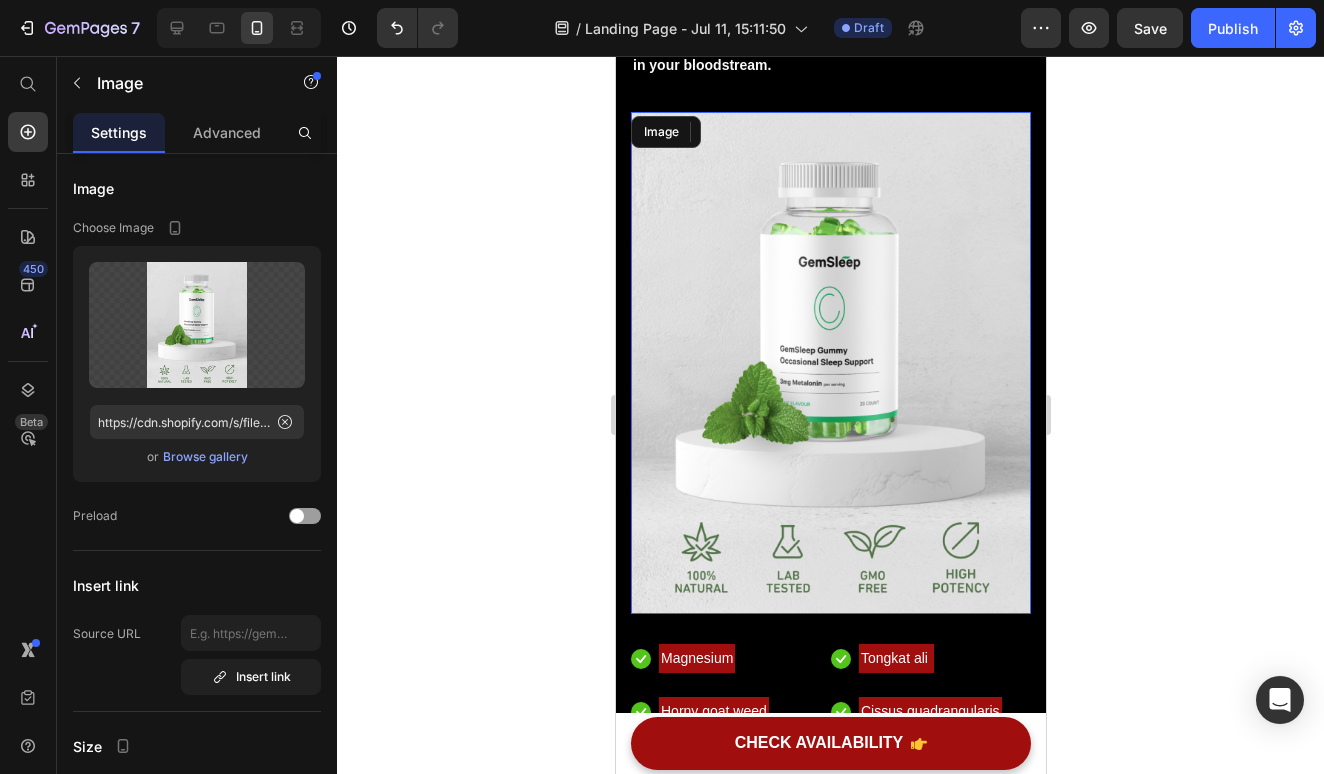 click at bounding box center [830, 363] 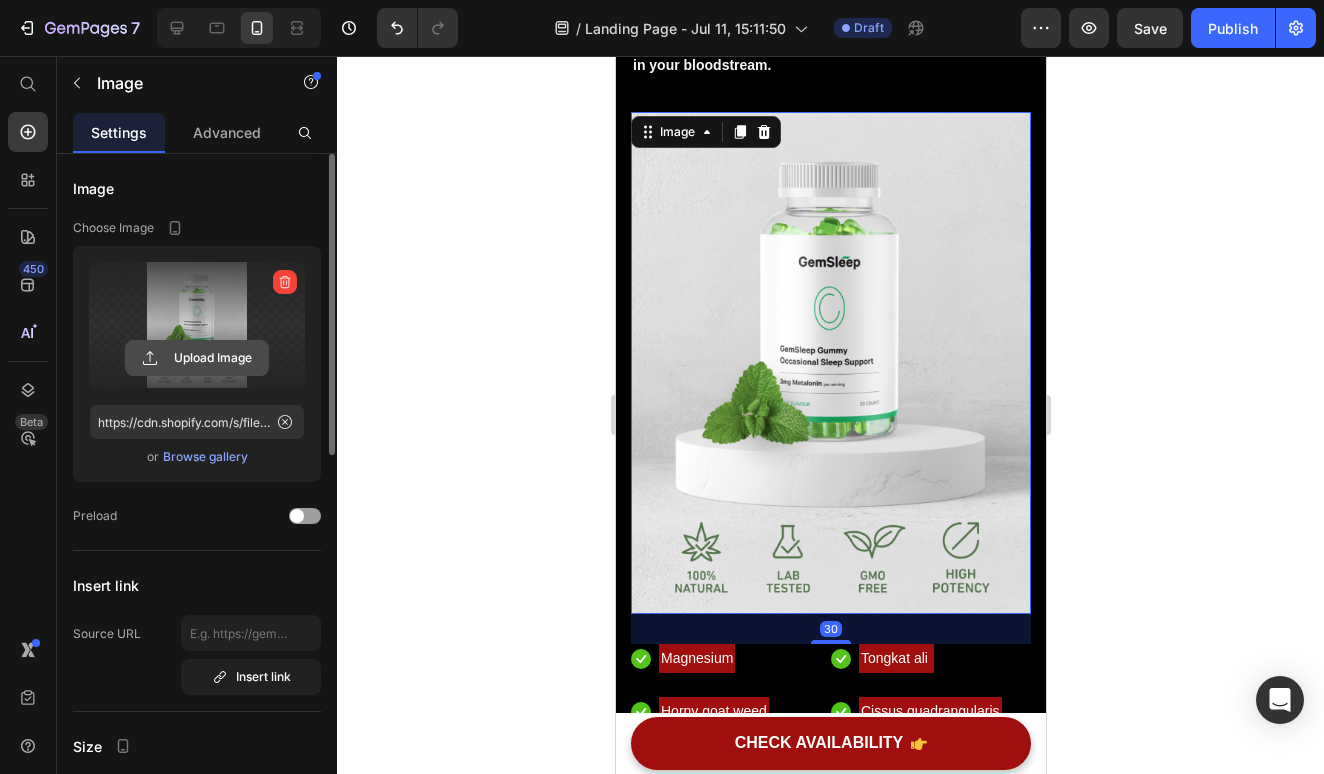 click 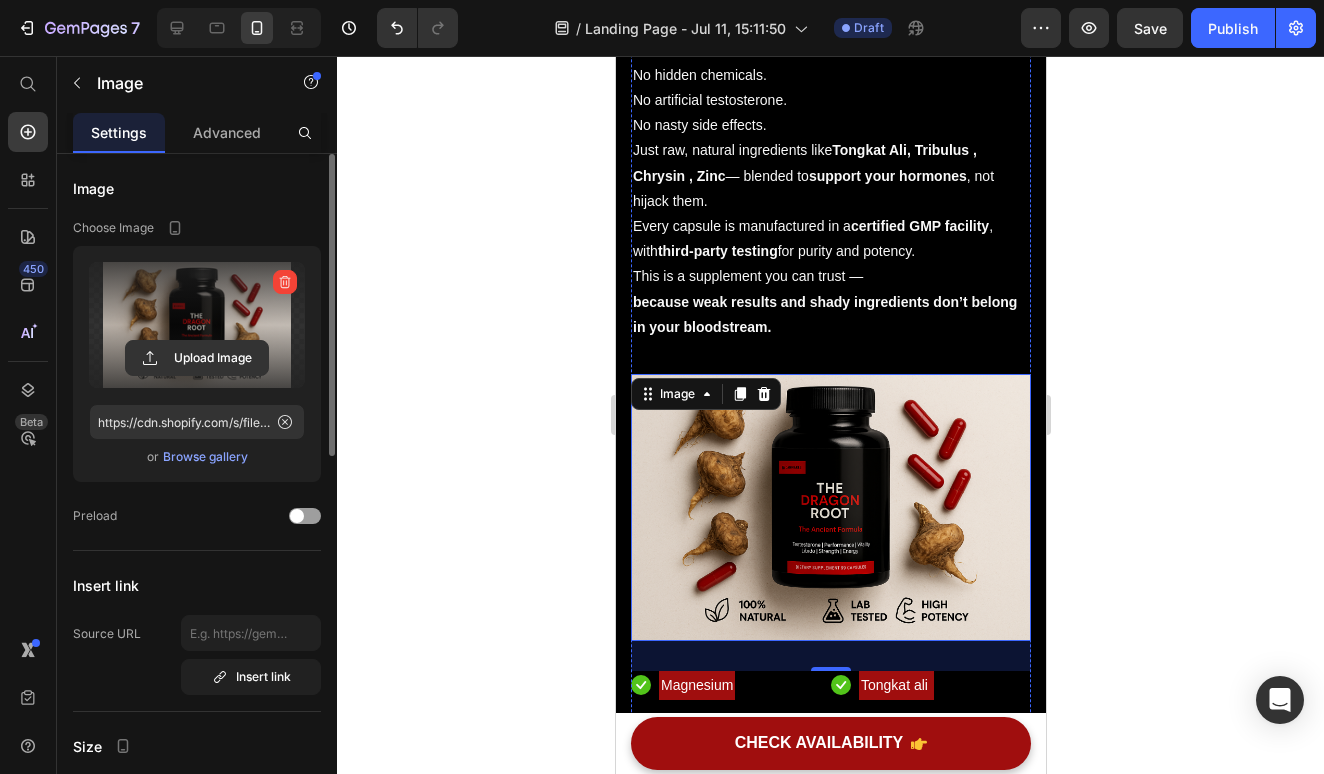 scroll, scrollTop: 4540, scrollLeft: 0, axis: vertical 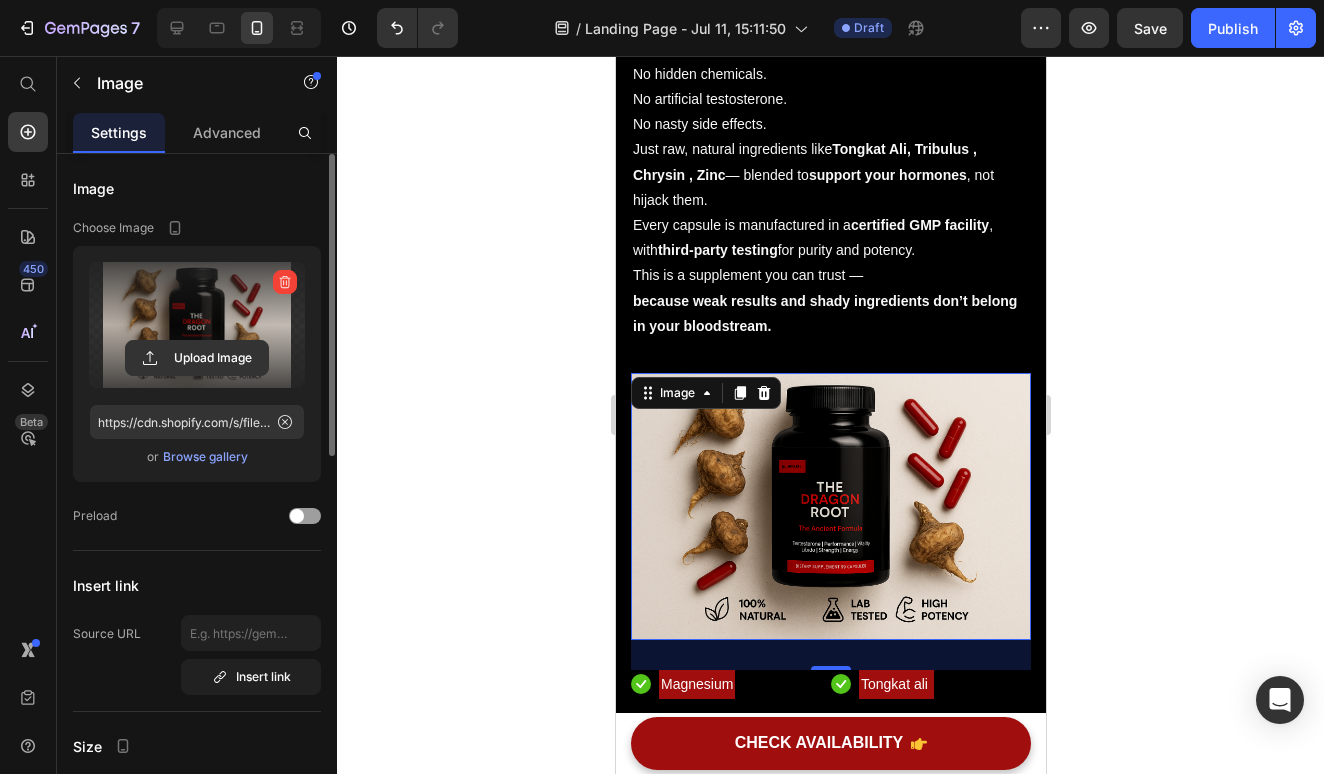 click at bounding box center (830, 506) 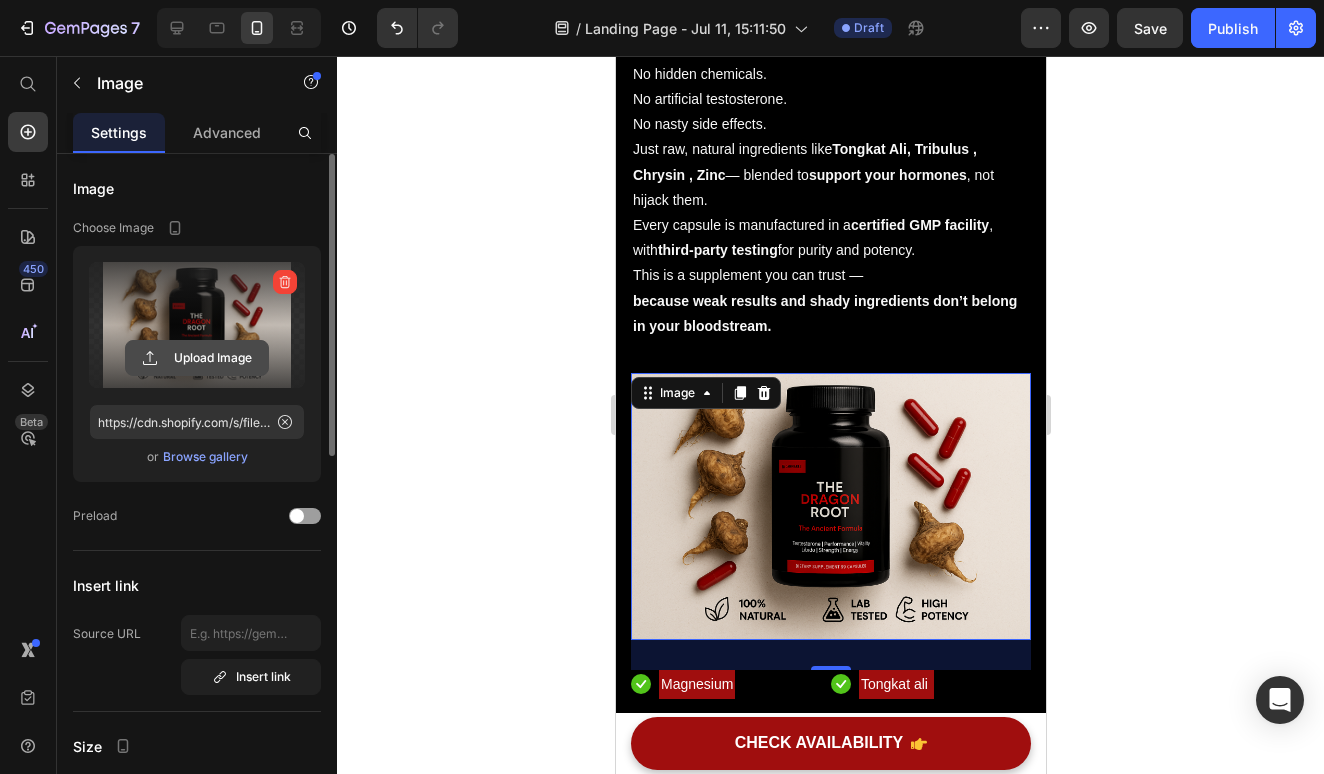 click 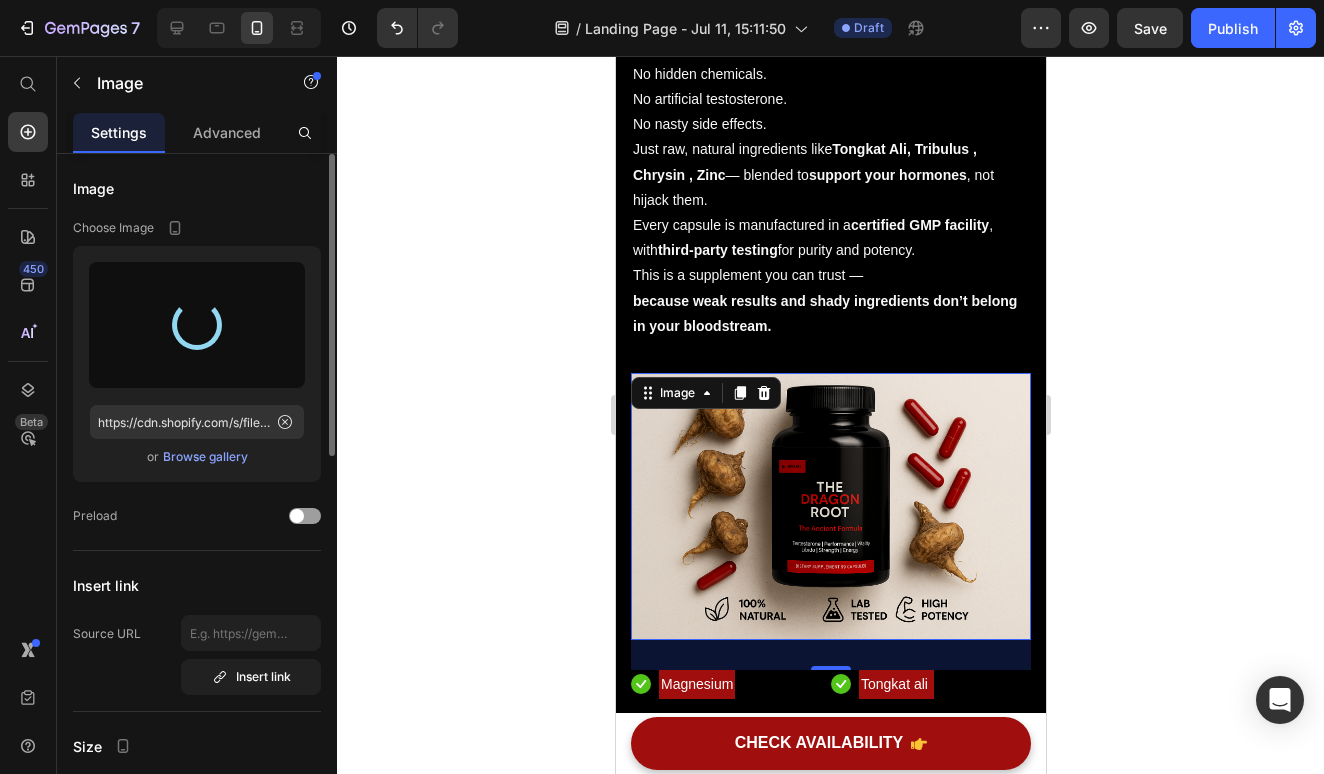 type on "https://cdn.shopify.com/s/files/1/0513/2890/9508/files/gempages_575026005459075871-d5e9c528-4584-4db3-833d-02da6a77257b.png" 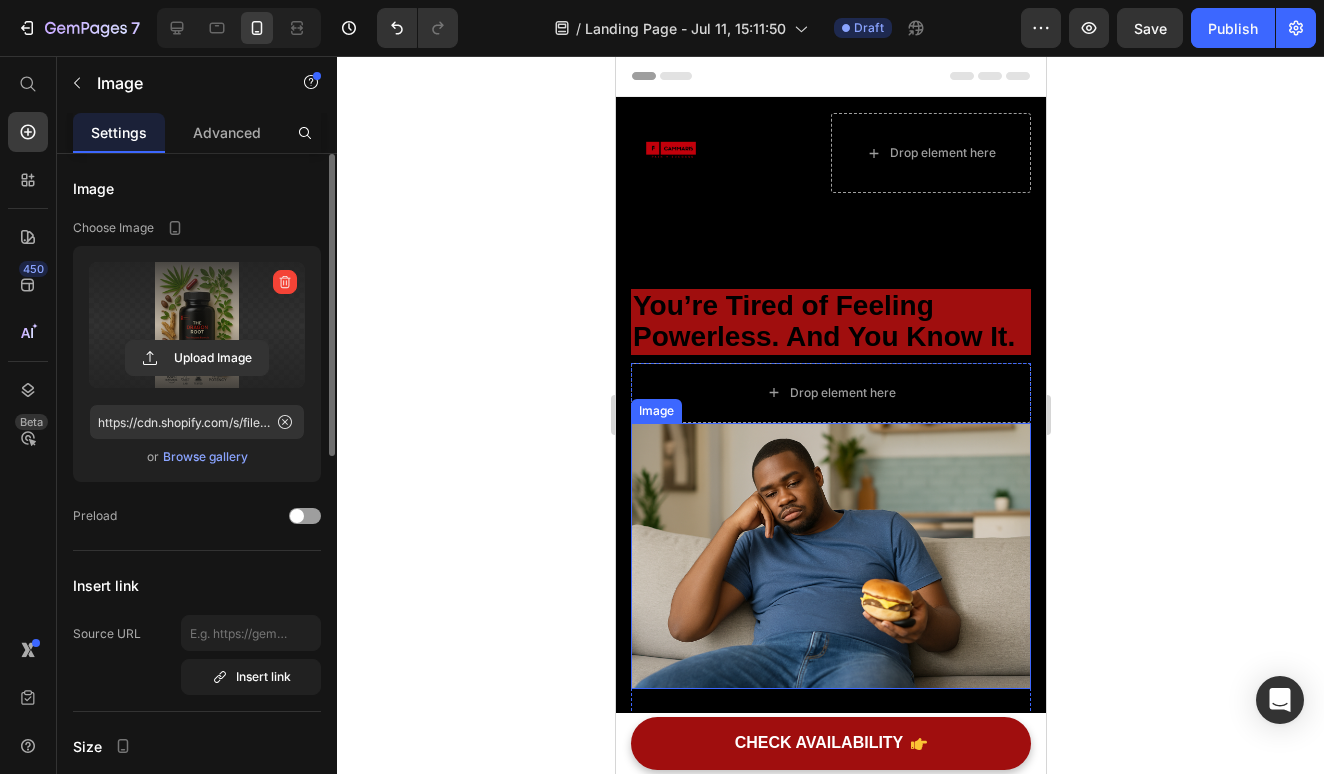 scroll, scrollTop: 0, scrollLeft: 0, axis: both 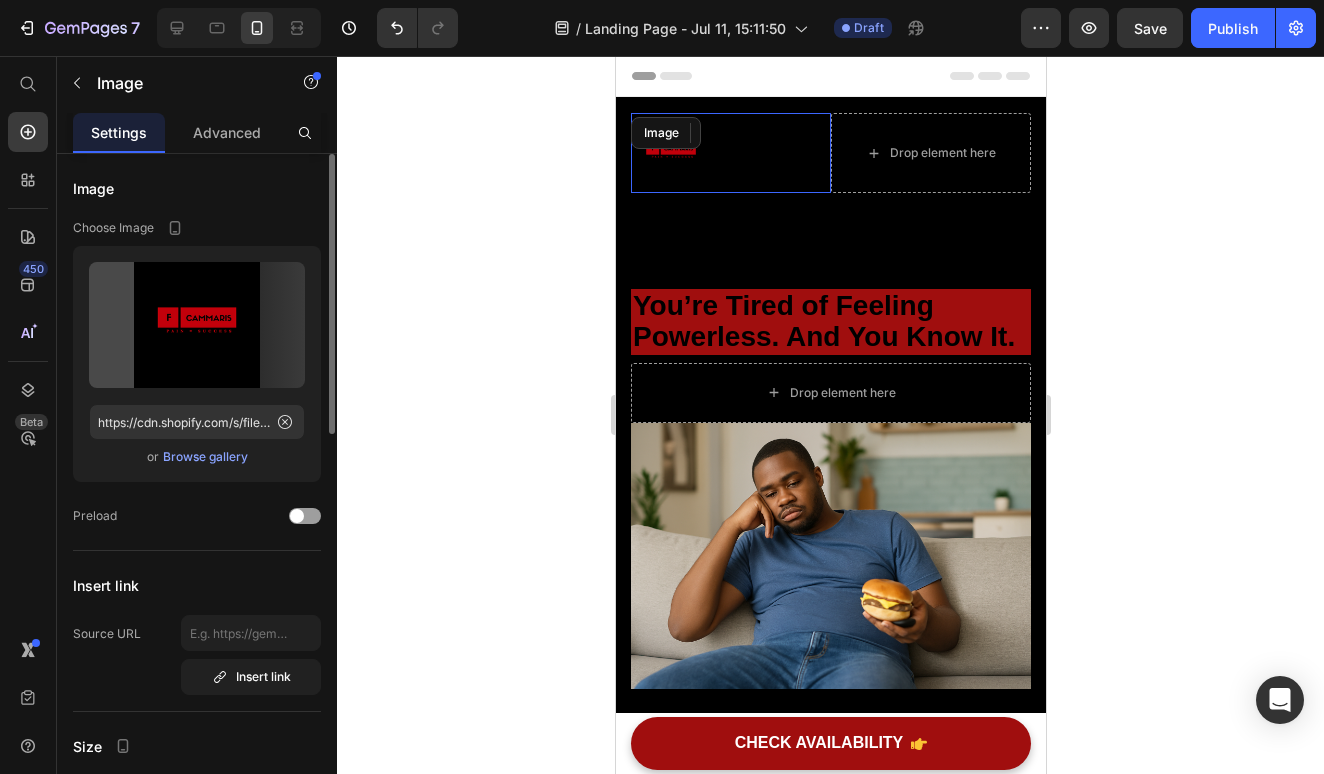 click at bounding box center [730, 153] 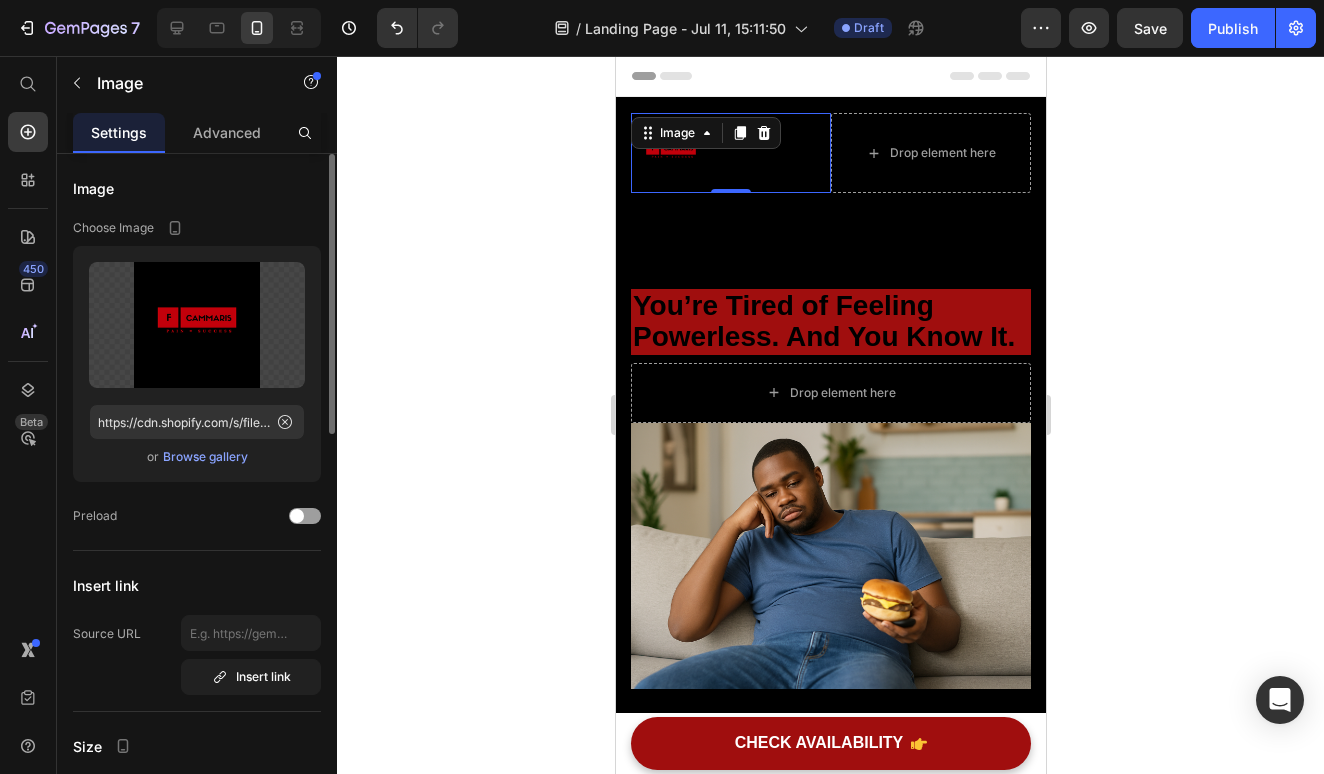 click 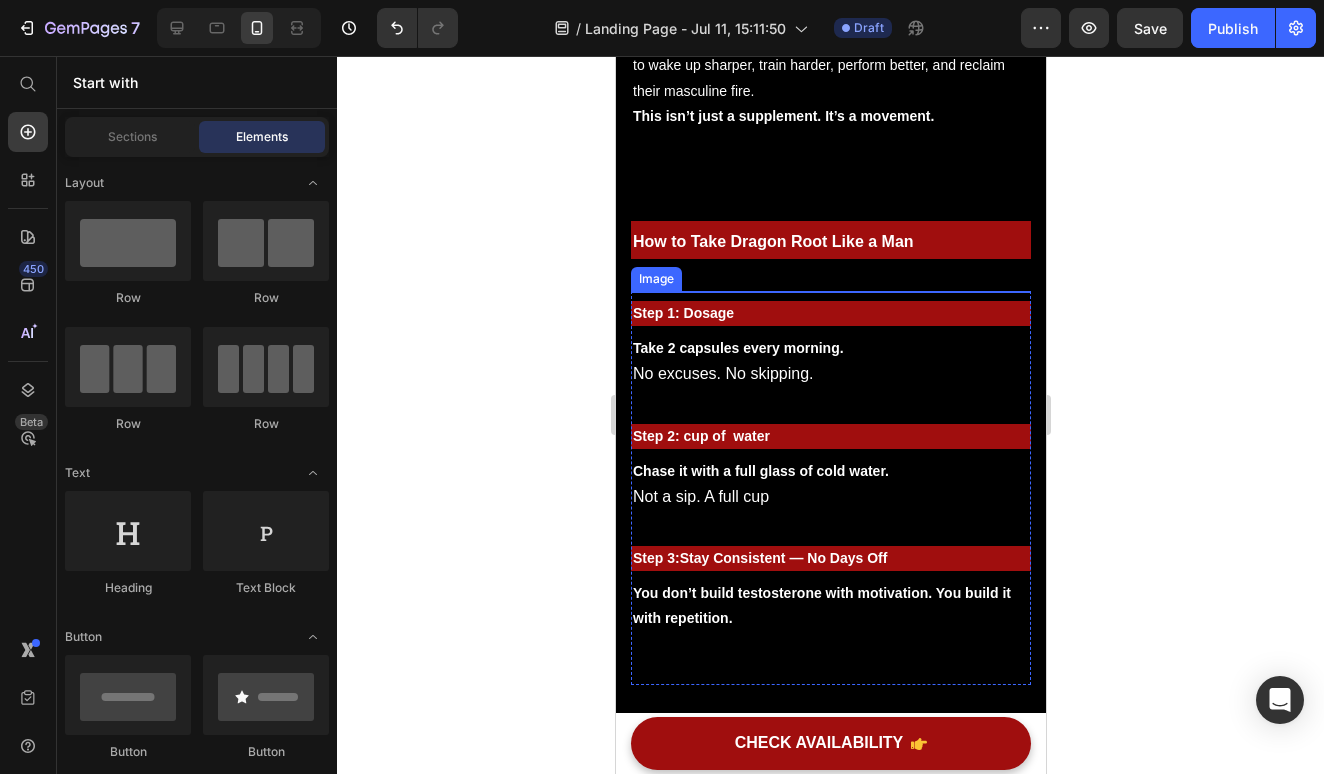 scroll, scrollTop: 6563, scrollLeft: 0, axis: vertical 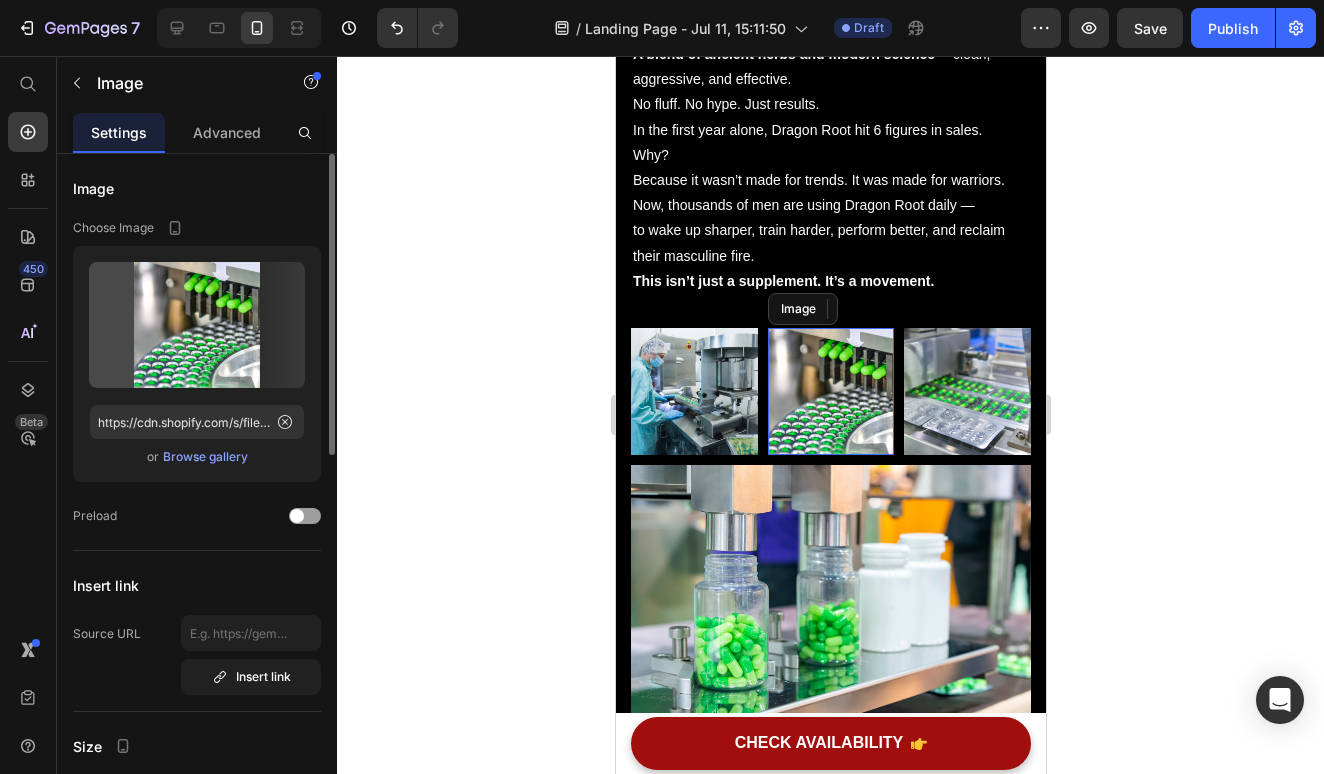 click at bounding box center (830, 391) 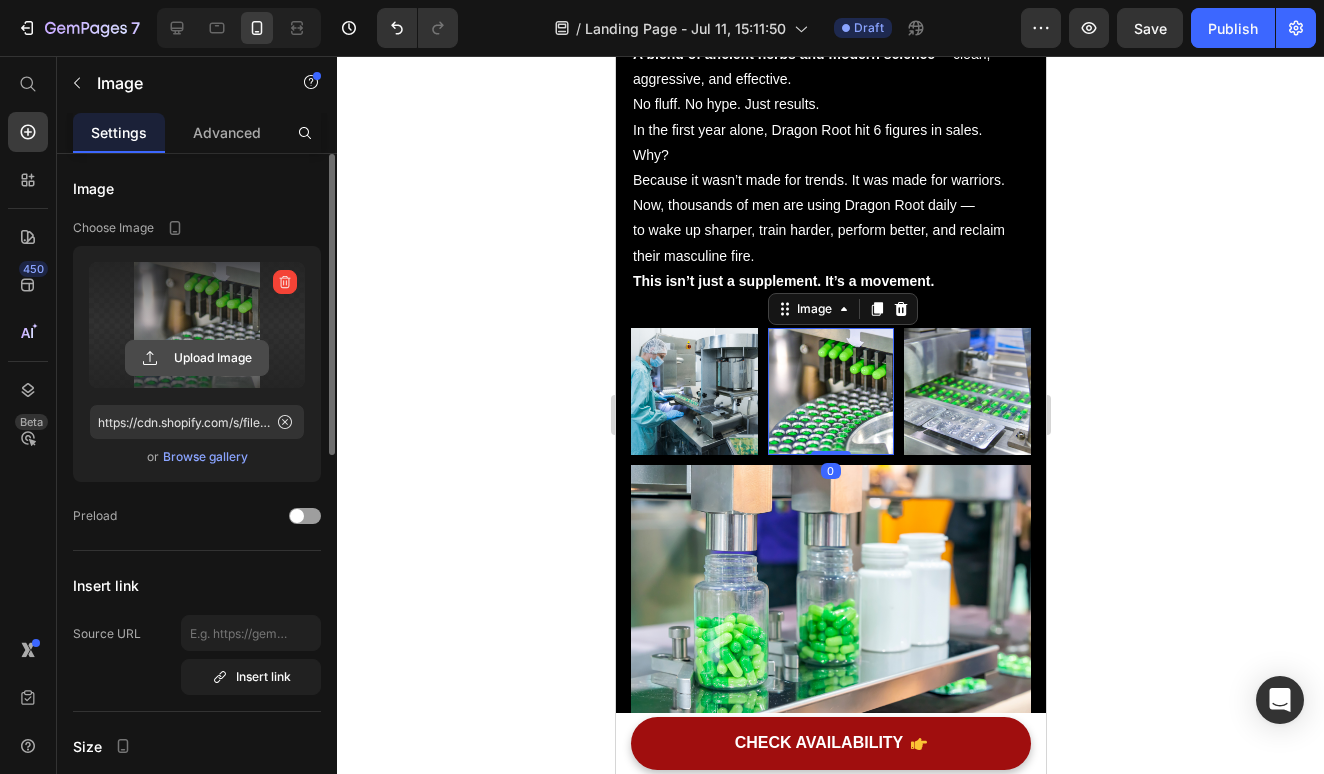 click 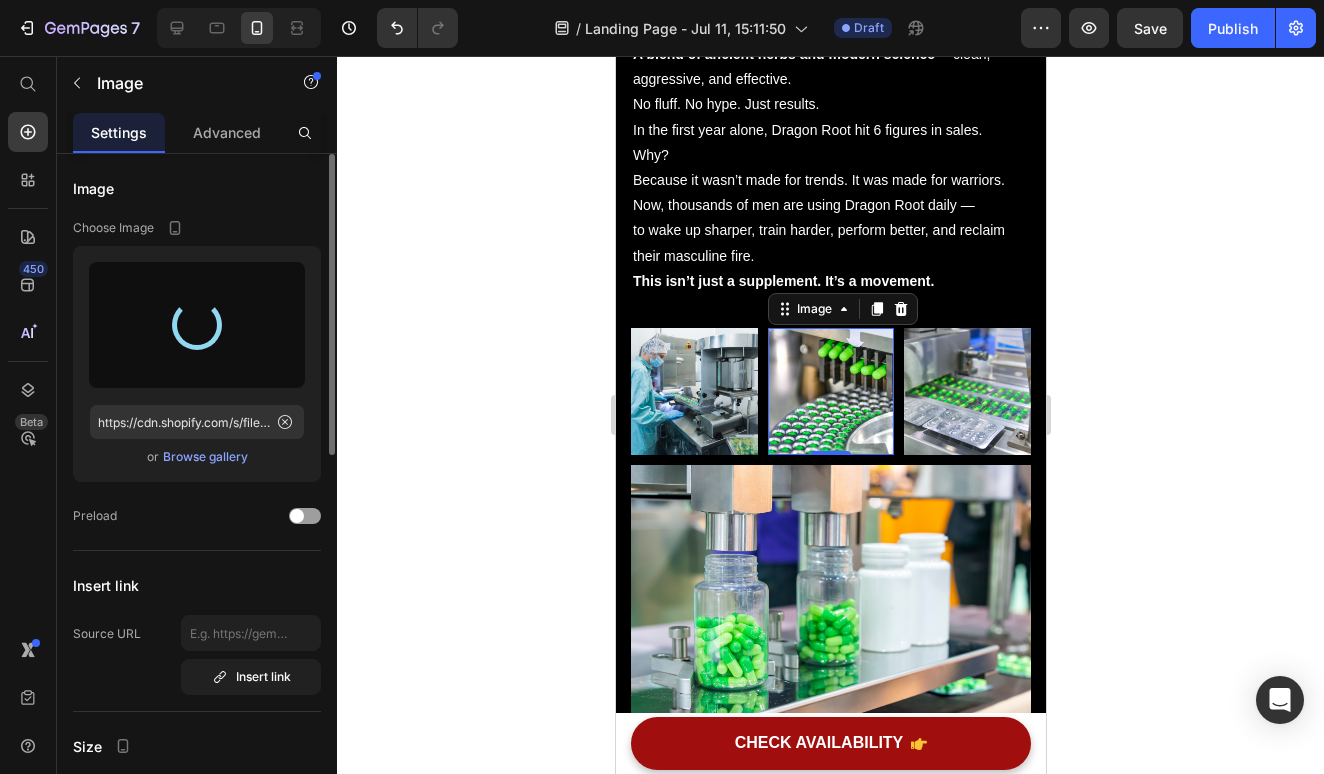 type on "https://cdn.shopify.com/s/files/1/0513/2890/9508/files/gempages_575026005459075871-9b11bf1f-f30c-4fab-b188-ee443df1cf74.png" 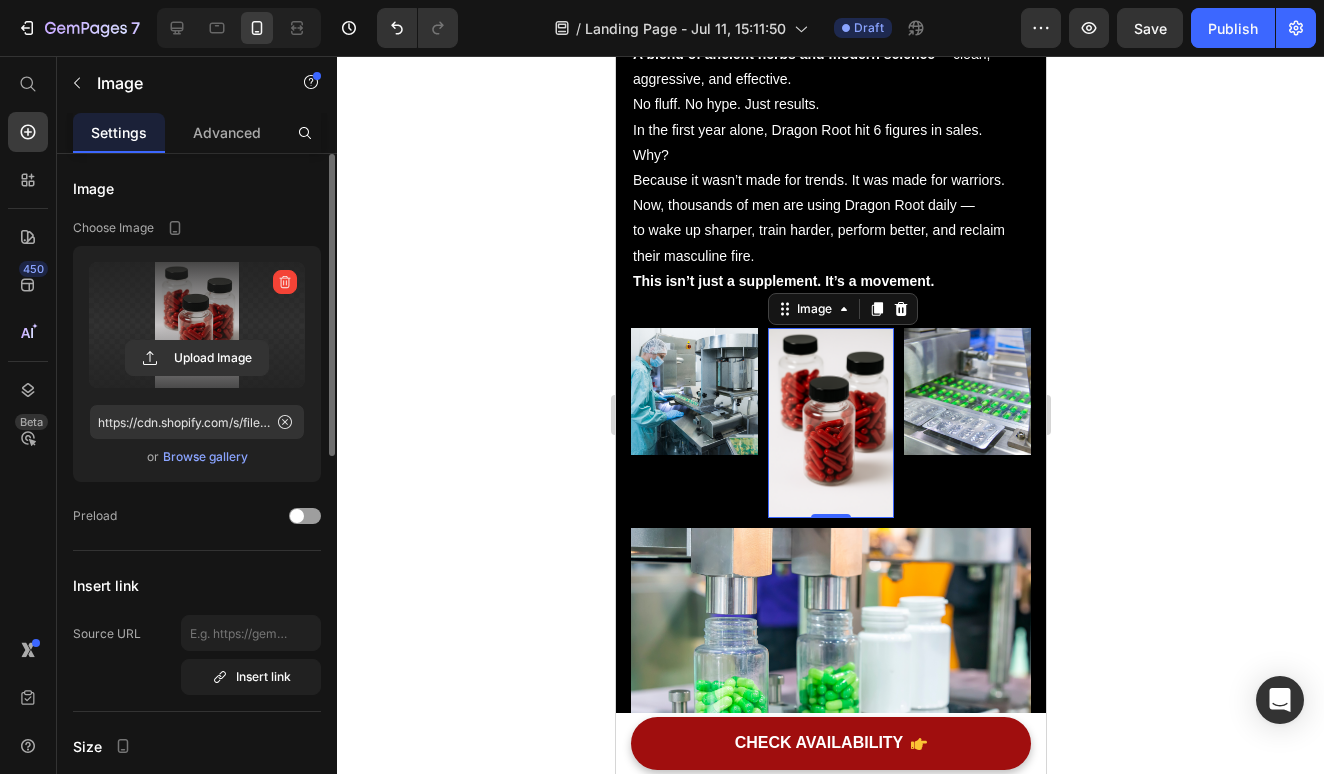 click 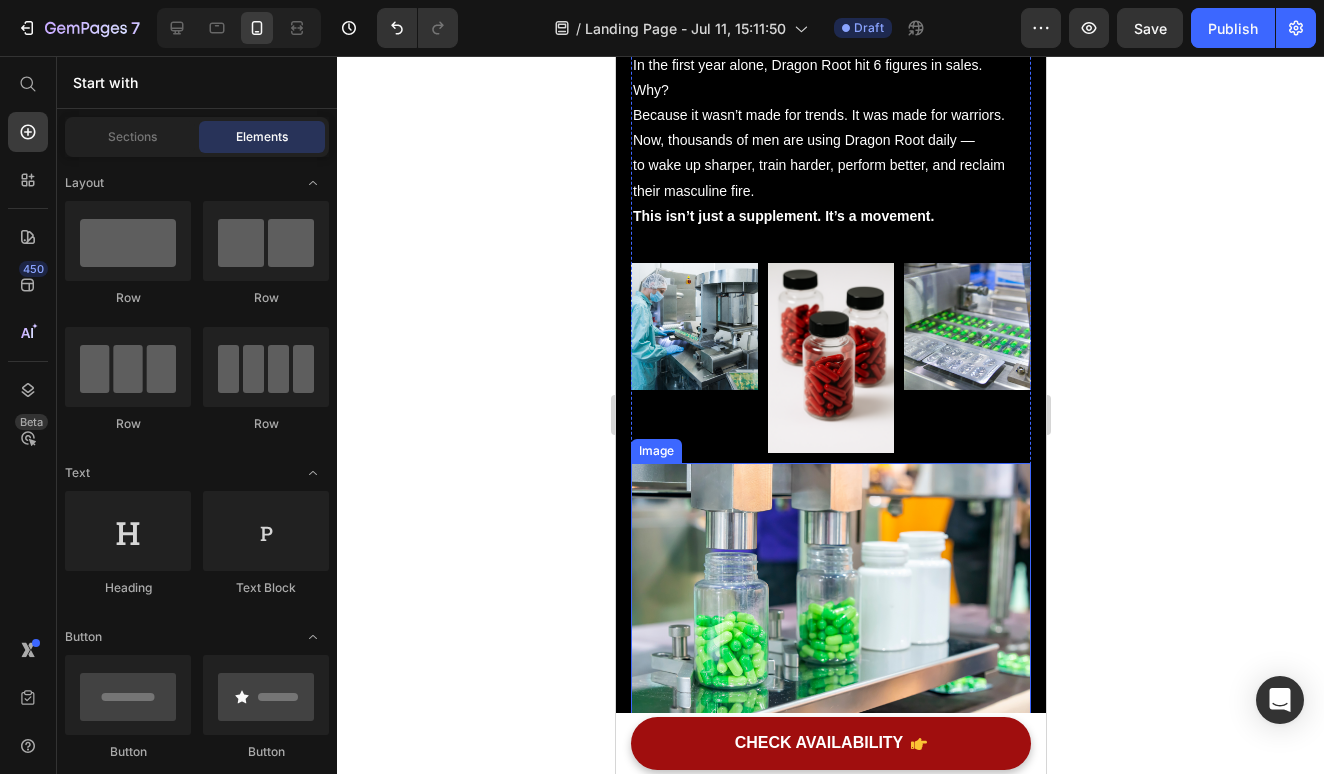 scroll, scrollTop: 6635, scrollLeft: 0, axis: vertical 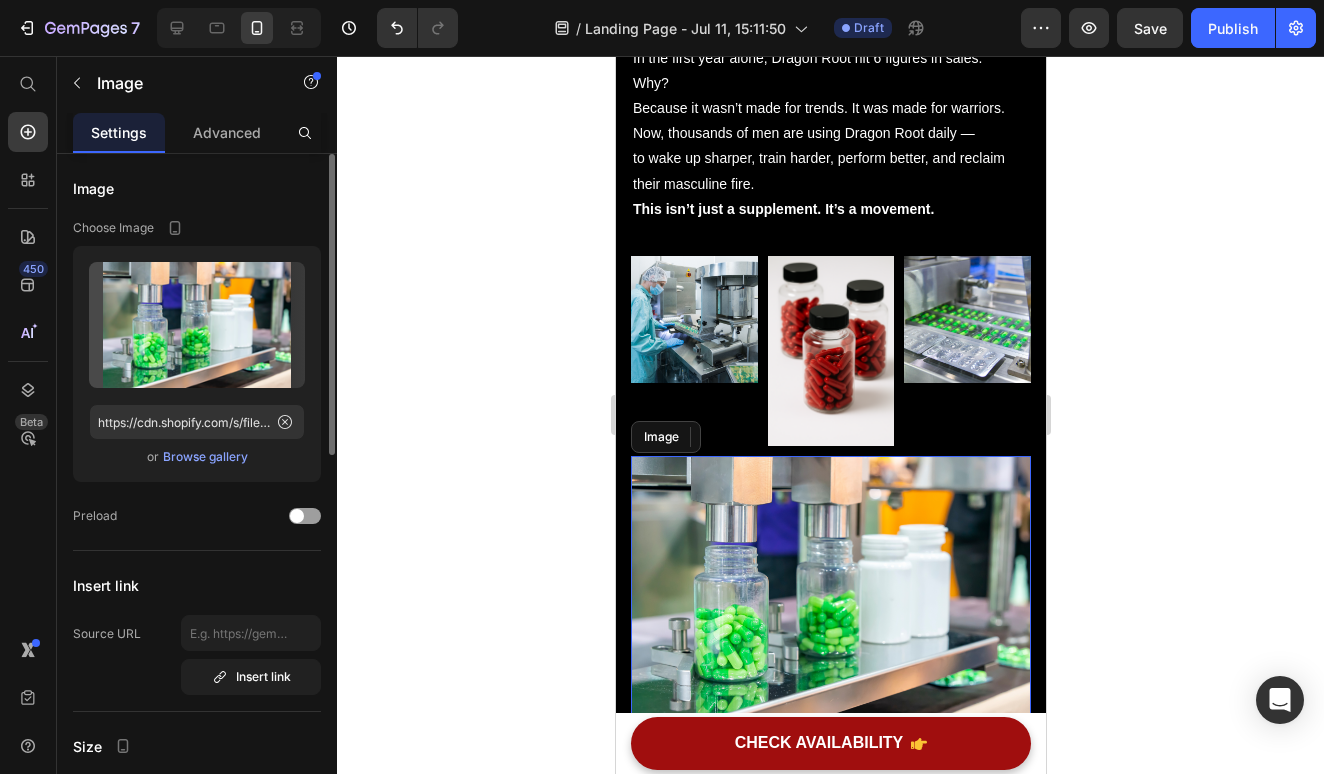 click at bounding box center [830, 589] 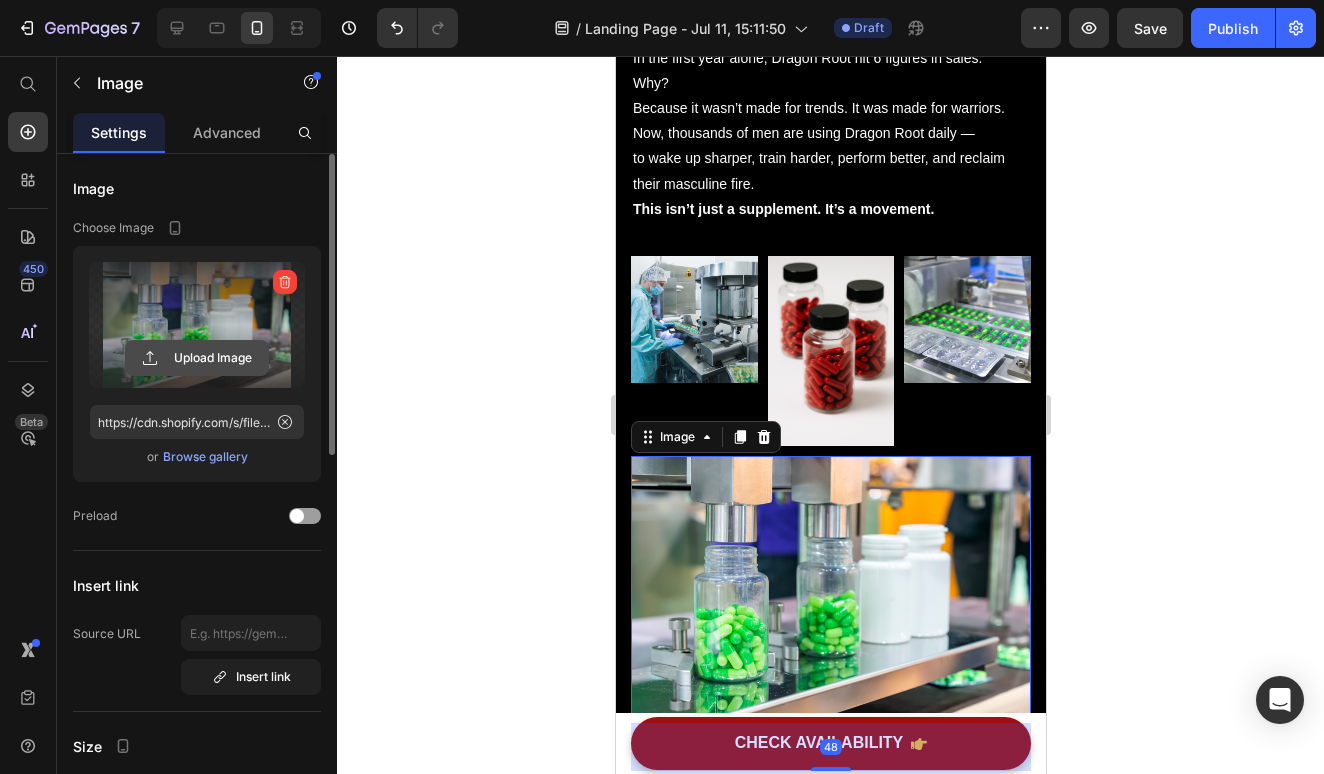 click 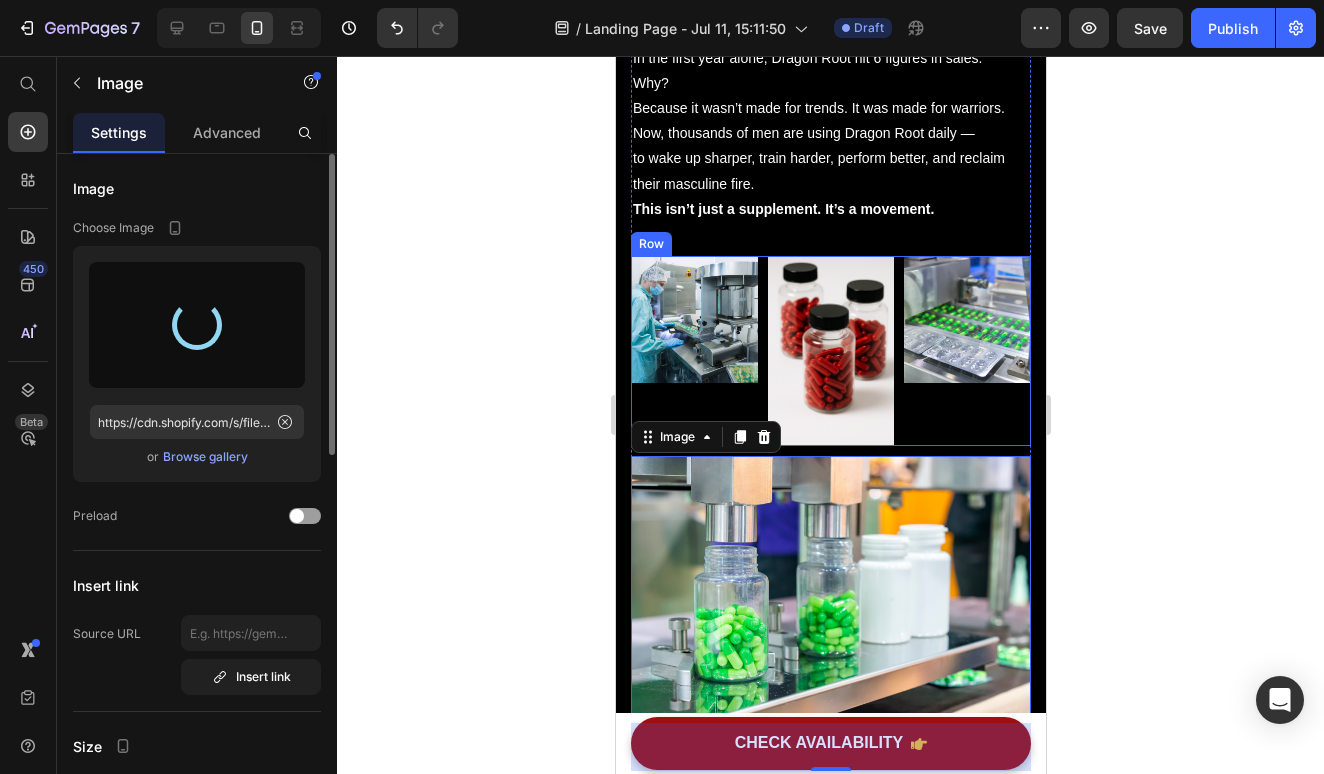type on "https://cdn.shopify.com/s/files/1/0513/2890/9508/files/gempages_575026005459075871-17c1b469-e4ef-4c2a-a55e-2260bf3e7189.png" 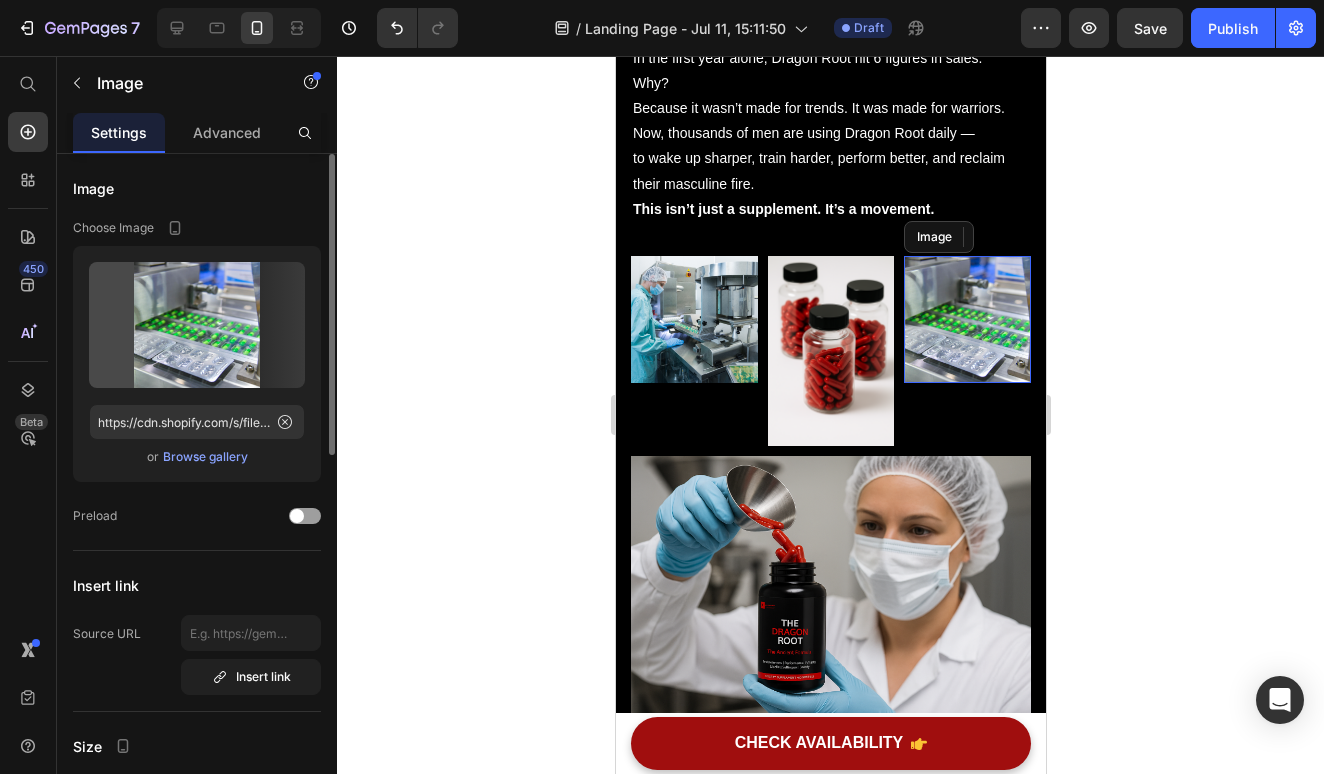 click at bounding box center [966, 319] 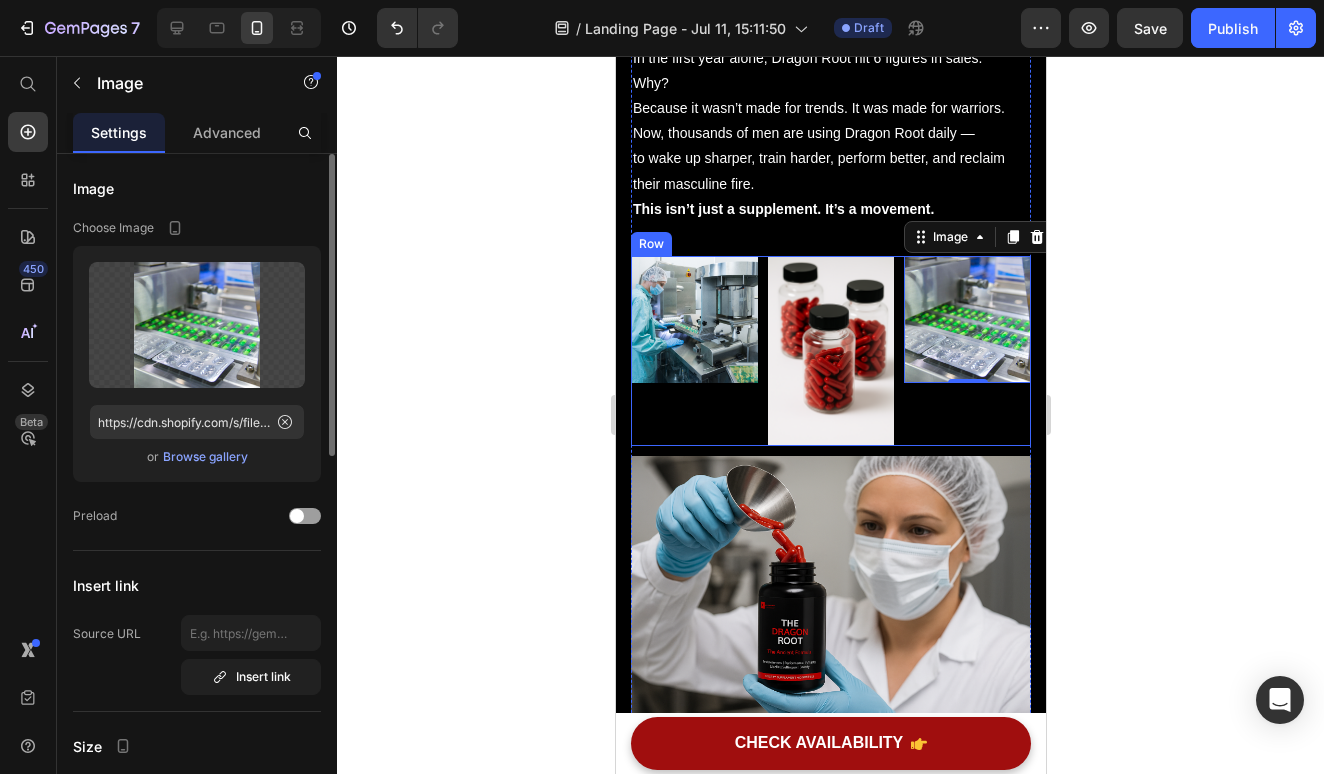 click on "Image" at bounding box center [693, 351] 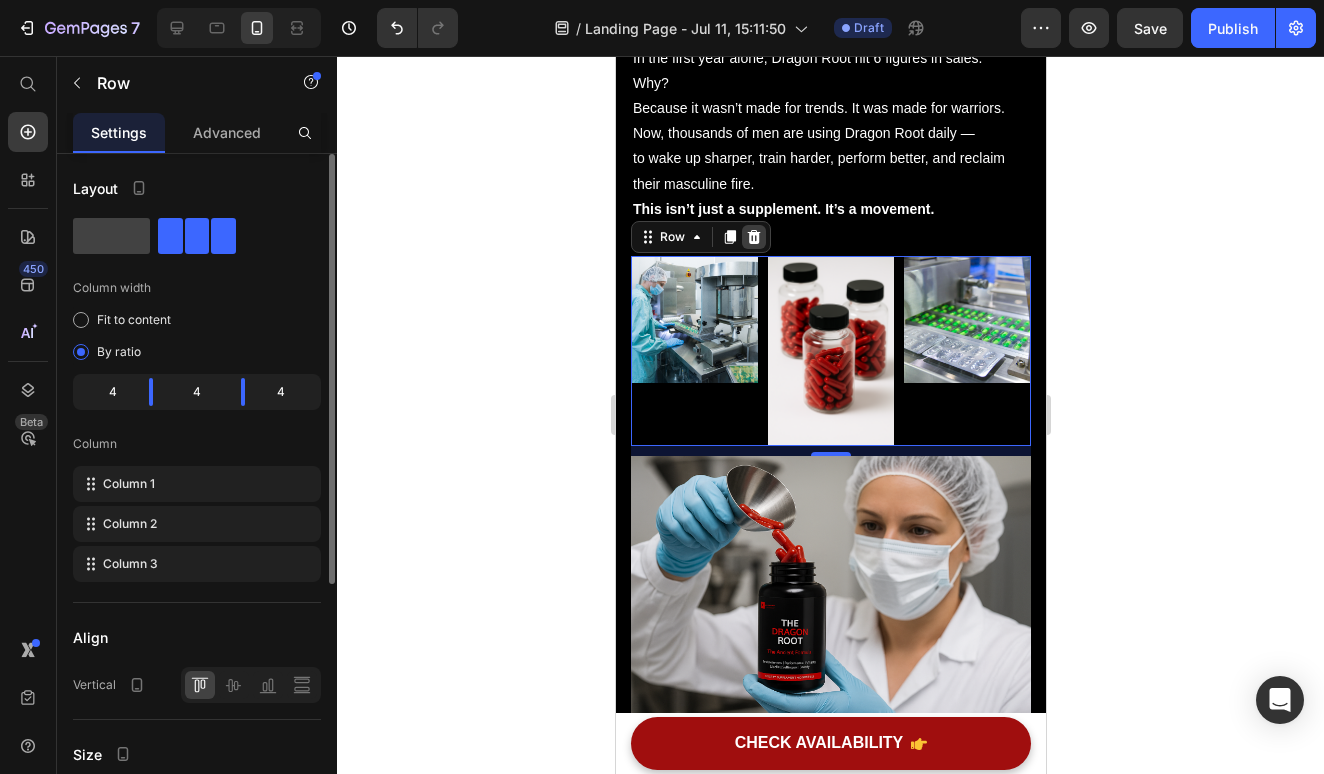 click 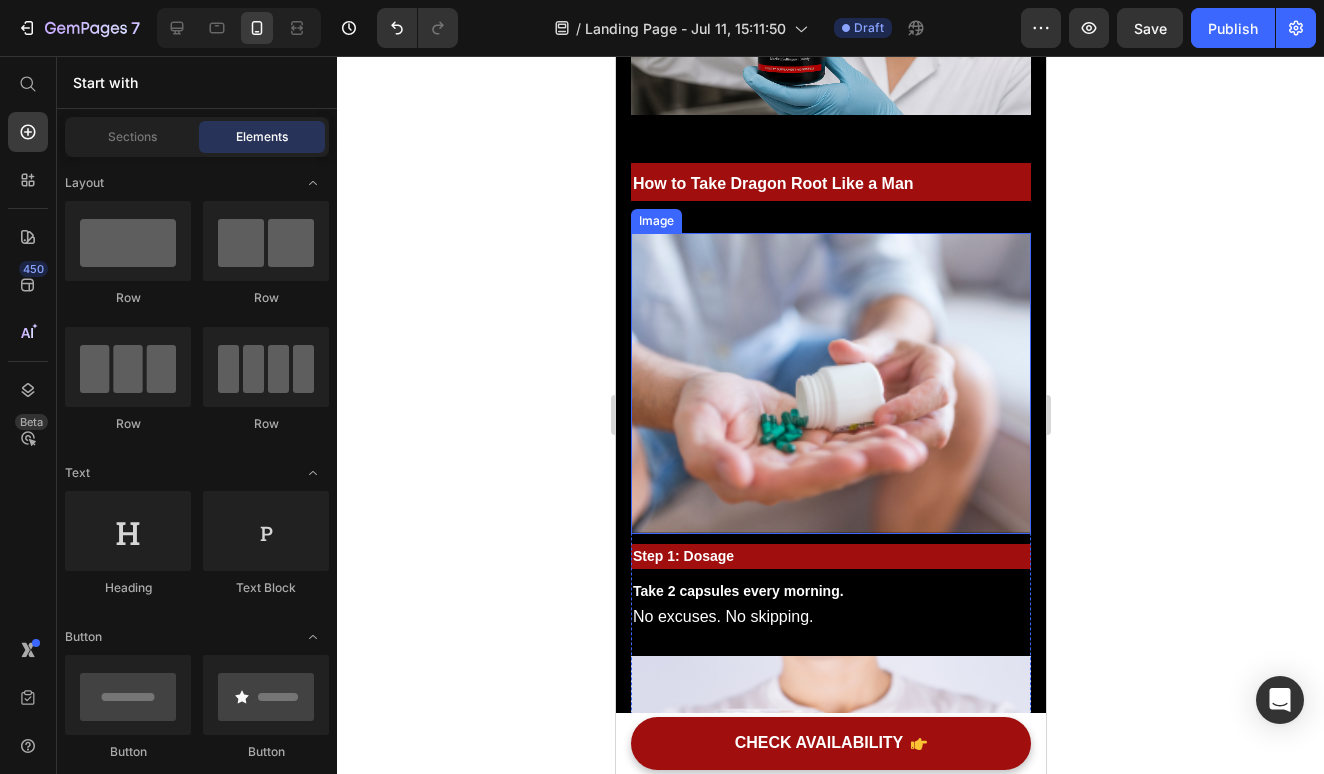 scroll, scrollTop: 7054, scrollLeft: 0, axis: vertical 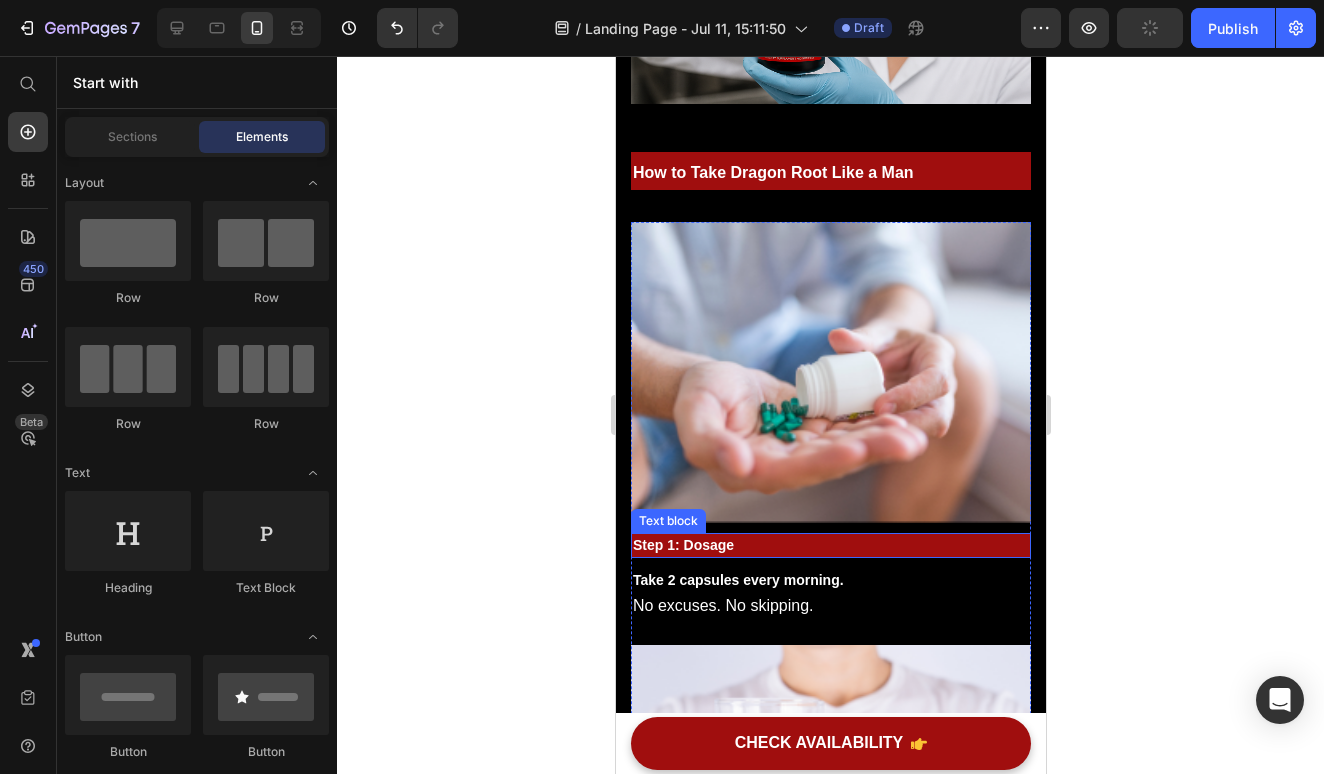 click on "Step 1: Dosage" at bounding box center (830, 545) 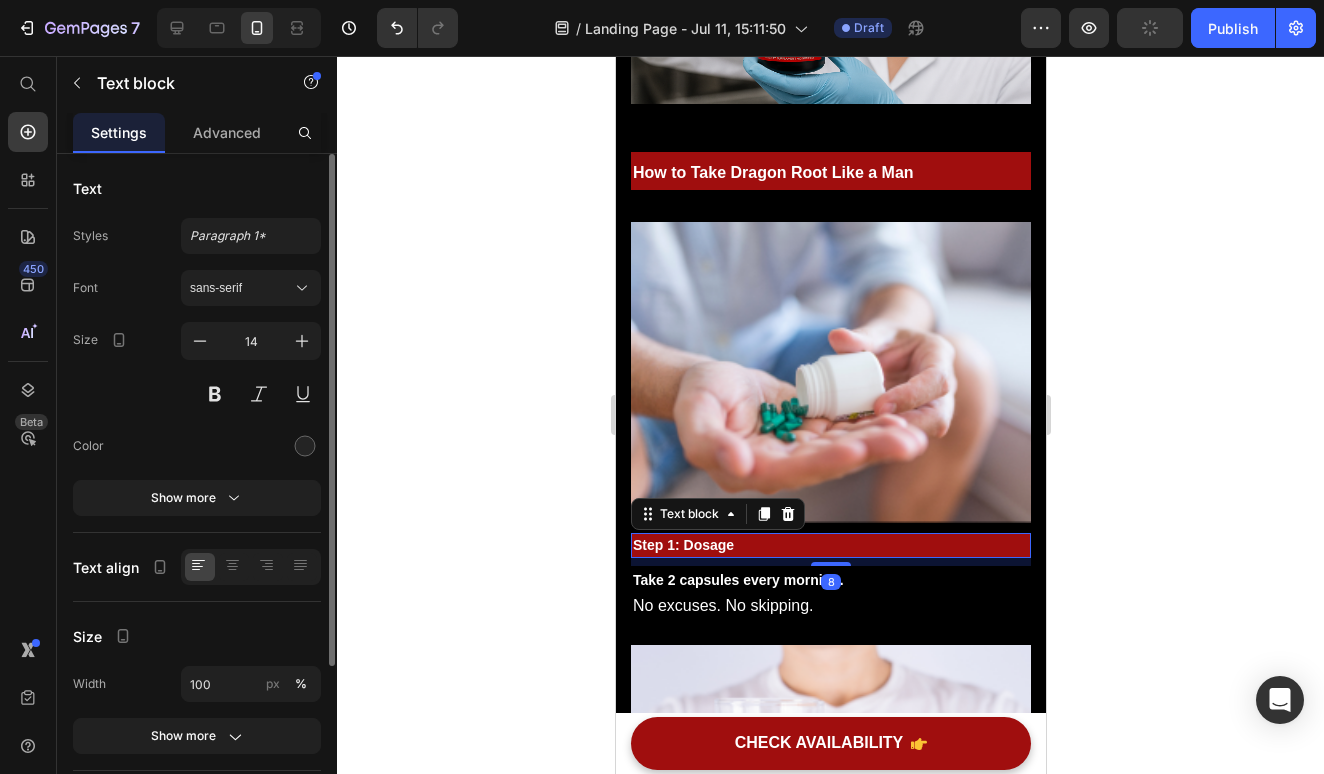 click on "Step 1: Dosage" at bounding box center (830, 545) 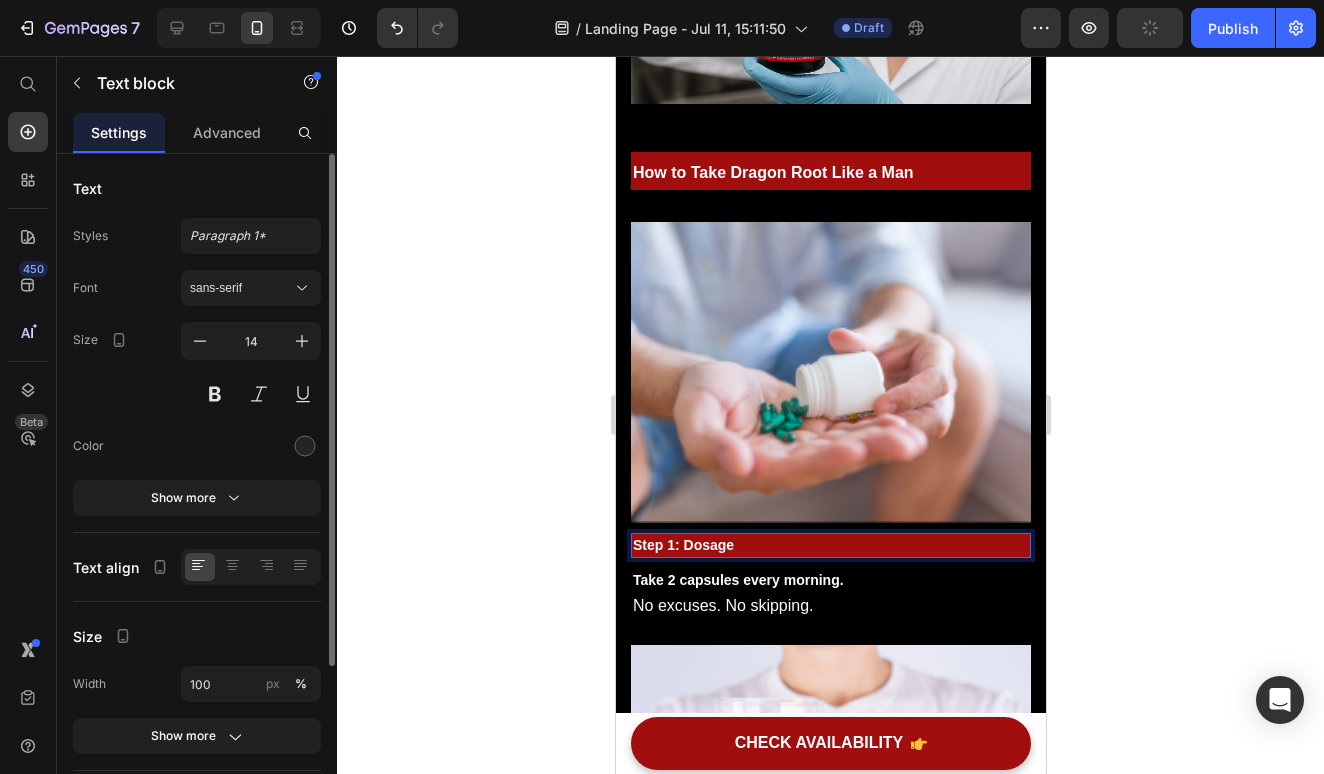 click on "Step 1: Dosage" at bounding box center (682, 545) 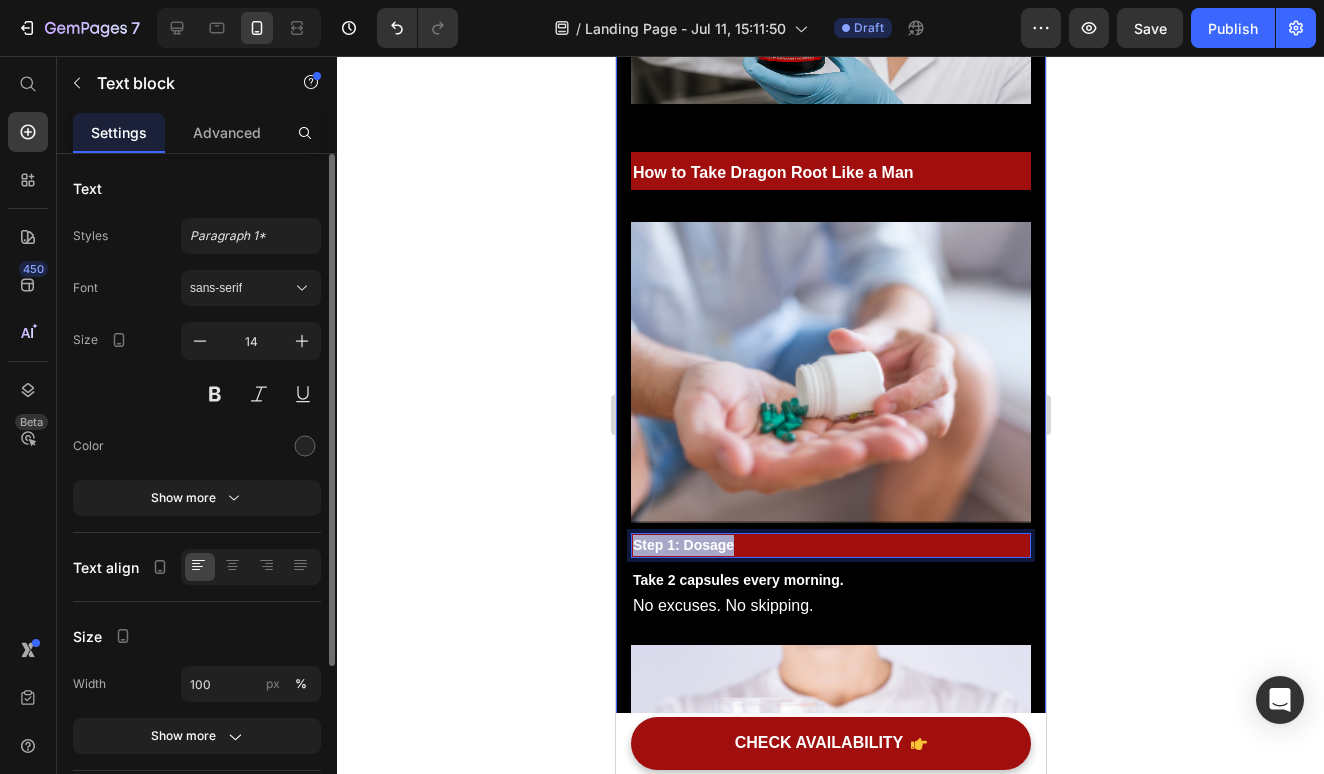 drag, startPoint x: 730, startPoint y: 520, endPoint x: 627, endPoint y: 517, distance: 103.04368 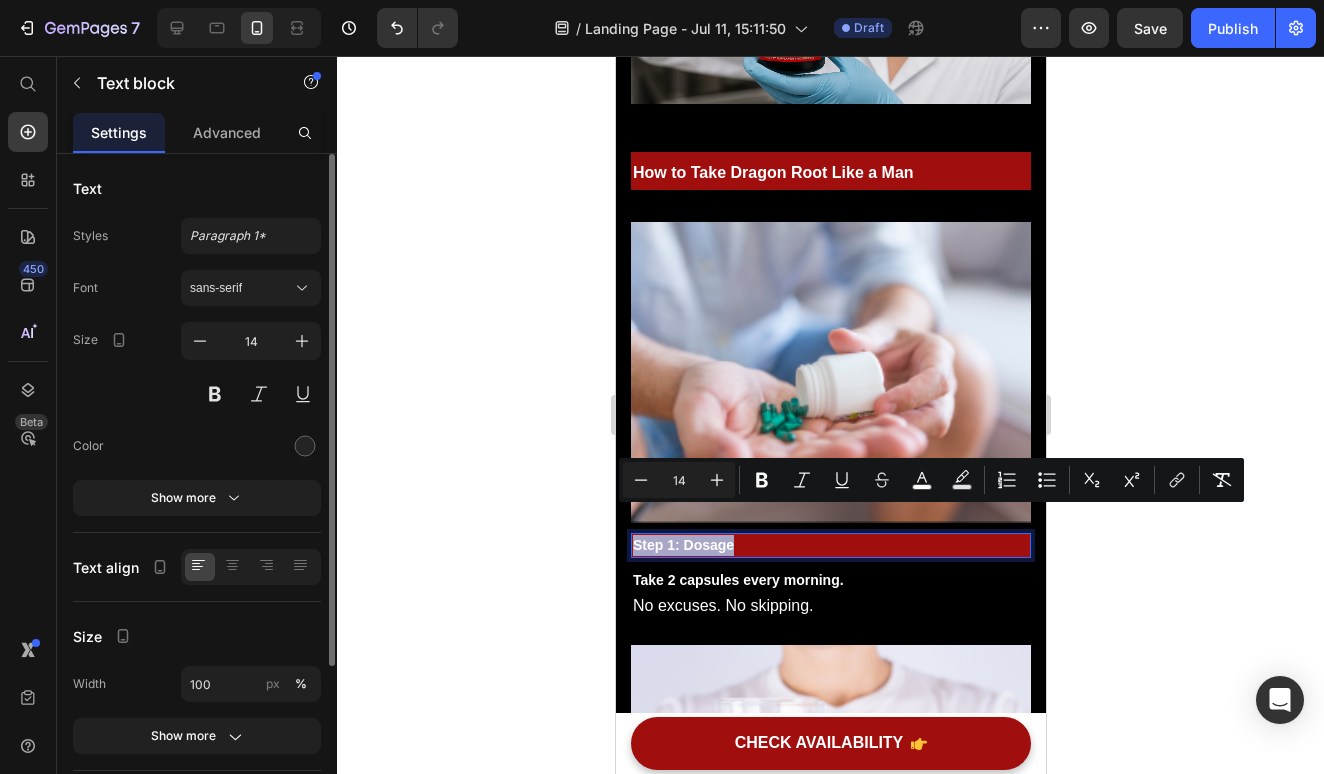 copy on "Step 1: Dosage" 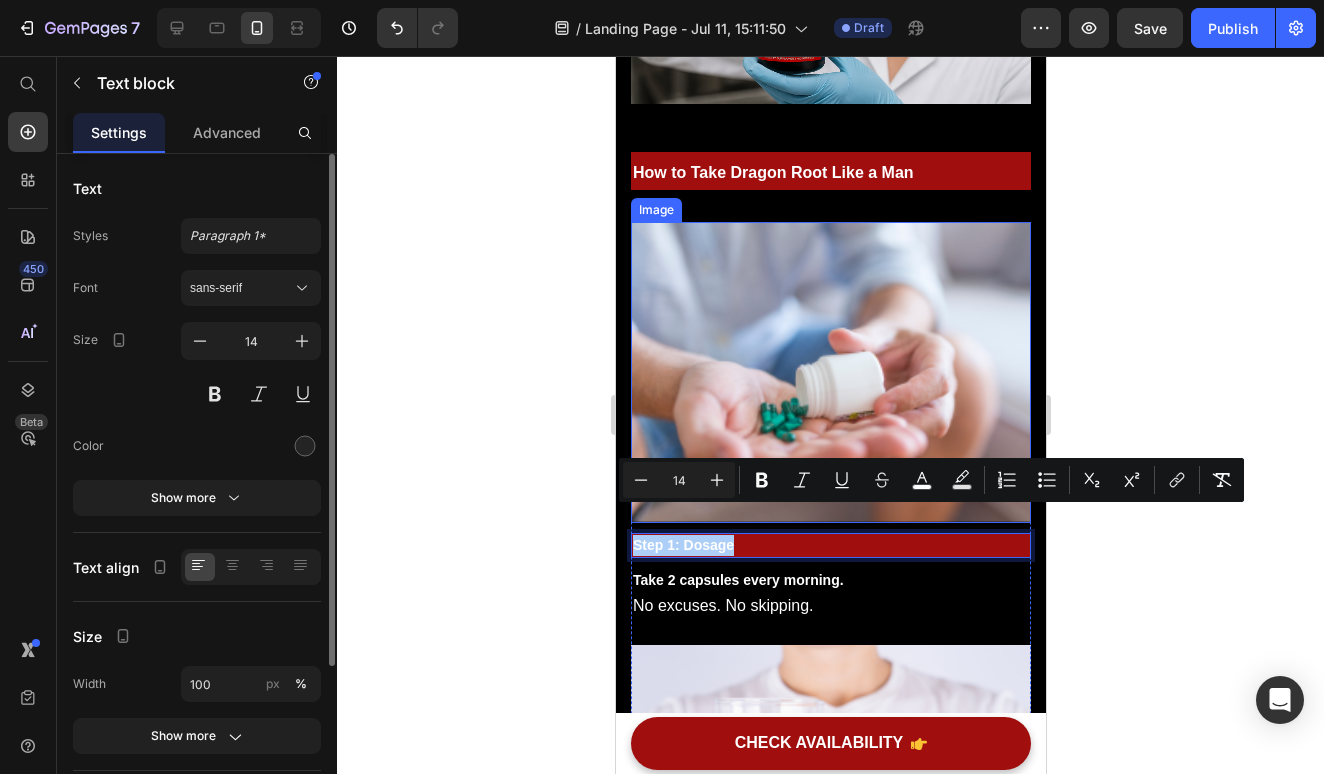 click 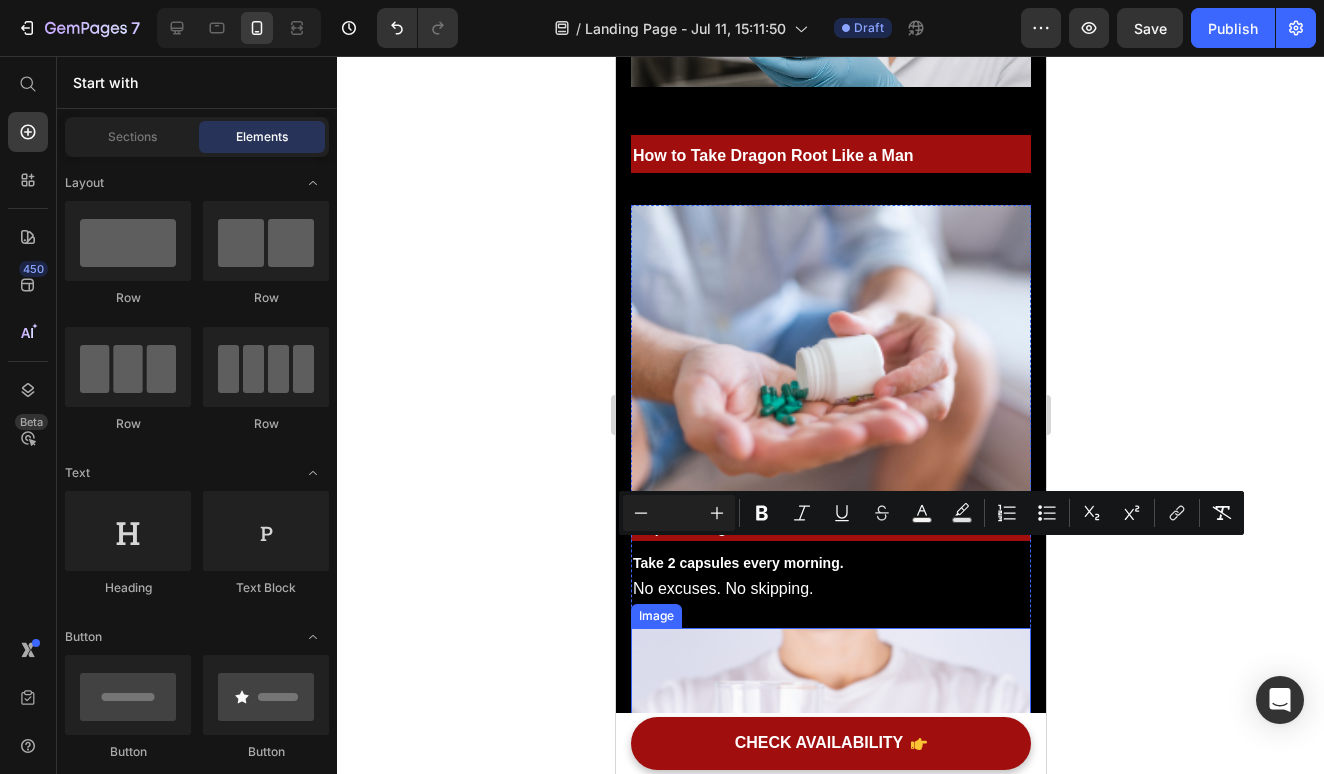 scroll, scrollTop: 7015, scrollLeft: 0, axis: vertical 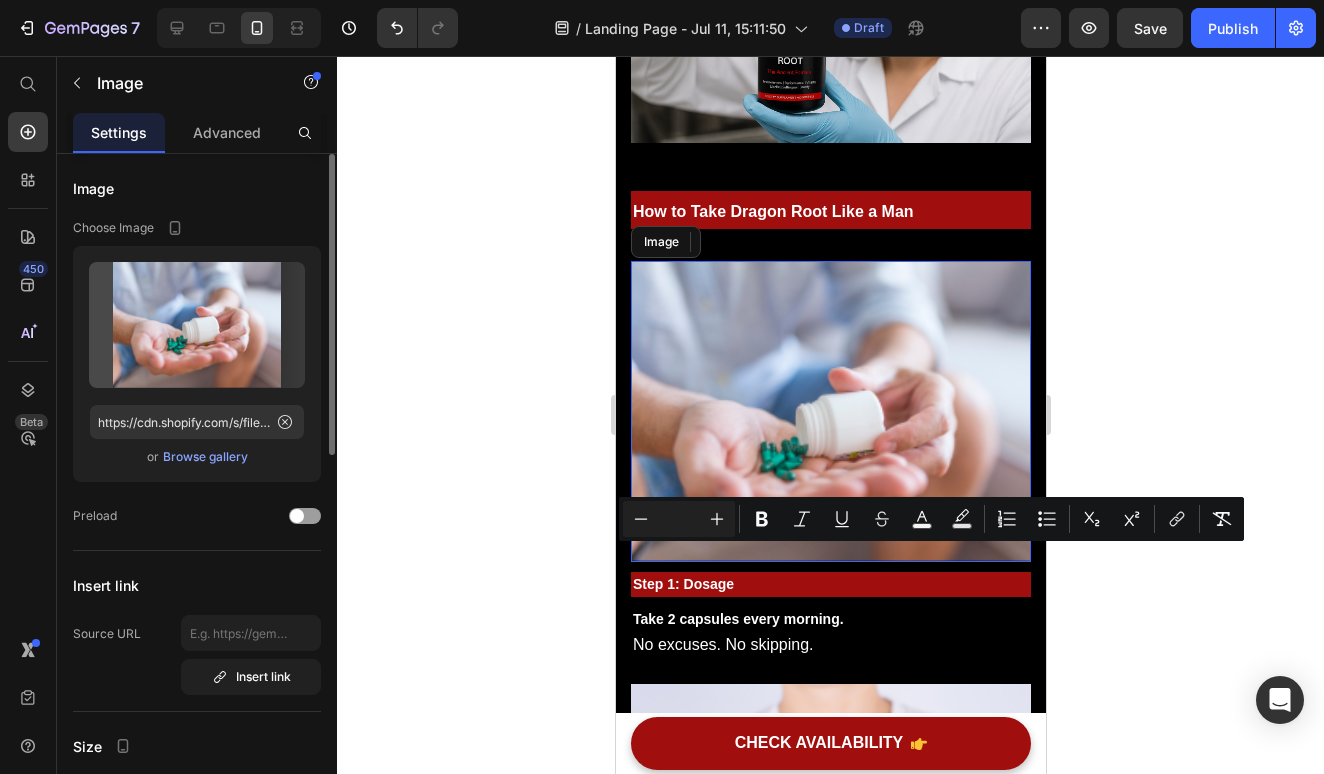 click at bounding box center (830, 411) 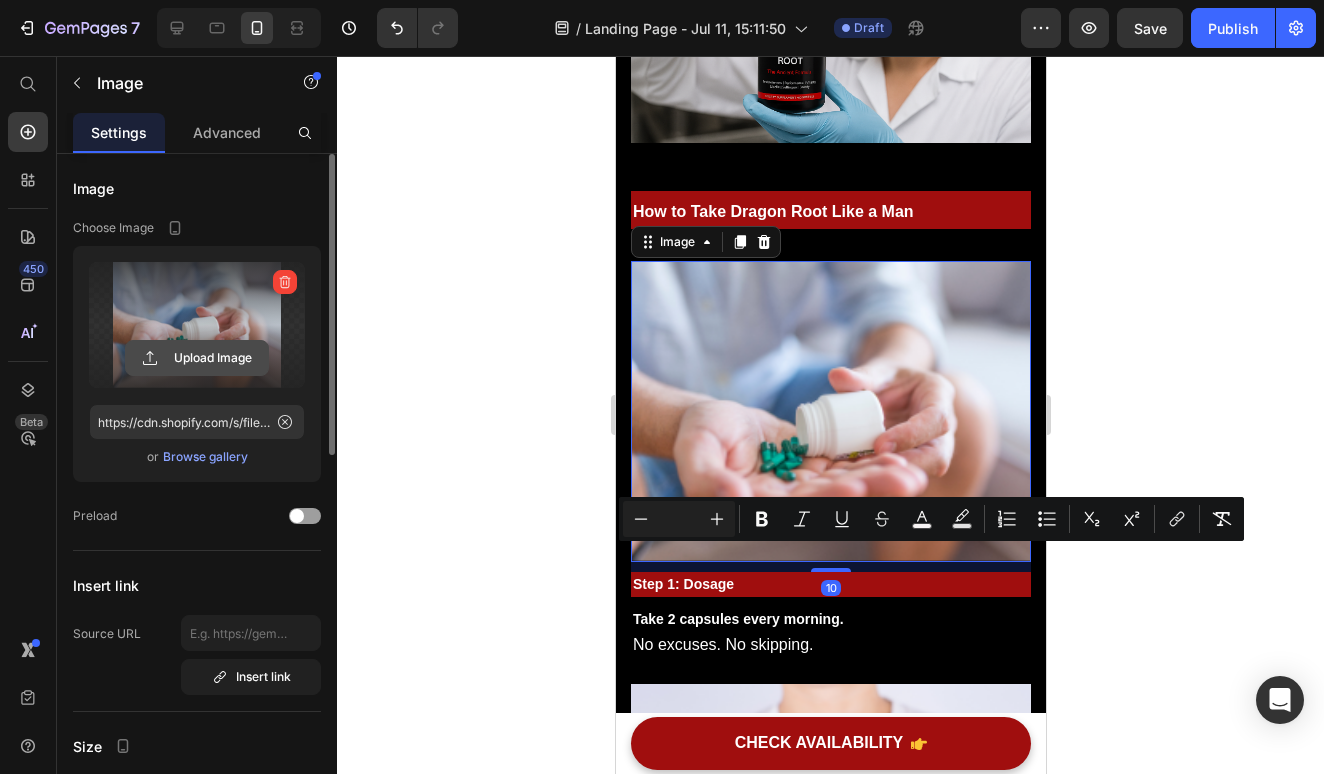 click 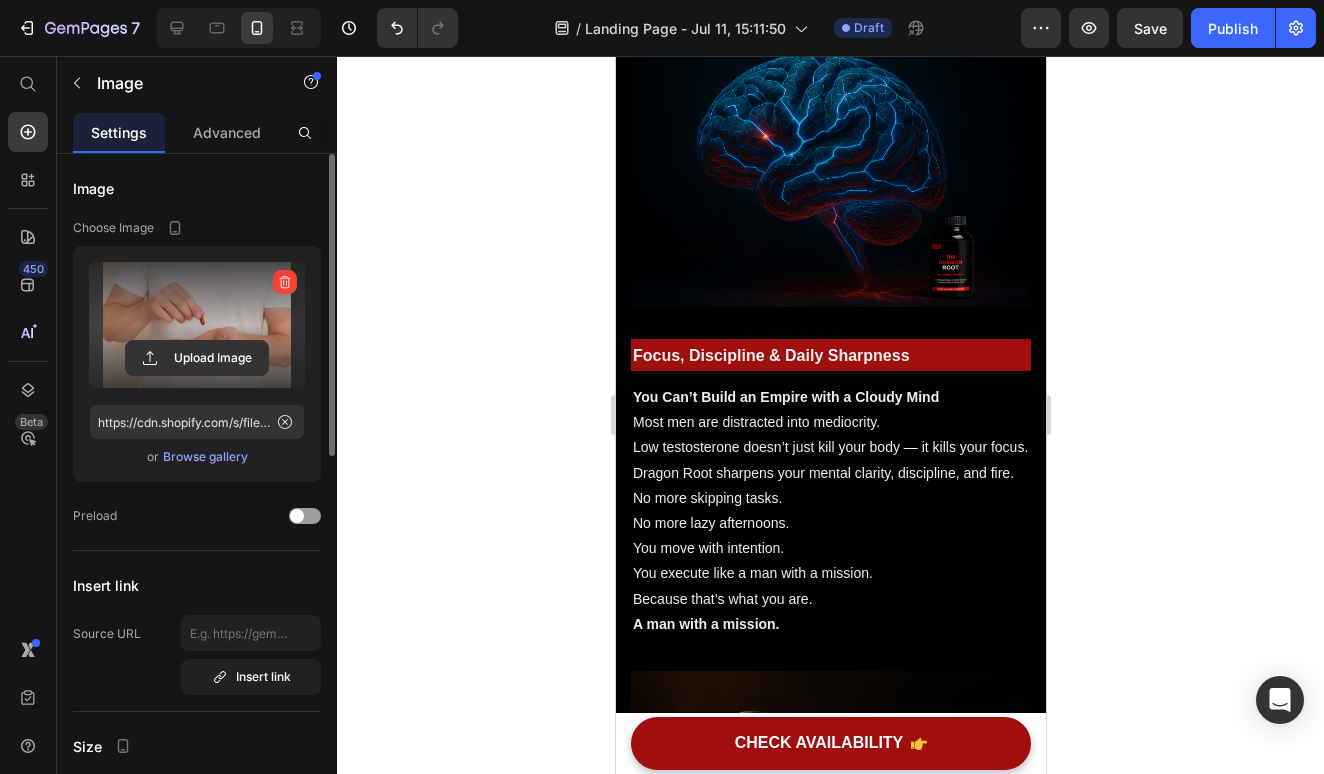type on "https://cdn.shopify.com/s/files/1/0513/2890/9508/files/gempages_575026005459075871-bd28261d-61d7-4b20-b204-4469858f3ca0.png" 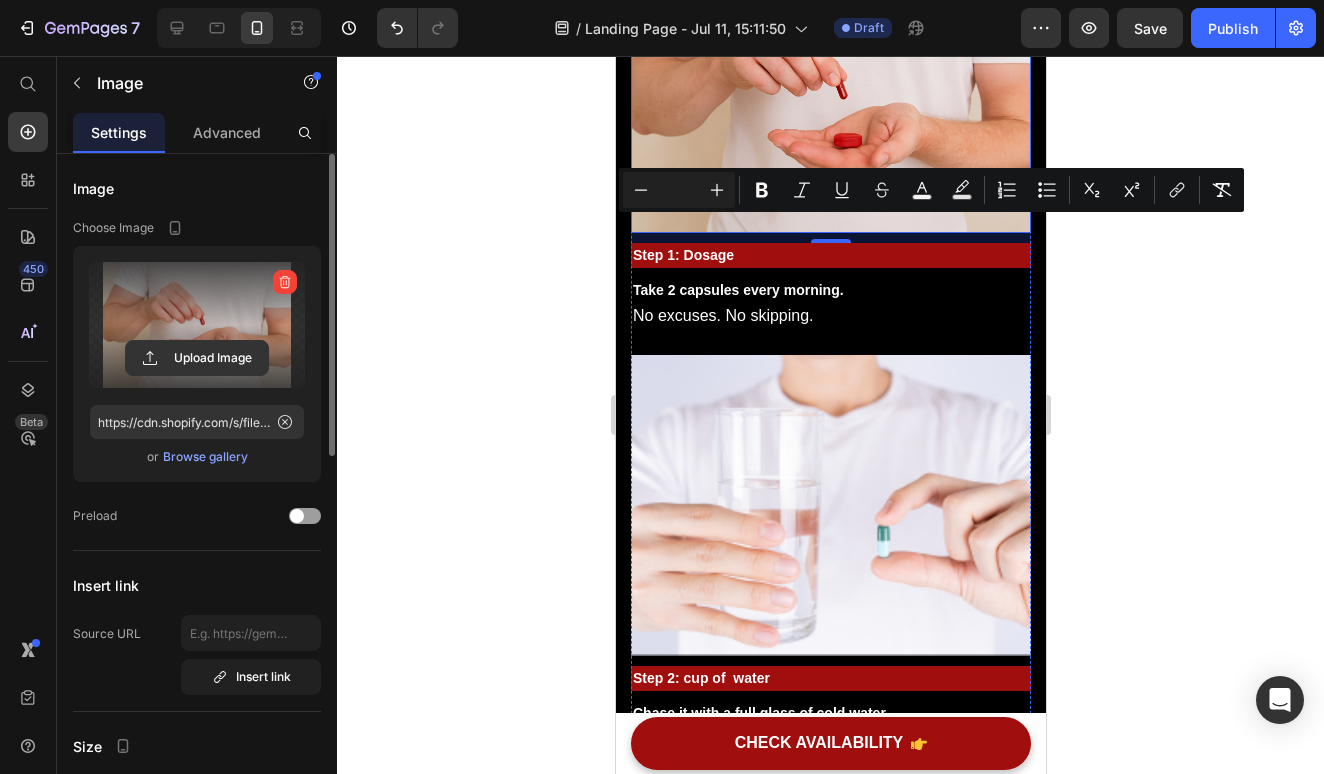 scroll, scrollTop: 7324, scrollLeft: 0, axis: vertical 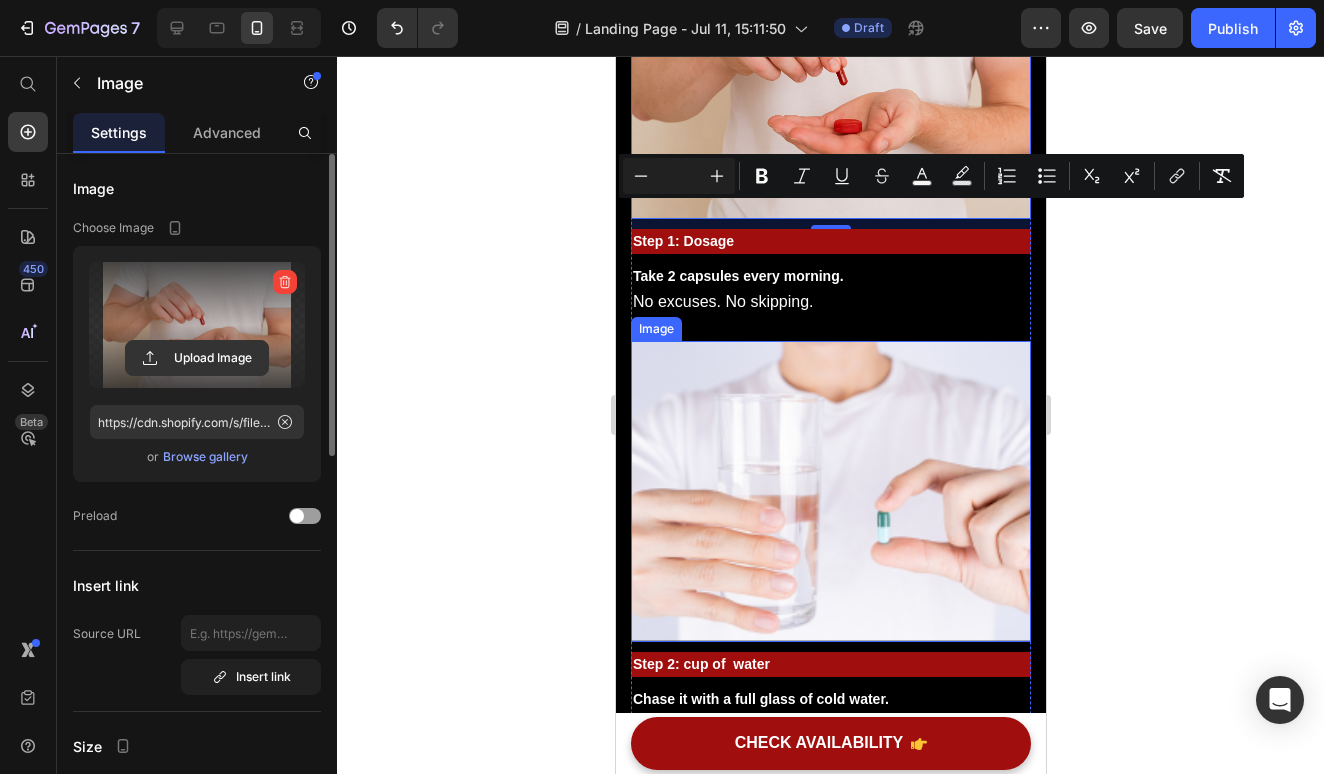 click at bounding box center [830, 491] 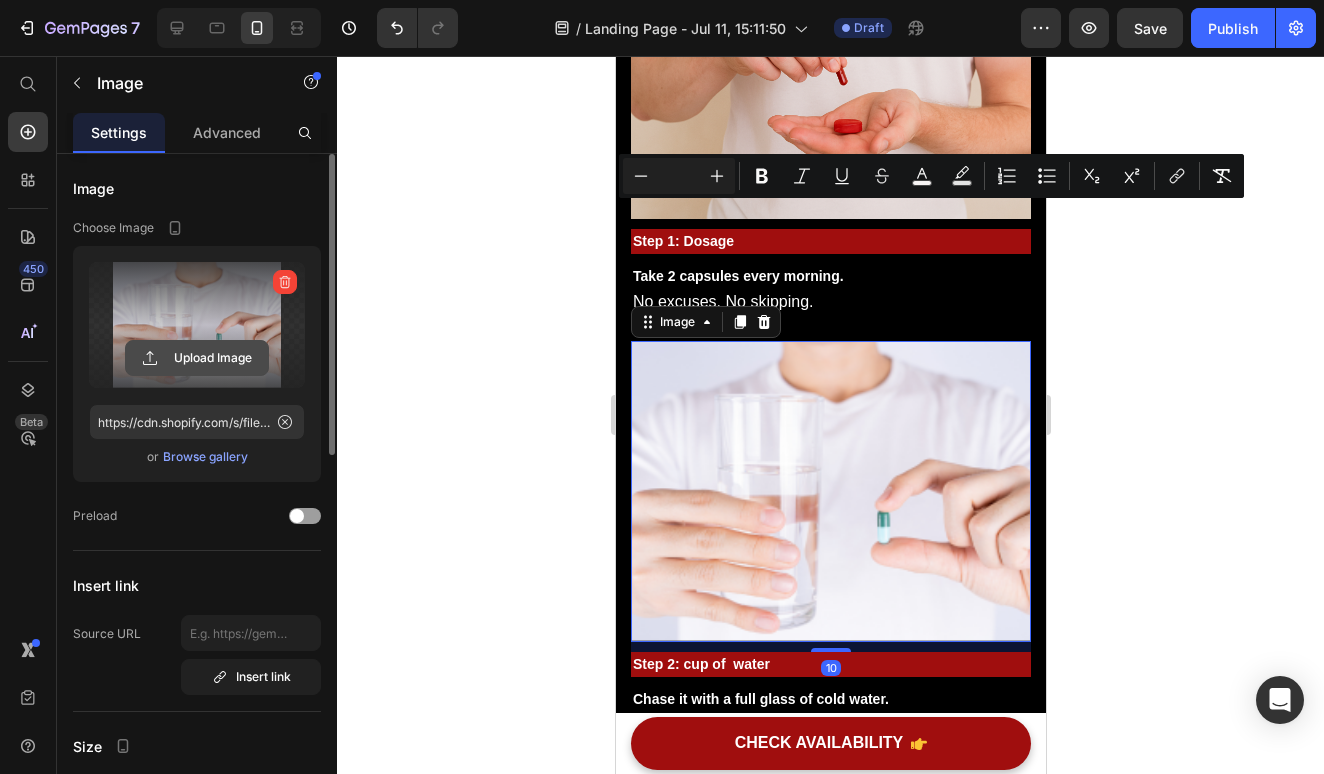click 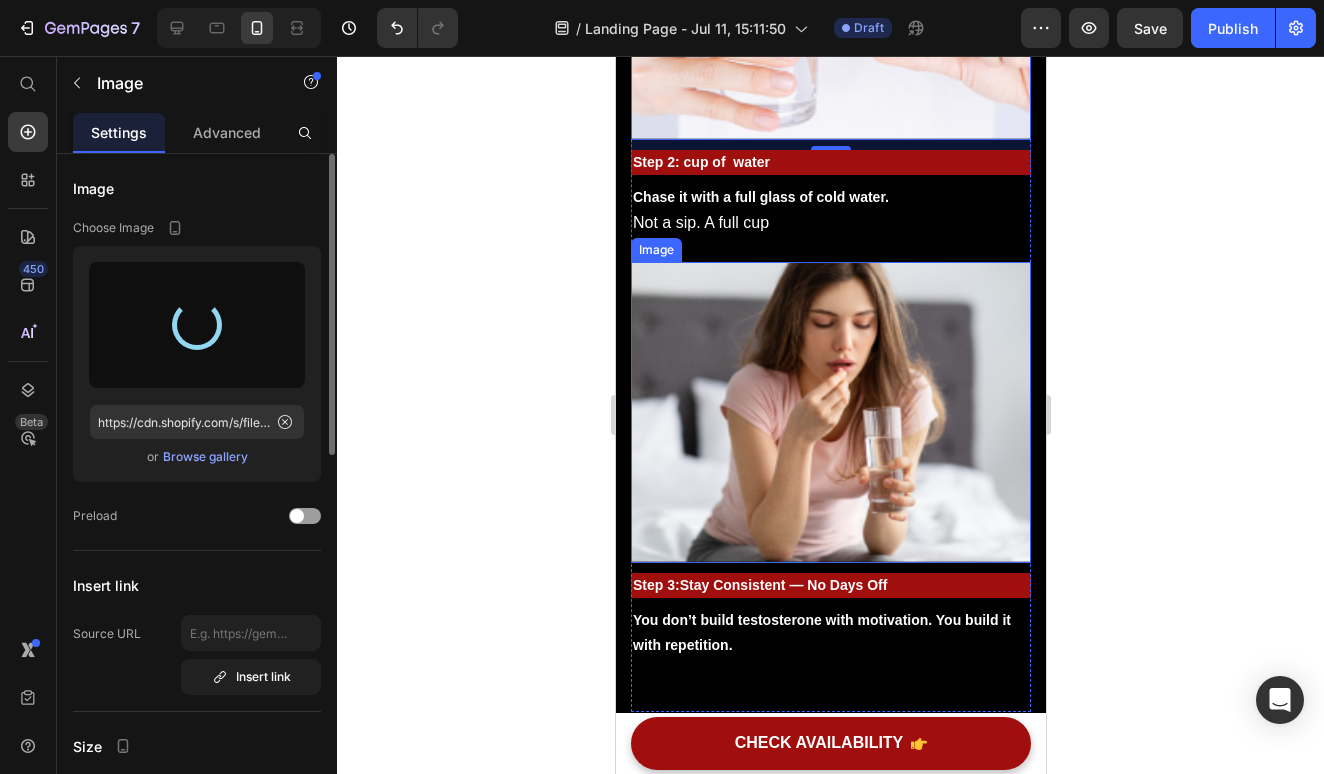 scroll, scrollTop: 7831, scrollLeft: 0, axis: vertical 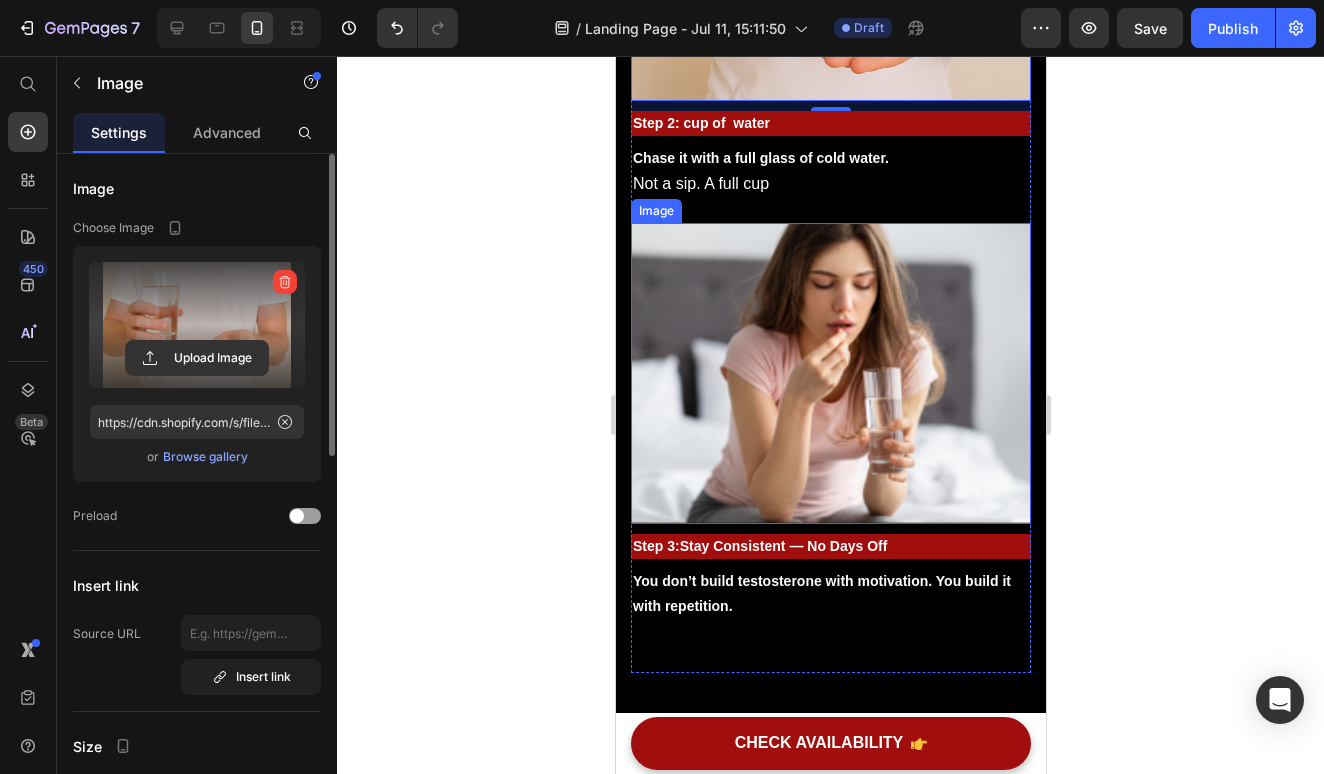 type on "https://cdn.shopify.com/s/files/1/0513/2890/9508/files/gempages_575026005459075871-161b9c23-ebe9-4657-aba3-a1a220ed4a97.png" 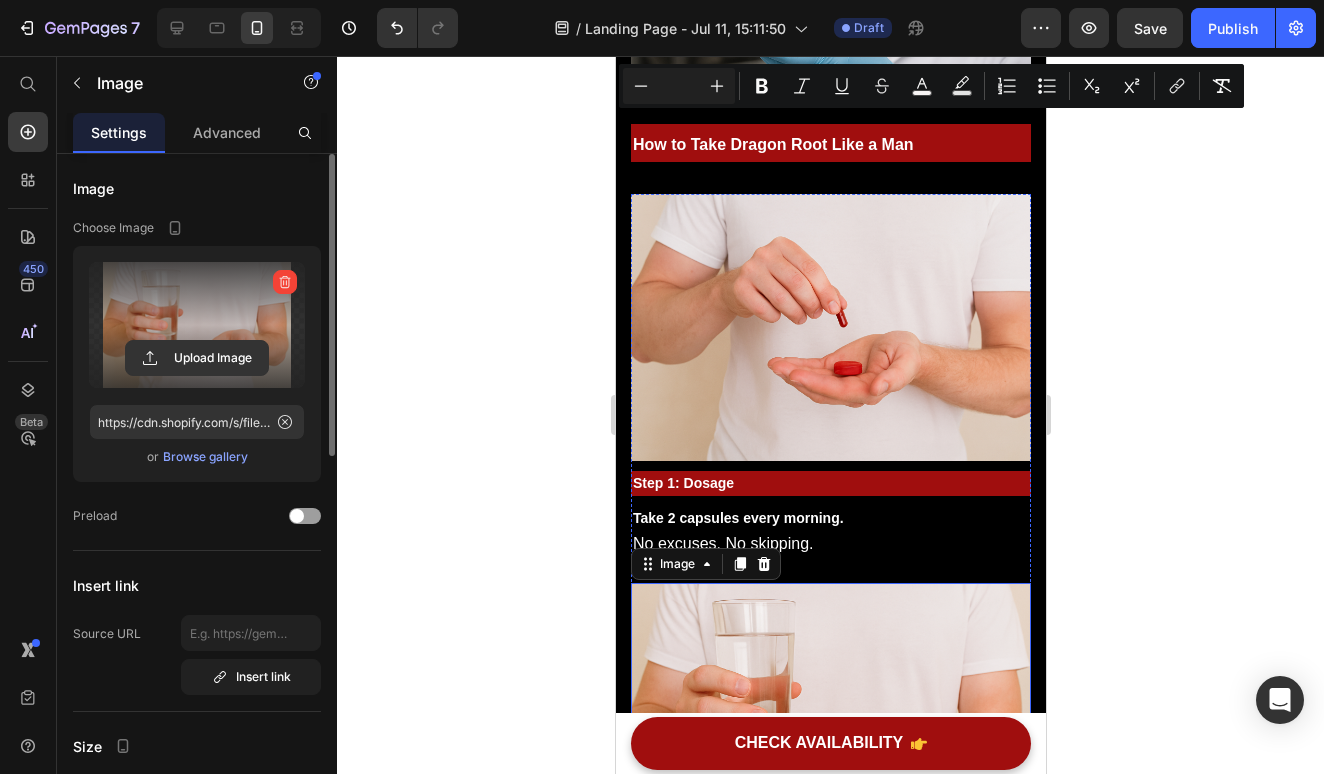 scroll, scrollTop: 7935, scrollLeft: 0, axis: vertical 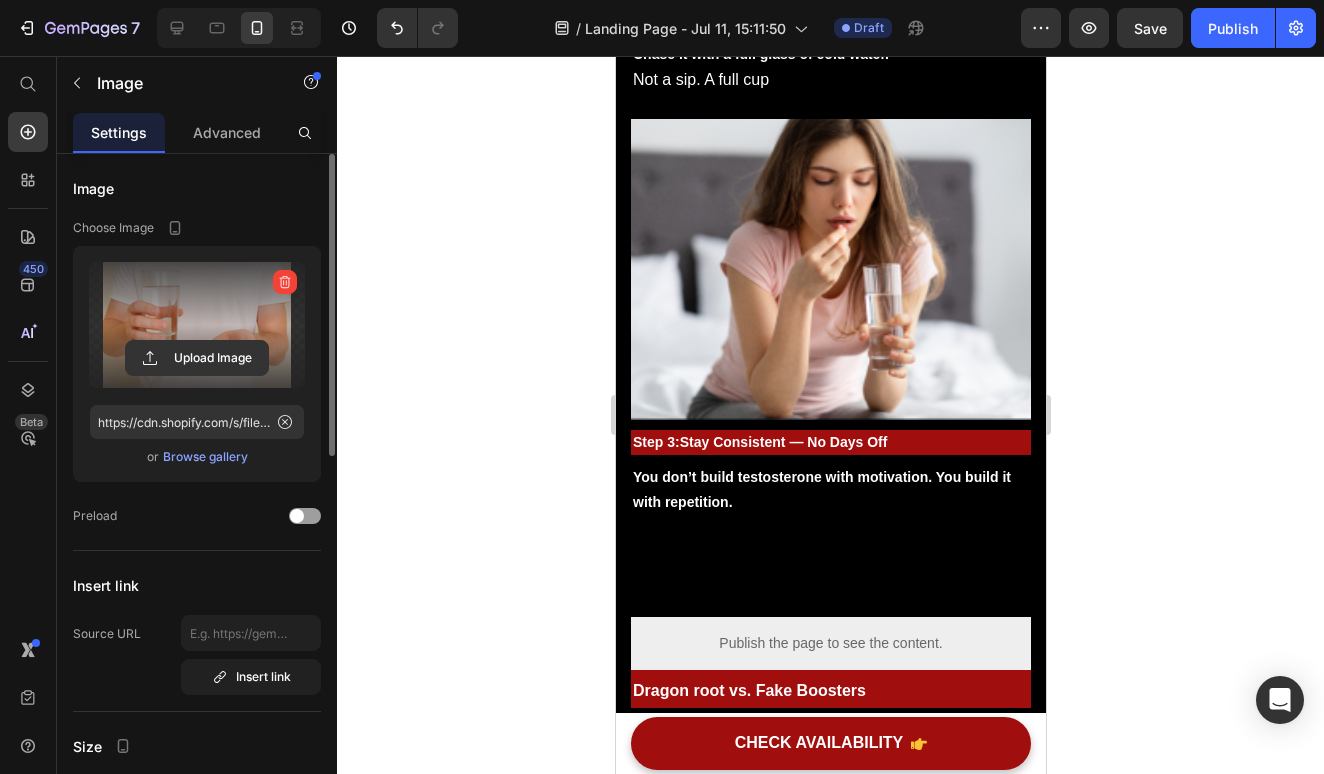 click on "7   /  Landing Page - Jul 11, 15:11:50 Draft Preview  Save   Publish" 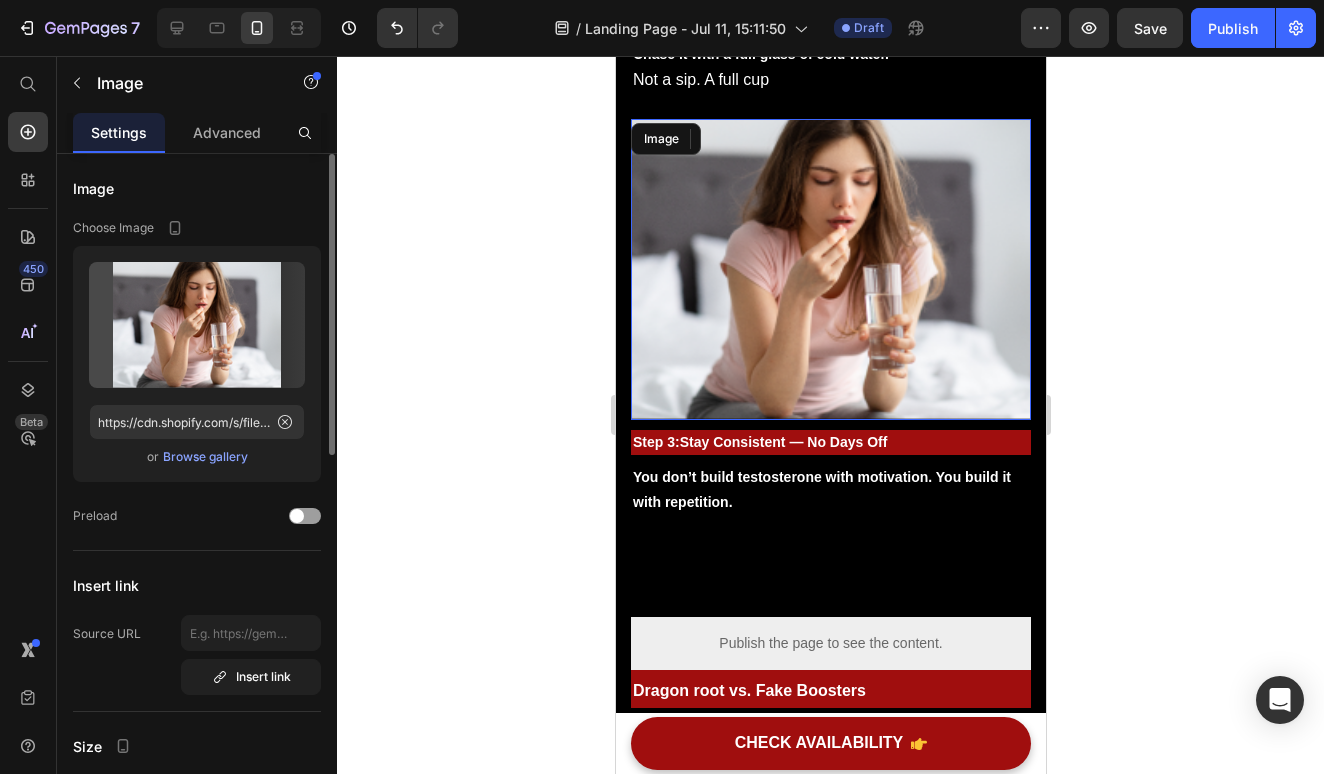 click at bounding box center (830, 269) 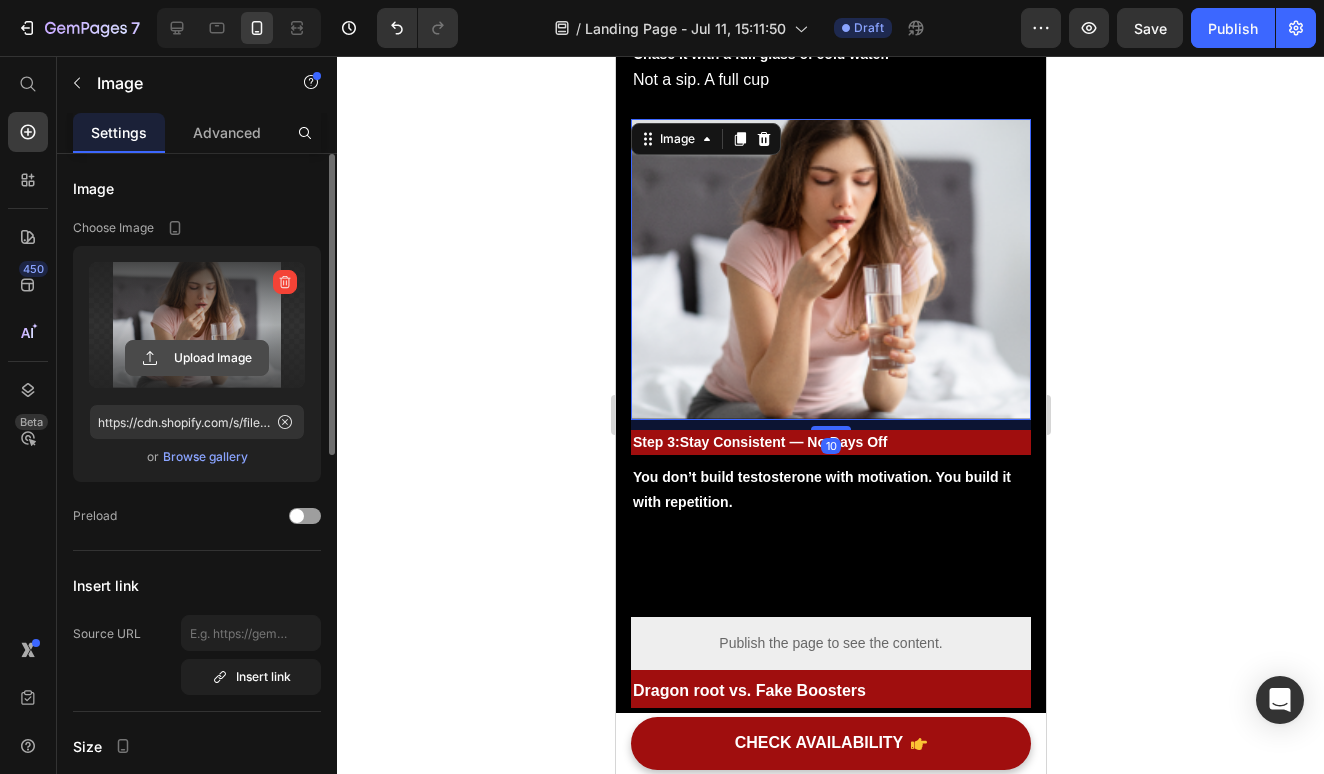 click 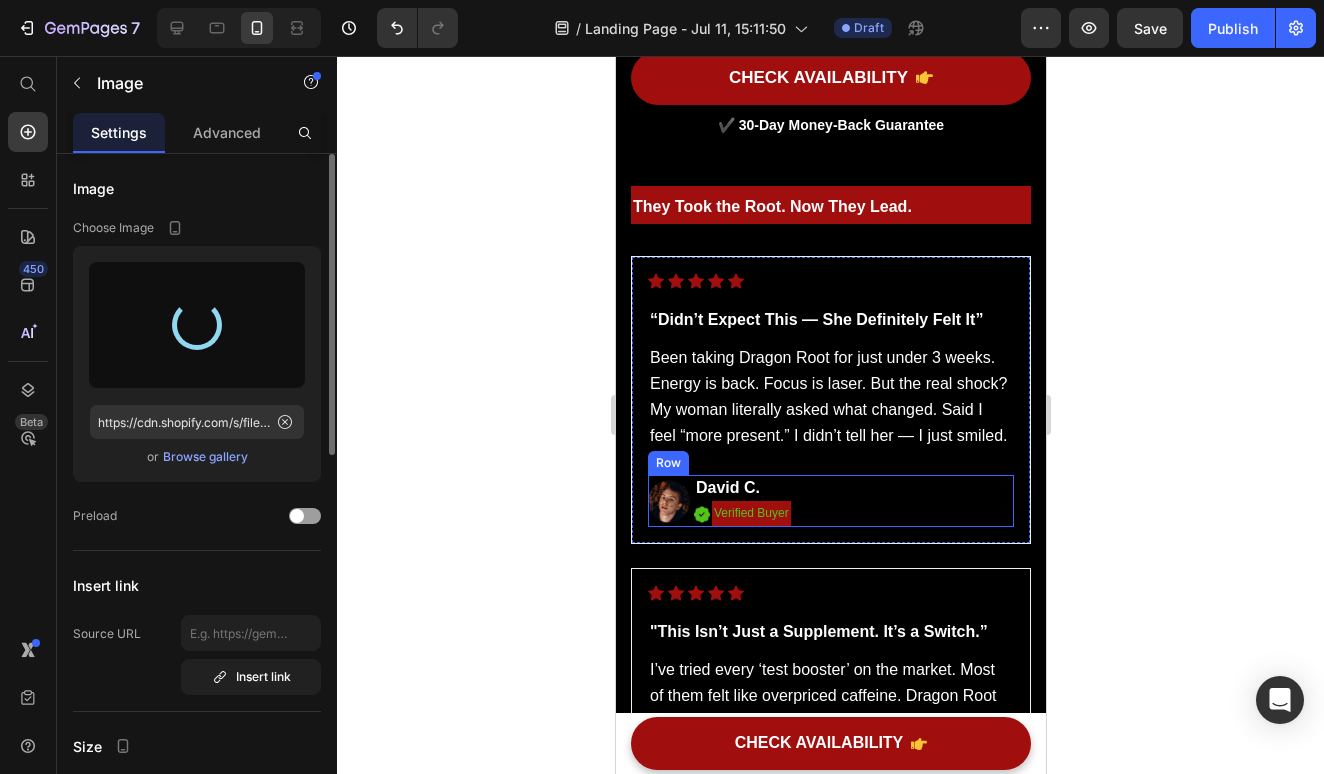 type on "https://cdn.shopify.com/s/files/1/0513/2890/9508/files/gempages_575026005459075871-1f53ef49-8408-44d2-a0cc-a50fab279c03.png" 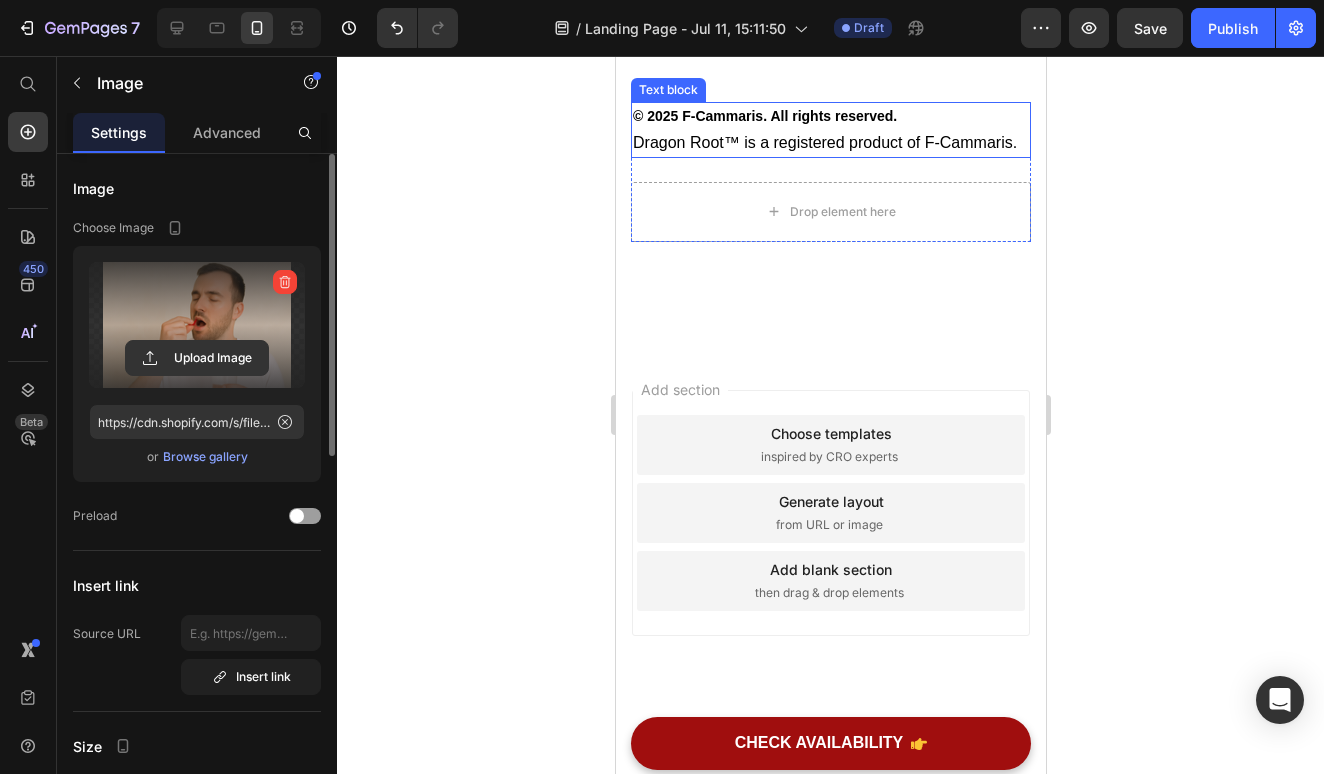 scroll, scrollTop: 12280, scrollLeft: 0, axis: vertical 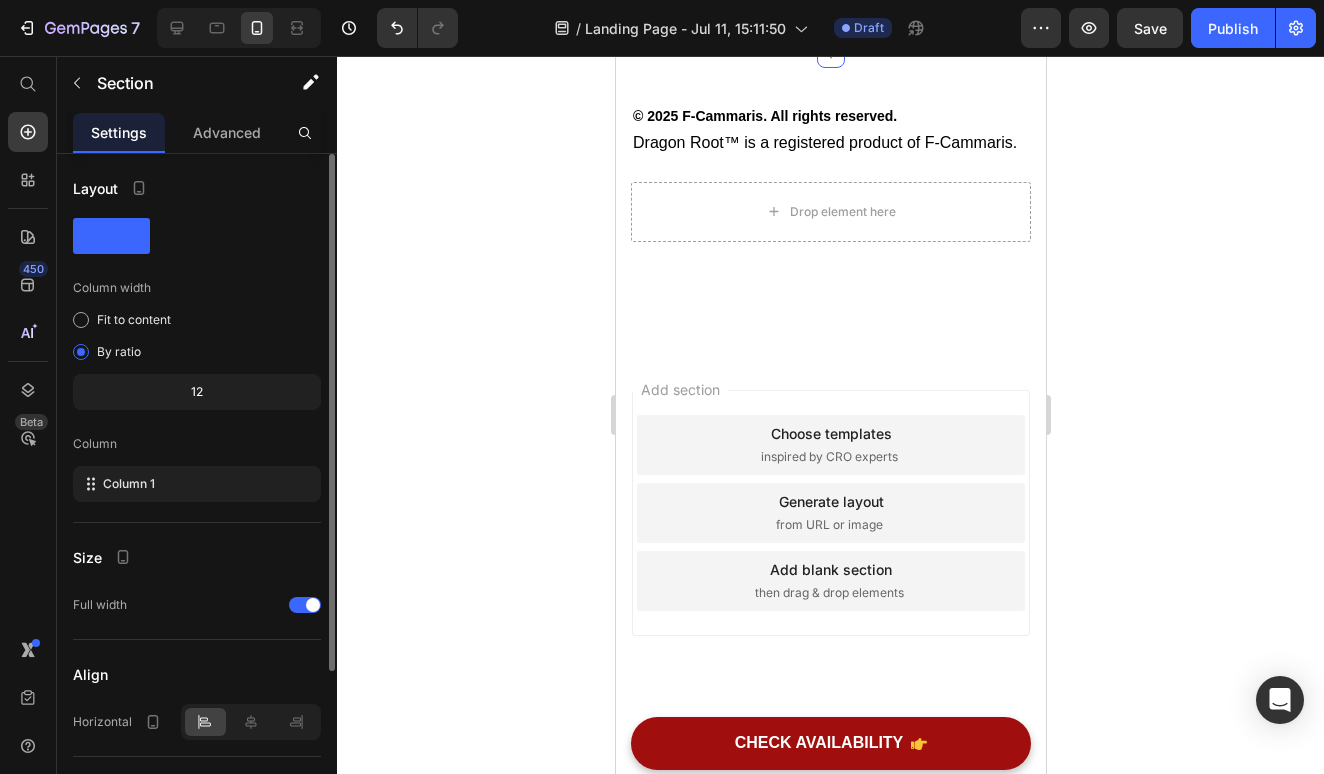 click on "Questions Before You Reclaim Your Edge.. Heading   How long until I feel results? Most men notice changes within 7 days — sharper focus, more energy, better drive. Real transformation compounds over 30–90 days Text block Is Dragon Root safe to take every day? Can I take it with other supplements or pre-workout? Will it help with low libido and bedroom performance? Do I need to cycle off Dragon Root? Accordion To day’s offer: Text block Get a free pair of smart compression socks Text block Lorem Ipsum is simply dummy text of the printing and typesetting industry. Lorem Ipsum has been the industry's standard dummy text ever since the 1500s, when an unknown printer took a galley of type and scrambled Text block  	   CHECK AVAILABILITY Button Hurry up! Sale ends once the timer hits zero Text block 00 Days 05 Hrs 12 Mins 21 Secs CountDown Timer Row
Drop element here Row Unique Value Proposition Heading
Icon Natural Testosterone   Text block
Icon Text block" at bounding box center [830, -541] 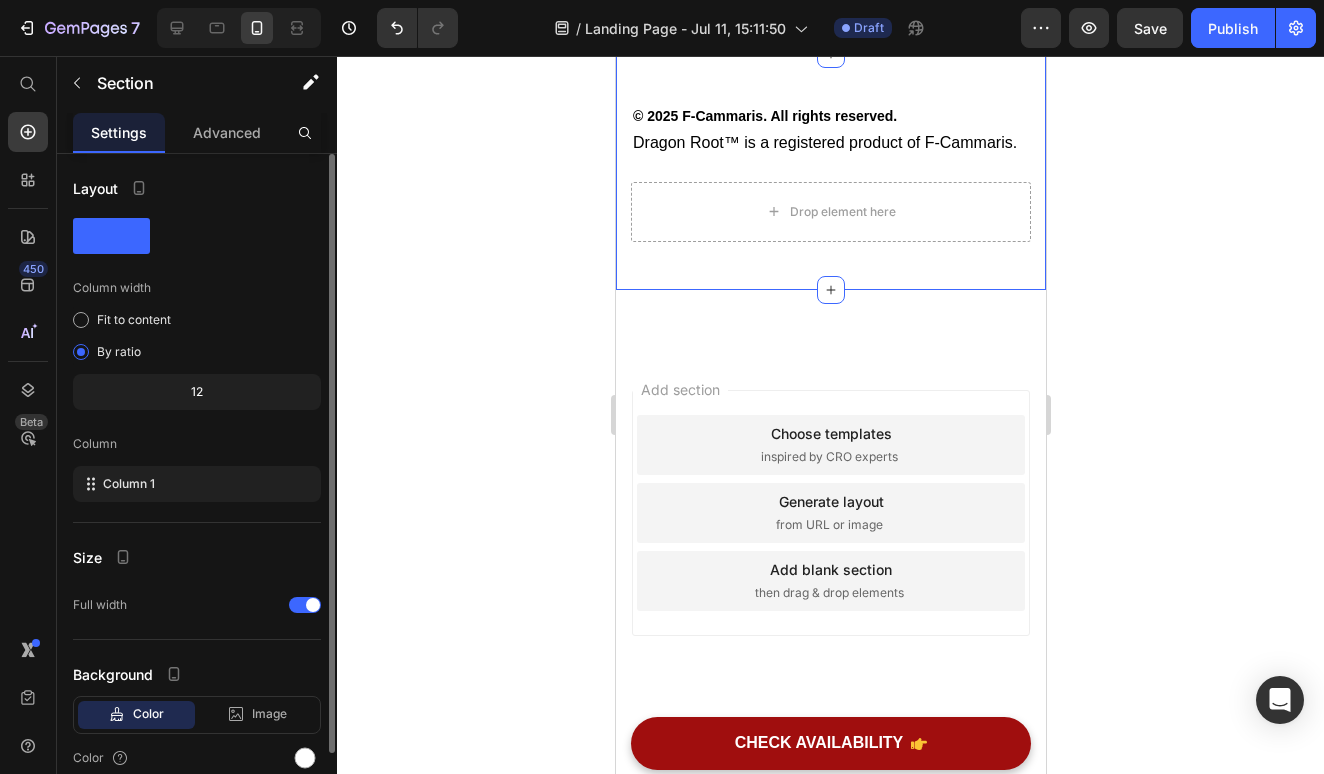 click on "© 2025 F-Cammaris. All rights reserved. Dragon Root™ is a registered product of F-Cammaris. Text block
Drop element here Row Section 5   You can create reusable sections Create Theme Section AI Content Write with GemAI What would you like to describe here? Tone and Voice Persuasive Product Getting products... Show more Generate" at bounding box center [830, 171] 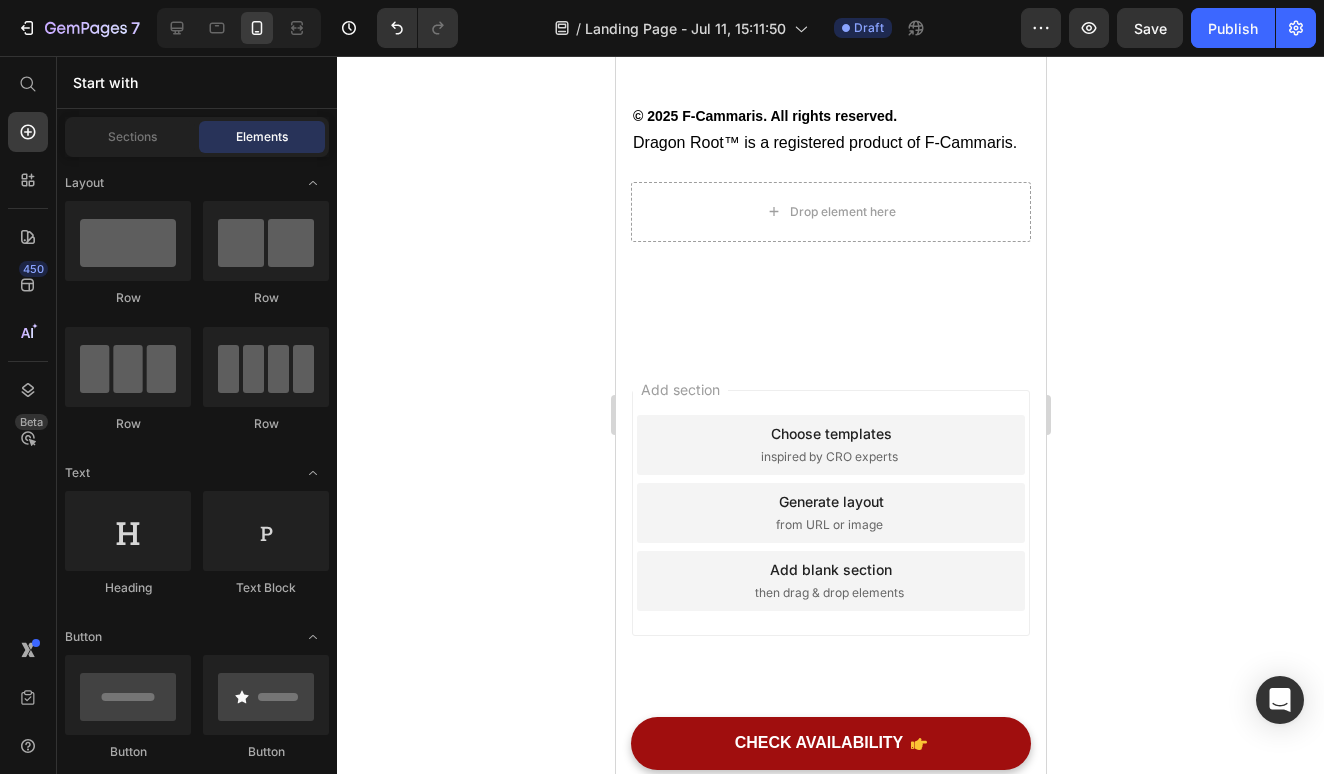 click on "Add section Choose templates inspired by CRO experts Generate layout from URL or image Add blank section then drag & drop elements" at bounding box center [830, 541] 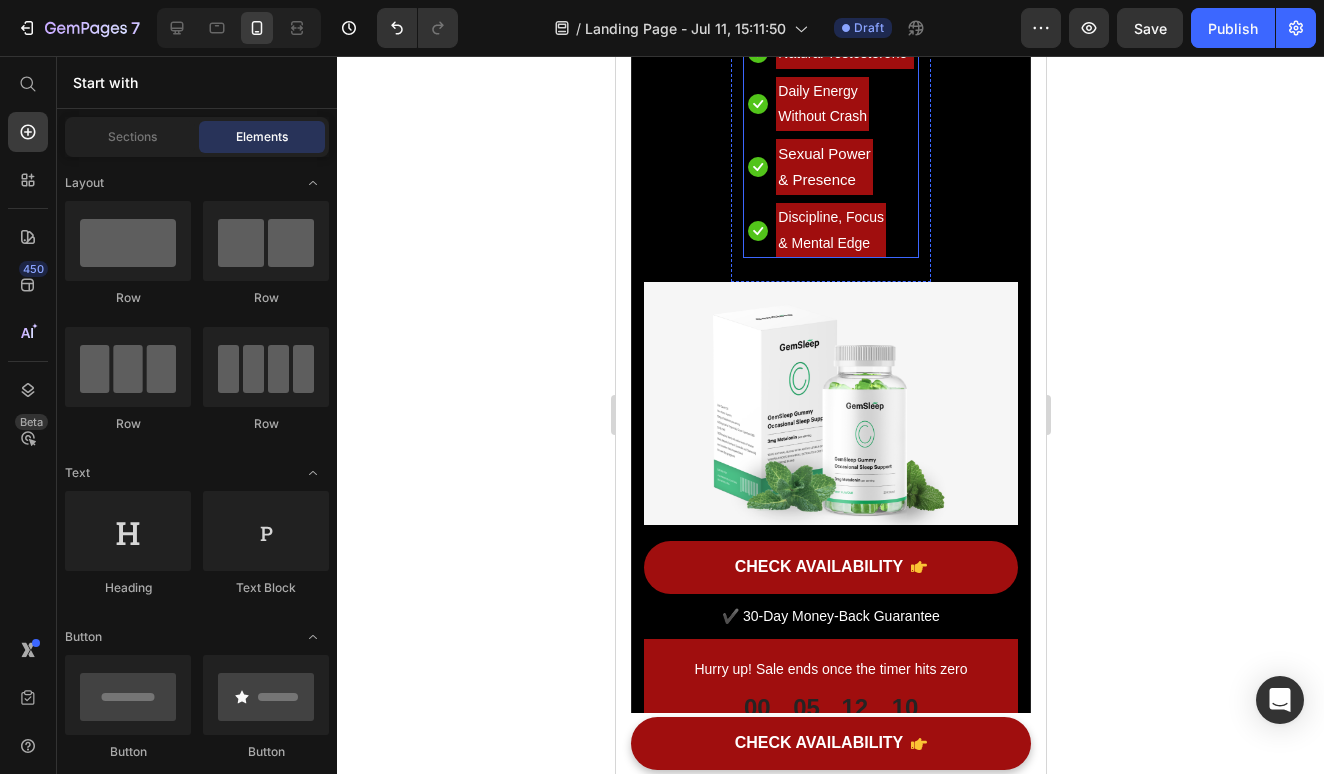 scroll, scrollTop: 11874, scrollLeft: 0, axis: vertical 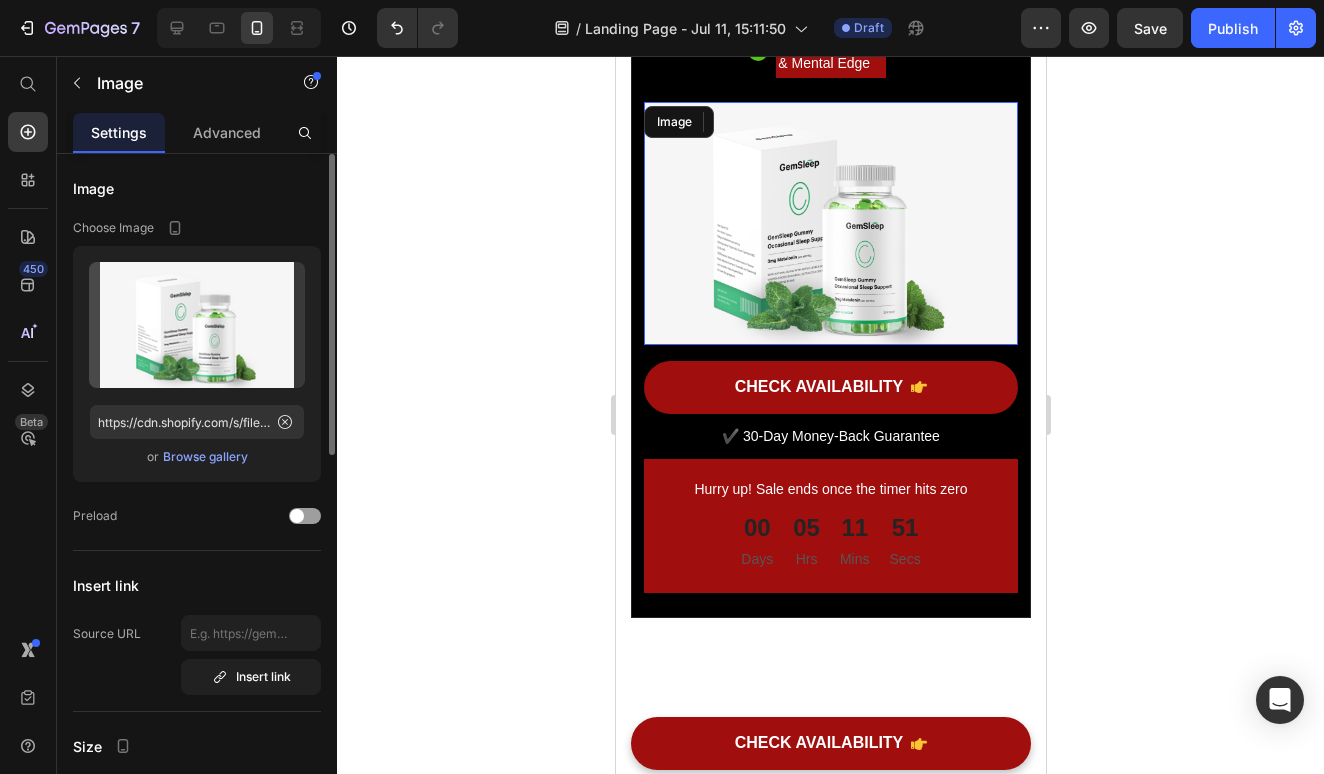 click at bounding box center [830, 223] 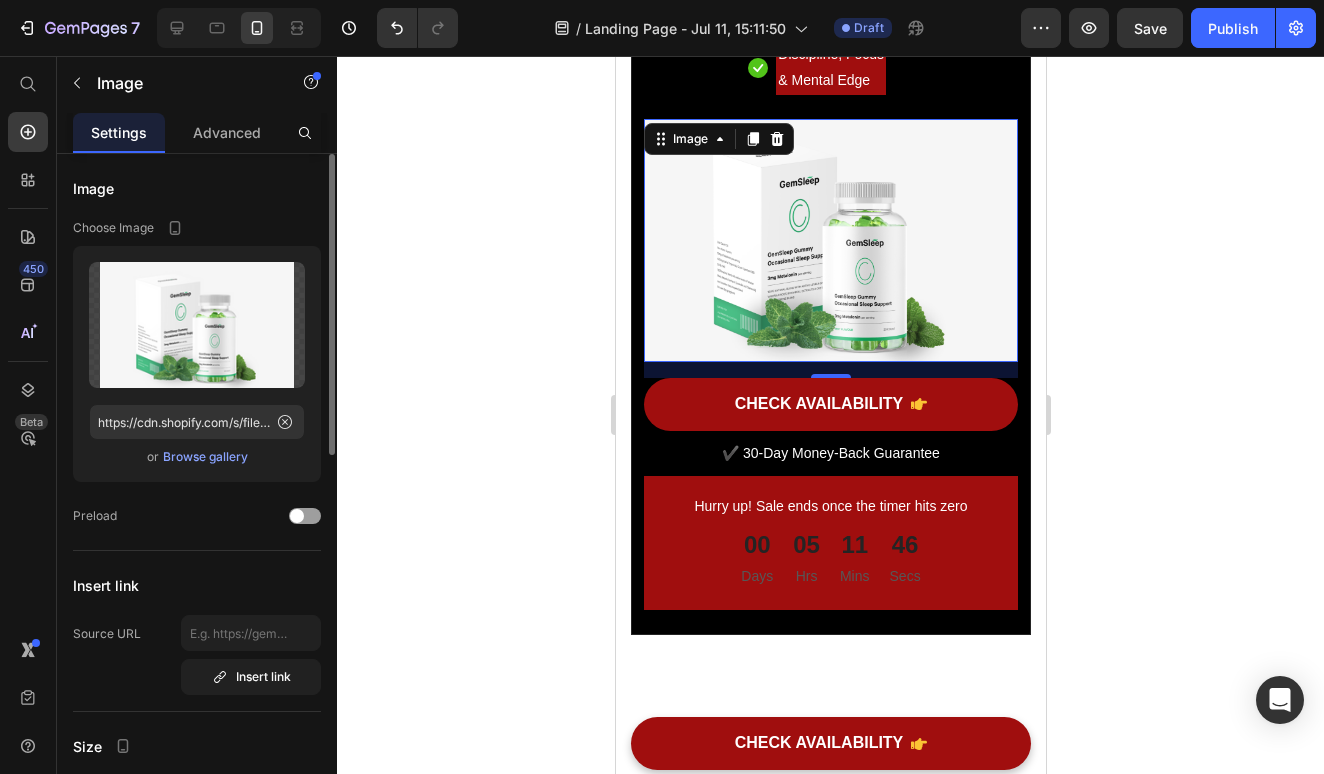 scroll, scrollTop: 11852, scrollLeft: 0, axis: vertical 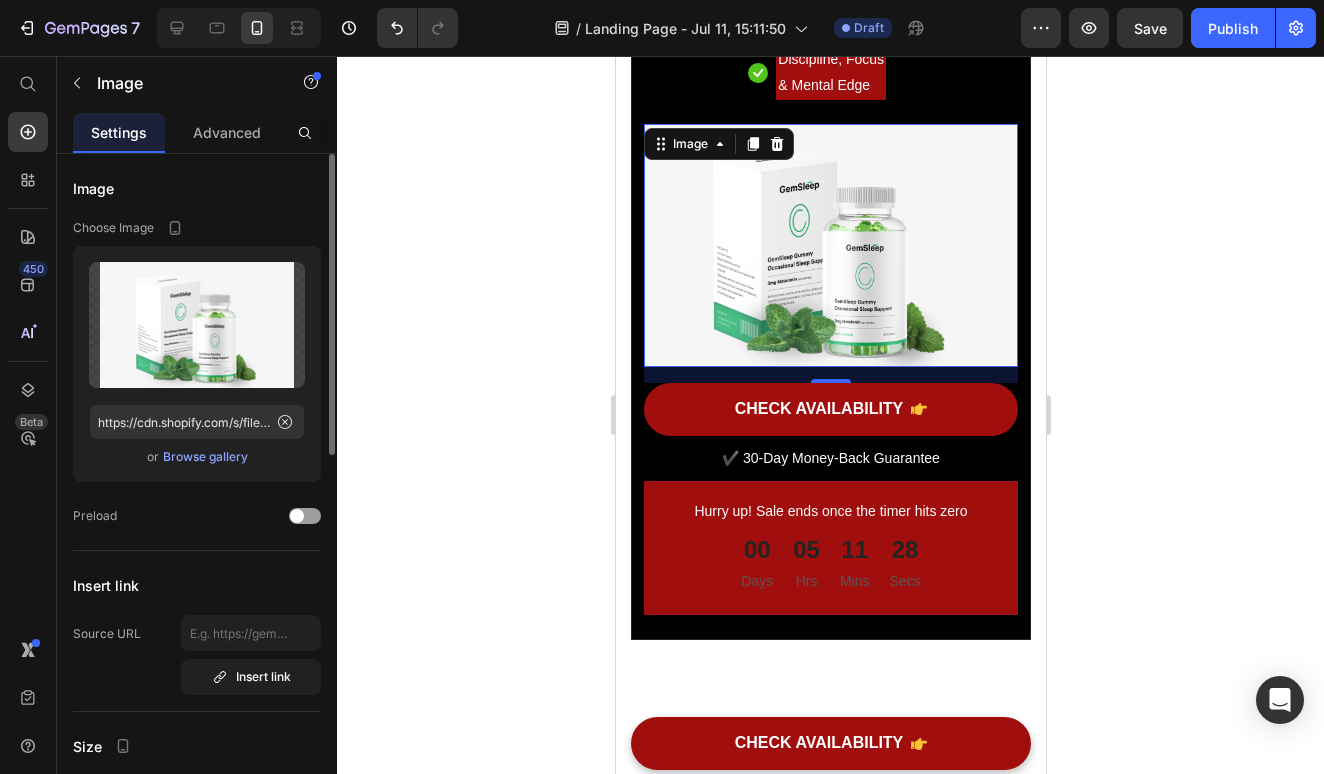 click at bounding box center (830, 245) 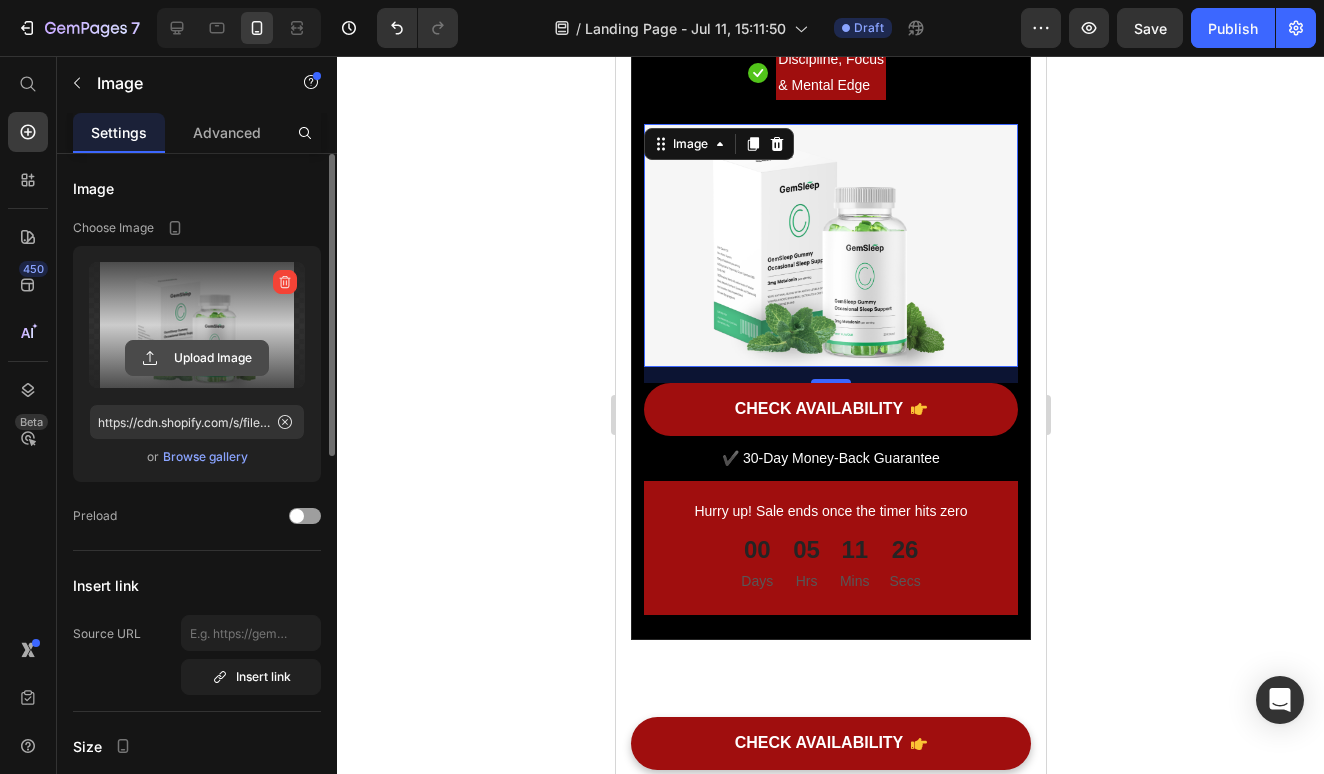 click 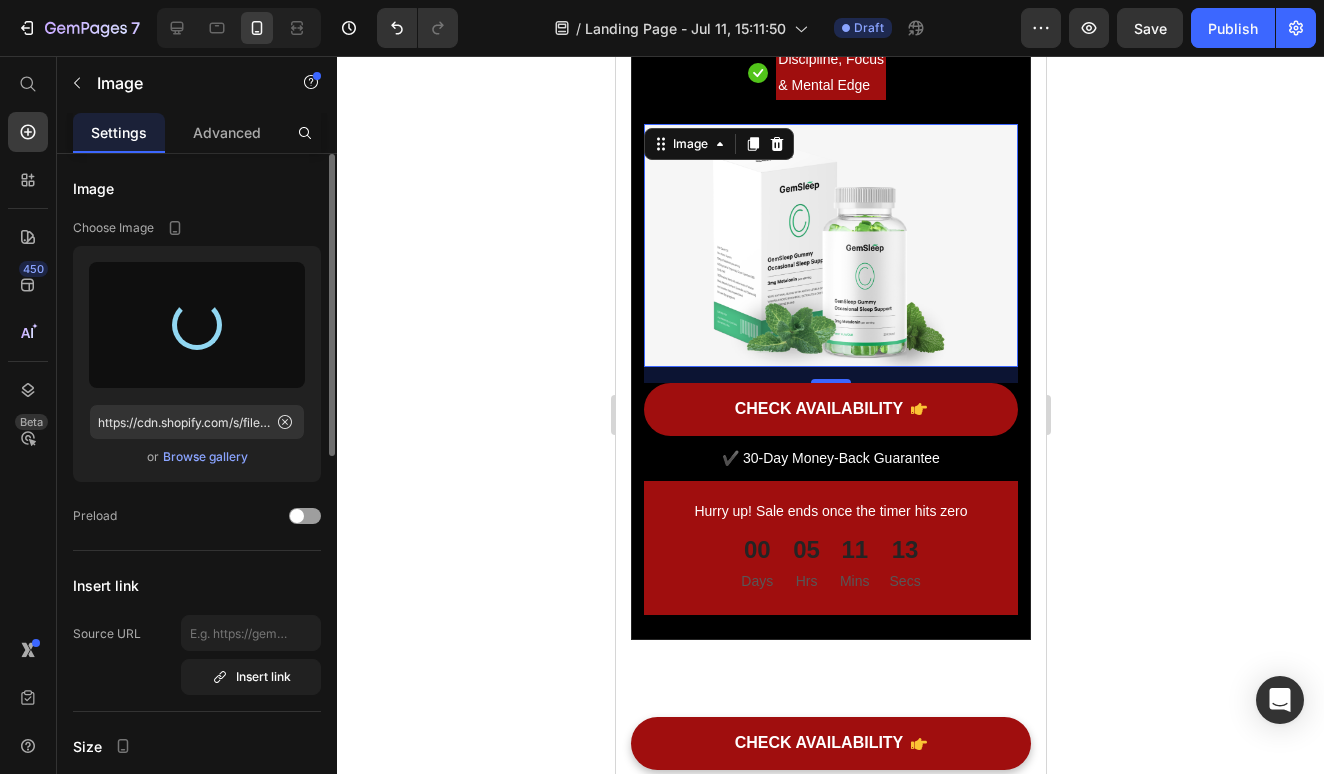 type on "https://cdn.shopify.com/s/files/1/0513/2890/9508/files/gempages_575026005459075871-e5e70024-43bd-42bf-b6ce-b401ed8bcb57.png" 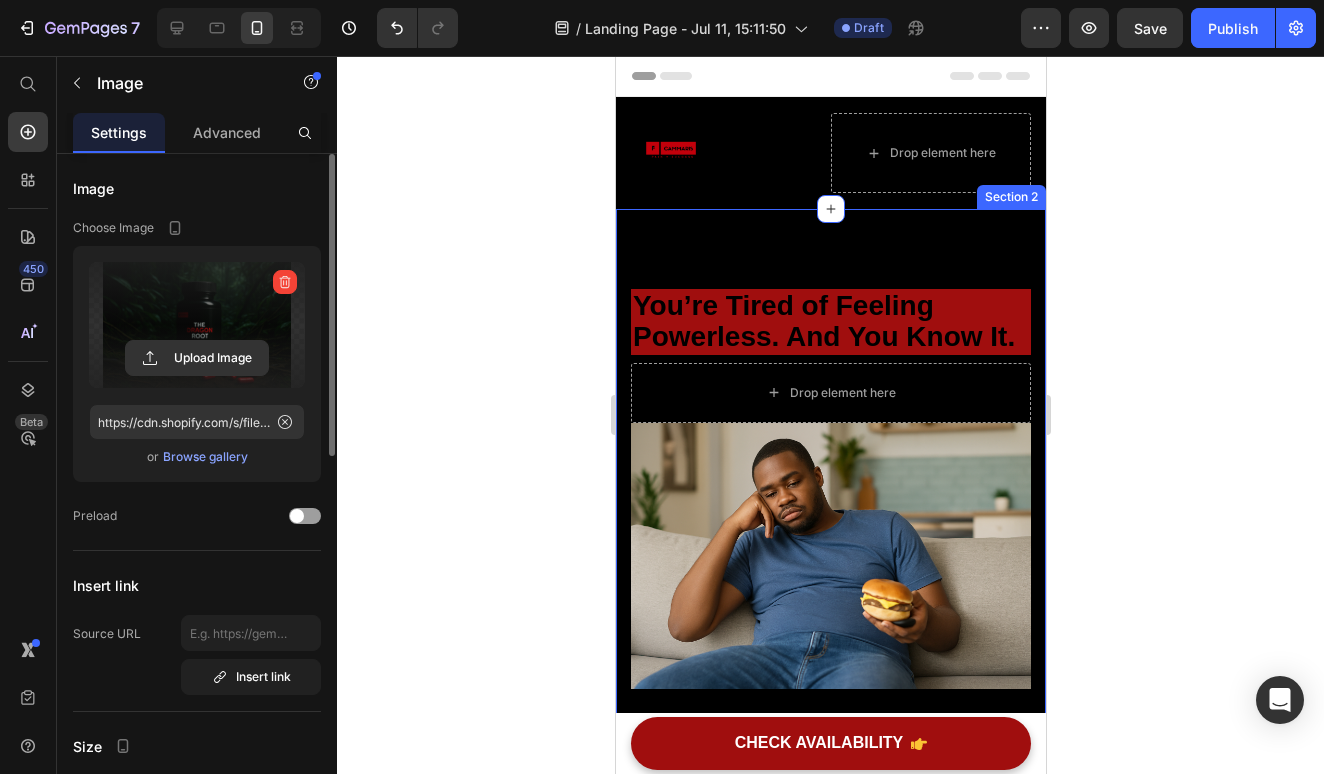 scroll, scrollTop: 0, scrollLeft: 0, axis: both 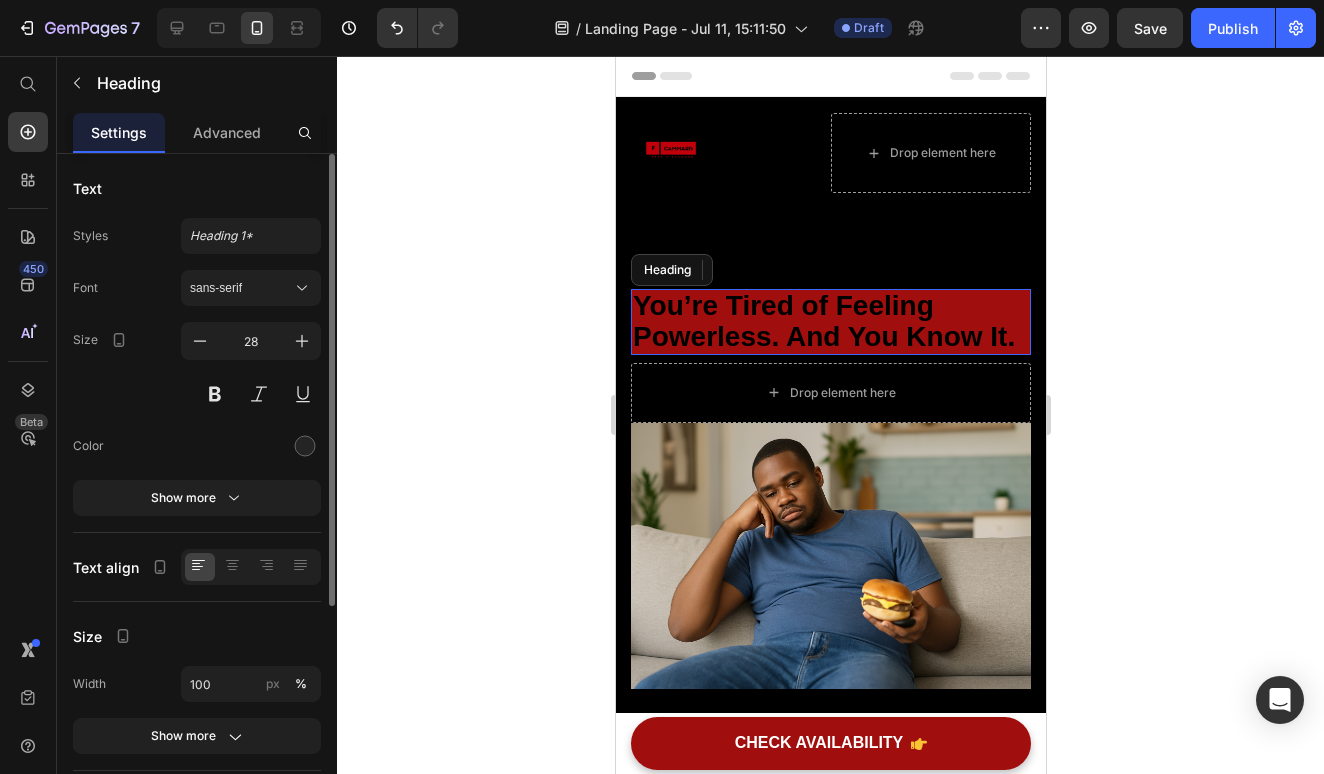 click on "You’re Tired of Feeling Powerless. And You Know It." at bounding box center (823, 321) 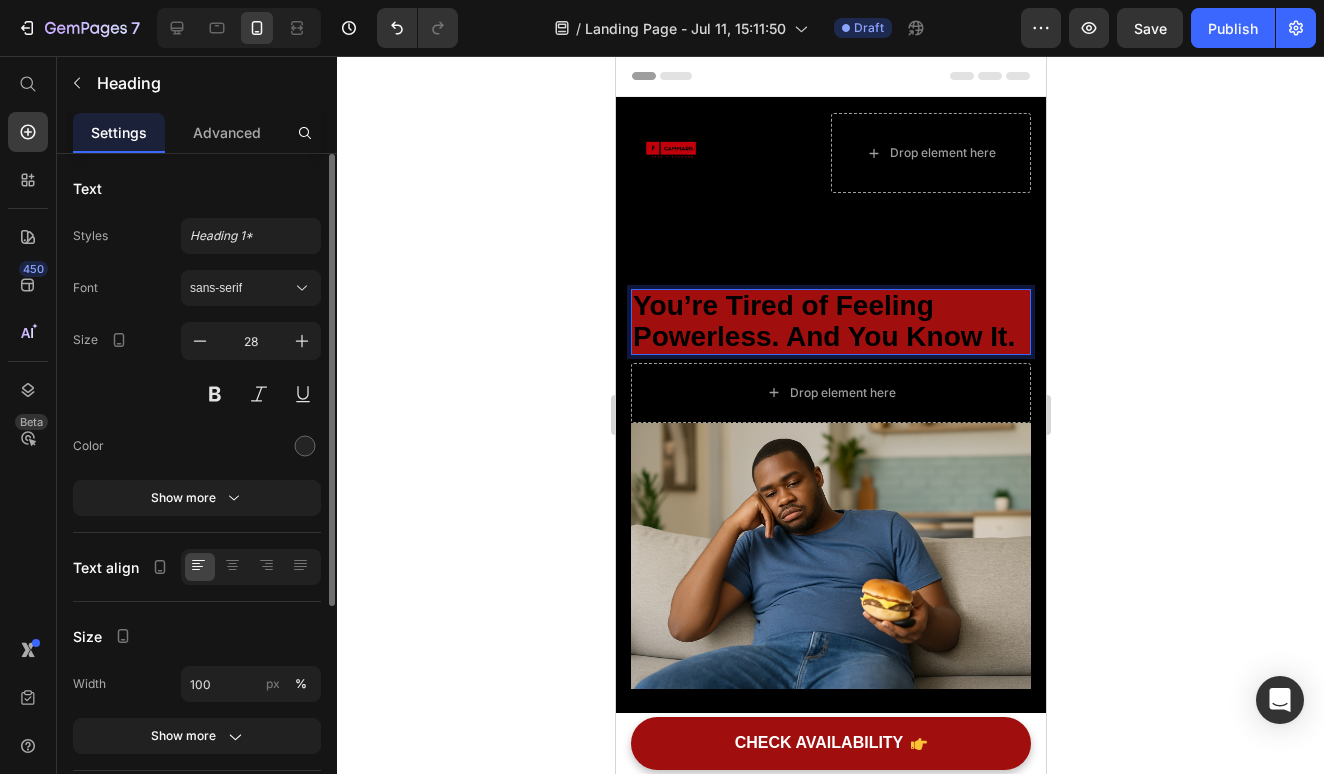 click on "You’re Tired of Feeling Powerless. And You Know It." at bounding box center (823, 321) 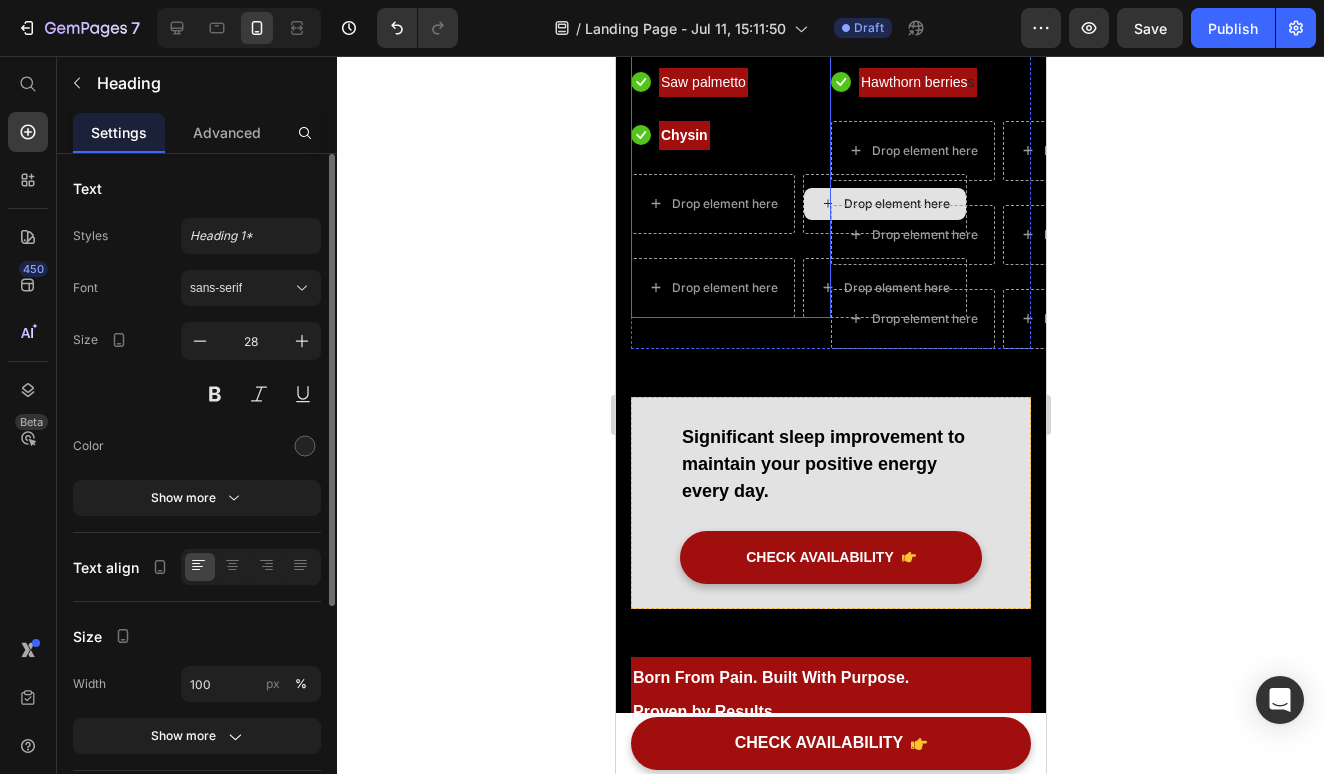 scroll, scrollTop: 5651, scrollLeft: 0, axis: vertical 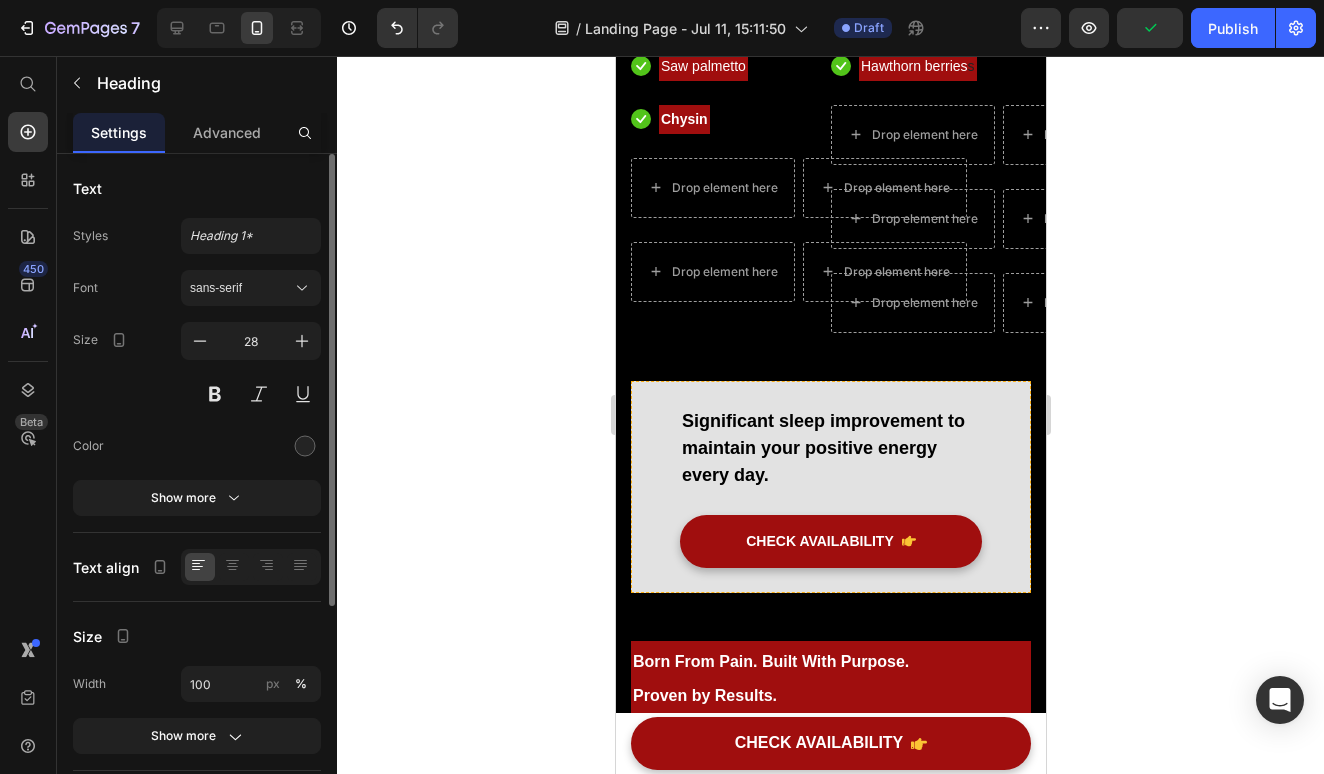 click 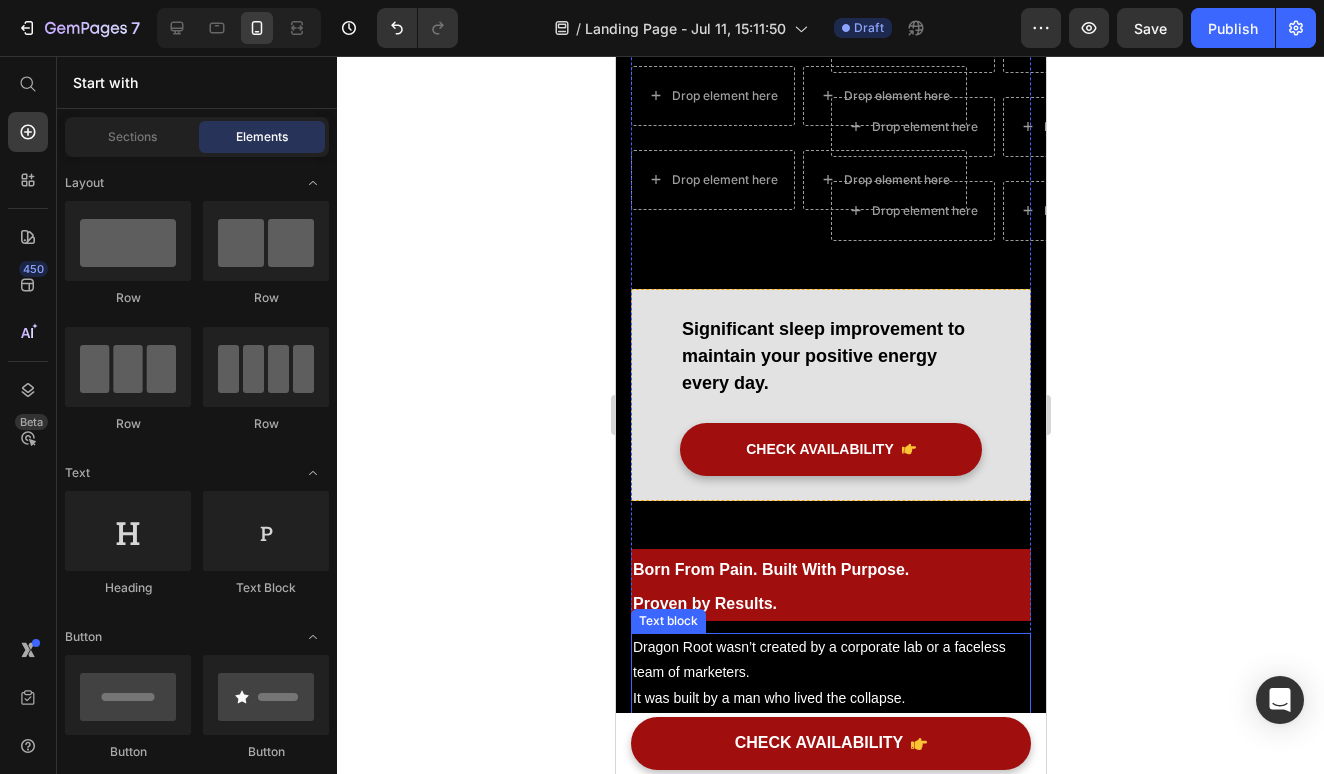 scroll, scrollTop: 5678, scrollLeft: 0, axis: vertical 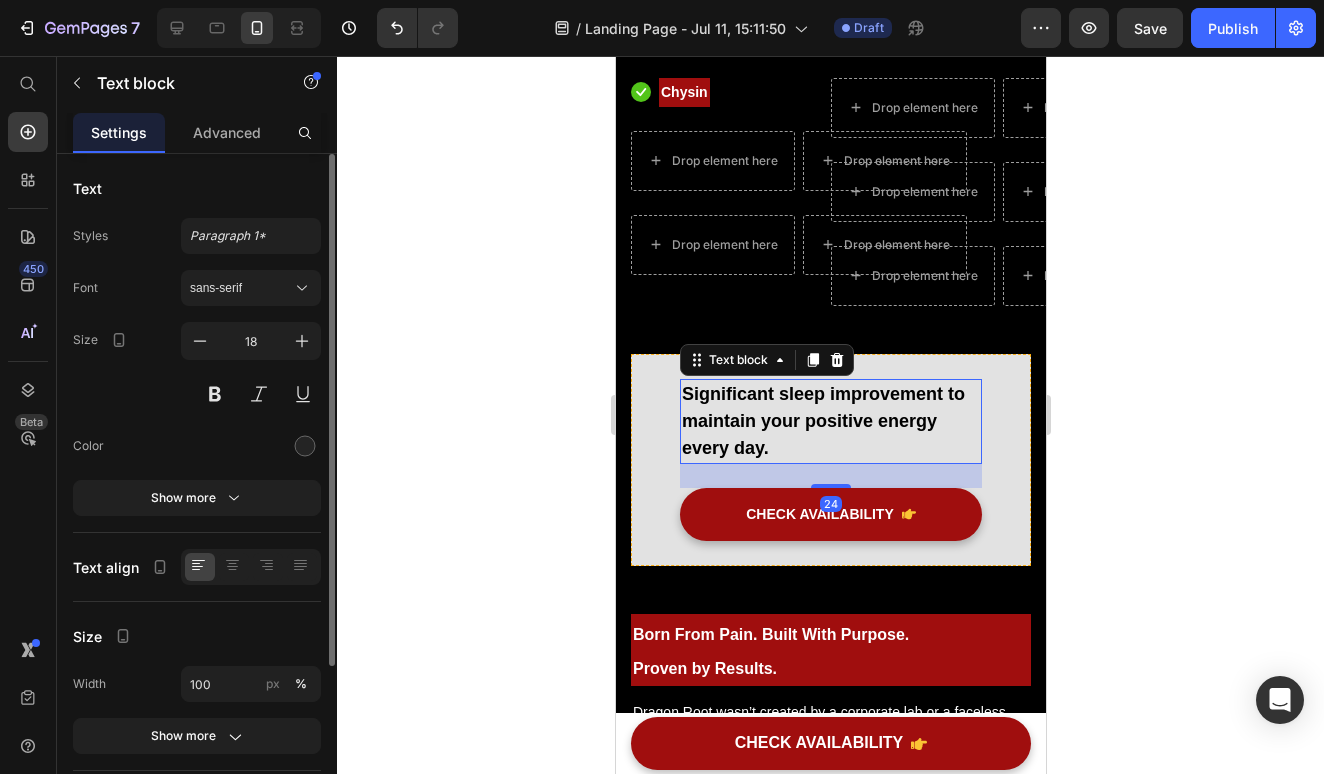 click on "Significant sleep improvement to maintain your positive energy  every day." at bounding box center (830, 421) 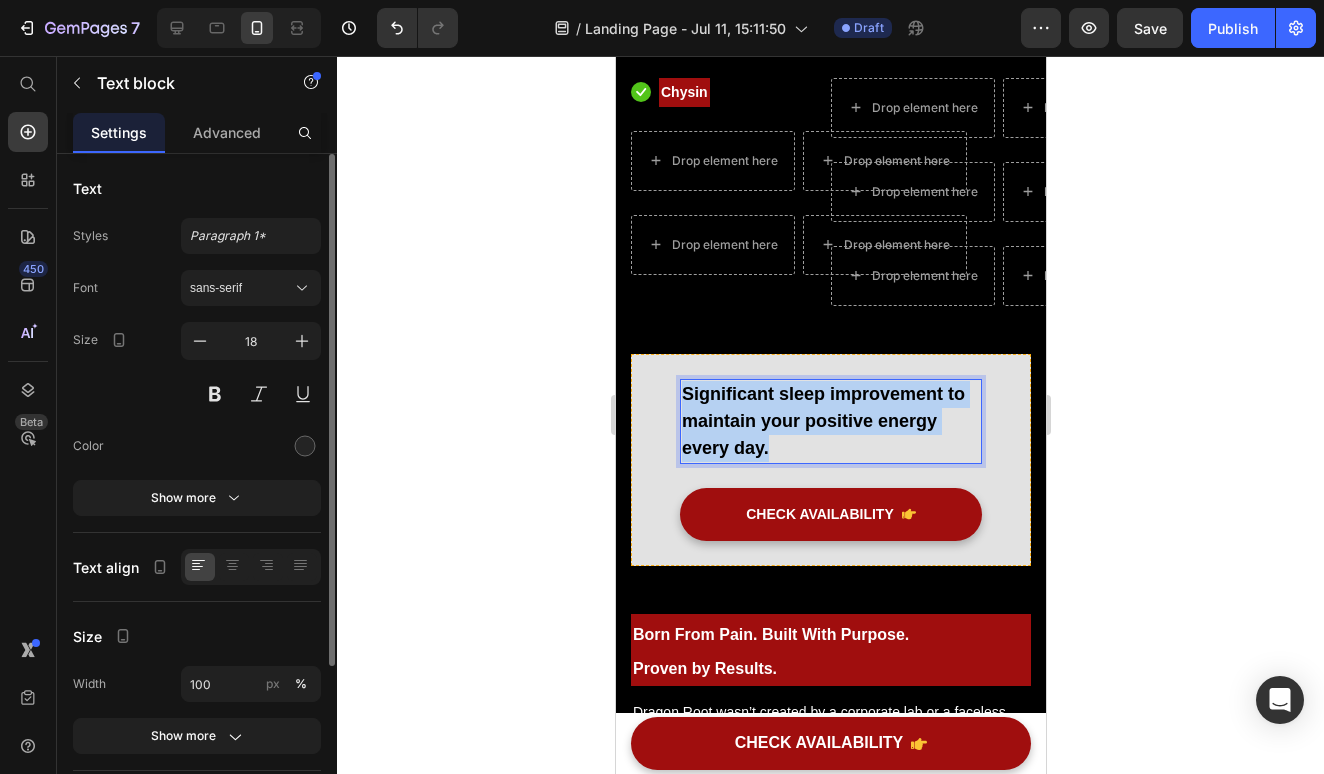 drag, startPoint x: 793, startPoint y: 423, endPoint x: 685, endPoint y: 367, distance: 121.65525 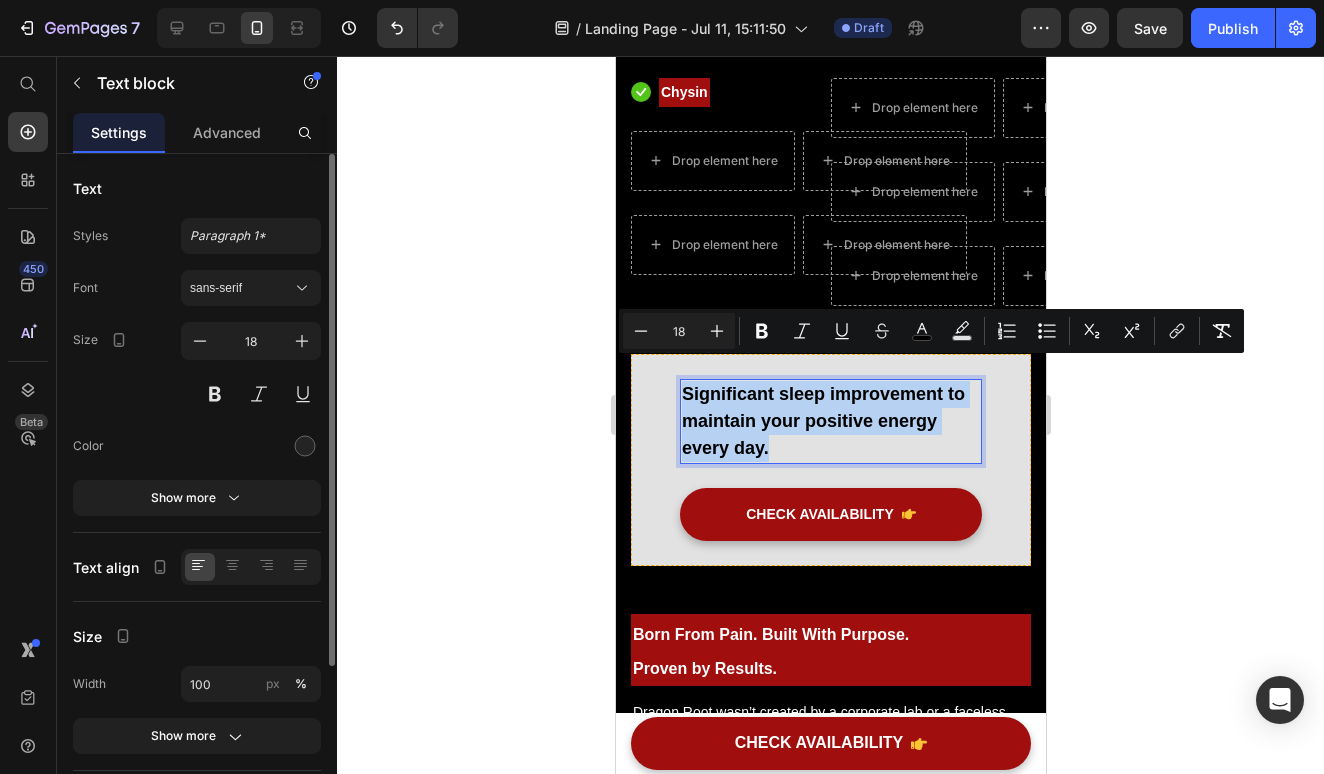 copy on "Significant sleep improvement to maintain your positive energy  every day." 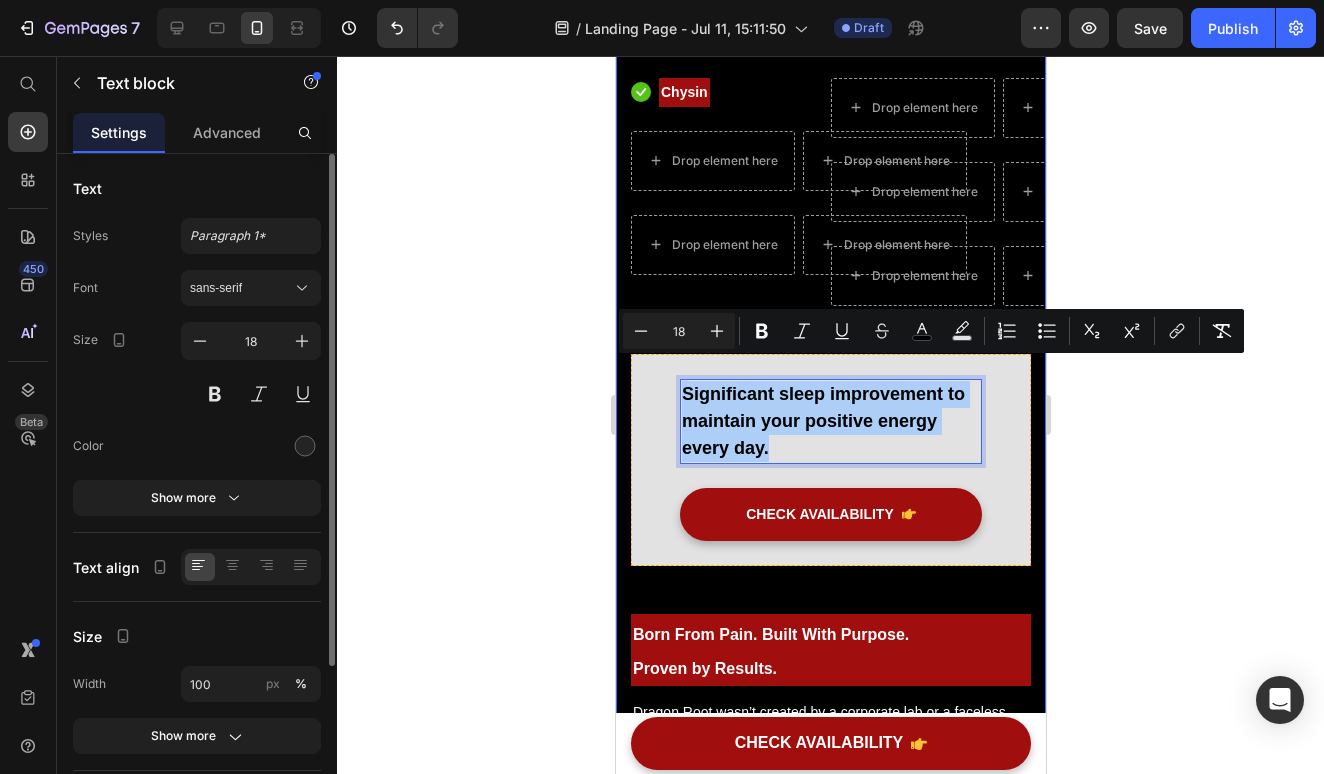 drag, startPoint x: 6, startPoint y: 360, endPoint x: 513, endPoint y: 211, distance: 528.4411 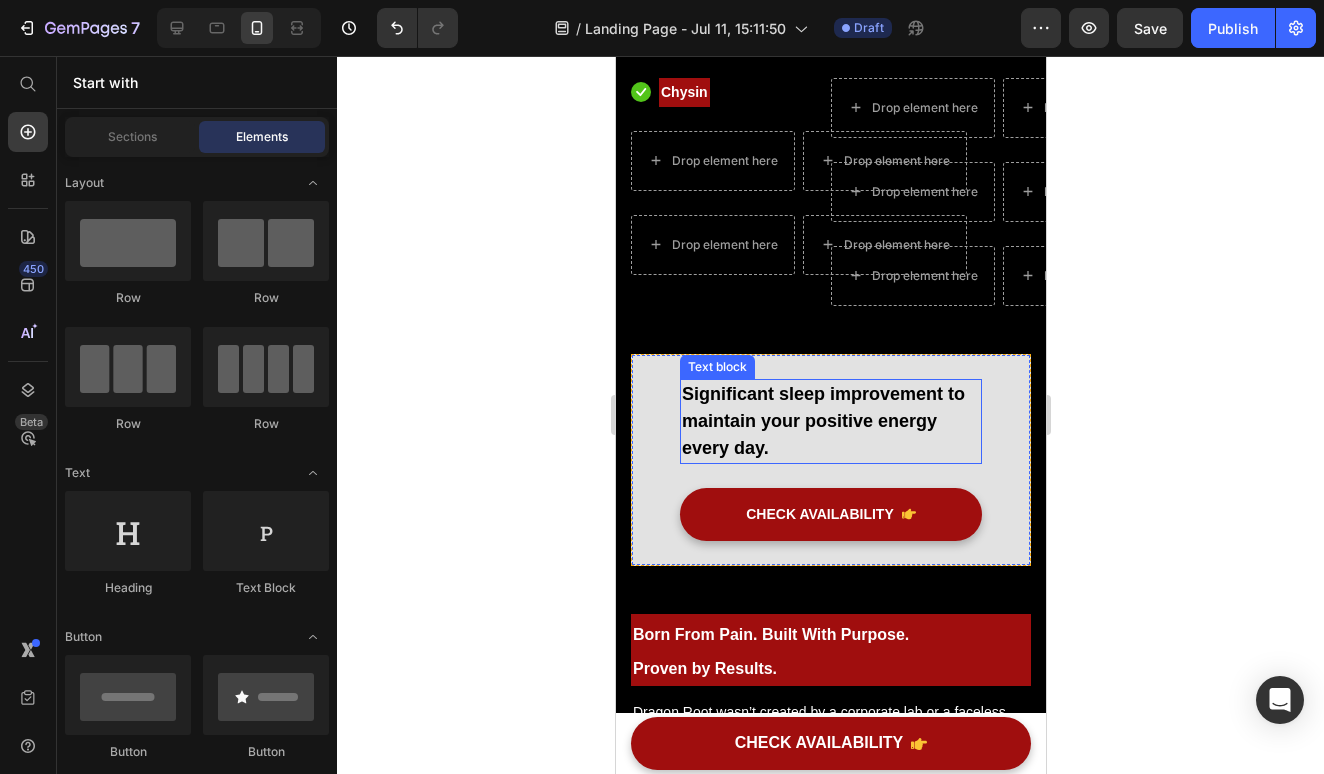 click on "Significant sleep improvement to maintain your positive energy  every day." at bounding box center (830, 421) 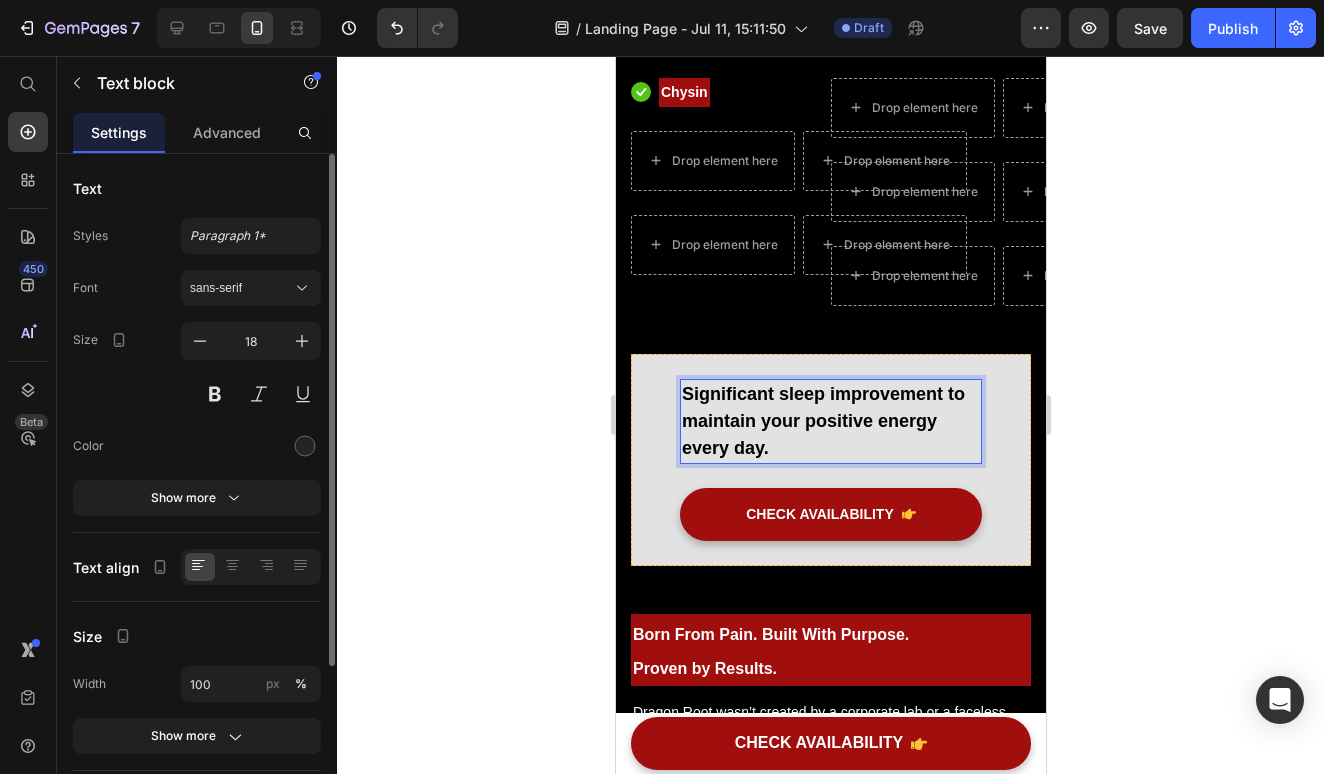 click on "Significant sleep improvement to maintain your positive energy  every day." at bounding box center (830, 421) 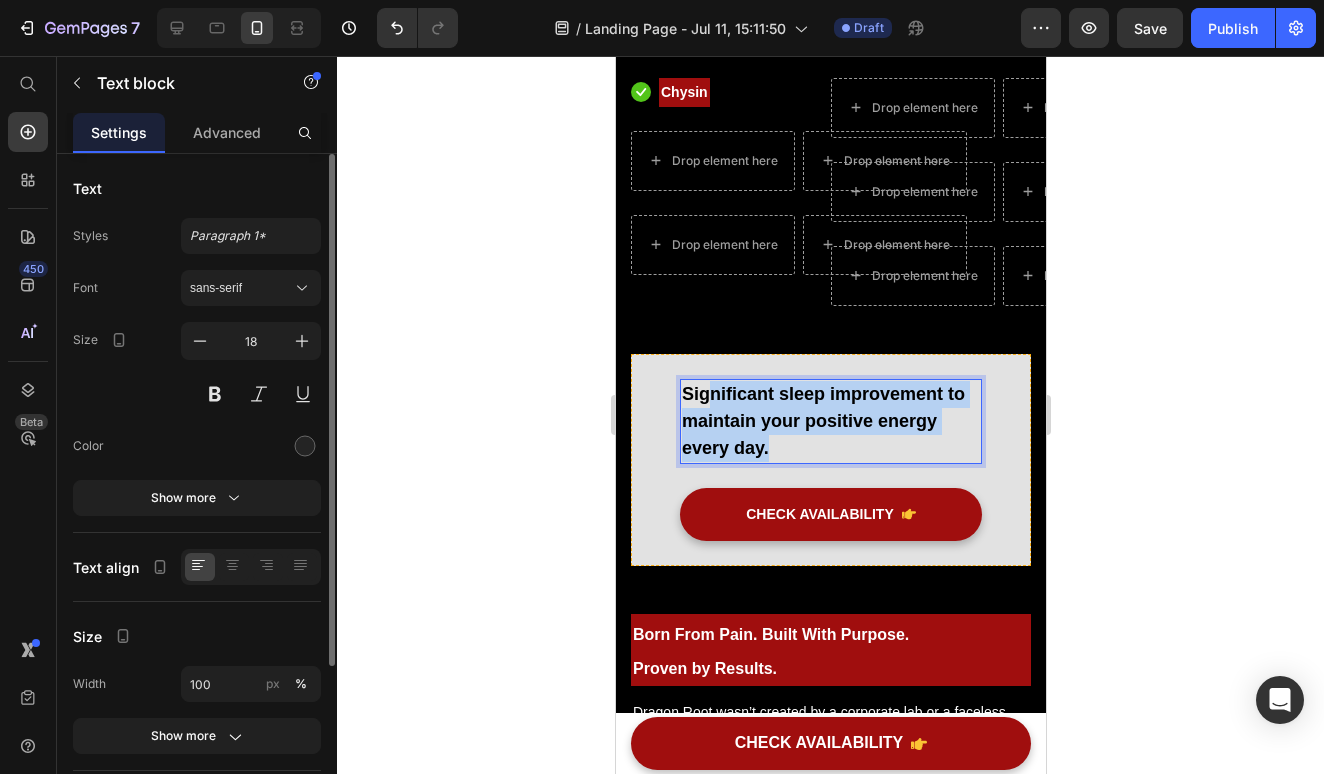 drag, startPoint x: 777, startPoint y: 426, endPoint x: 702, endPoint y: 376, distance: 90.13878 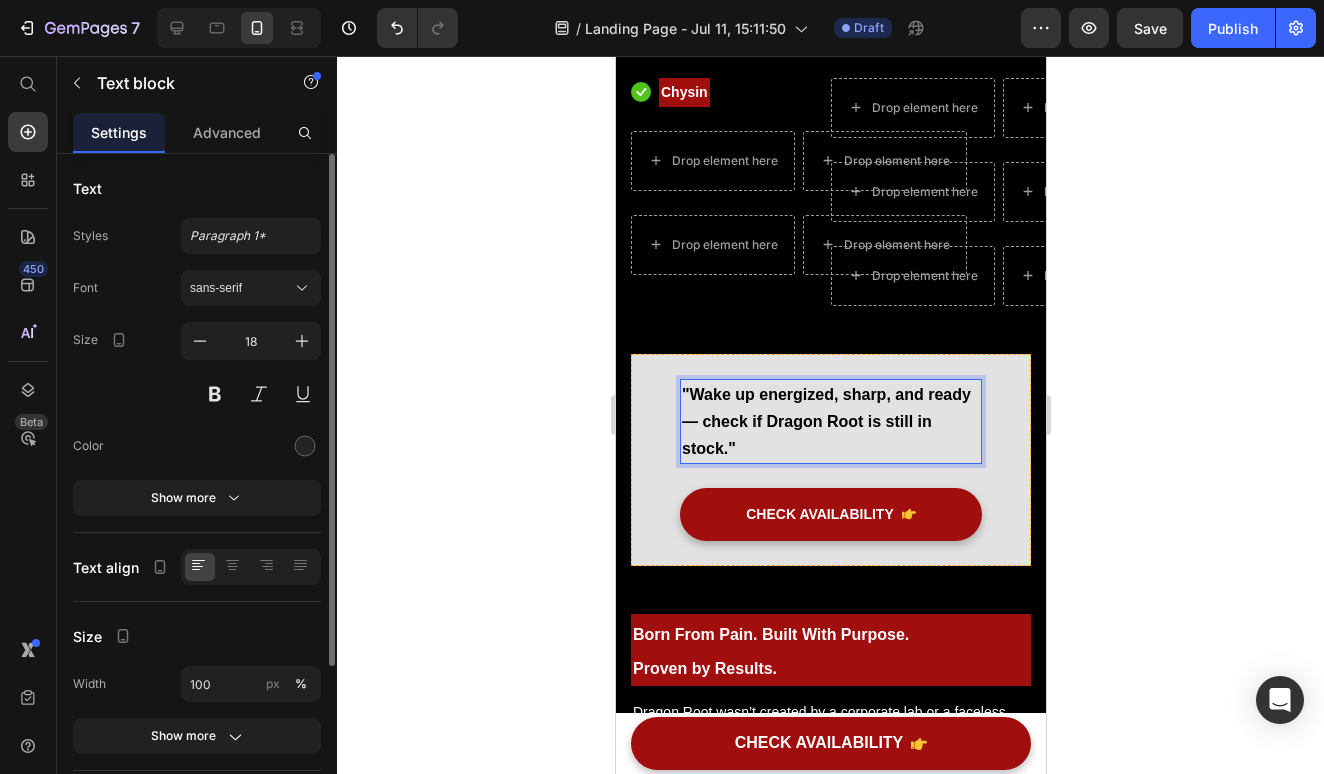 click on ""Wake up energized, sharp, and ready — check if Dragon Root is still in stock."" at bounding box center [825, 421] 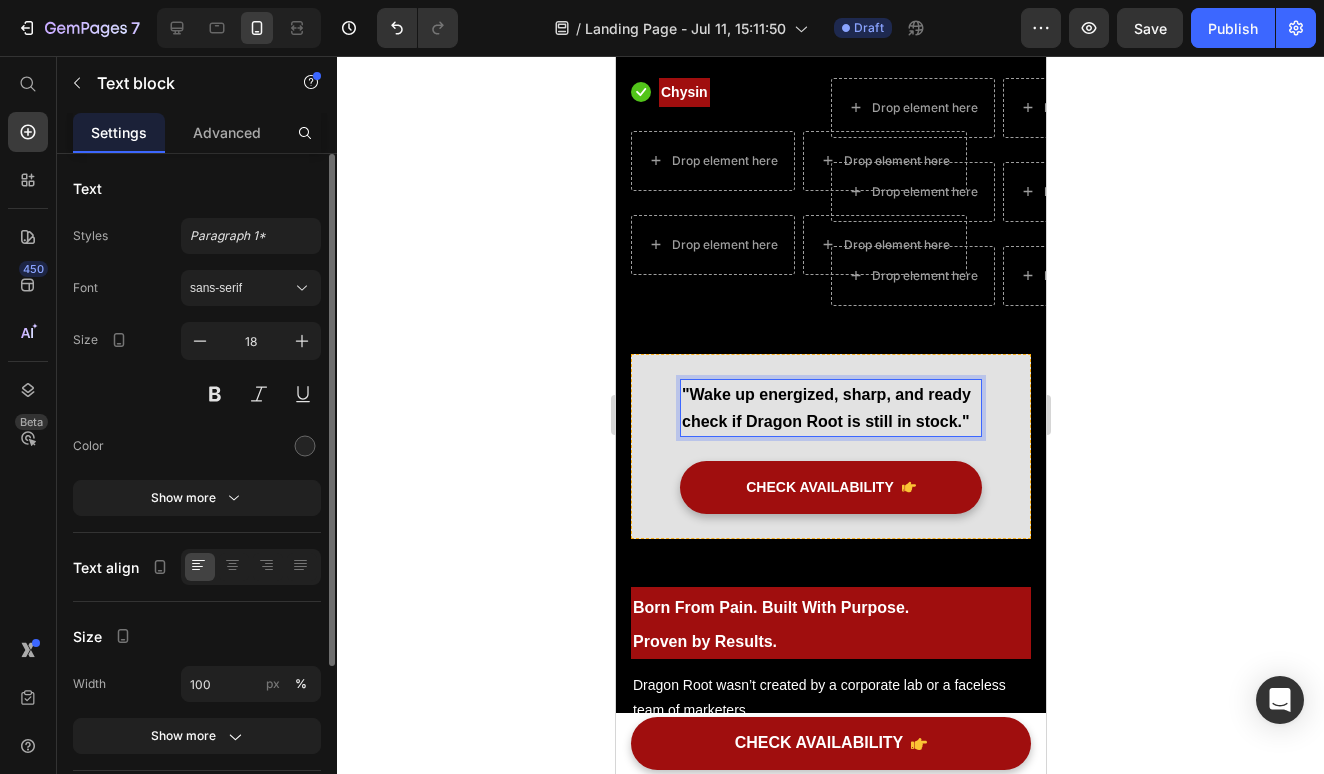 click on ""Wake up energized, sharp, and ready check if Dragon Root is still in stock."" at bounding box center (825, 408) 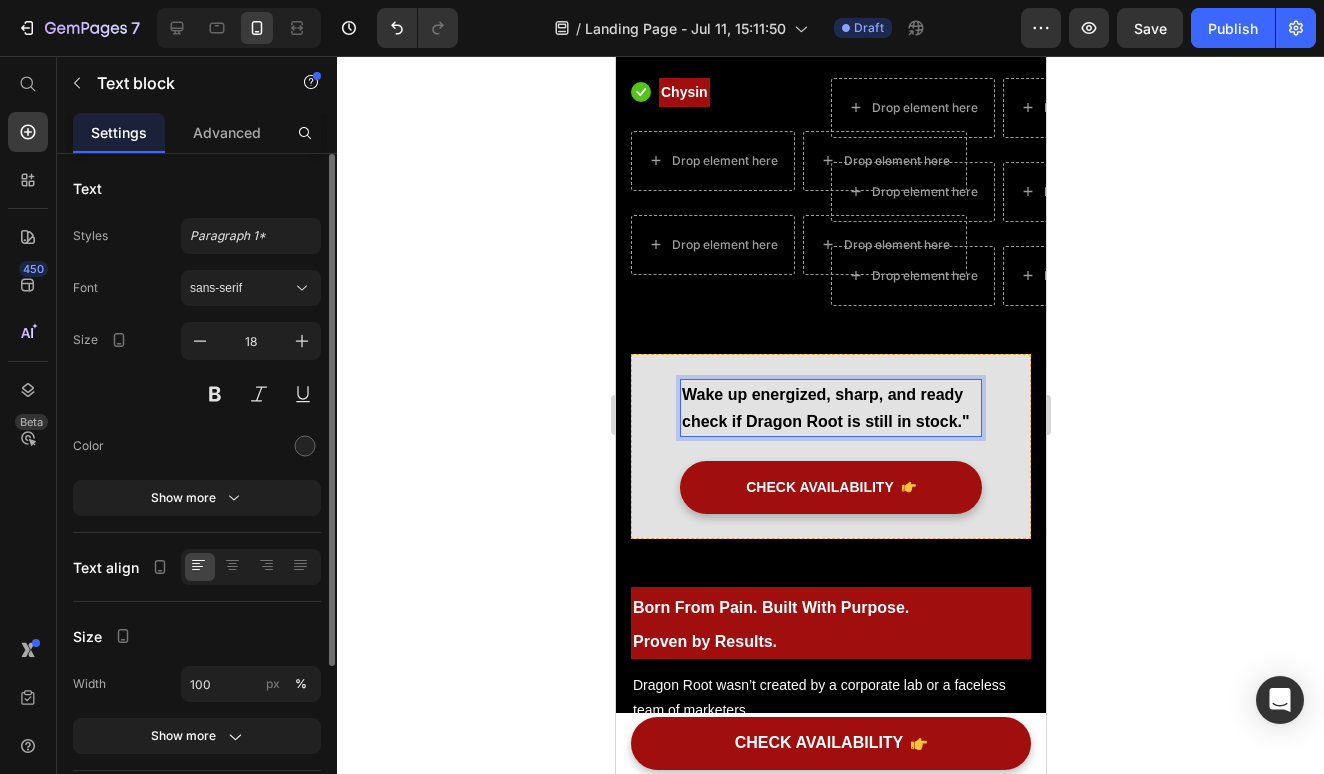 click on "Wake up energized, sharp, and ready check if Dragon Root is still in stock."" at bounding box center [830, 408] 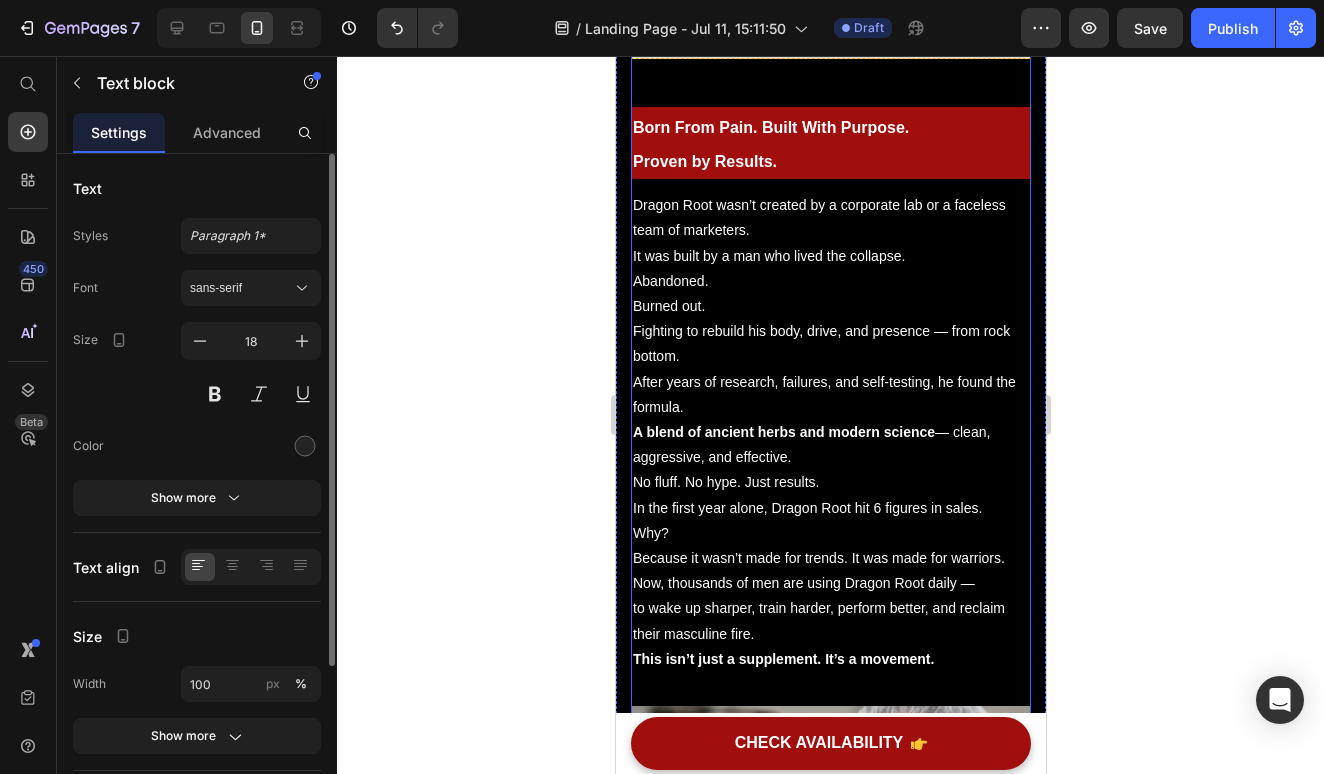 scroll, scrollTop: 6194, scrollLeft: 0, axis: vertical 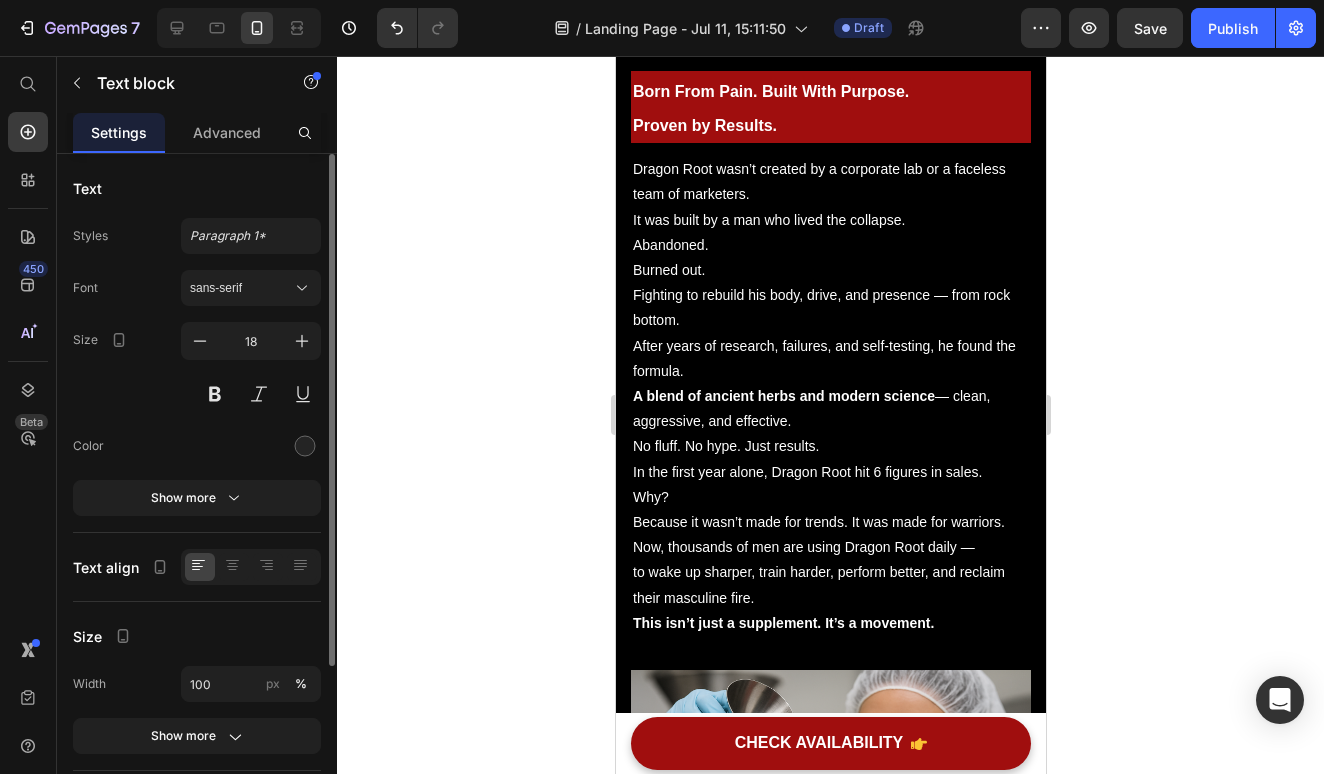 click 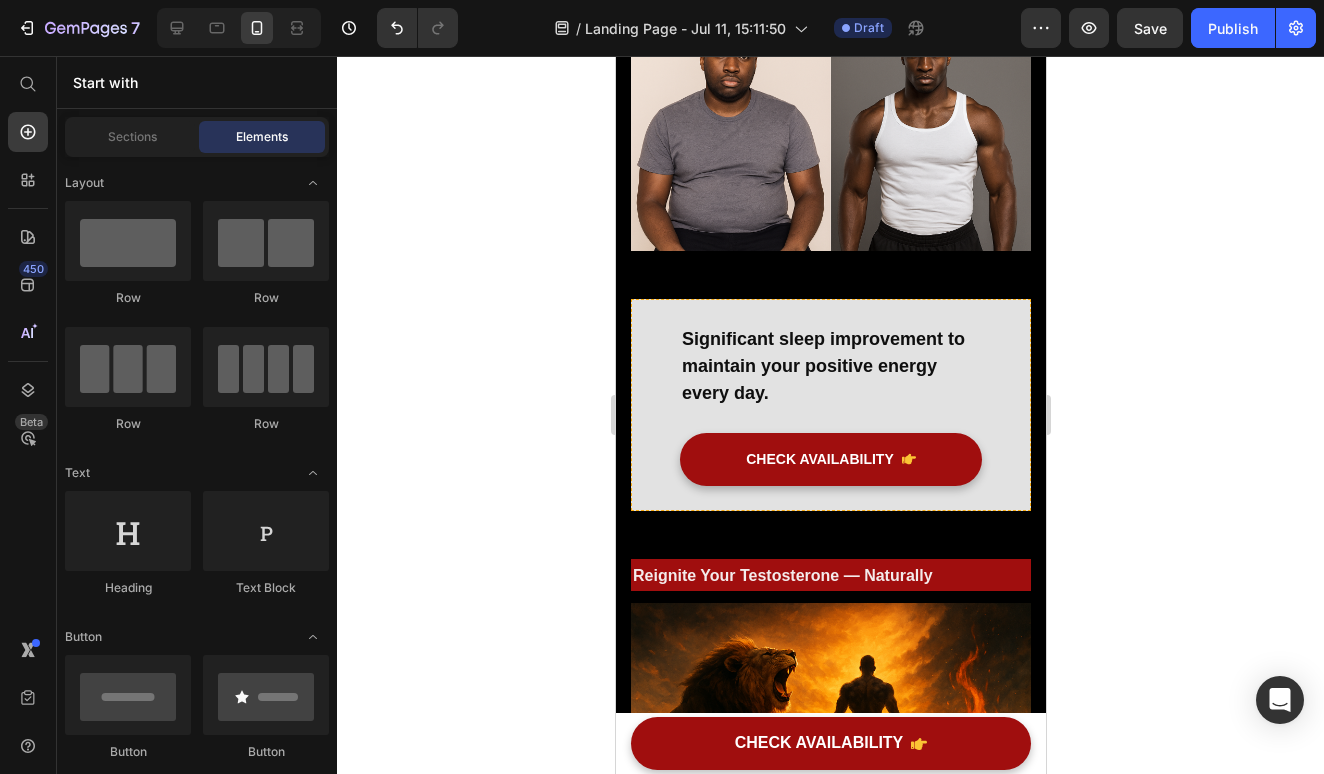 scroll, scrollTop: 1343, scrollLeft: 0, axis: vertical 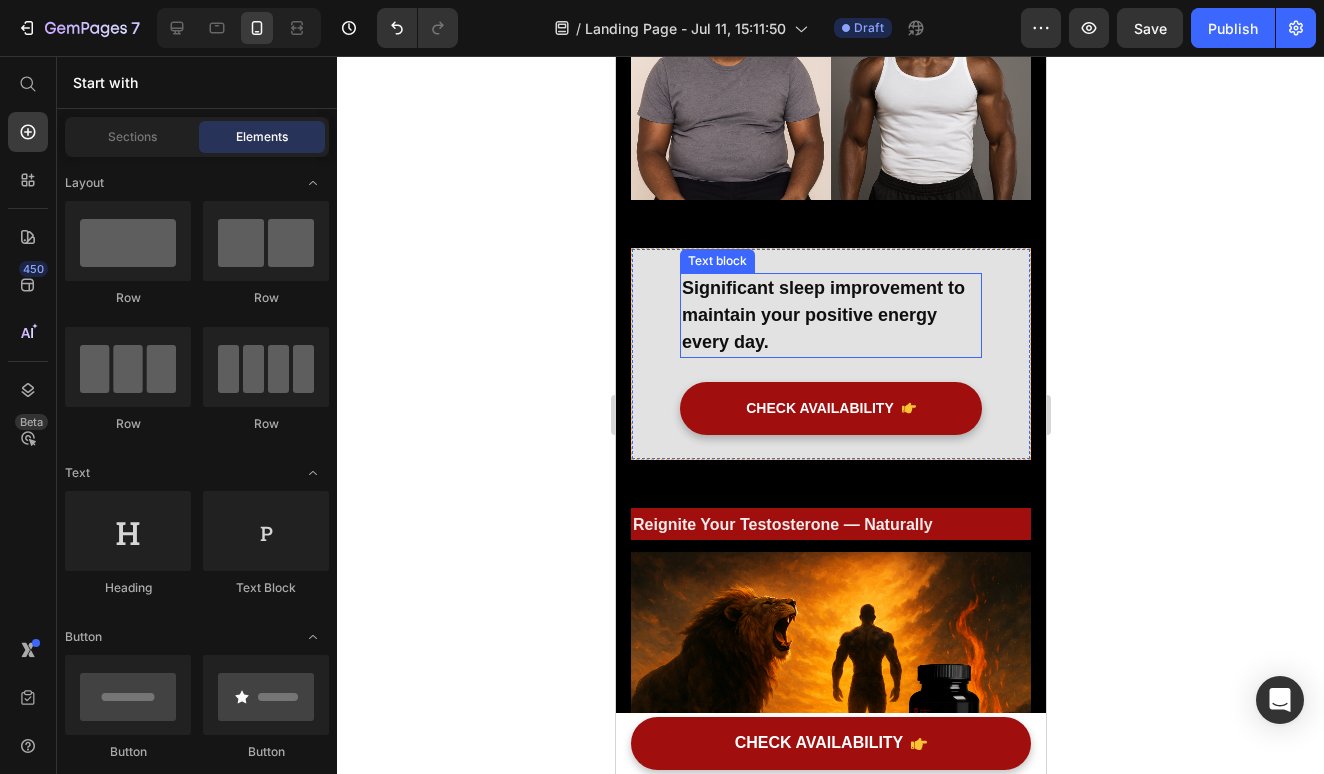click on "Significant sleep improvement to maintain your positive energy" at bounding box center [822, 301] 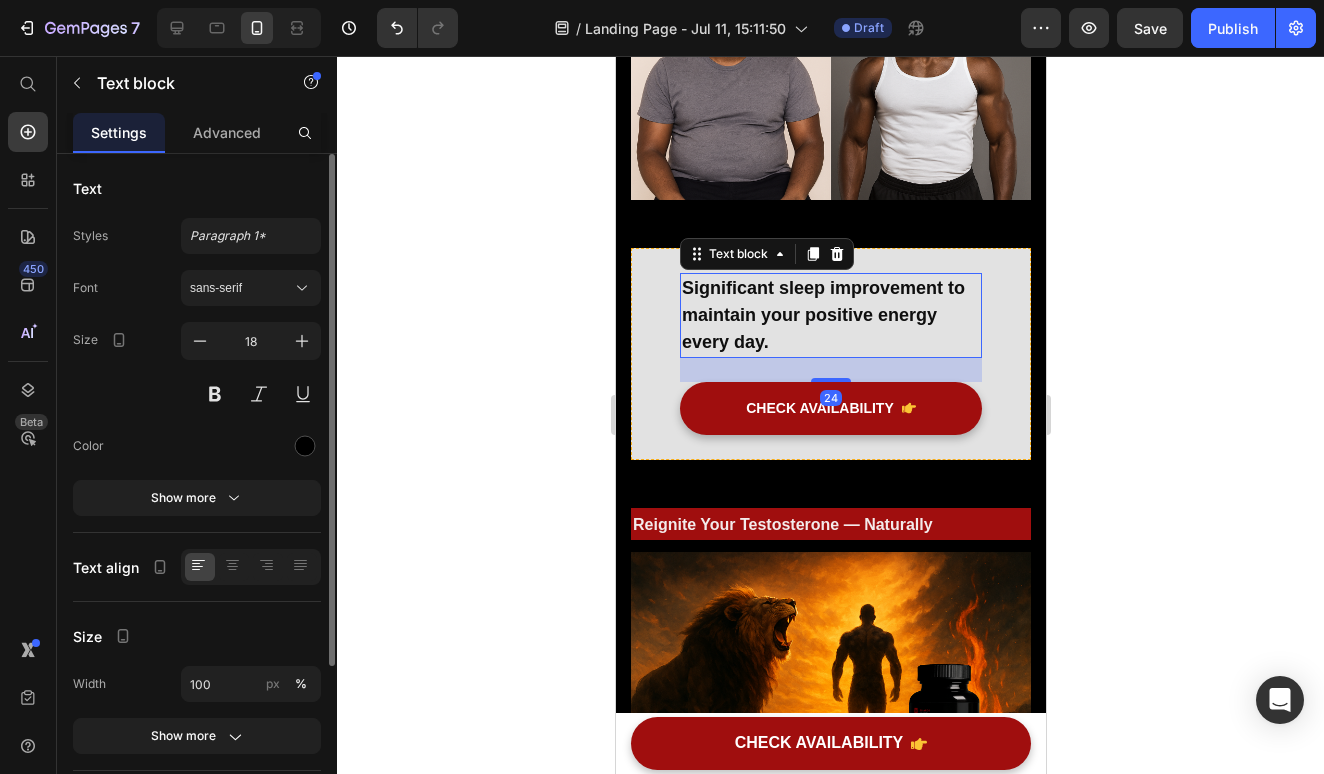 click on "Significant sleep improvement to maintain your positive energy" at bounding box center (822, 301) 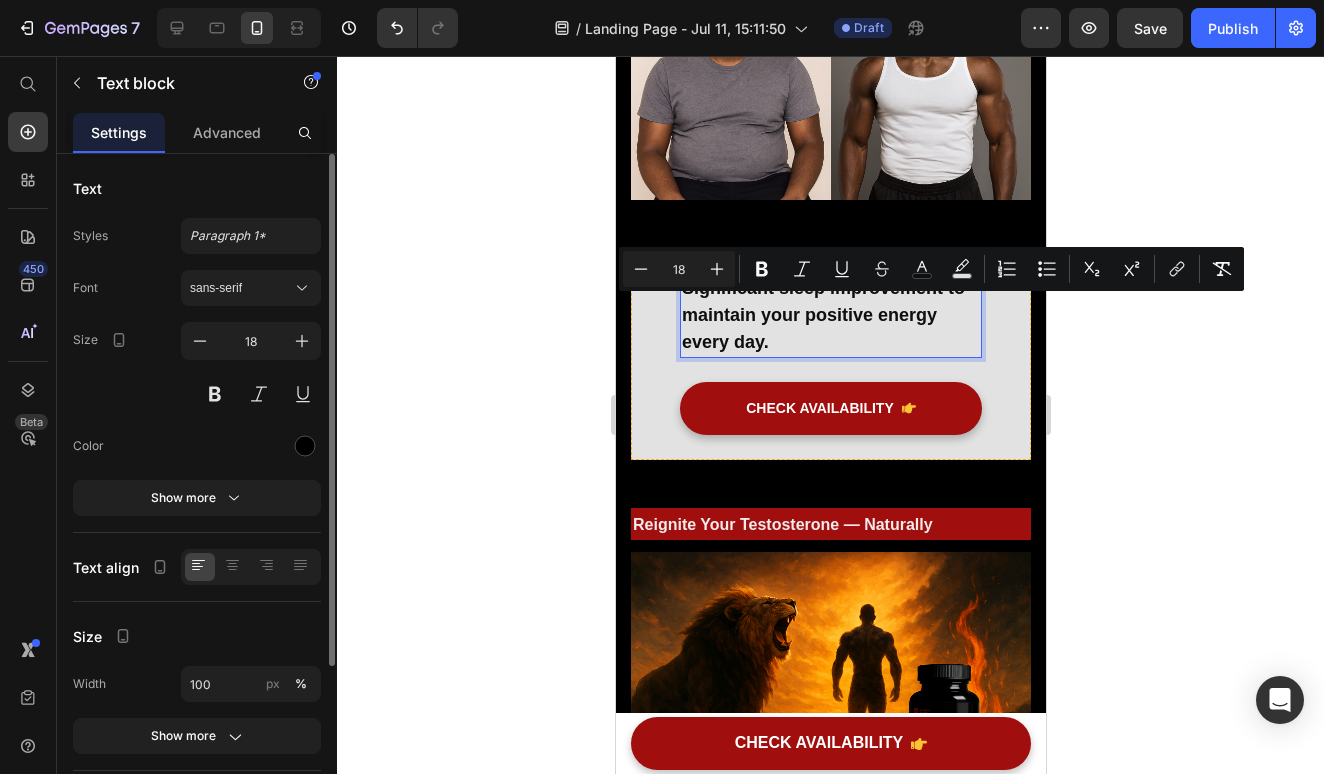 click on "Significant sleep improvement to maintain your positive energy  every day." at bounding box center (830, 315) 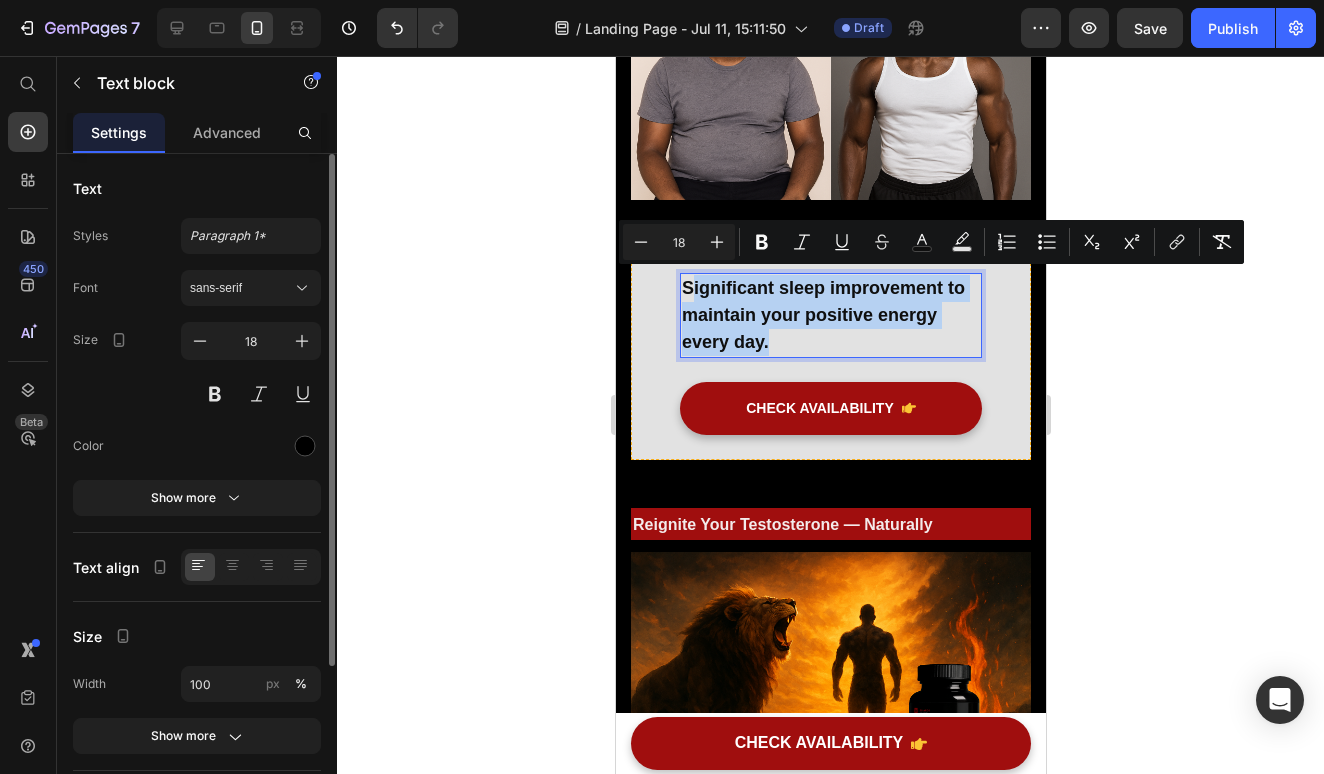 drag, startPoint x: 786, startPoint y: 330, endPoint x: 686, endPoint y: 281, distance: 111.35978 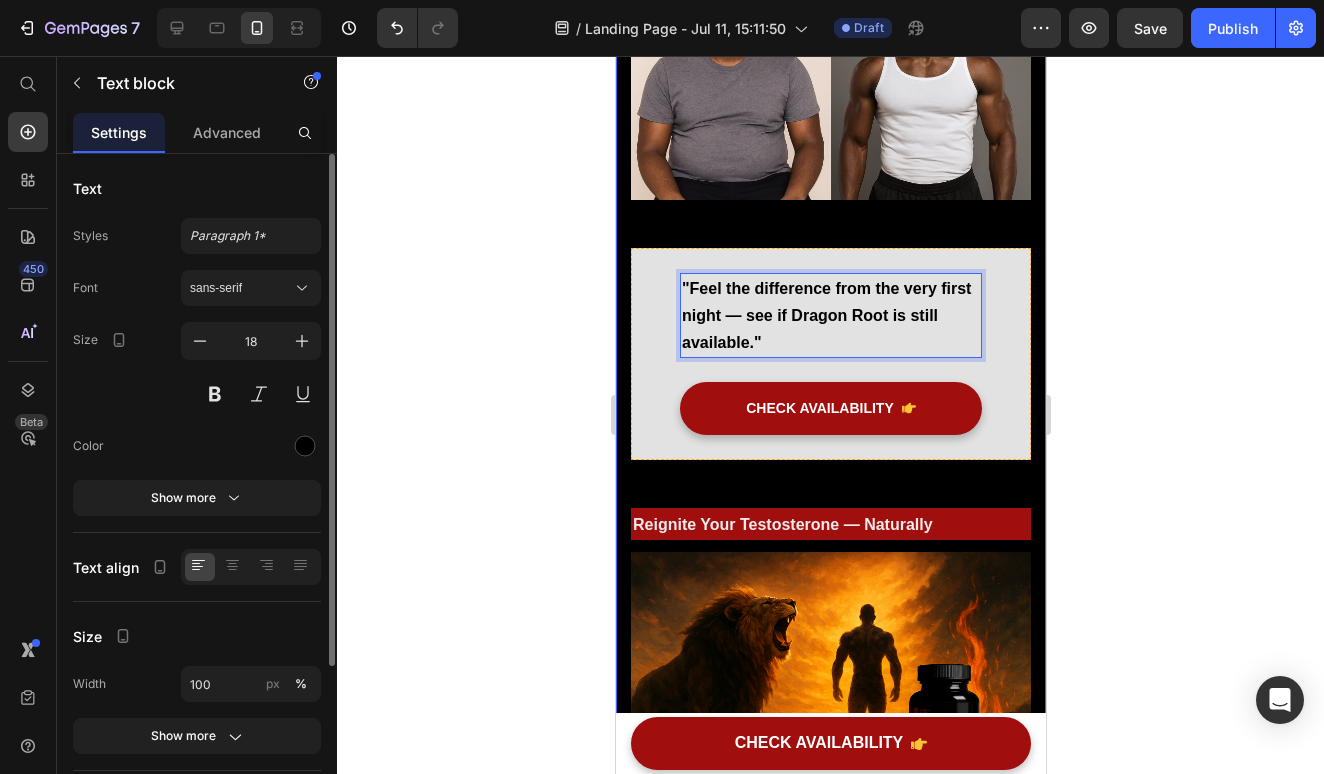 click 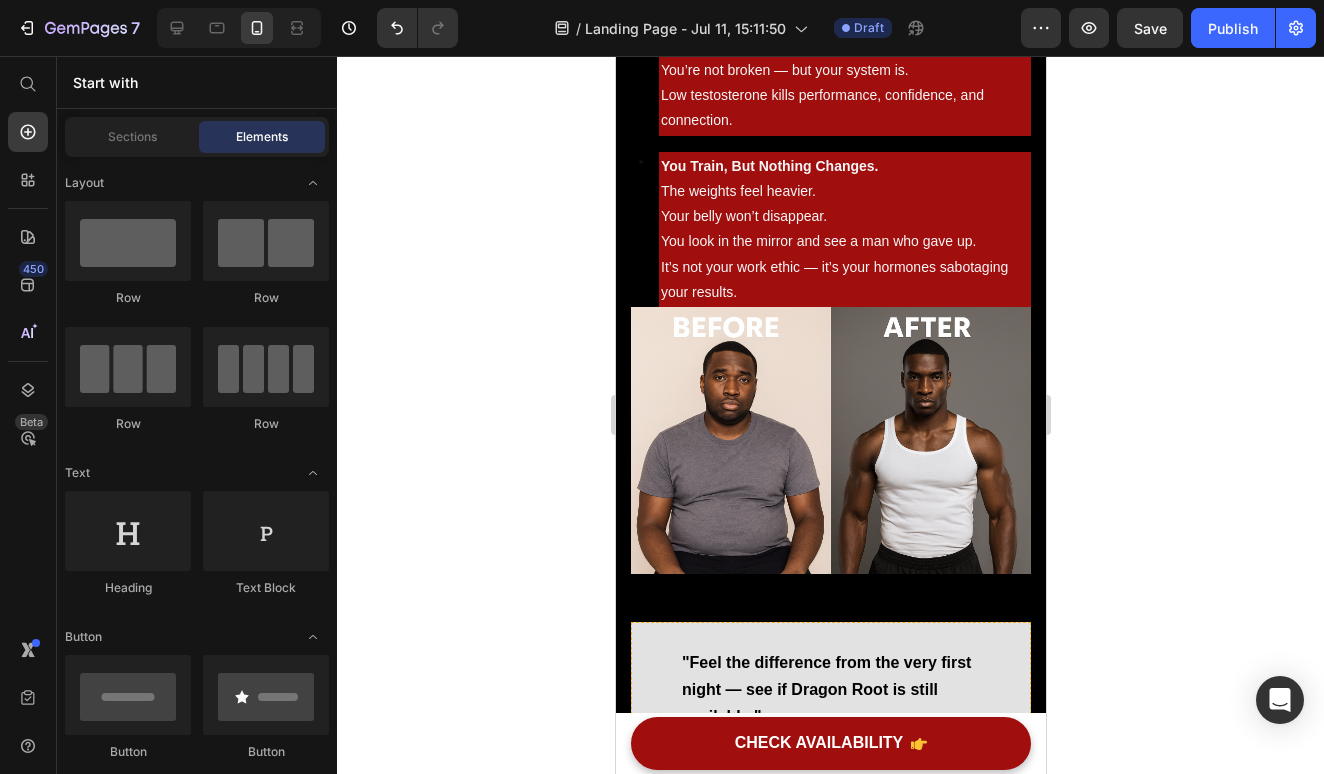 scroll, scrollTop: 1079, scrollLeft: 0, axis: vertical 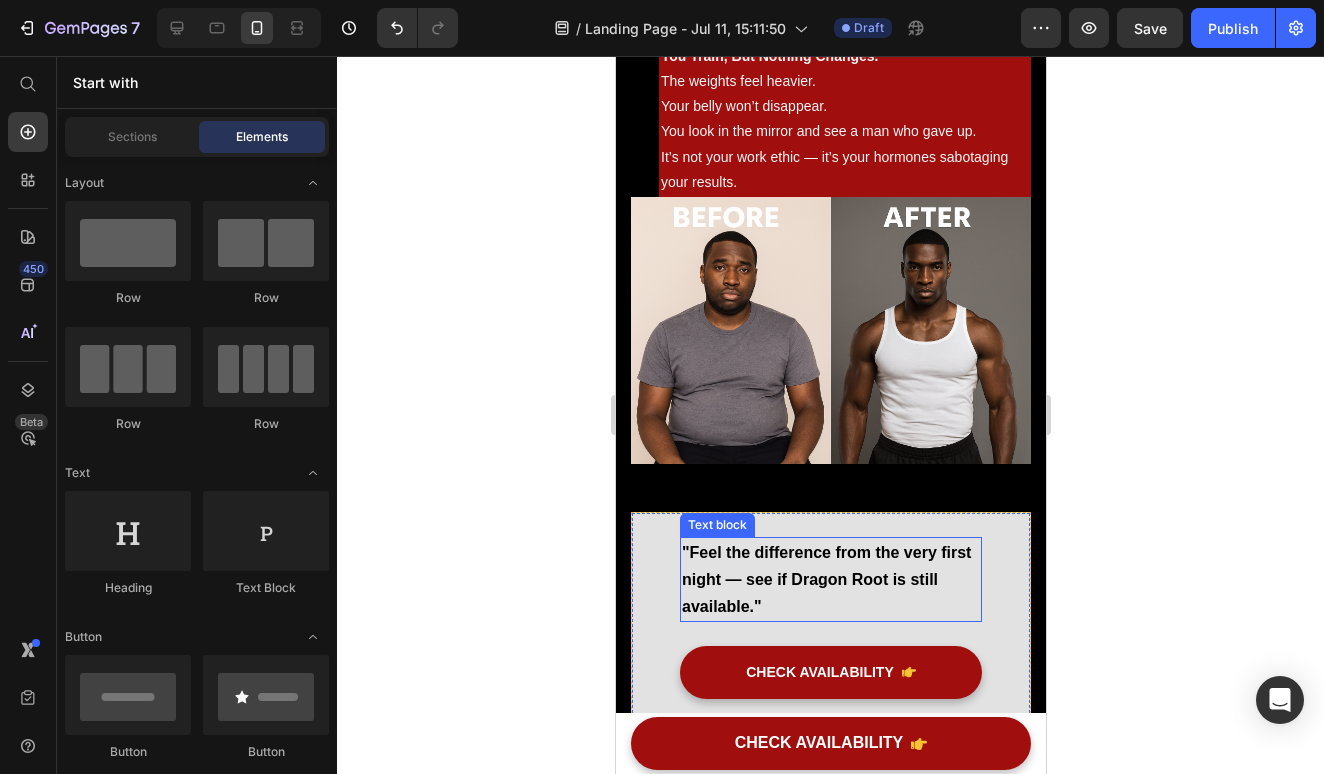 click on ""Feel the difference from the very first night — see if Dragon Root is still available."" at bounding box center (830, 579) 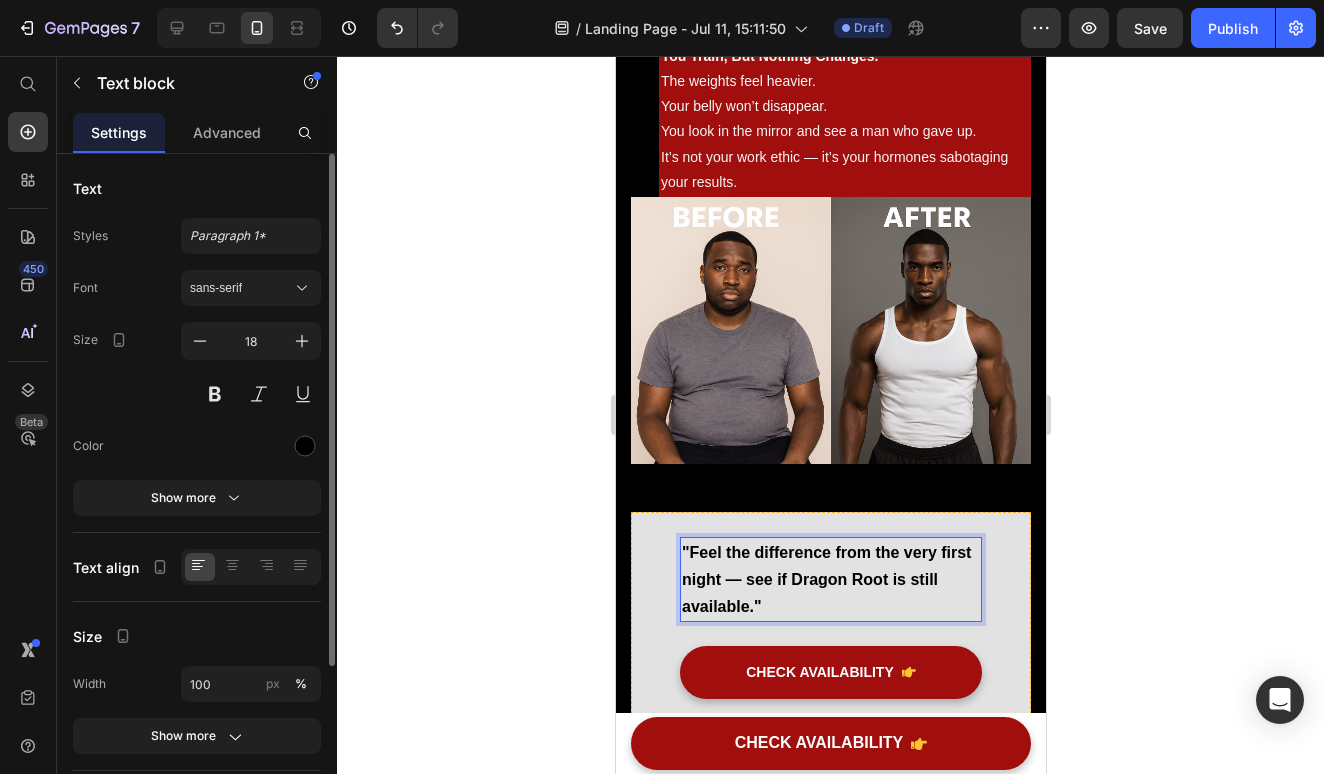 click on ""Feel the difference from the very first night — see if Dragon Root is still available."" at bounding box center [825, 579] 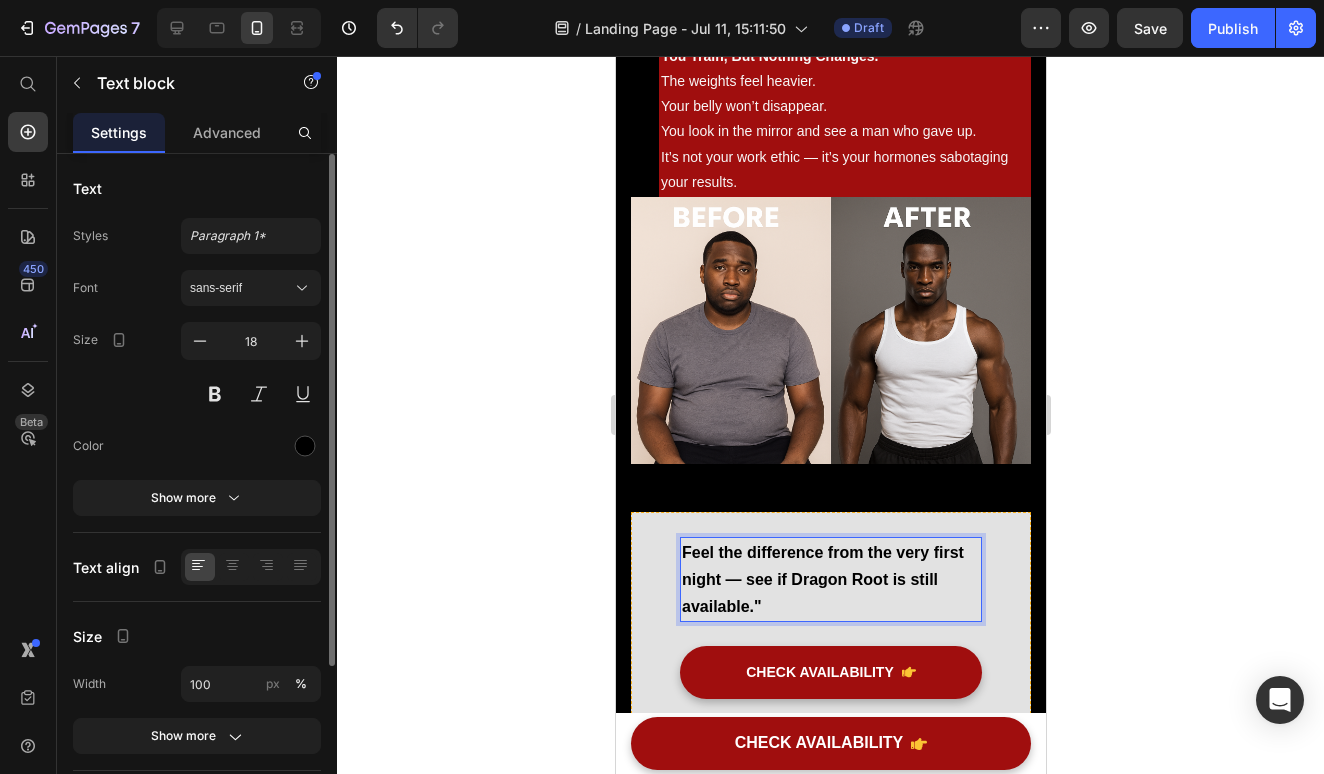 click on "Feel the difference from the very first night — see if Dragon Root is still available."" at bounding box center [830, 579] 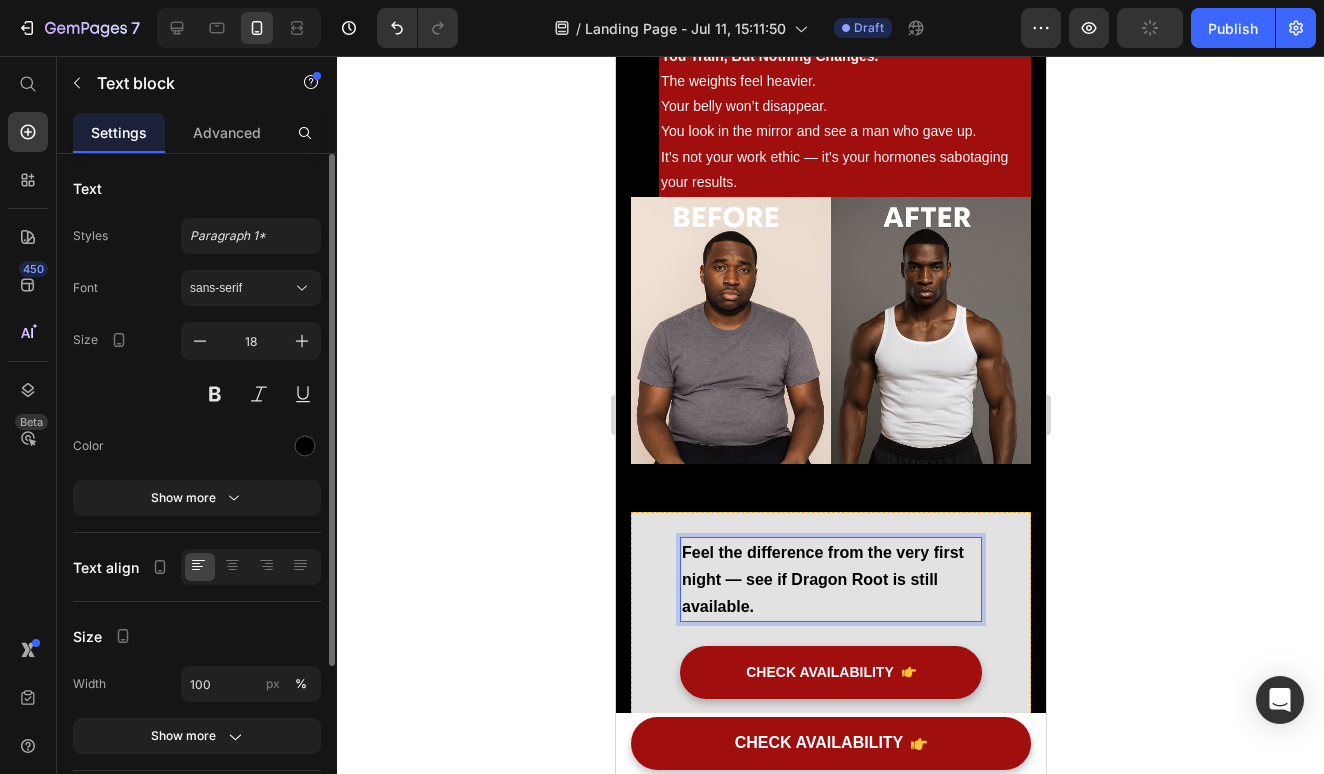 click on "Feel the difference from the very first night — see if Dragon Root is still available." at bounding box center (822, 579) 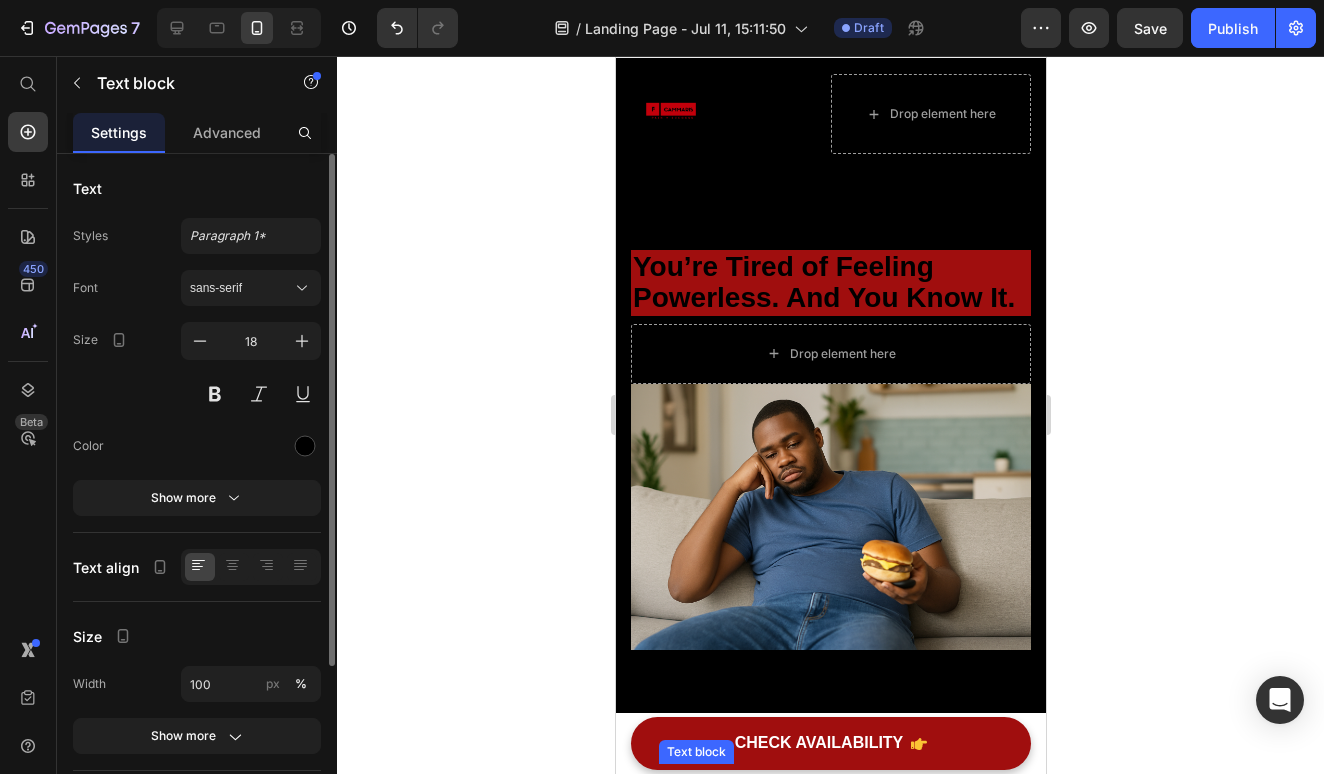 scroll, scrollTop: 42, scrollLeft: 0, axis: vertical 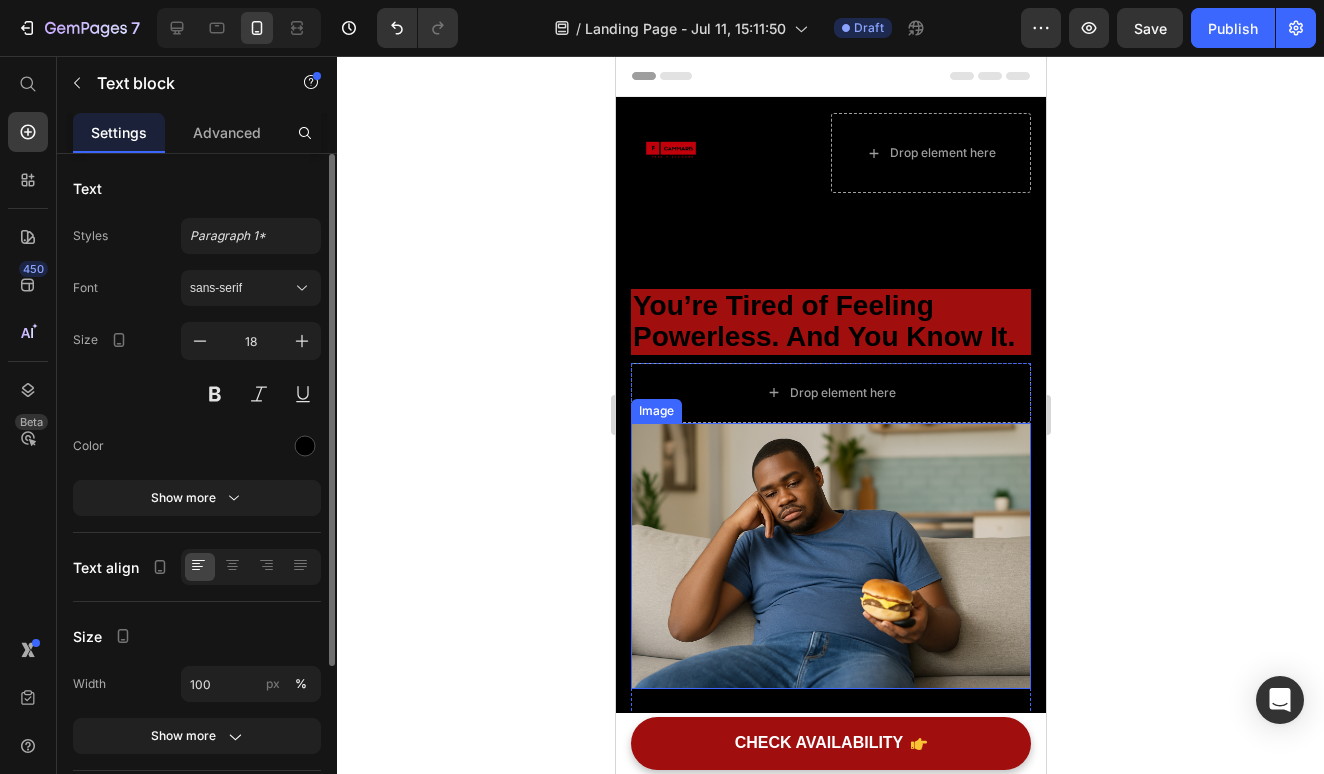 click at bounding box center [830, 556] 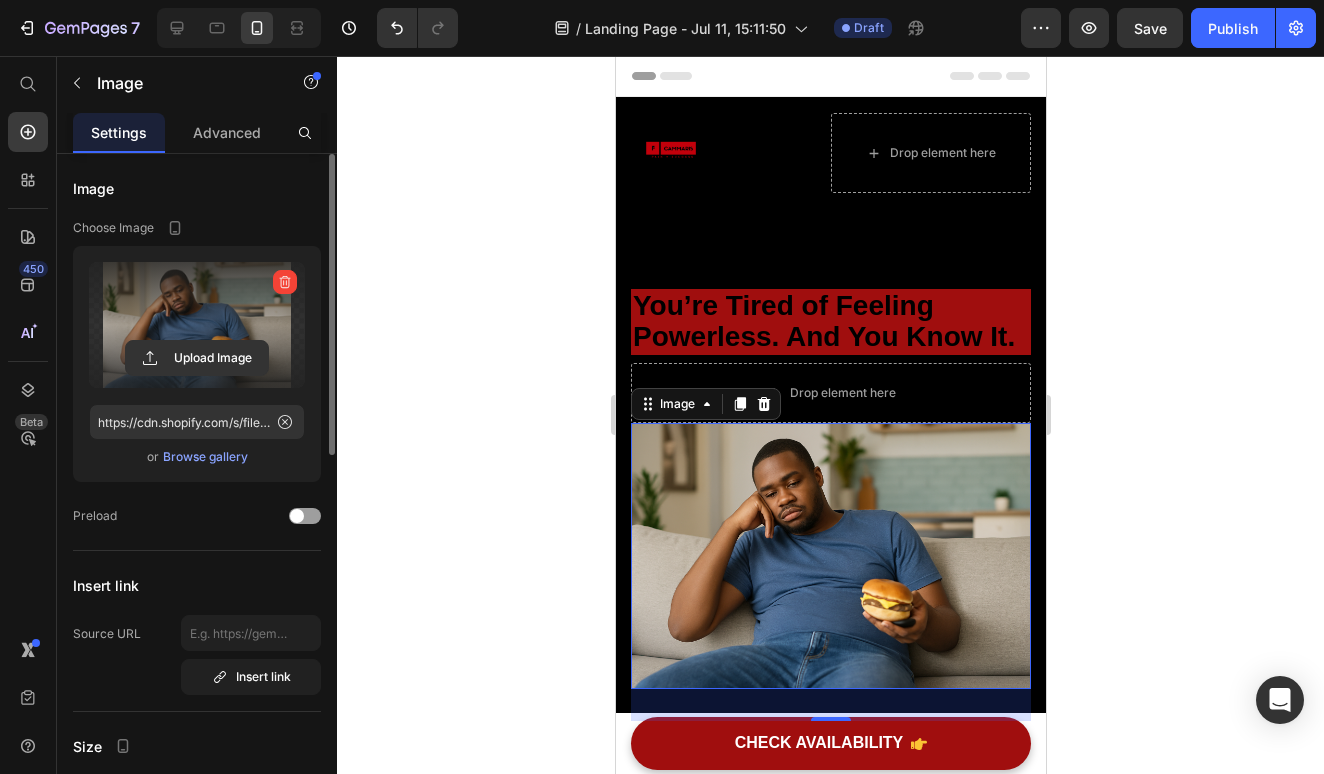 click at bounding box center (197, 325) 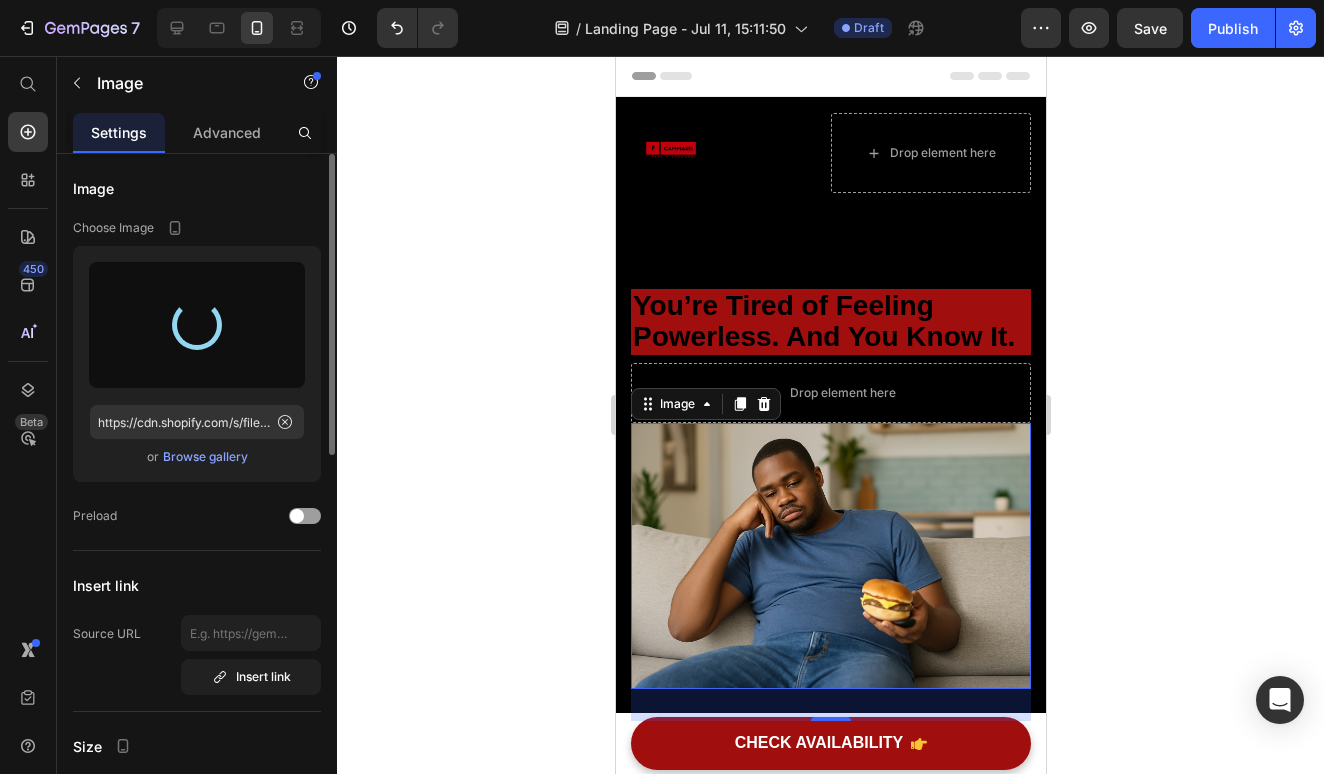 type on "https://cdn.shopify.com/s/files/1/0513/2890/9508/files/gempages_575026005459075871-c9324fba-7c86-4c0d-8dcf-64fac4d63a8d.png" 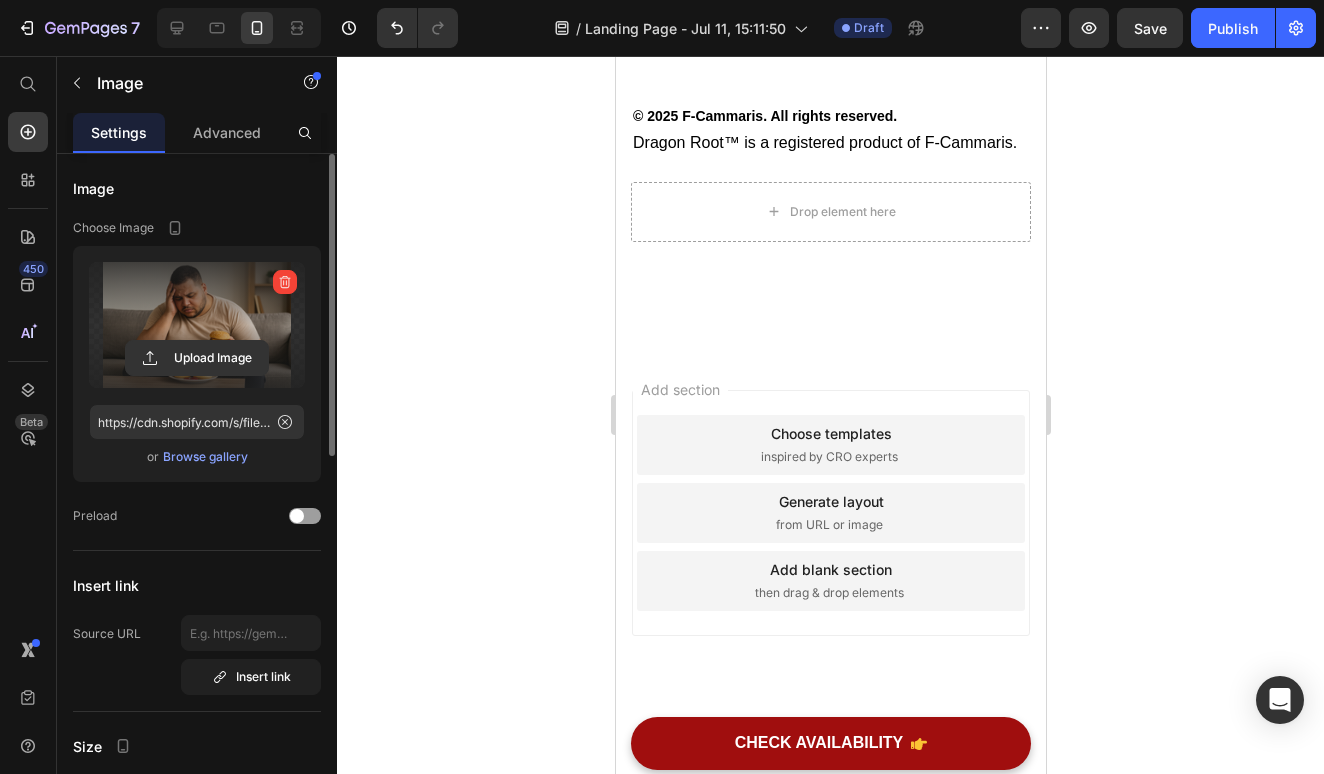 scroll, scrollTop: 12496, scrollLeft: 0, axis: vertical 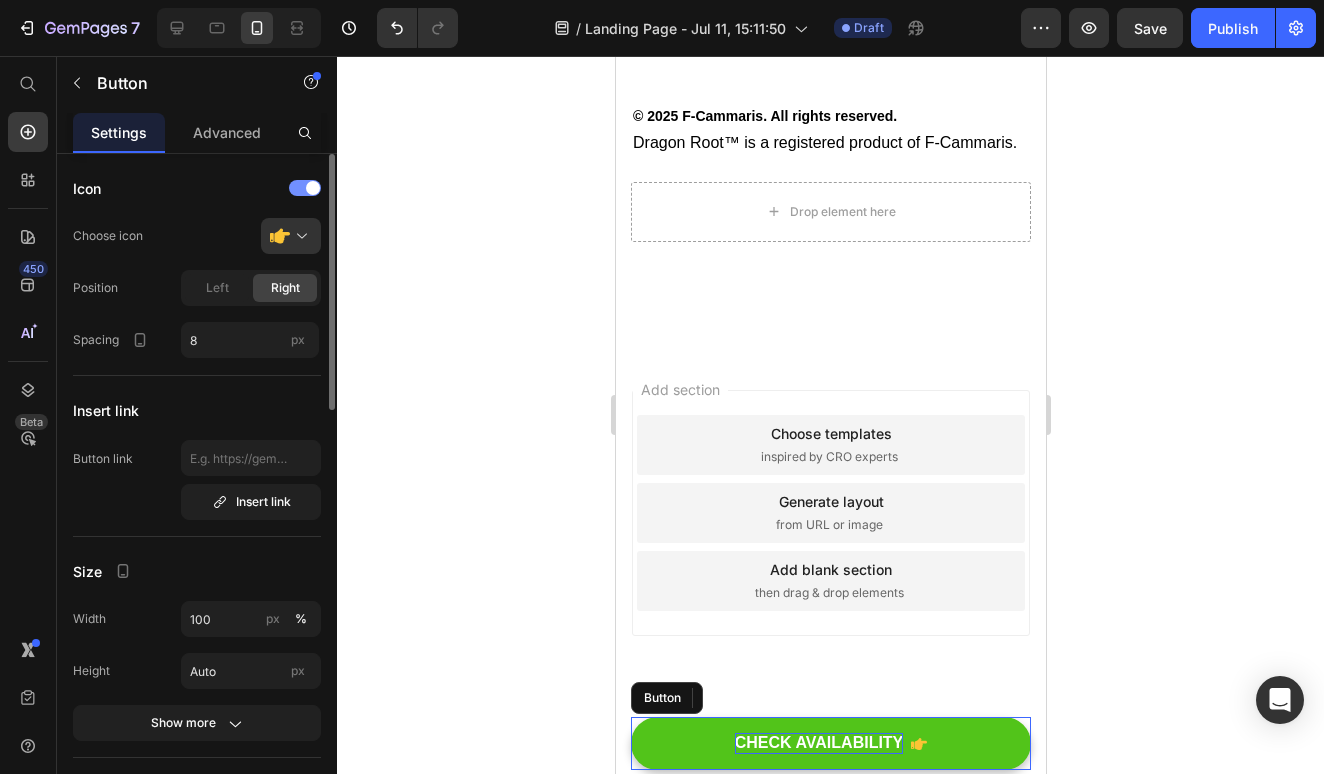 click on "CHECK AVAILABILITY" at bounding box center (818, 743) 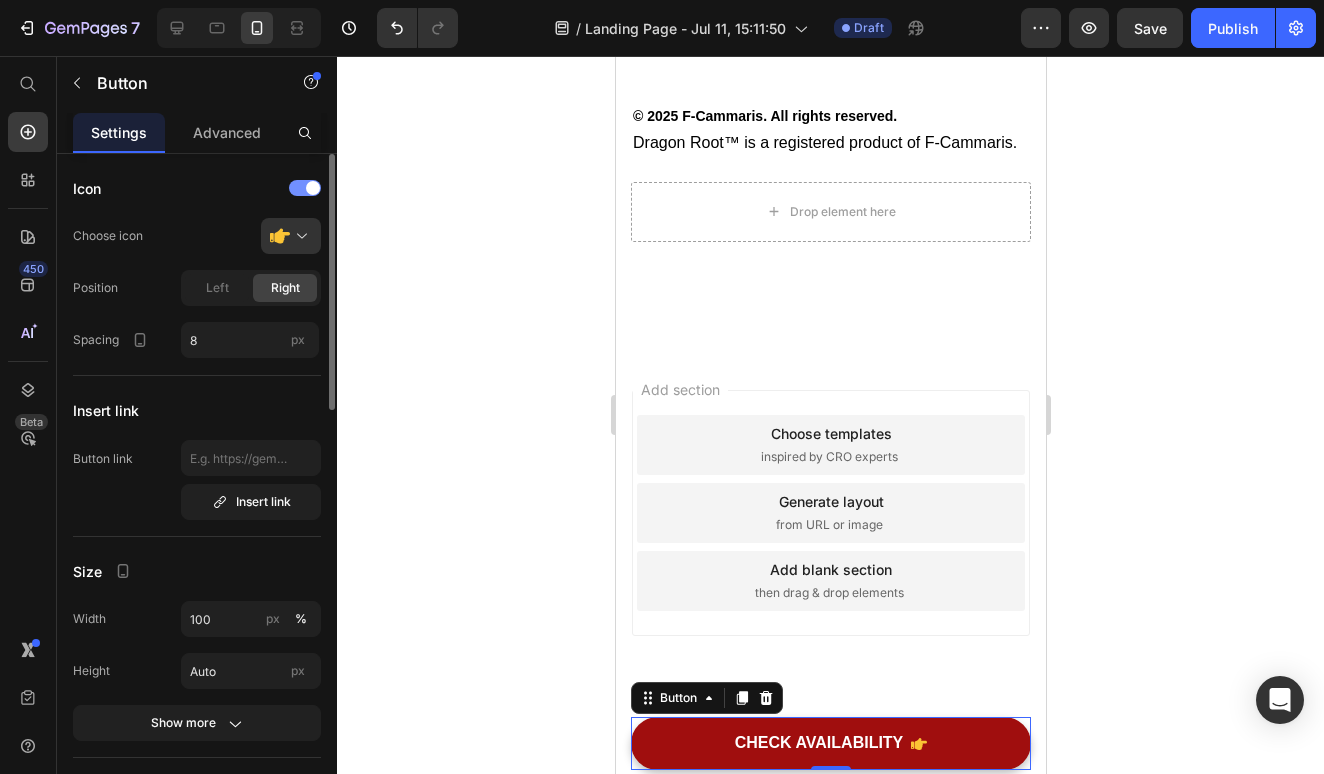 click 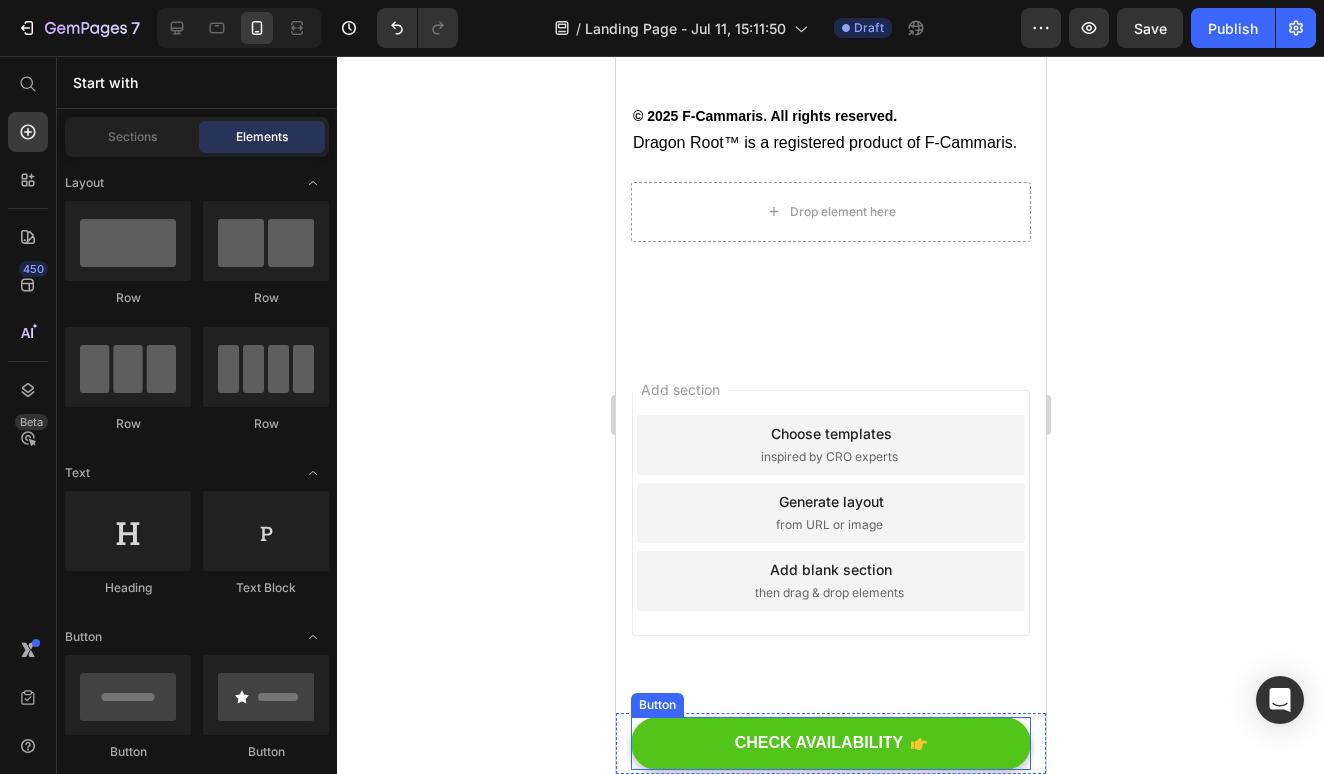 click on "CHECK AVAILABILITY" at bounding box center [830, 743] 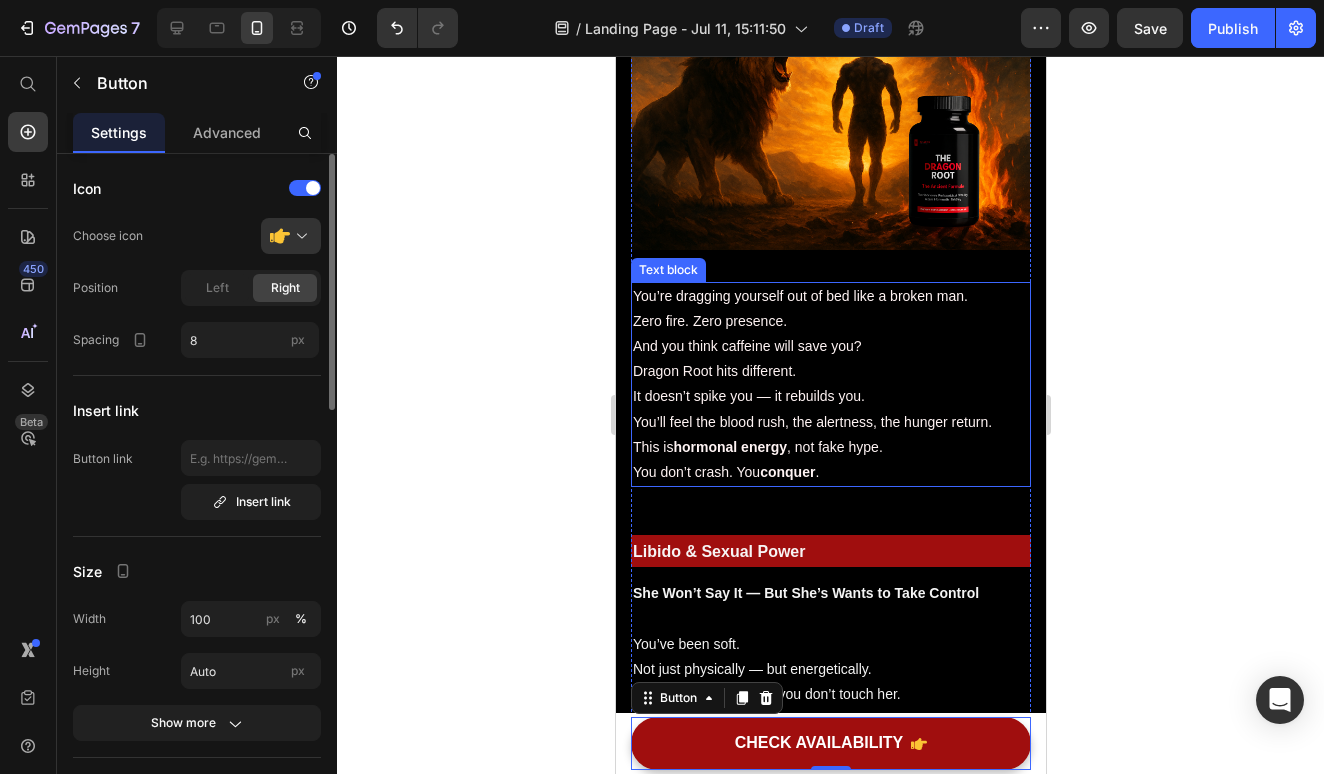 scroll, scrollTop: 1948, scrollLeft: 0, axis: vertical 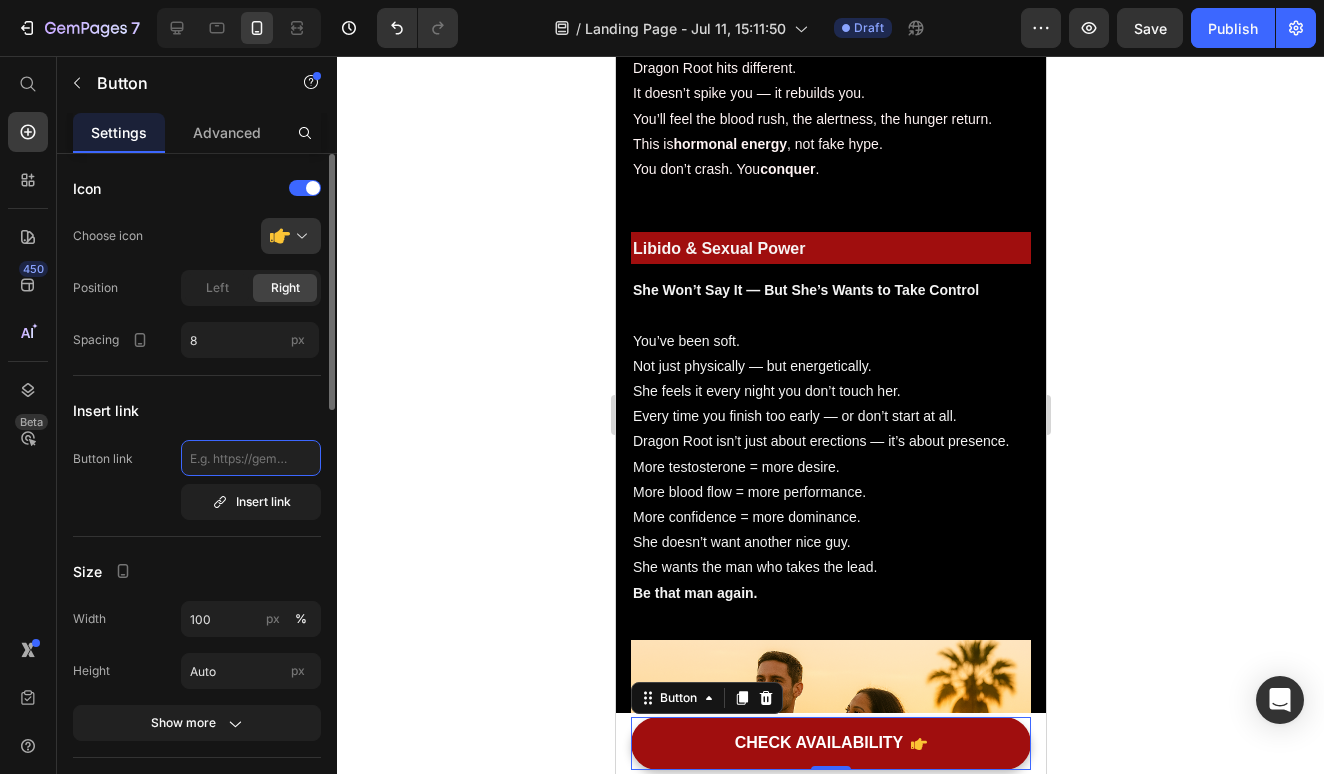 click 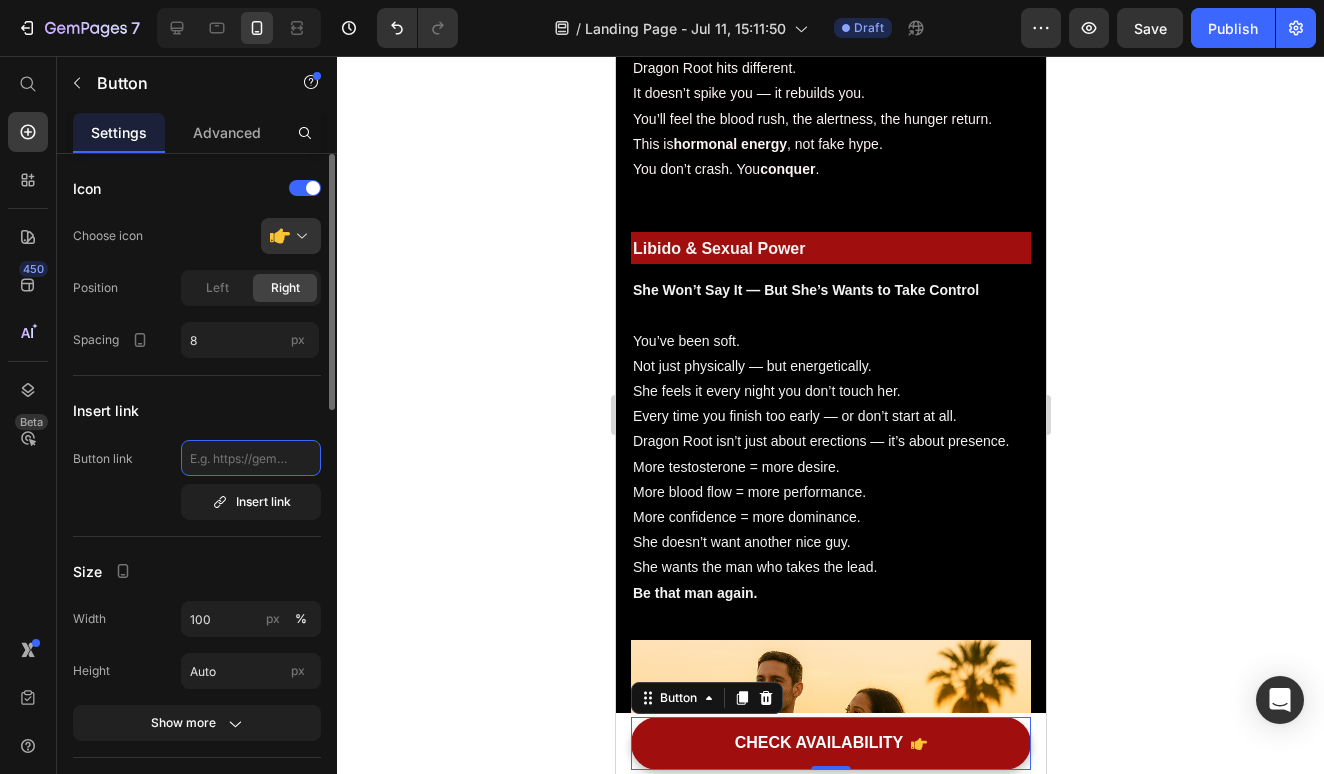 paste on "https://f-cammaris.com/products/the-dragon-root" 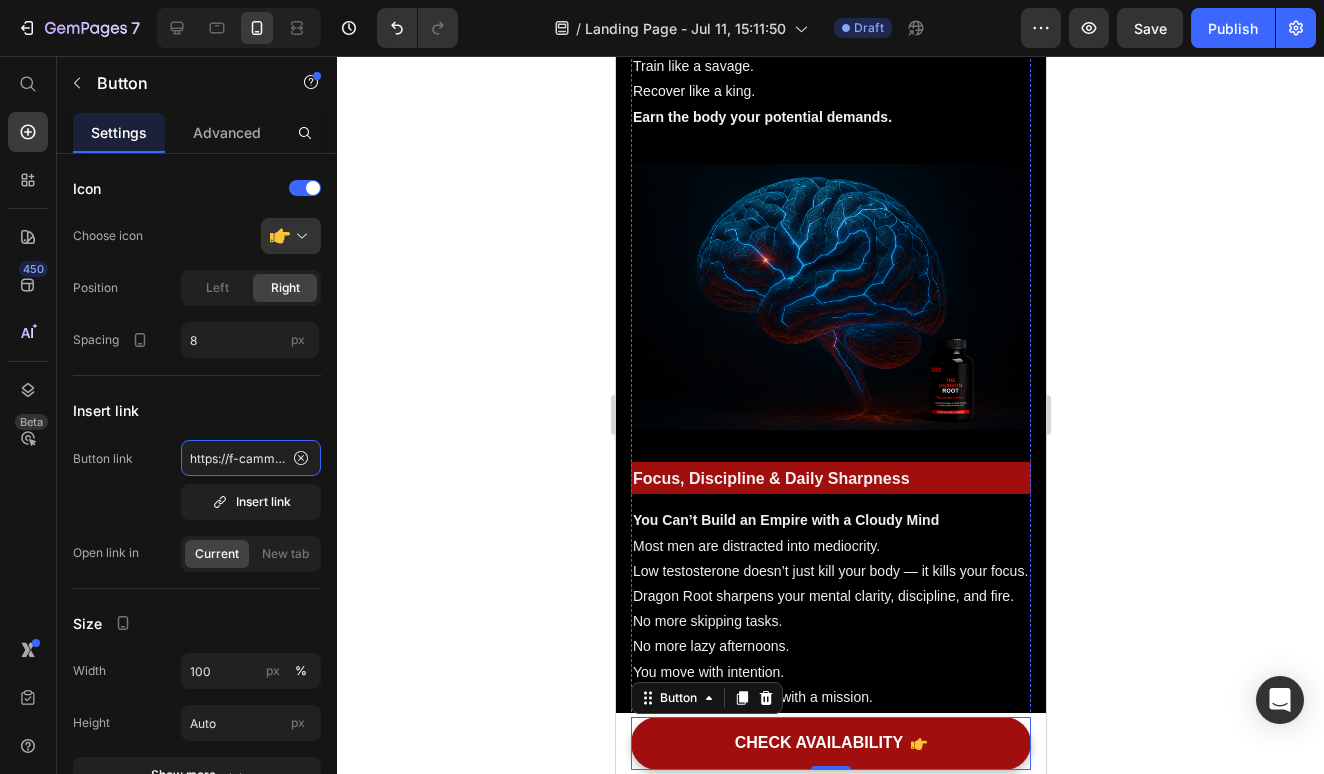 scroll, scrollTop: 3091, scrollLeft: 0, axis: vertical 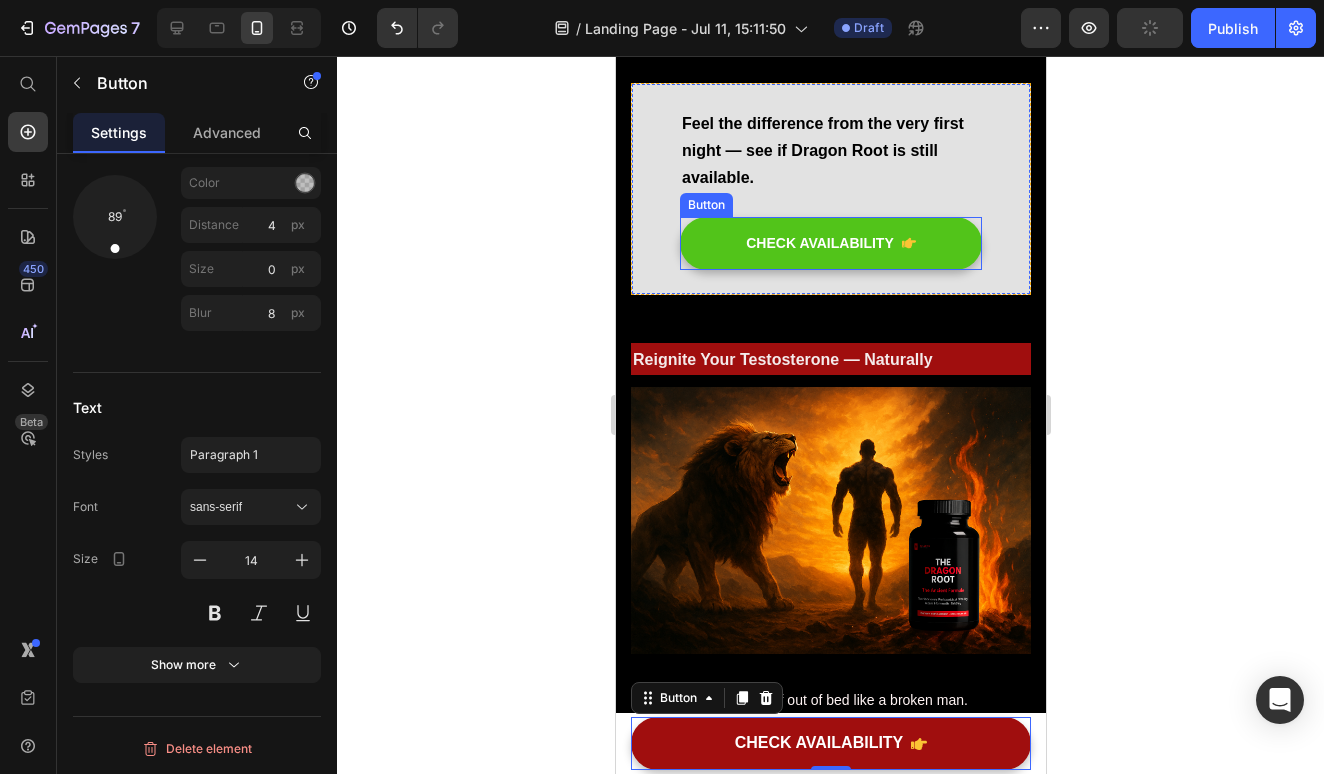 click on "CHECK AVAILABILITY" at bounding box center [830, 243] 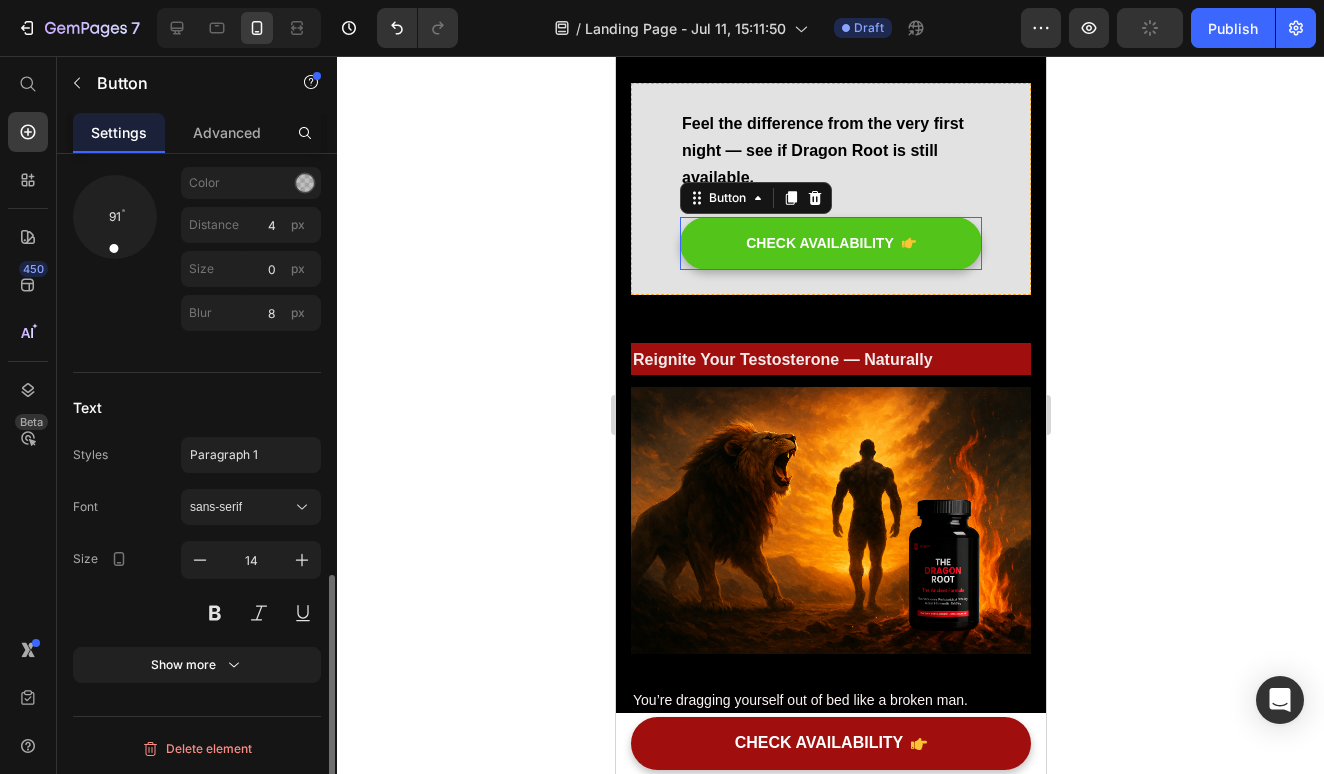 scroll, scrollTop: 1109, scrollLeft: 0, axis: vertical 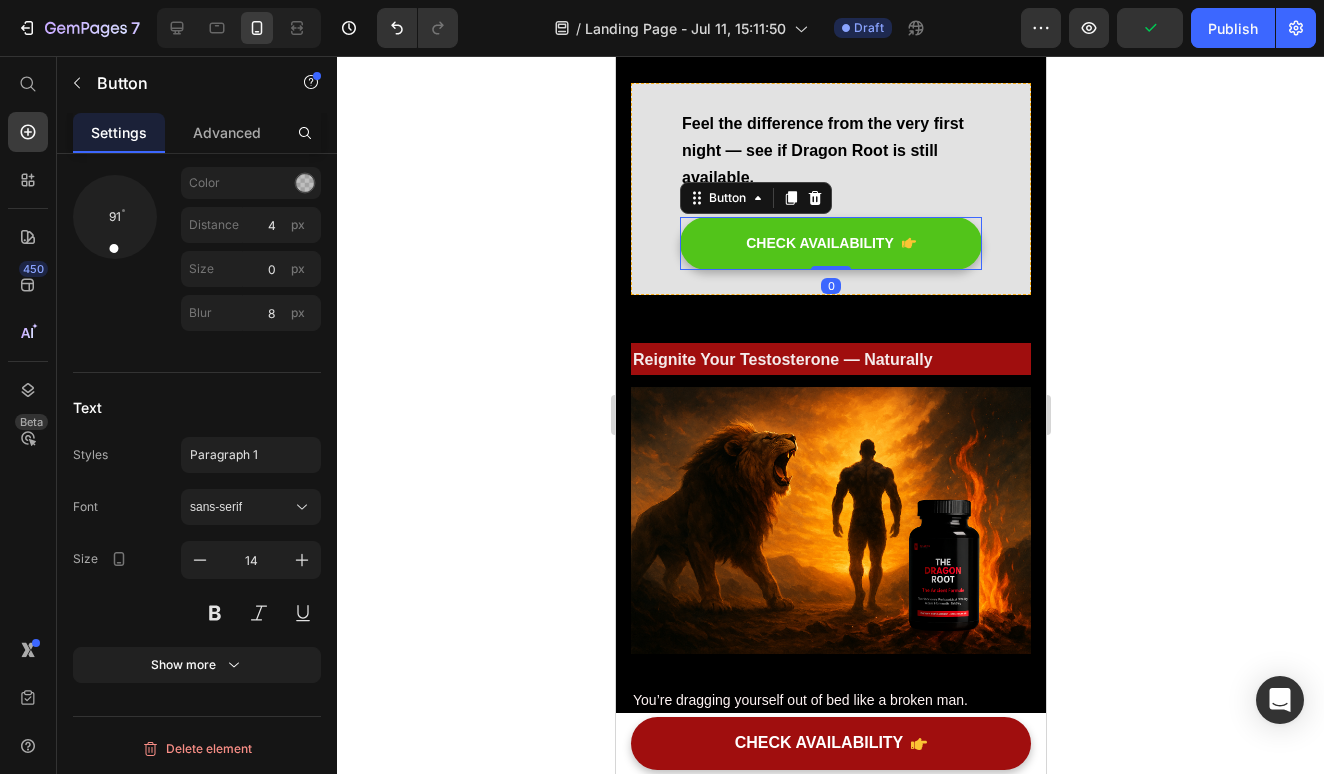 click on "CHECK AVAILABILITY" at bounding box center [830, 243] 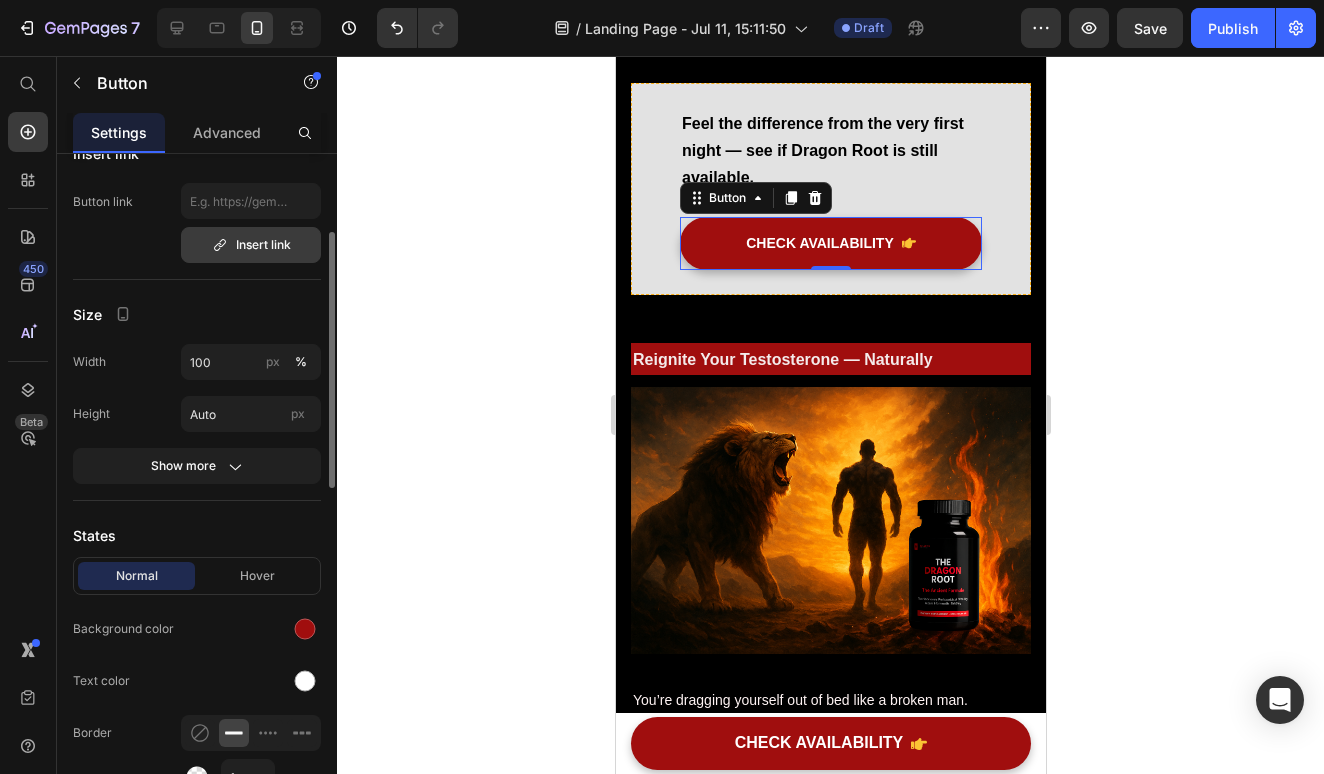 scroll, scrollTop: 232, scrollLeft: 0, axis: vertical 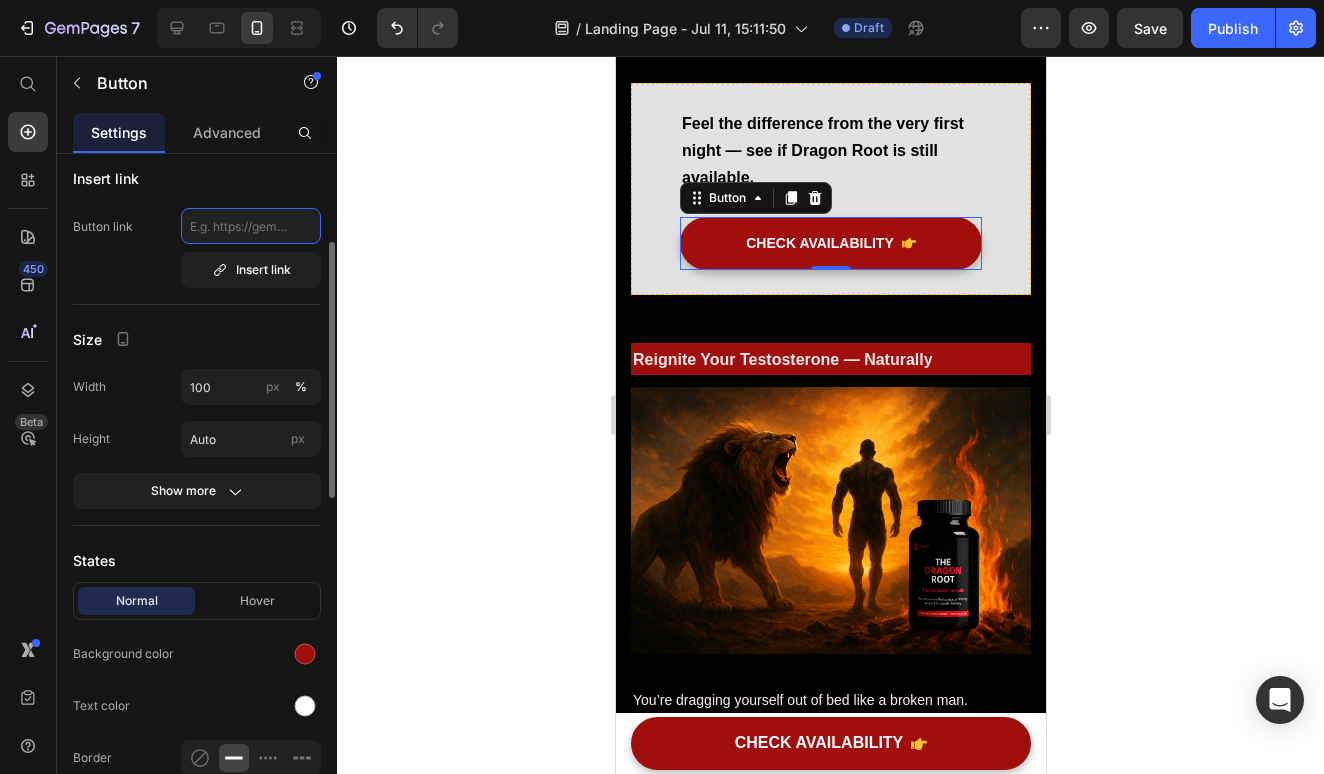 click 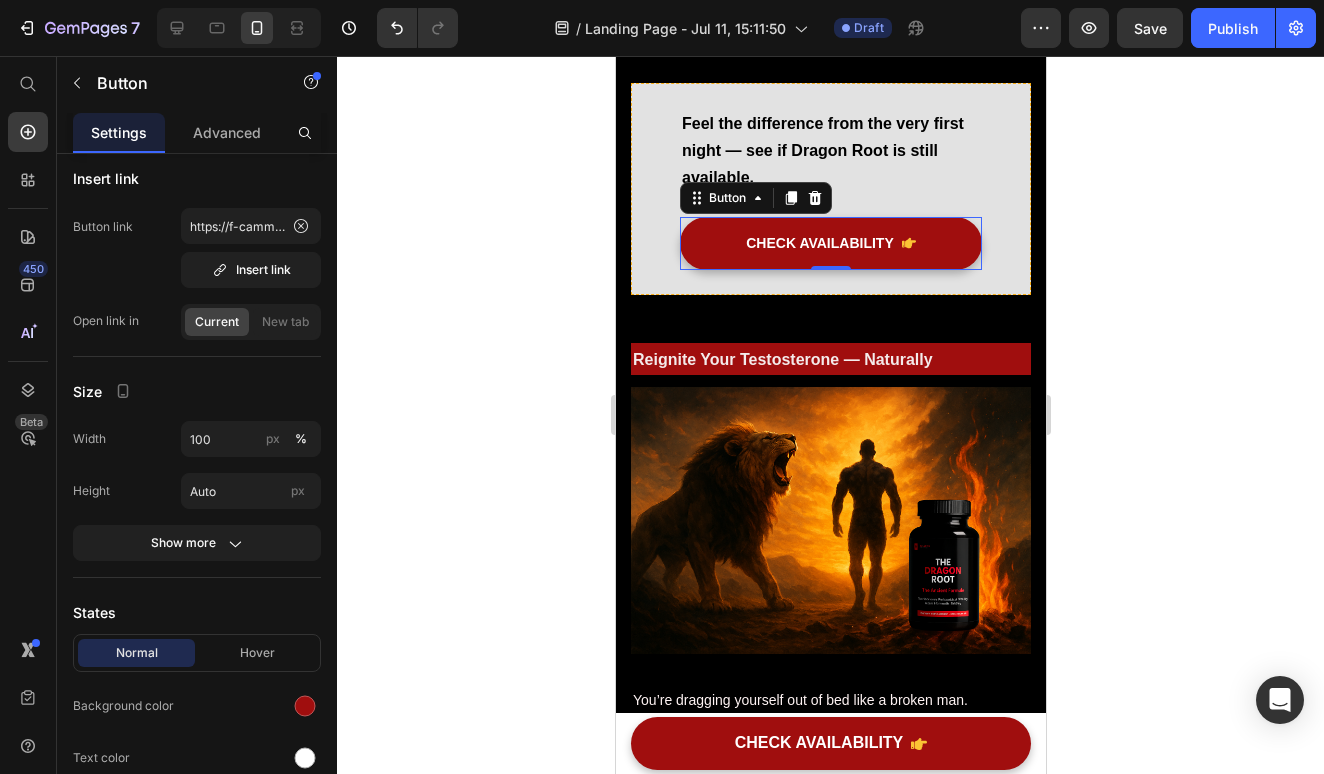 click 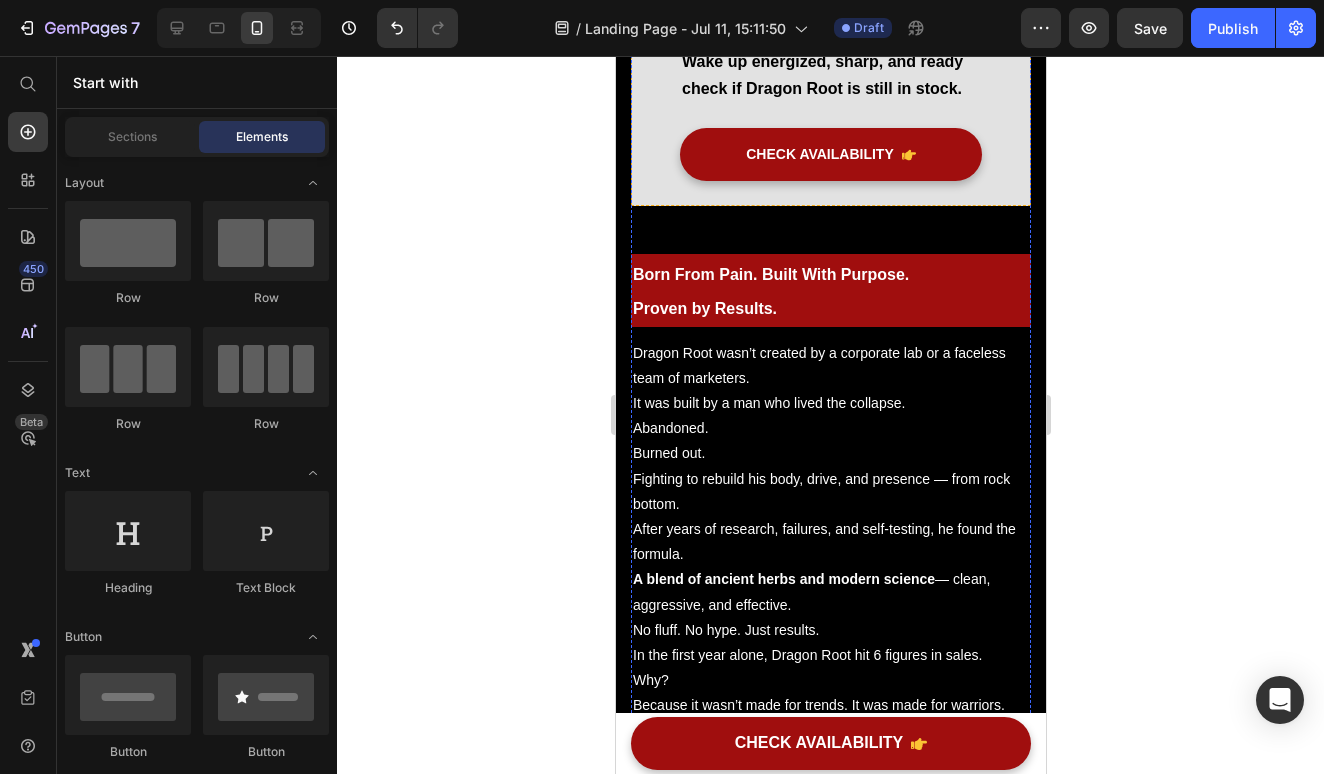 scroll, scrollTop: 5854, scrollLeft: 0, axis: vertical 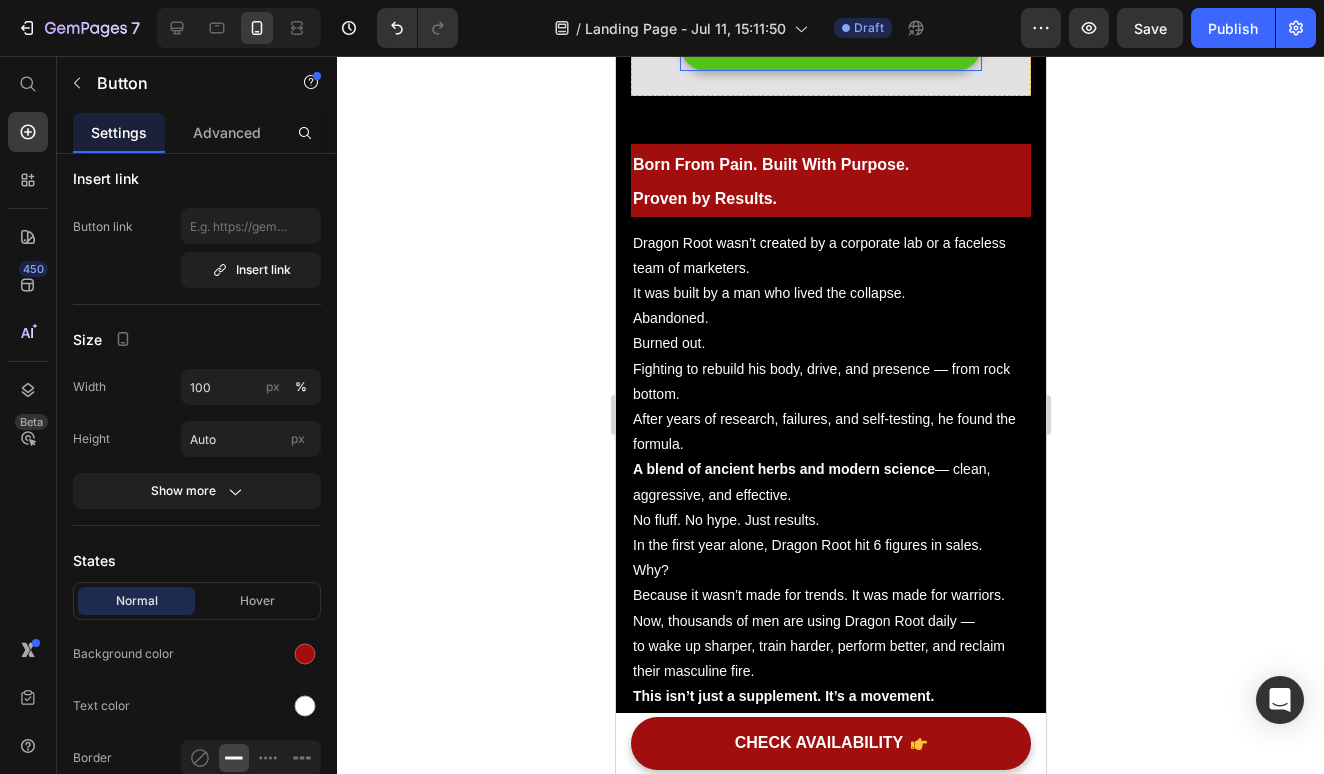 click on "CHECK AVAILABILITY" at bounding box center (830, 44) 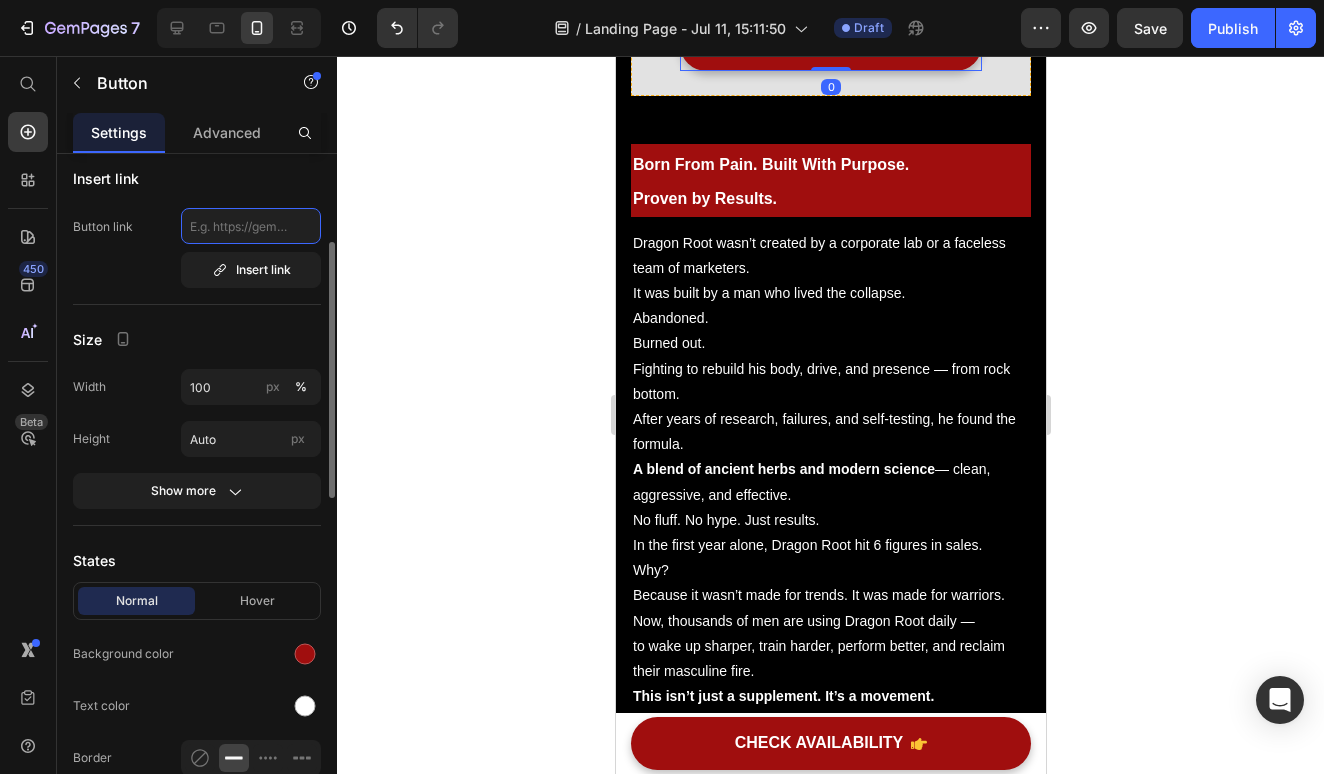 click 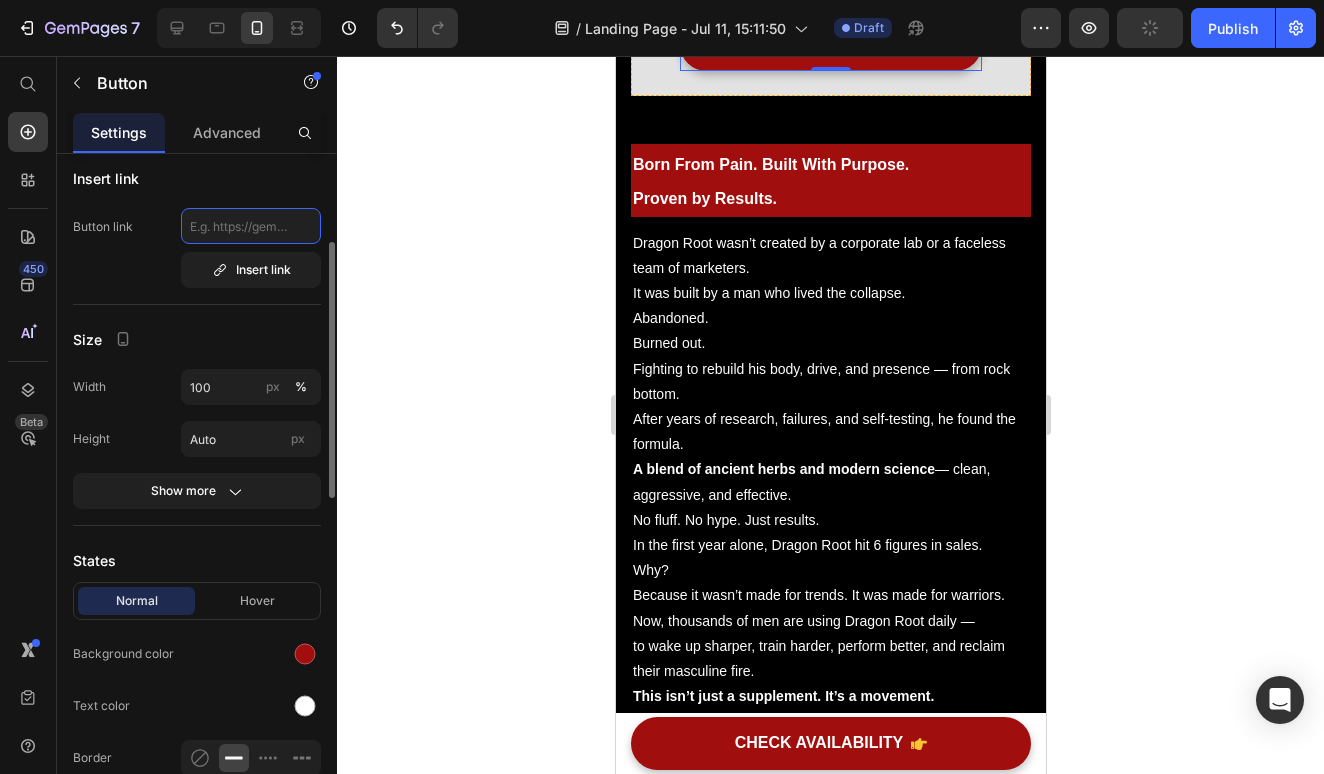 paste on "https://f-cammaris.com/products/the-dragon-root" 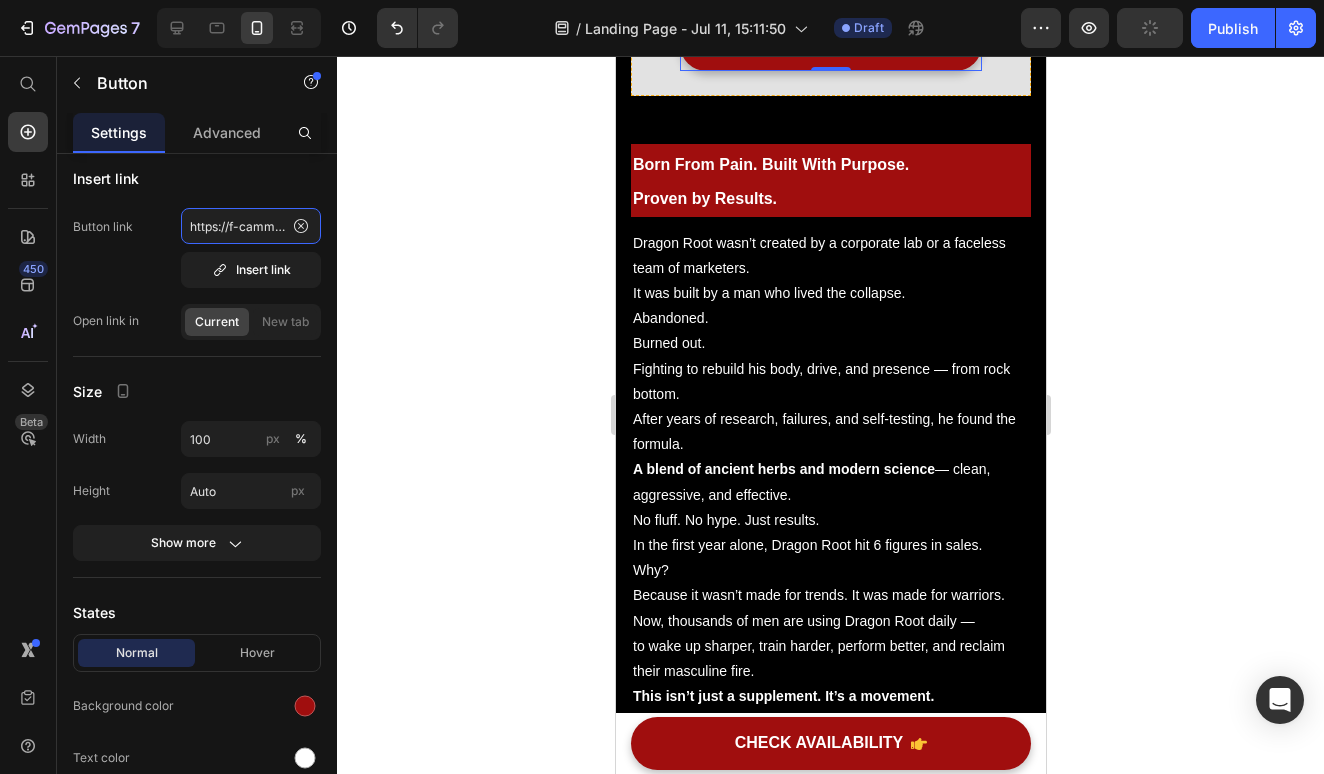 type on "https://f-cammaris.com/products/the-dragon-root" 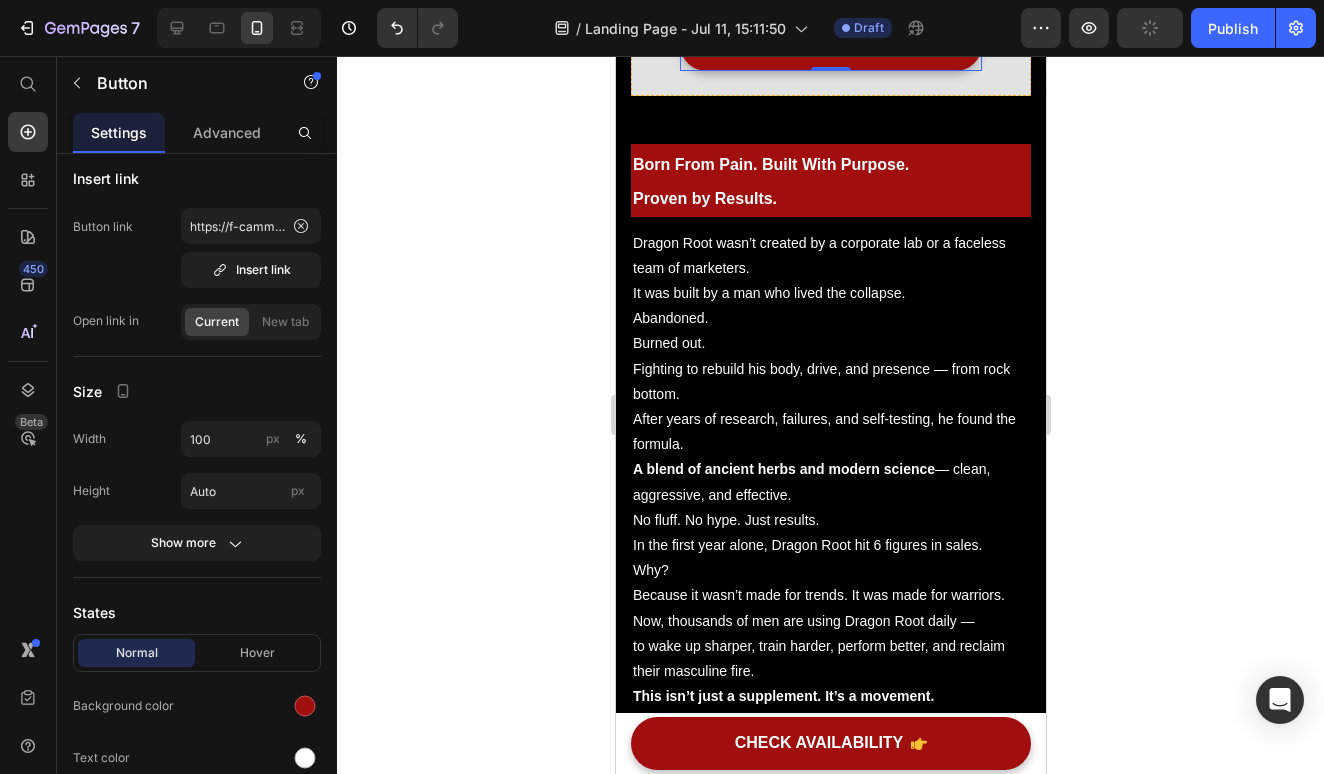 click 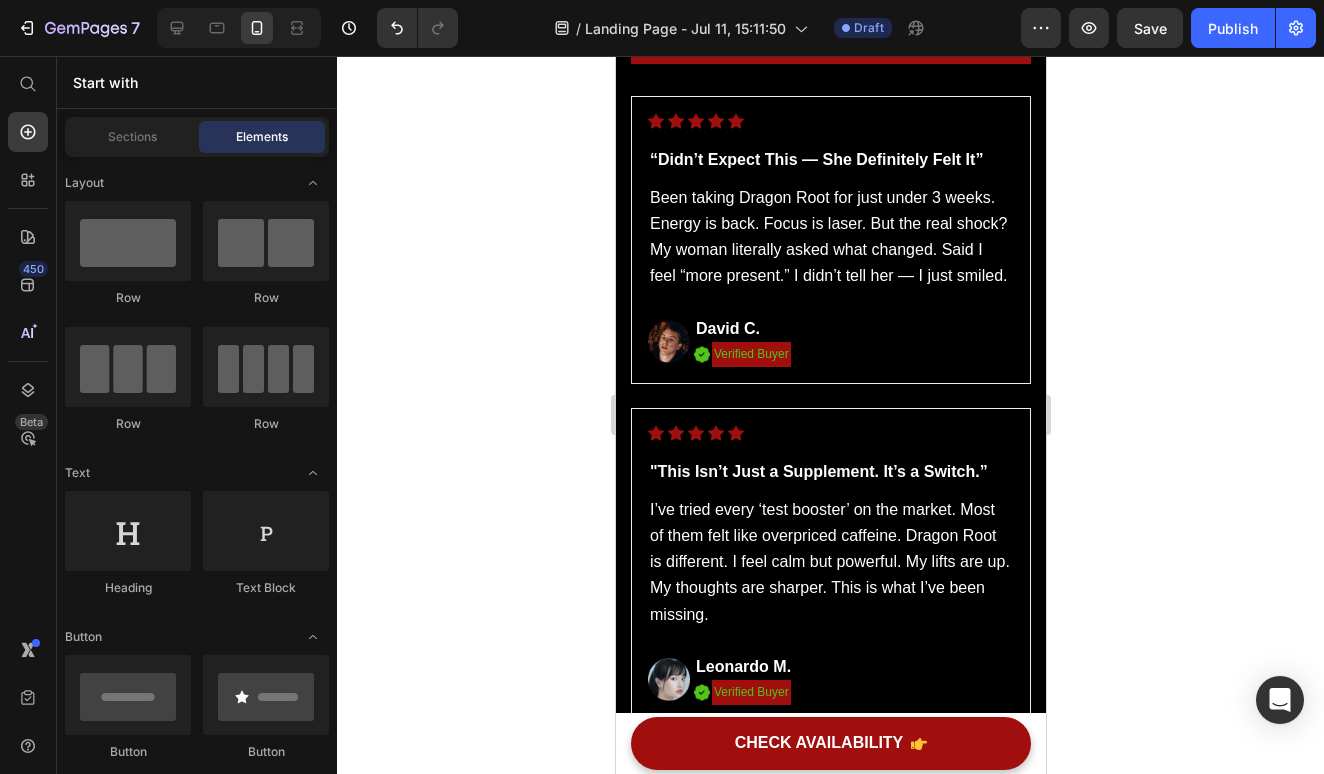 scroll, scrollTop: 8439, scrollLeft: 0, axis: vertical 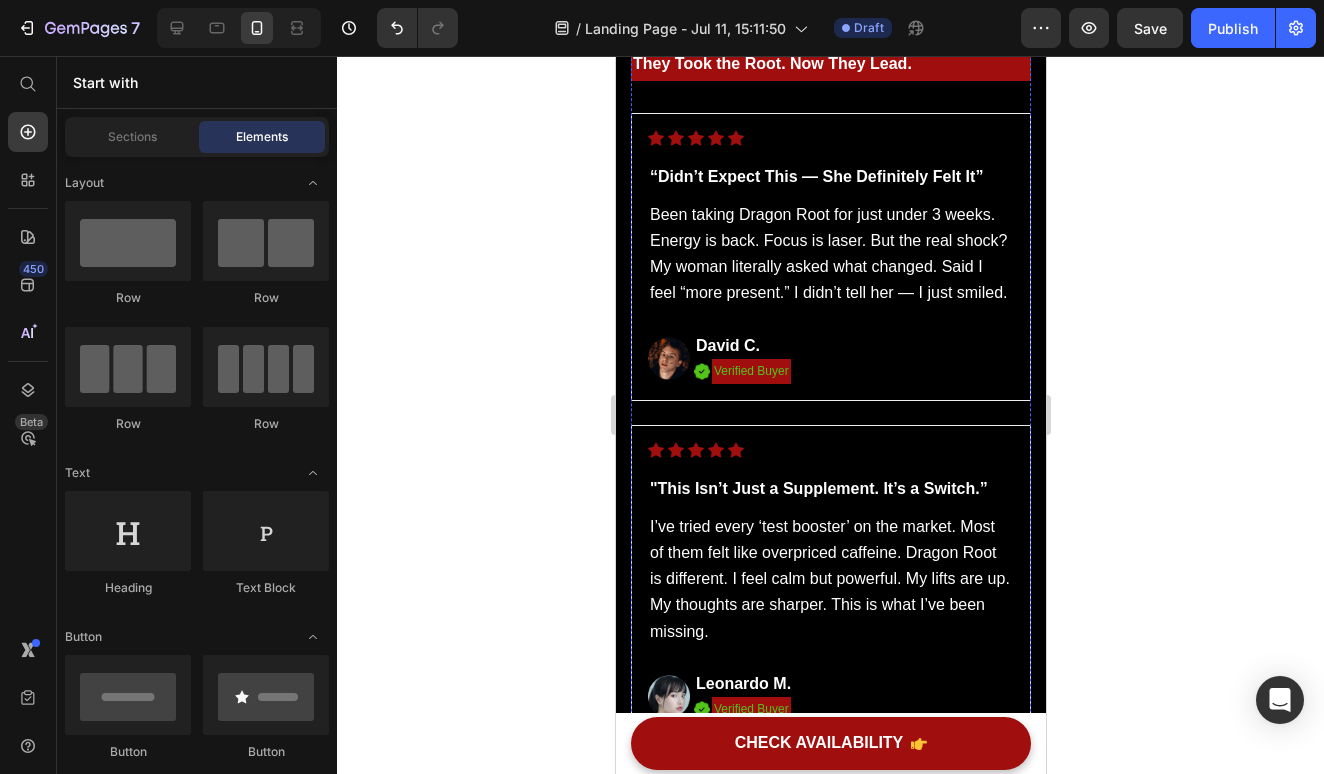 click on "CHECK AVAILABILITY" at bounding box center (830, -65) 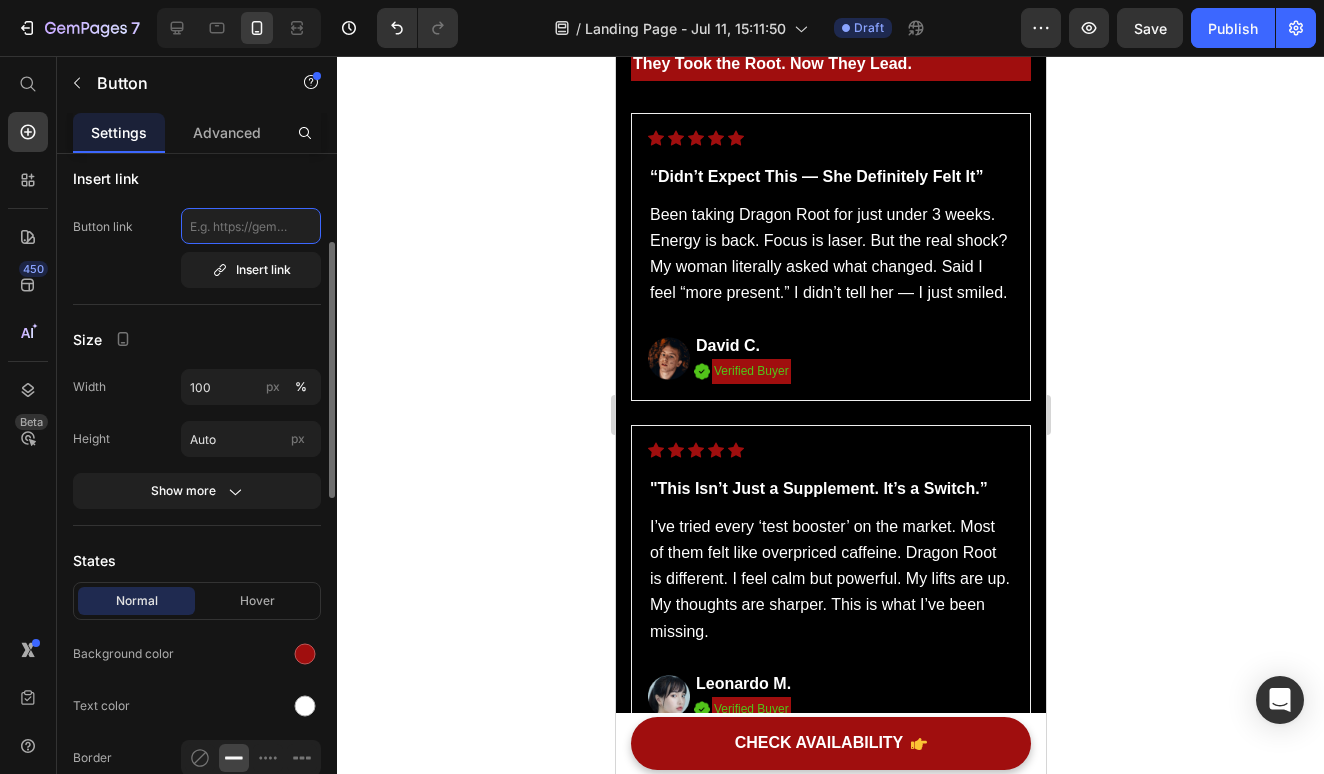 click 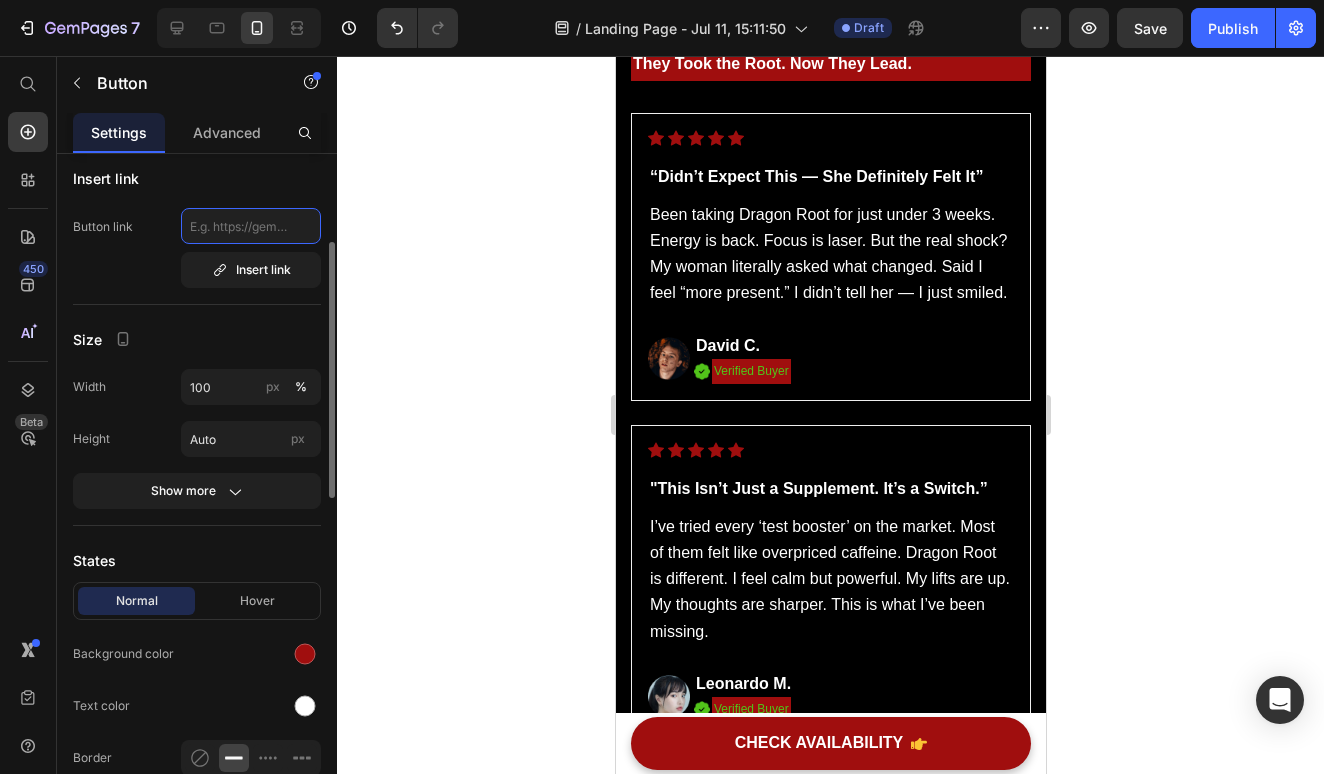 paste on "https://f-cammaris.com/products/the-dragon-root" 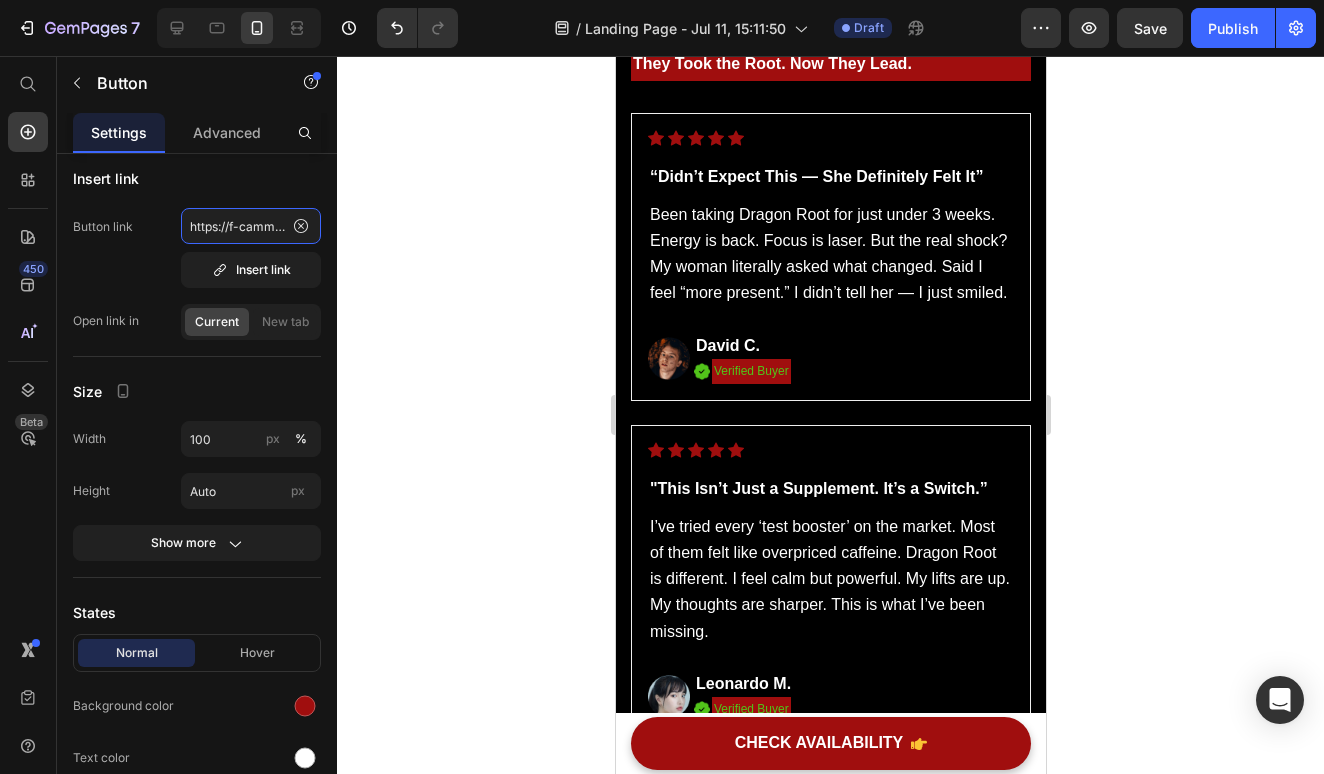 type on "https://f-cammaris.com/products/the-dragon-root" 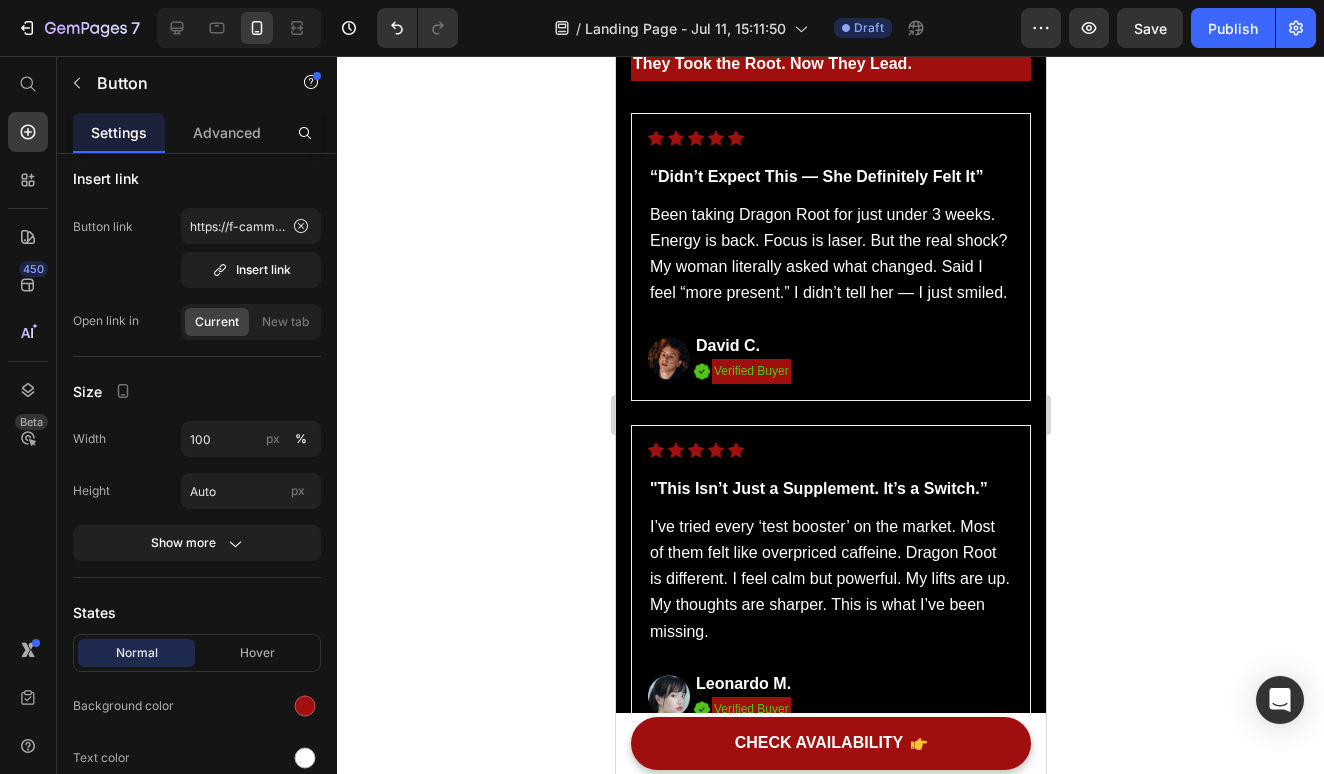 click 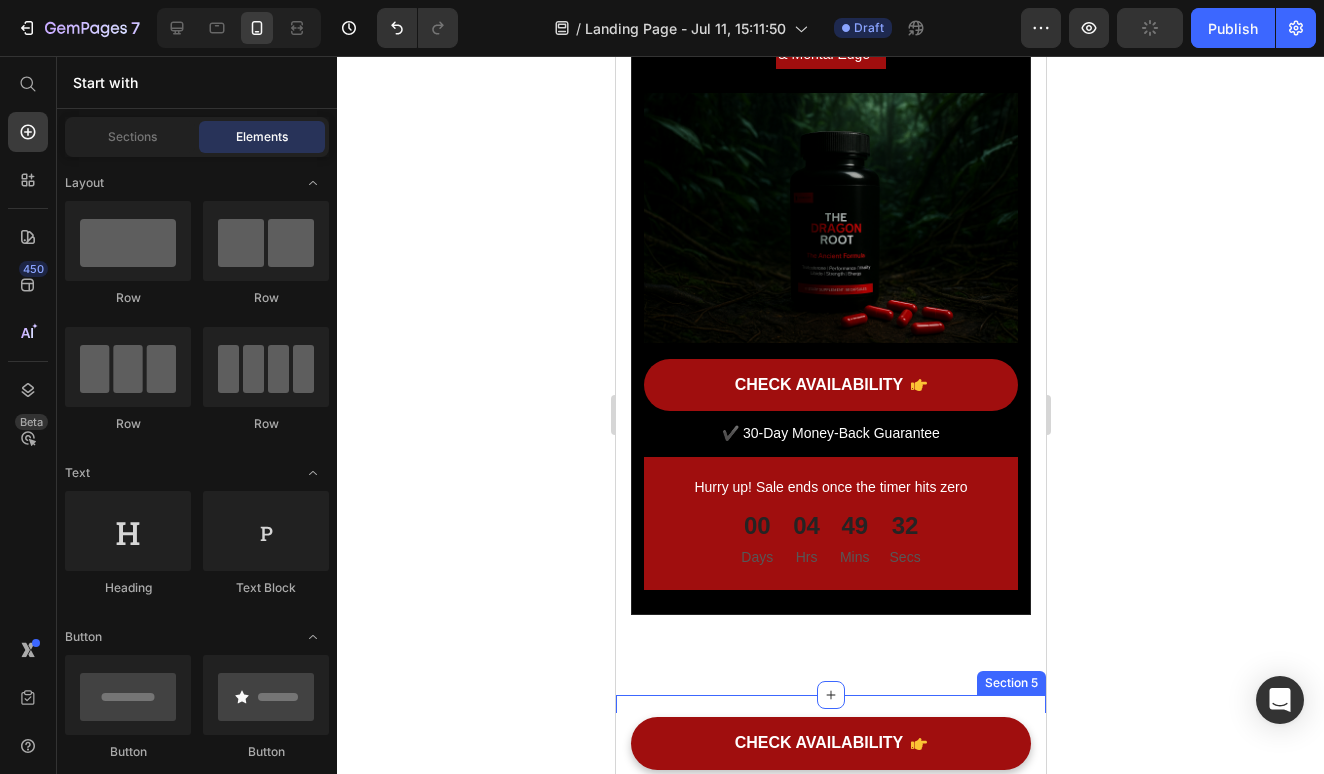 scroll, scrollTop: 8545, scrollLeft: 0, axis: vertical 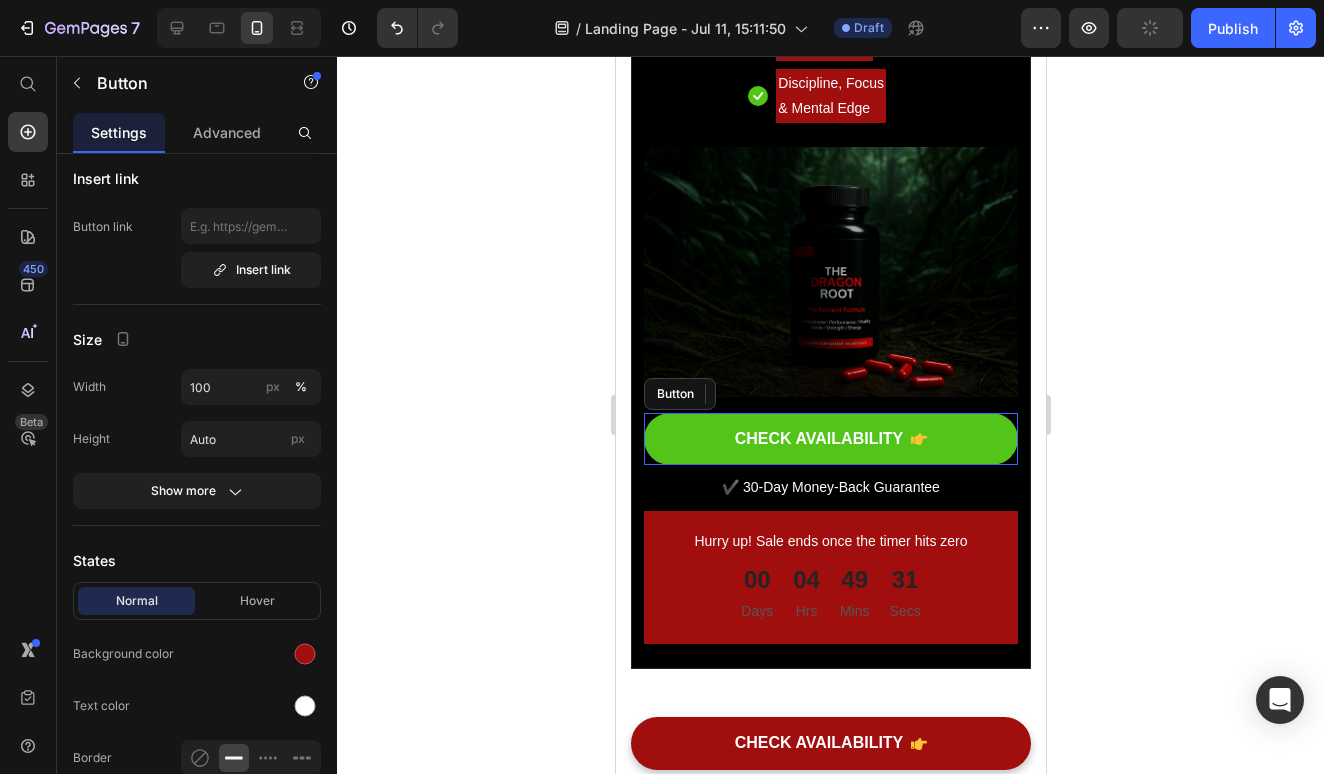 click on "CHECK AVAILABILITY" at bounding box center (830, 439) 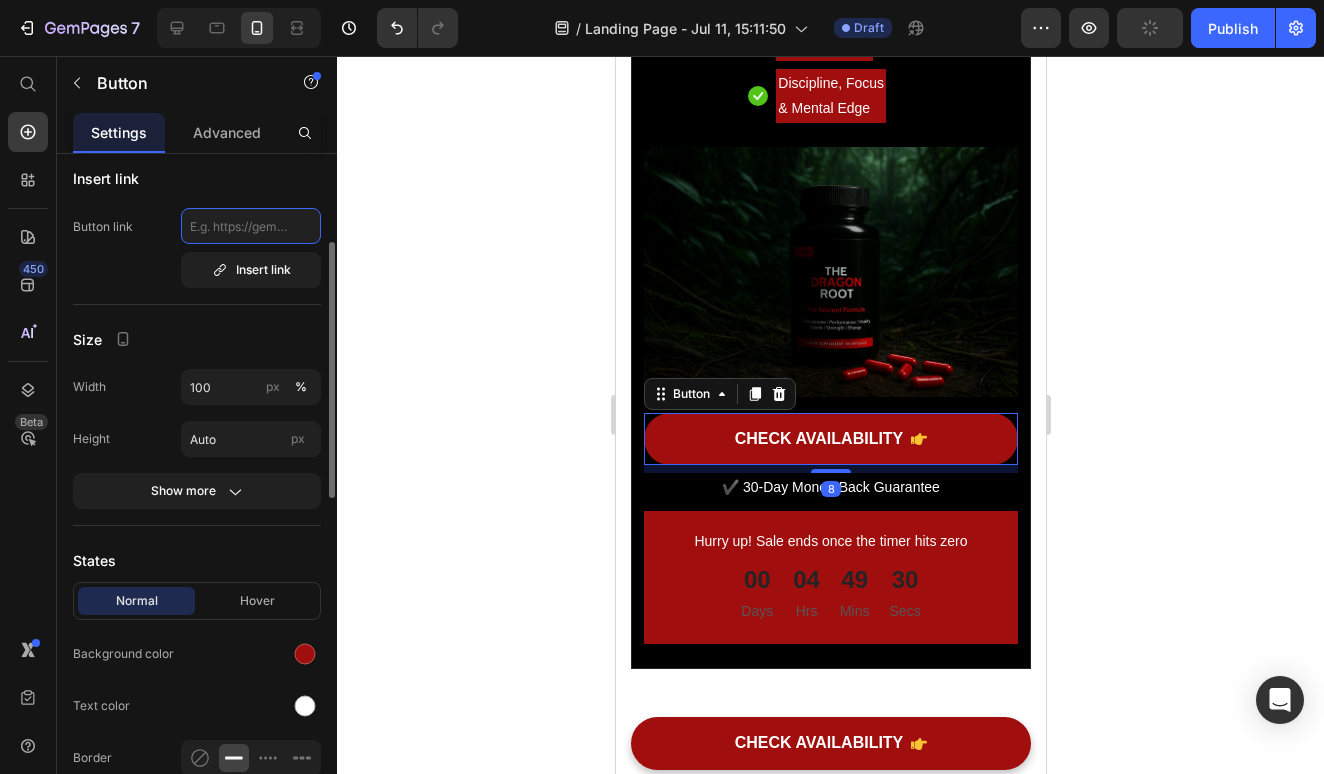 click 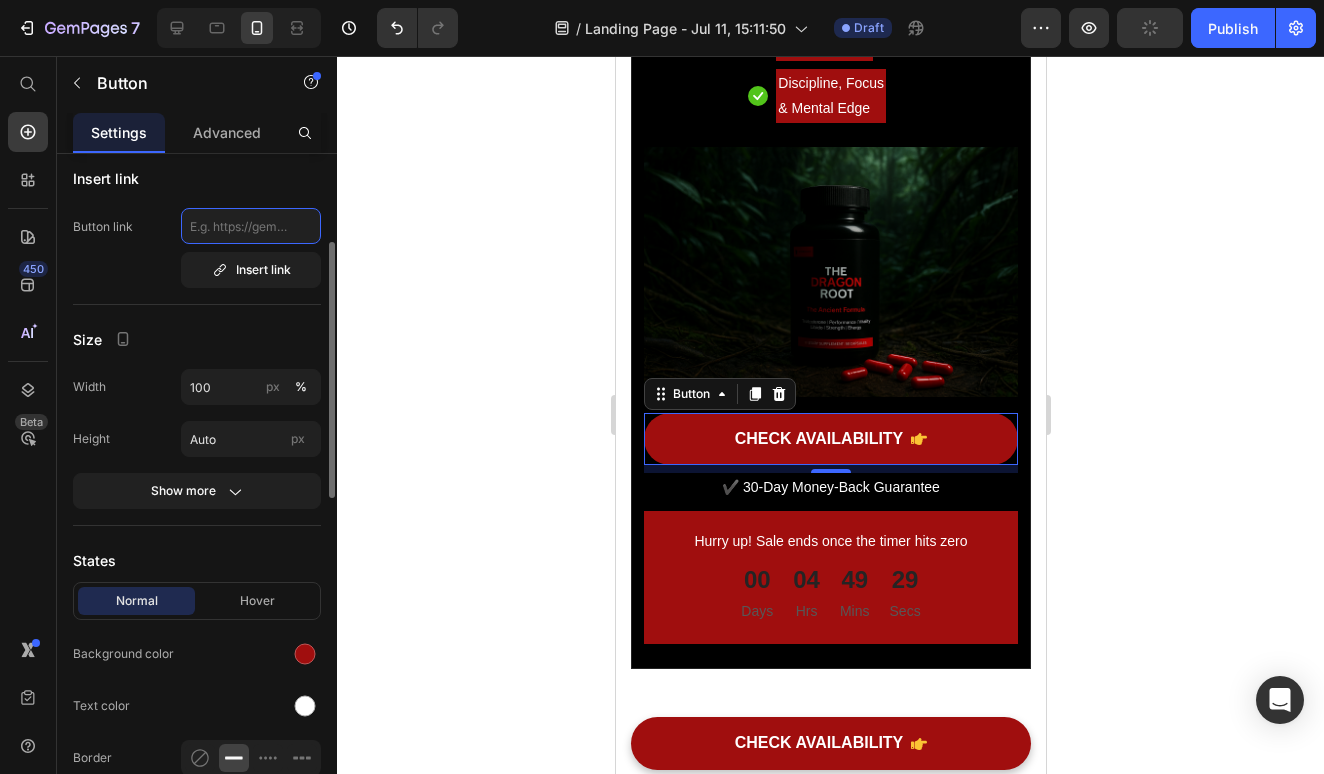 paste on "https://f-cammaris.com/products/the-dragon-root" 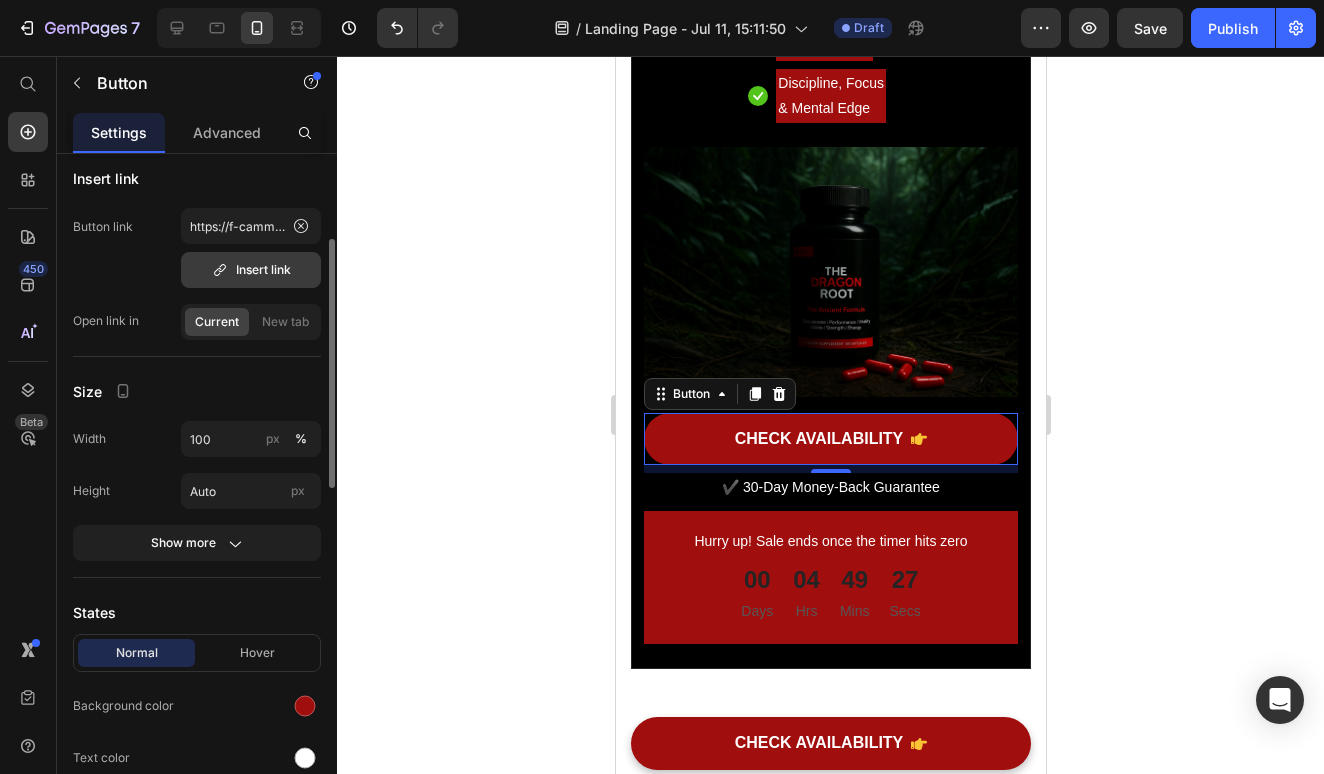 click on "Insert link" at bounding box center (251, 270) 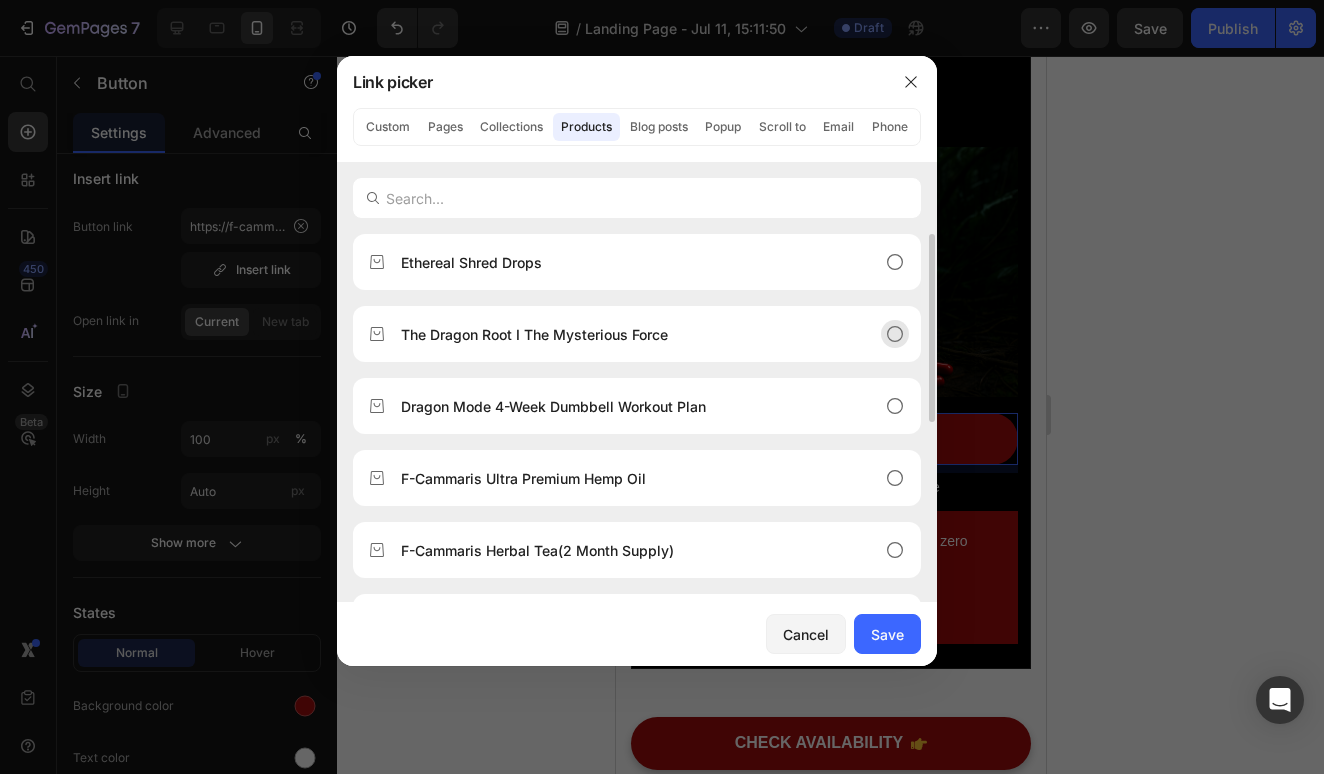 click on "The Dragon Root I The Mysterious Force" 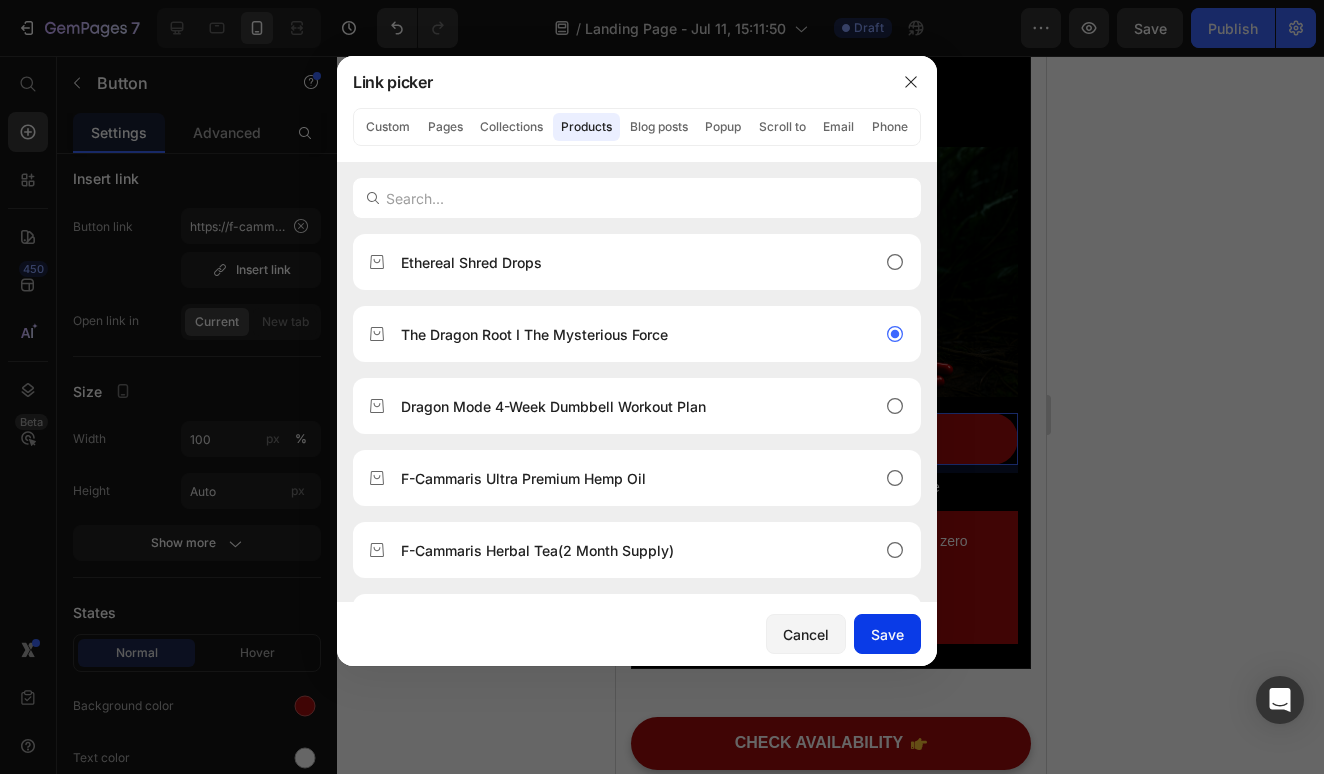 click on "Save" at bounding box center (887, 634) 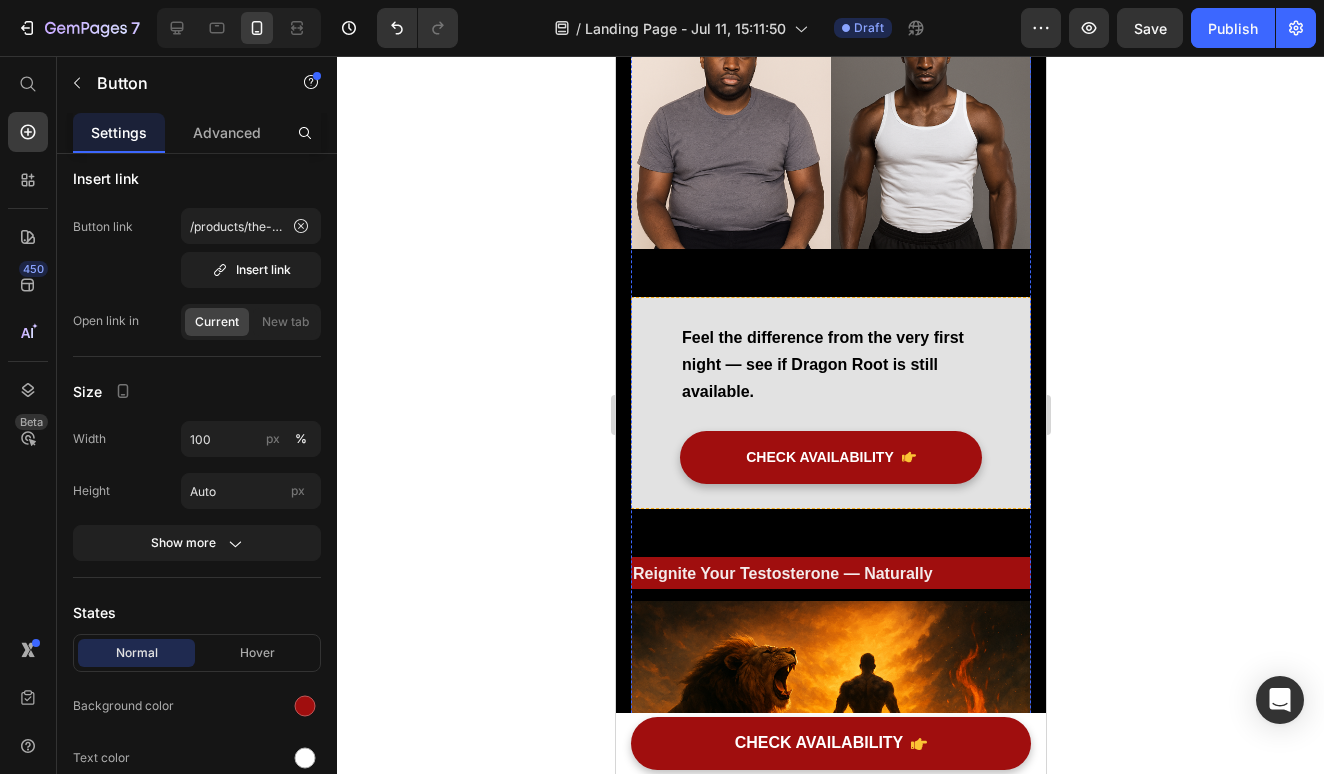 scroll, scrollTop: 1212, scrollLeft: 0, axis: vertical 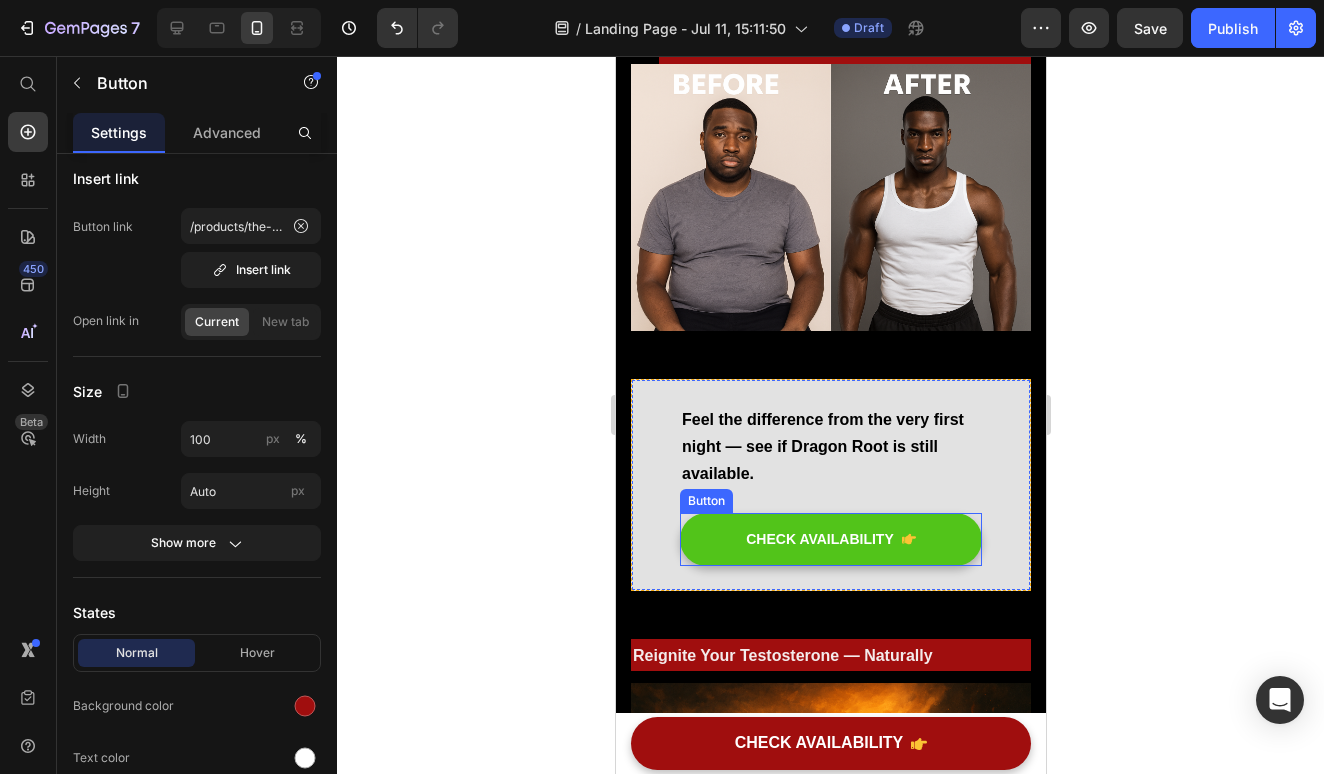 click on "CHECK AVAILABILITY" at bounding box center [830, 539] 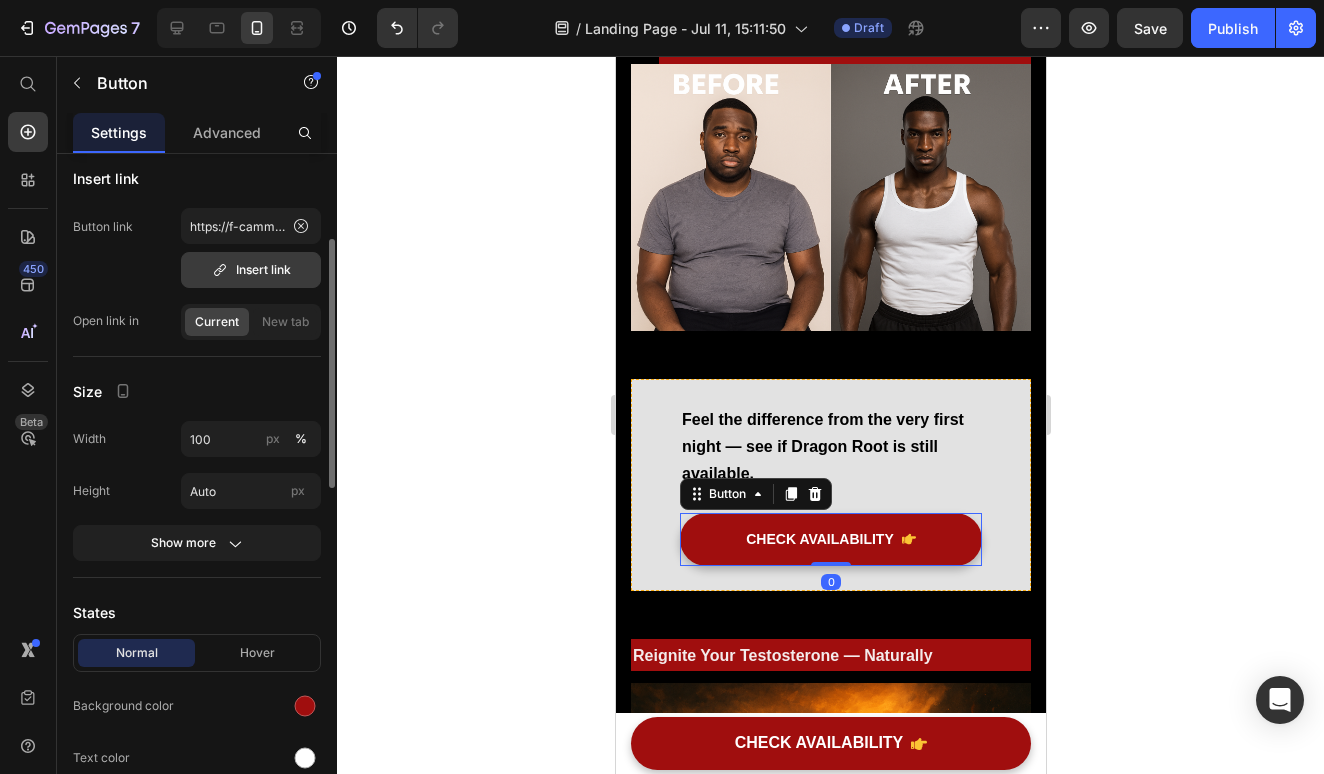 click on "Insert link" at bounding box center [251, 270] 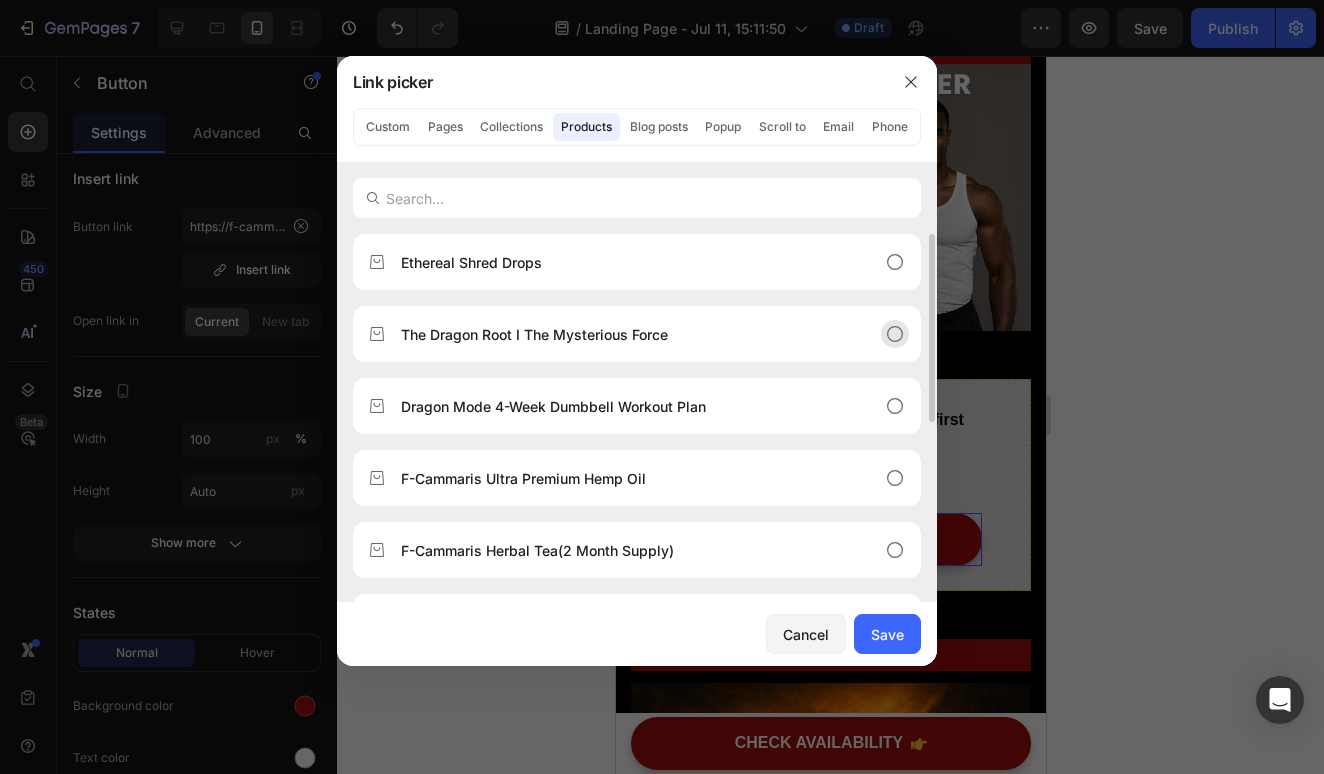 click on "The Dragon Root I The Mysterious Force" at bounding box center [534, 334] 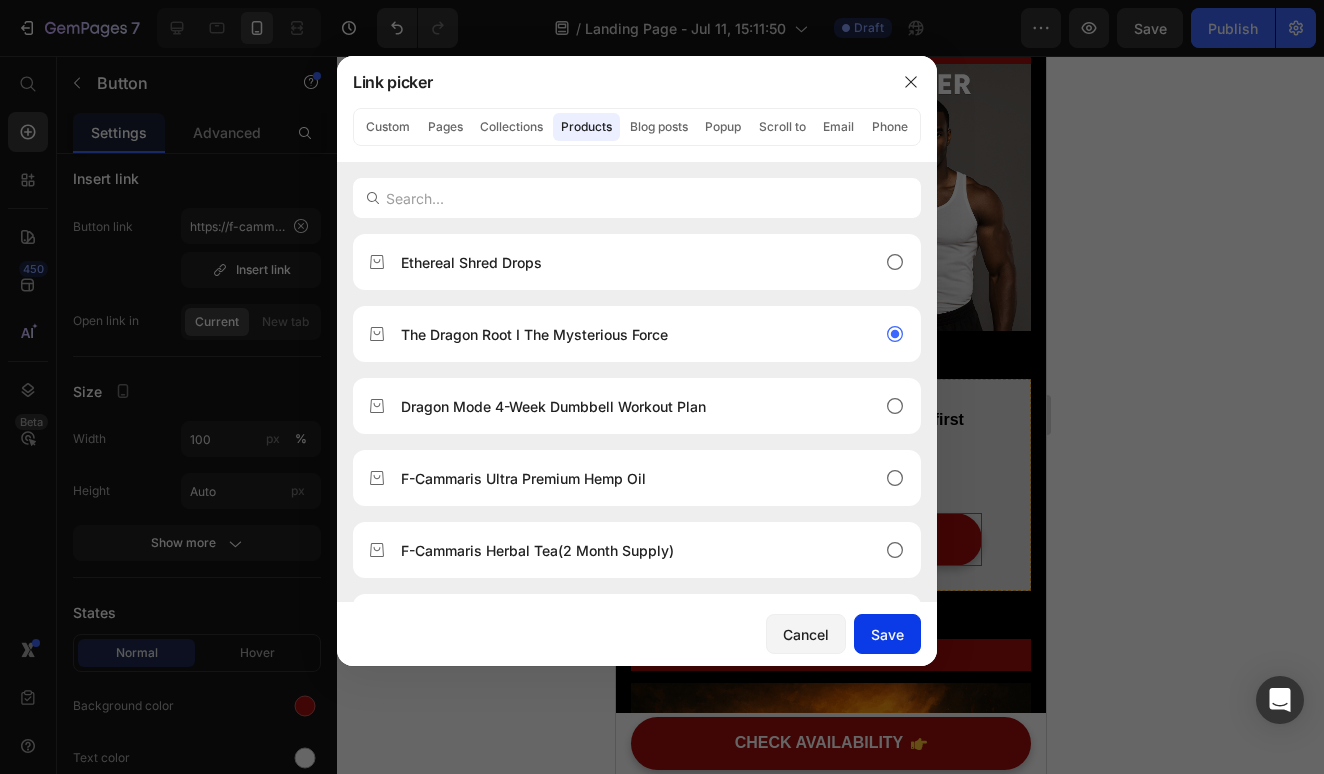 click on "Save" at bounding box center (887, 634) 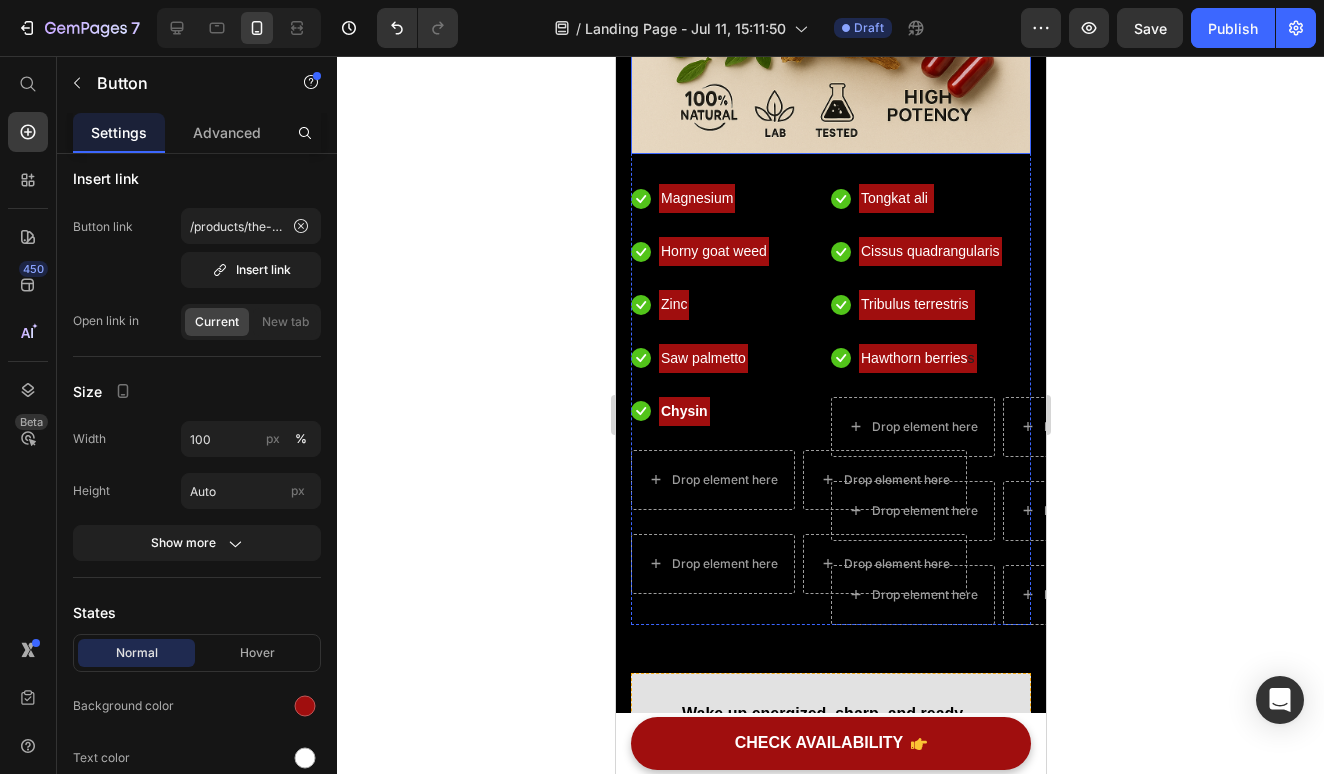 scroll, scrollTop: 5367, scrollLeft: 0, axis: vertical 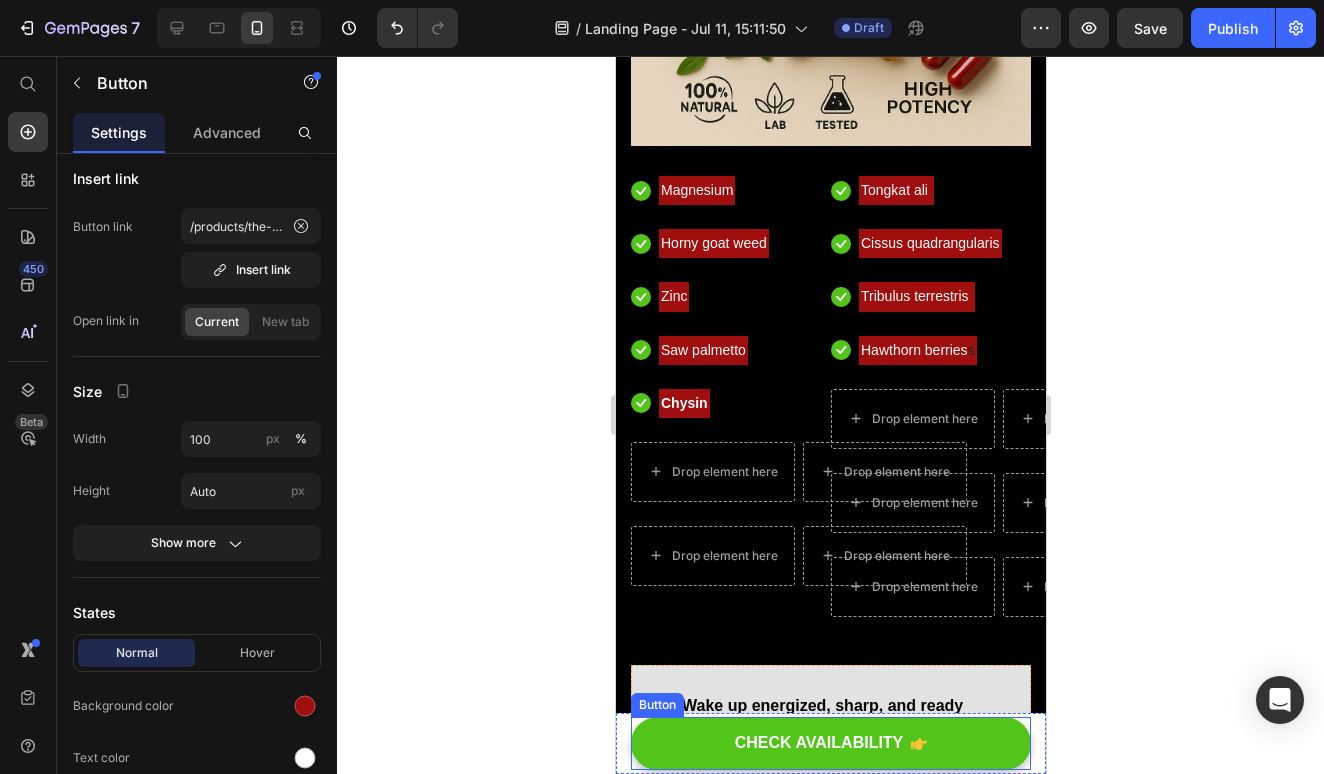 click on "CHECK AVAILABILITY" at bounding box center [830, 743] 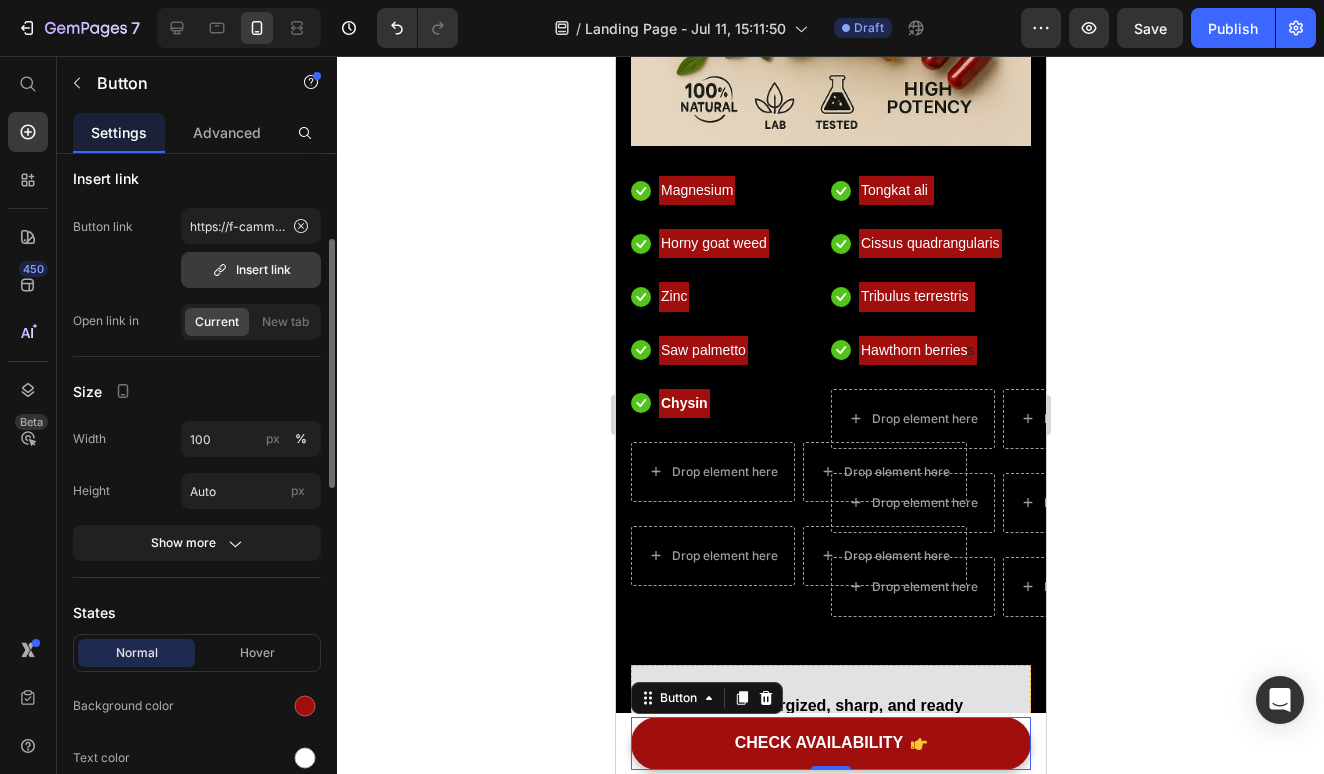 click on "Insert link" at bounding box center (251, 270) 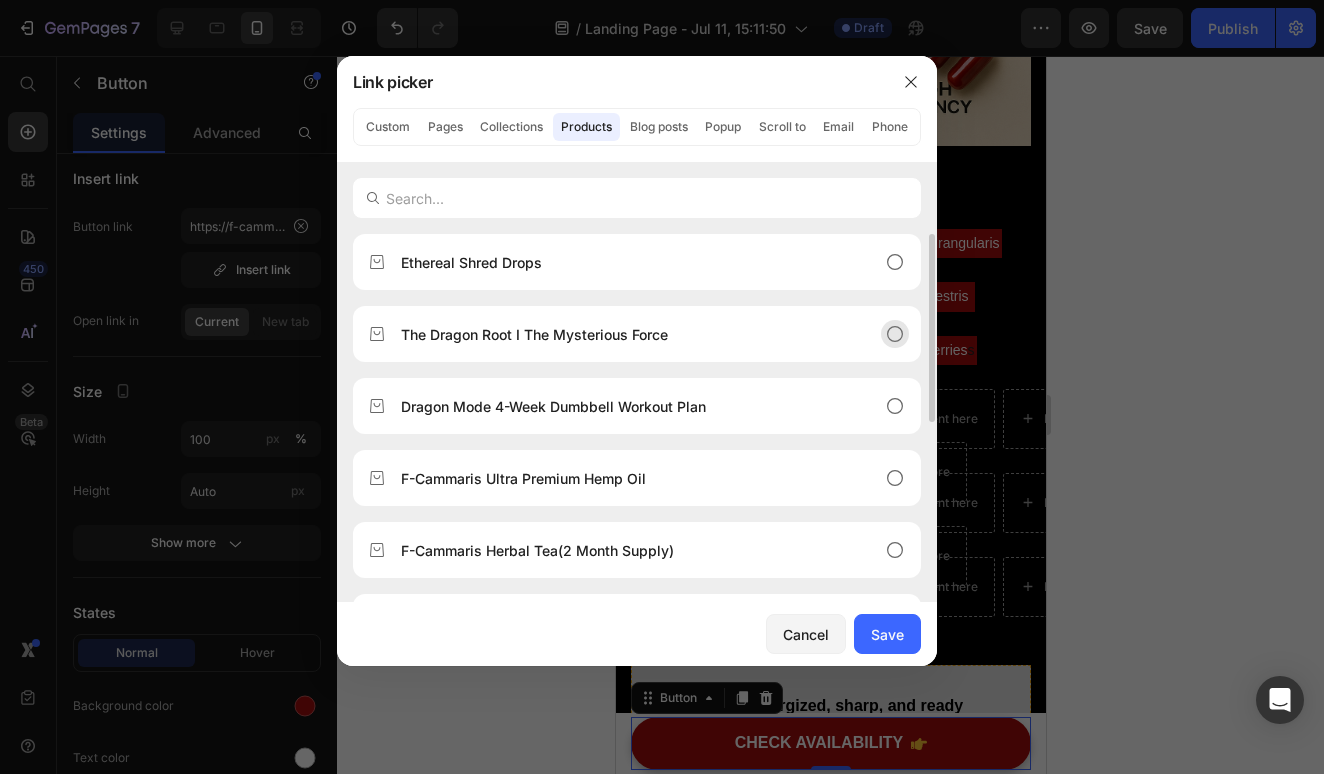 click on "The Dragon Root I The Mysterious Force" at bounding box center [534, 334] 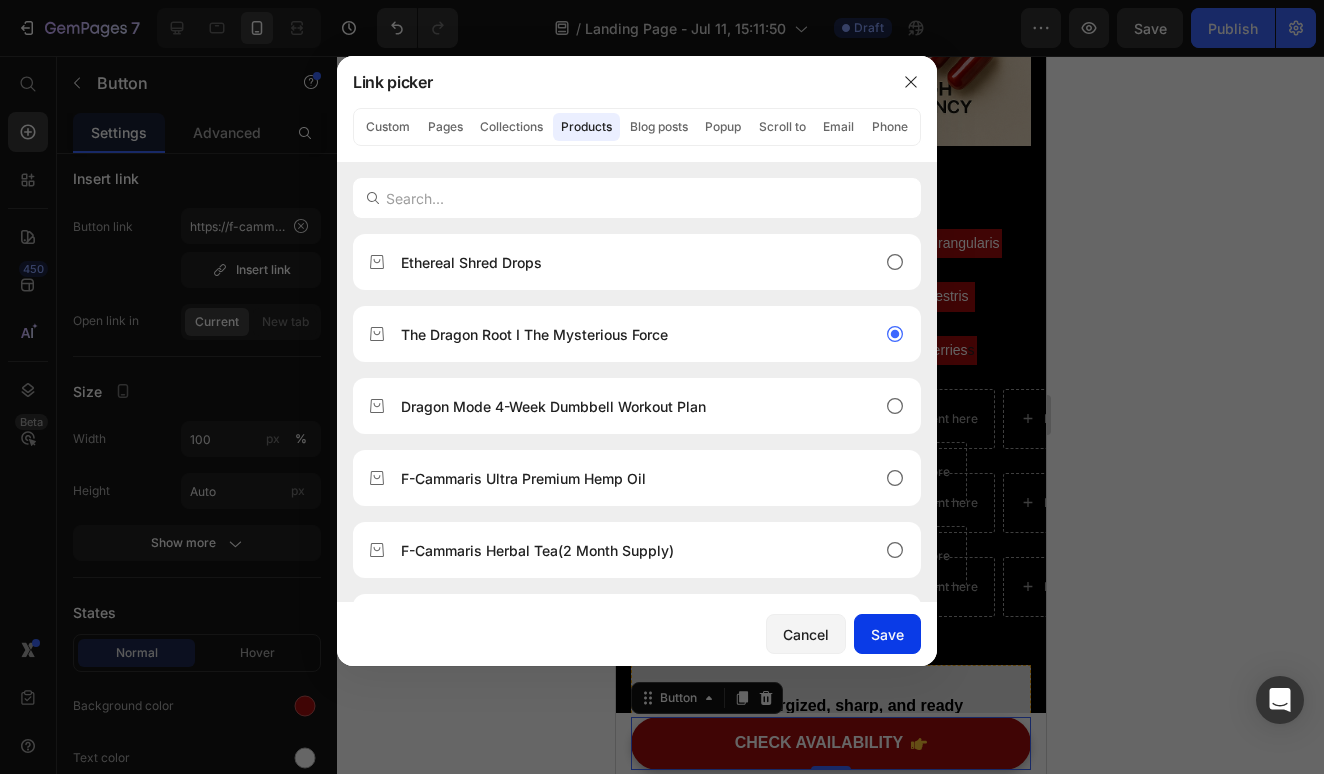 click on "Save" at bounding box center [887, 634] 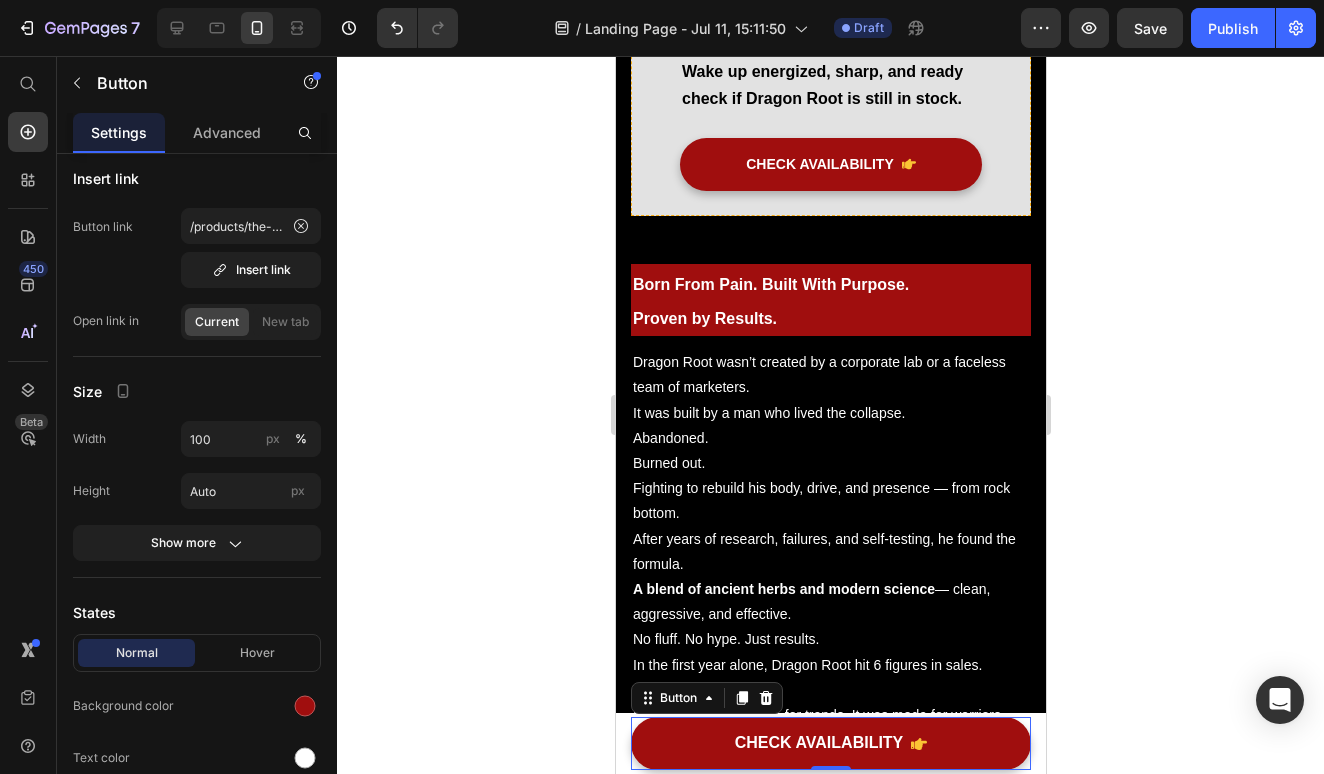 scroll, scrollTop: 5871, scrollLeft: 0, axis: vertical 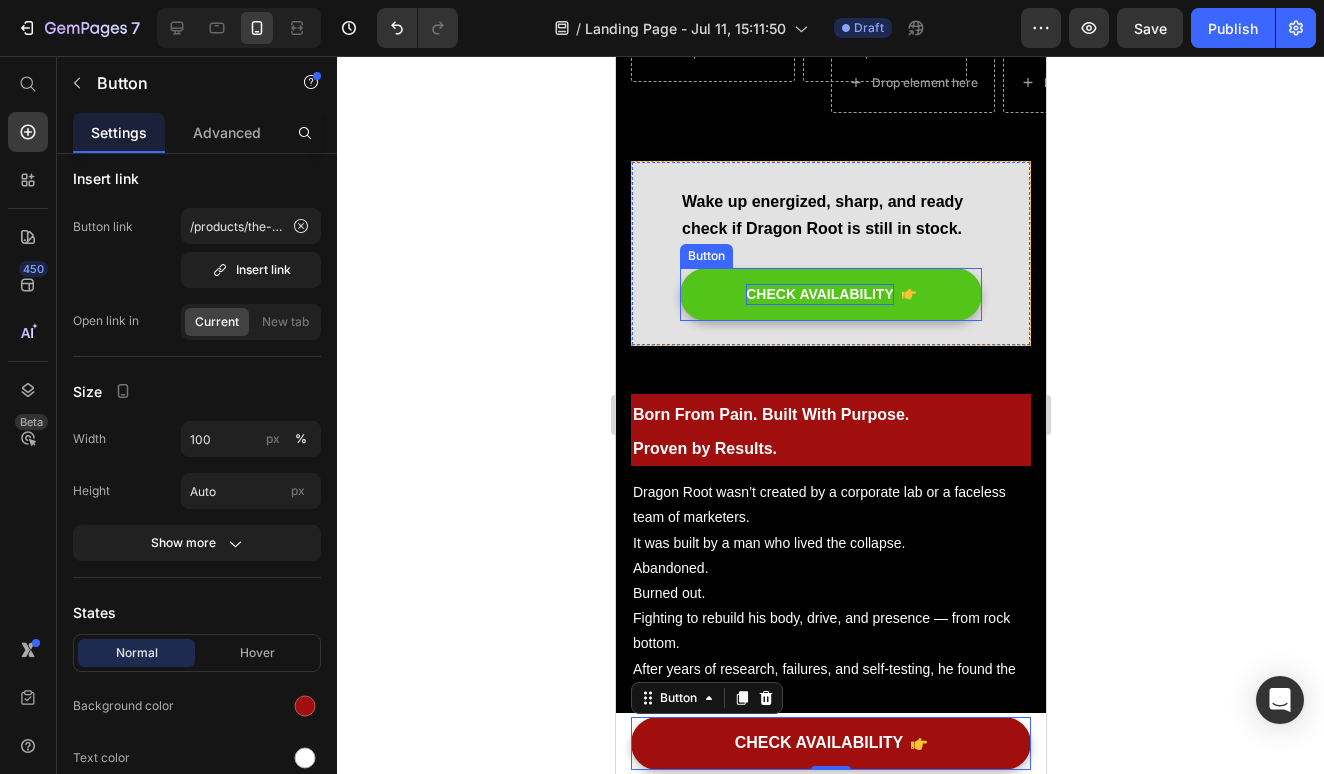 click on "CHECK AVAILABILITY" at bounding box center [819, 294] 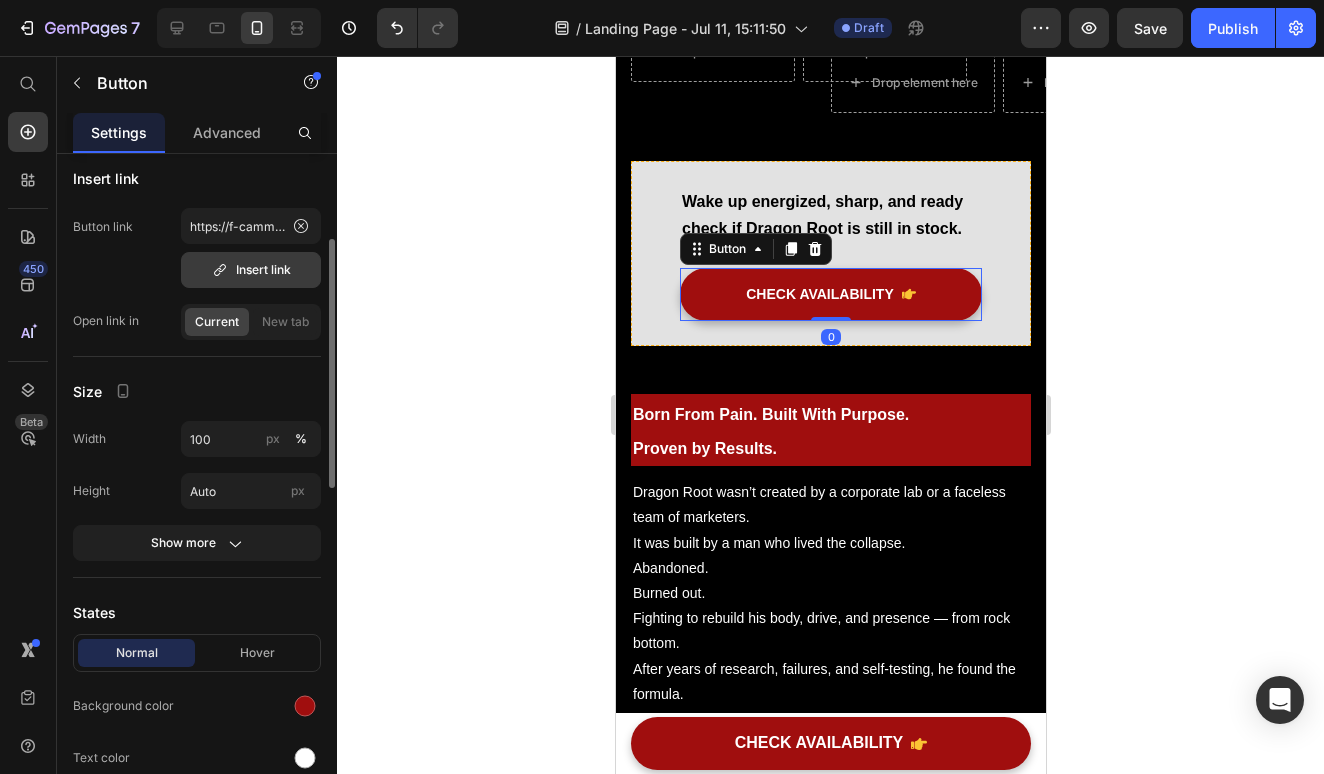 click on "Insert link" at bounding box center [251, 270] 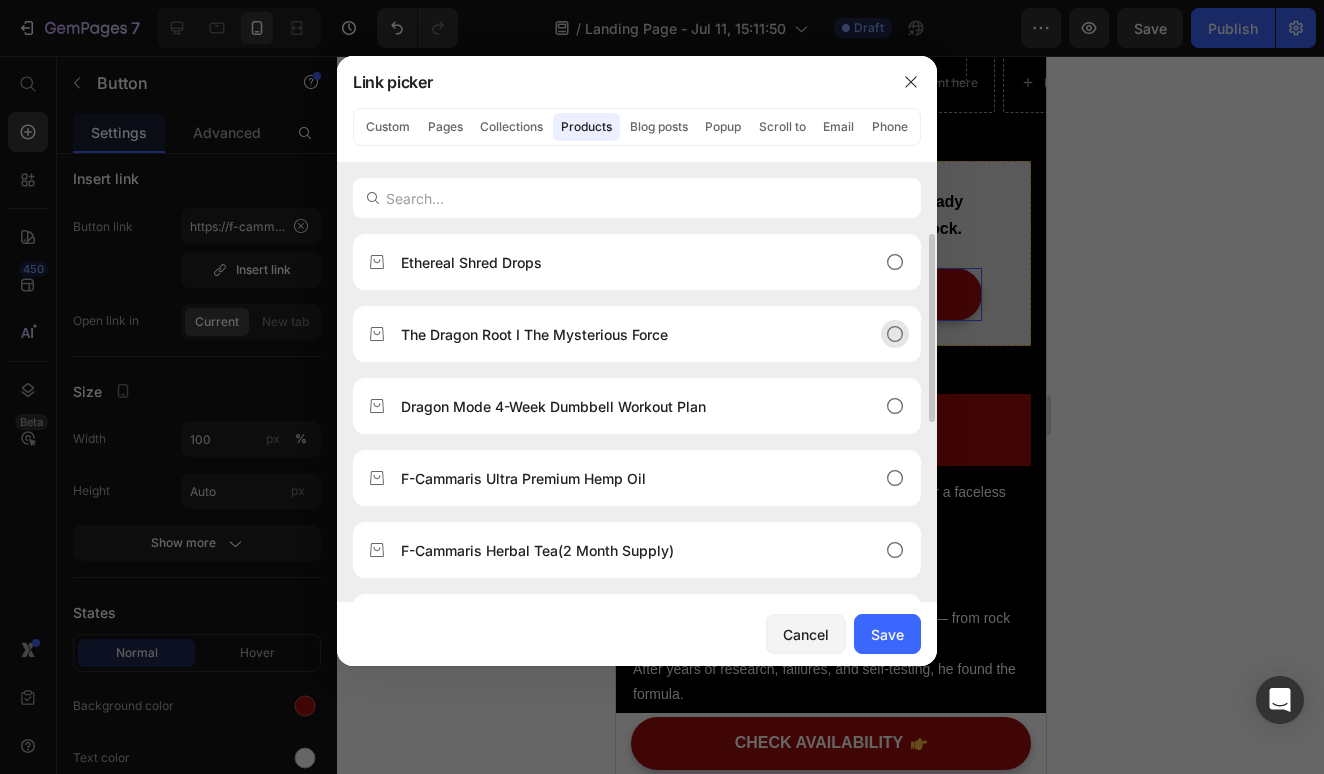 click on "The Dragon Root I The Mysterious Force" 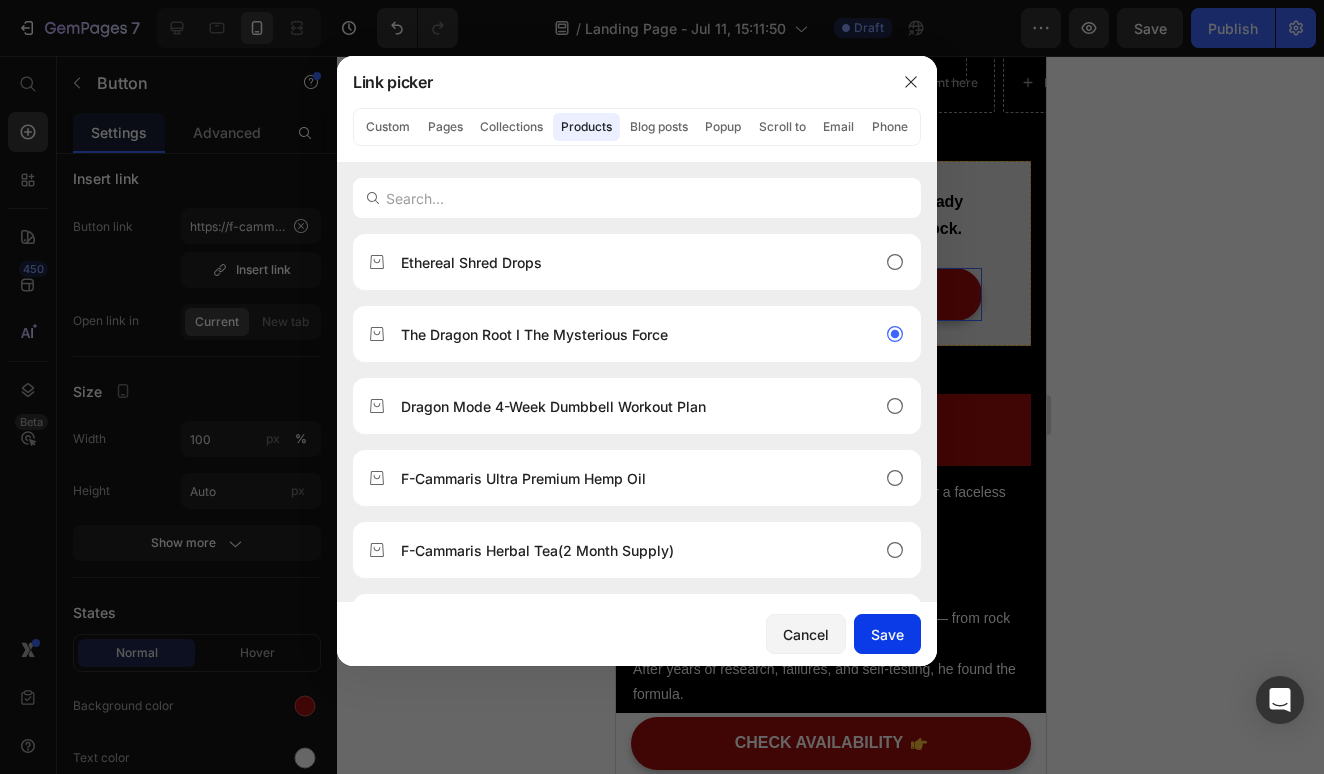 click on "Save" at bounding box center [887, 634] 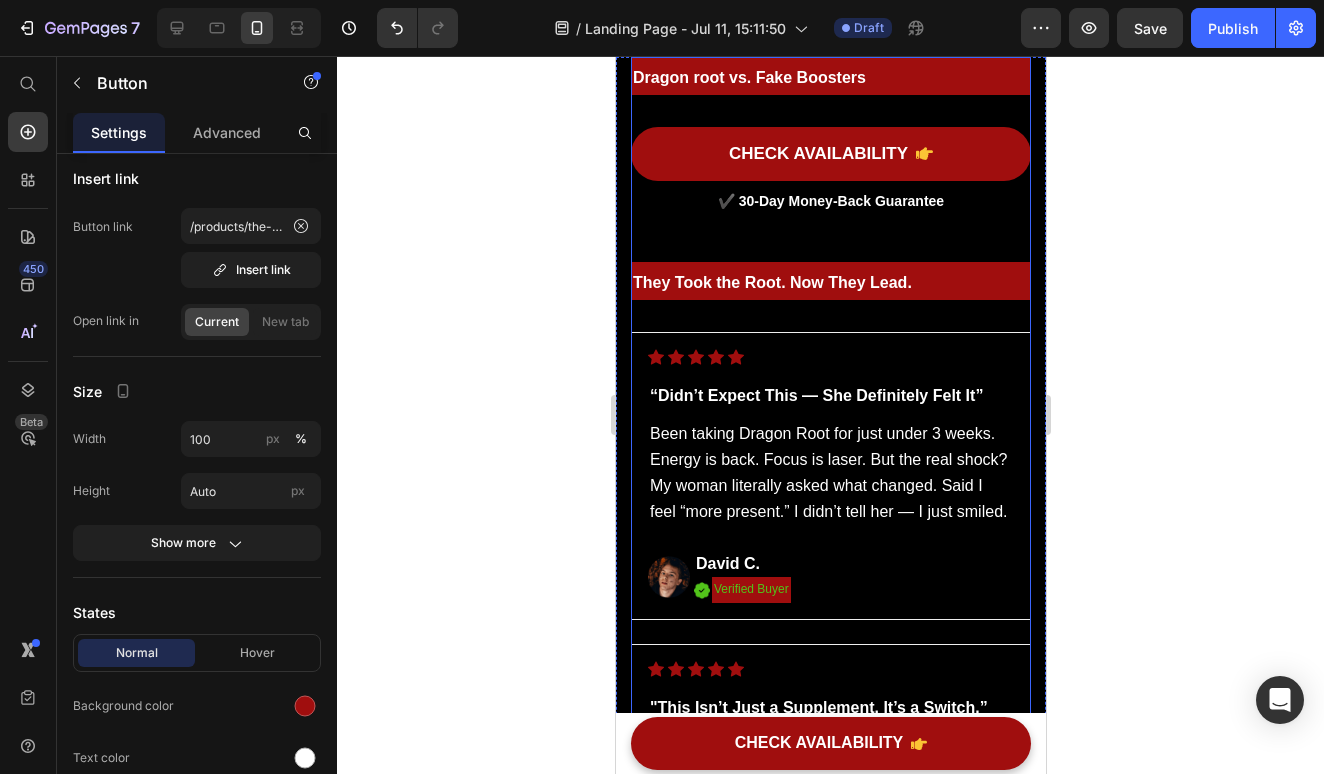 scroll, scrollTop: 8482, scrollLeft: 0, axis: vertical 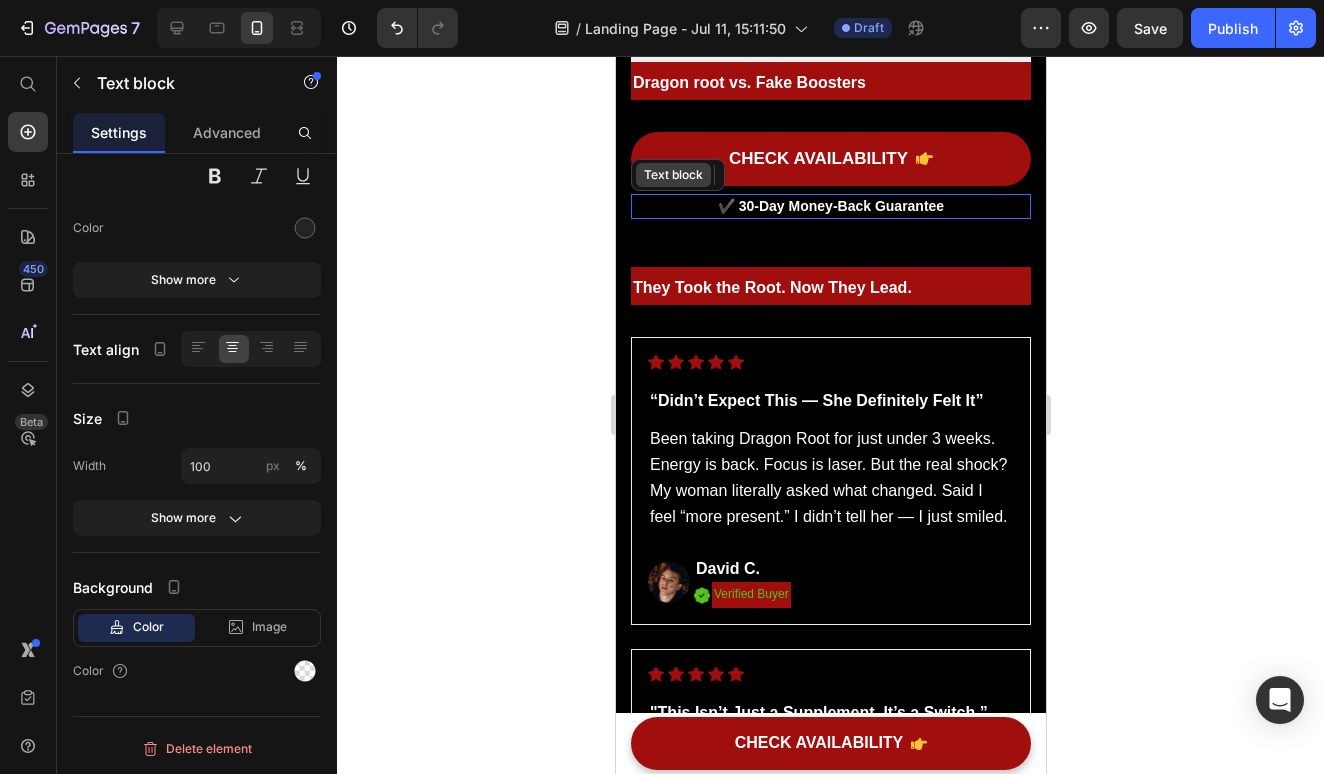 click on "Text block" at bounding box center [672, 175] 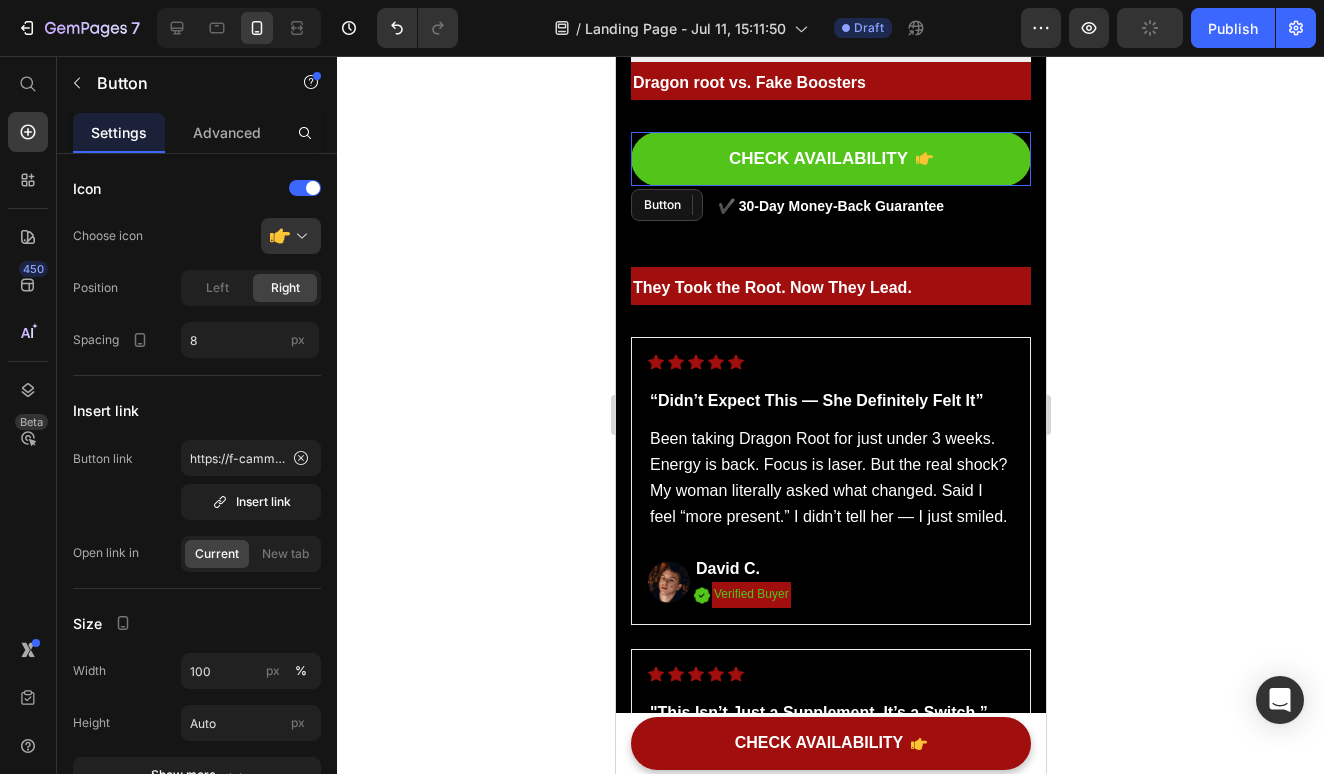 click on "CHECK AVAILABILITY" at bounding box center (830, 159) 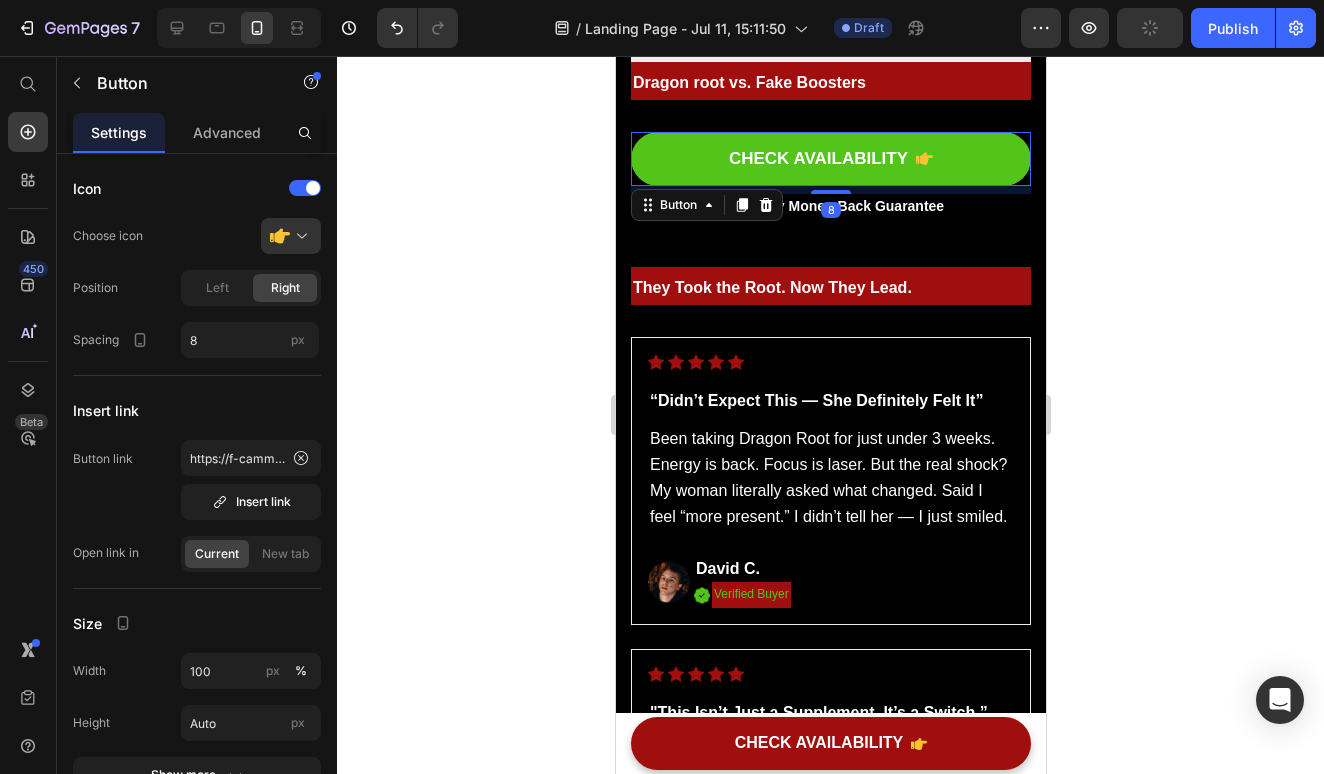 click on "CHECK AVAILABILITY" at bounding box center [830, 159] 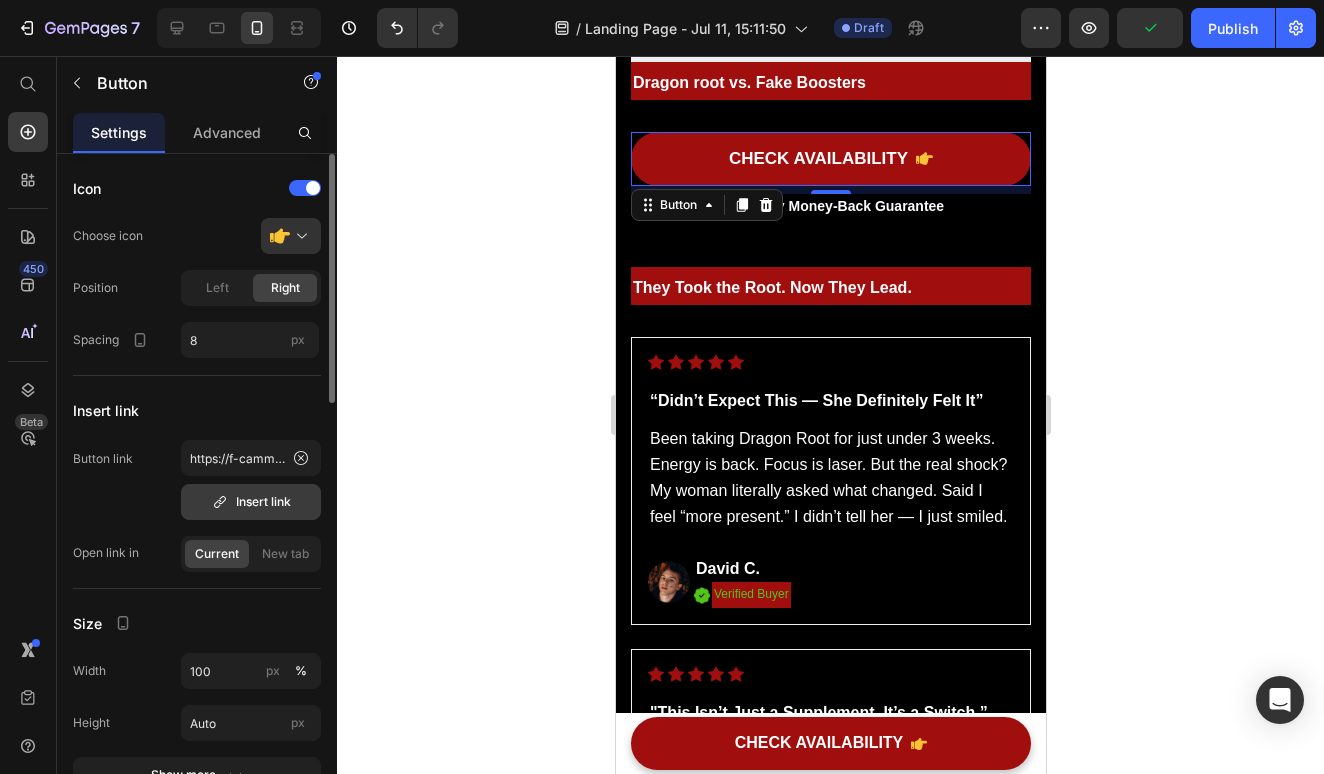 click on "Insert link" at bounding box center [251, 502] 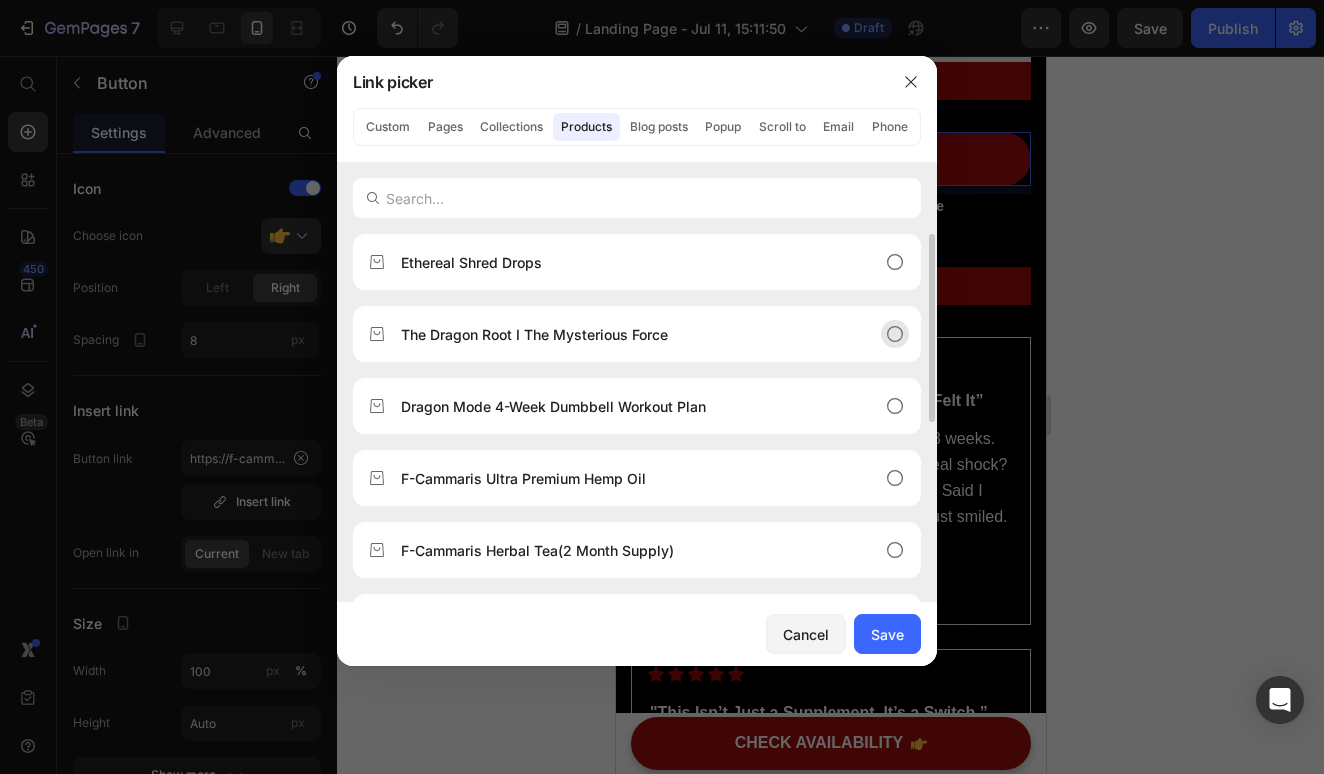 click on "The Dragon Root I The Mysterious Force" at bounding box center [534, 334] 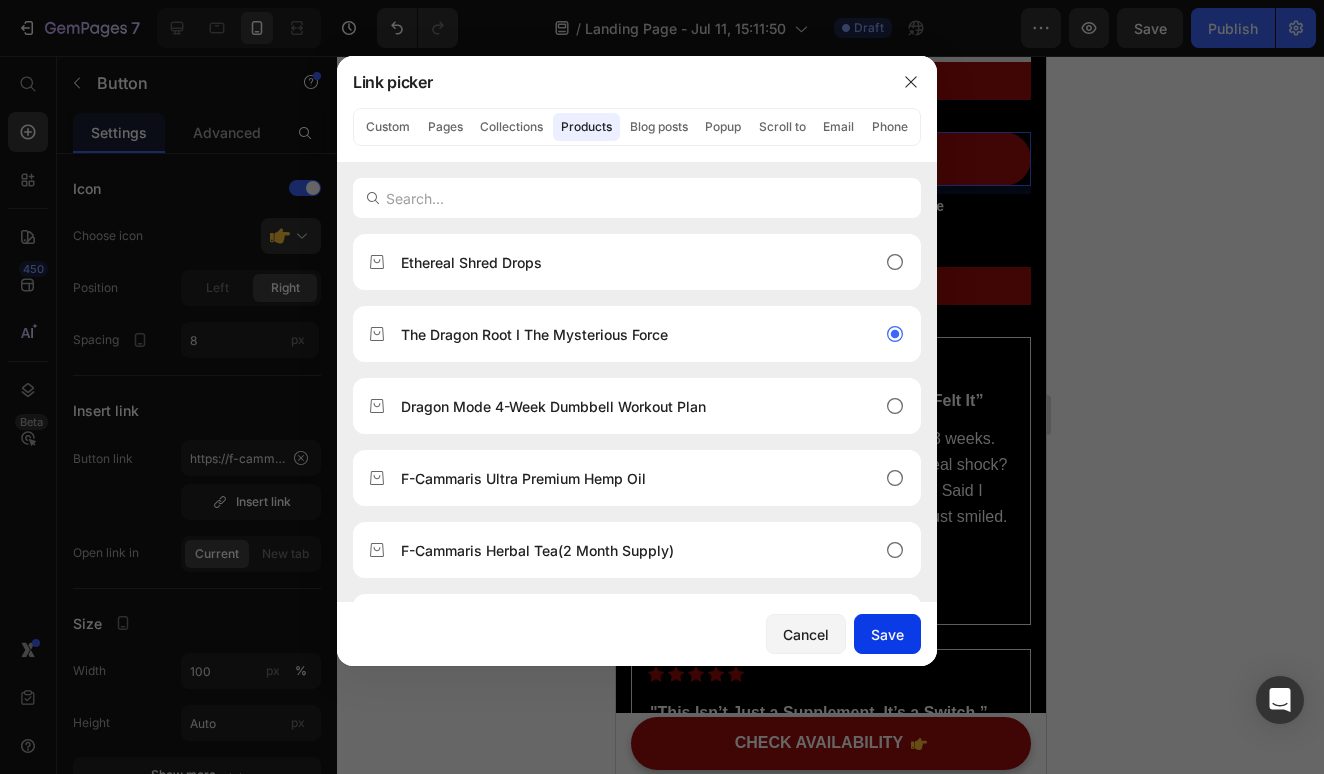 click on "Save" 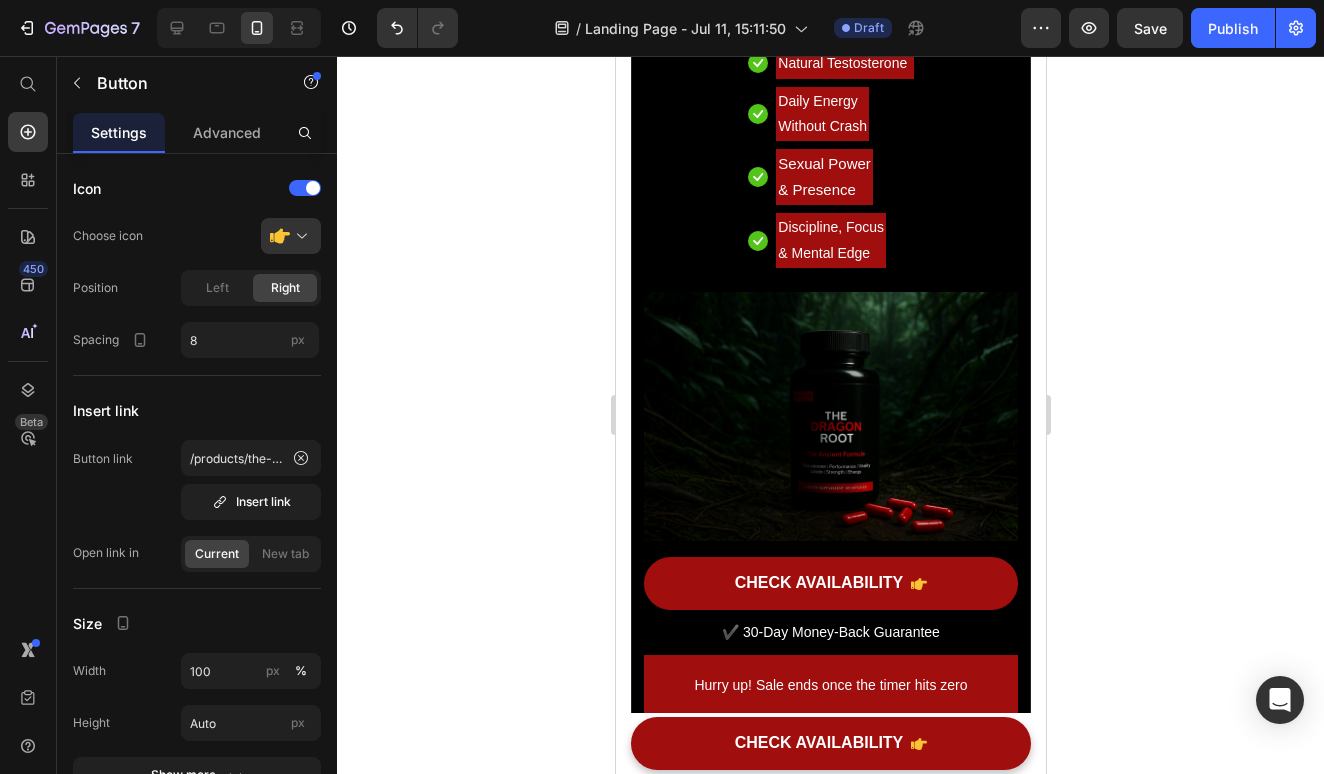 scroll, scrollTop: 11701, scrollLeft: 0, axis: vertical 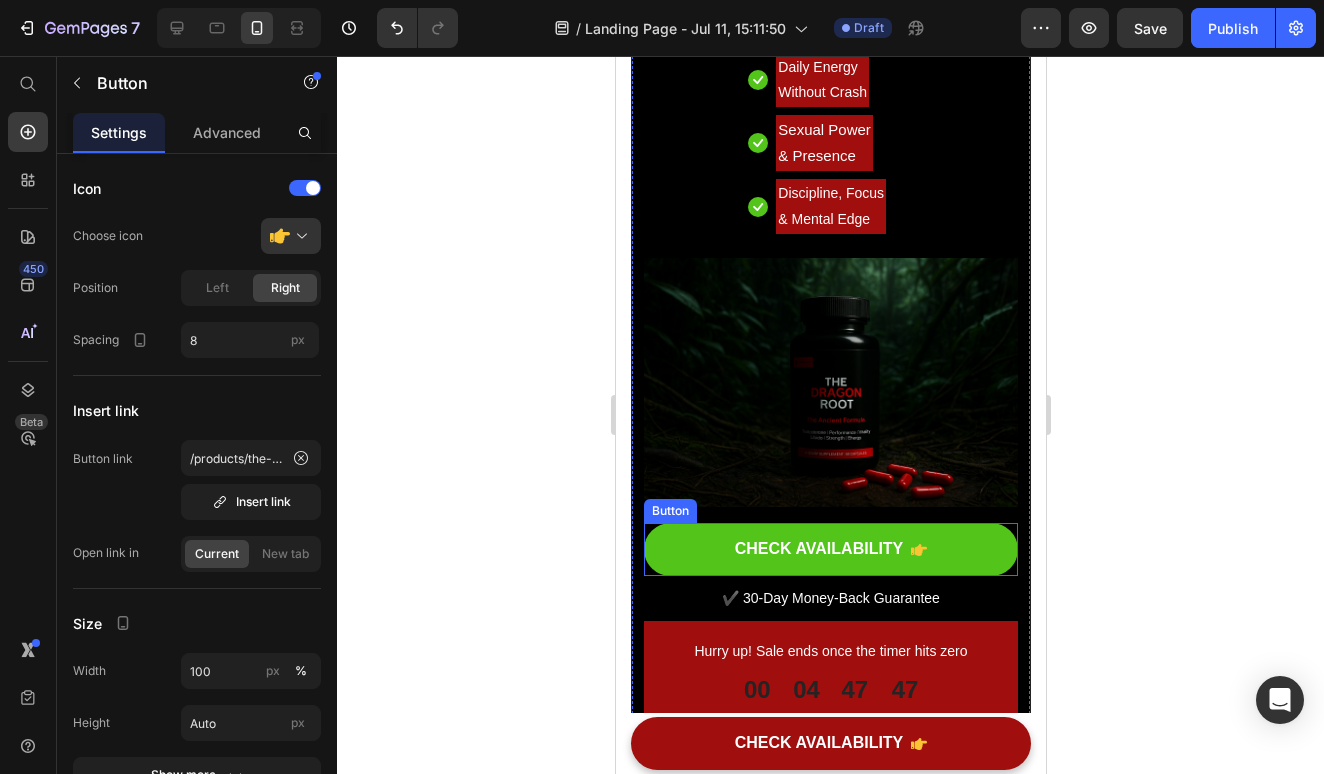 click on "CHECK AVAILABILITY" at bounding box center (830, 549) 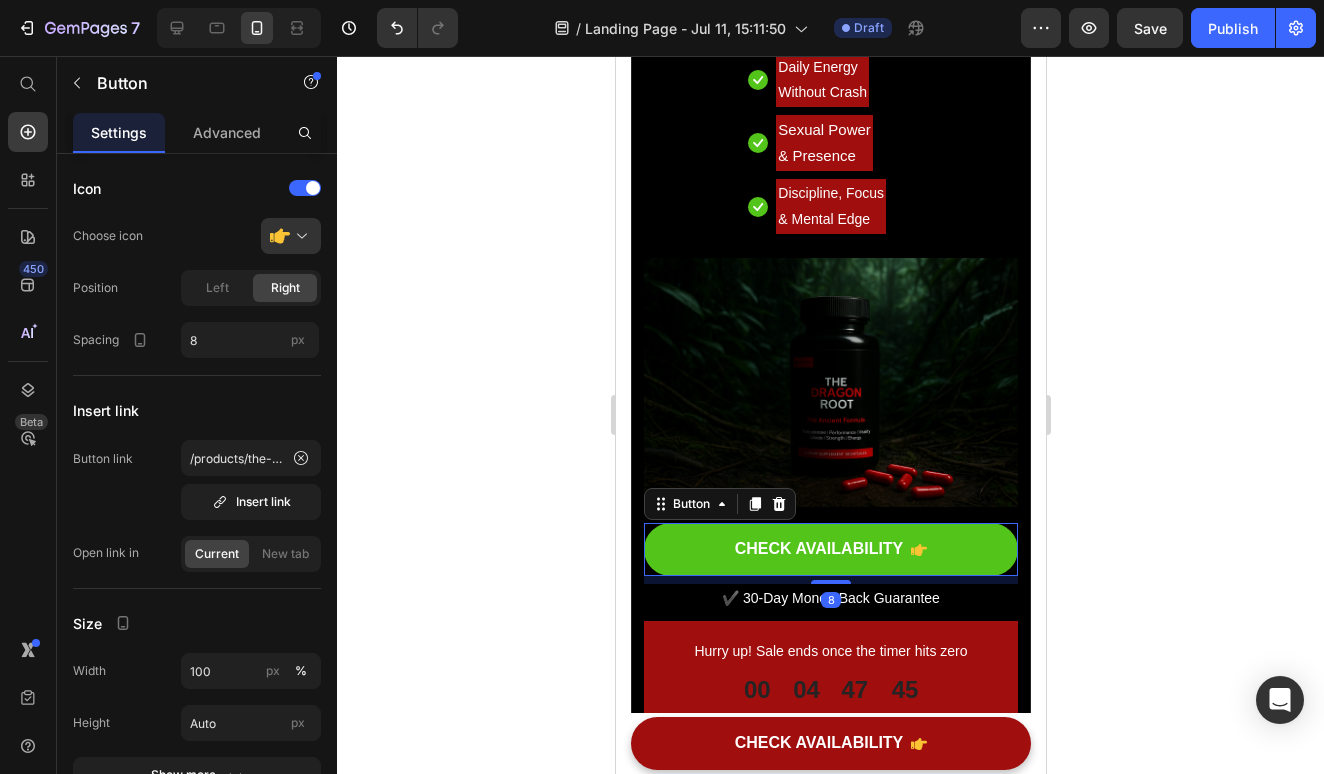 click on "CHECK AVAILABILITY" at bounding box center [830, 549] 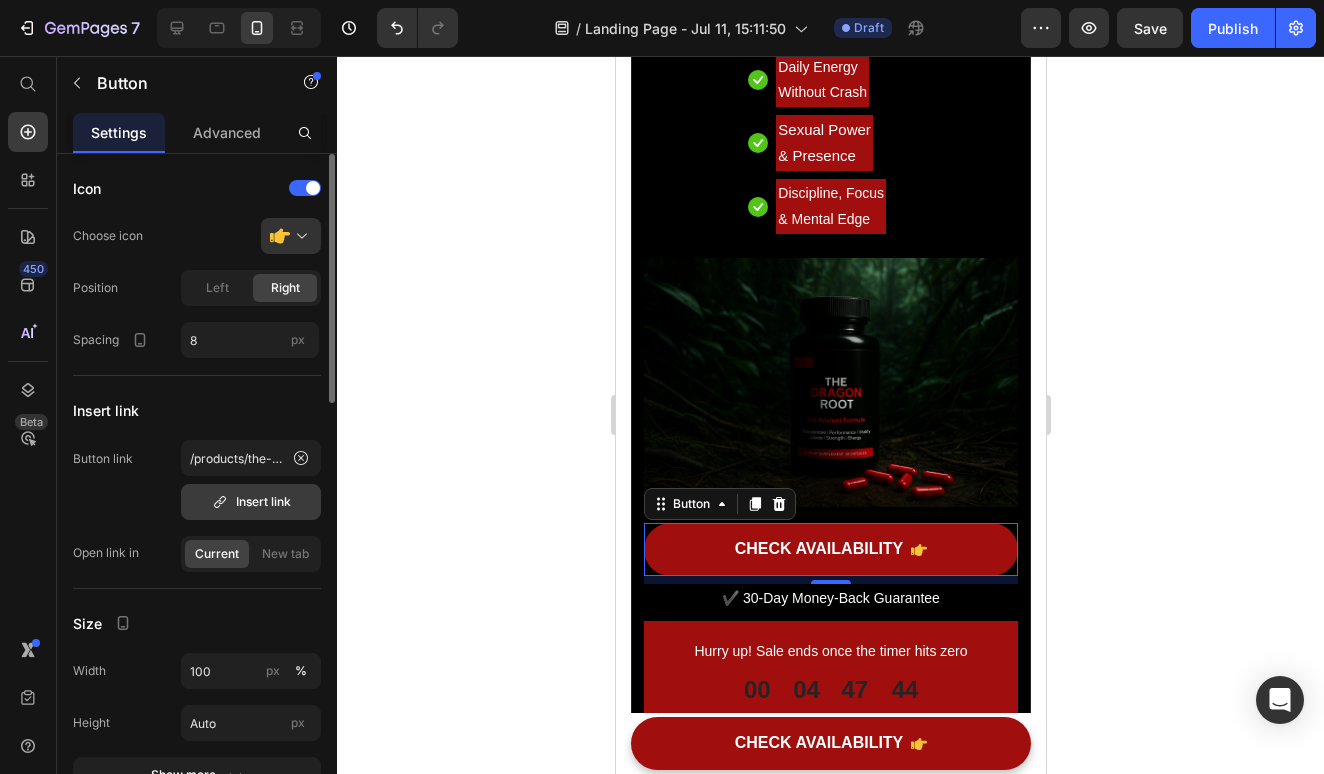 click on "Insert link" at bounding box center (251, 502) 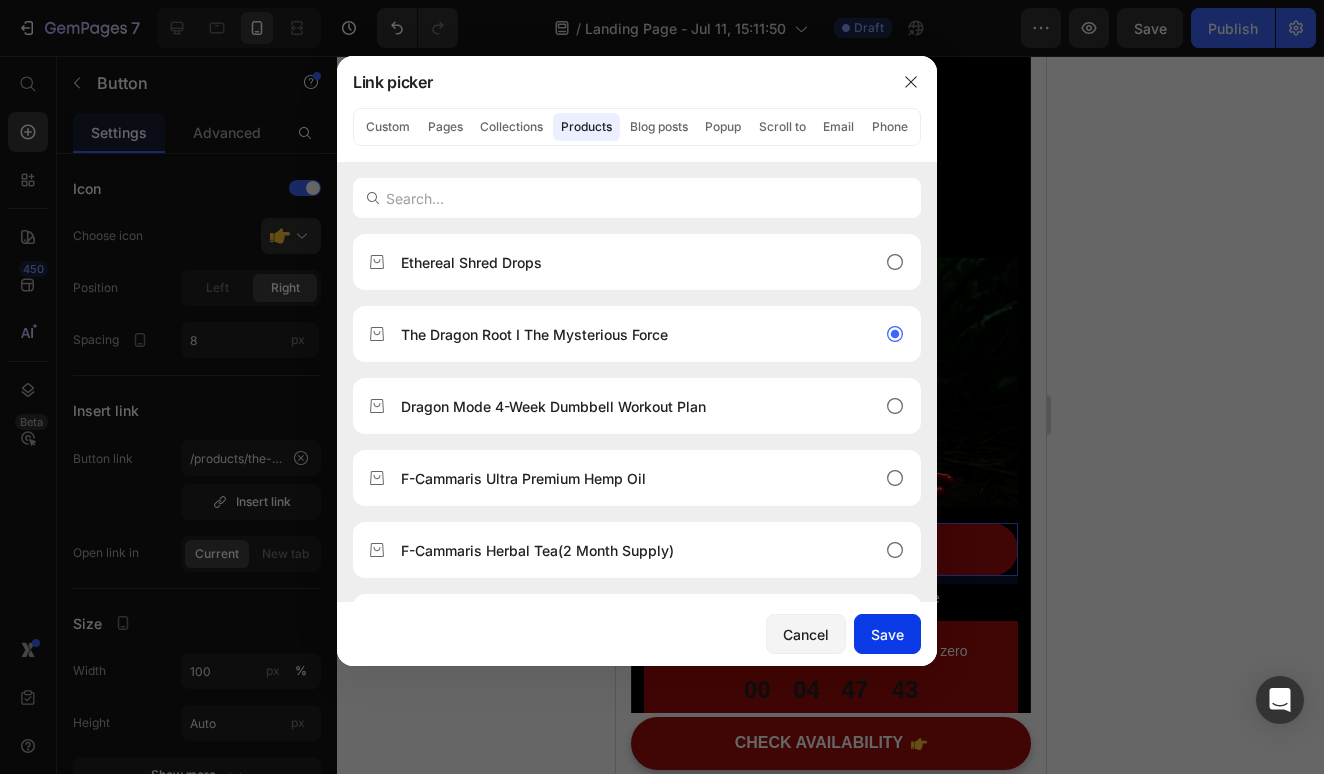 click on "Save" 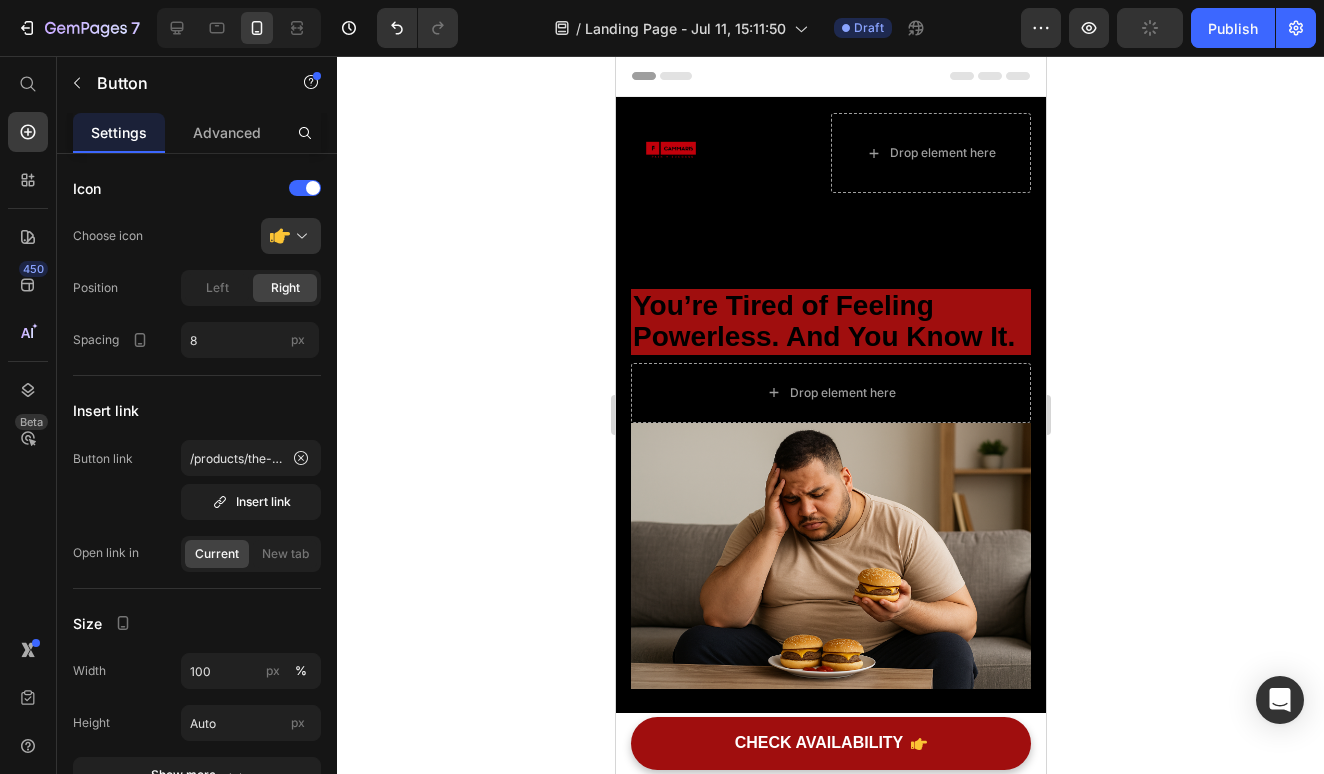 scroll, scrollTop: 0, scrollLeft: 0, axis: both 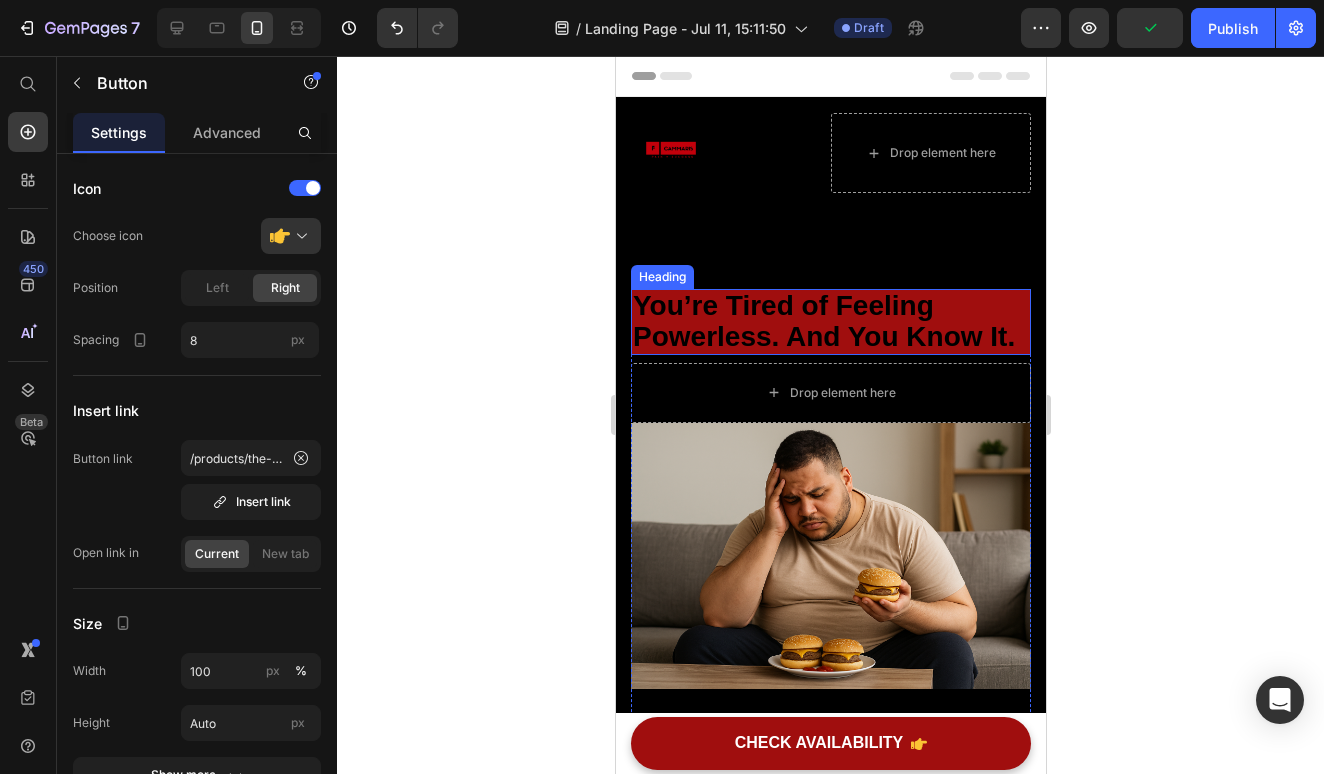 click on "You’re Tired of Feeling Powerless. And You Know It." at bounding box center [823, 321] 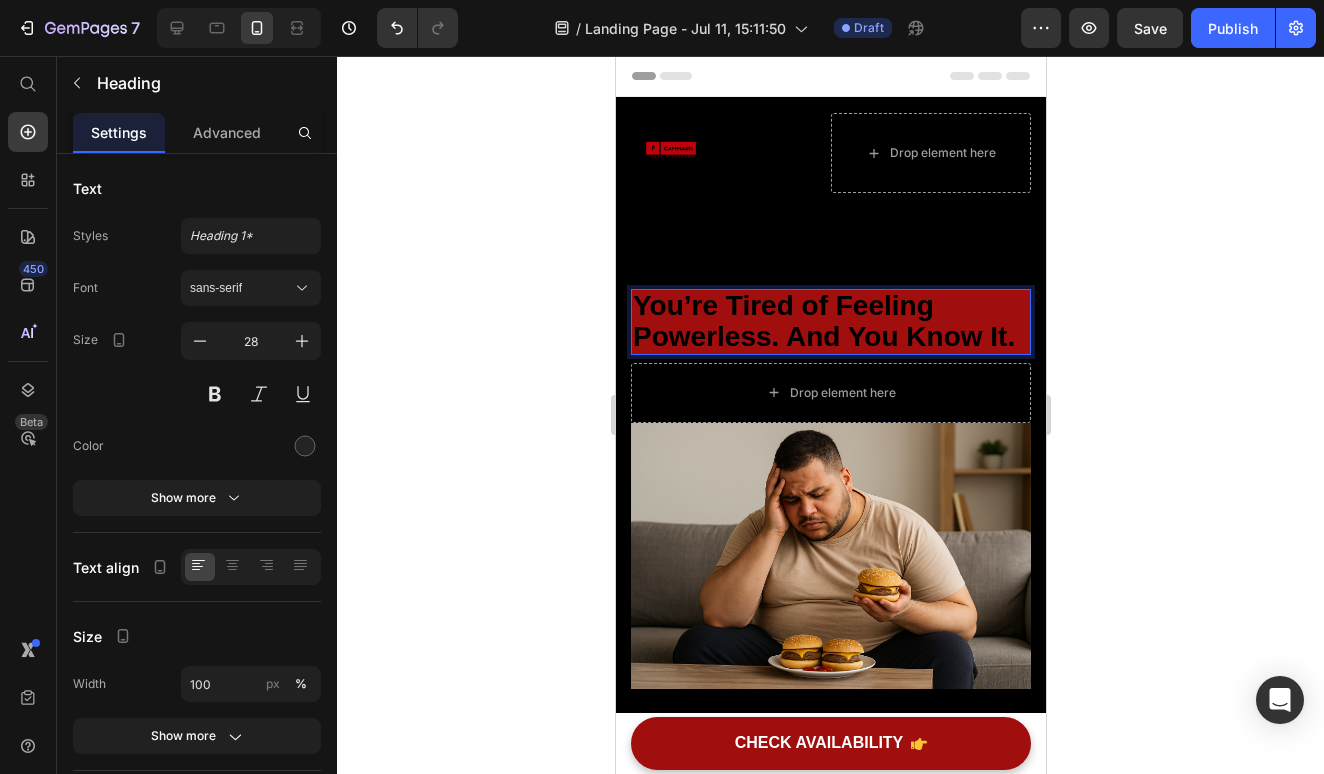 click on "You’re Tired of Feeling Powerless. And You Know It." at bounding box center (823, 321) 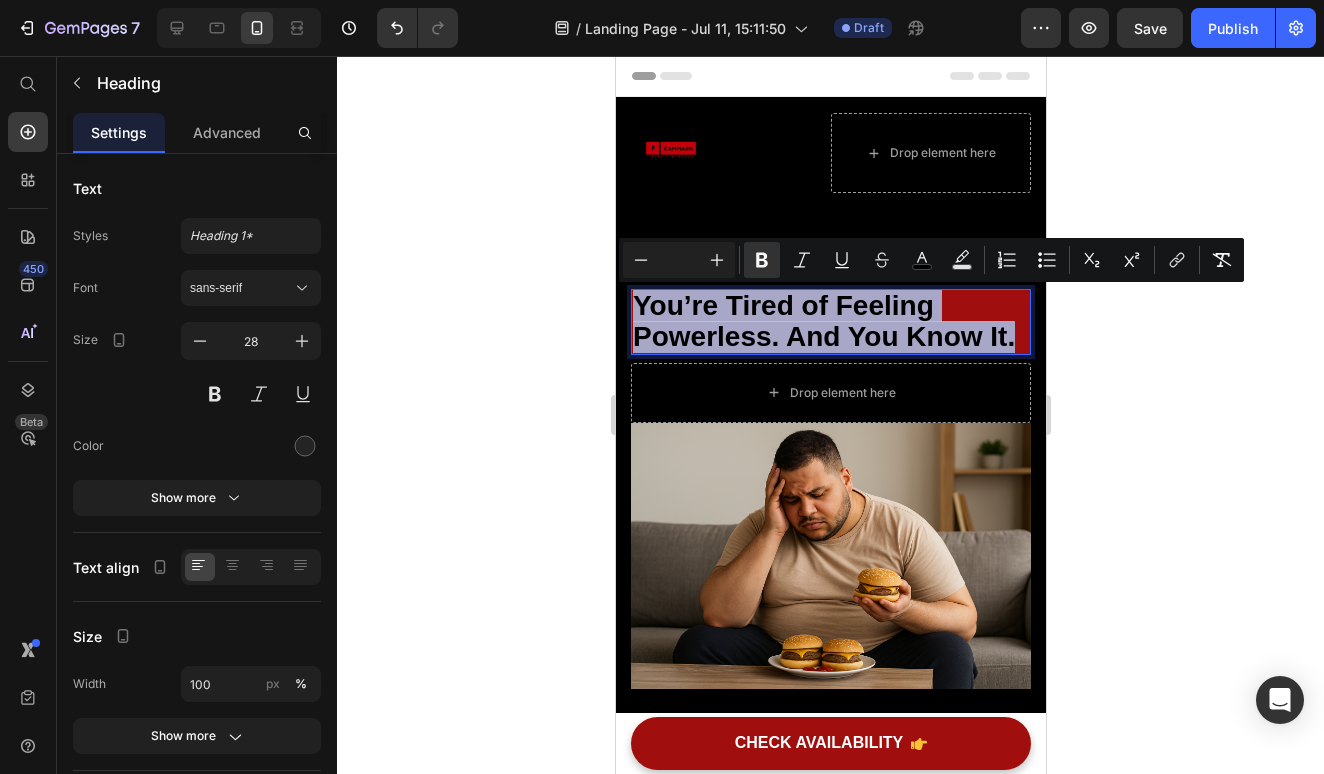drag, startPoint x: 1012, startPoint y: 335, endPoint x: 637, endPoint y: 306, distance: 376.11966 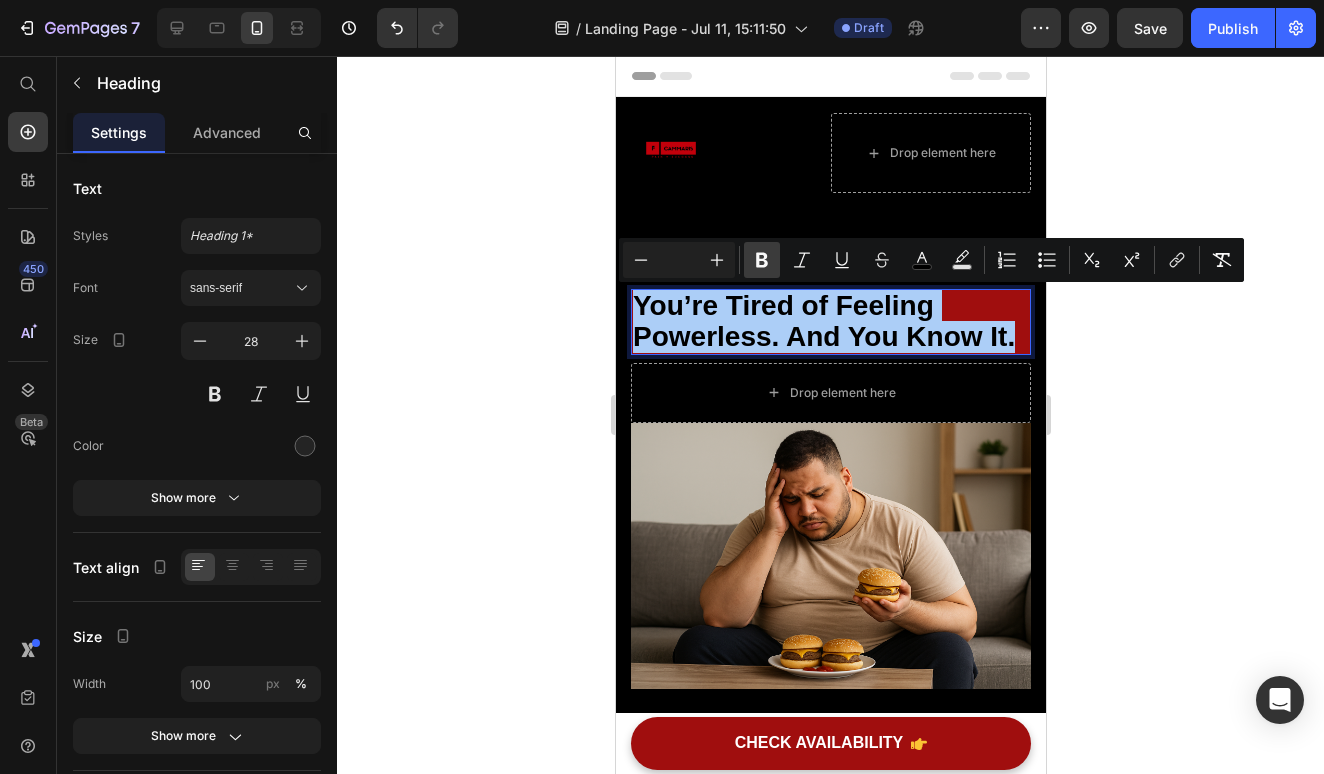 click on "Bold" at bounding box center (762, 260) 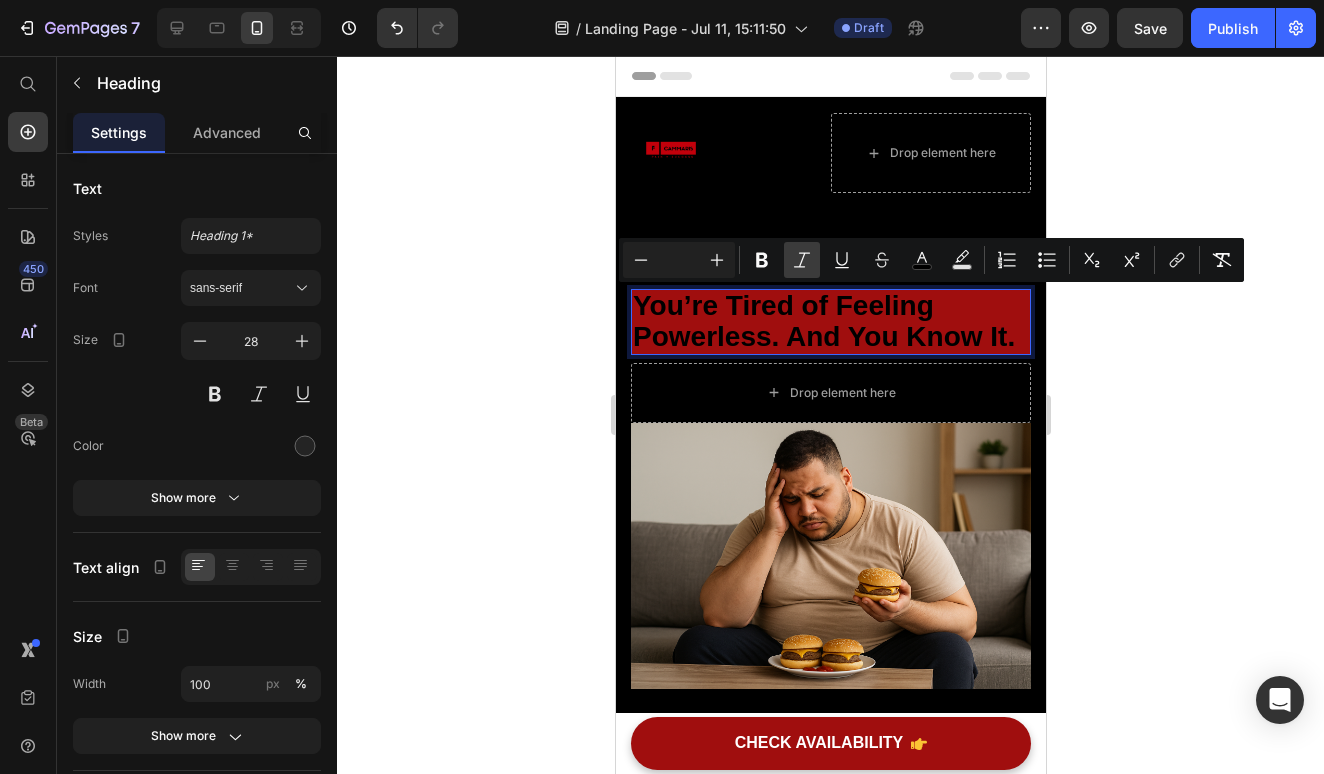 click on "Italic" at bounding box center (802, 260) 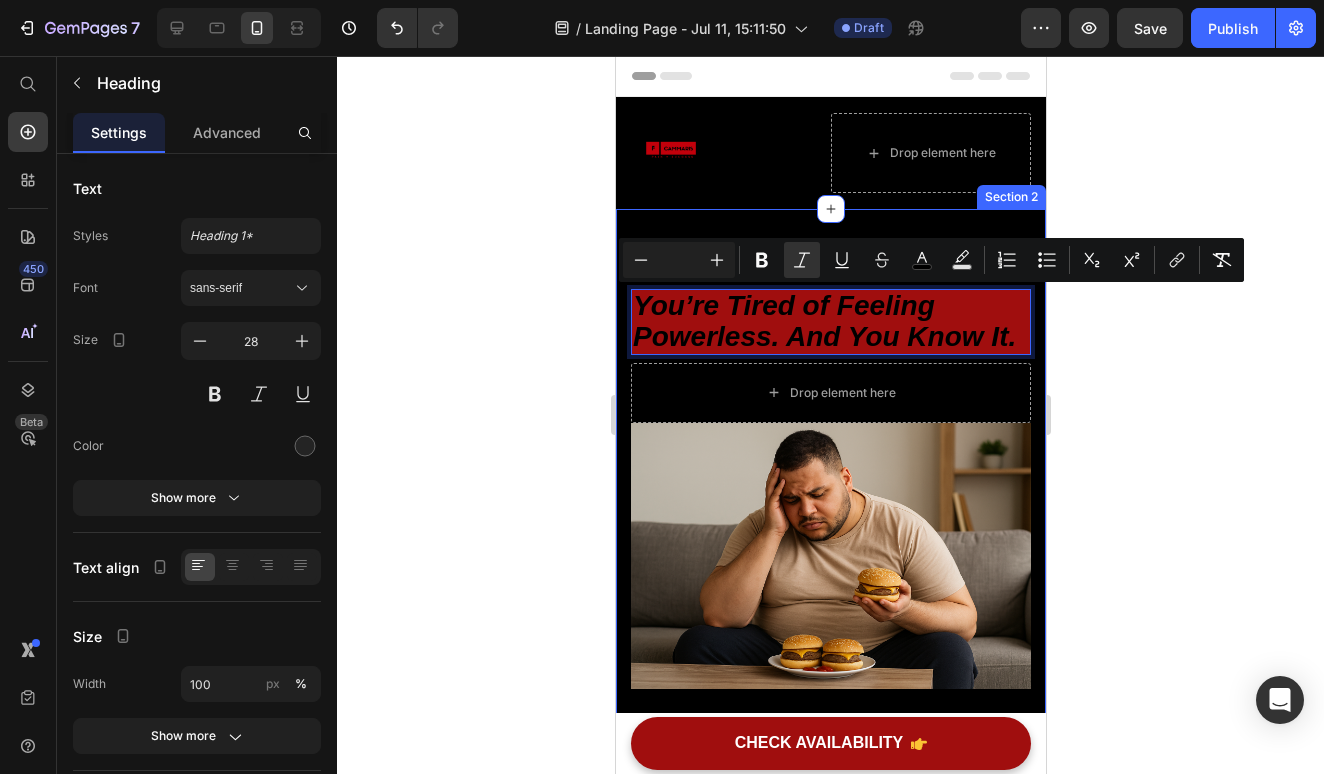 click 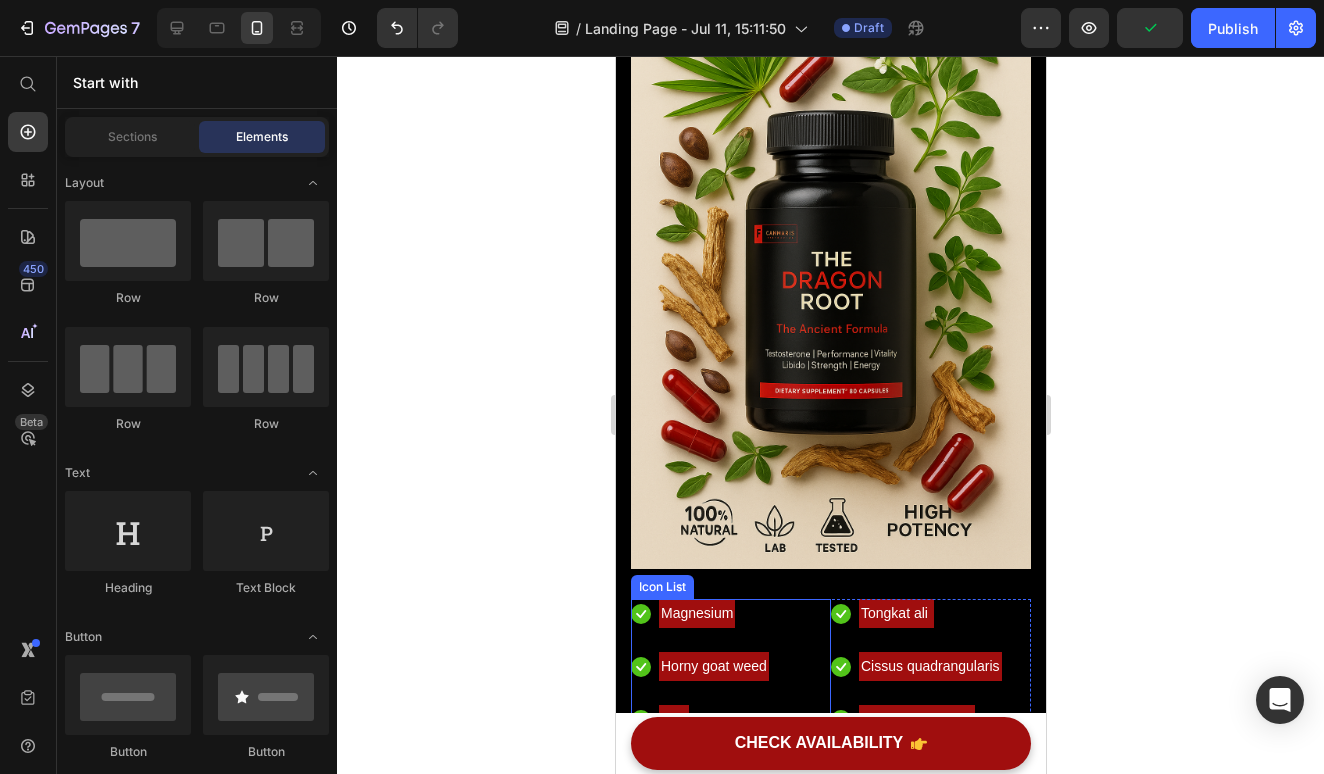 scroll, scrollTop: 4917, scrollLeft: 0, axis: vertical 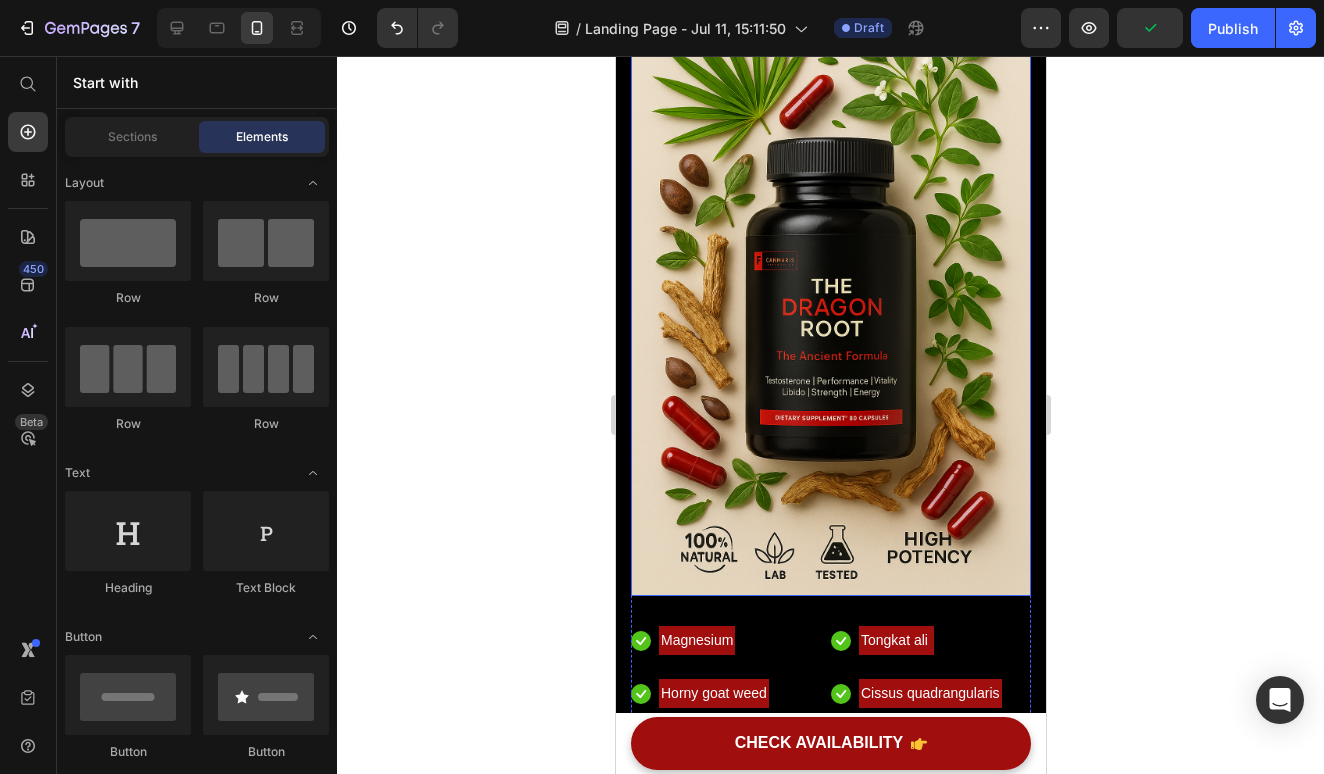 click at bounding box center (830, 296) 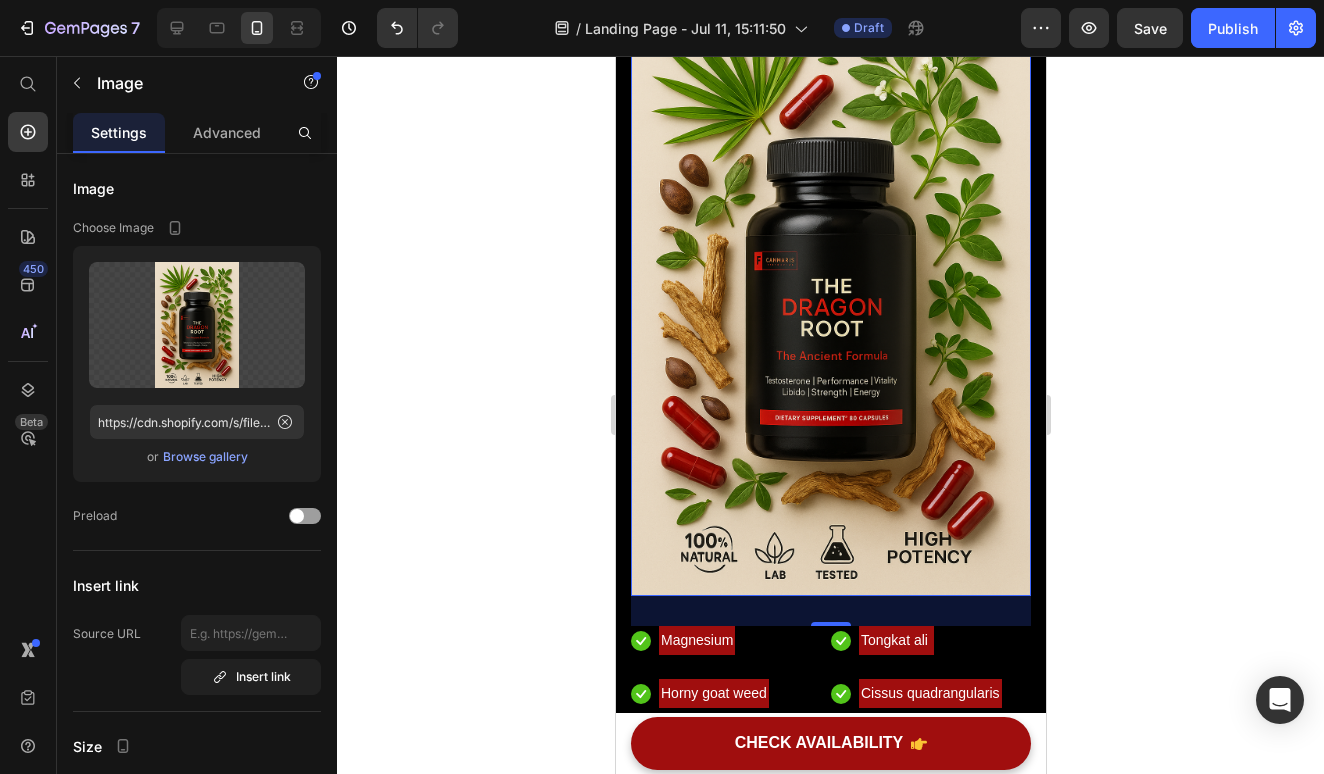 click 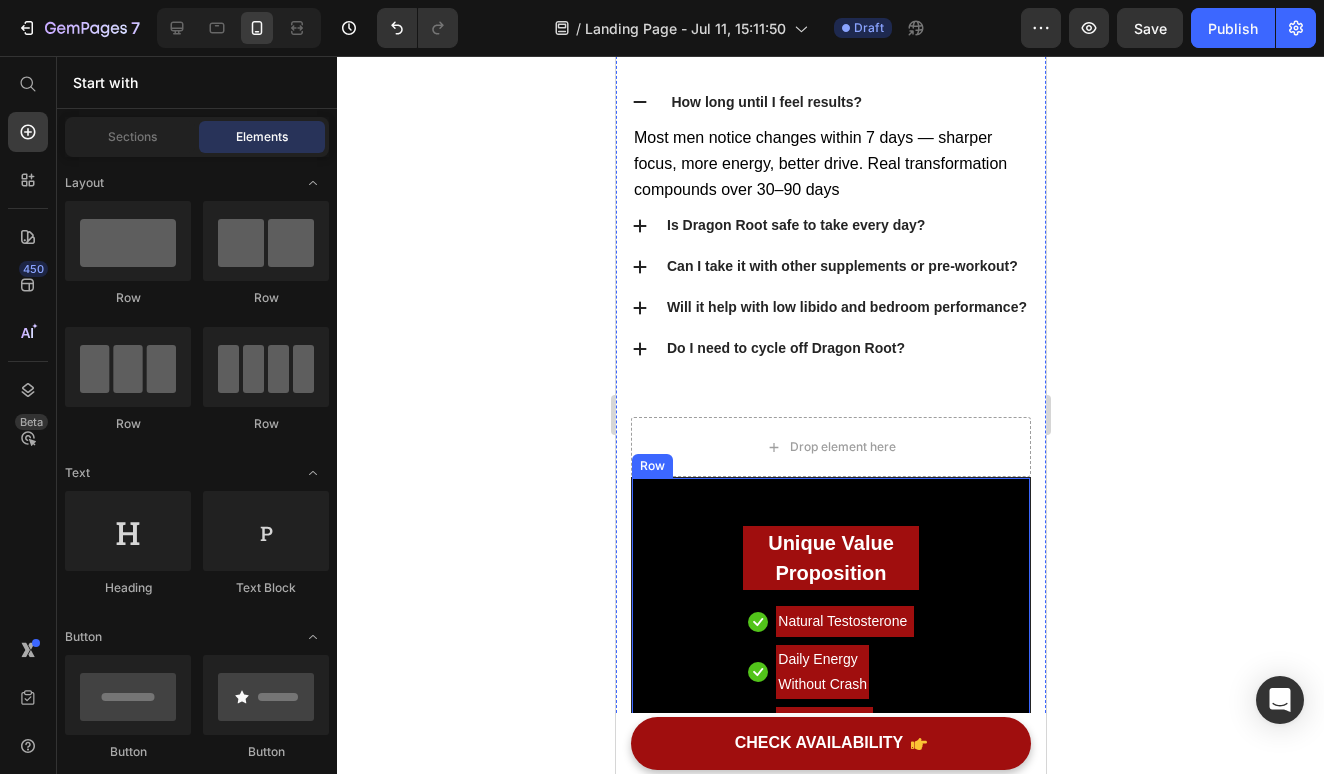 scroll, scrollTop: 11137, scrollLeft: 0, axis: vertical 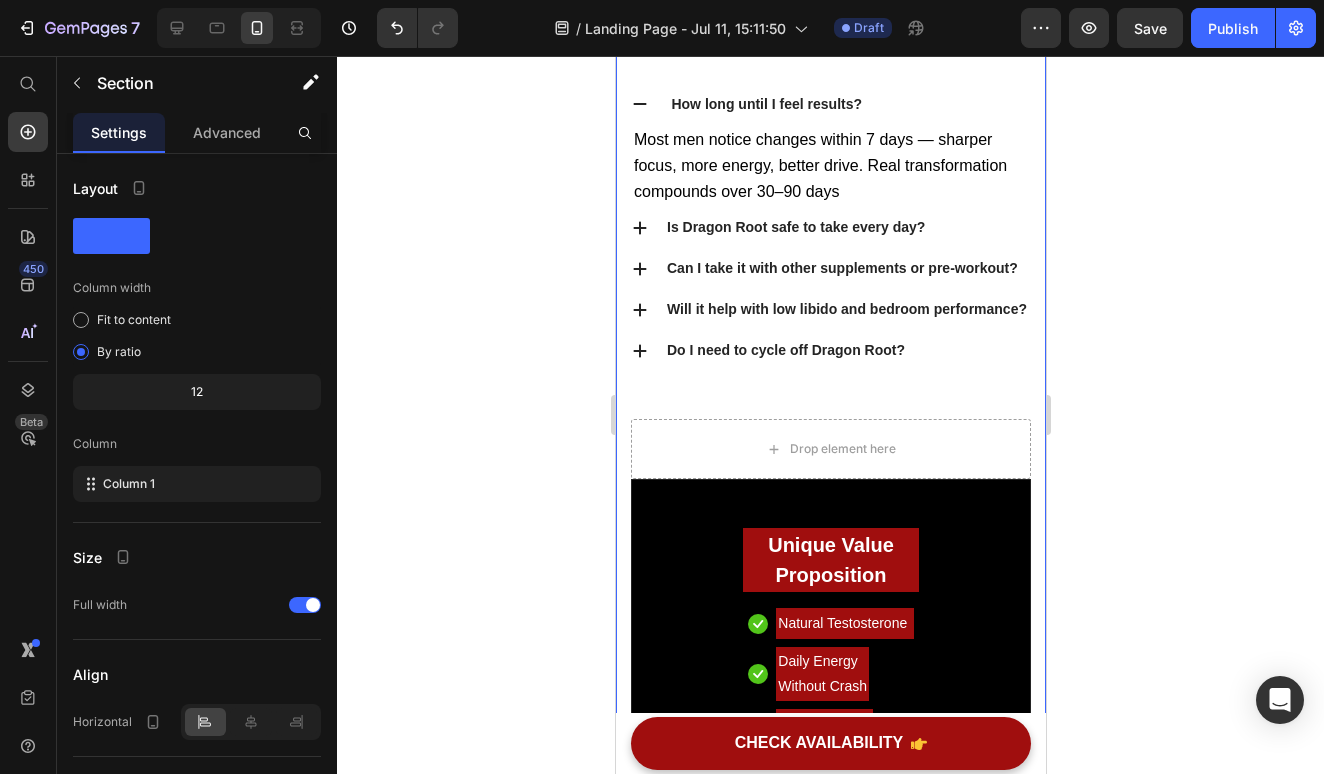 click on "Questions Before You Reclaim Your Edge.. Heading   How long until I feel results? Most men notice changes within 7 days — sharper focus, more energy, better drive. Real transformation compounds over 30–90 days Text block Is Dragon Root safe to take every day? Can I take it with other supplements or pre-workout? Will it help with low libido and bedroom performance? Do I need to cycle off Dragon Root? Accordion To day’s offer: Text block Get a free pair of smart compression socks Text block Lorem Ipsum is simply dummy text of the printing and typesetting industry. Lorem Ipsum has been the industry's standard dummy text ever since the 1500s, when an unknown printer took a galley of type and scrambled Text block  	   CHECK AVAILABILITY Button Hurry up! Sale ends once the timer hits zero Text block 00 Days 04 Hrs 46 Mins 50 Secs CountDown Timer Row
Drop element here Row Unique Value Proposition Heading
Icon Natural Testosterone   Text block
Icon Text block" at bounding box center (830, 733) 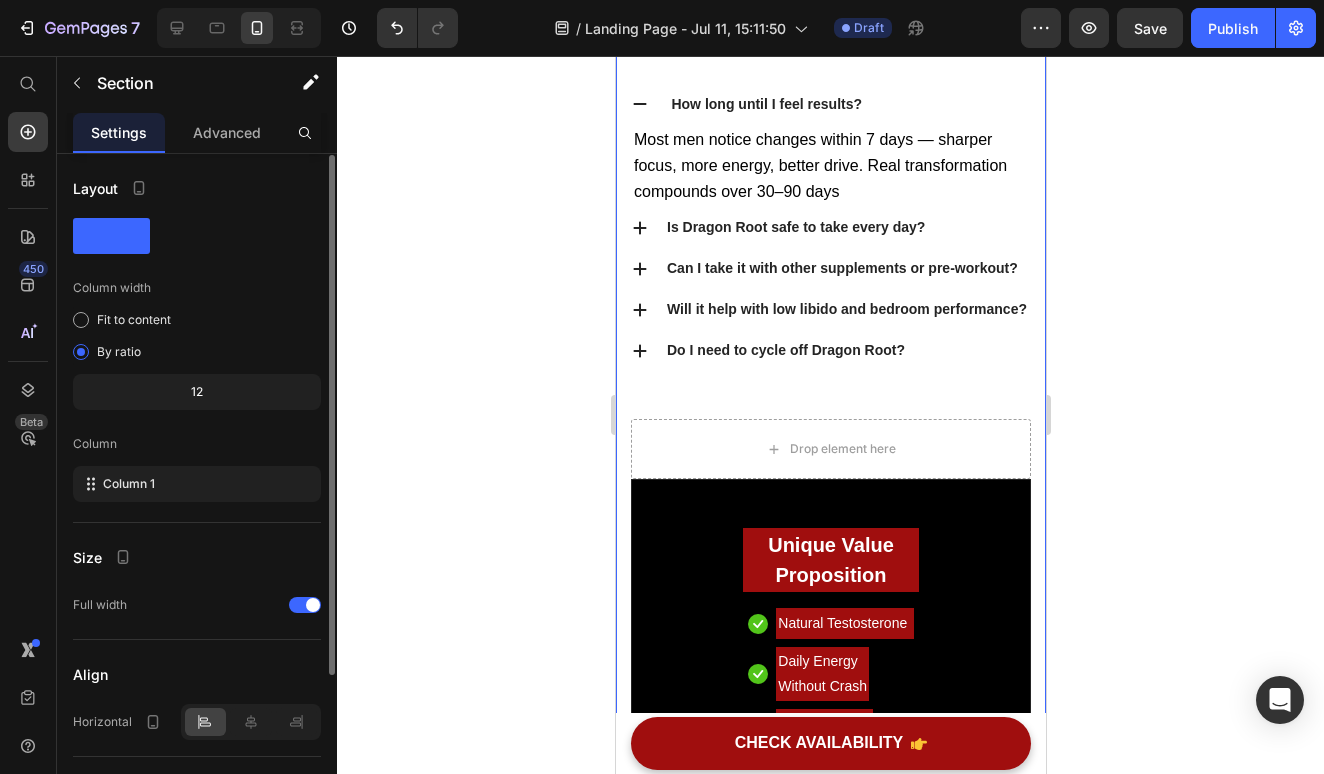 scroll, scrollTop: 204, scrollLeft: 0, axis: vertical 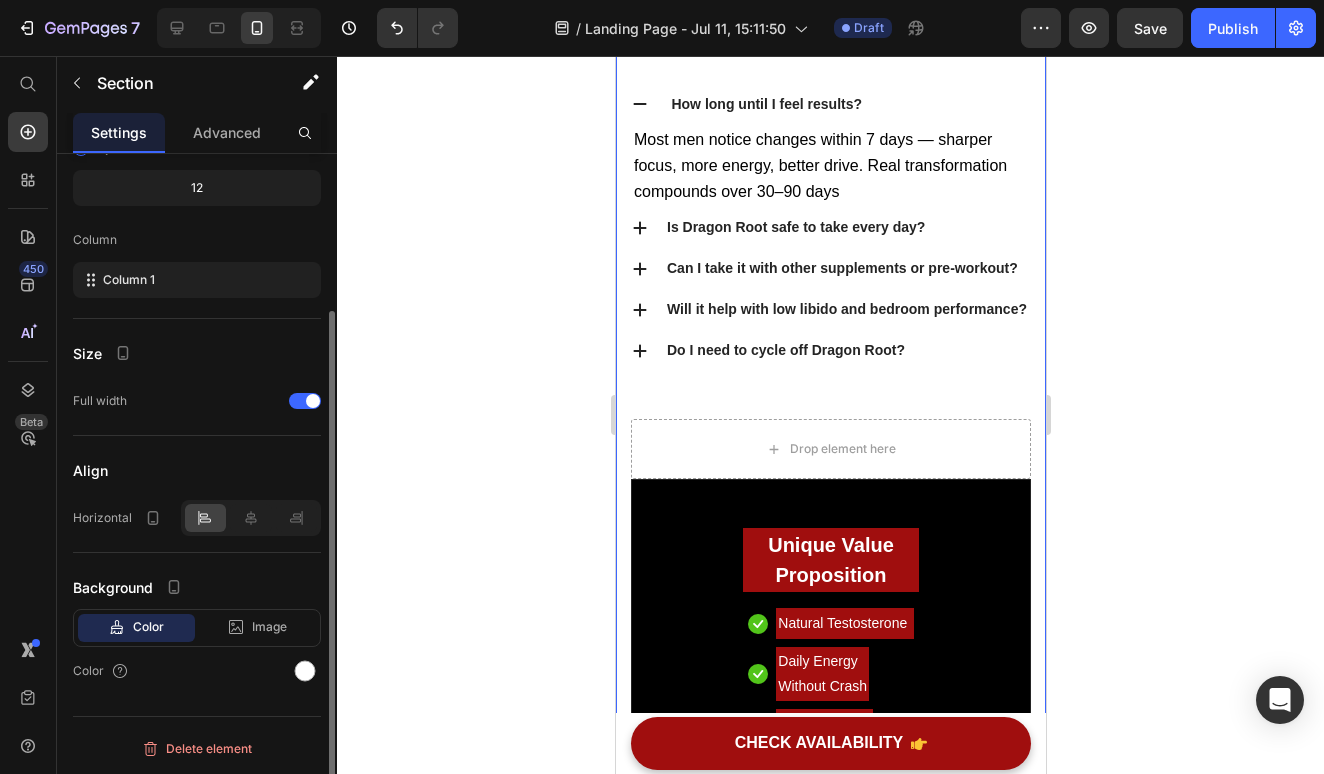 click 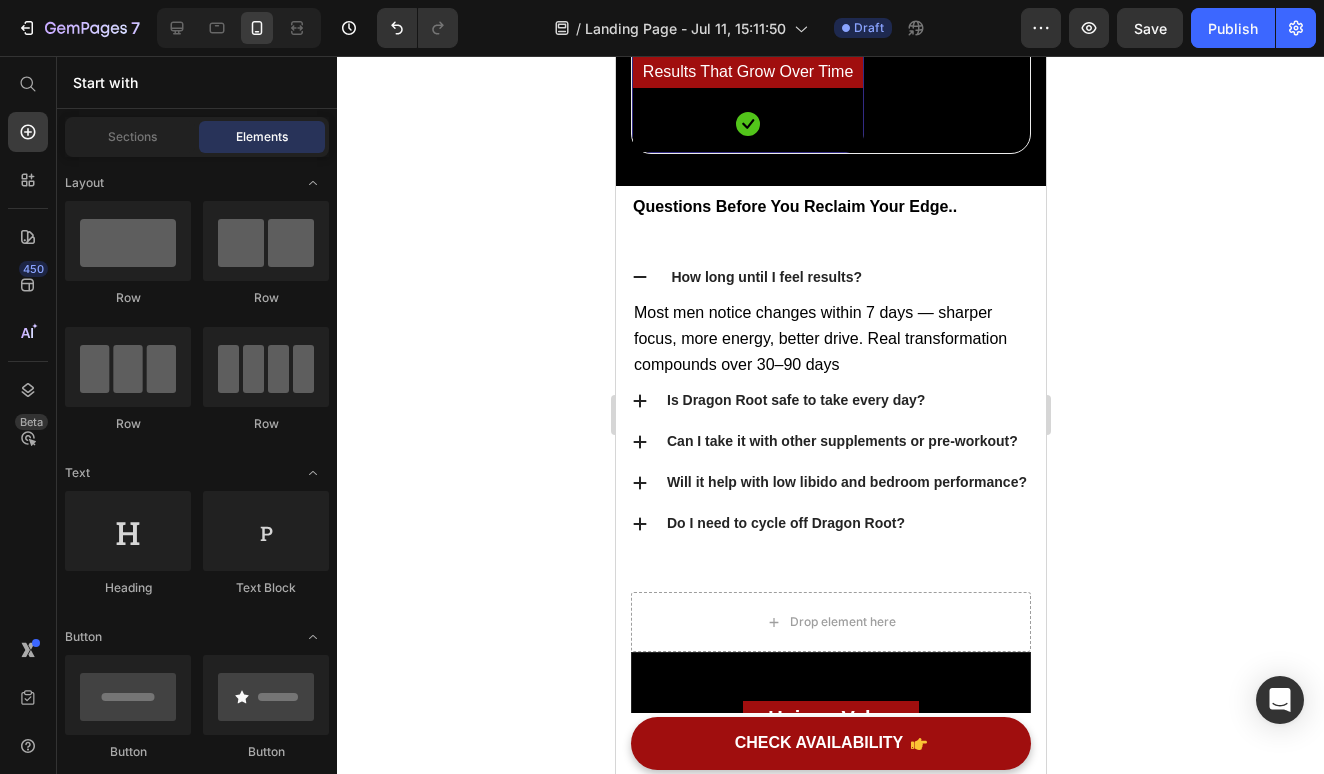 scroll, scrollTop: 10960, scrollLeft: 0, axis: vertical 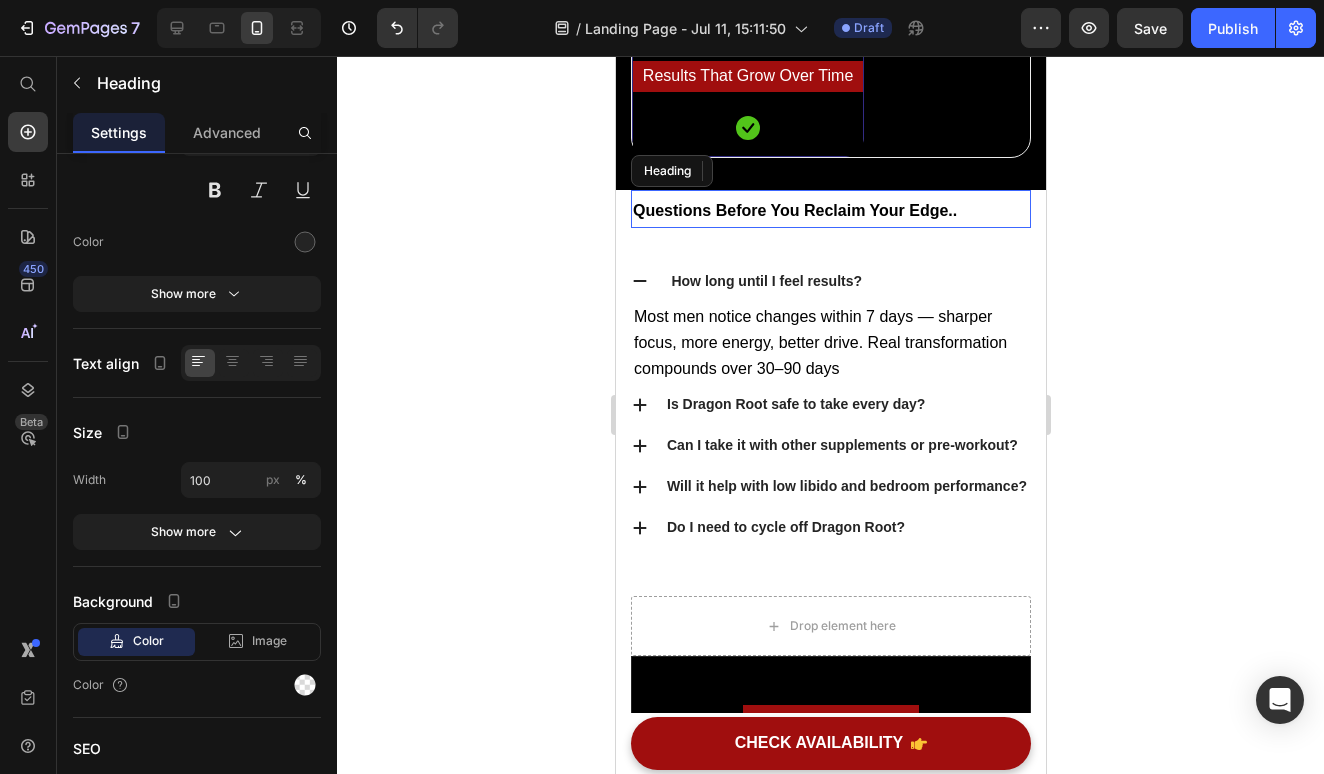 click on "Questions Before You Reclaim Your Edge.." at bounding box center (830, 209) 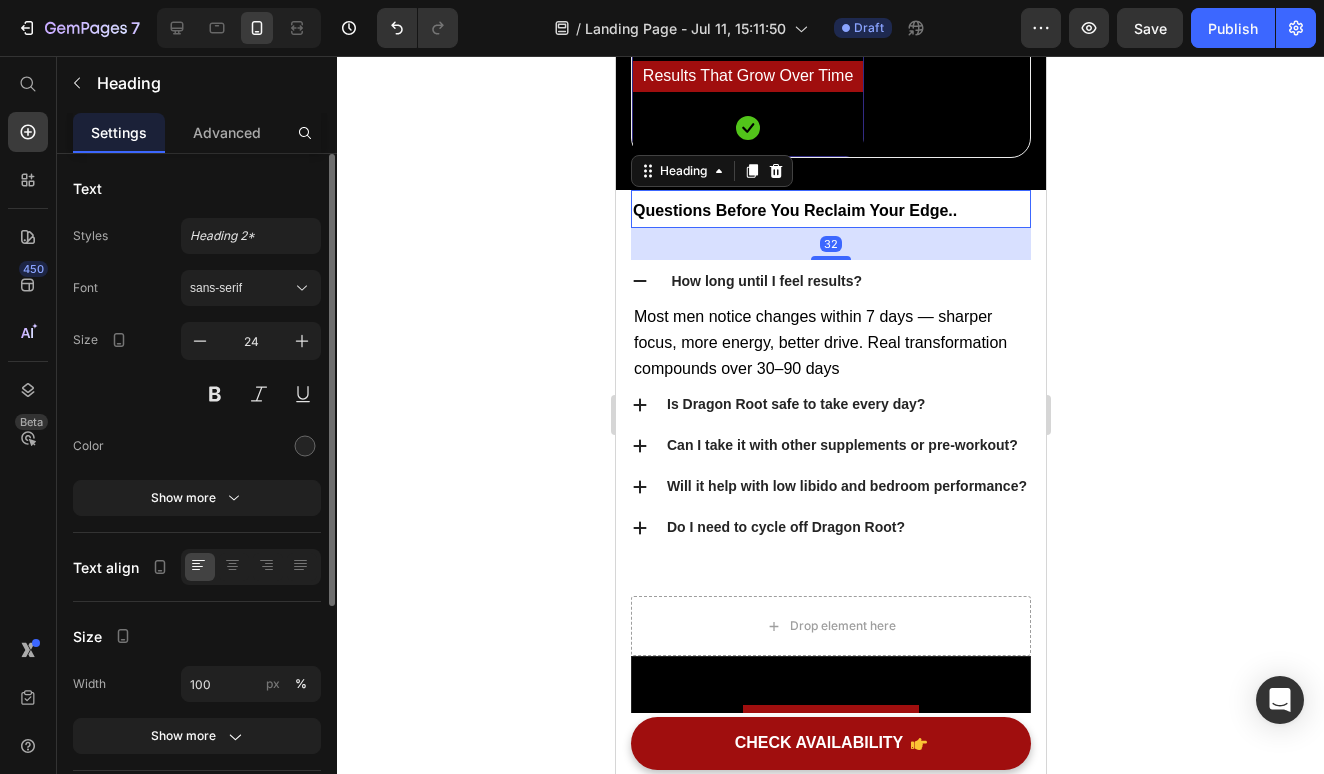 click on "Questions Before You Reclaim Your Edge.." at bounding box center [830, 209] 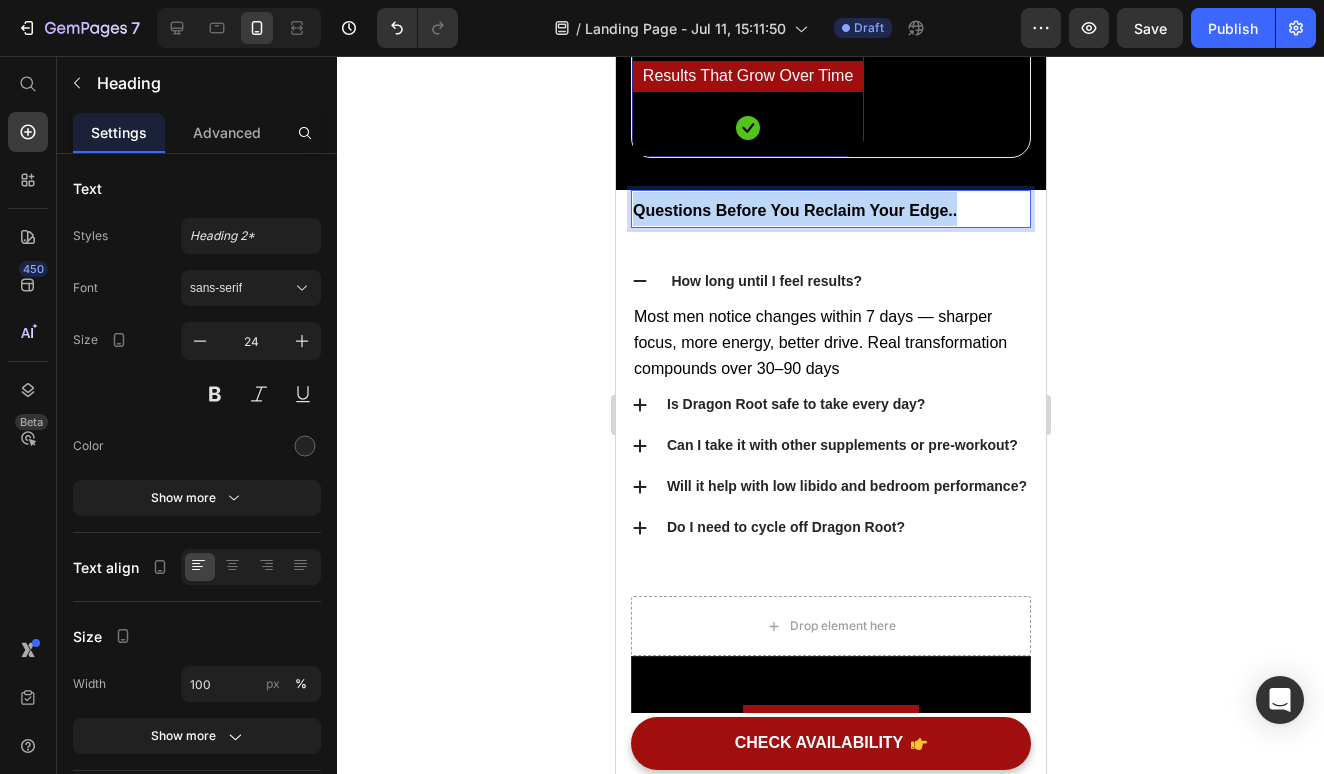 drag, startPoint x: 968, startPoint y: 179, endPoint x: 626, endPoint y: 179, distance: 342 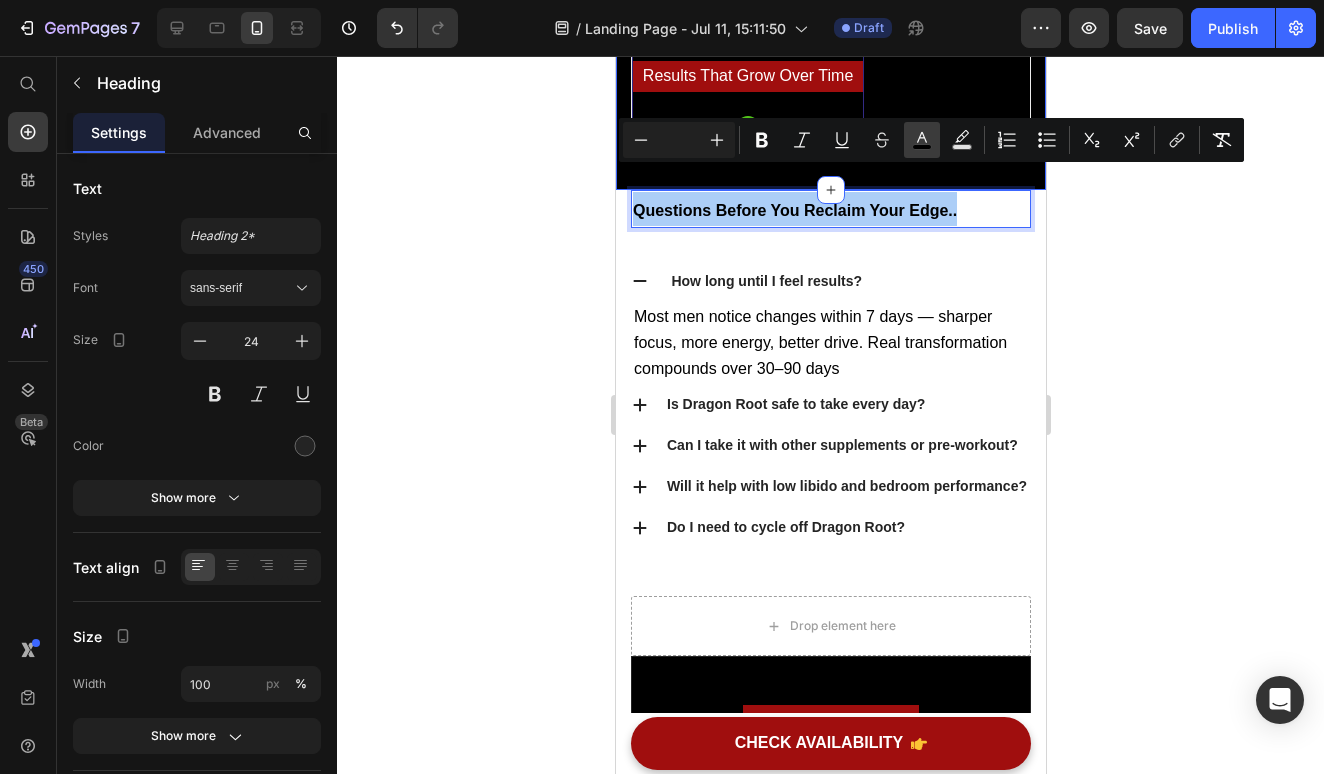 drag, startPoint x: 306, startPoint y: 82, endPoint x: 921, endPoint y: 138, distance: 617.5443 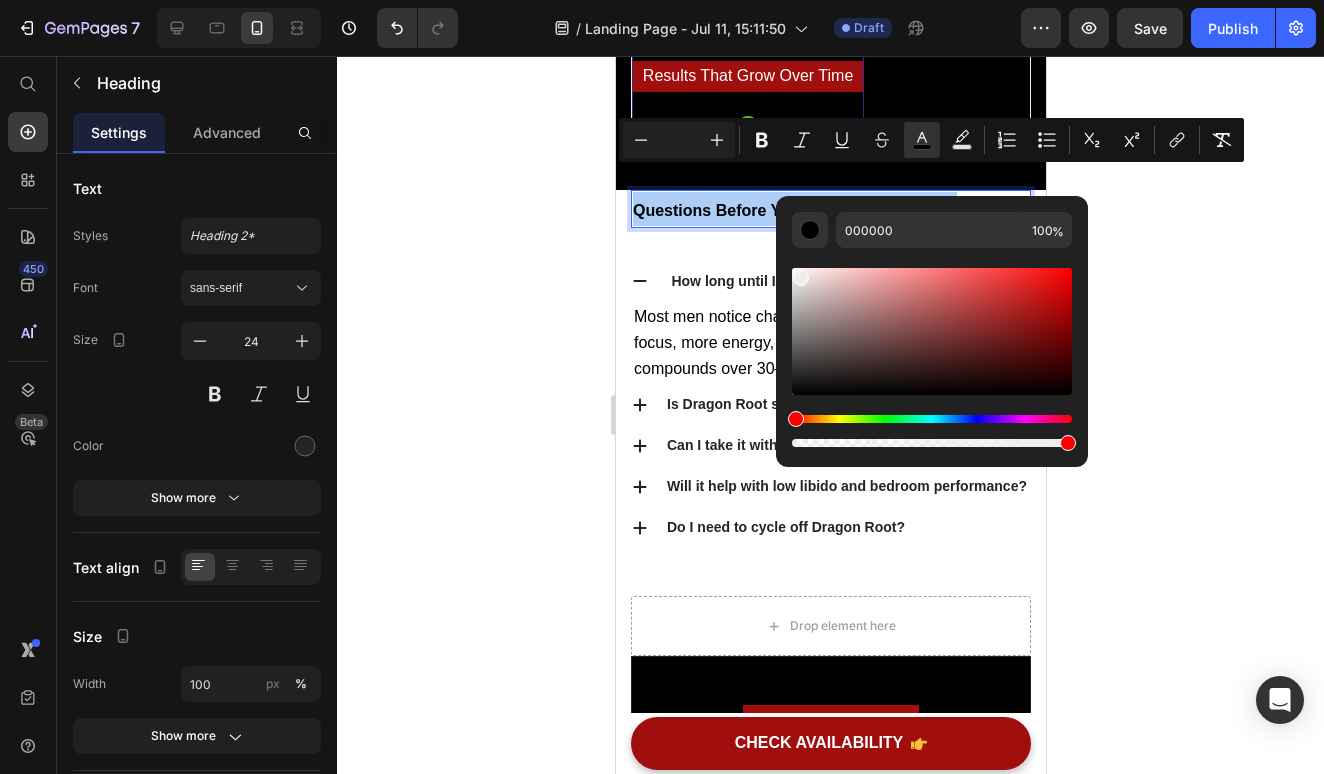 click at bounding box center [932, 331] 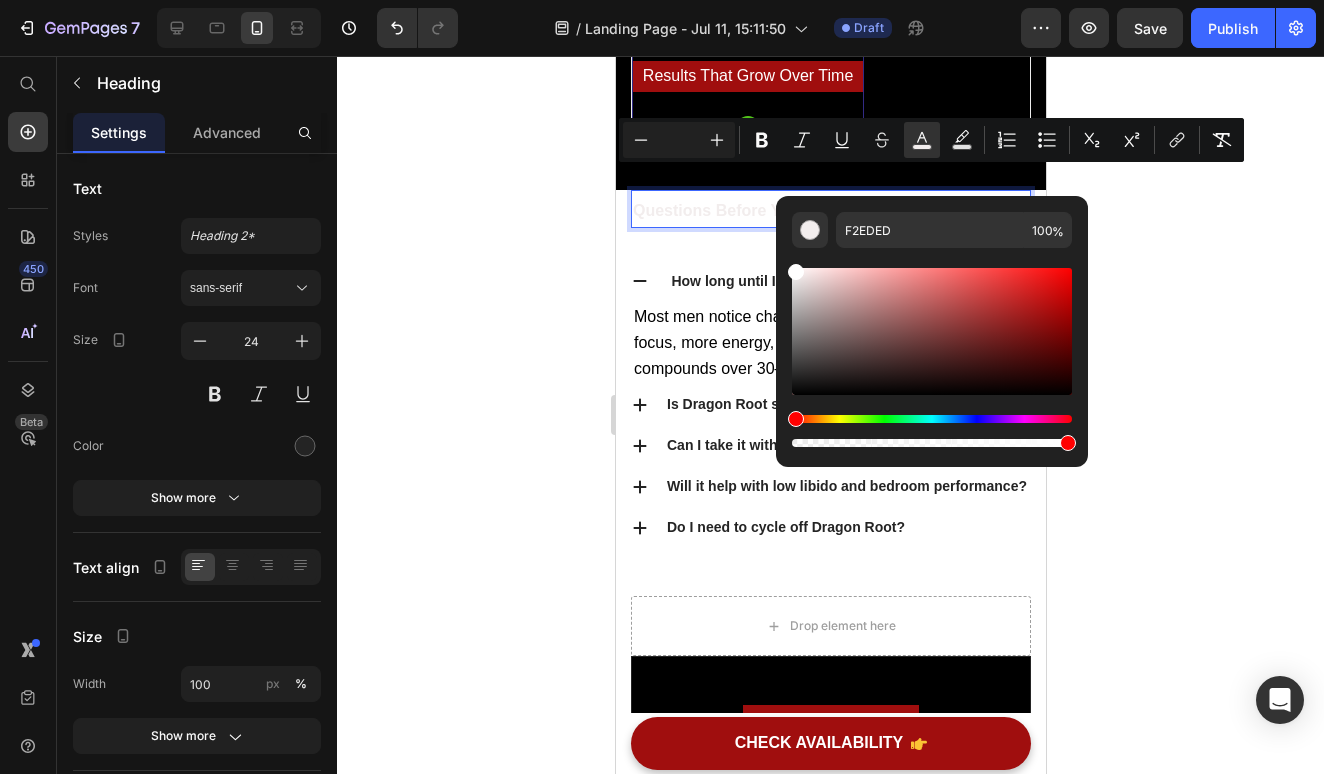 drag, startPoint x: 1414, startPoint y: 330, endPoint x: 764, endPoint y: 257, distance: 654.08636 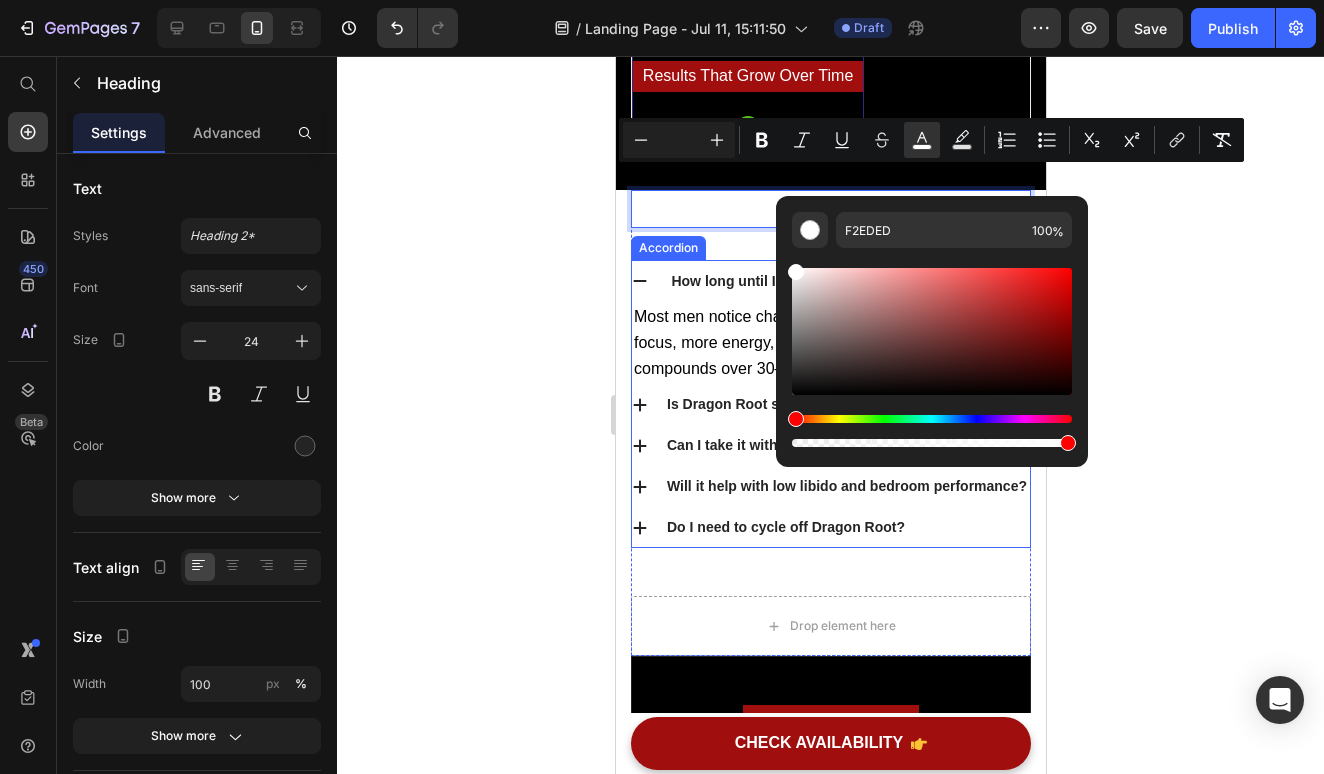 type on "FFFFFF" 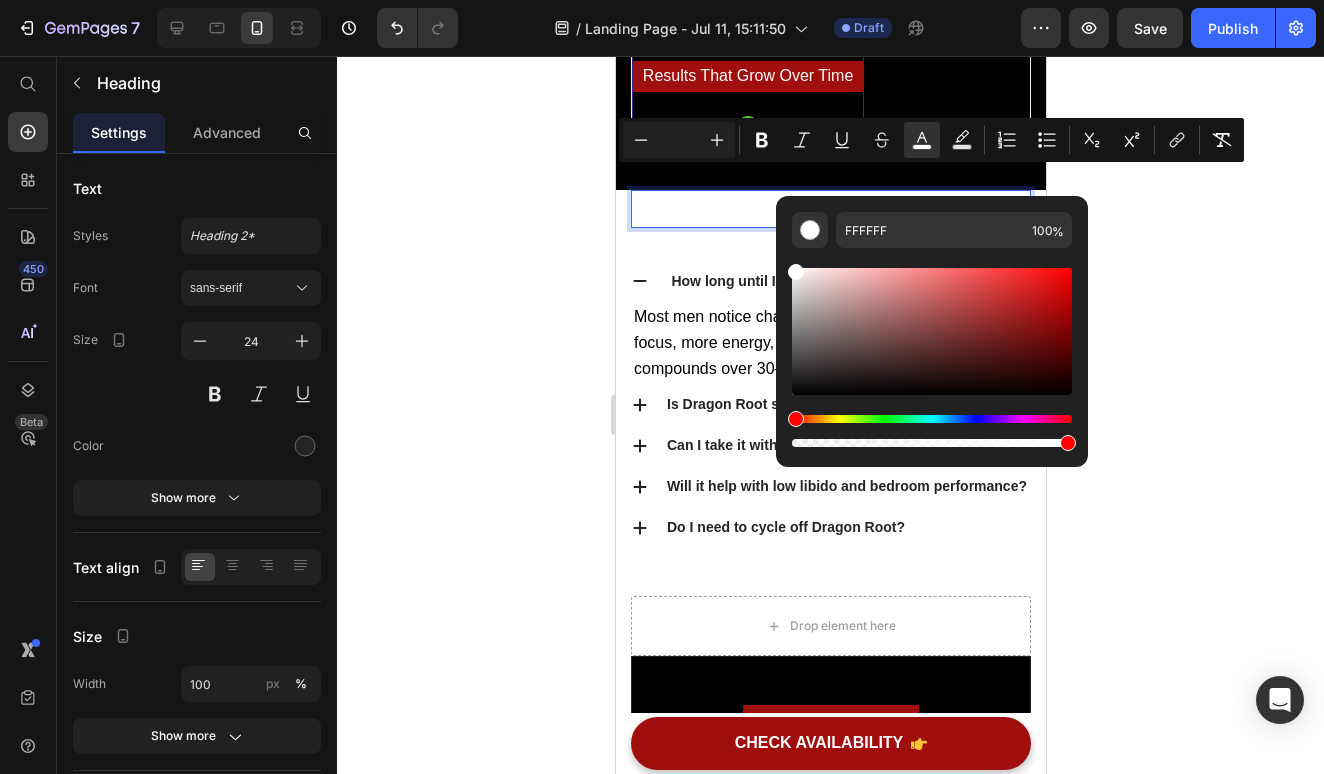 click 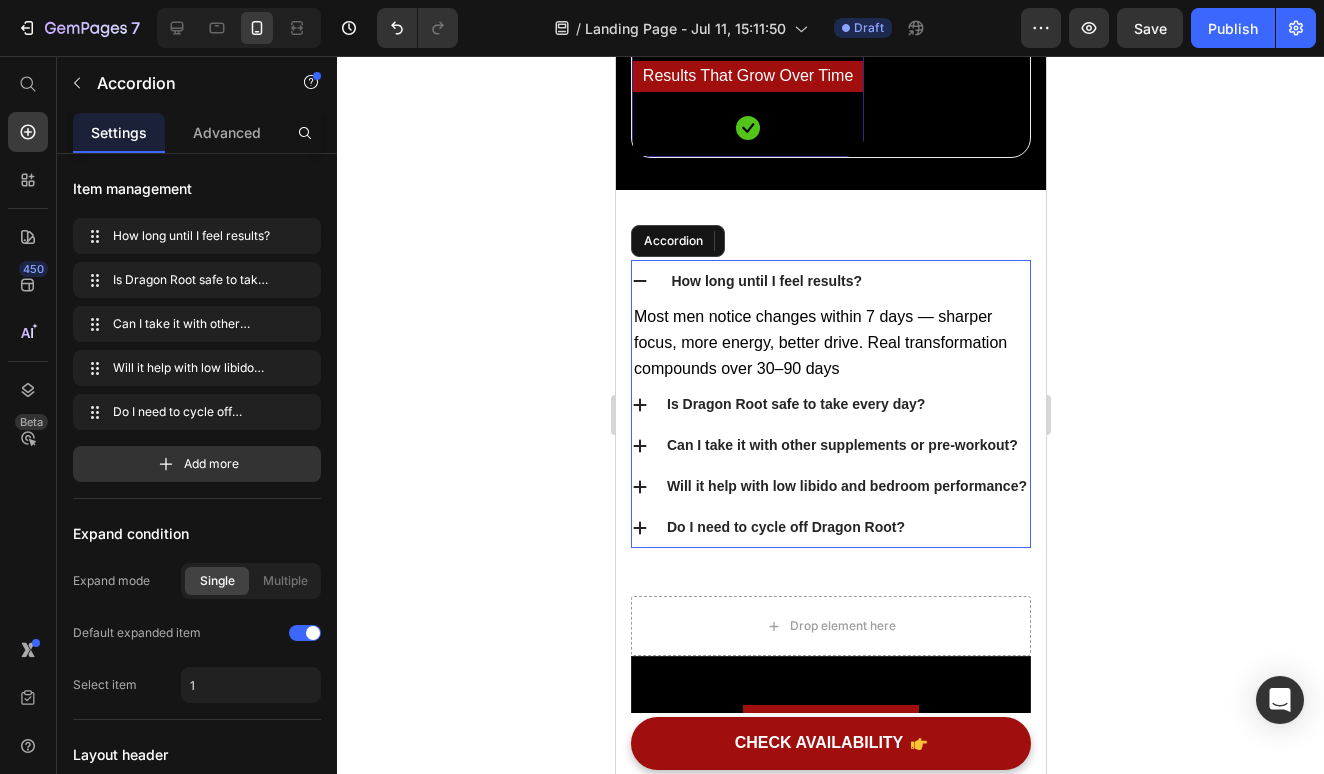 click on "How long until I feel results?" at bounding box center (765, 281) 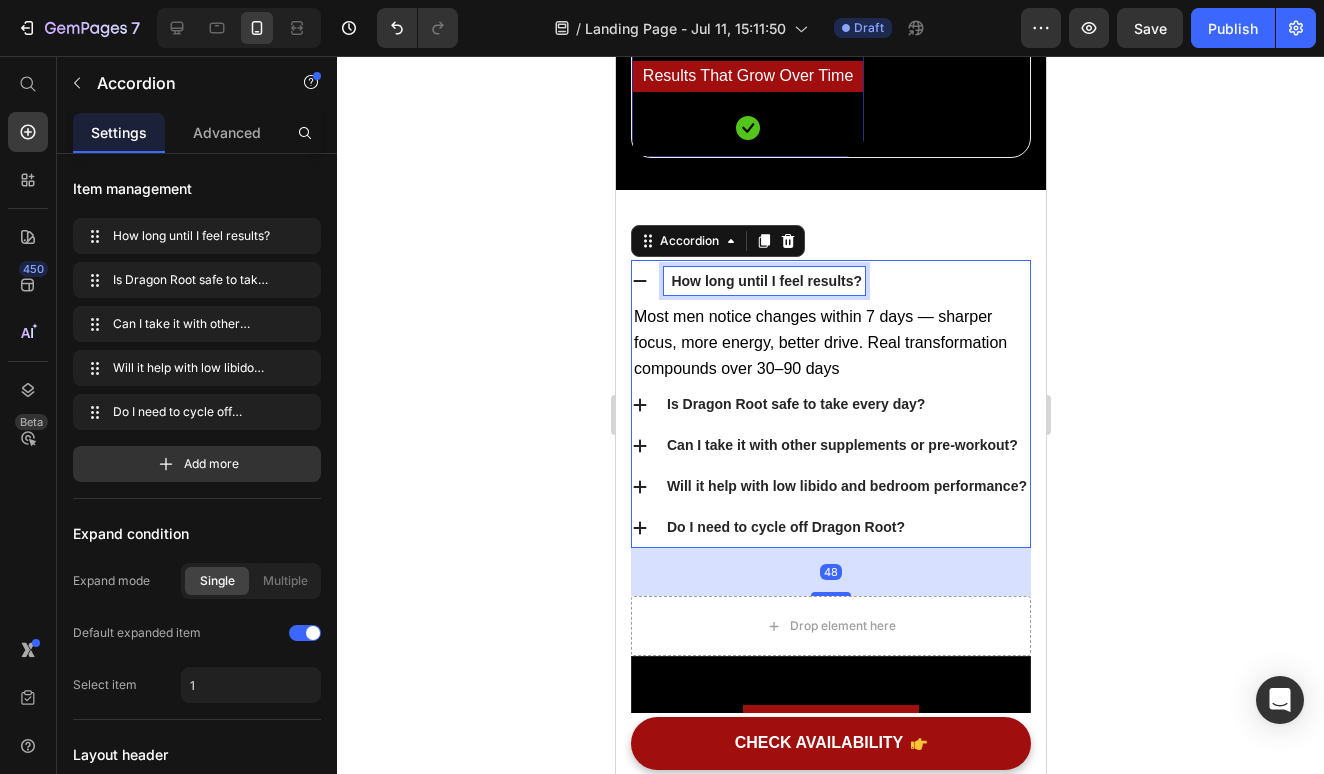 click on "How long until I feel results?" at bounding box center (765, 281) 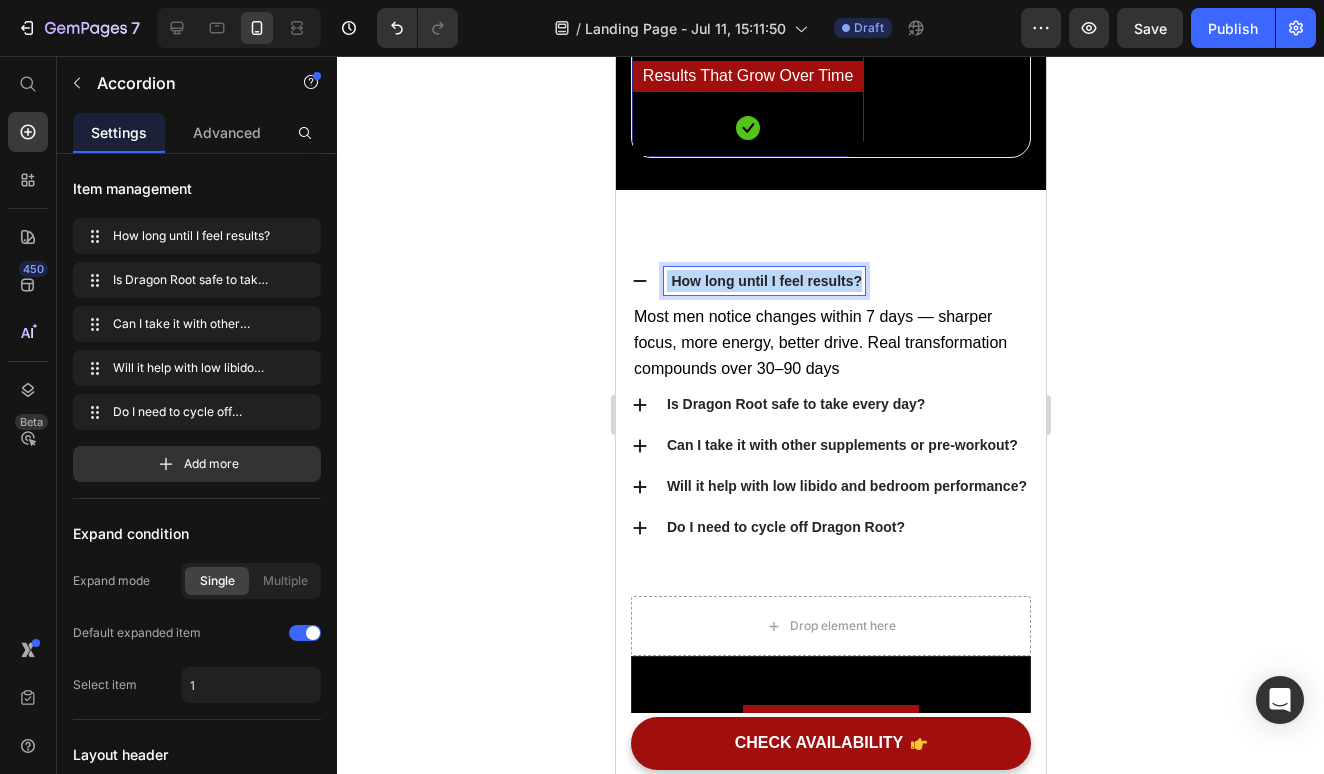 drag, startPoint x: 858, startPoint y: 250, endPoint x: 664, endPoint y: 253, distance: 194.0232 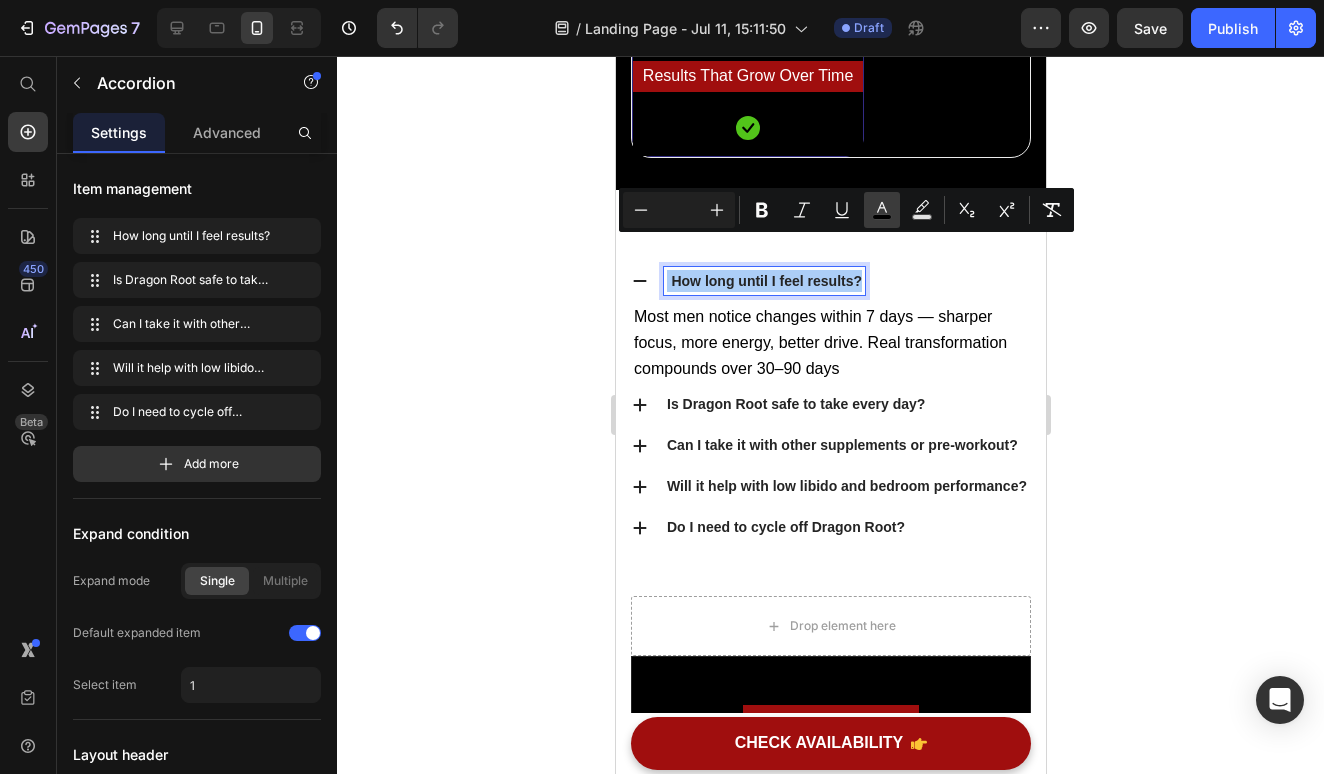 click 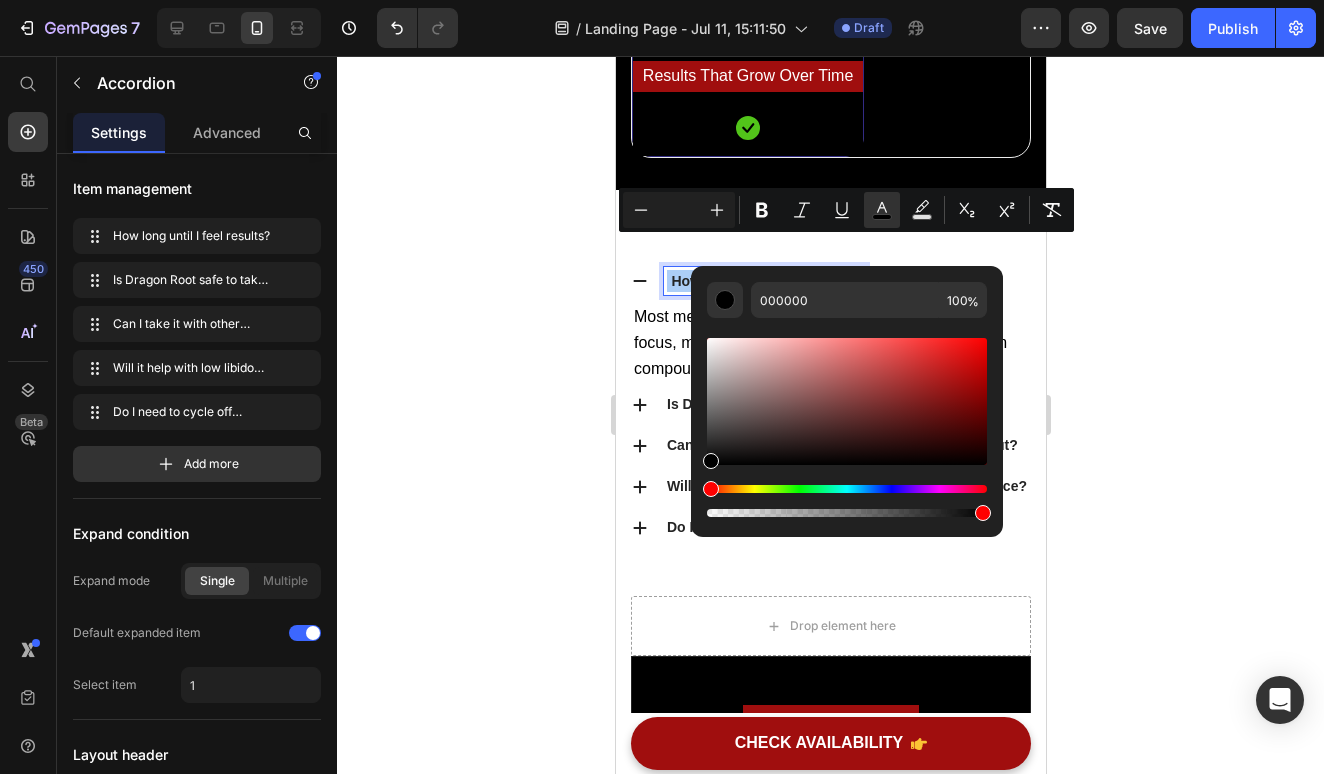 click at bounding box center [847, 401] 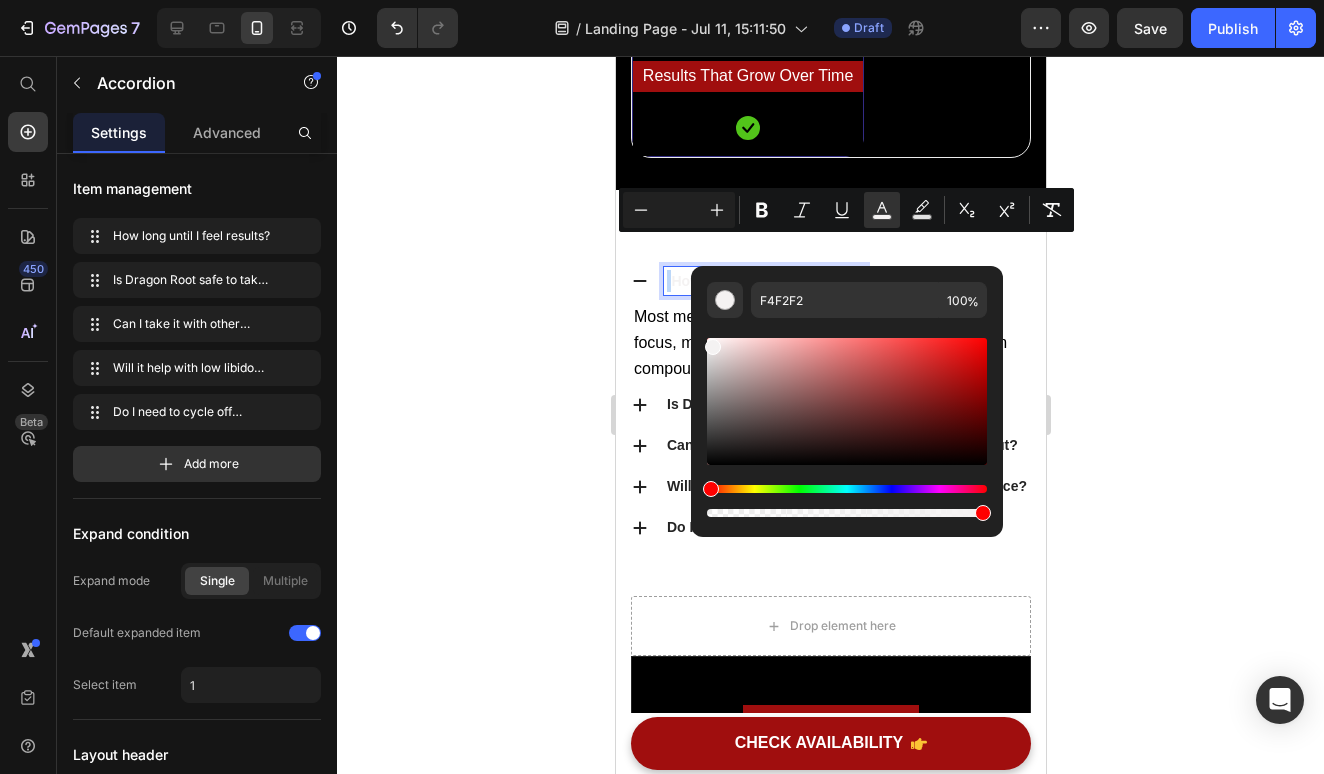 drag, startPoint x: 1326, startPoint y: 398, endPoint x: 685, endPoint y: 327, distance: 644.92017 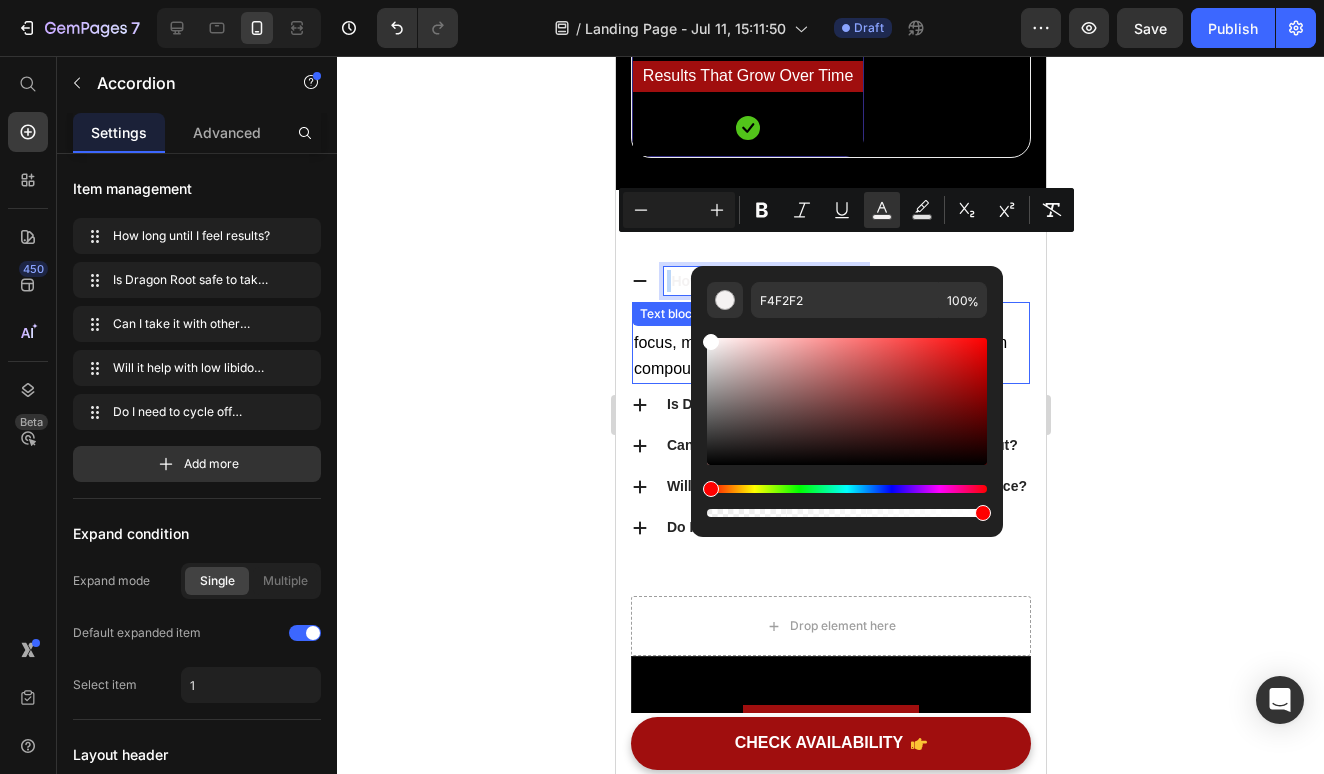 type on "FFFFFF" 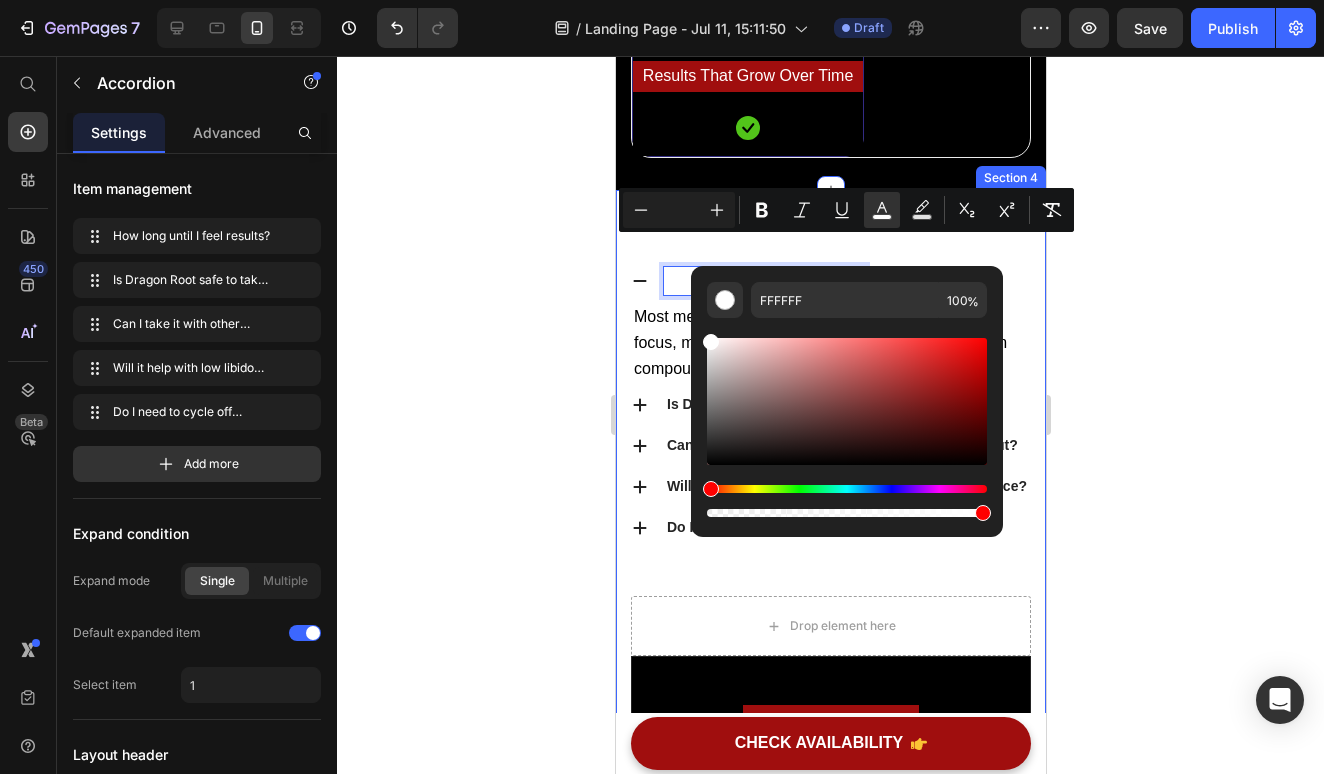 click 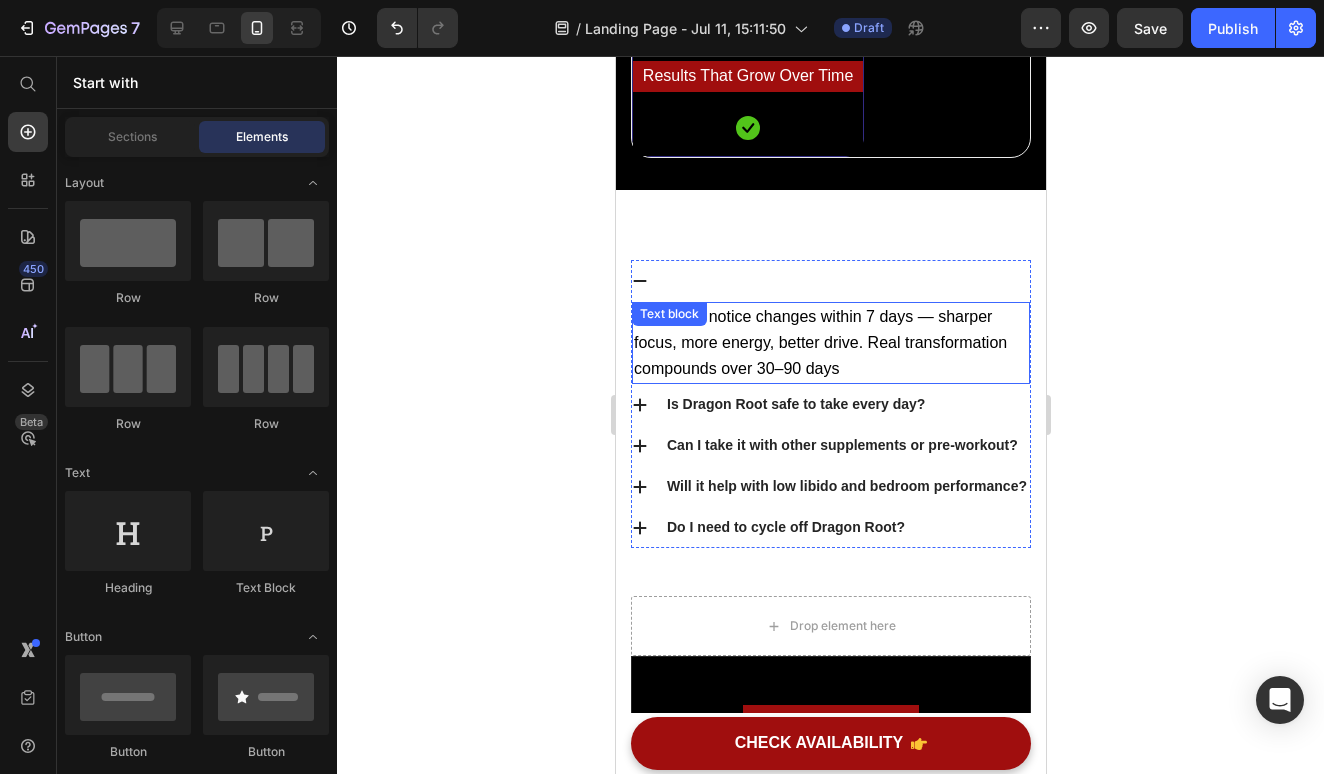 click on "Most men notice changes within 7 days — sharper focus, more energy, better drive. Real transformation compounds over 30–90 days" at bounding box center [830, 343] 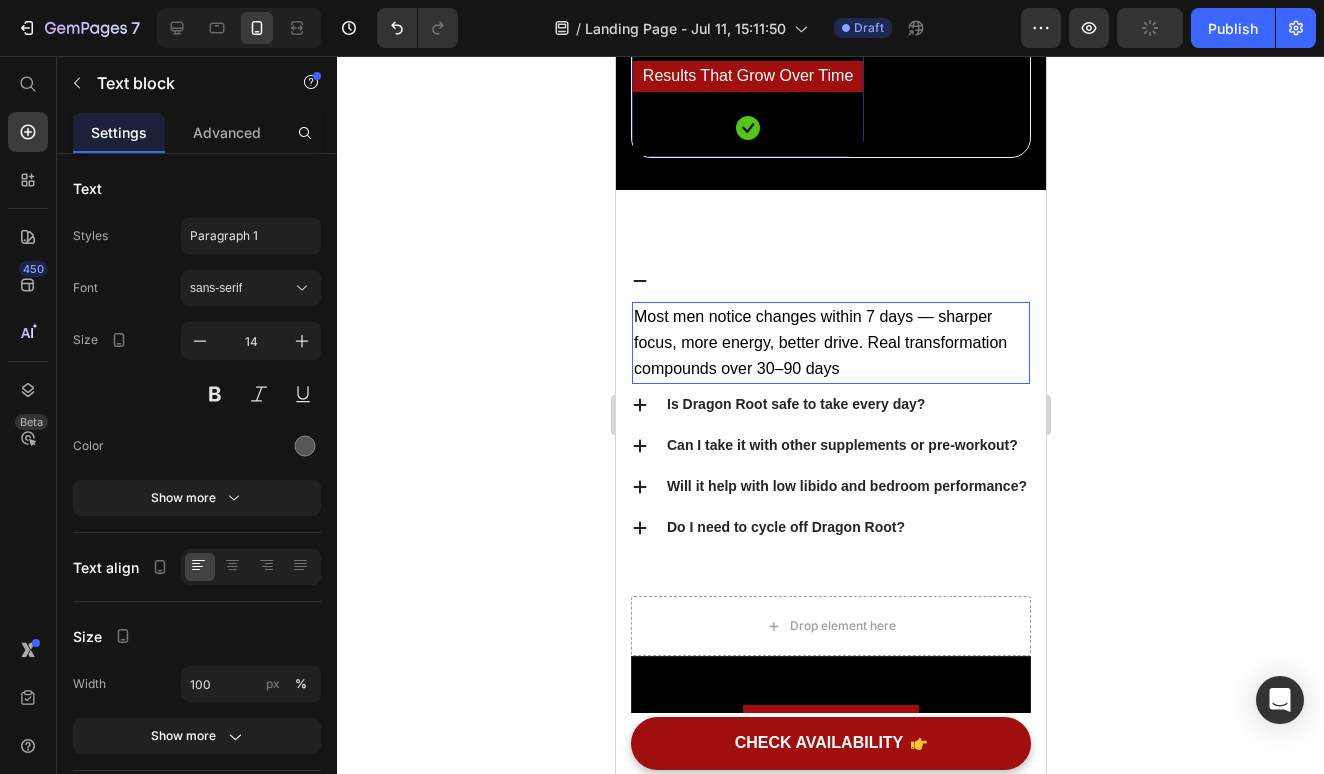 click on "Most men notice changes within 7 days — sharper focus, more energy, better drive. Real transformation compounds over 30–90 days" at bounding box center (830, 343) 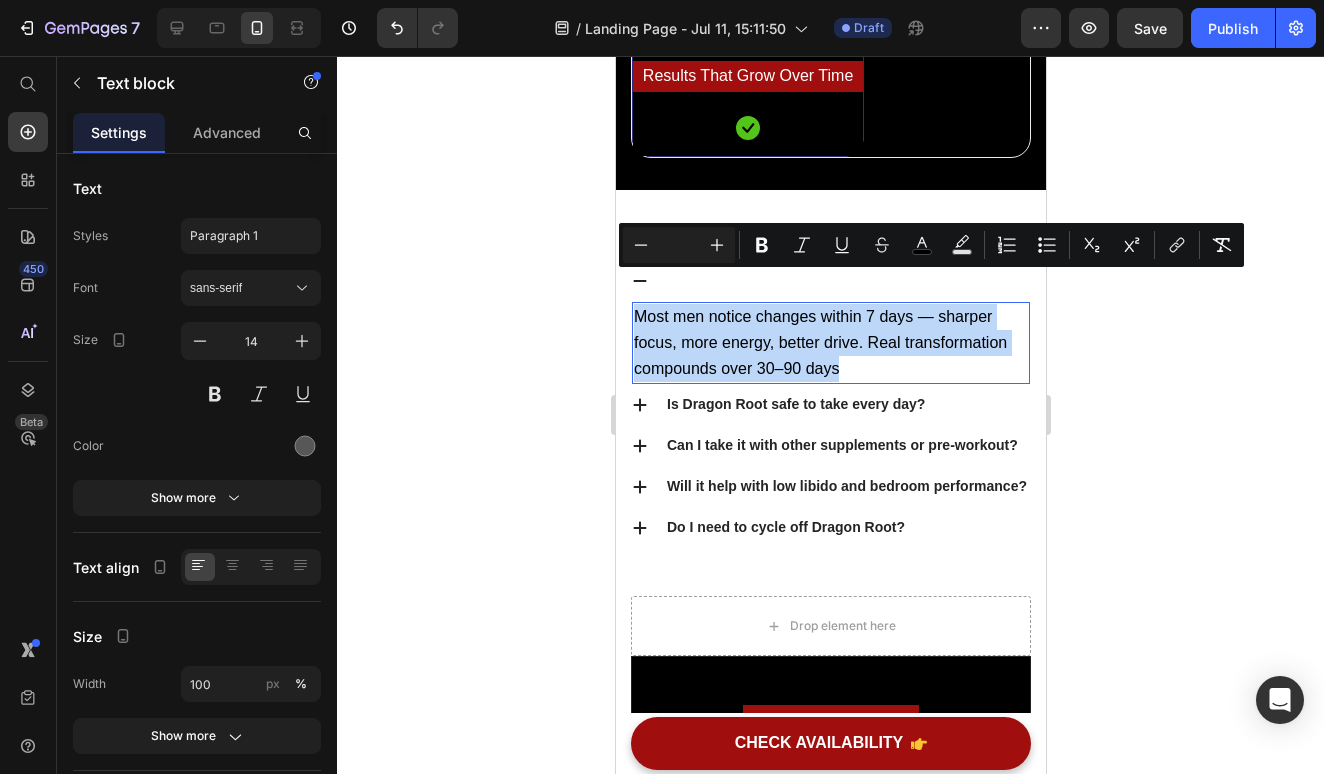 drag, startPoint x: 843, startPoint y: 330, endPoint x: 637, endPoint y: 282, distance: 211.51833 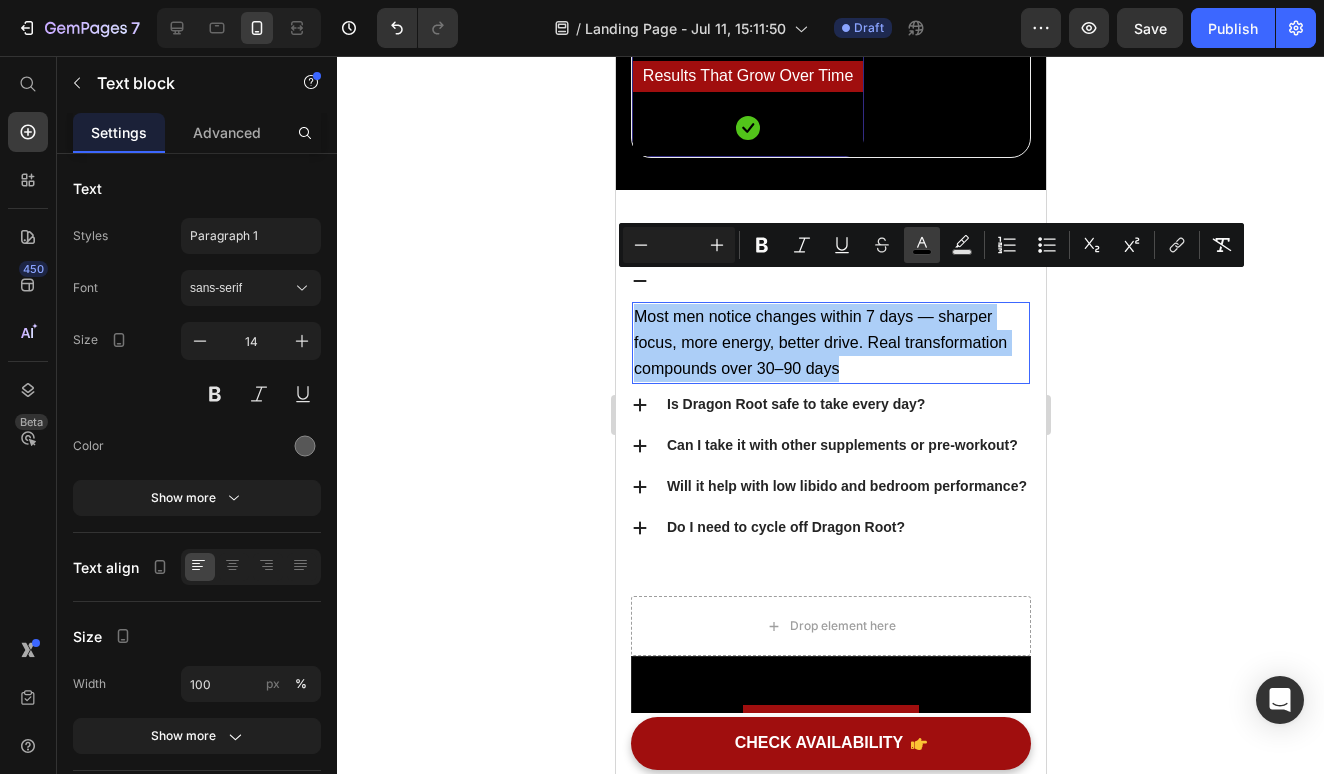 click 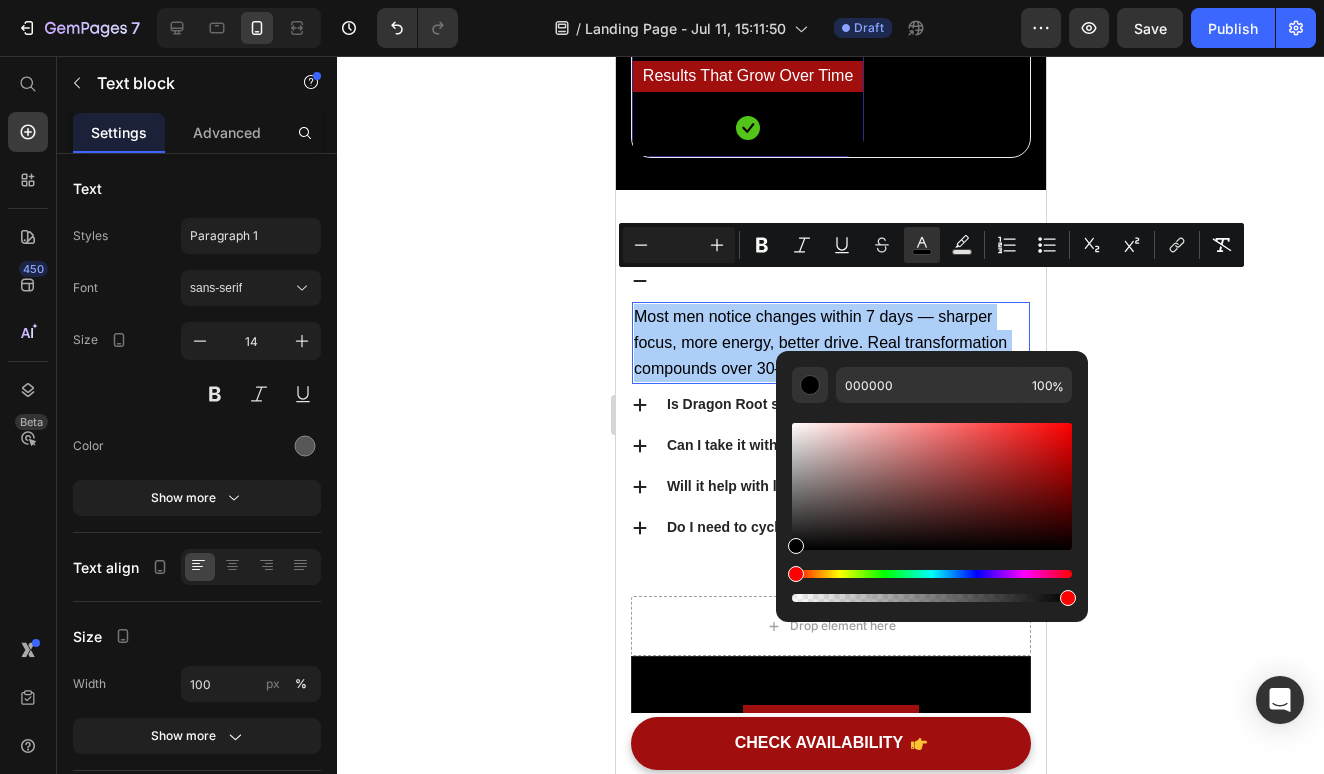 click at bounding box center [932, 486] 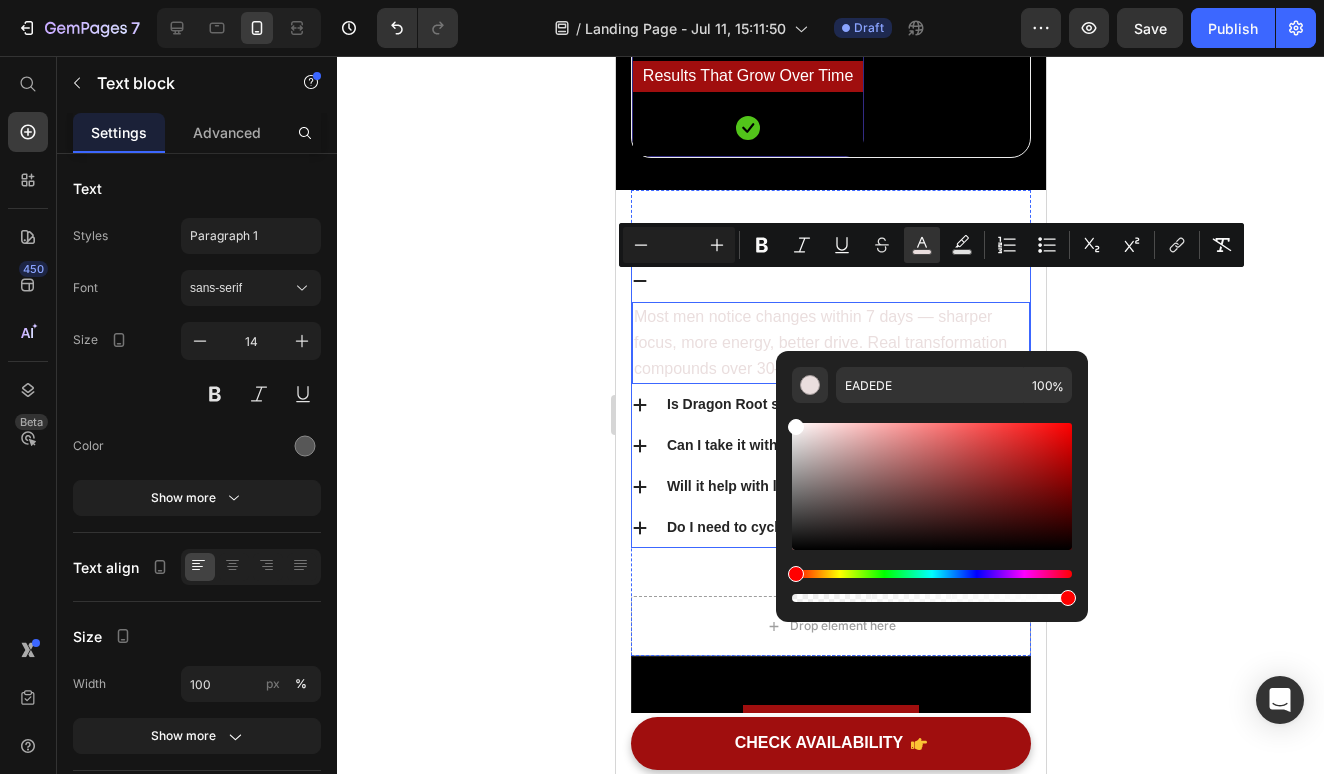 drag, startPoint x: 1412, startPoint y: 489, endPoint x: 768, endPoint y: 413, distance: 648.469 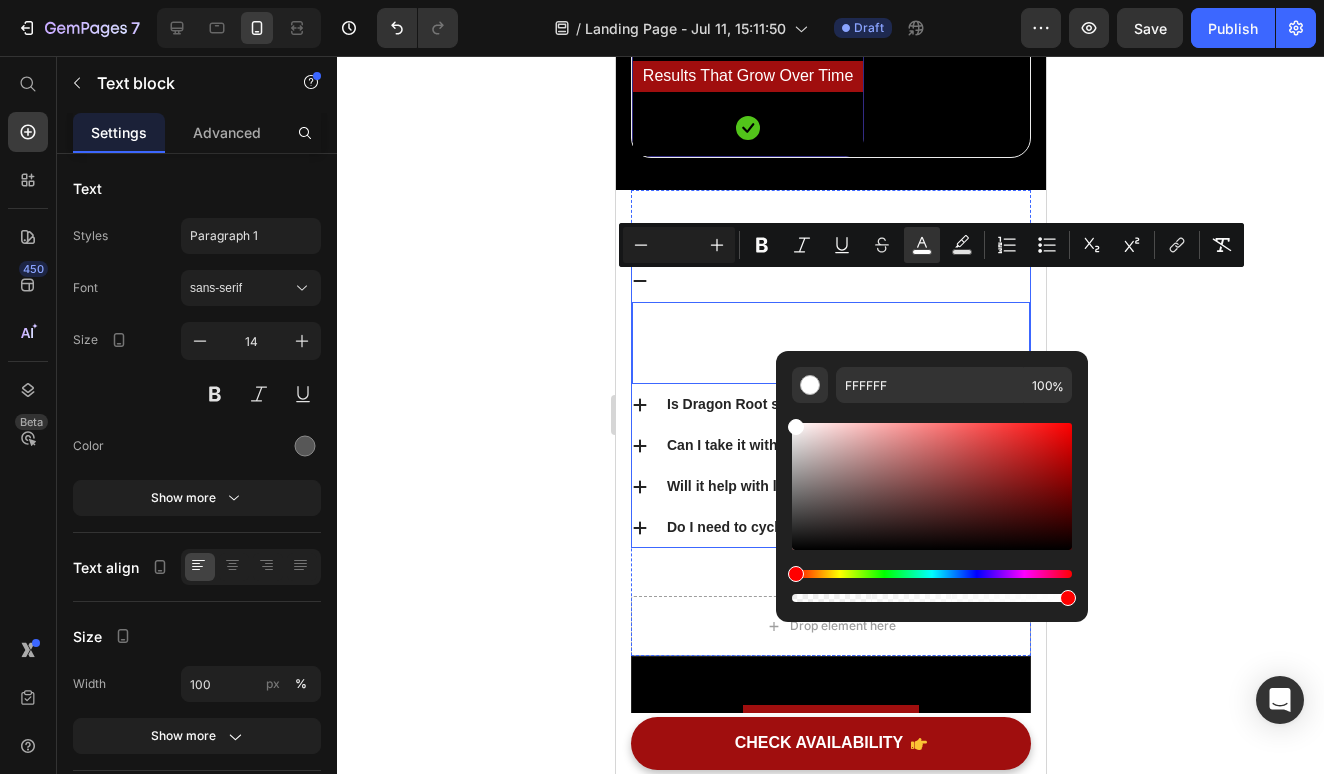 click 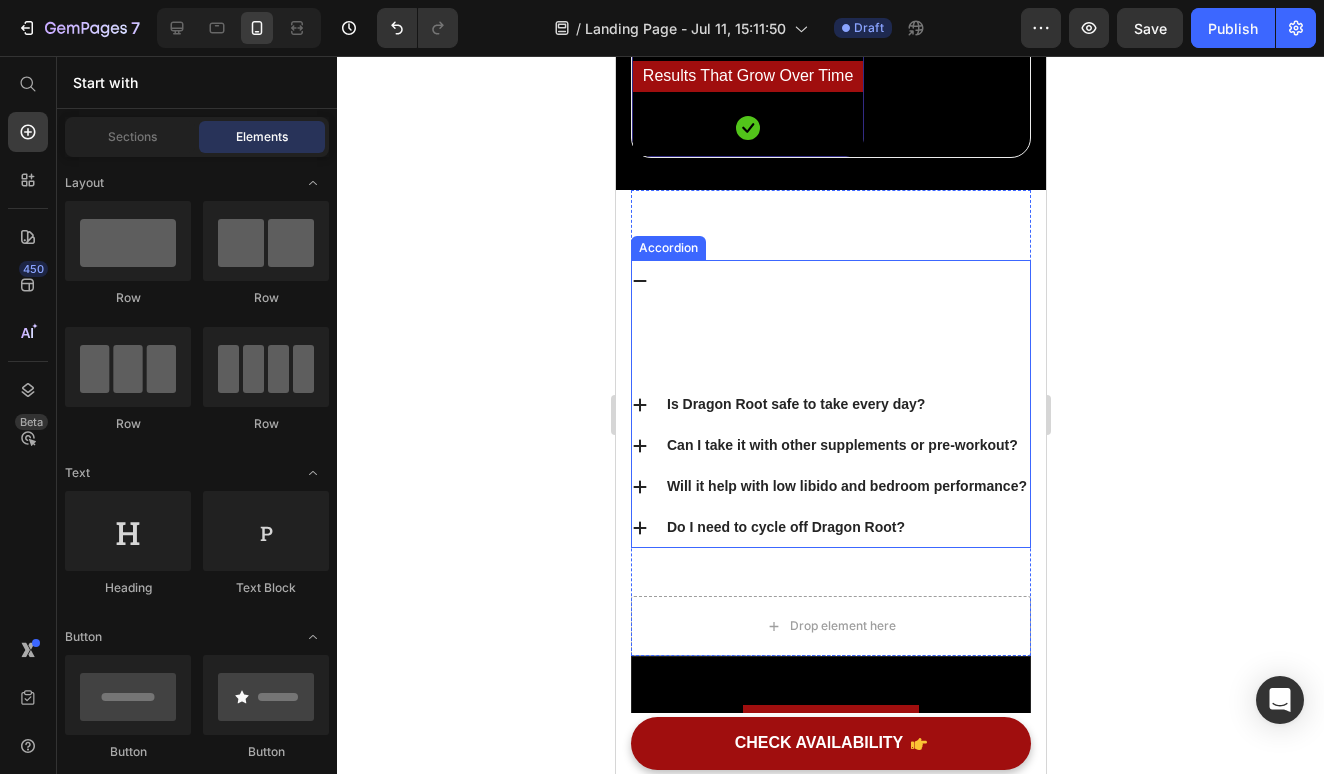 click 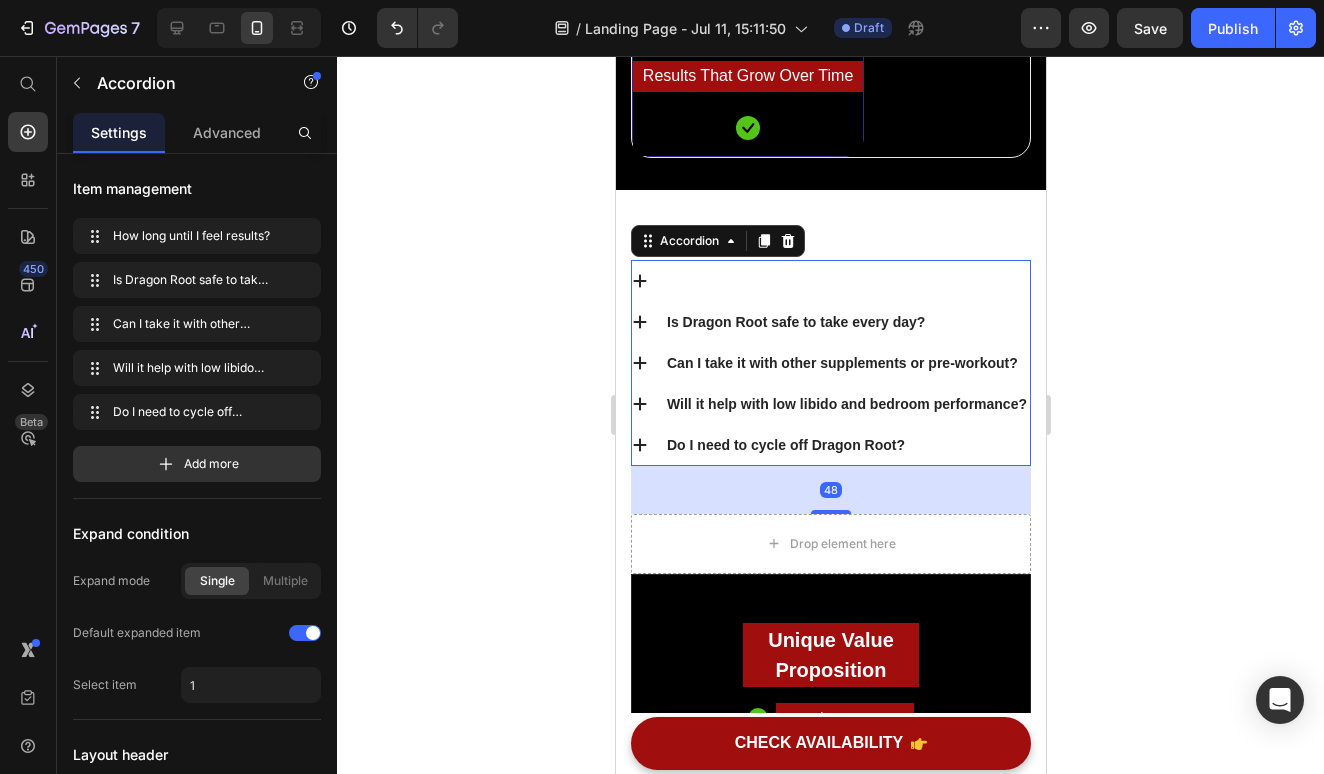 click 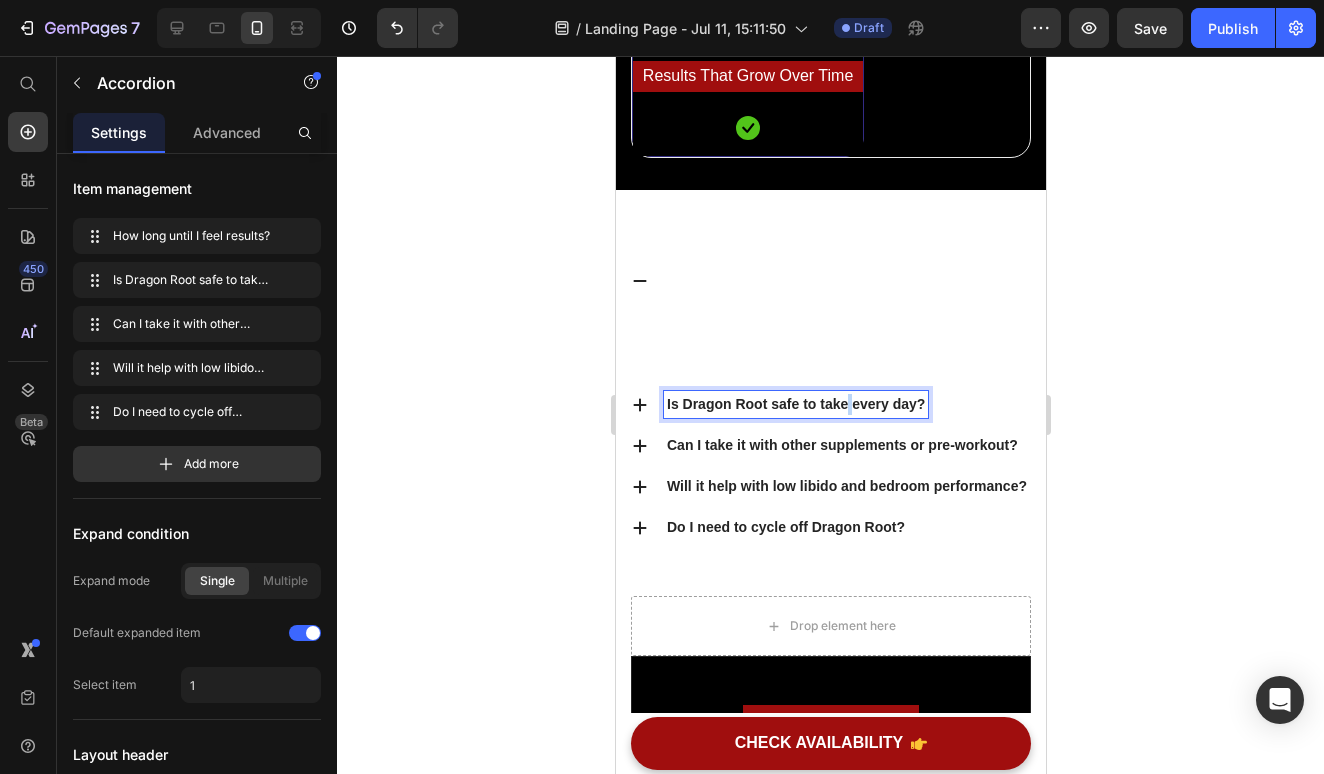 click on "Is Dragon Root safe to take every day?" at bounding box center [795, 404] 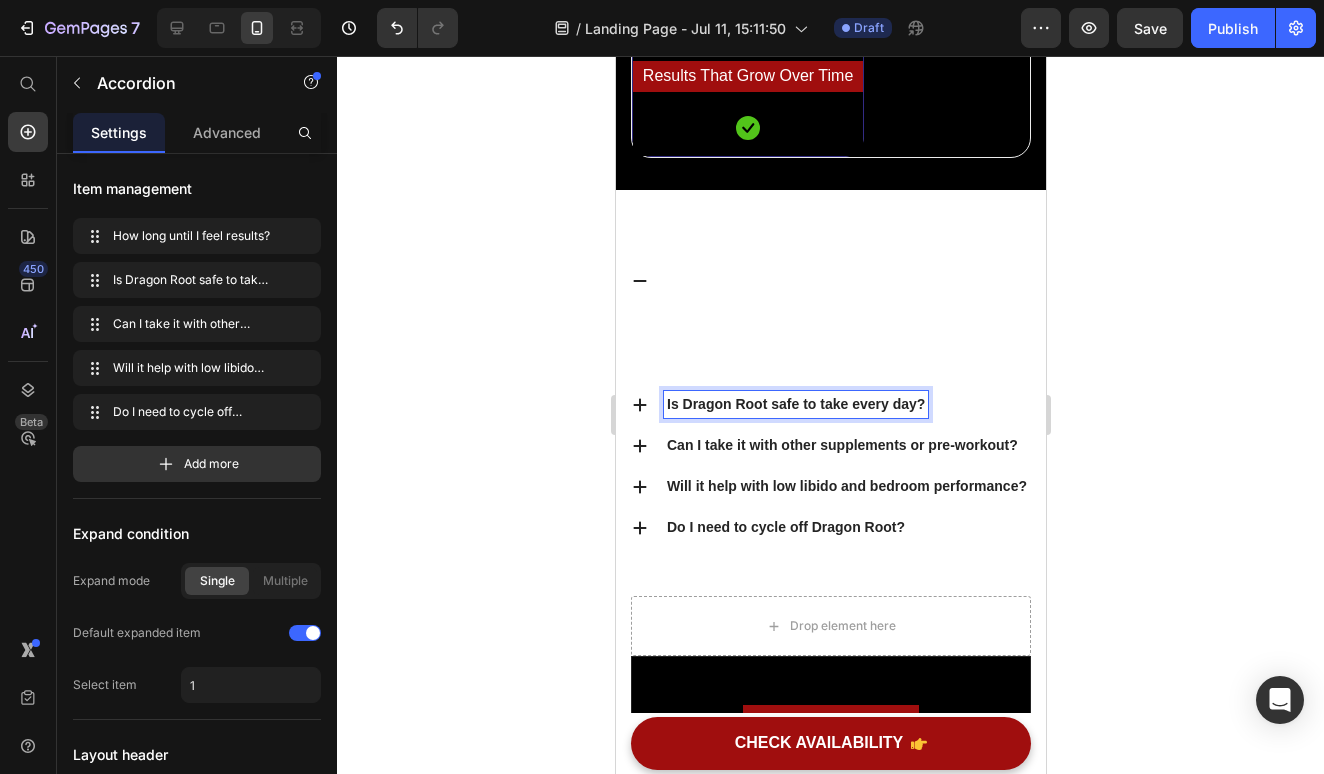 click on "Is Dragon Root safe to take every day?" at bounding box center (795, 404) 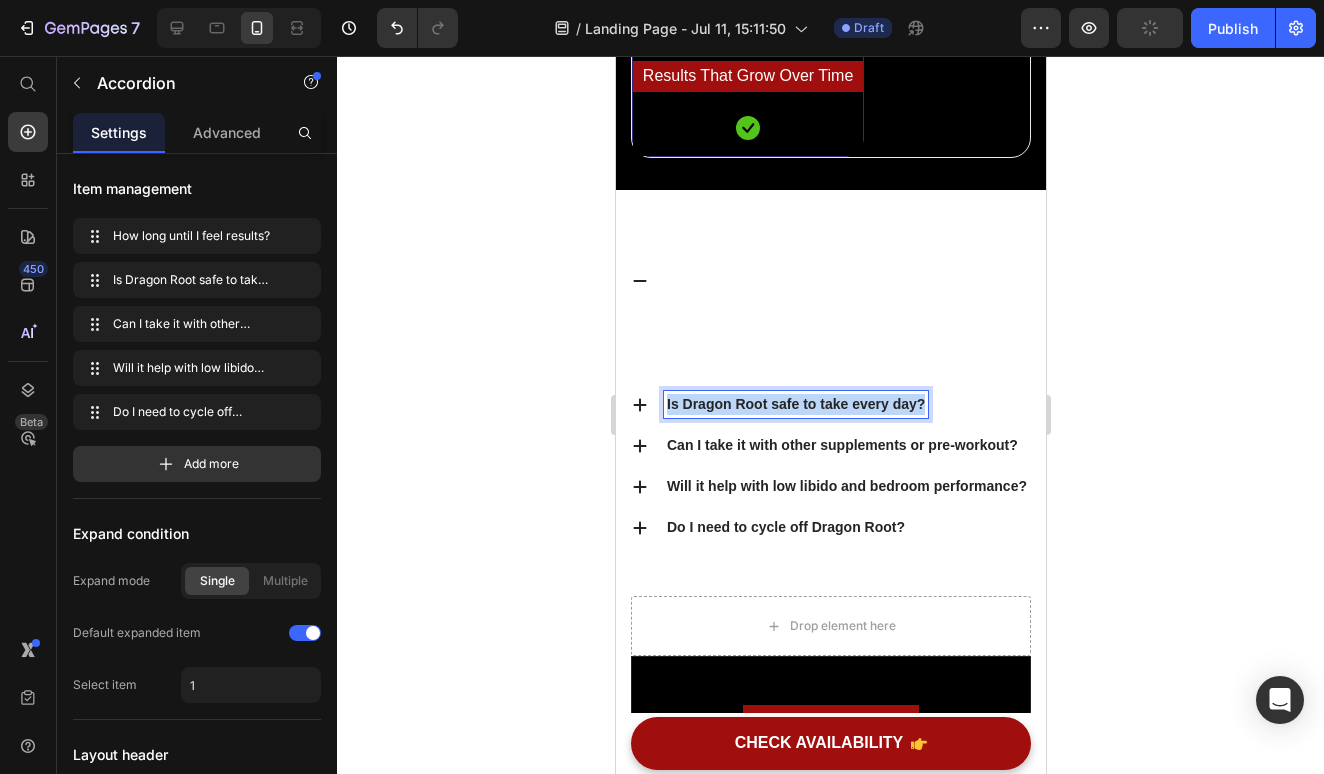 drag, startPoint x: 922, startPoint y: 366, endPoint x: 664, endPoint y: 372, distance: 258.06976 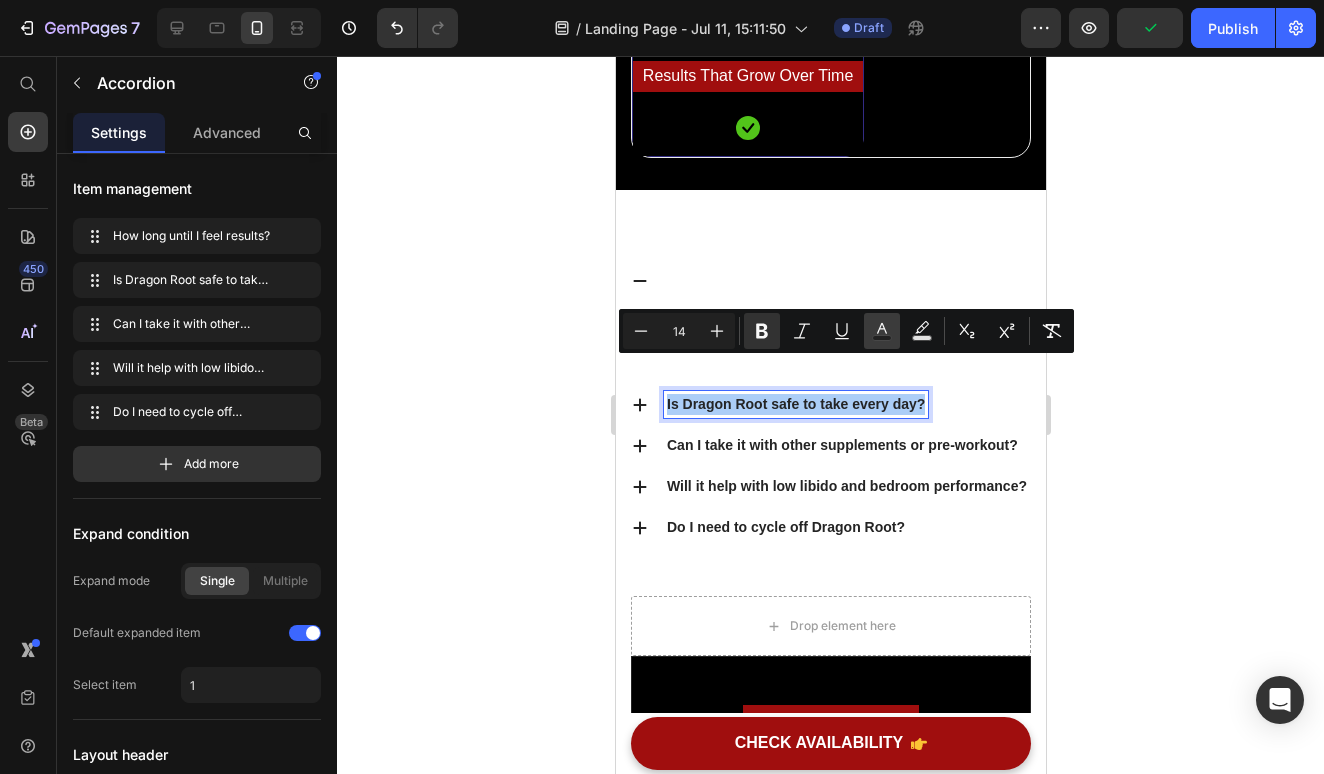 click 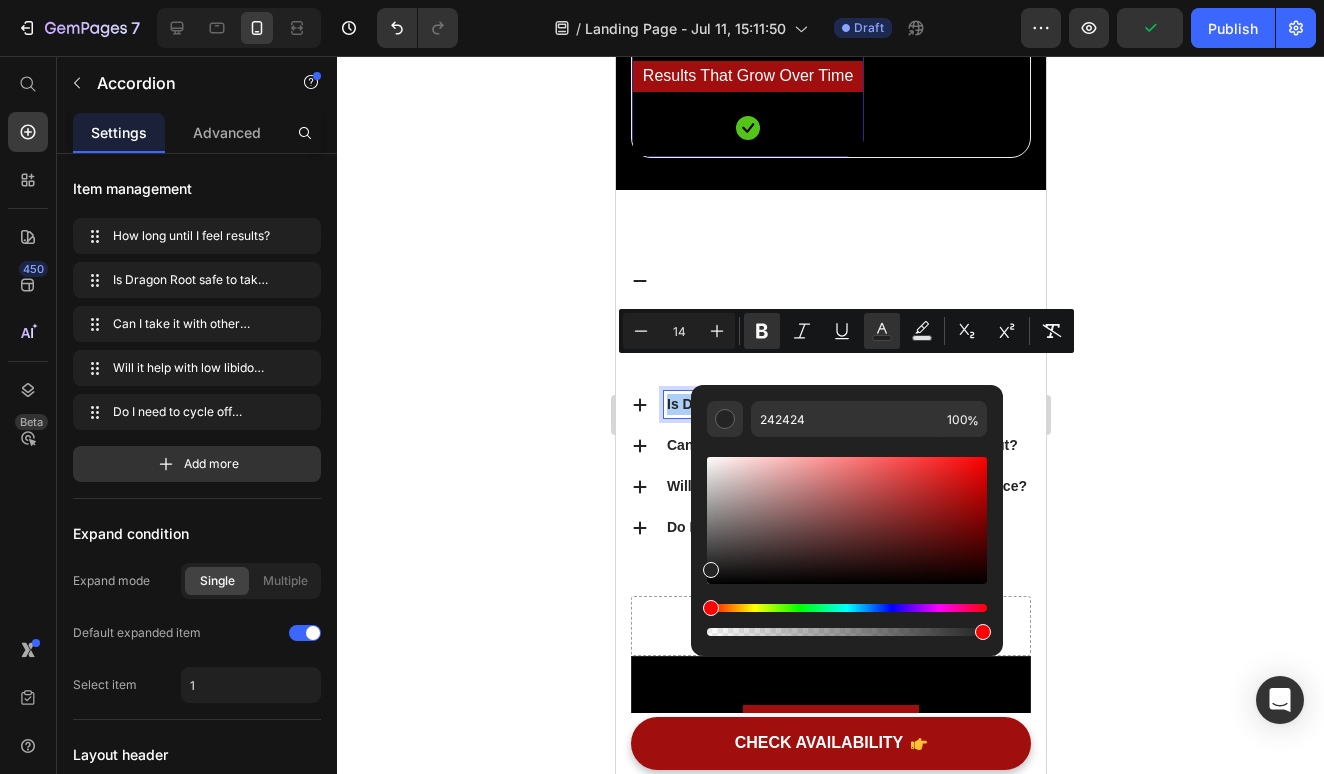 click at bounding box center (847, 520) 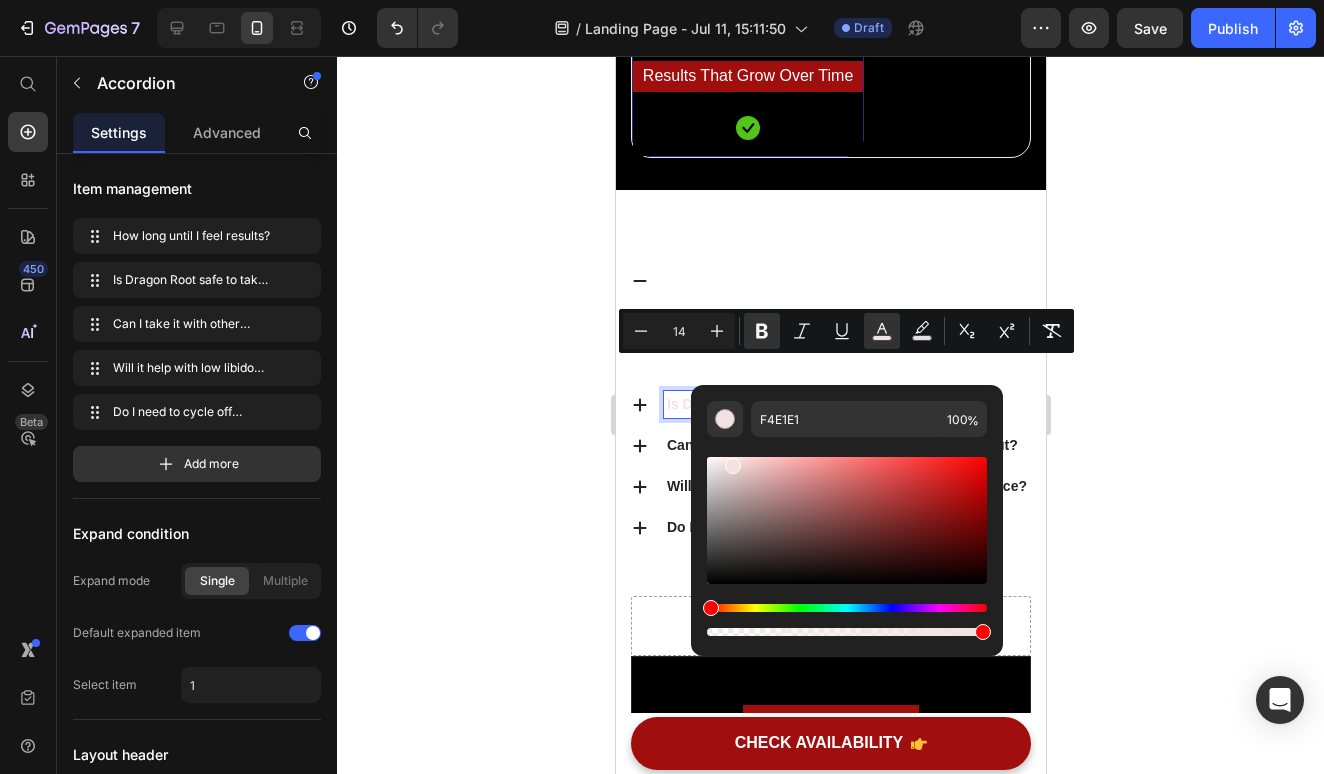drag, startPoint x: 1345, startPoint y: 518, endPoint x: 677, endPoint y: 453, distance: 671.15497 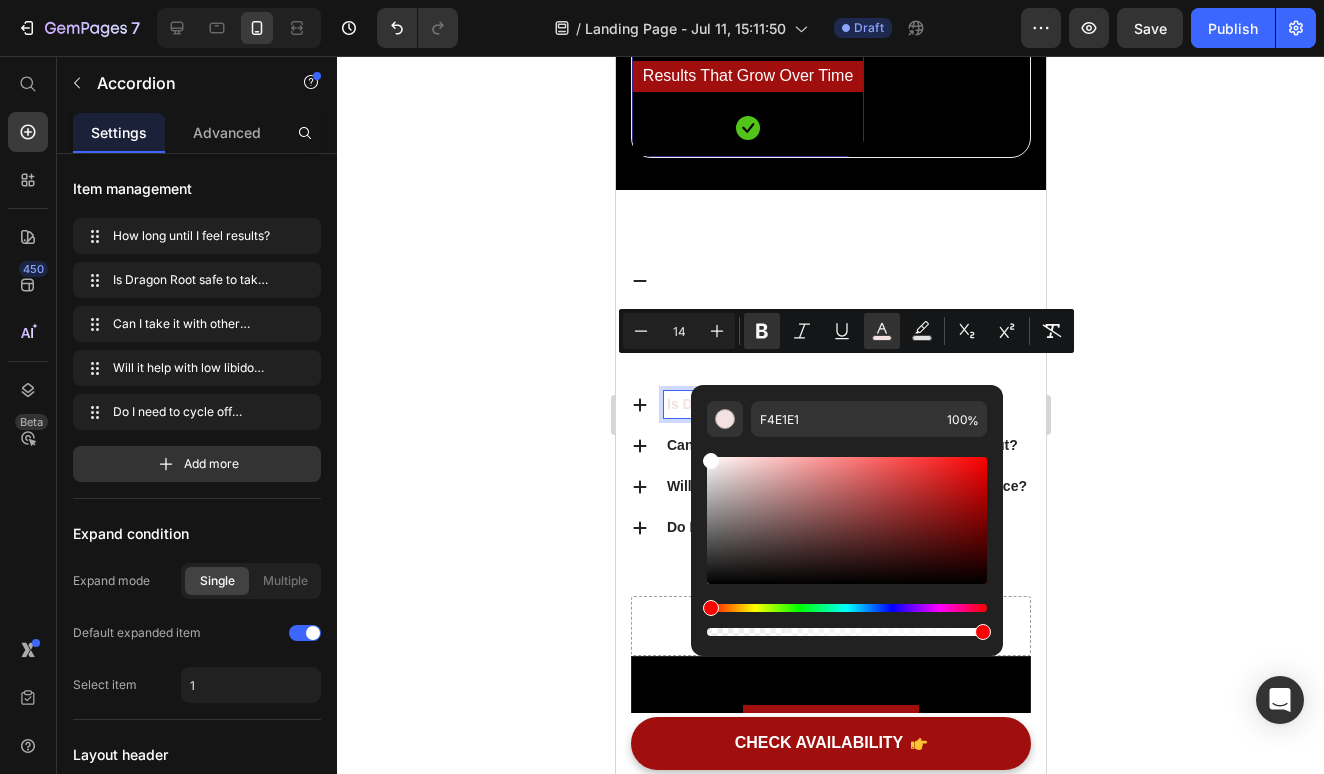 type on "FFFFFF" 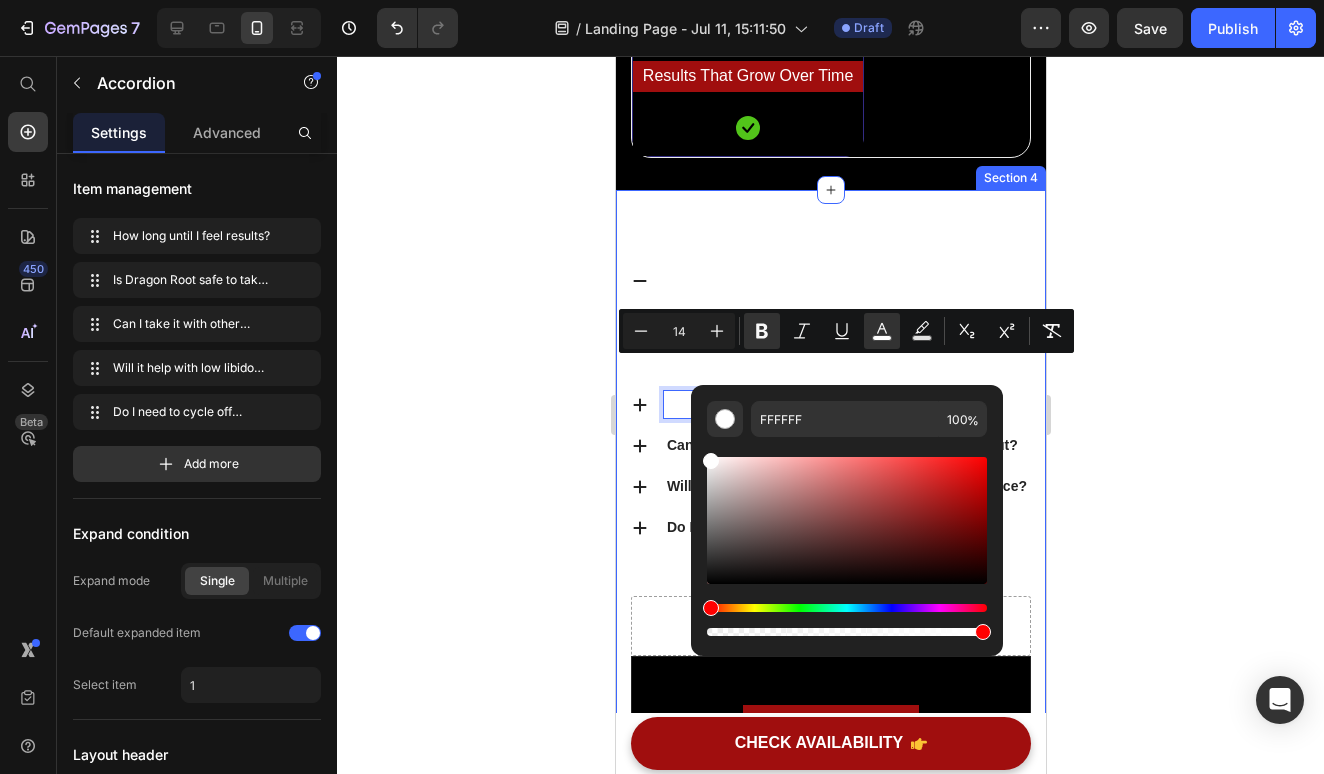 click 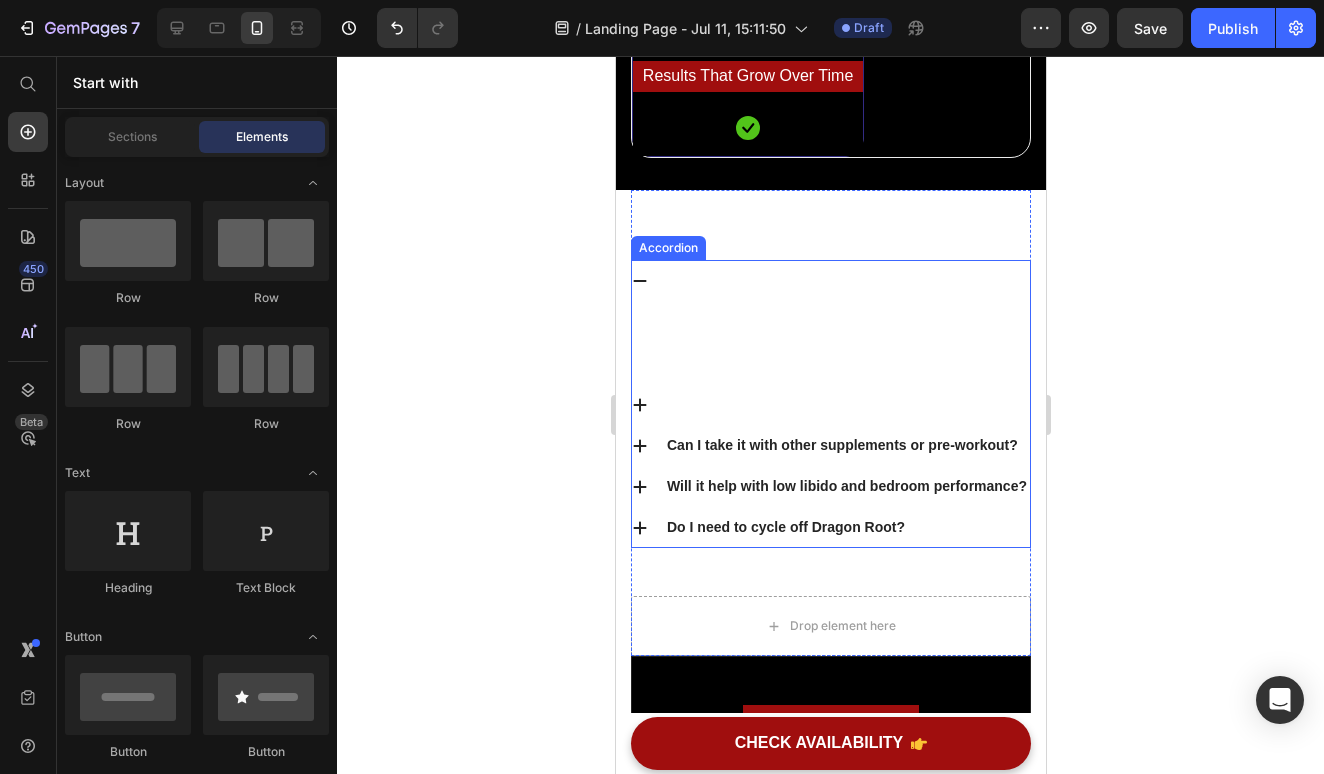 click on "Can I take it with other supplements or pre-workout?" at bounding box center [841, 445] 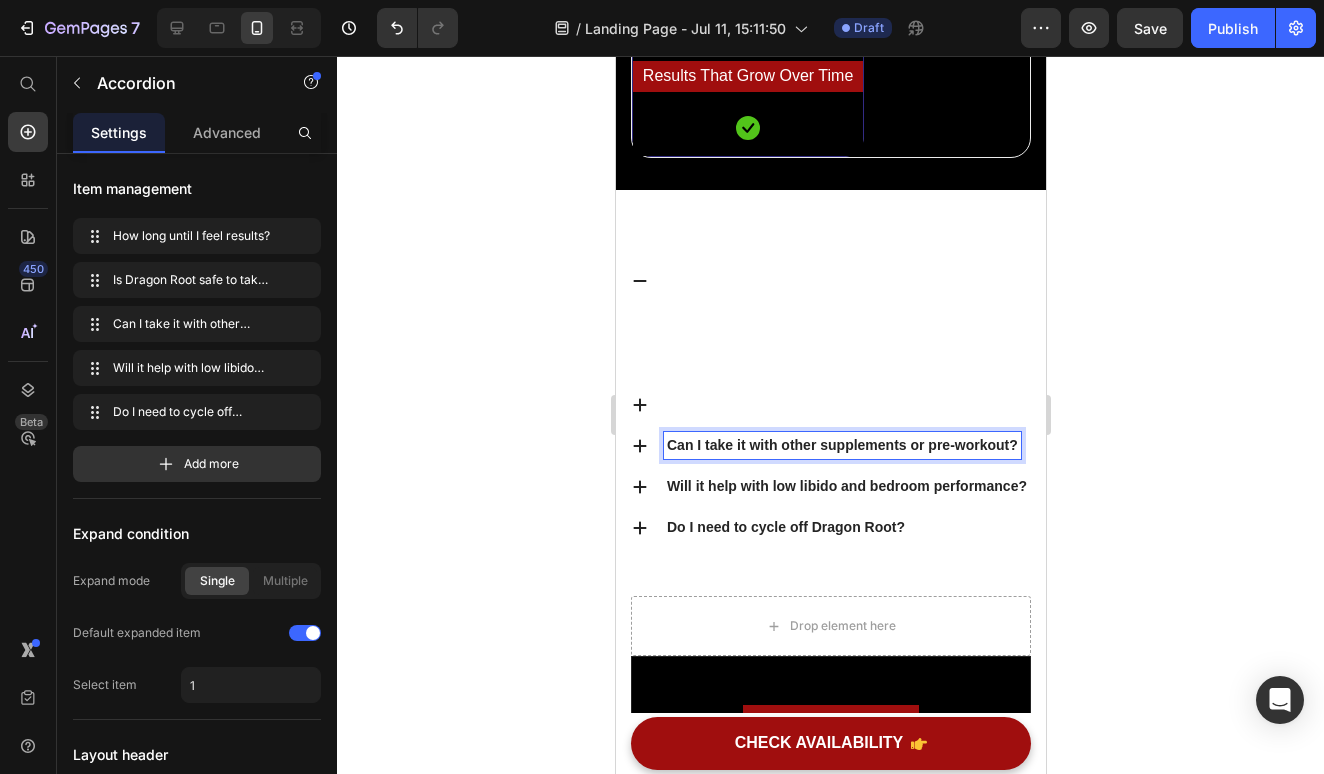 click on "Can I take it with other supplements or pre-workout?" at bounding box center [841, 445] 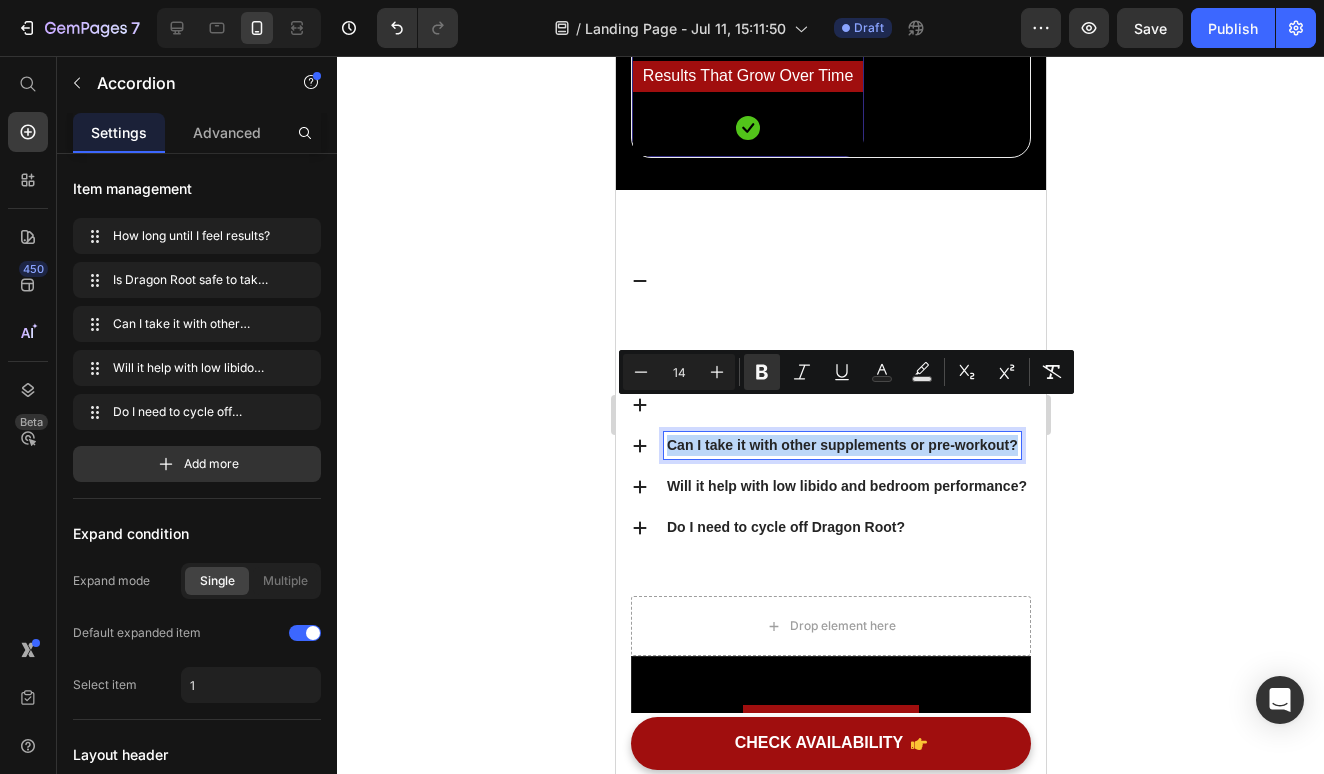 drag, startPoint x: 1016, startPoint y: 408, endPoint x: 661, endPoint y: 410, distance: 355.00565 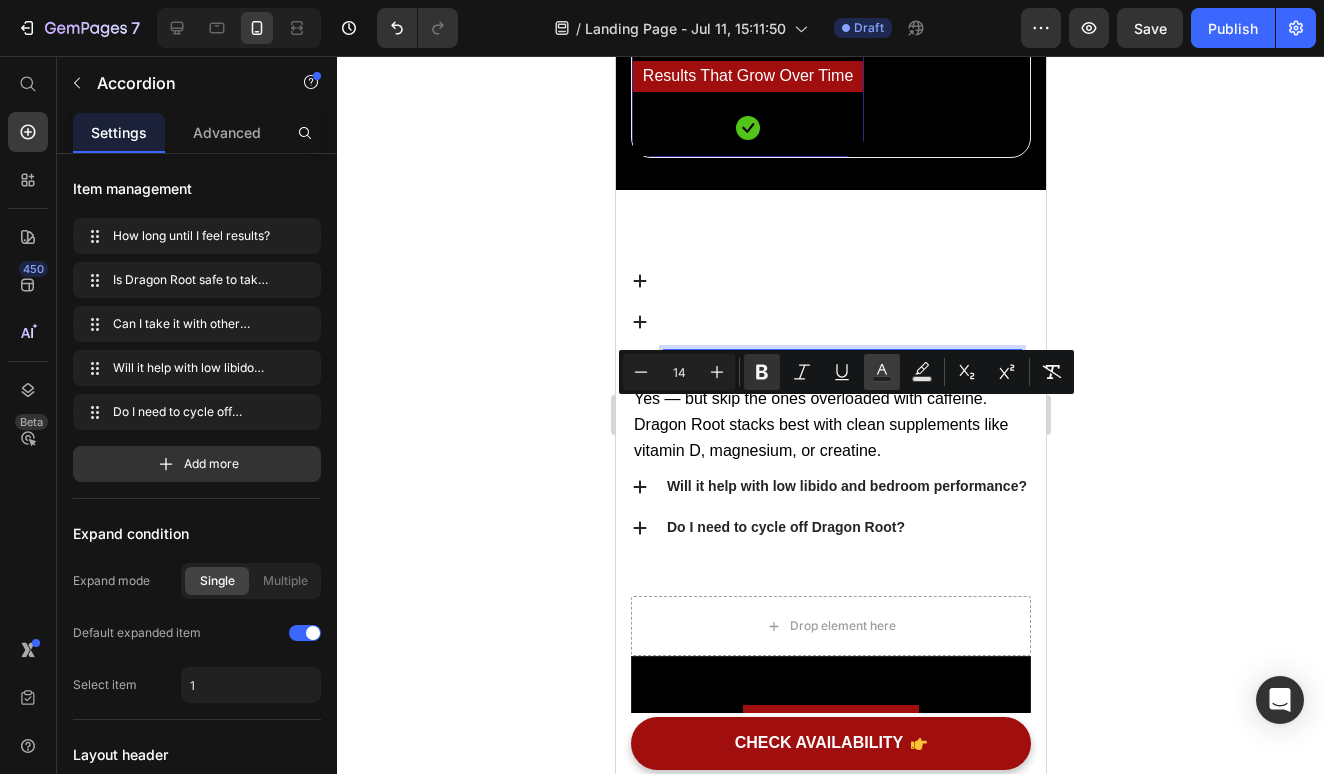 click on "Text Color" at bounding box center [882, 372] 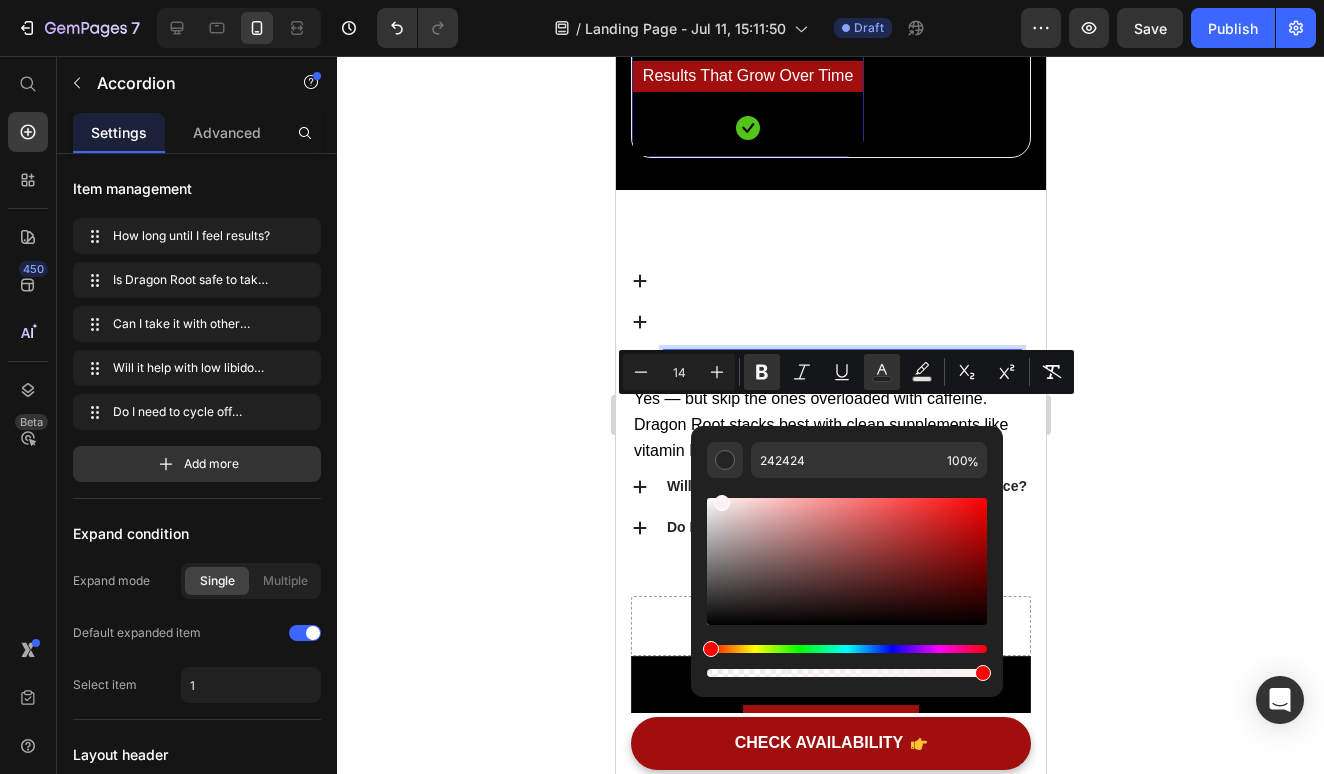 click at bounding box center (847, 561) 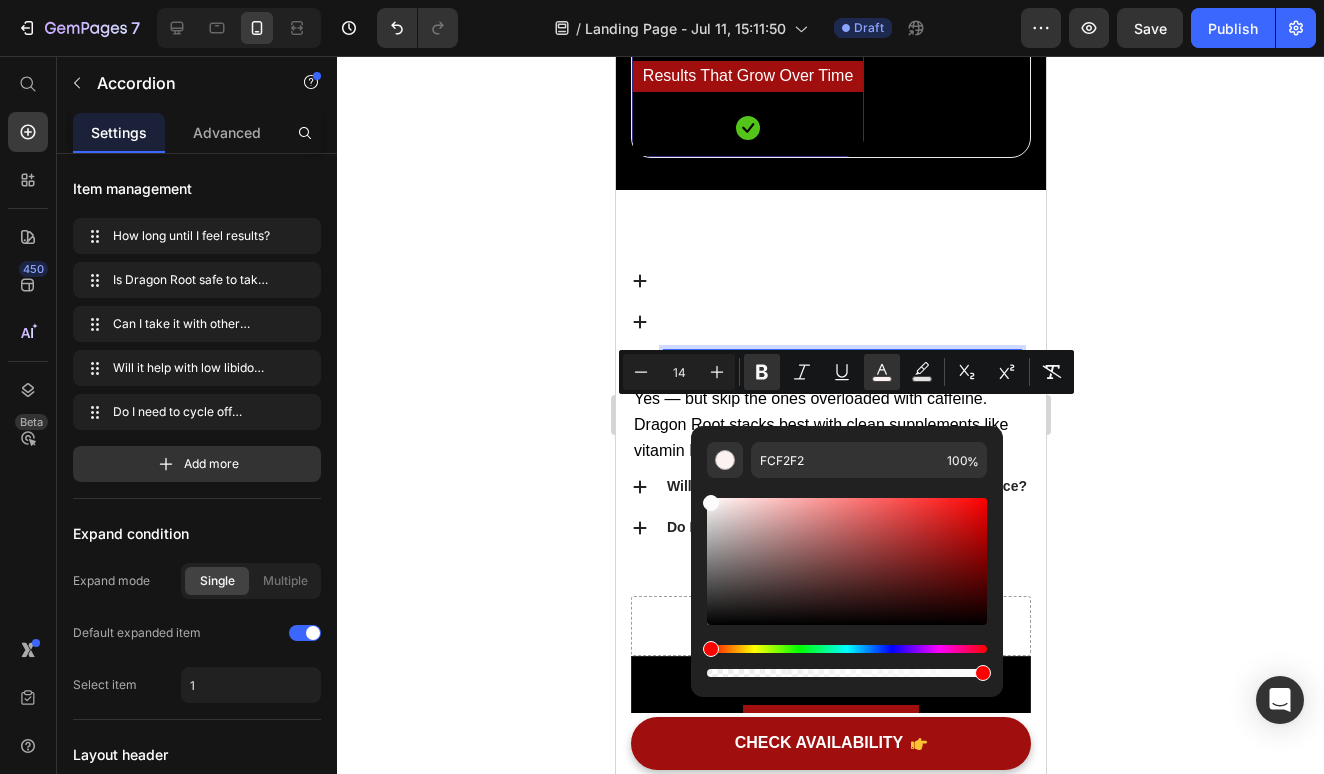 drag, startPoint x: 1335, startPoint y: 555, endPoint x: 670, endPoint y: 499, distance: 667.35376 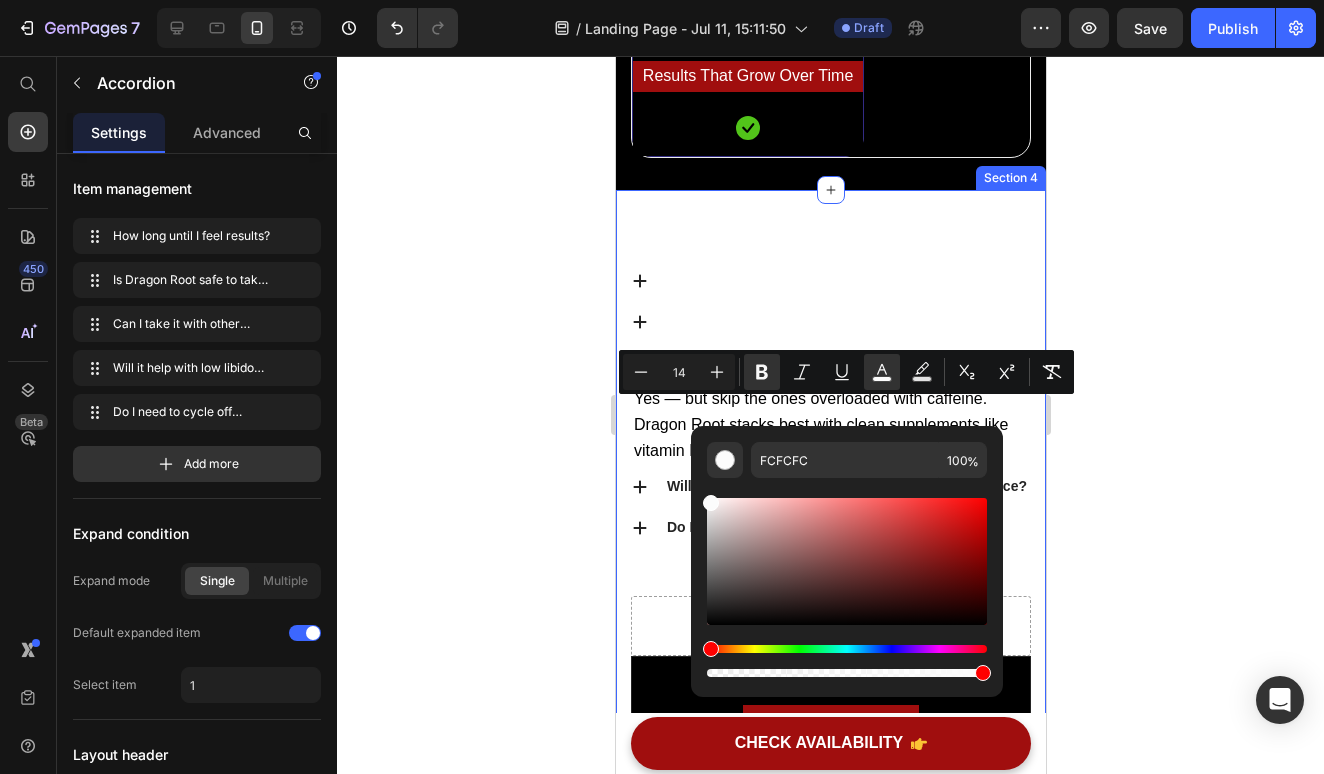 click 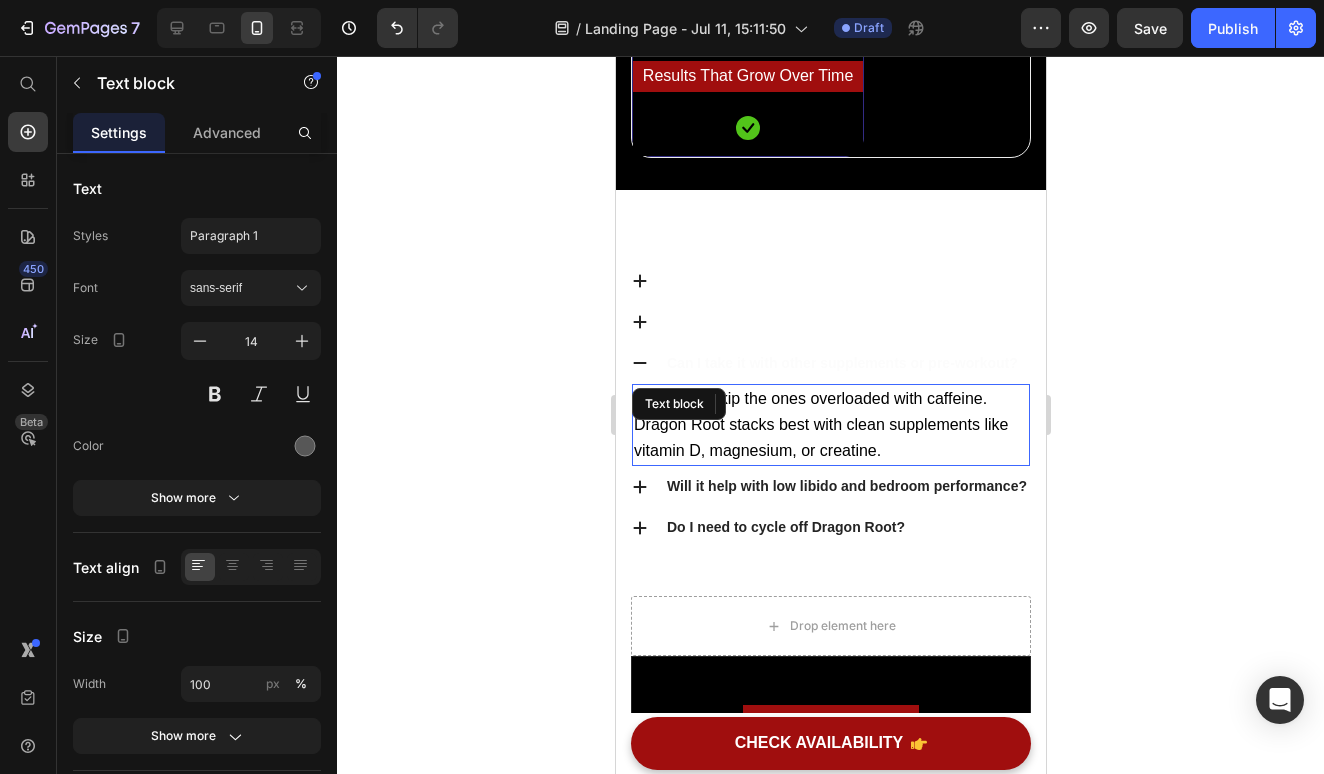 click on "Yes — but skip the ones overloaded with caffeine. Dragon Root stacks best with clean supplements like vitamin D, magnesium, or creatine." at bounding box center [820, 424] 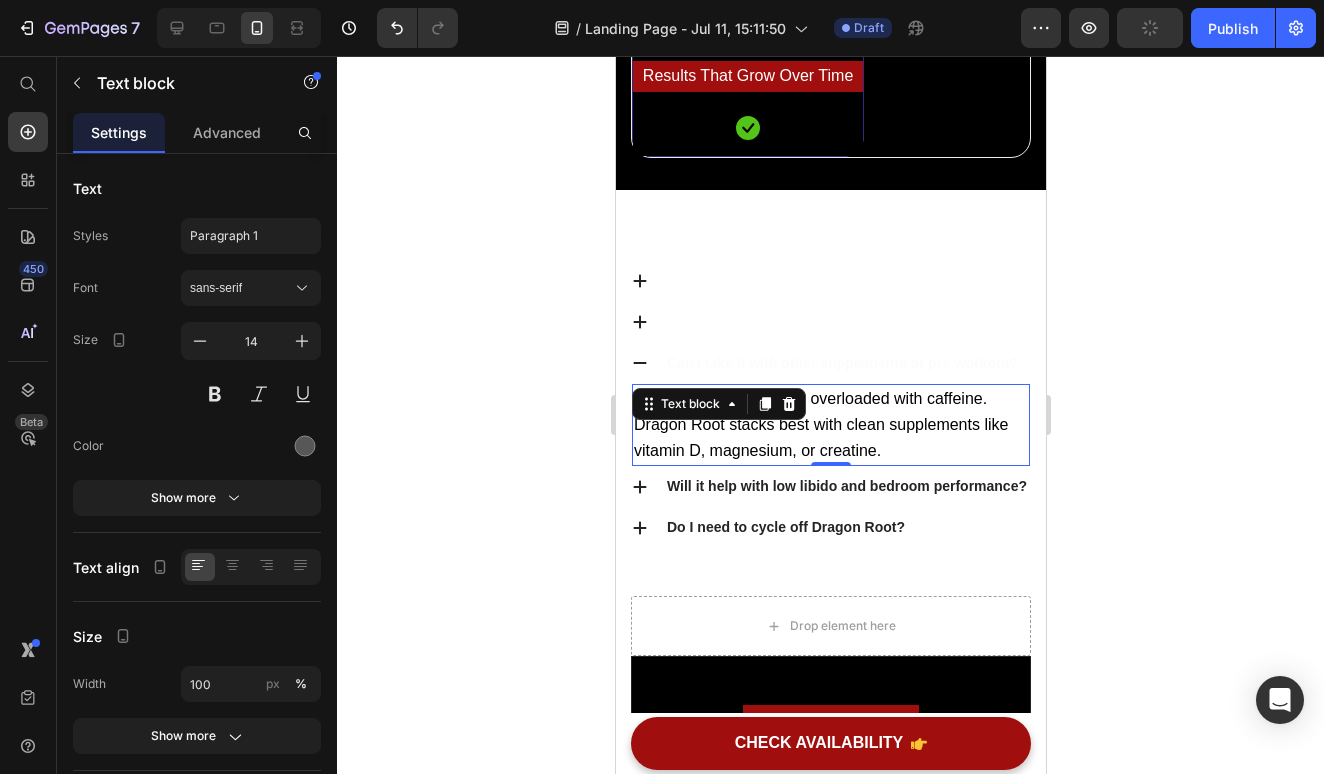 click on "Yes — but skip the ones overloaded with caffeine. Dragon Root stacks best with clean supplements like vitamin D, magnesium, or creatine." at bounding box center (820, 424) 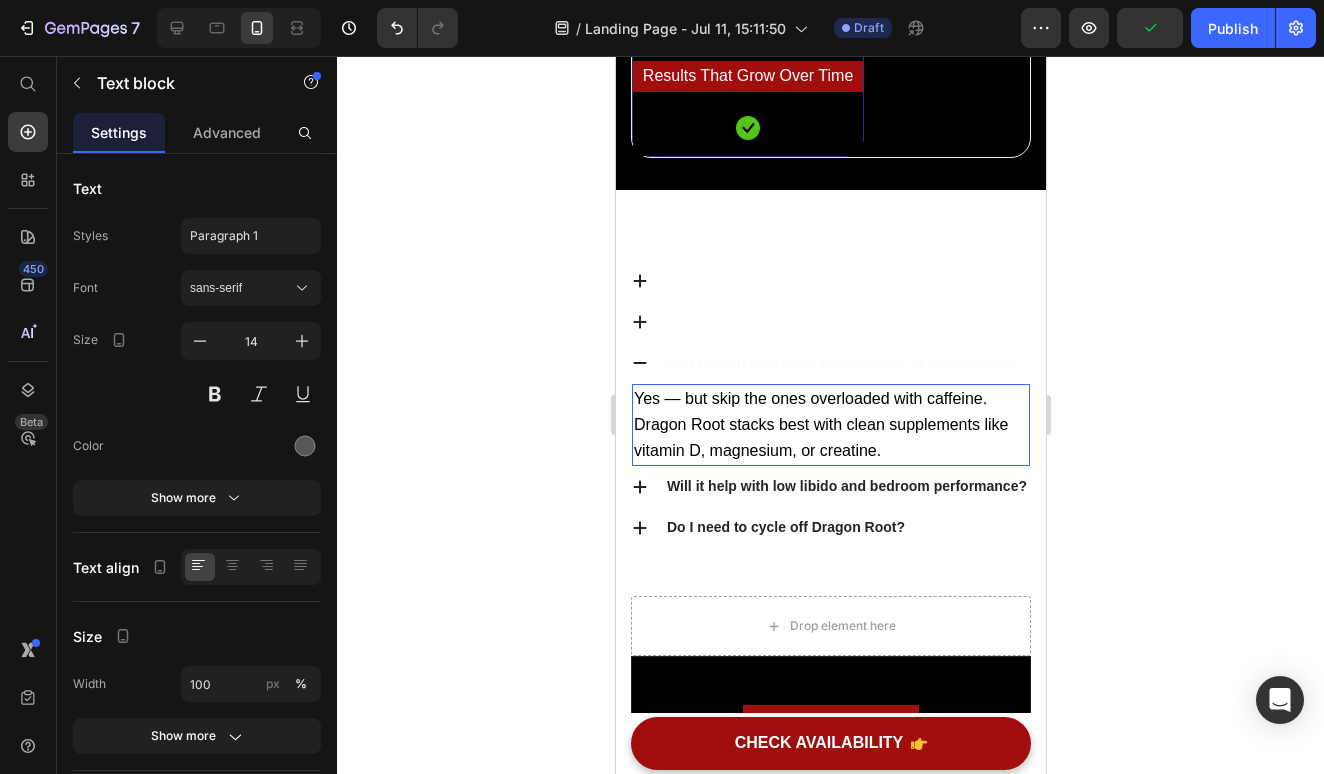 click on "Yes — but skip the ones overloaded with caffeine. Dragon Root stacks best with clean supplements like vitamin D, magnesium, or creatine." at bounding box center [830, 425] 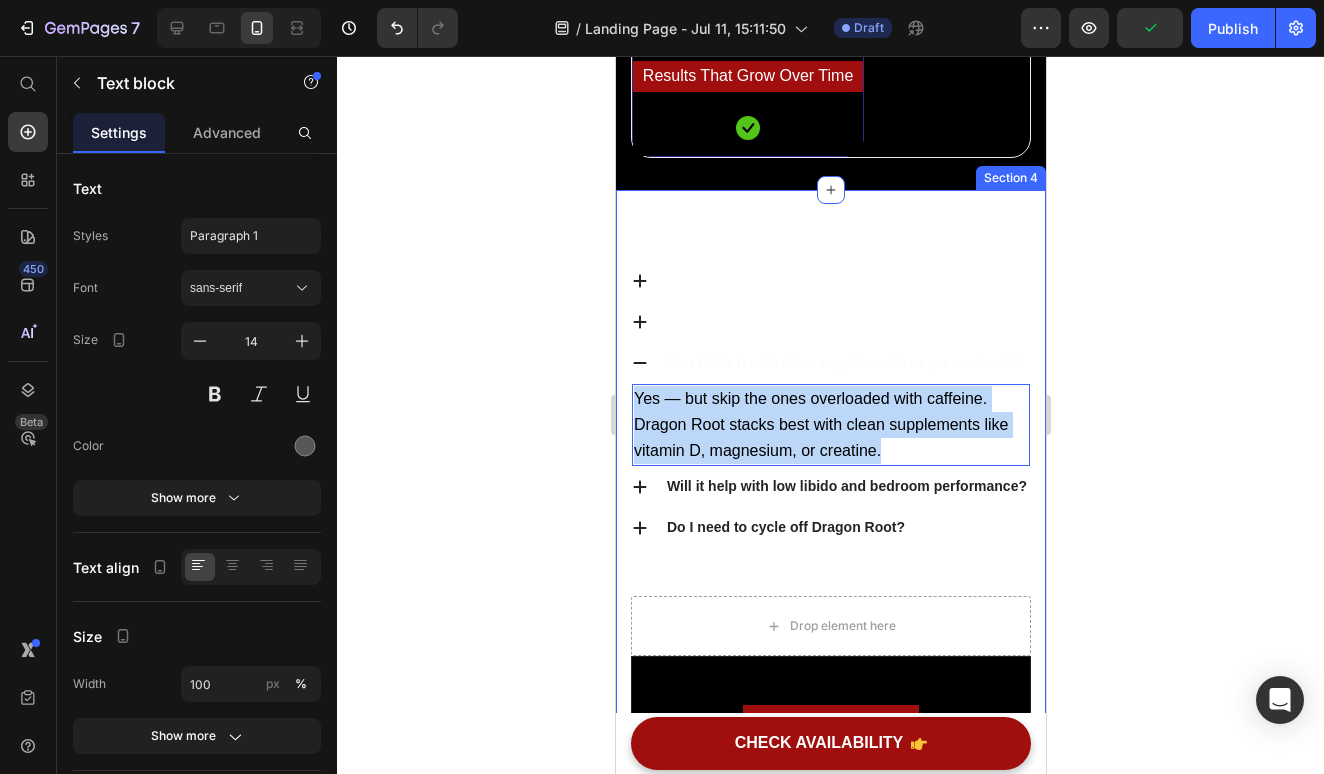drag, startPoint x: 897, startPoint y: 417, endPoint x: 628, endPoint y: 358, distance: 275.39426 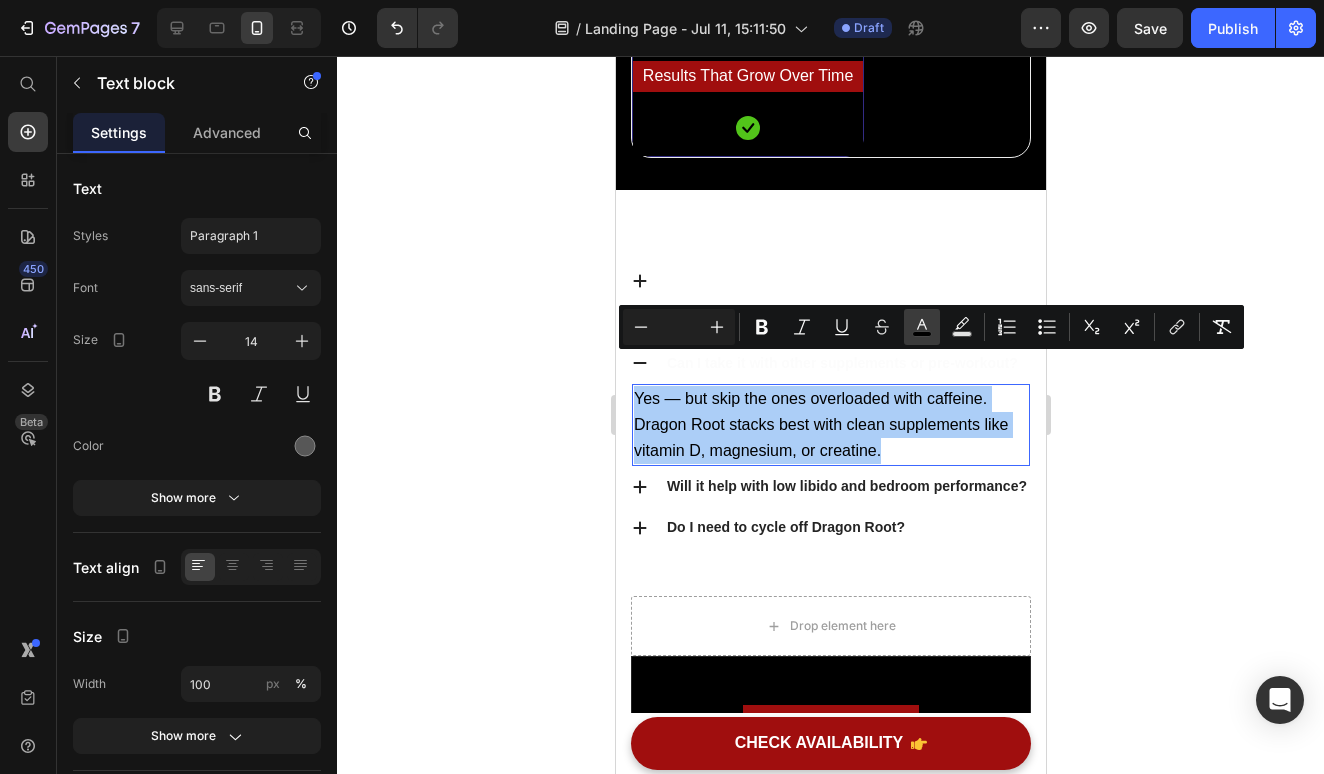 click 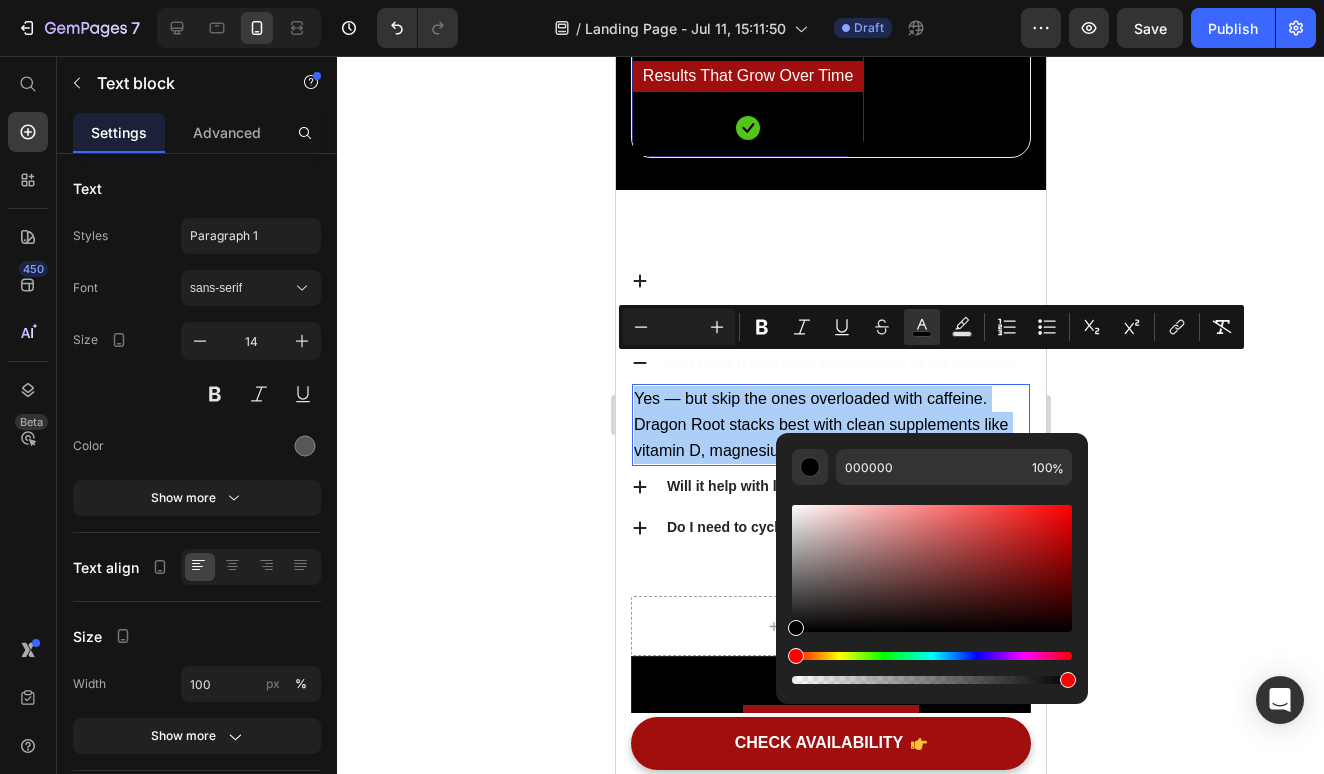 click at bounding box center (932, 568) 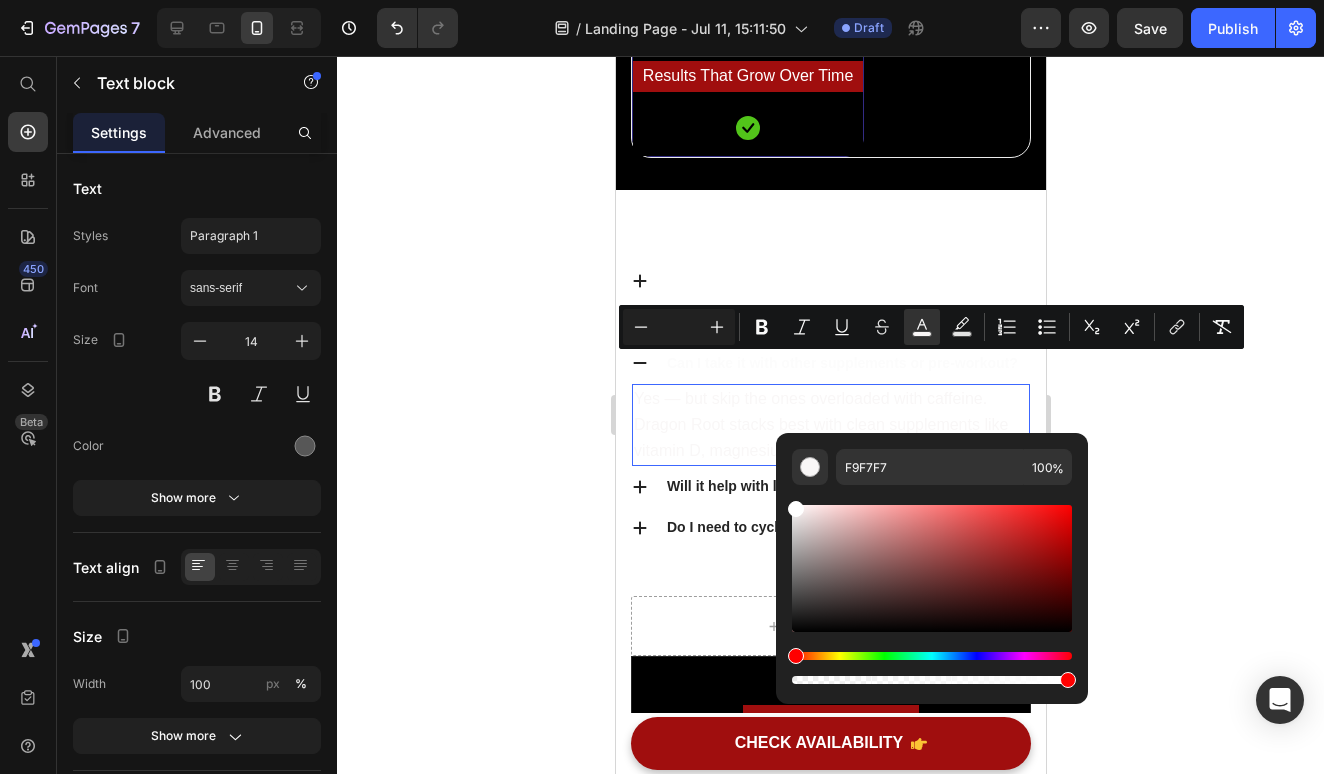 drag, startPoint x: 1410, startPoint y: 563, endPoint x: 754, endPoint y: 491, distance: 659.9394 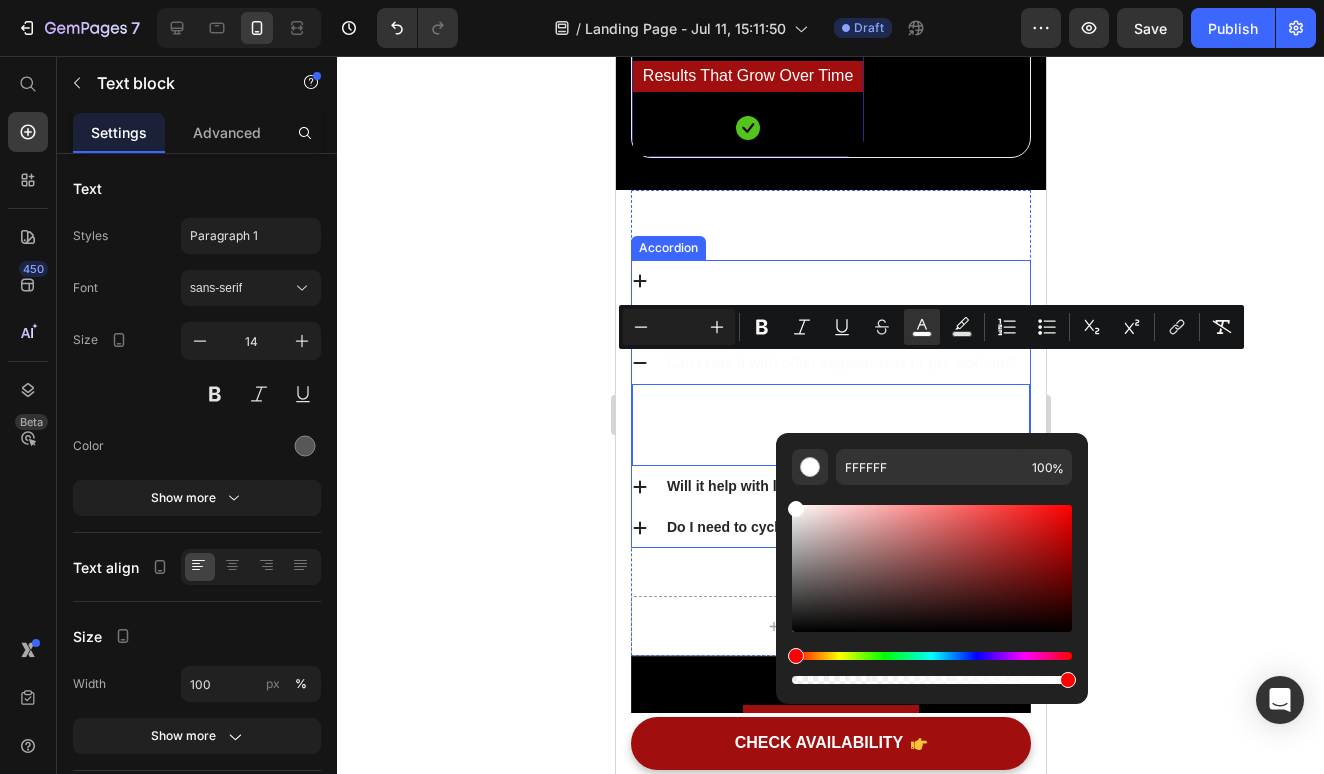 click 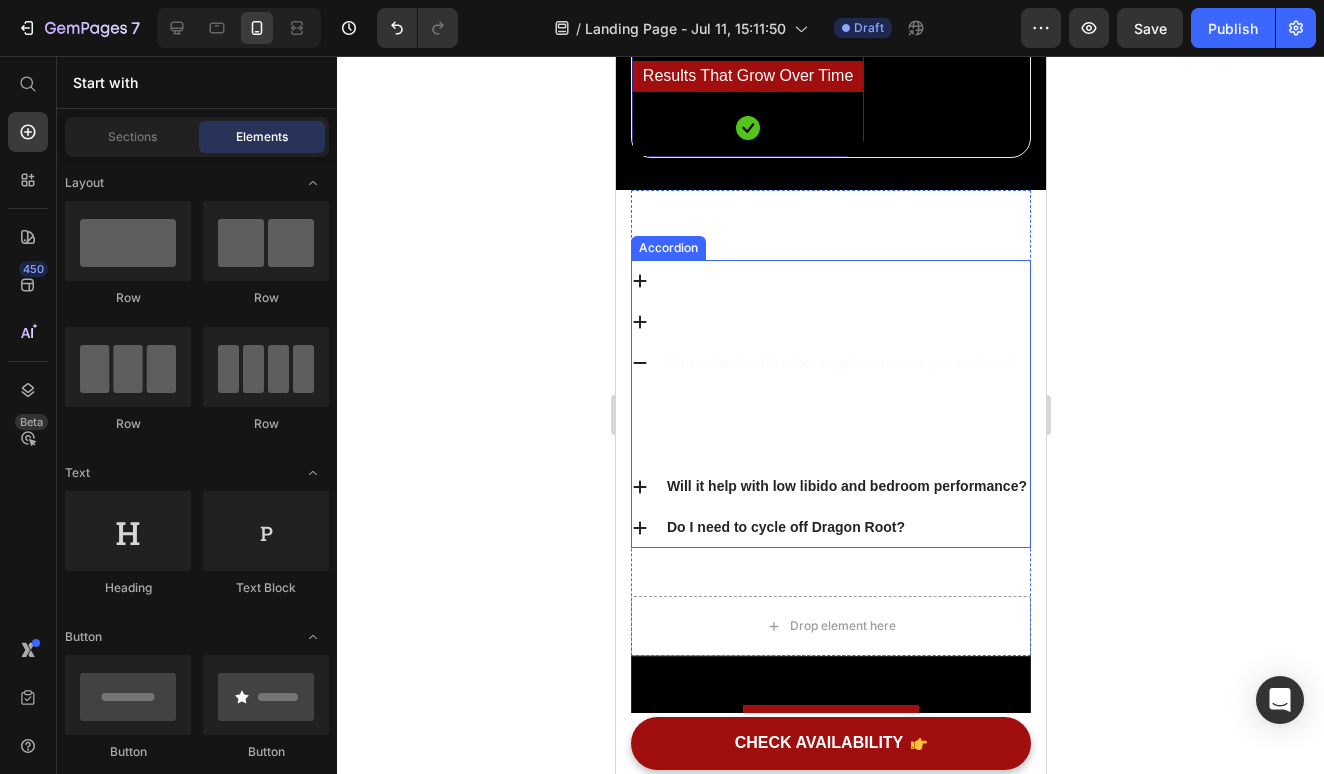 click on "Will it help with low libido and bedroom performance?" at bounding box center [846, 486] 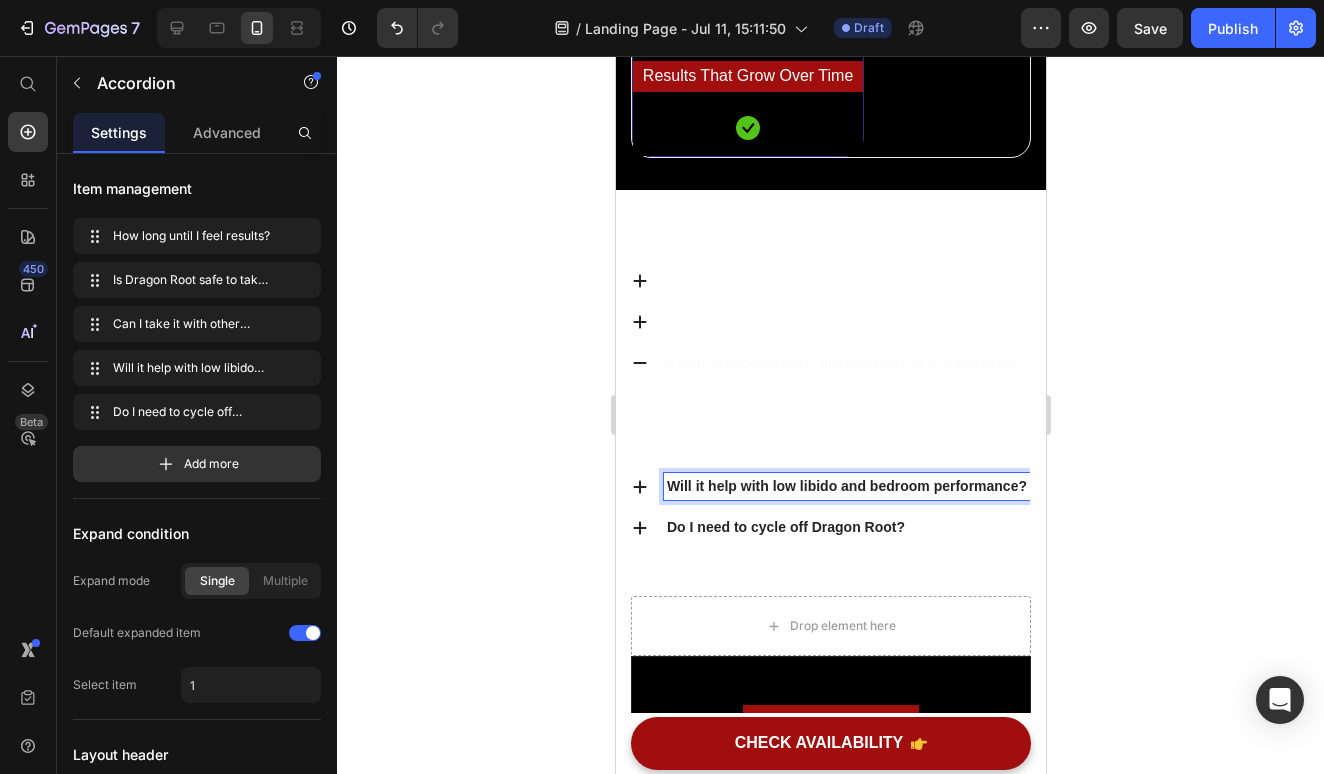 click on "Will it help with low libido and bedroom performance?" at bounding box center [846, 486] 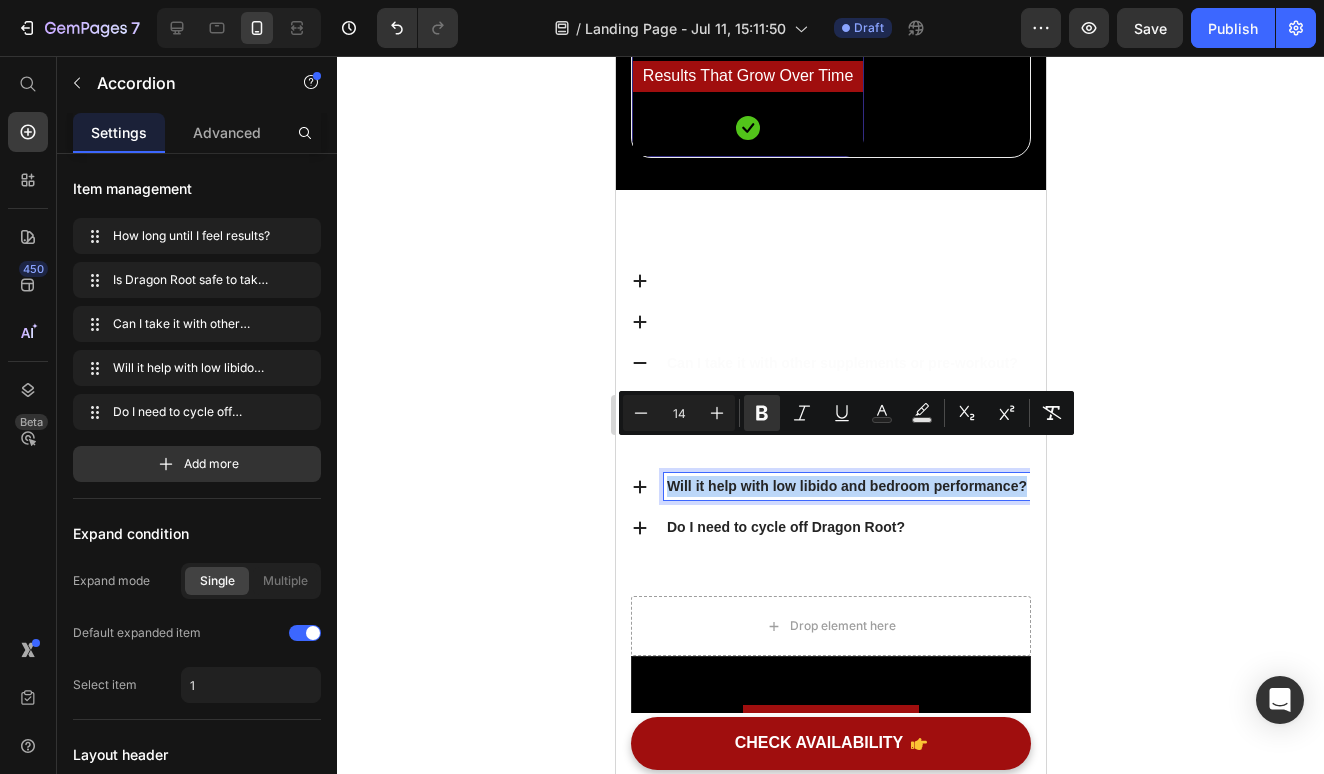 drag, startPoint x: 1024, startPoint y: 447, endPoint x: 661, endPoint y: 451, distance: 363.02203 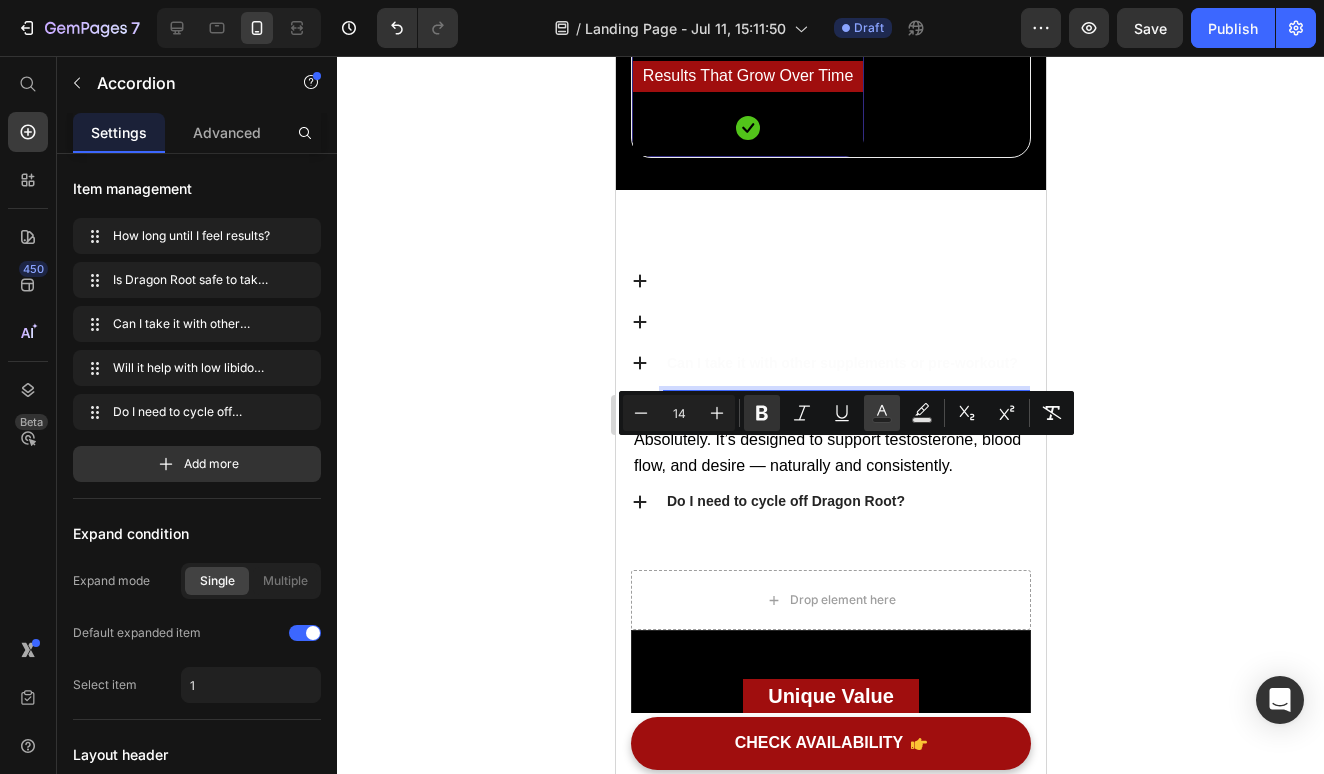 click 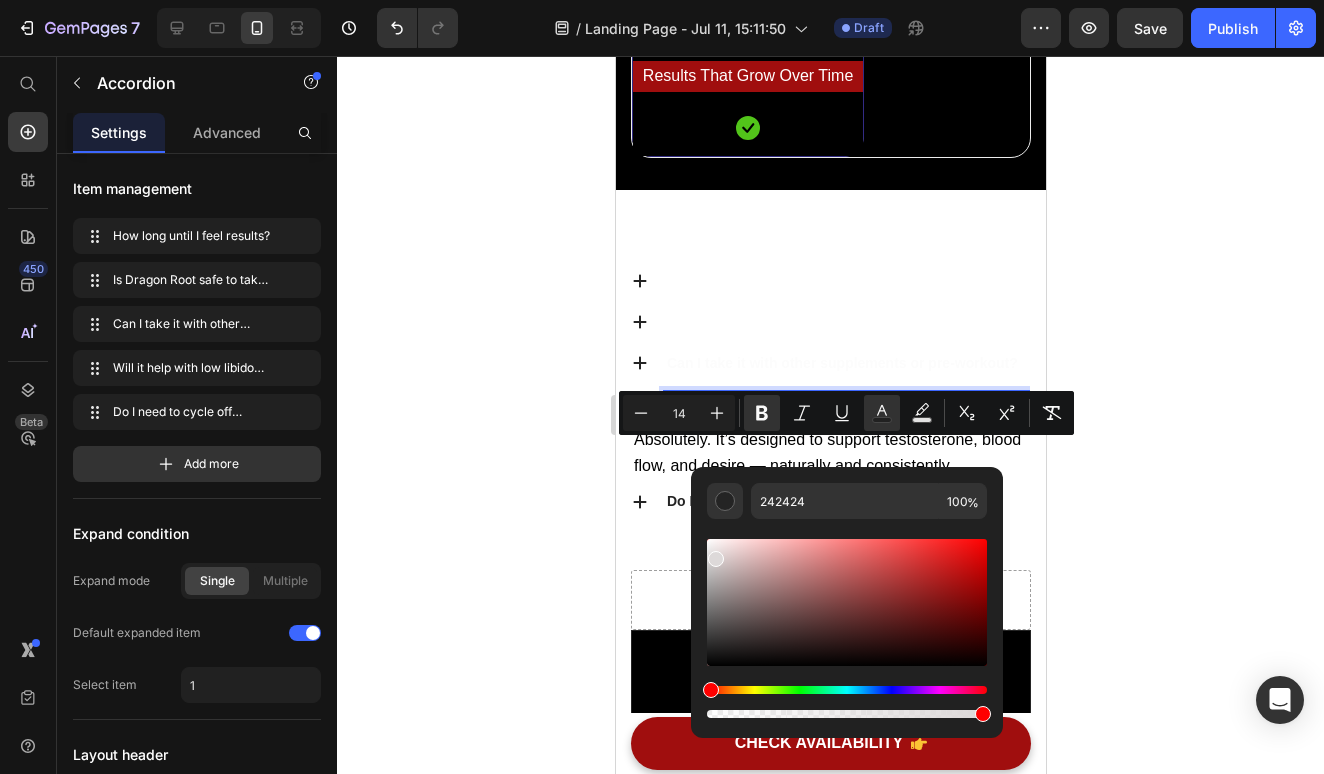click at bounding box center [847, 602] 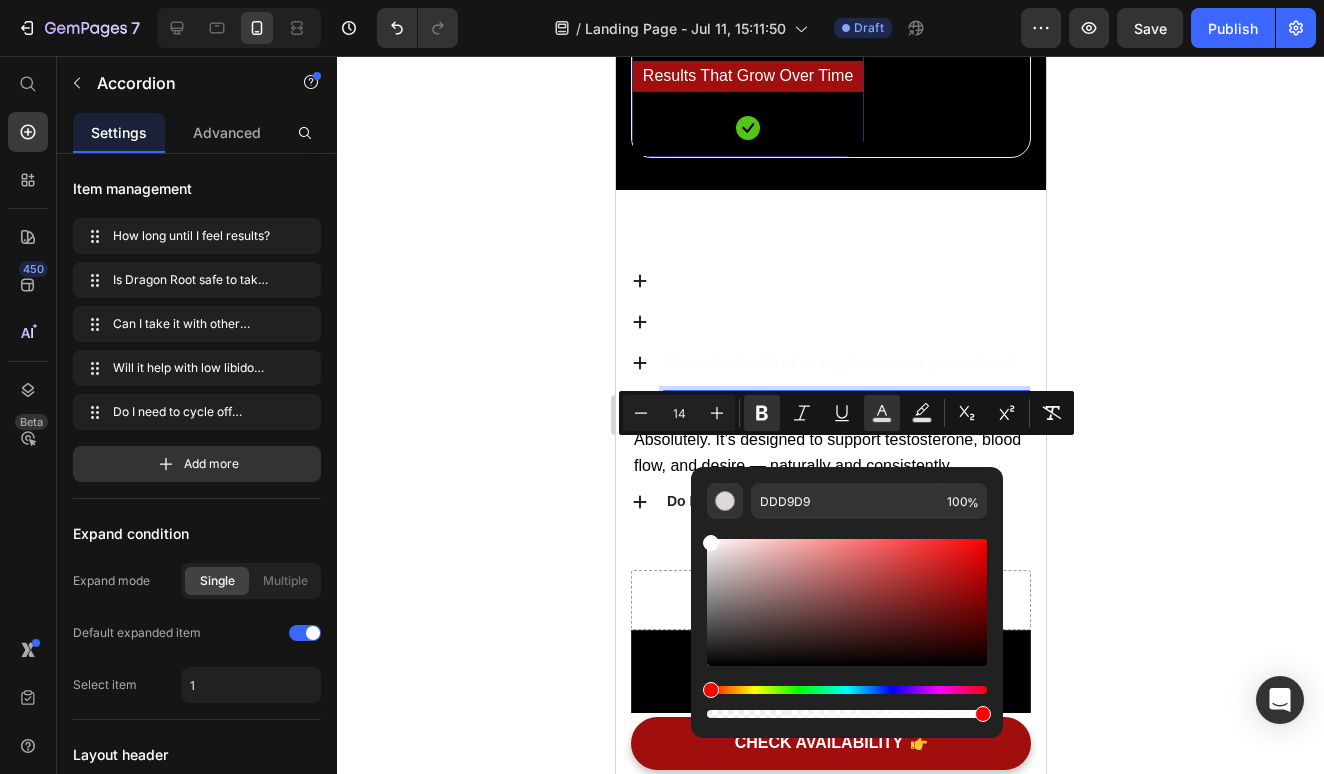 drag, startPoint x: 714, startPoint y: 555, endPoint x: 697, endPoint y: 525, distance: 34.48188 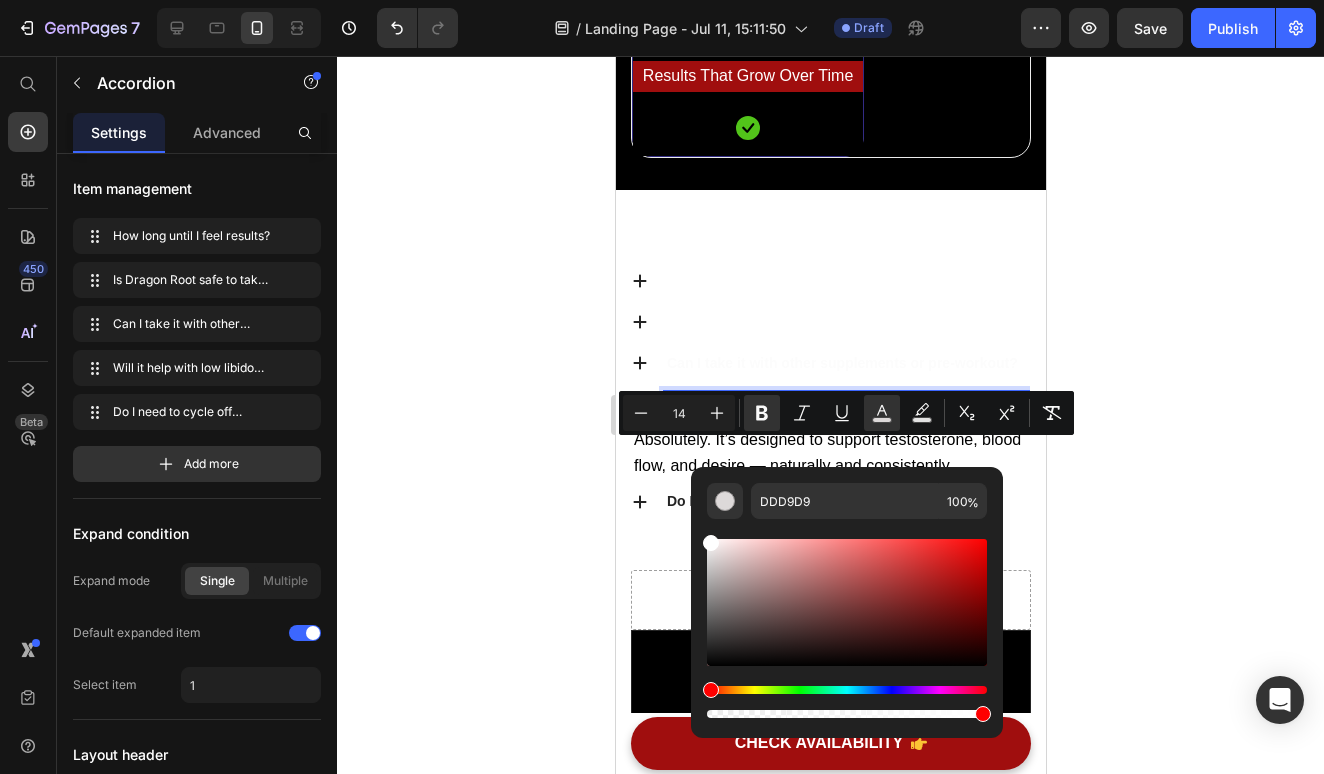 type on "FFFFFF" 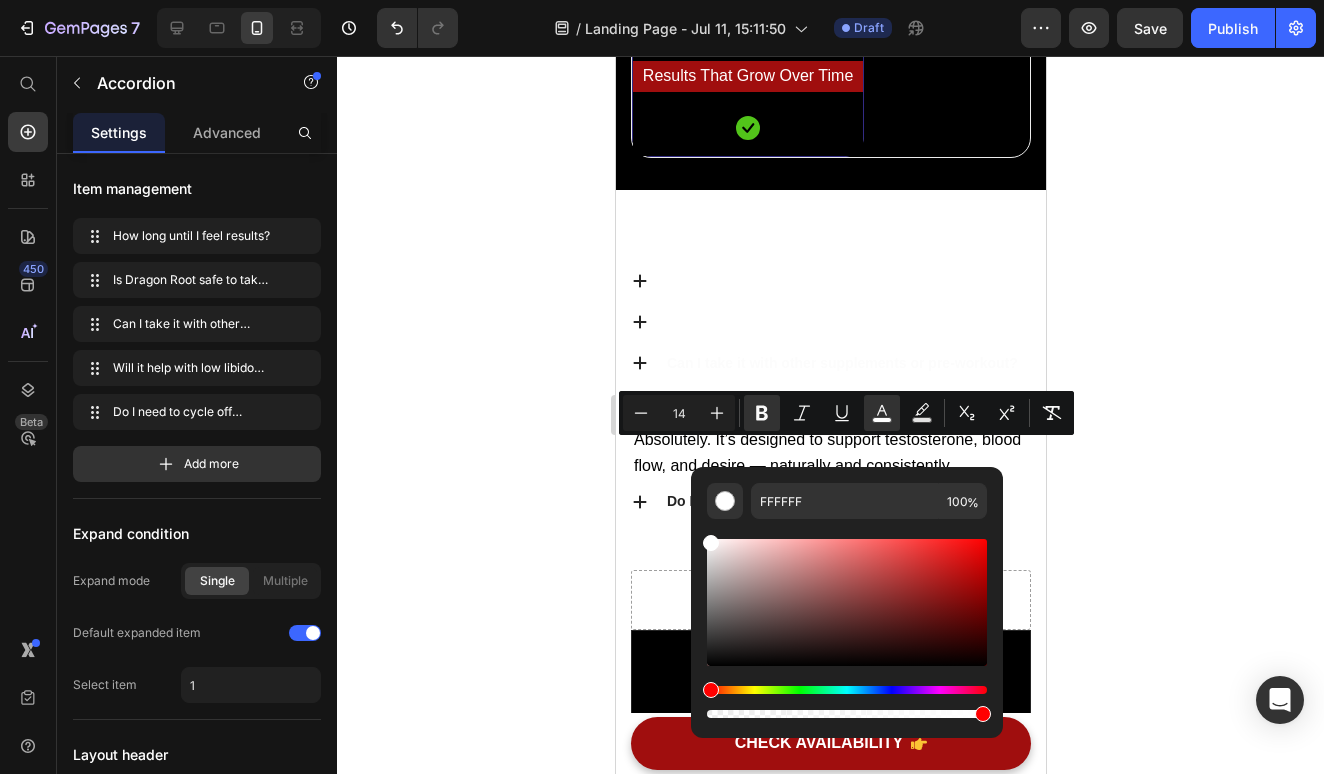 click 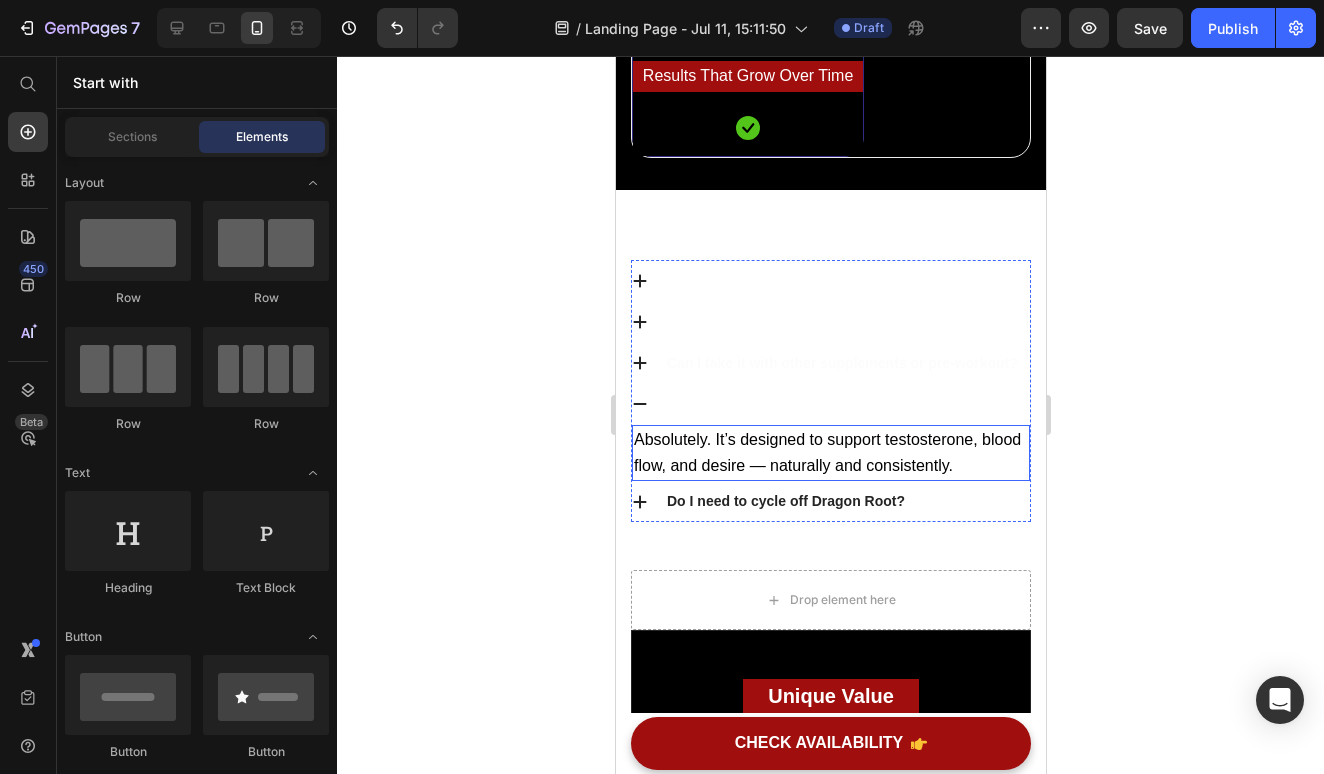 click on "Absolutely. It’s designed to support testosterone, blood flow, and desire — naturally and consistently." at bounding box center (826, 452) 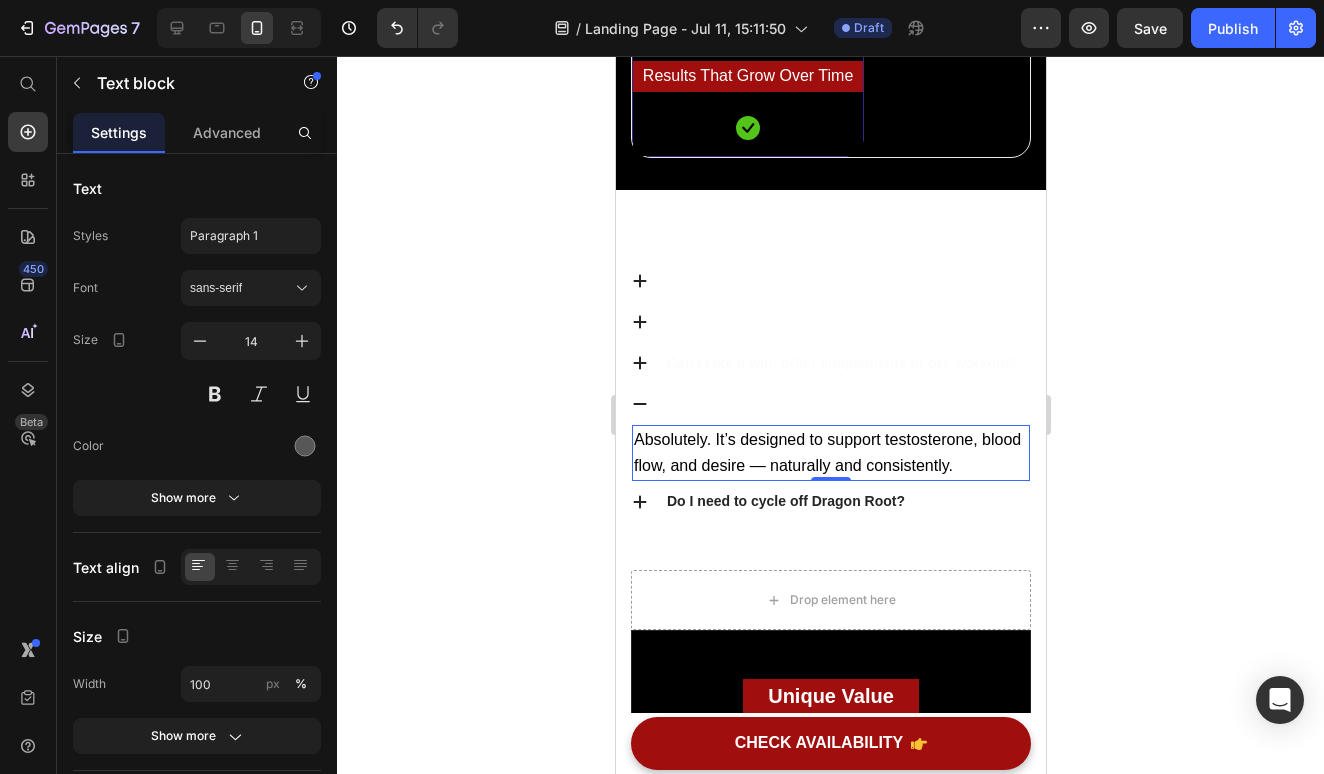 click on "Absolutely. It’s designed to support testosterone, blood flow, and desire — naturally and consistently." at bounding box center [826, 452] 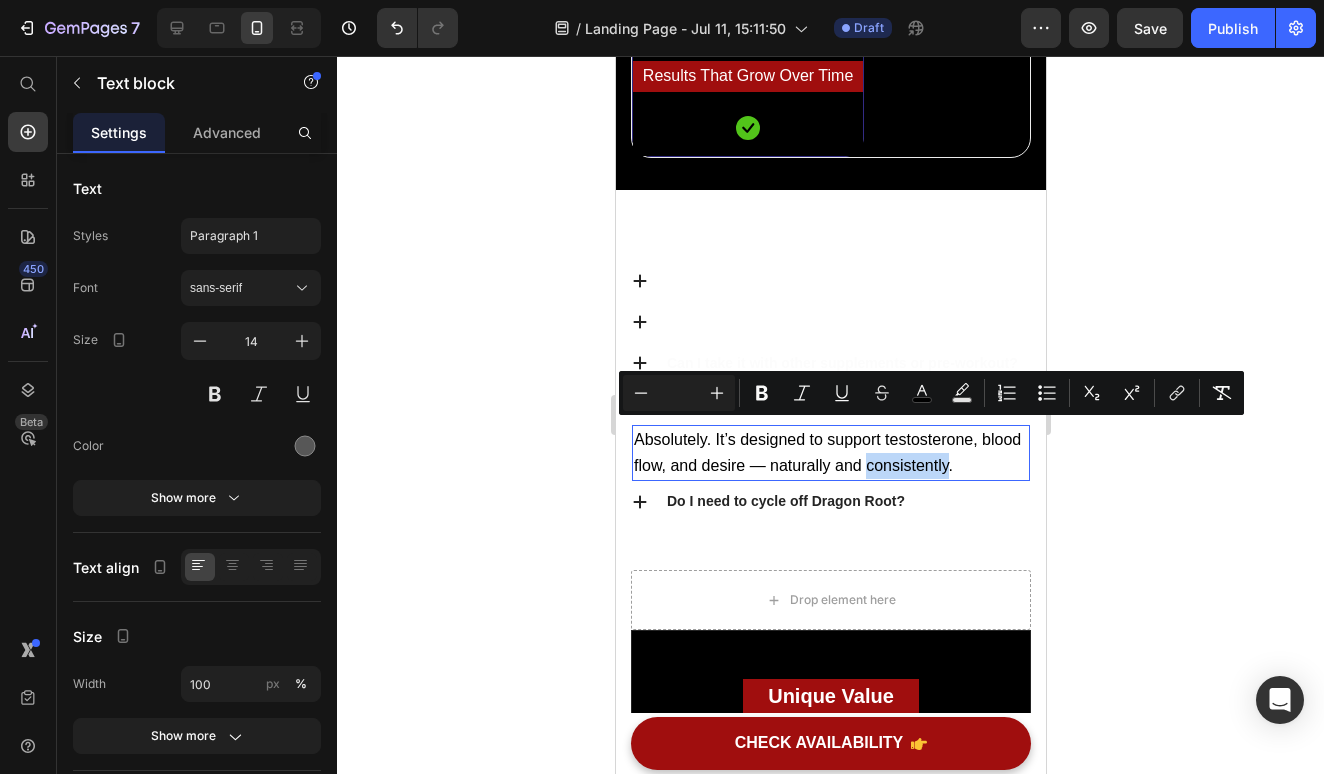 click on "Absolutely. It’s designed to support testosterone, blood flow, and desire — naturally and consistently." at bounding box center (830, 453) 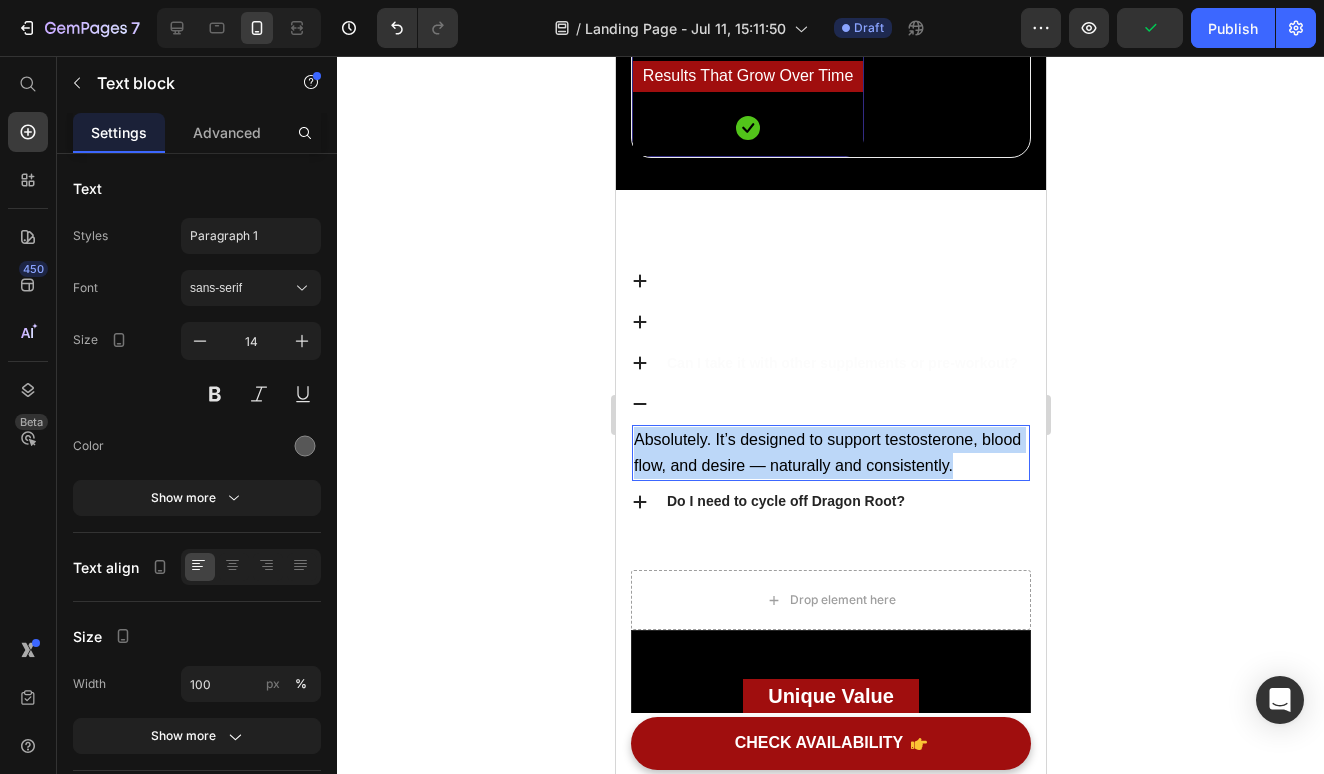 drag, startPoint x: 964, startPoint y: 429, endPoint x: 614, endPoint y: 411, distance: 350.46255 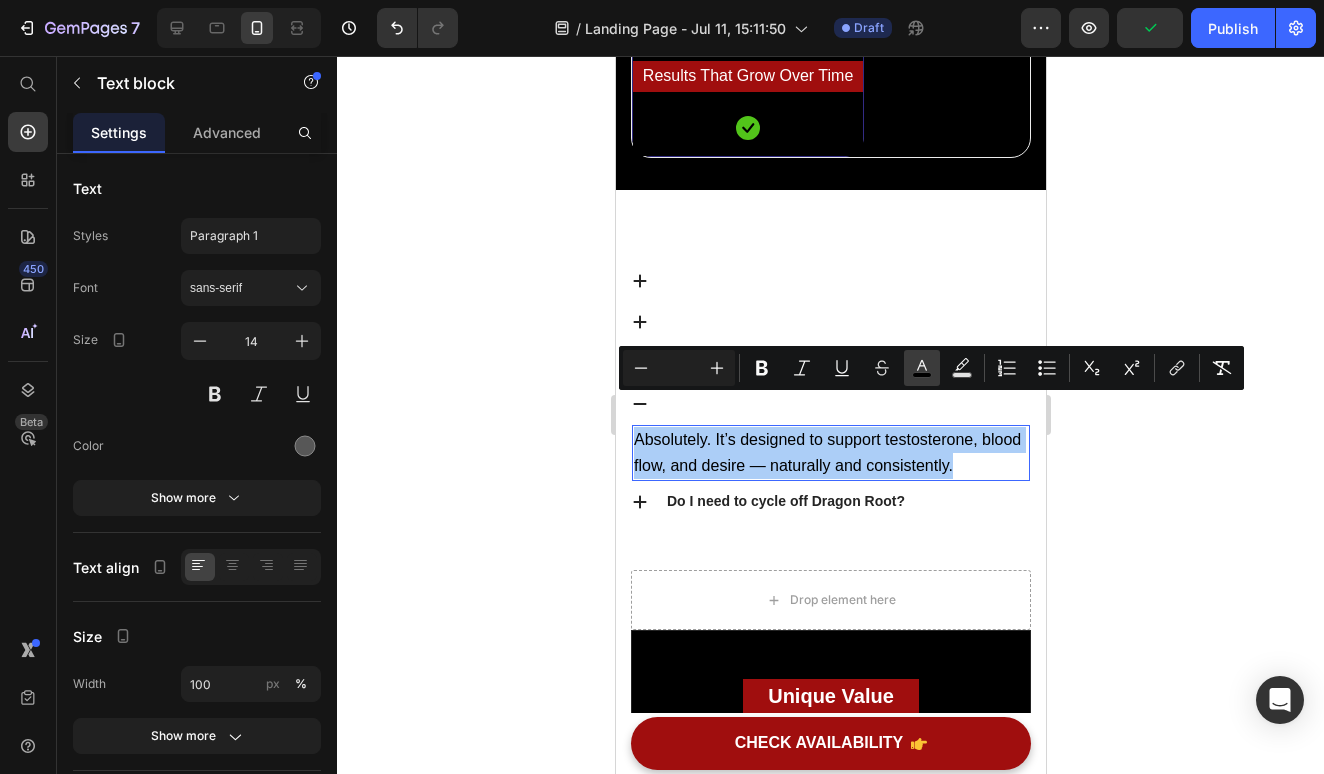 click 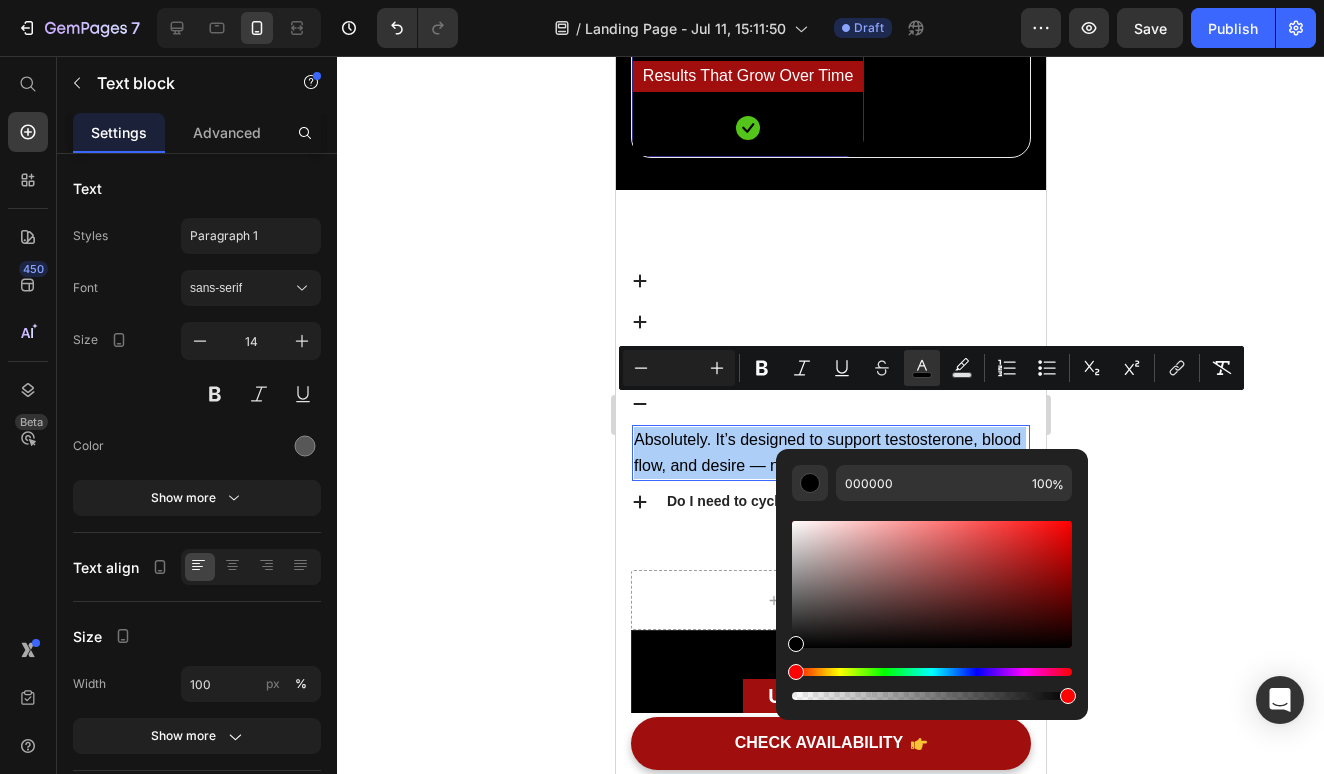 click at bounding box center (932, 584) 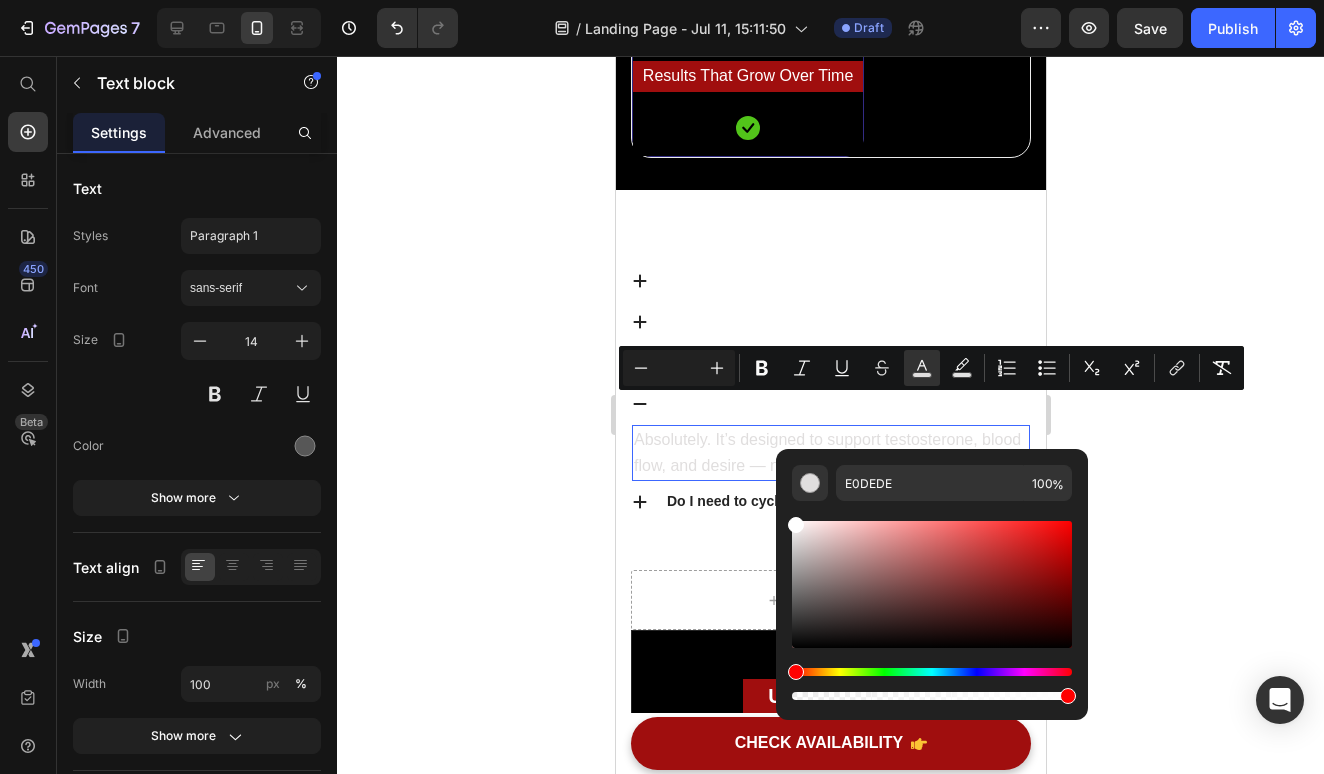 drag, startPoint x: 795, startPoint y: 536, endPoint x: 784, endPoint y: 495, distance: 42.44997 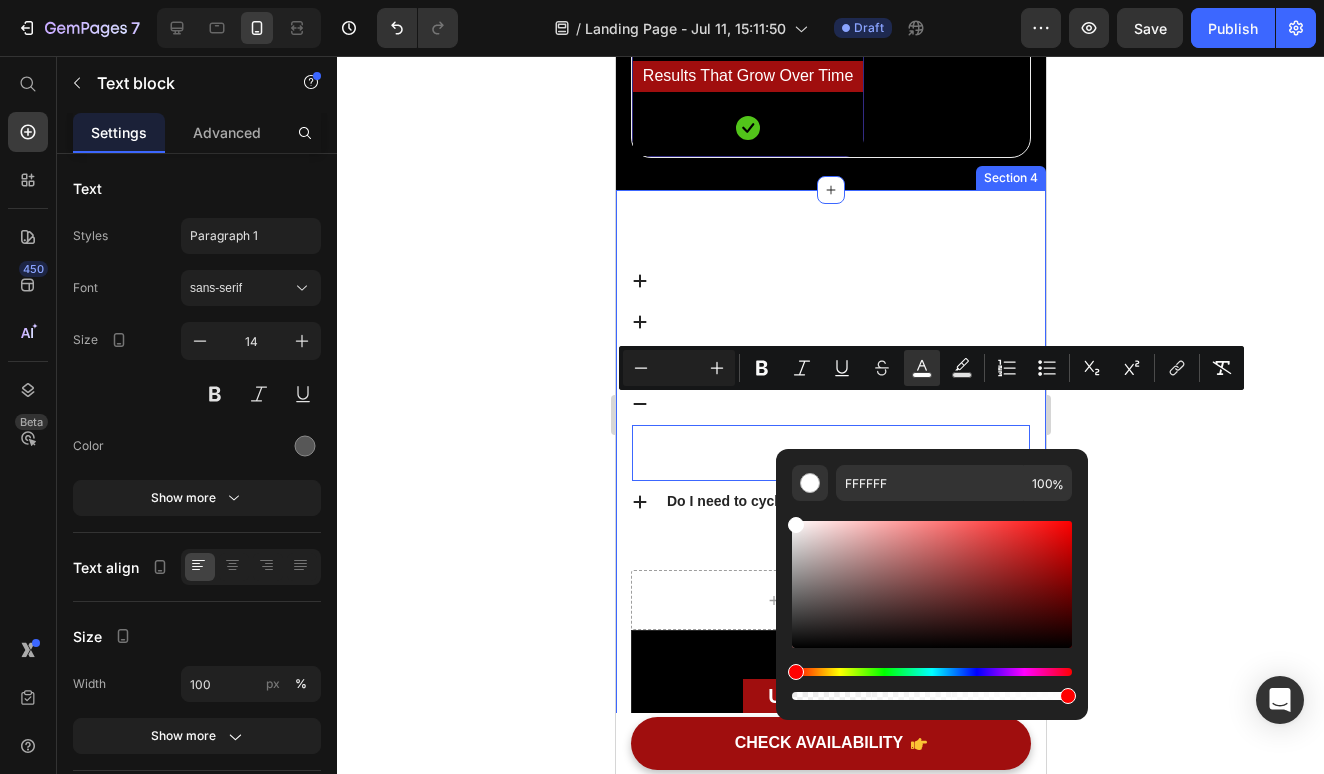 click 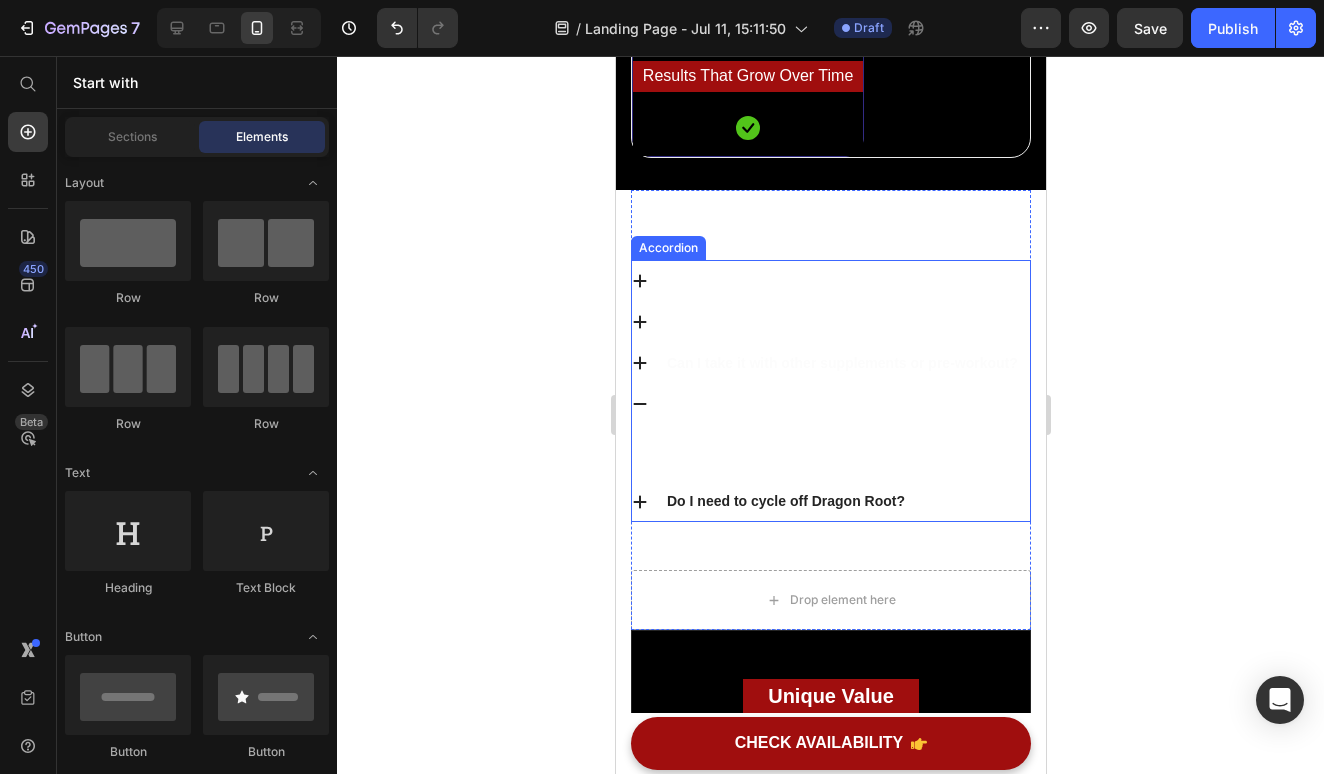 click on "Do I need to cycle off Dragon Root?" at bounding box center (785, 501) 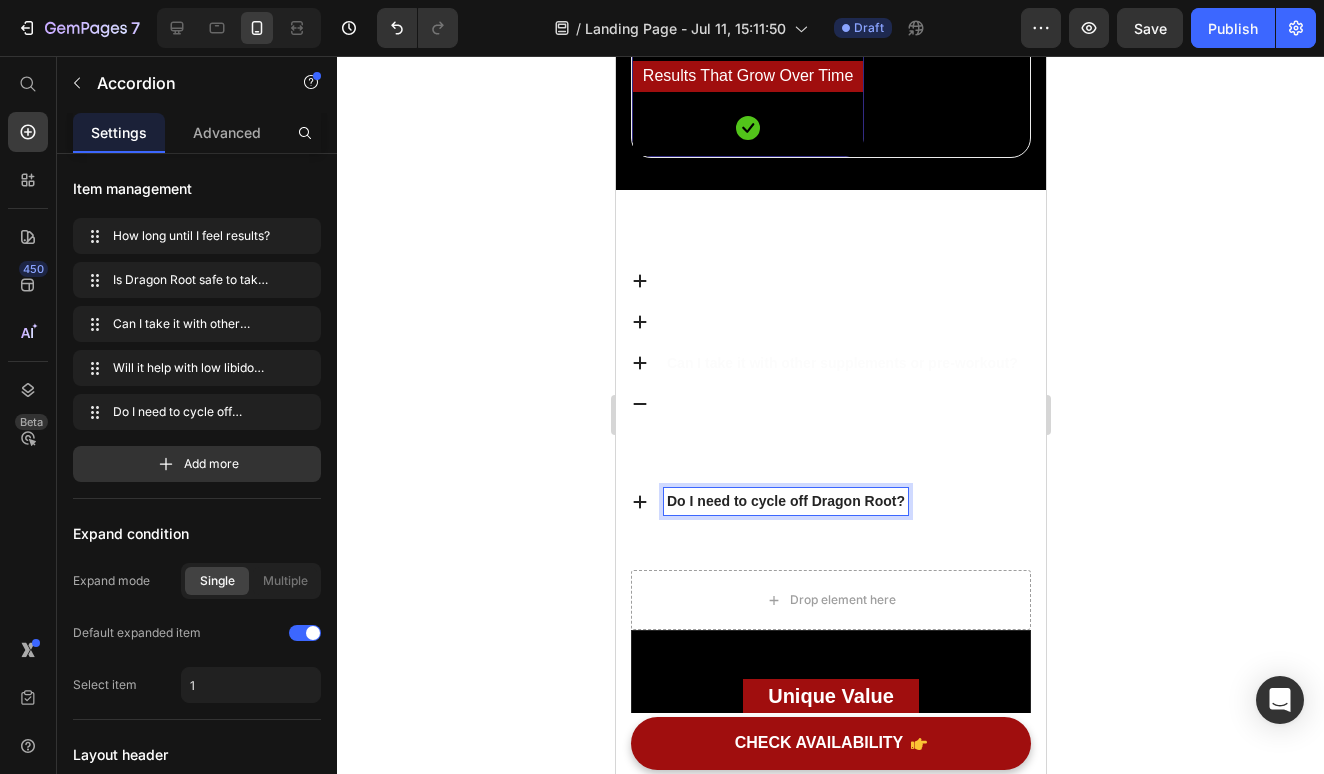 click on "Do I need to cycle off Dragon Root?" at bounding box center [785, 501] 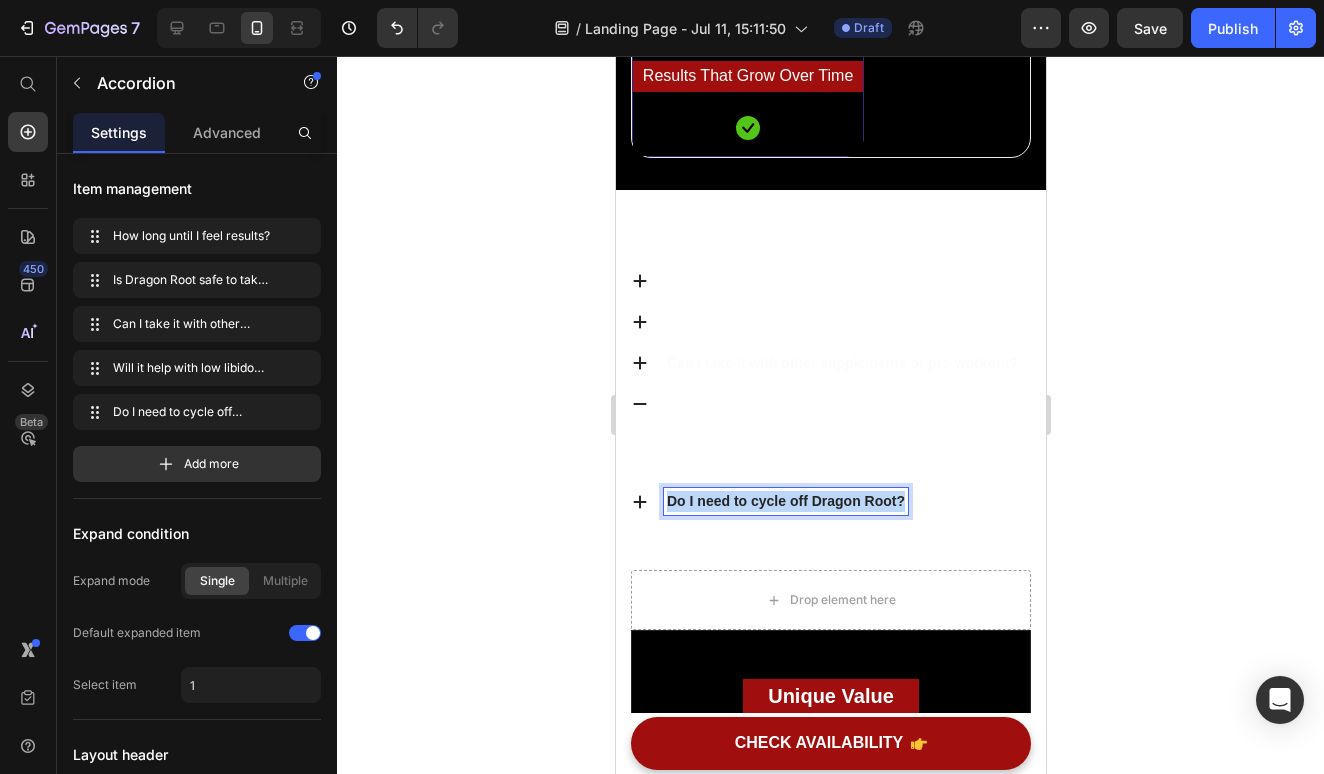 drag, startPoint x: 902, startPoint y: 461, endPoint x: 652, endPoint y: 467, distance: 250.07199 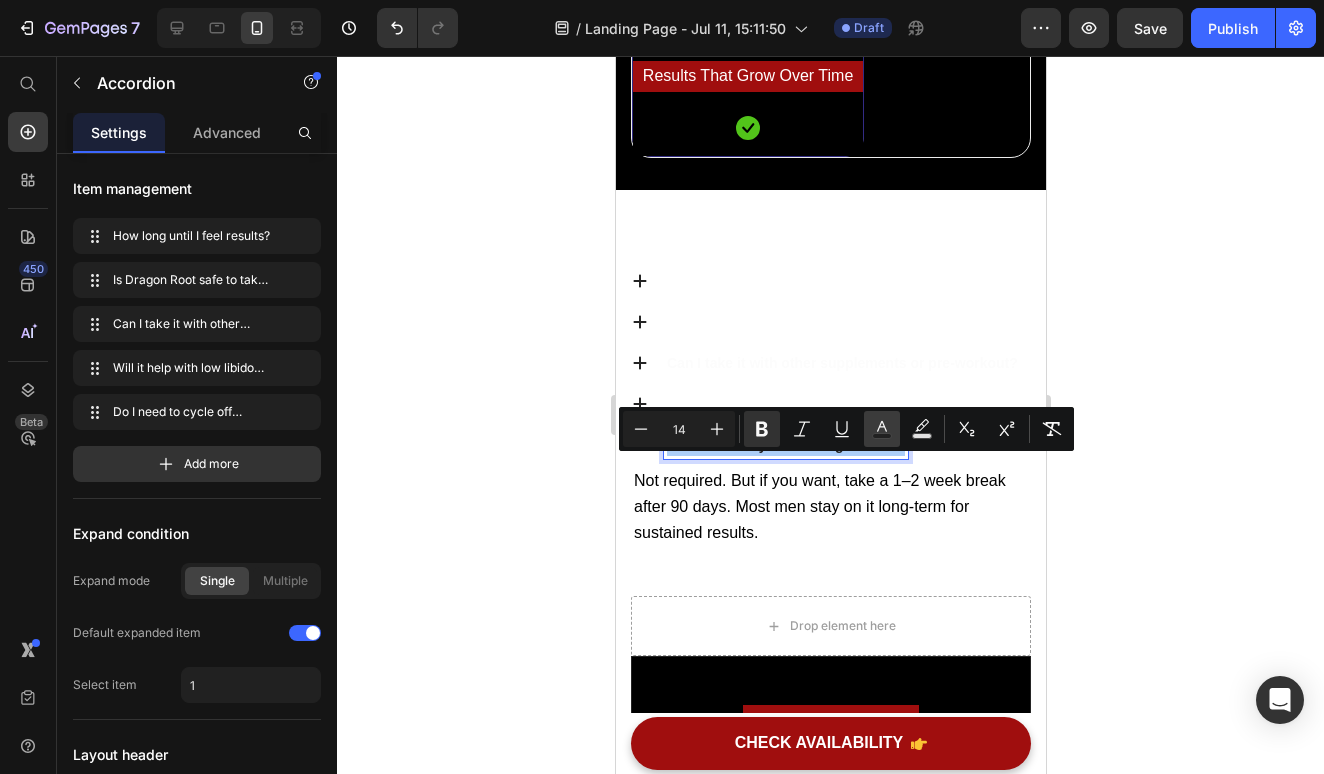 click 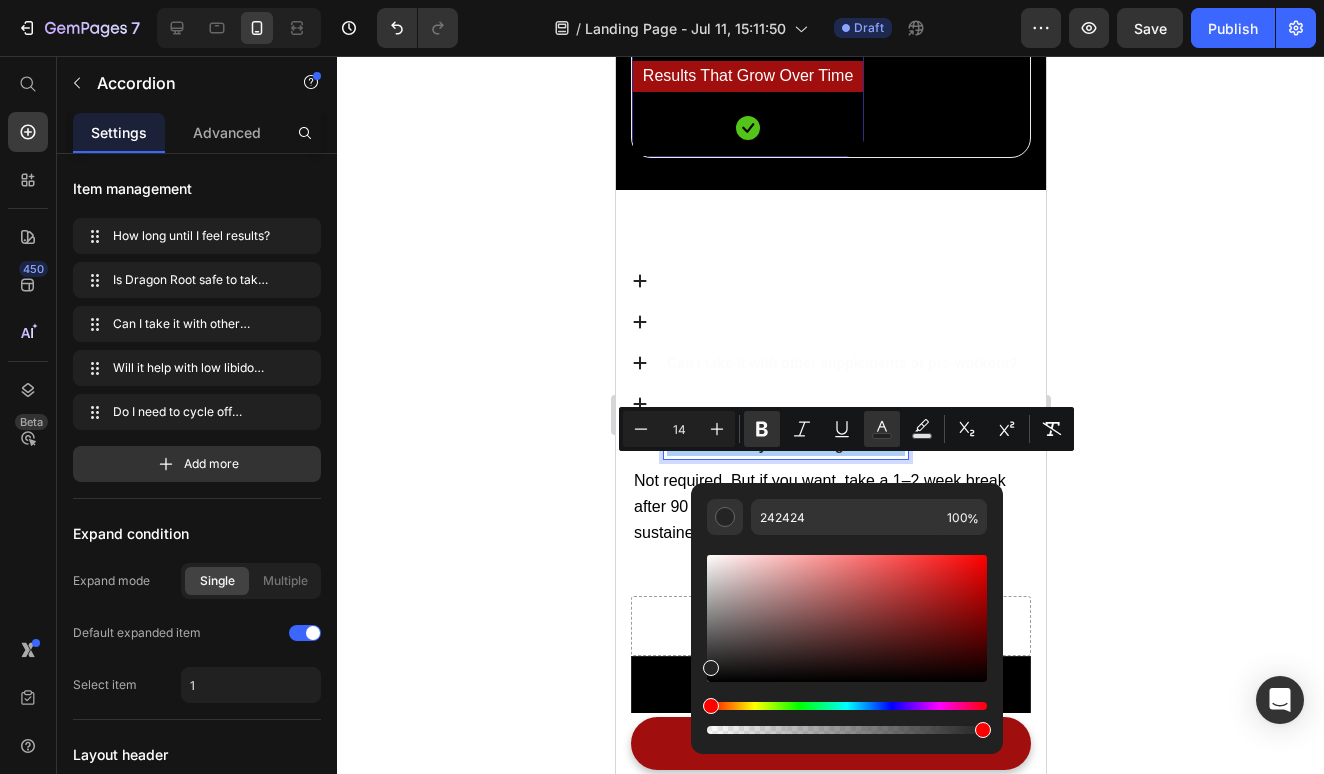 click at bounding box center (847, 618) 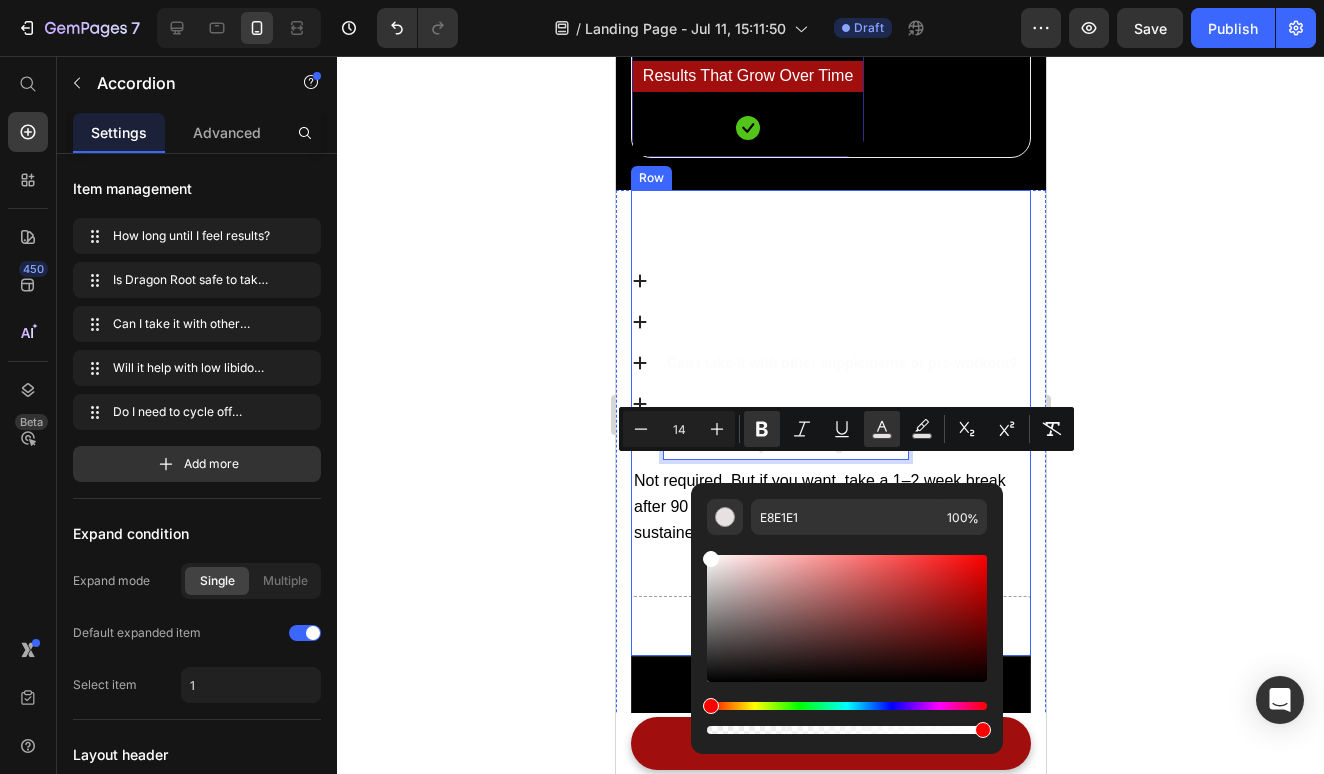 type on "FFFFFF" 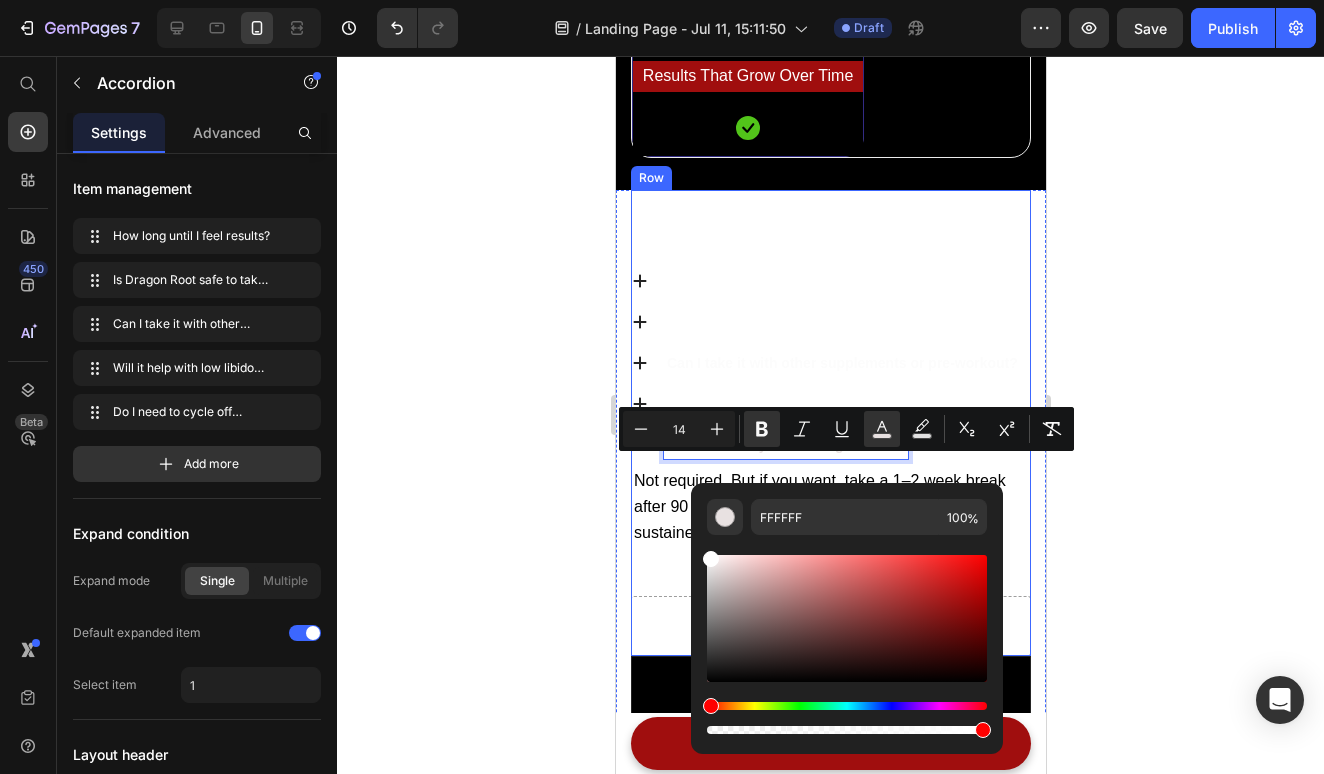 drag, startPoint x: 1331, startPoint y: 622, endPoint x: 678, endPoint y: 536, distance: 658.63873 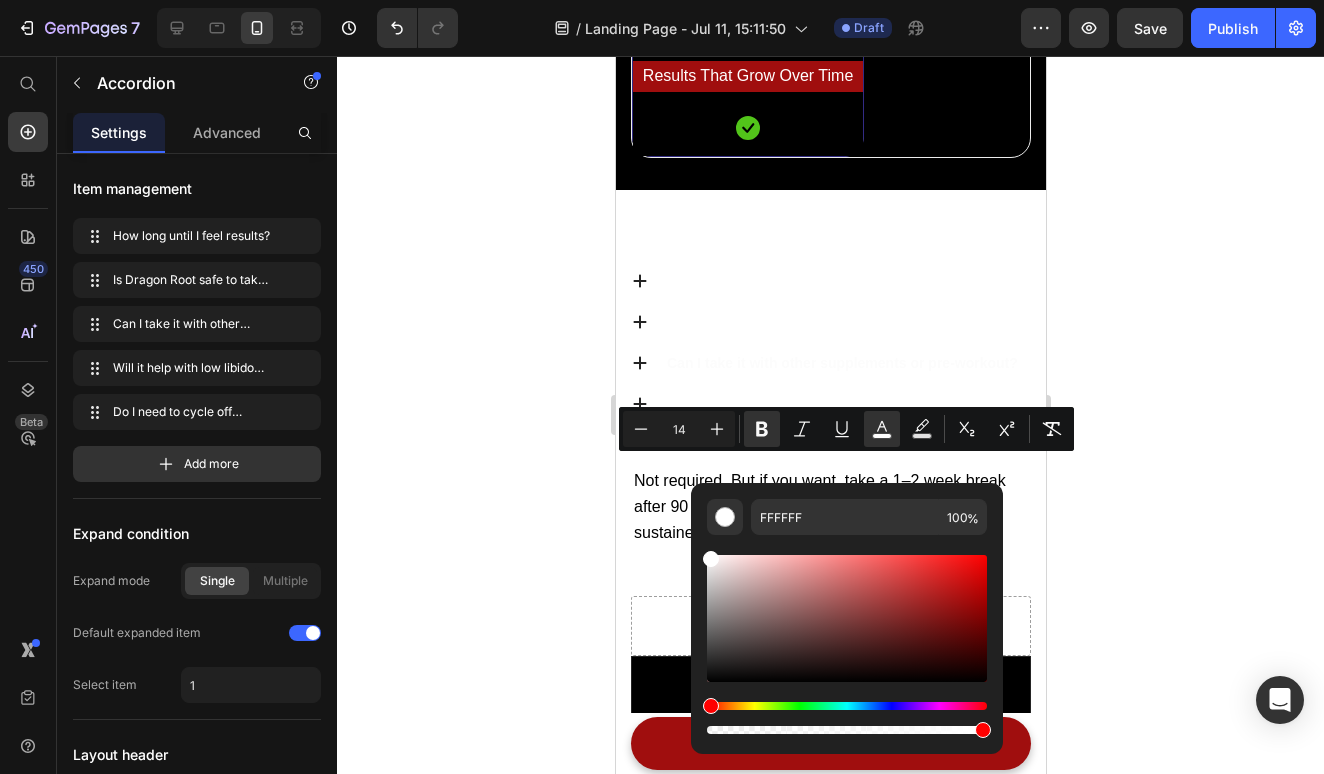 click 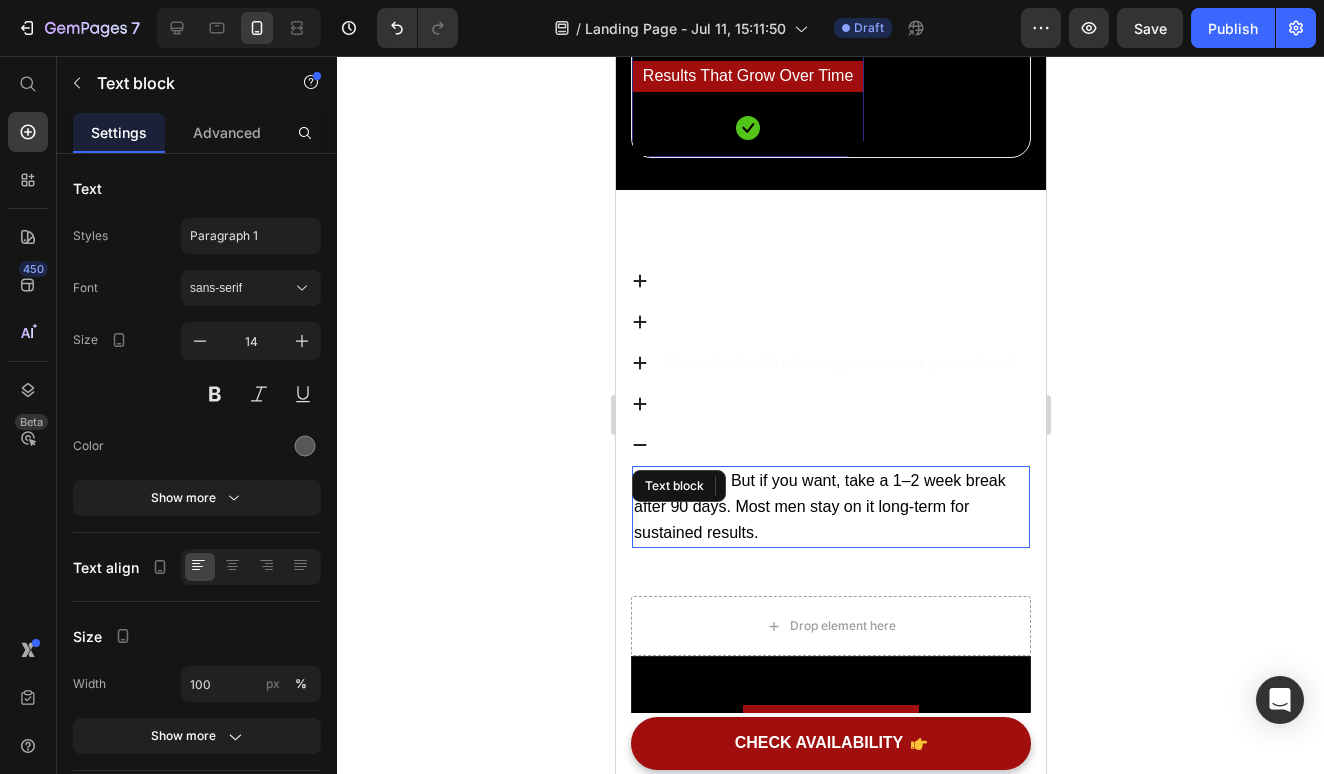 click on "Not required. But if you want, take a 1–2 week break after 90 days. Most men stay on it long-term for sustained results." at bounding box center [819, 506] 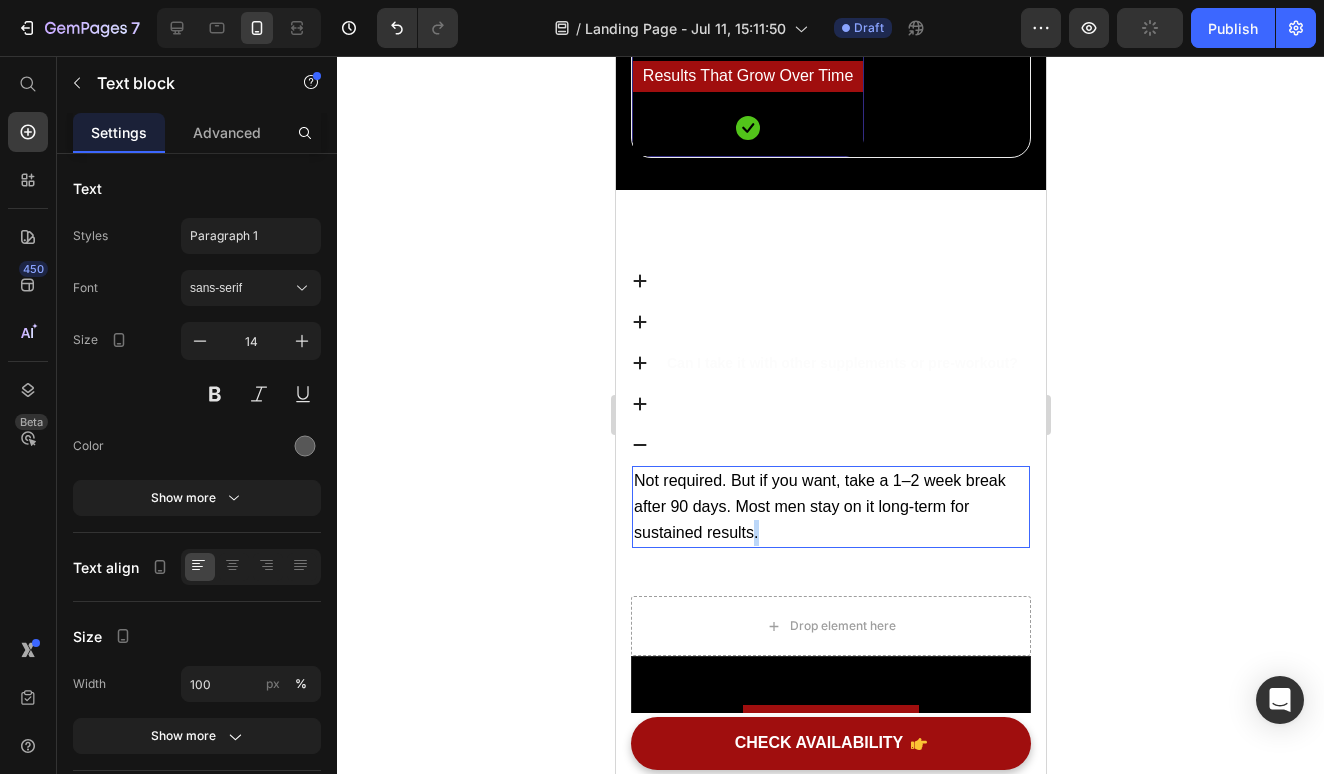 click on "Not required. But if you want, take a 1–2 week break after 90 days. Most men stay on it long-term for sustained results." at bounding box center (819, 506) 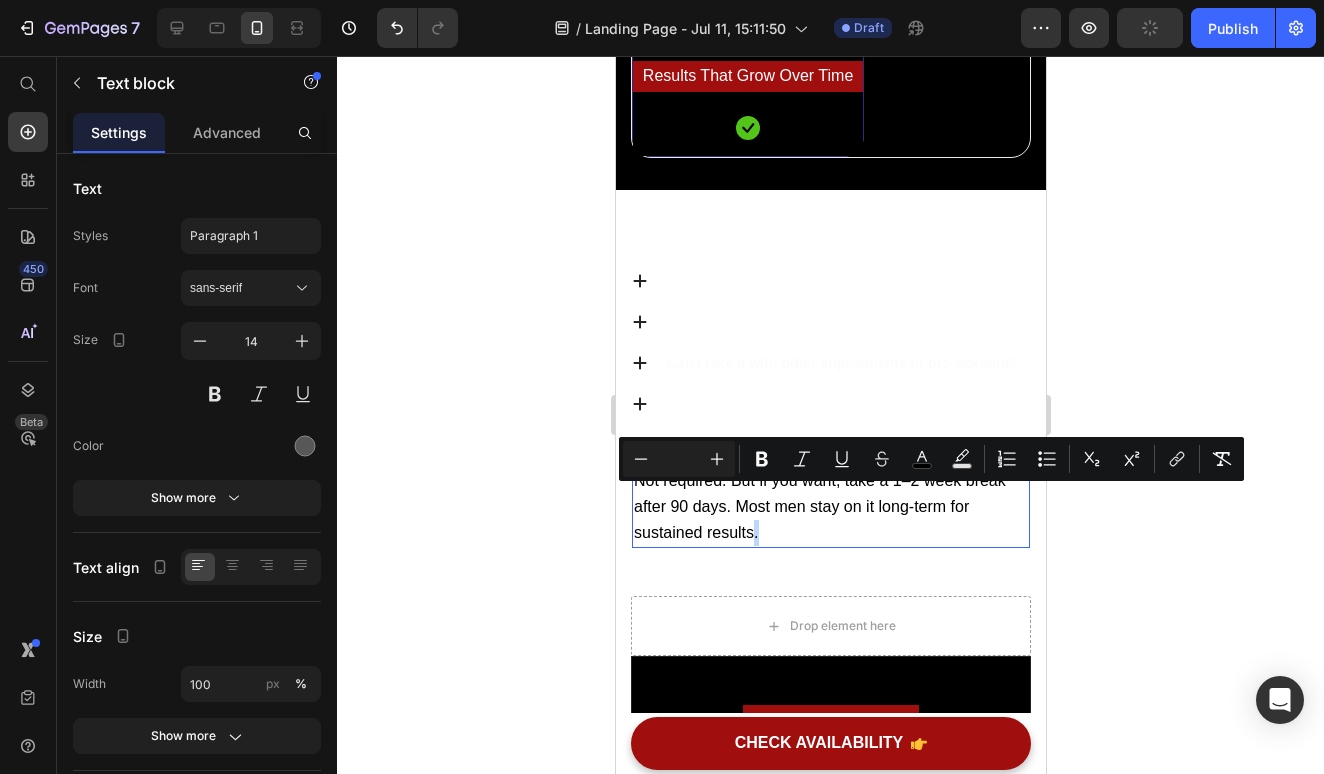 click on "Not required. But if you want, take a 1–2 week break after 90 days. Most men stay on it long-term for sustained results." at bounding box center (819, 506) 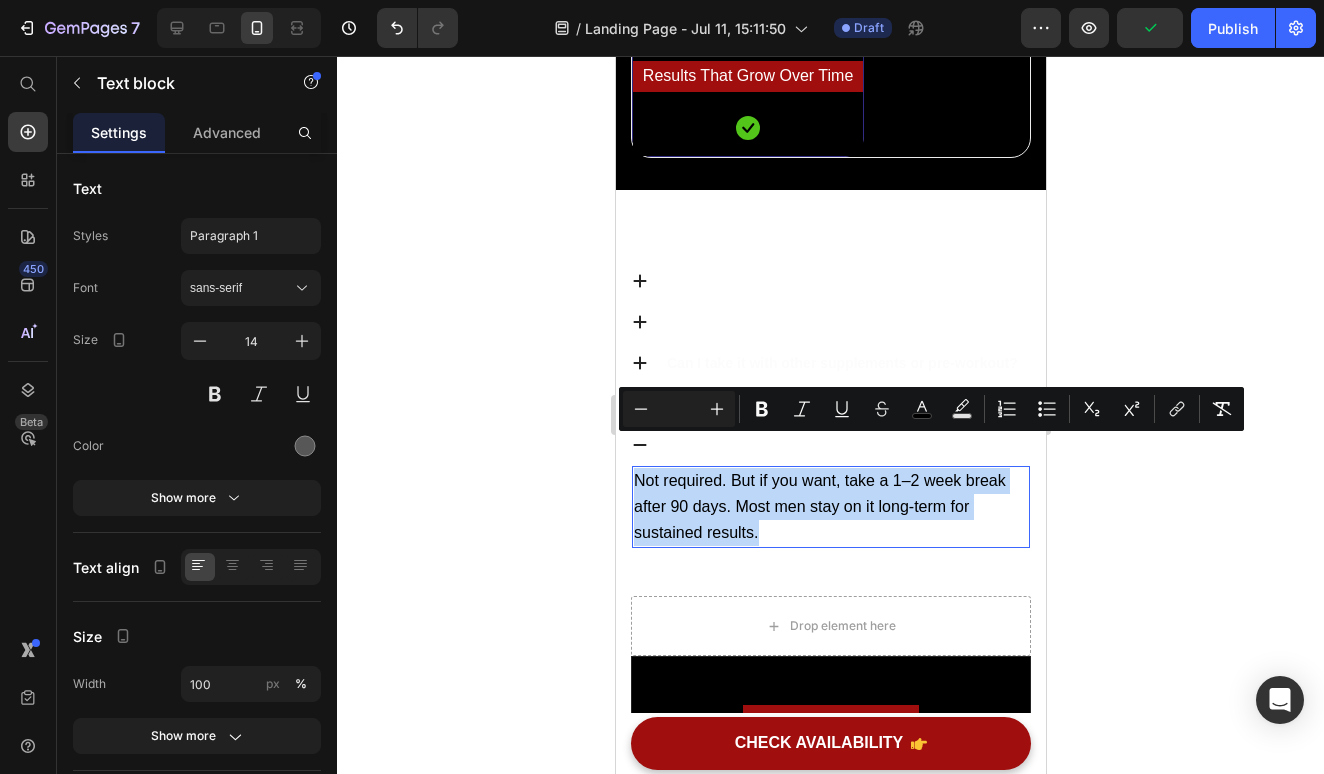 drag, startPoint x: 768, startPoint y: 497, endPoint x: 1324, endPoint y: 486, distance: 556.1088 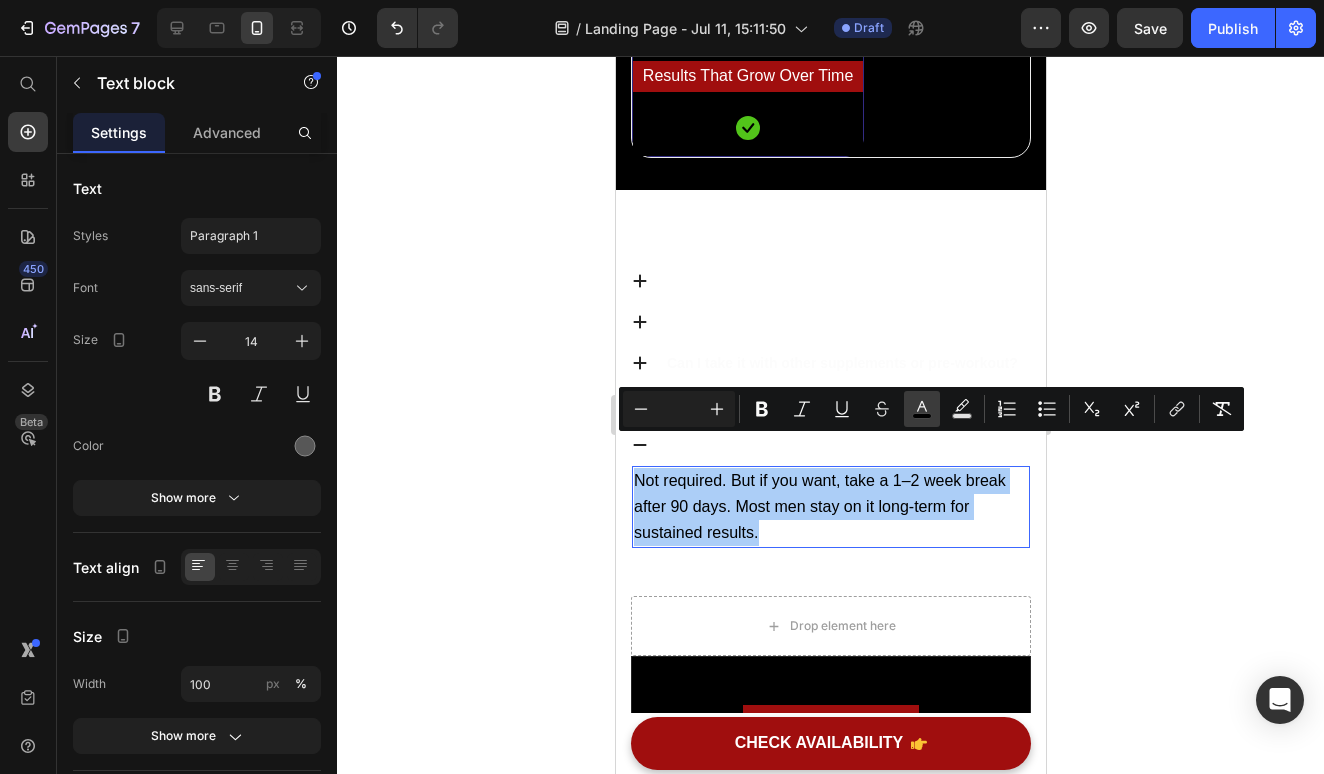 click 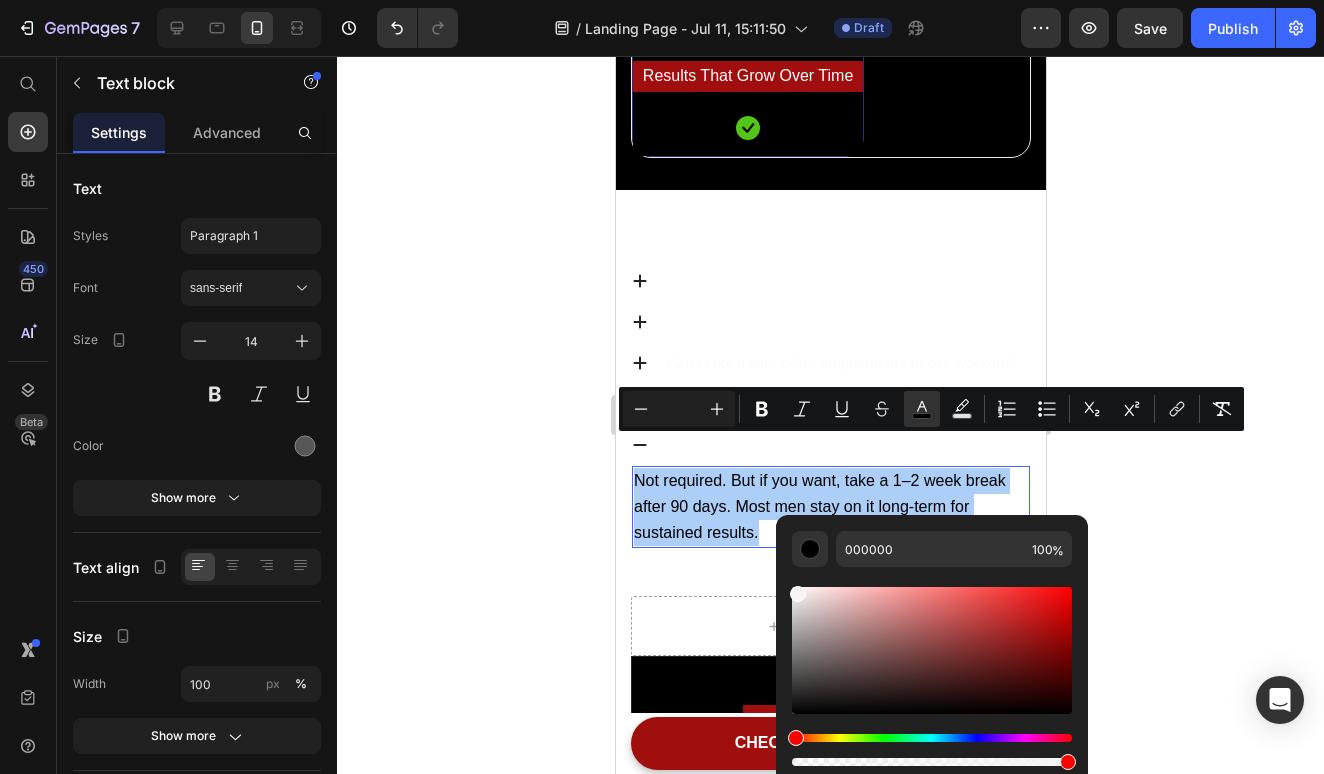 click at bounding box center [932, 650] 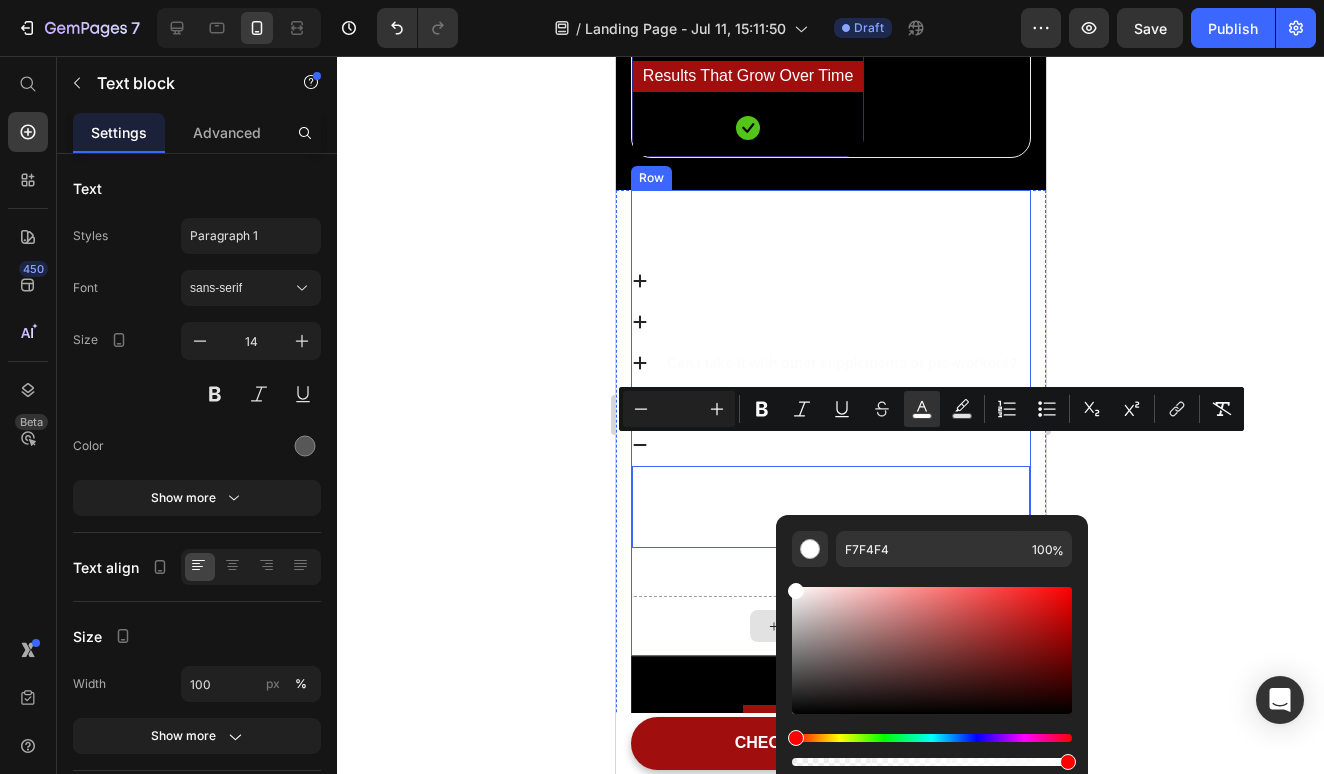 type on "FFFFFF" 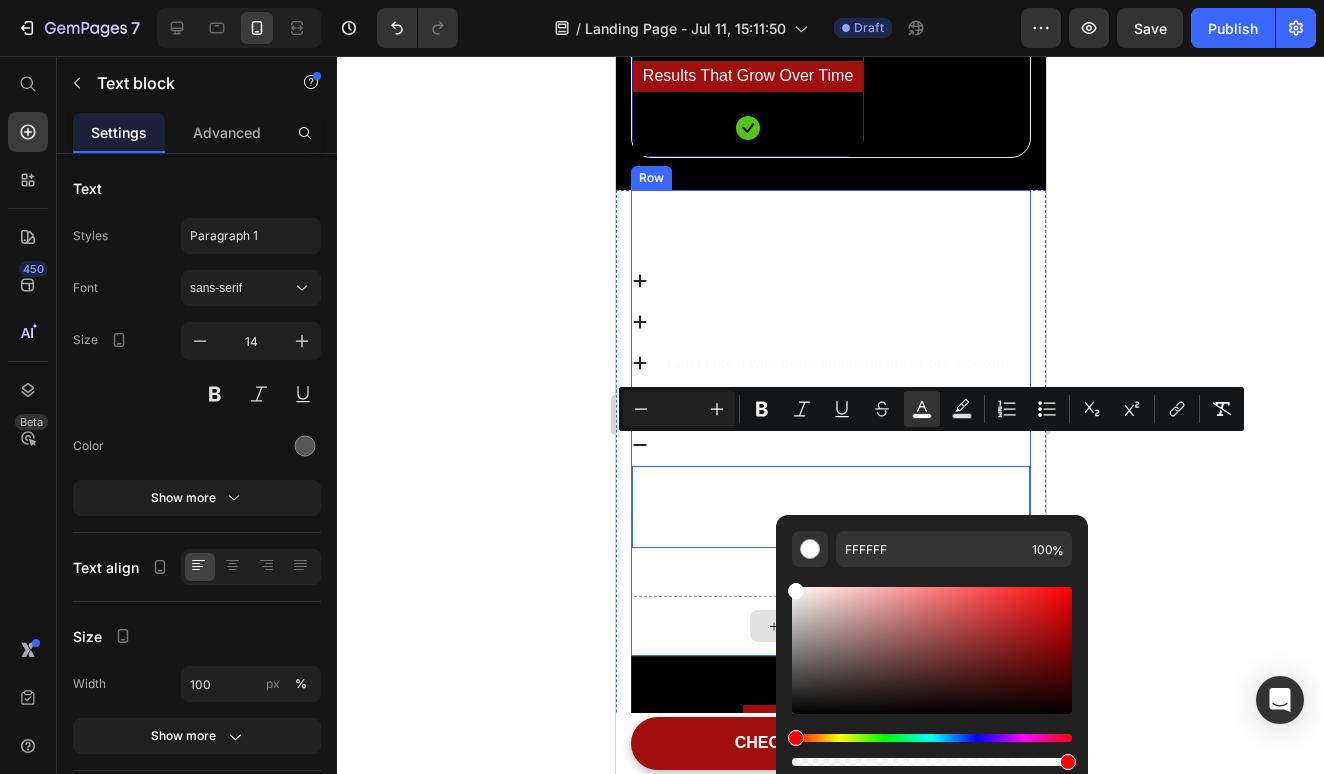 drag, startPoint x: 1411, startPoint y: 646, endPoint x: 677, endPoint y: 547, distance: 740.64636 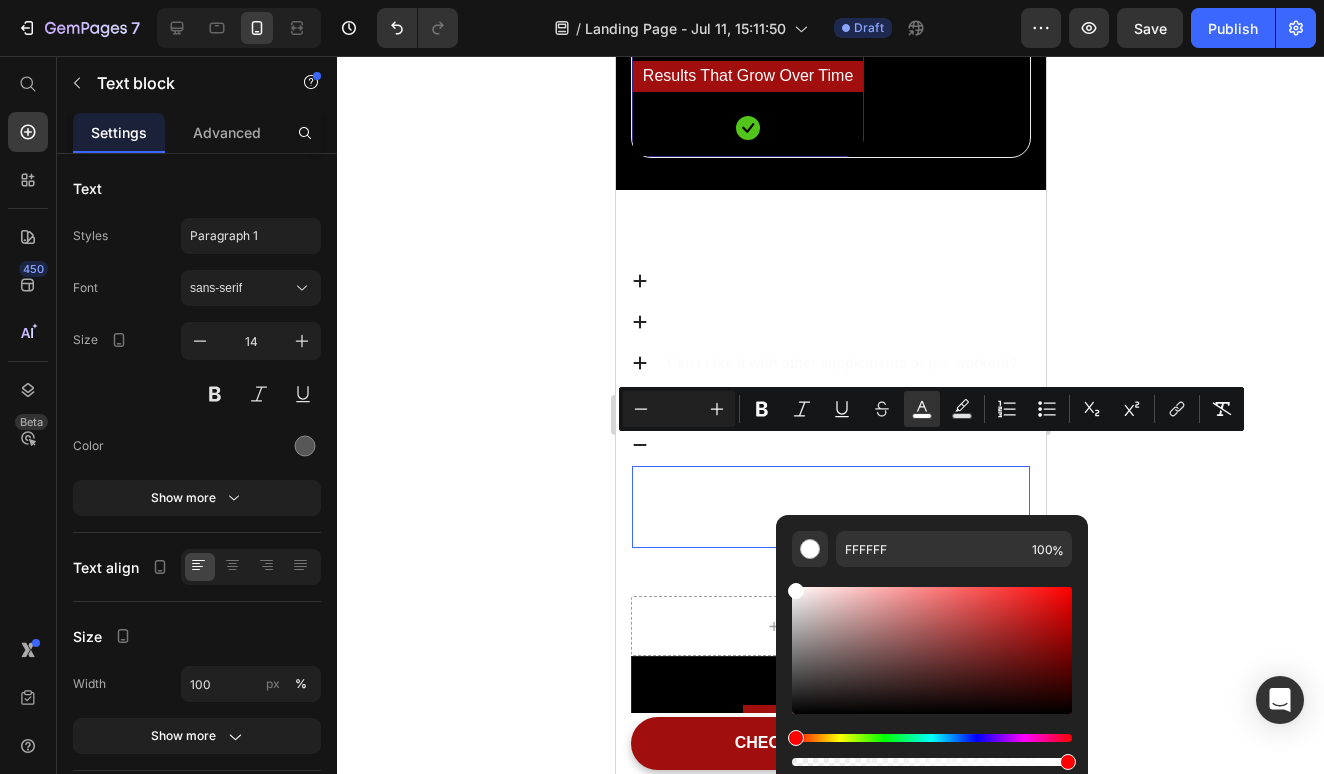 click 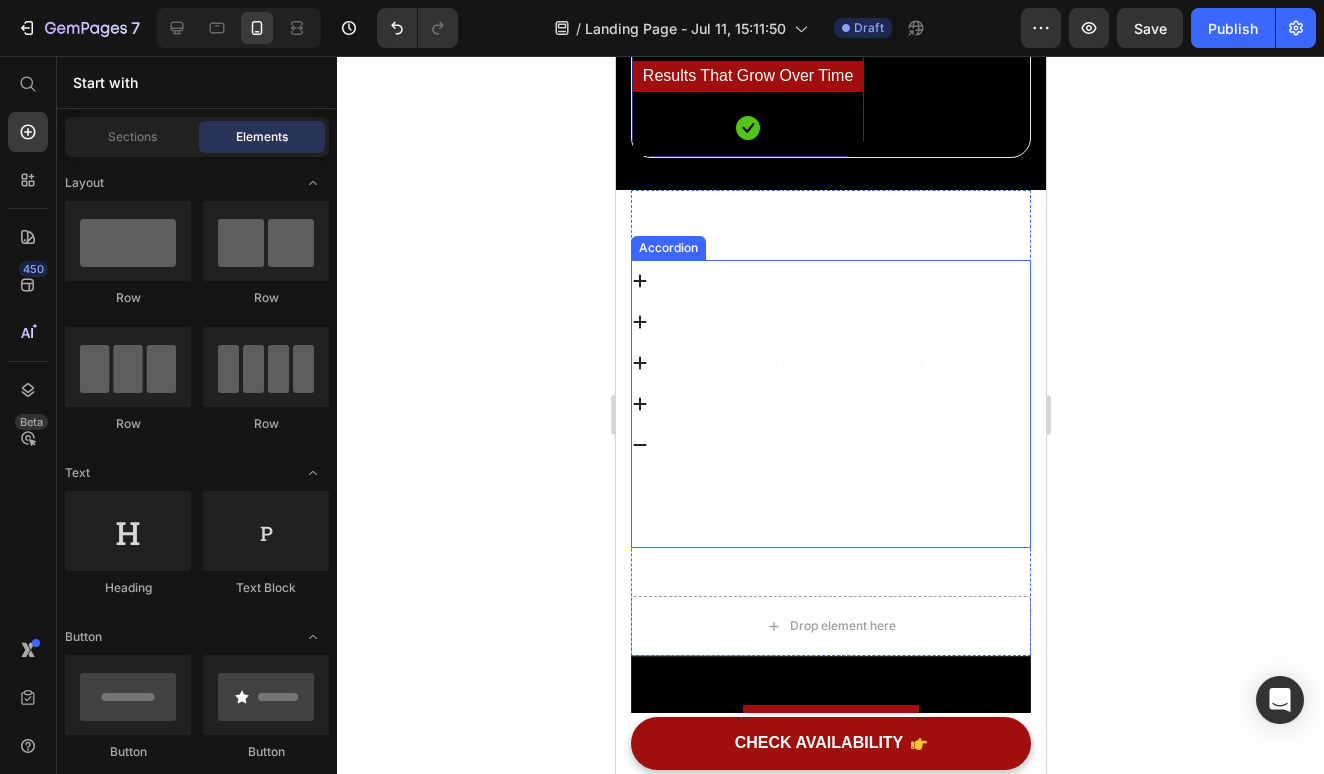 click 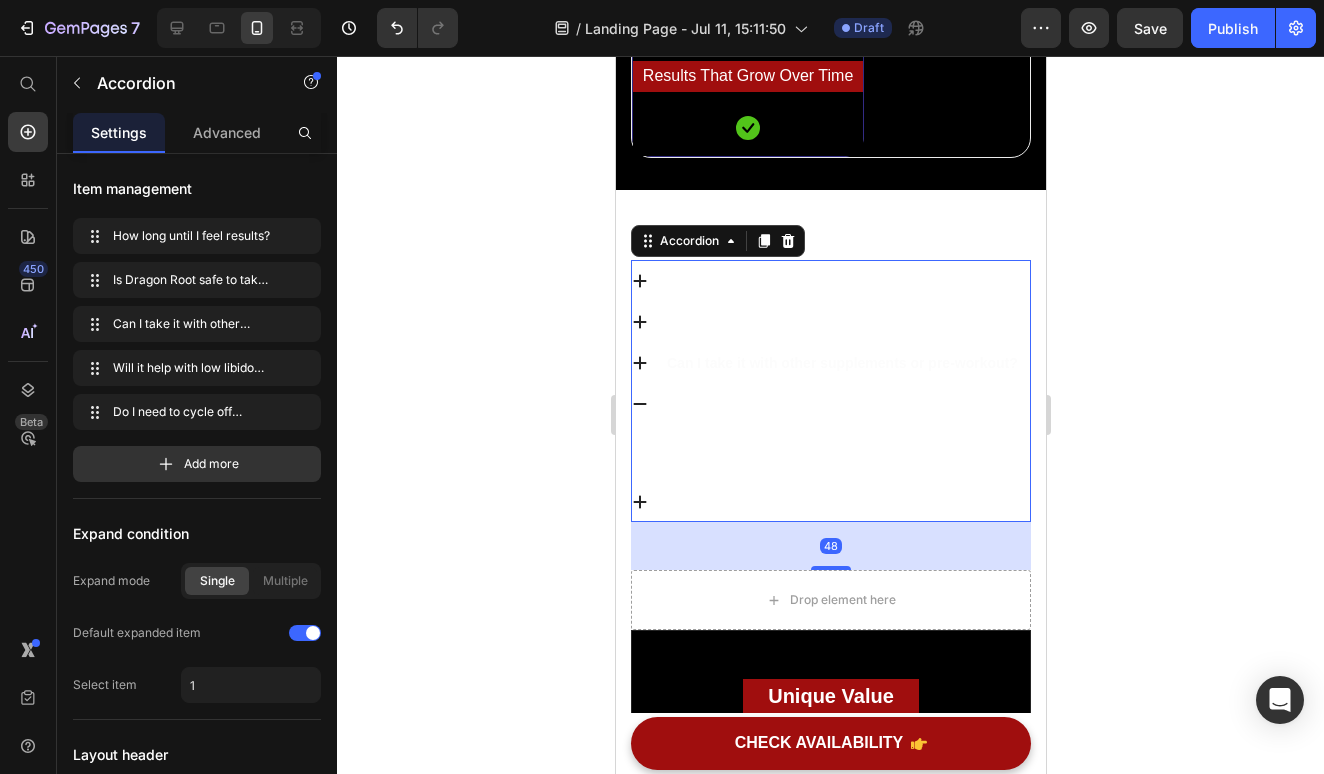 click 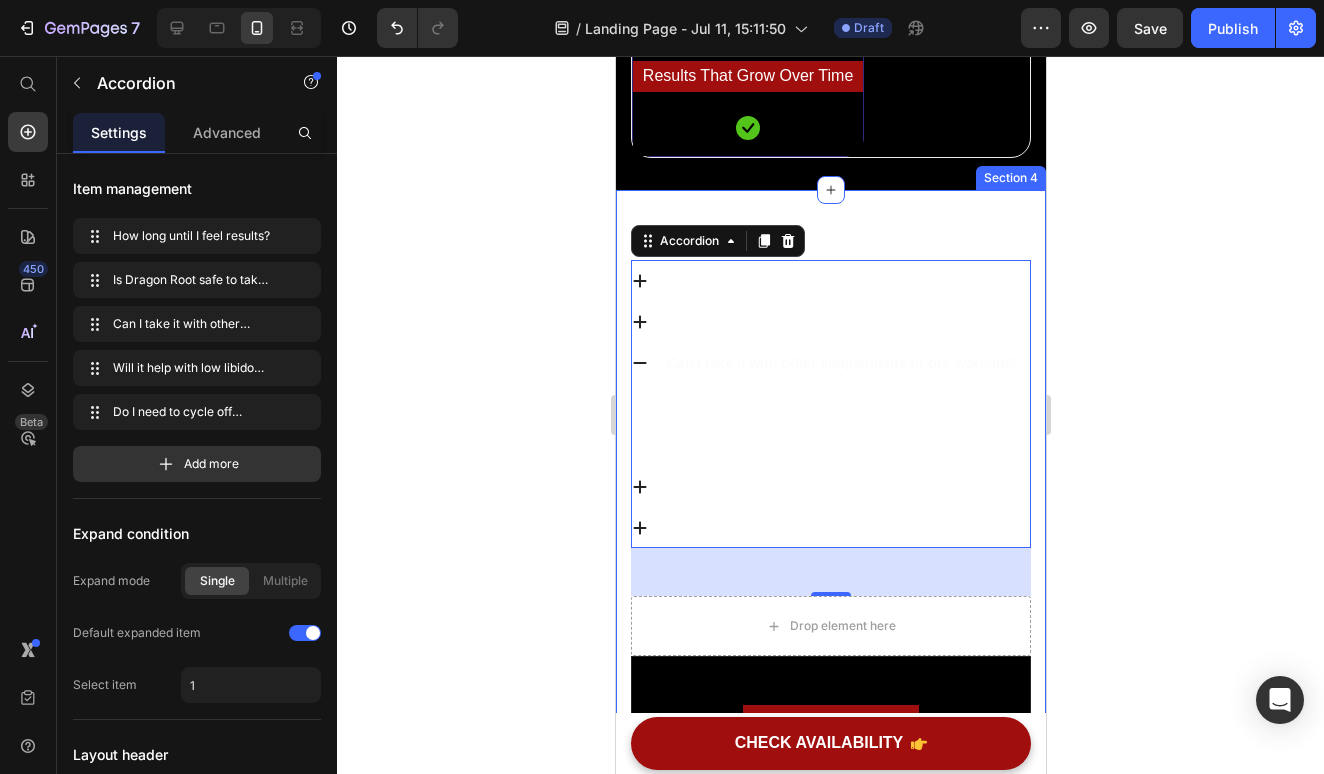 click on "⁠⁠⁠⁠⁠⁠⁠ Questions Before You Reclaim Your Edge.. Heading   How long until I feel results? Is Dragon Root safe to take every day? Can I take it with other supplements or pre-workout? Yes — but skip the ones overloaded with caffeine. Dragon Root stacks best with clean supplements like vitamin D, magnesium, or creatine. Text block Will it help with low libido and bedroom performance? Do I need to cycle off Dragon Root? Accordion   48 To day’s offer: Text block Get a free pair of smart compression socks Text block Lorem Ipsum is simply dummy text of the printing and typesetting industry. Lorem Ipsum has been the industry's standard dummy text ever since the 1500s, when an unknown printer took a galley of type and scrambled Text block  	   CHECK AVAILABILITY Button Hurry up! Sale ends once the timer hits zero Text block 00 Days 04 Hrs 45 Mins 15 Secs CountDown Timer Row
Drop element here Row Unique Value Proposition Heading
Icon Natural Testosterone   Icon Icon" at bounding box center (830, 910) 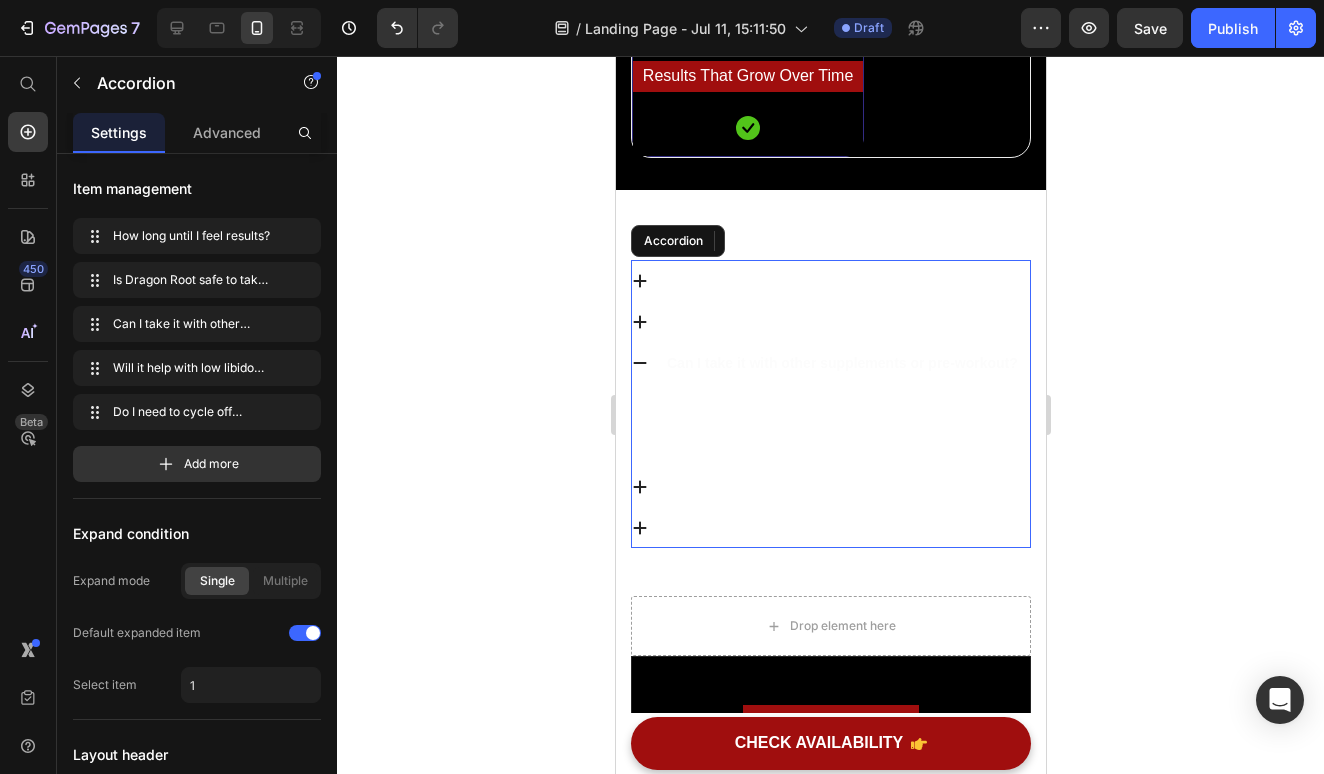 click 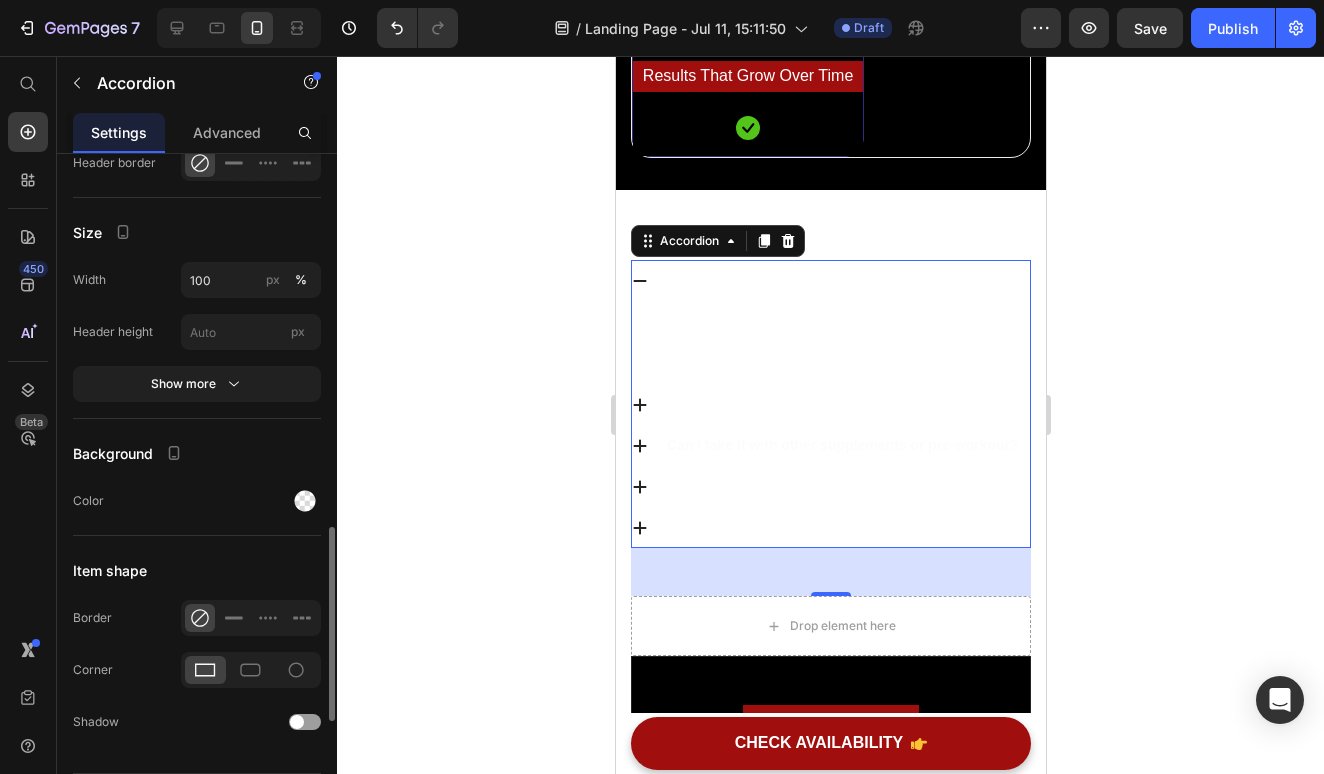 scroll, scrollTop: 1525, scrollLeft: 0, axis: vertical 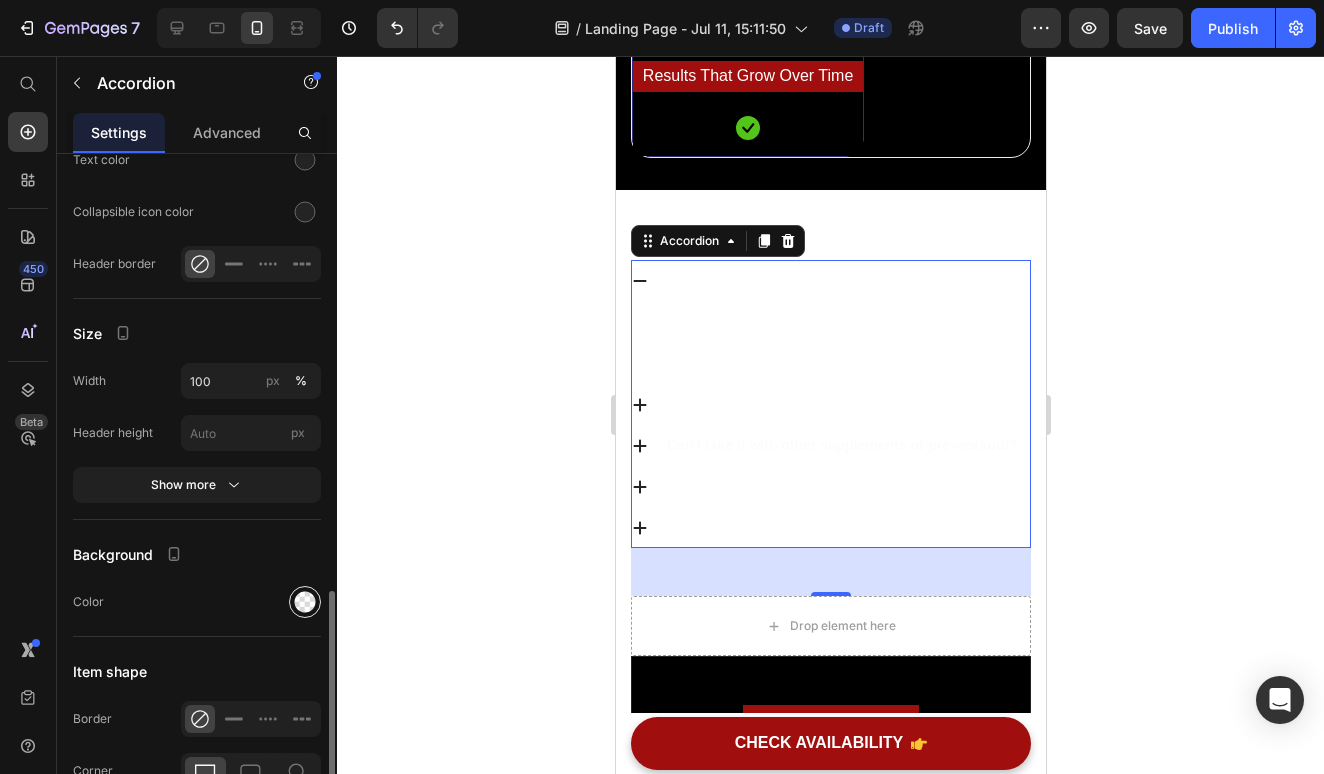 click at bounding box center (305, 602) 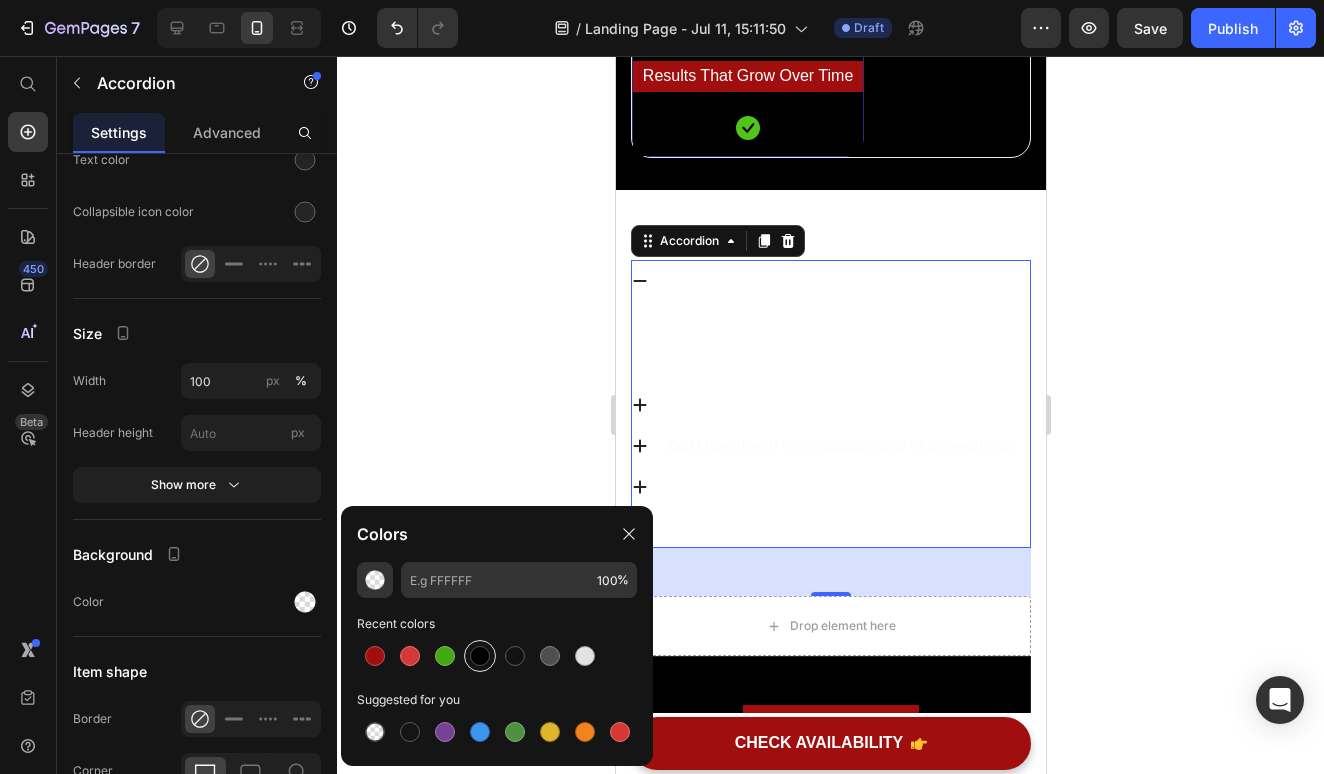 click at bounding box center (480, 656) 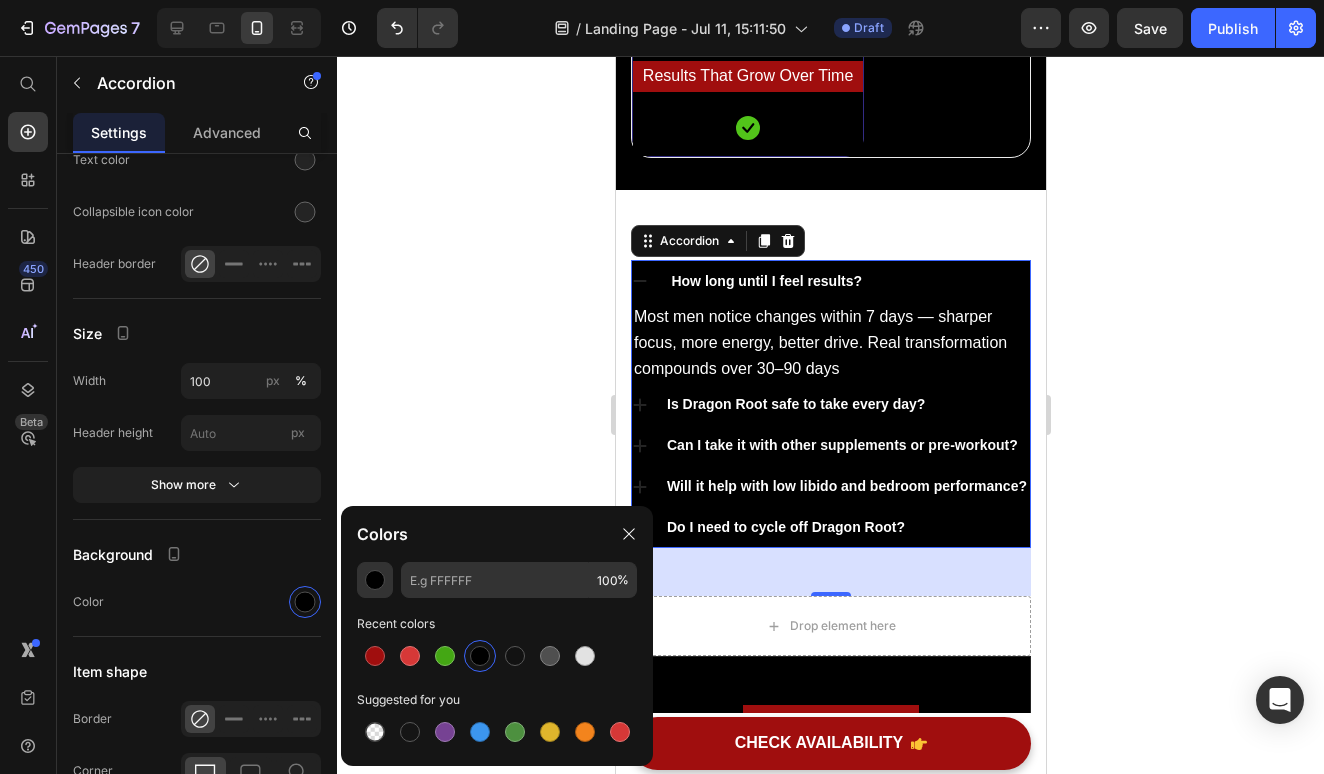 type on "000000" 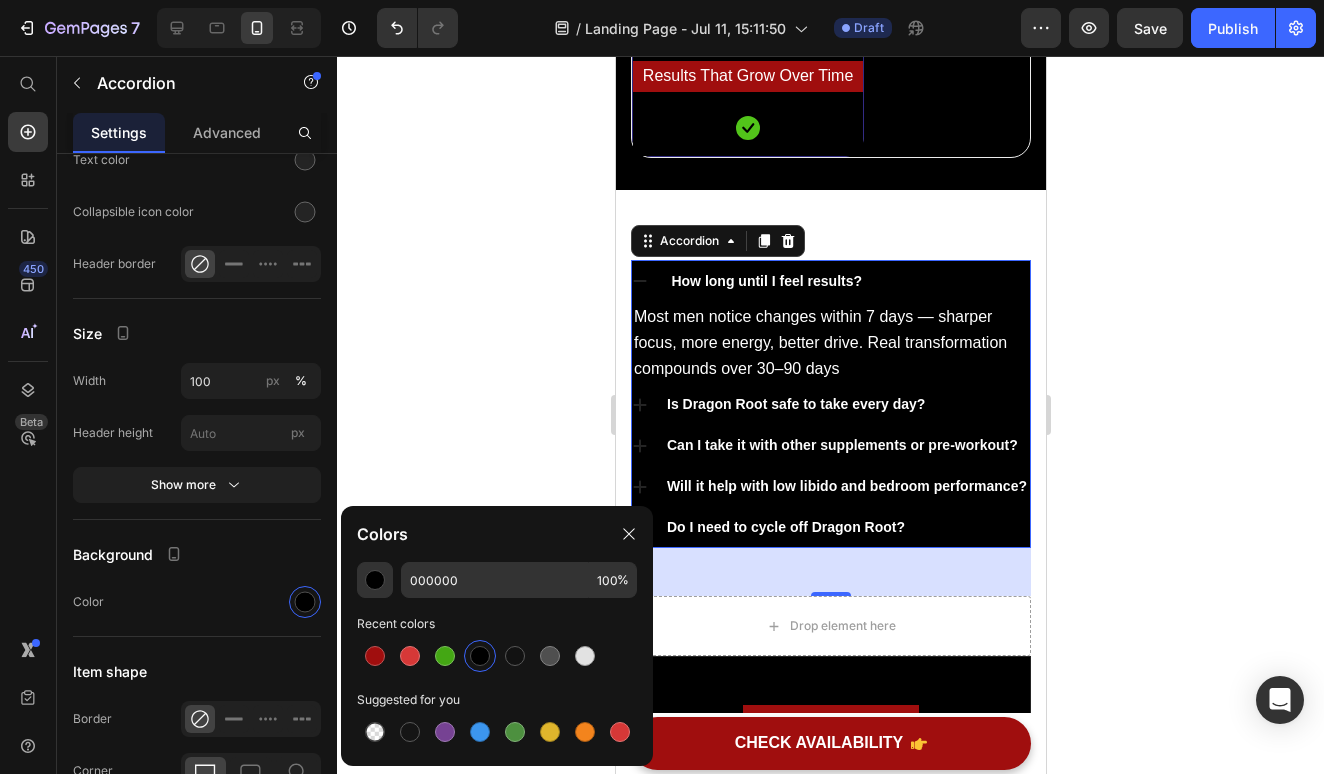 click 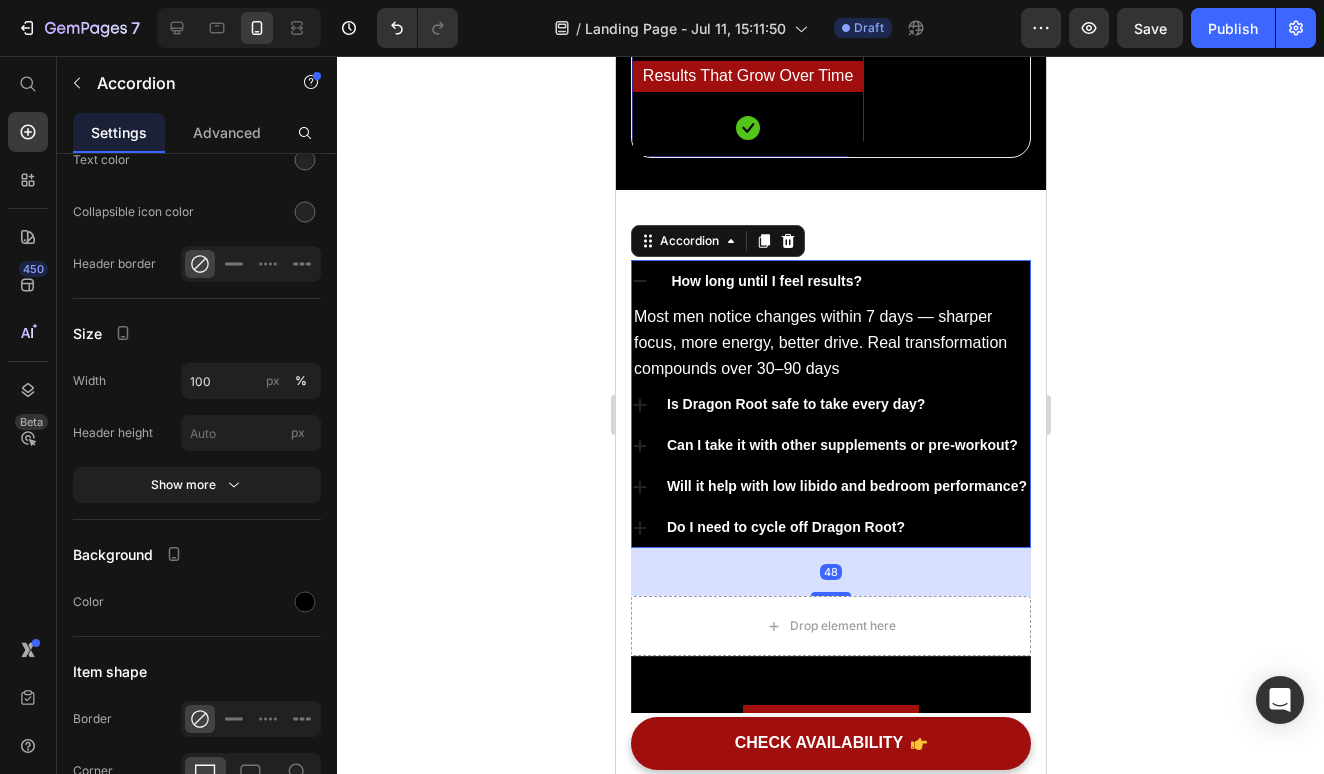 click 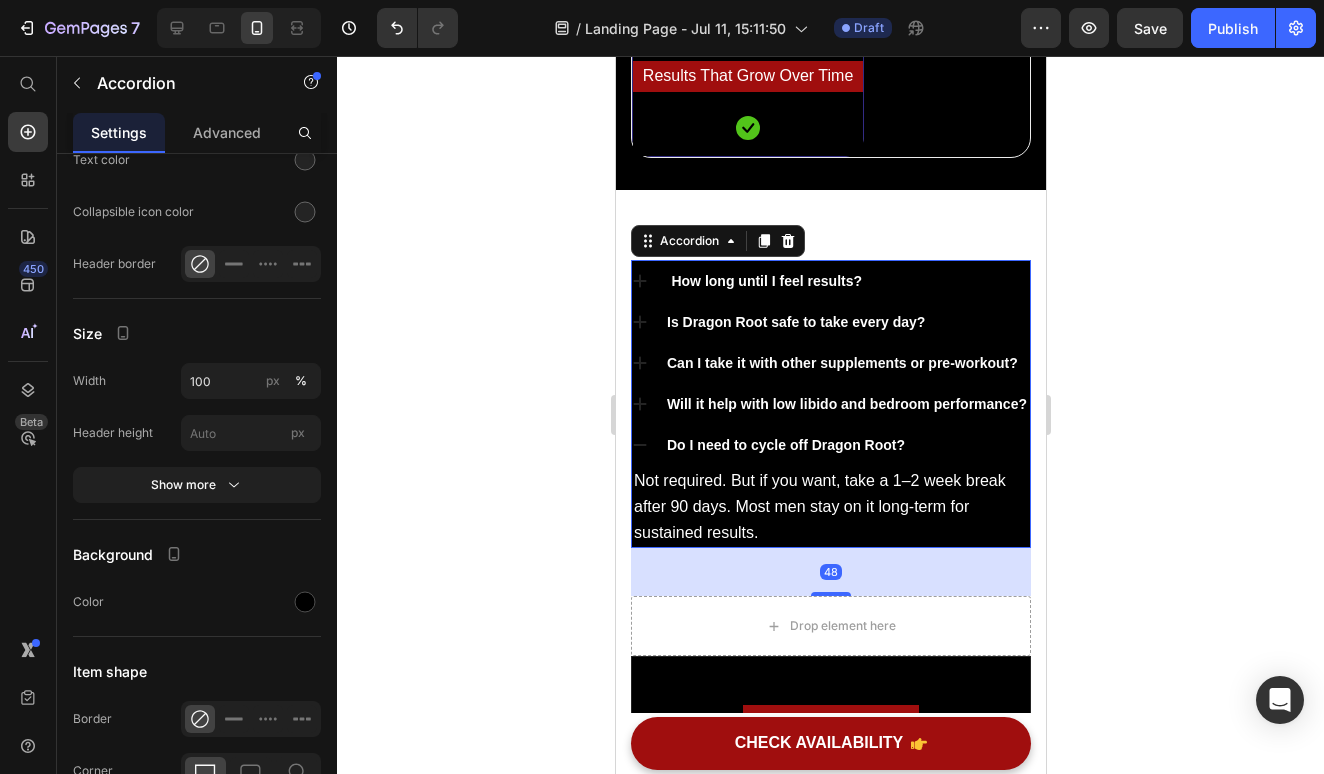 click 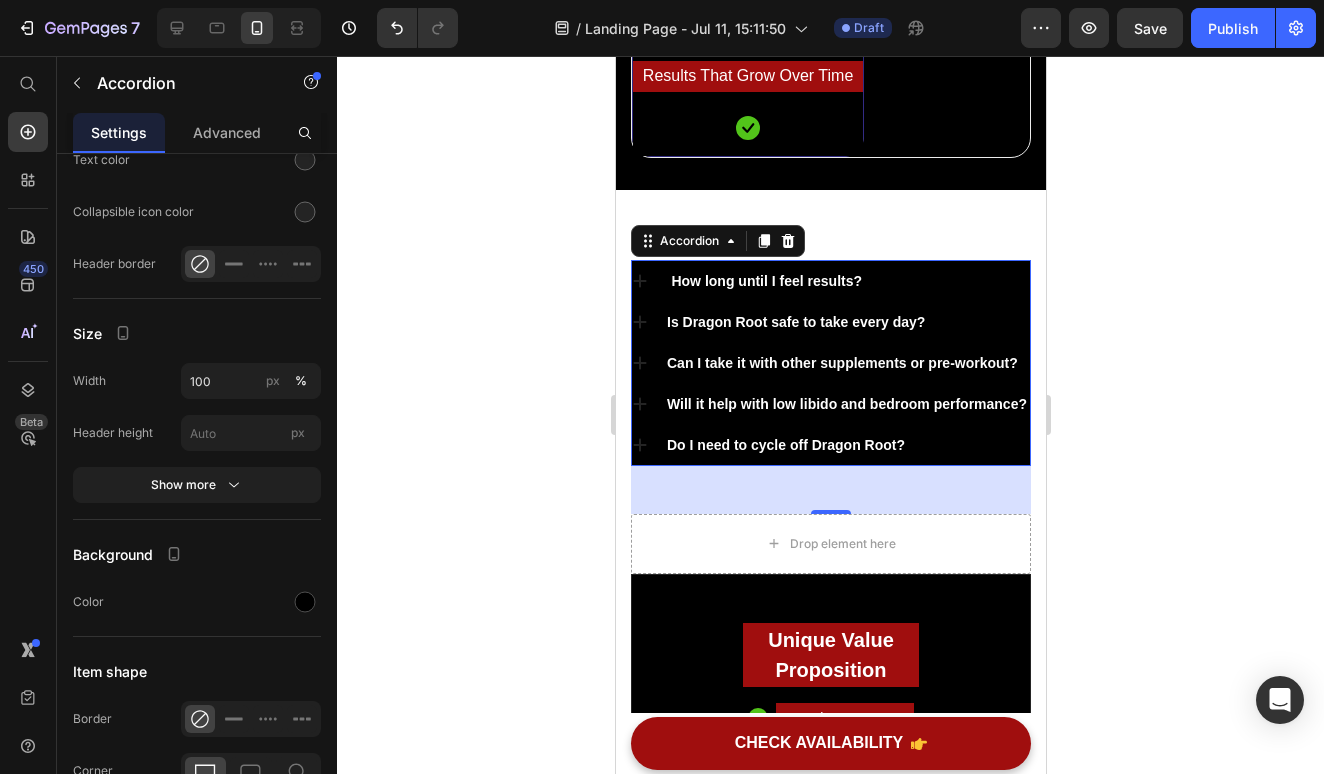 click 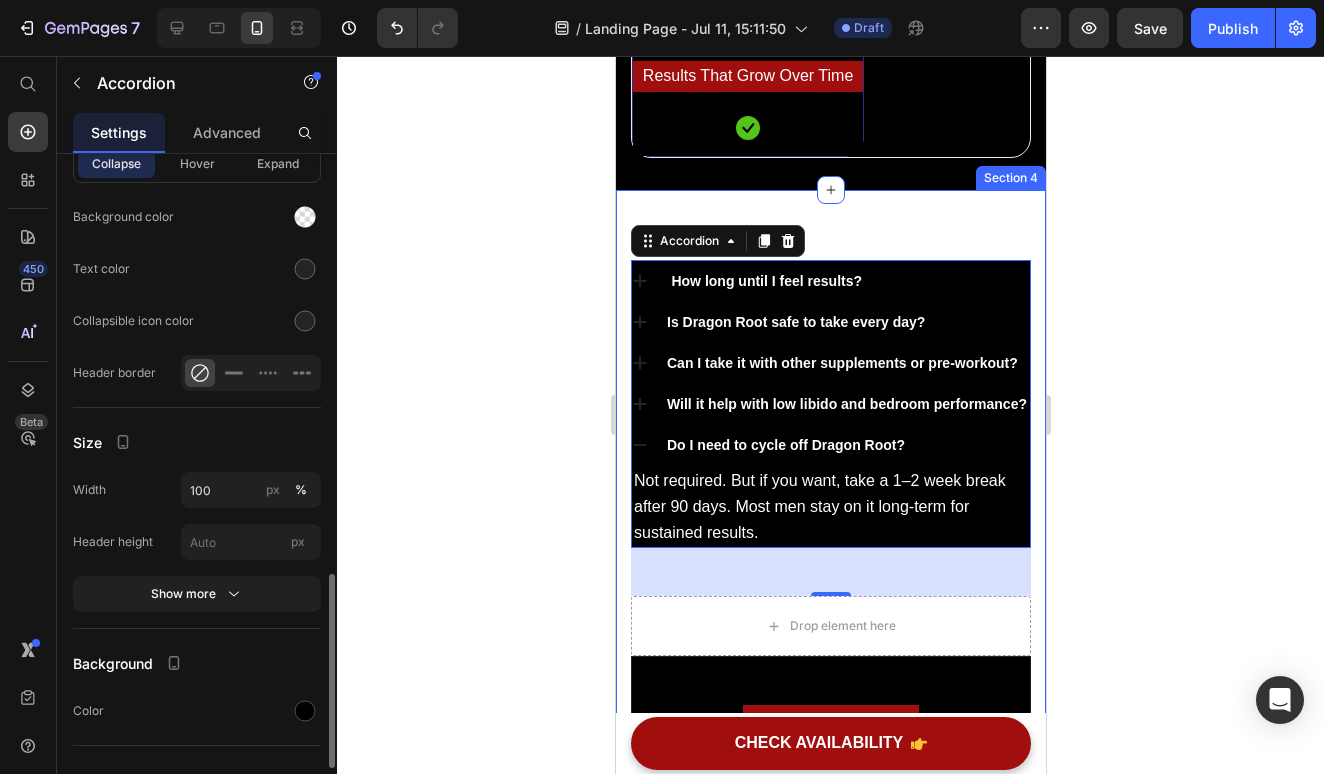 scroll, scrollTop: 1415, scrollLeft: 0, axis: vertical 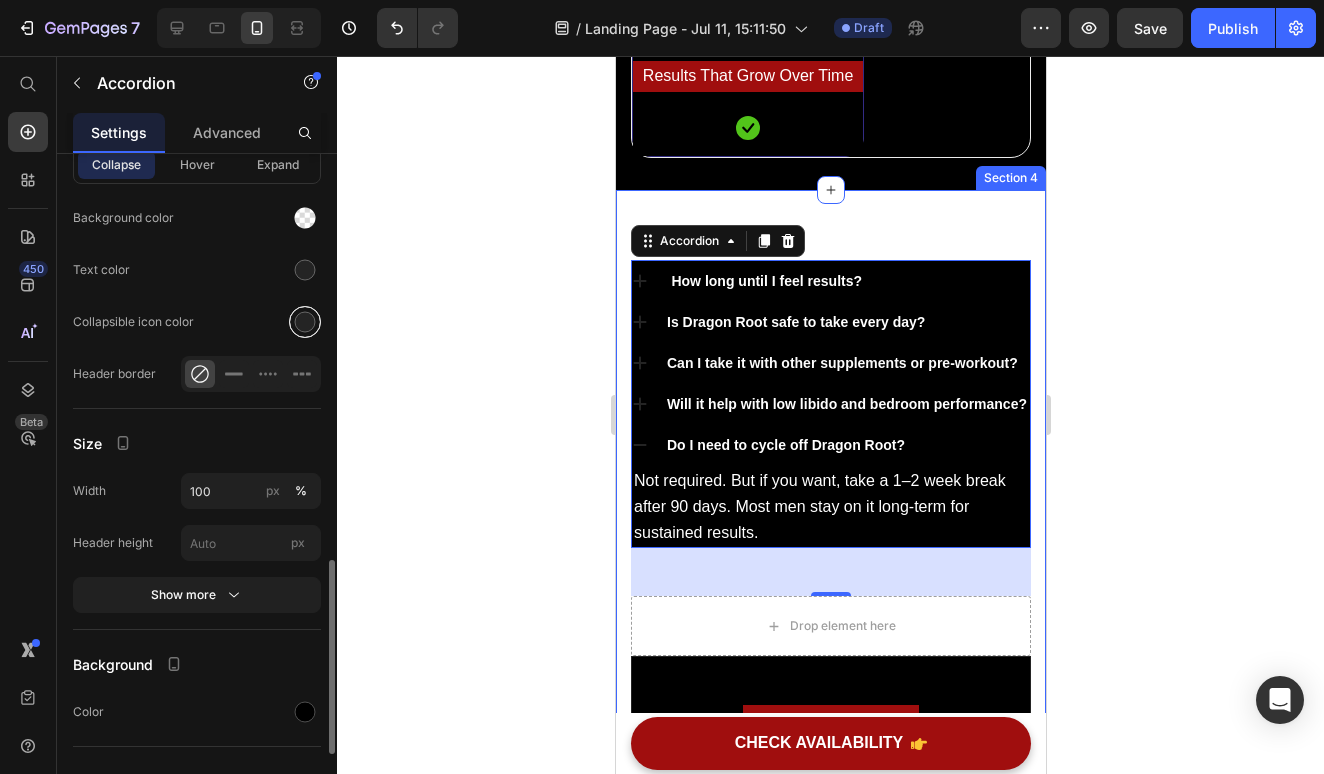 click at bounding box center (305, 322) 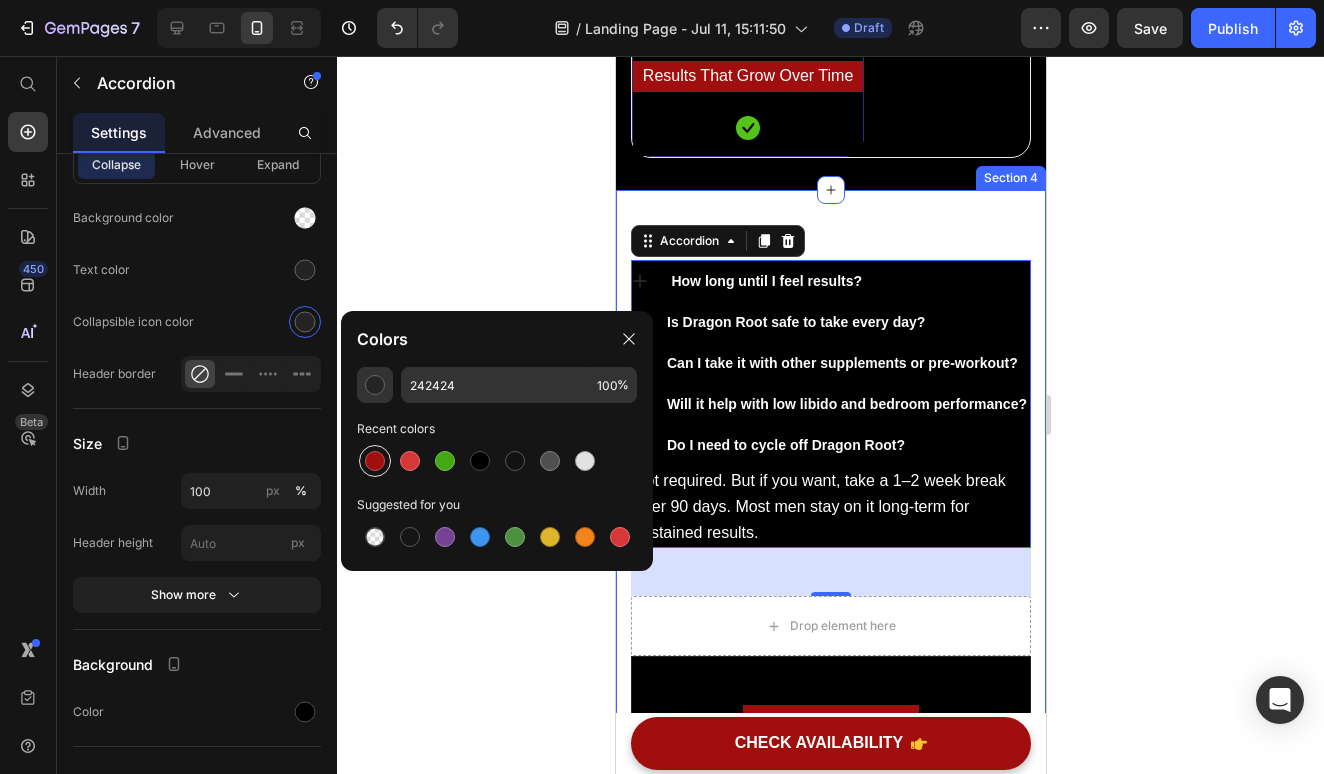 click at bounding box center (375, 461) 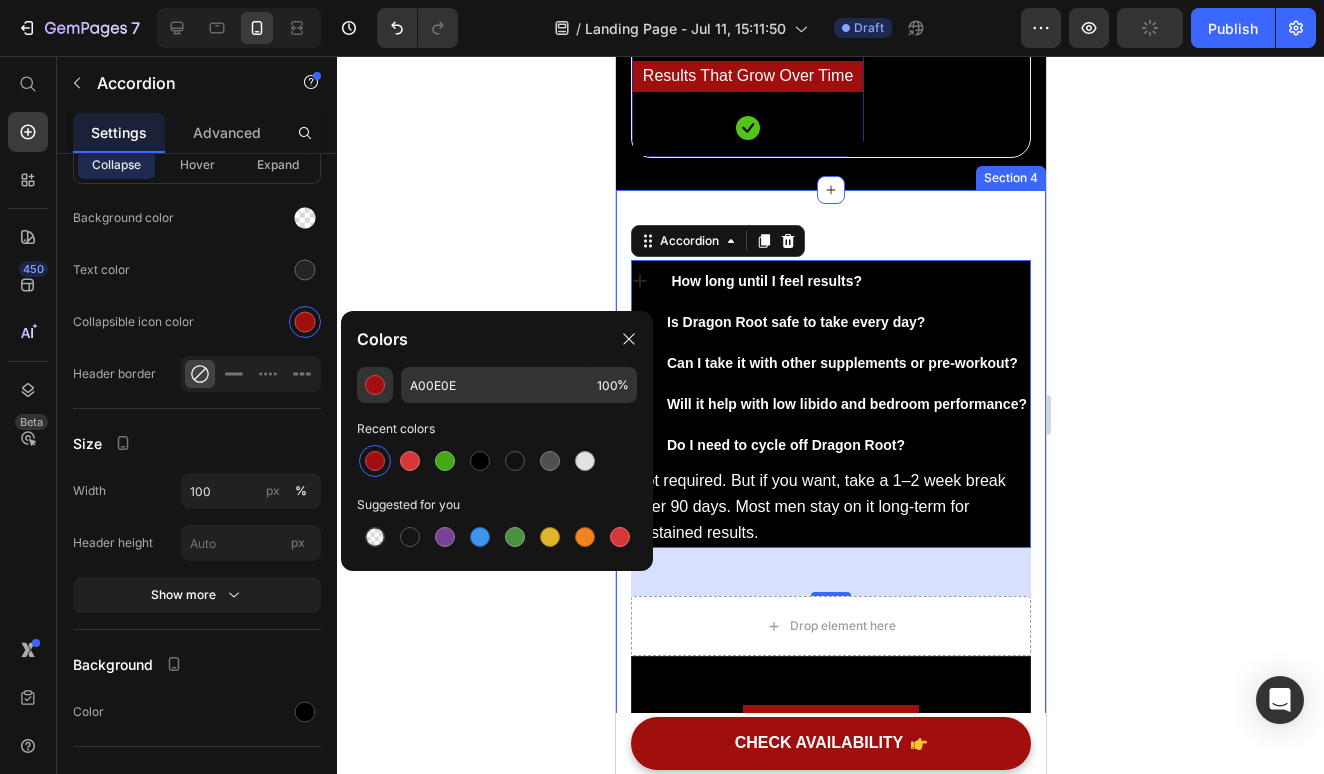click 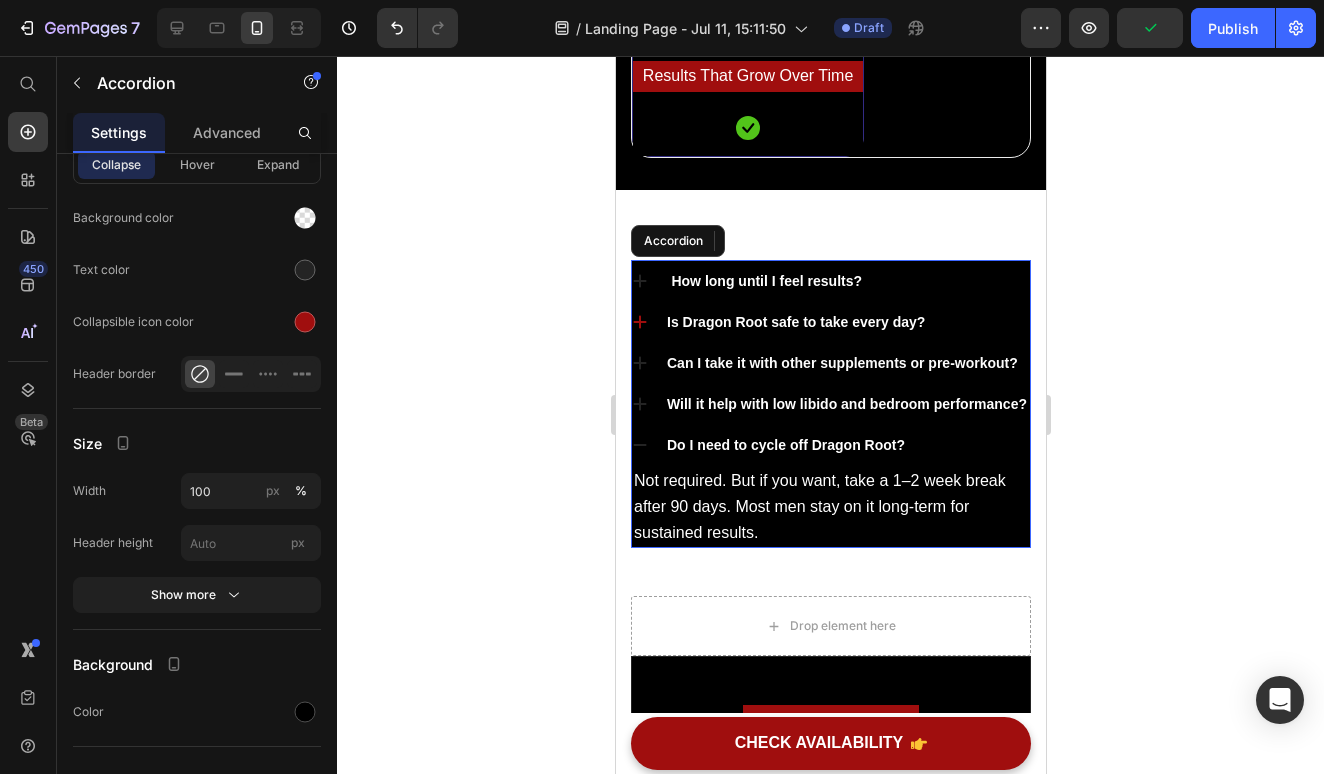 click 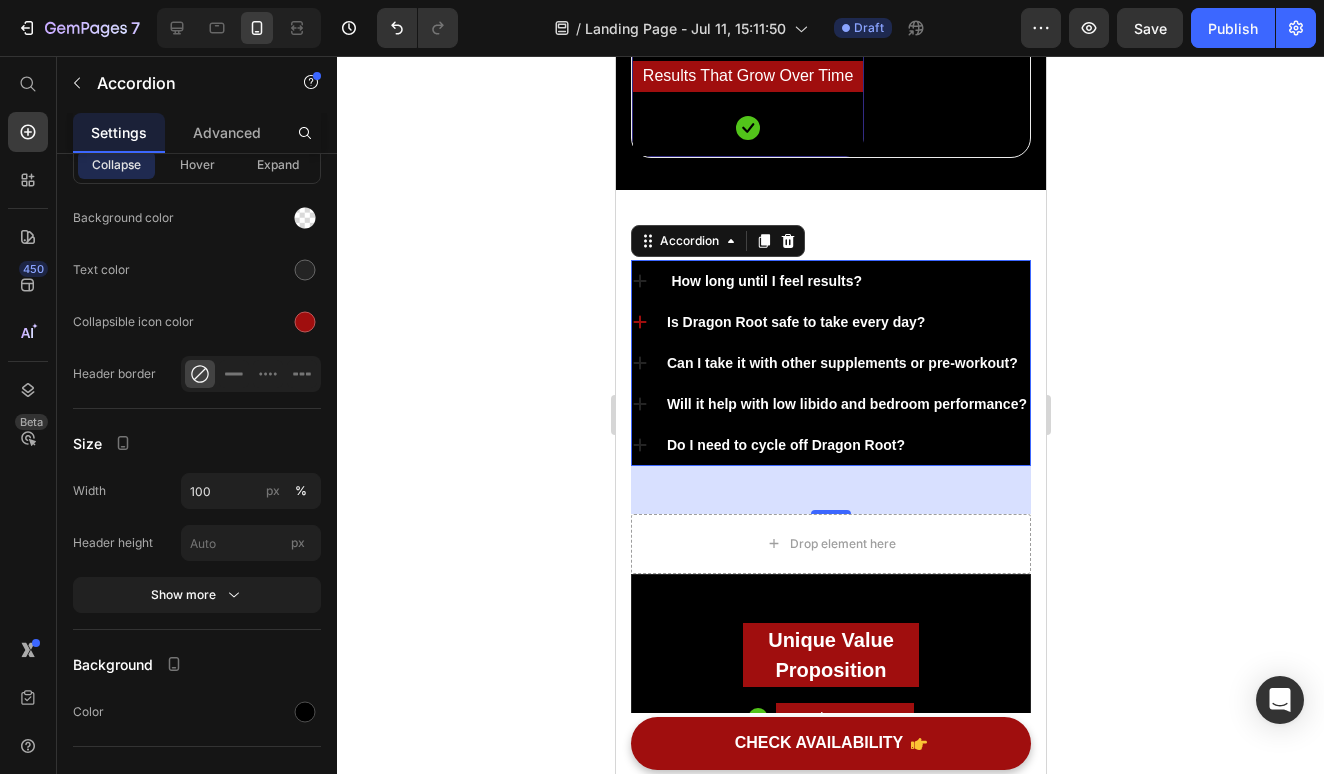 click 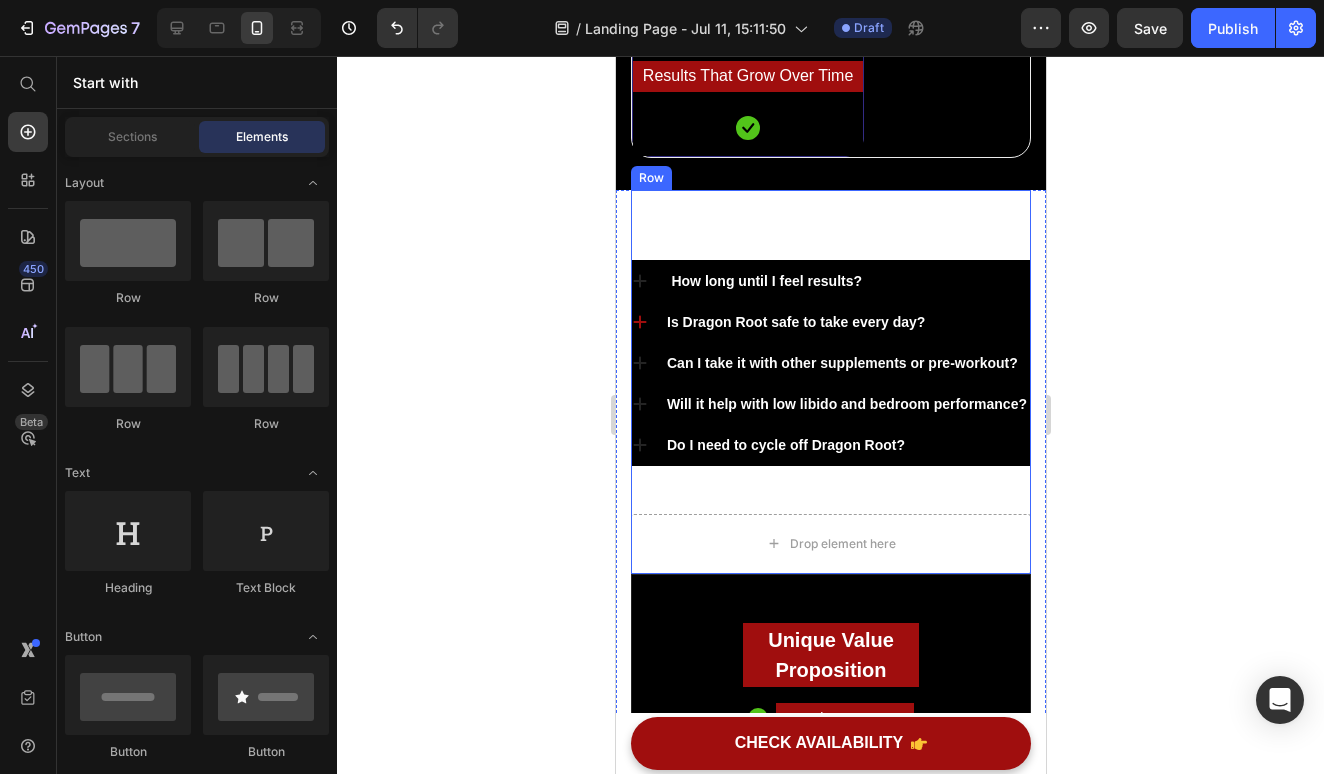 scroll, scrollTop: 0, scrollLeft: 0, axis: both 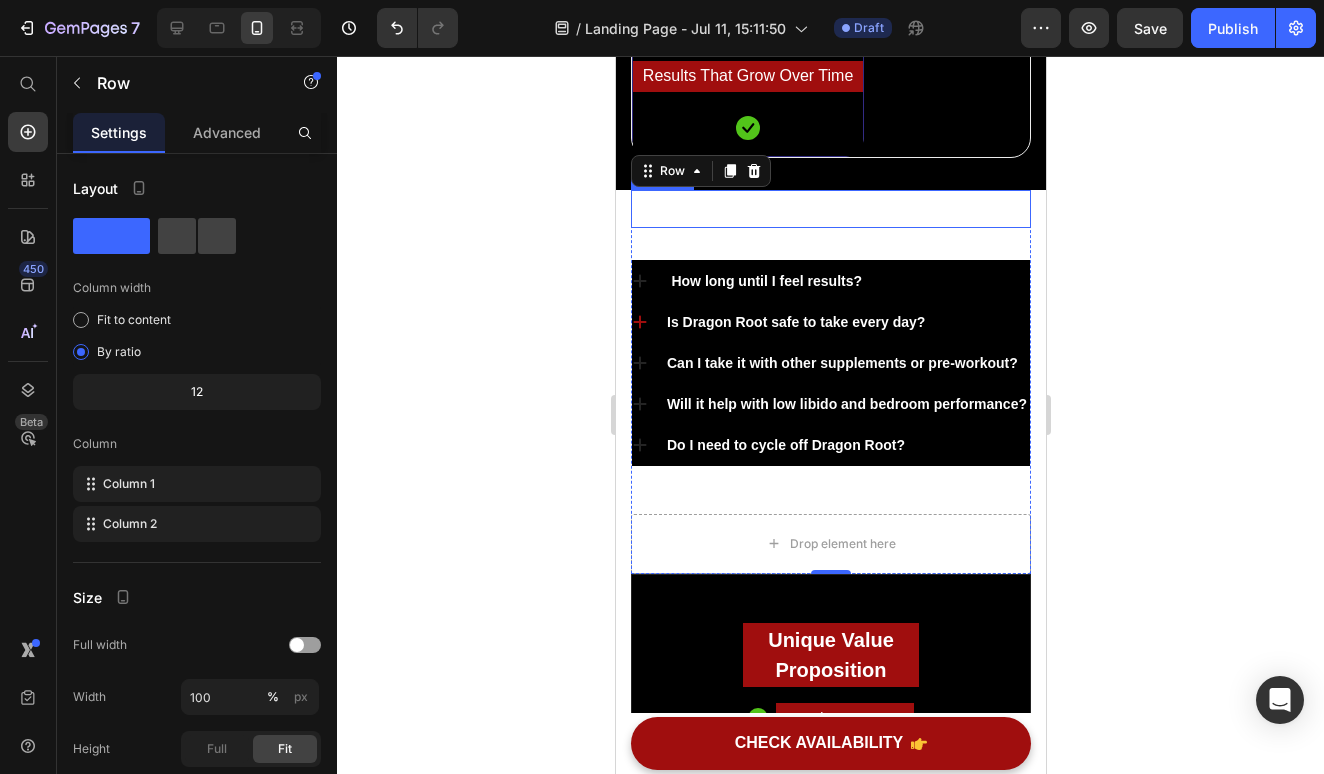 click on "Questions Before You Reclaim Your Edge.." at bounding box center (794, 210) 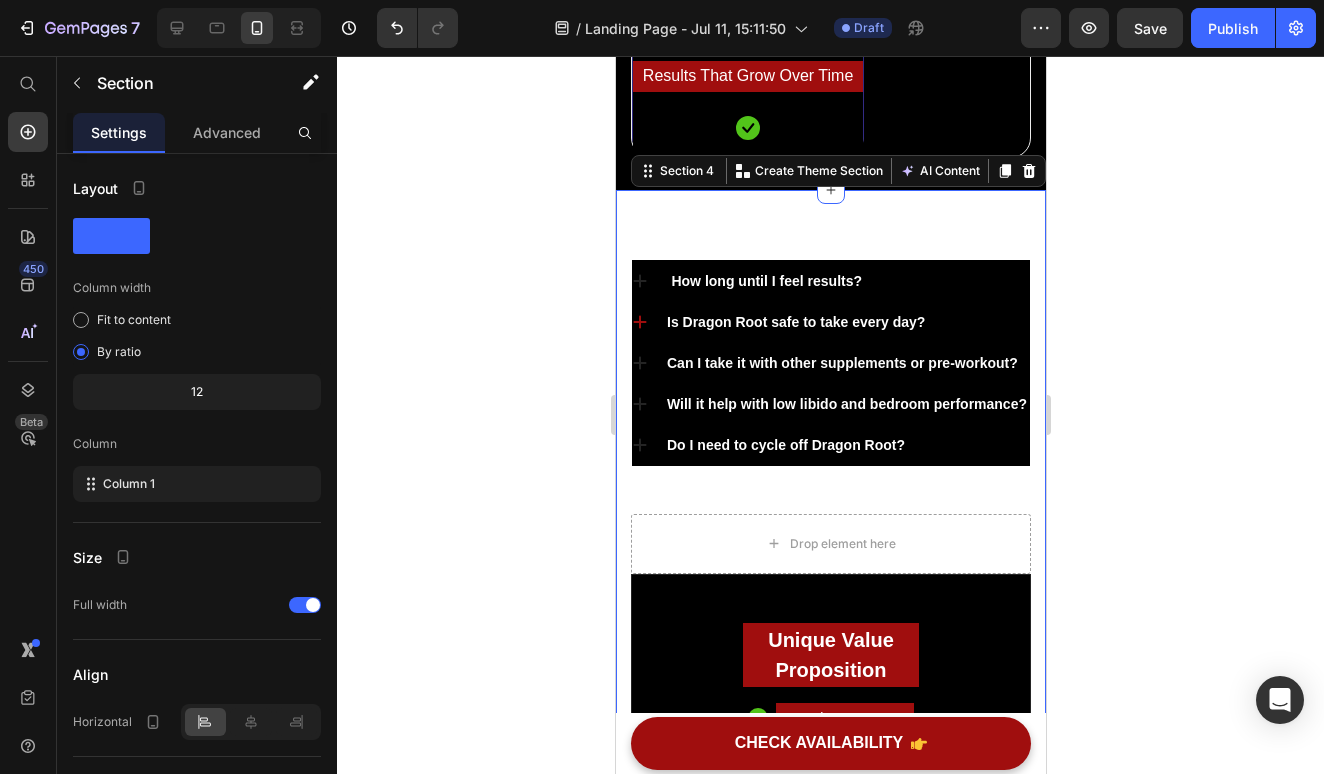 click on "⁠⁠⁠⁠⁠⁠⁠ Questions Before You Reclaim Your Edge.. Heading   How long until I feel results? Is Dragon Root safe to take every day? Can I take it with other supplements or pre-workout? Will it help with low libido and bedroom performance? Do I need to cycle off Dragon Root? Accordion To day’s offer: Text block Get a free pair of smart compression socks Text block Lorem Ipsum is simply dummy text of the printing and typesetting industry. Lorem Ipsum has been the industry's standard dummy text ever since the 1500s, when an unknown printer took a galley of type and scrambled Text block  	   CHECK AVAILABILITY Button Hurry up! Sale ends once the timer hits zero Text block 00 Days 04 Hrs 44 Mins 37 Secs CountDown Timer Row
Drop element here Row Unique Value Proposition Heading
Icon Natural Testosterone   Text block
Icon Daily Energy  Without Crash Text block
Icon  Sexual Power  & Presence Text block
Icon Text block" at bounding box center (830, 869) 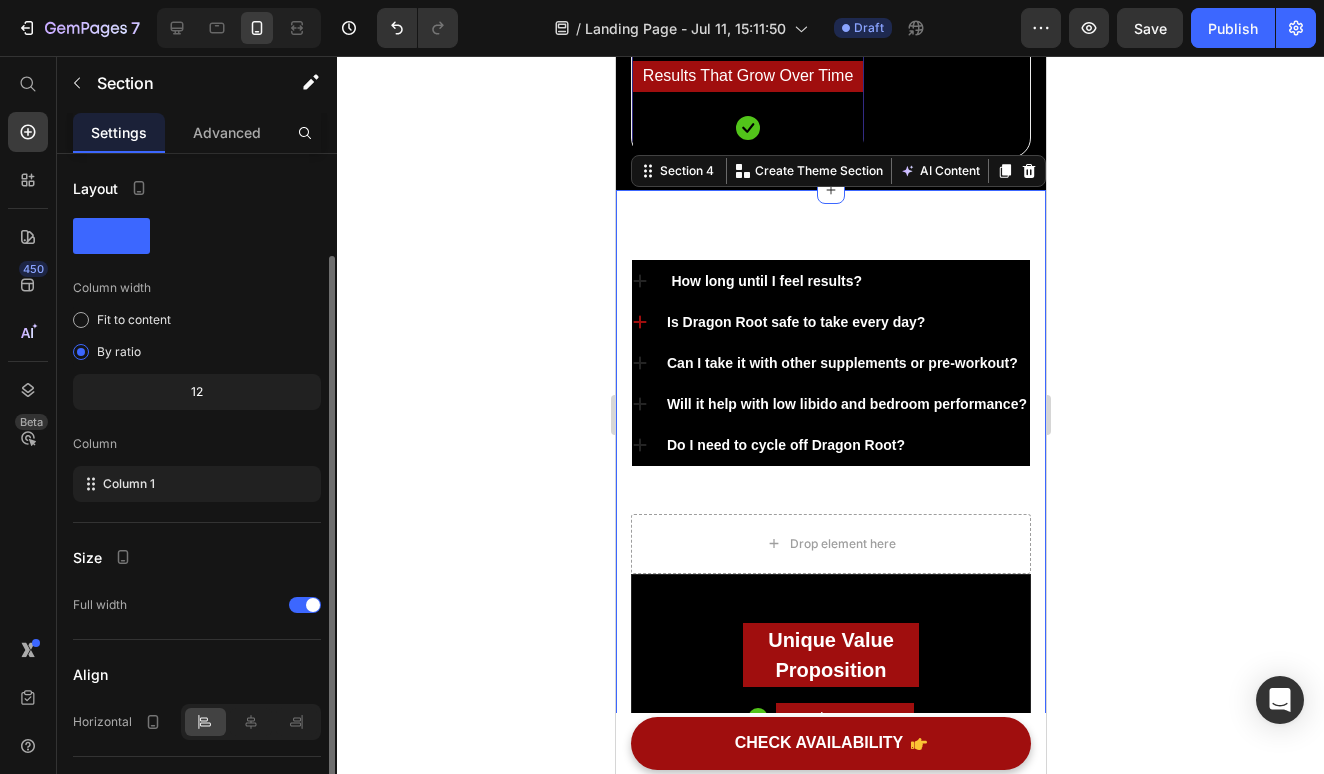 scroll, scrollTop: 204, scrollLeft: 0, axis: vertical 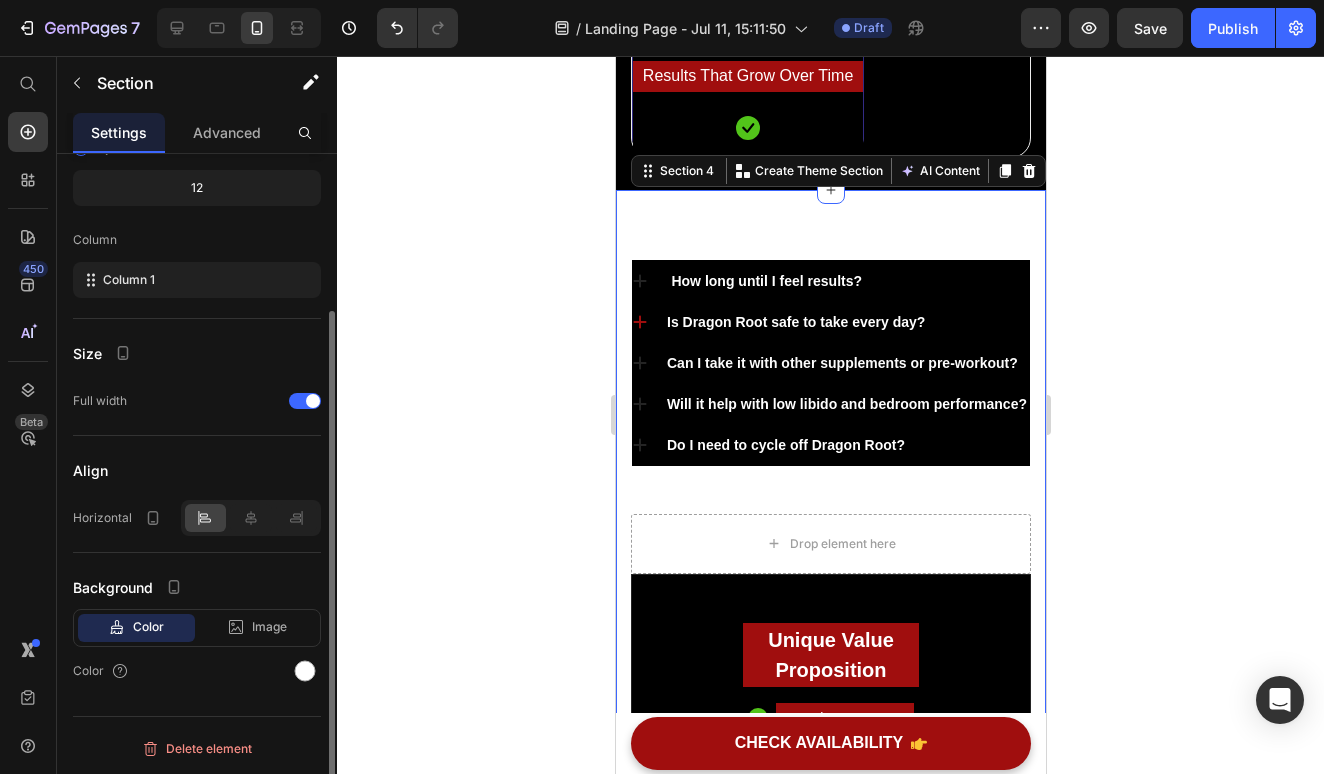 click on "Background Color Image Video  Color" 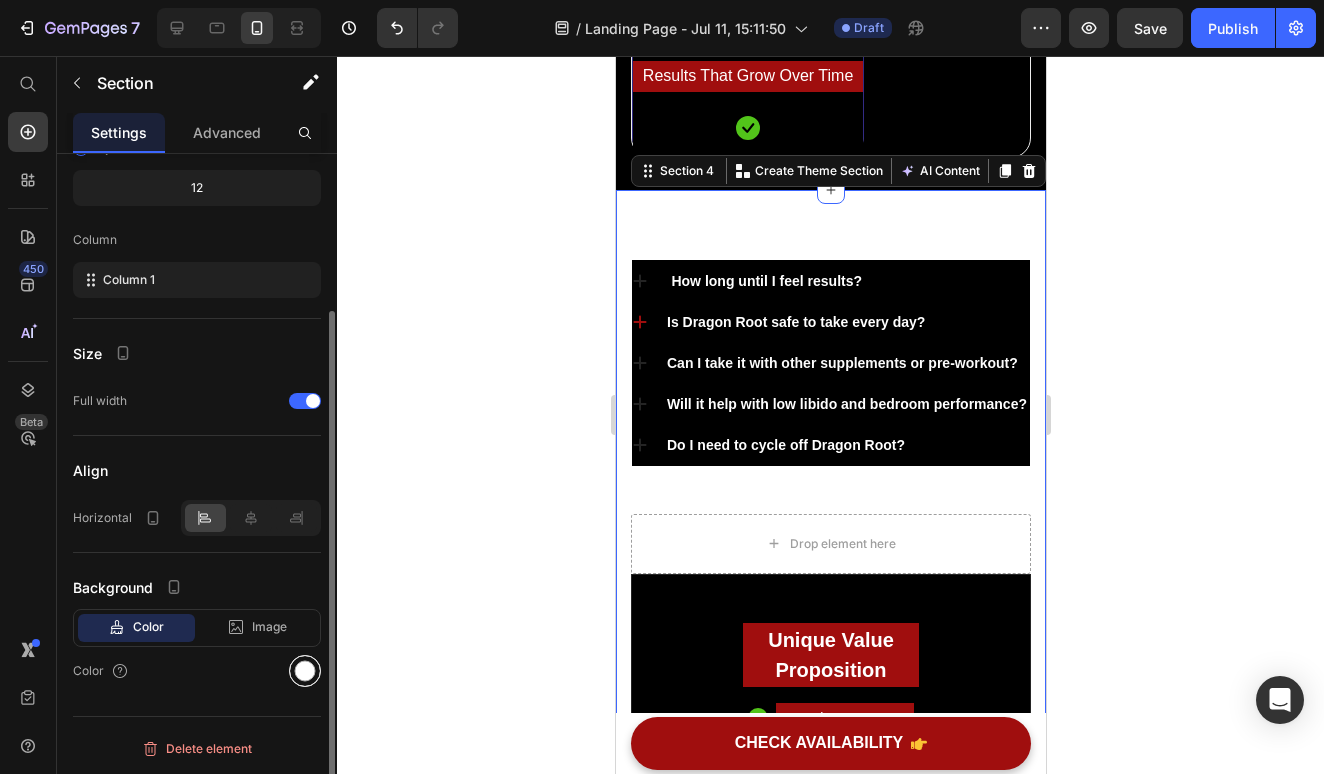 click at bounding box center (305, 671) 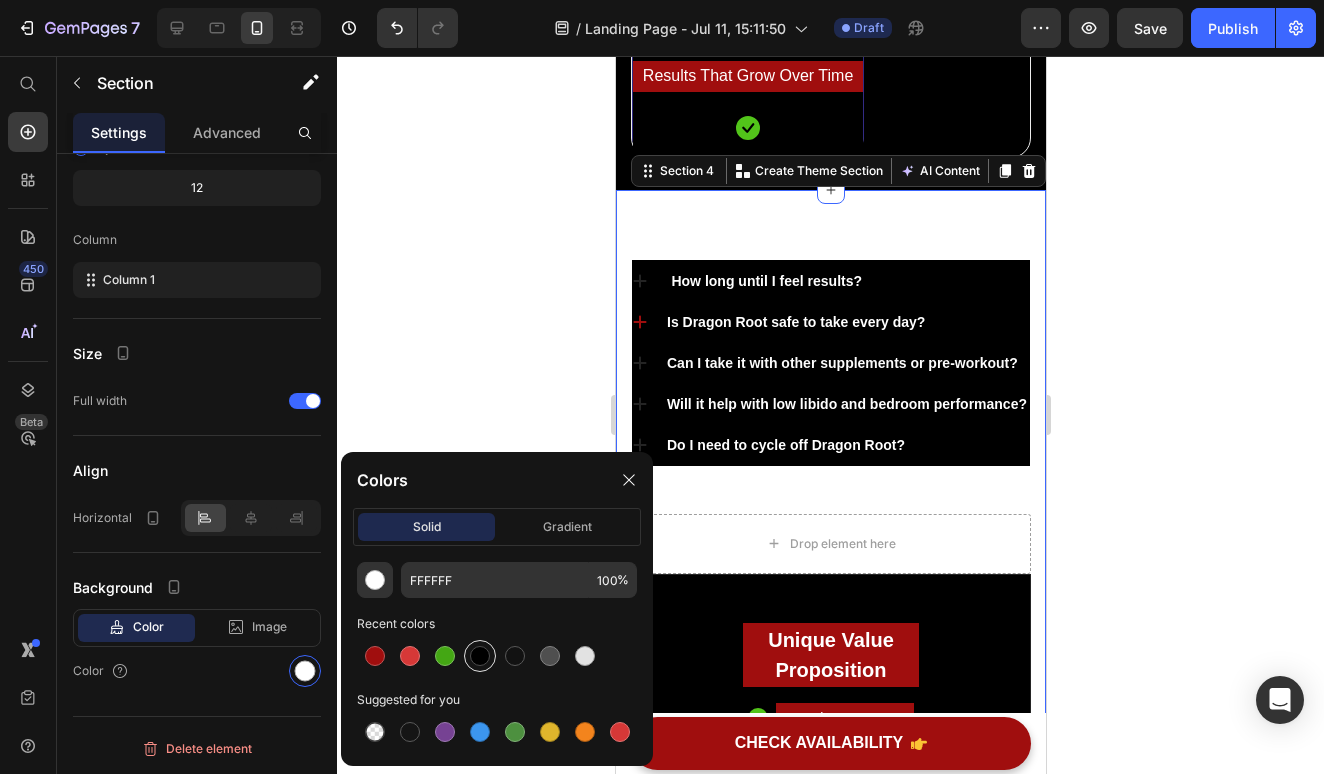 click at bounding box center [480, 656] 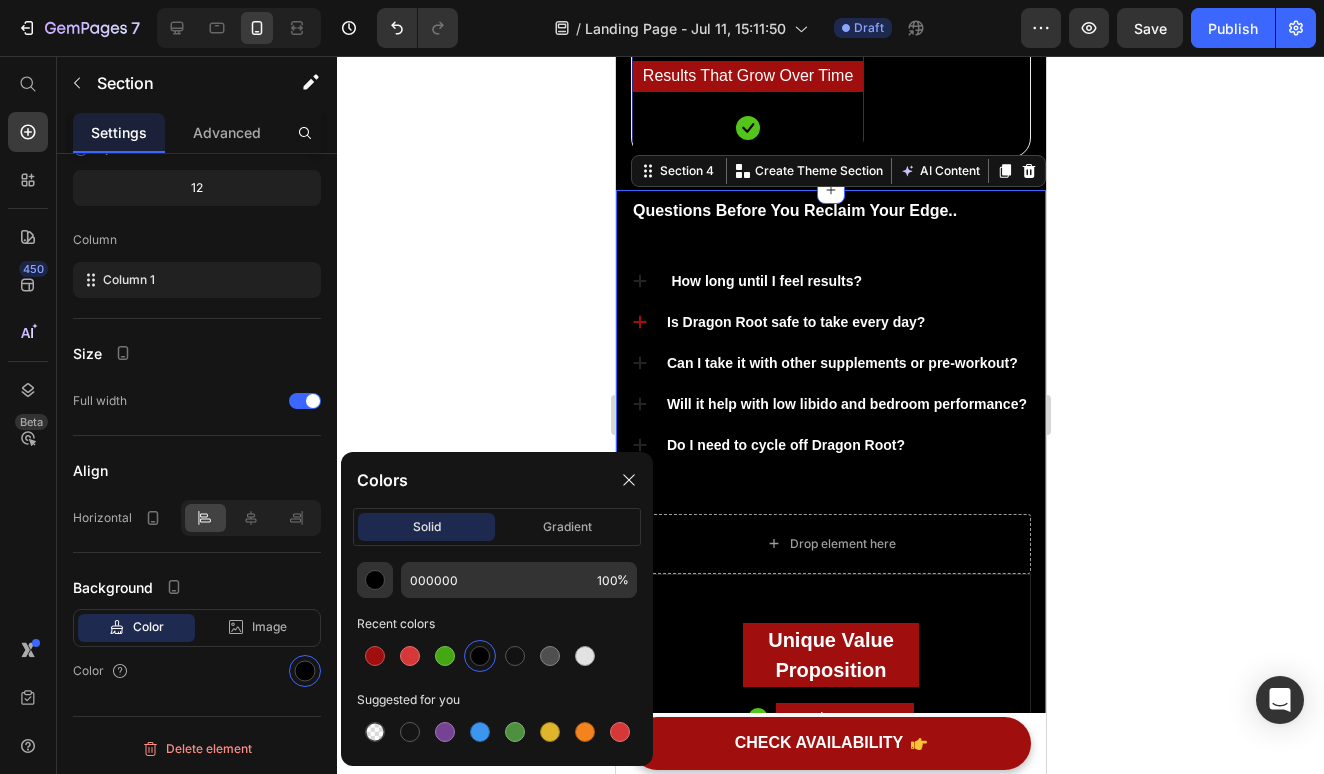 click 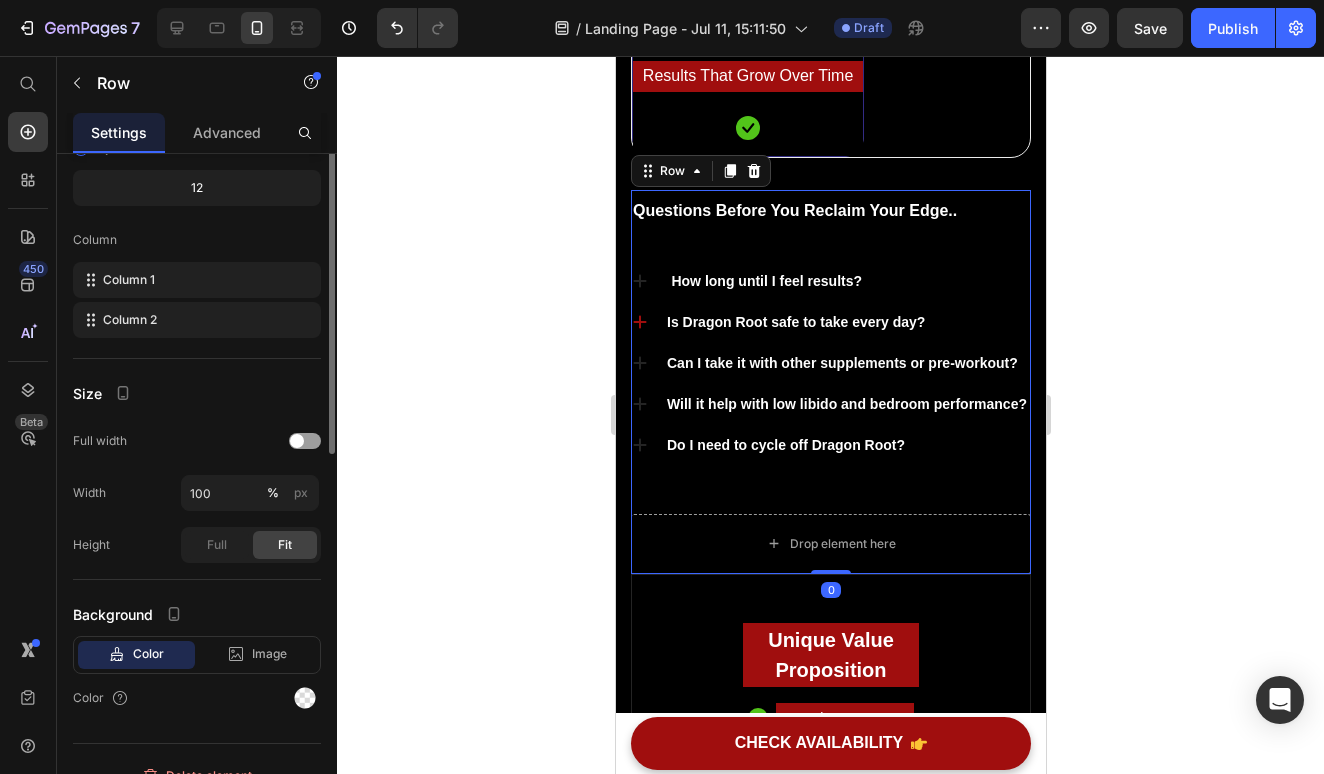 scroll, scrollTop: 0, scrollLeft: 0, axis: both 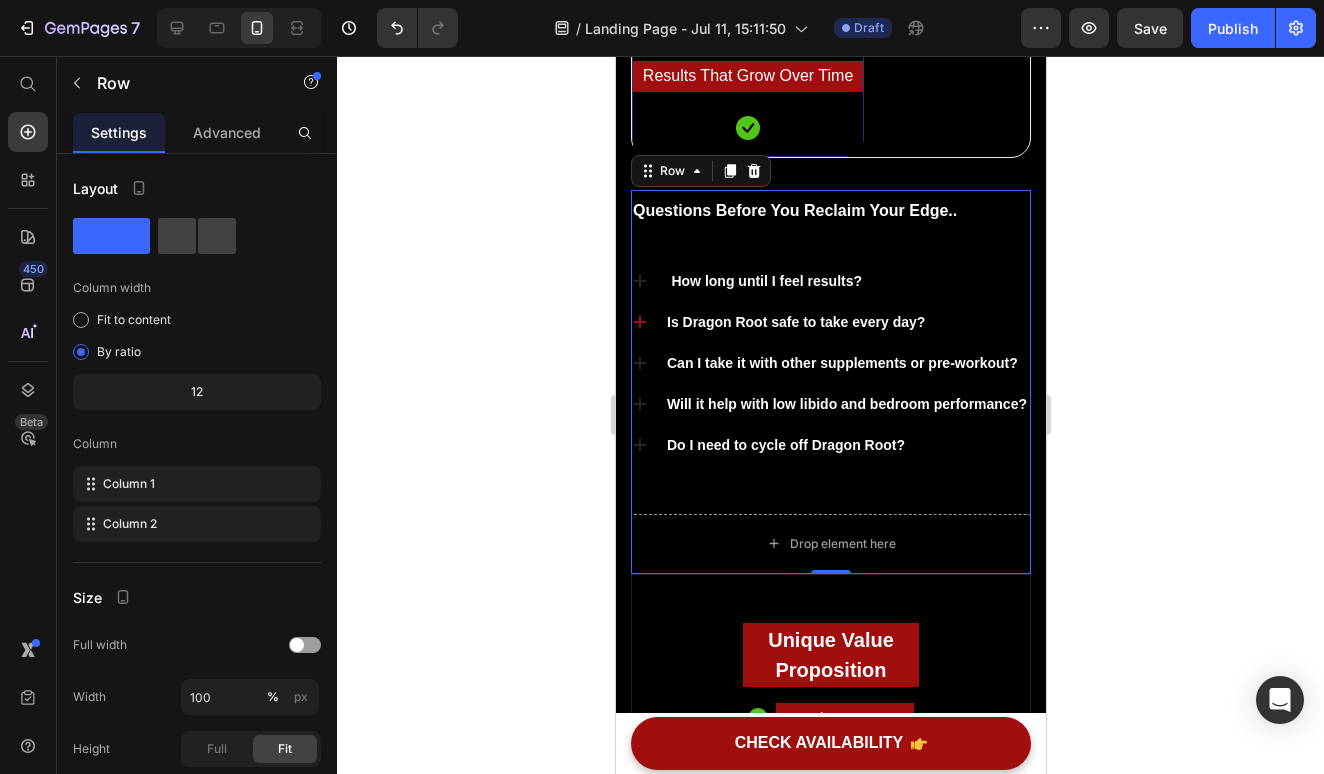 click on "⁠⁠⁠⁠⁠⁠⁠ Questions Before You Reclaim Your Edge.. Heading   How long until I feel results? Is Dragon Root safe to take every day? Can I take it with other supplements or pre-workout? Will it help with low libido and bedroom performance? Do I need to cycle off Dragon Root? Accordion To day’s offer: Text block Get a free pair of smart compression socks Text block Lorem Ipsum is simply dummy text of the printing and typesetting industry. Lorem Ipsum has been the industry's standard dummy text ever since the 1500s, when an unknown printer took a galley of type and scrambled Text block  	   CHECK AVAILABILITY Button Hurry up! Sale ends once the timer hits zero Text block 00 Days 04 Hrs 44 Mins 28 Secs CountDown Timer Row" at bounding box center (830, 352) 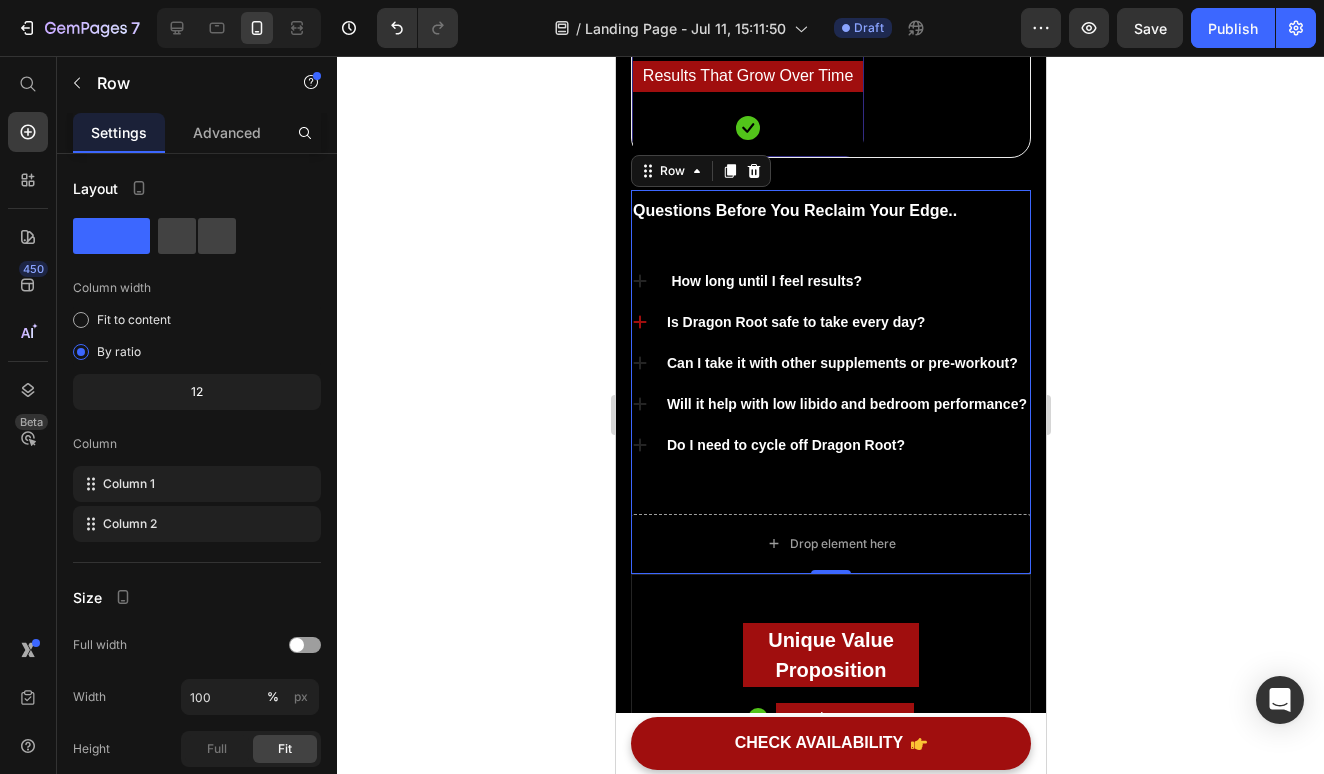 click 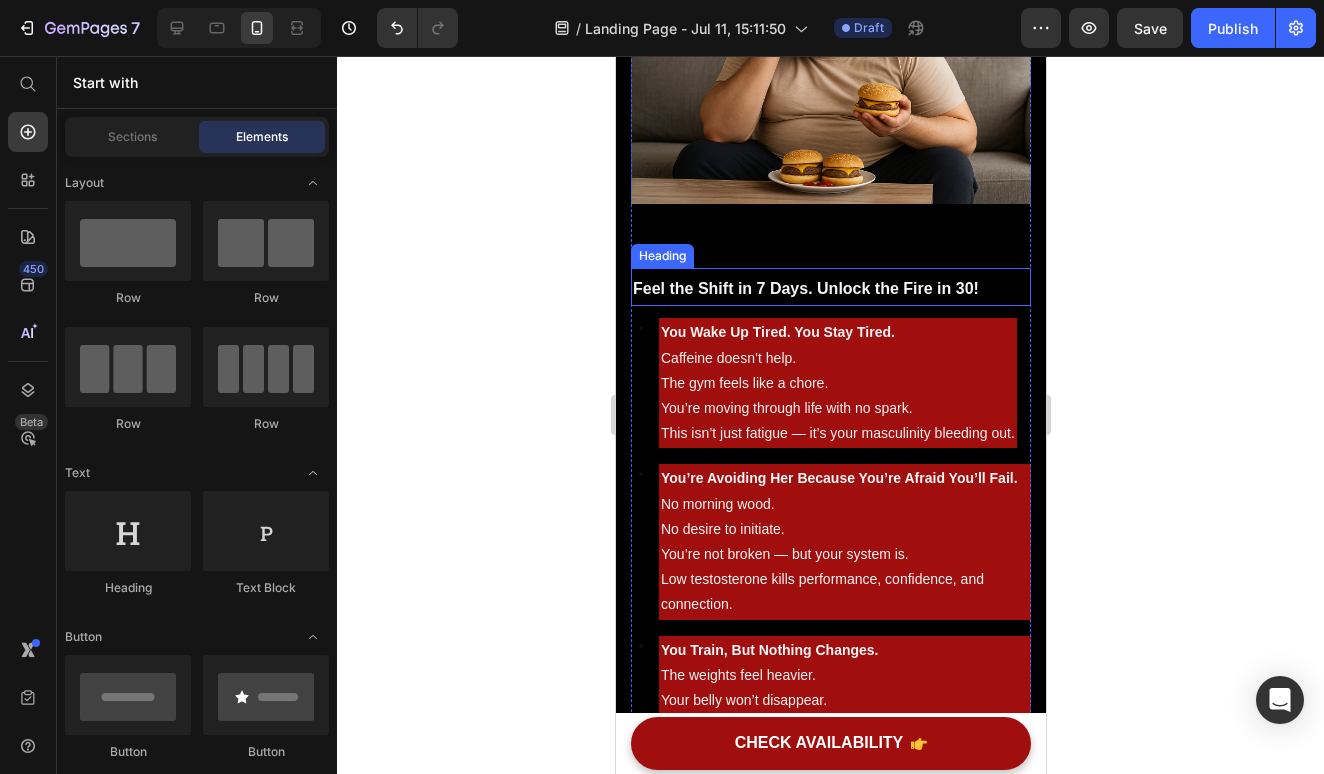 scroll, scrollTop: 878, scrollLeft: 0, axis: vertical 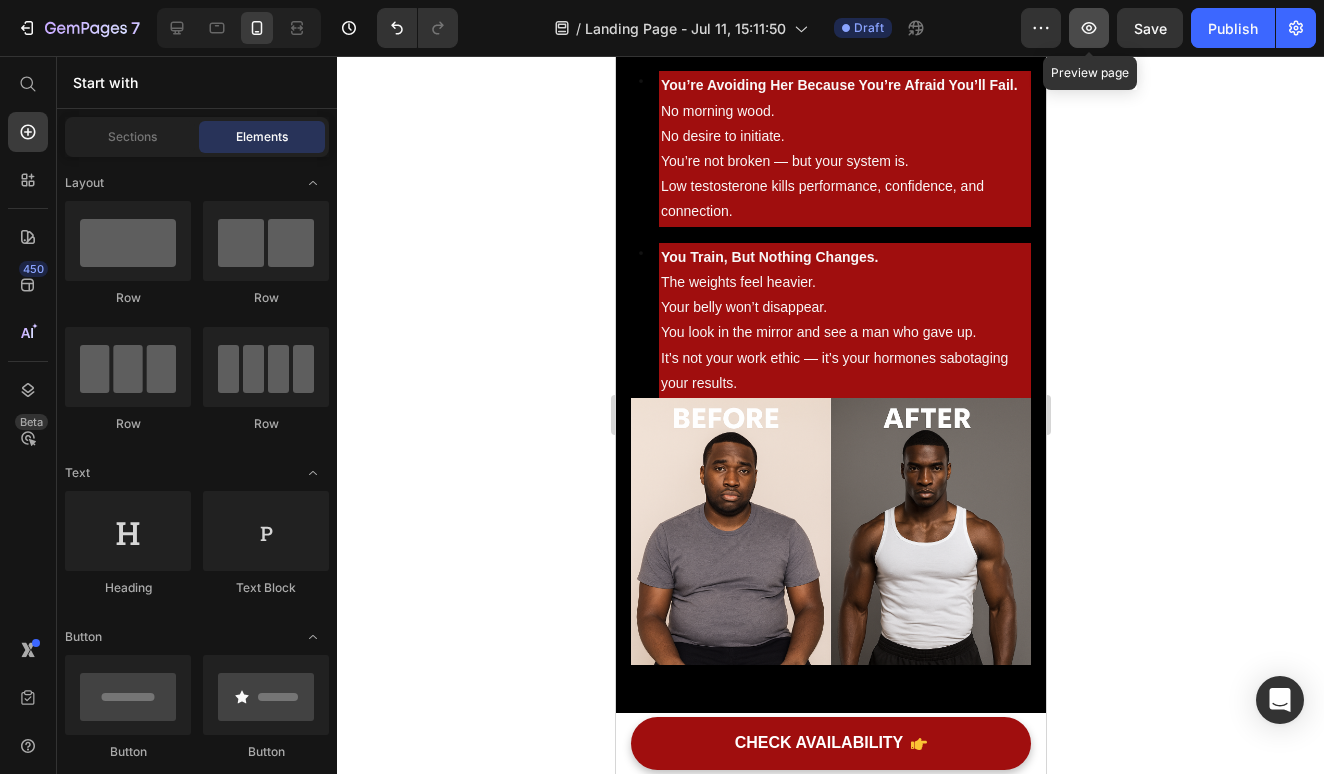 click 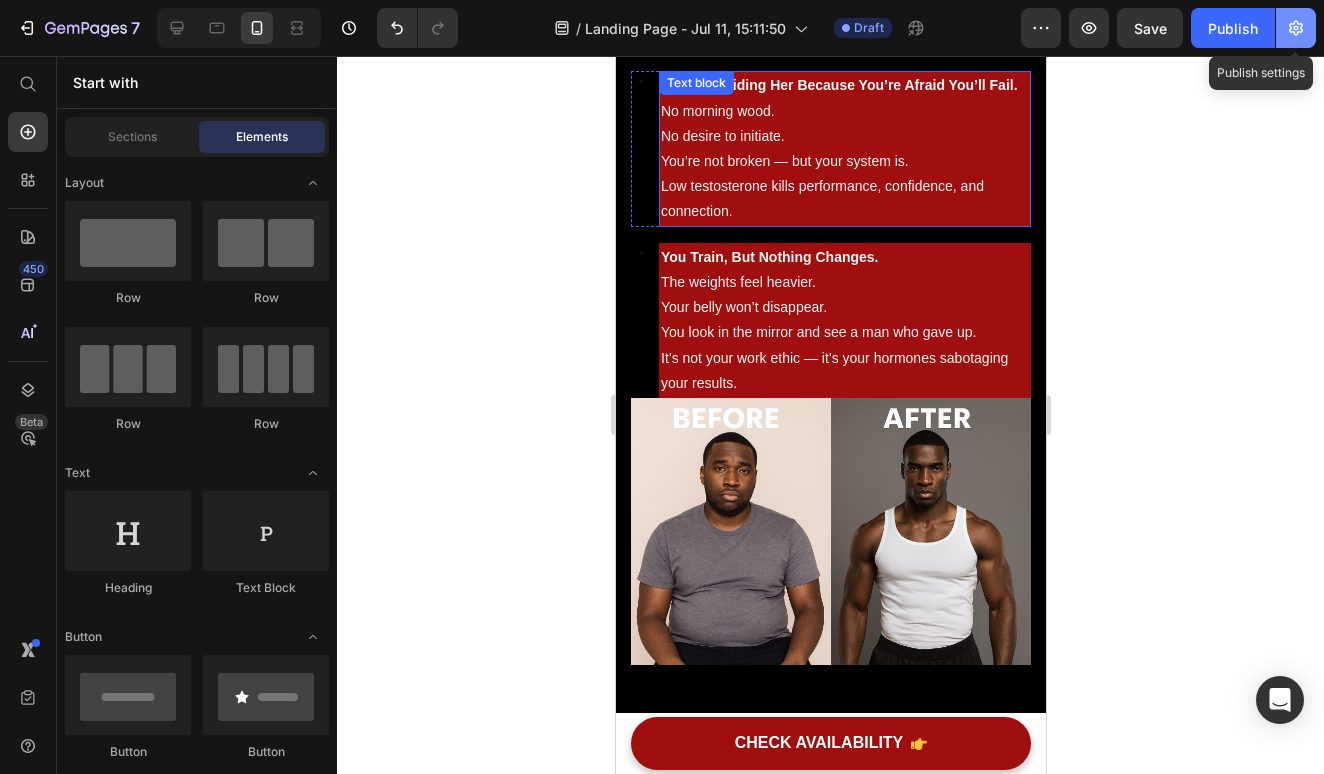 click 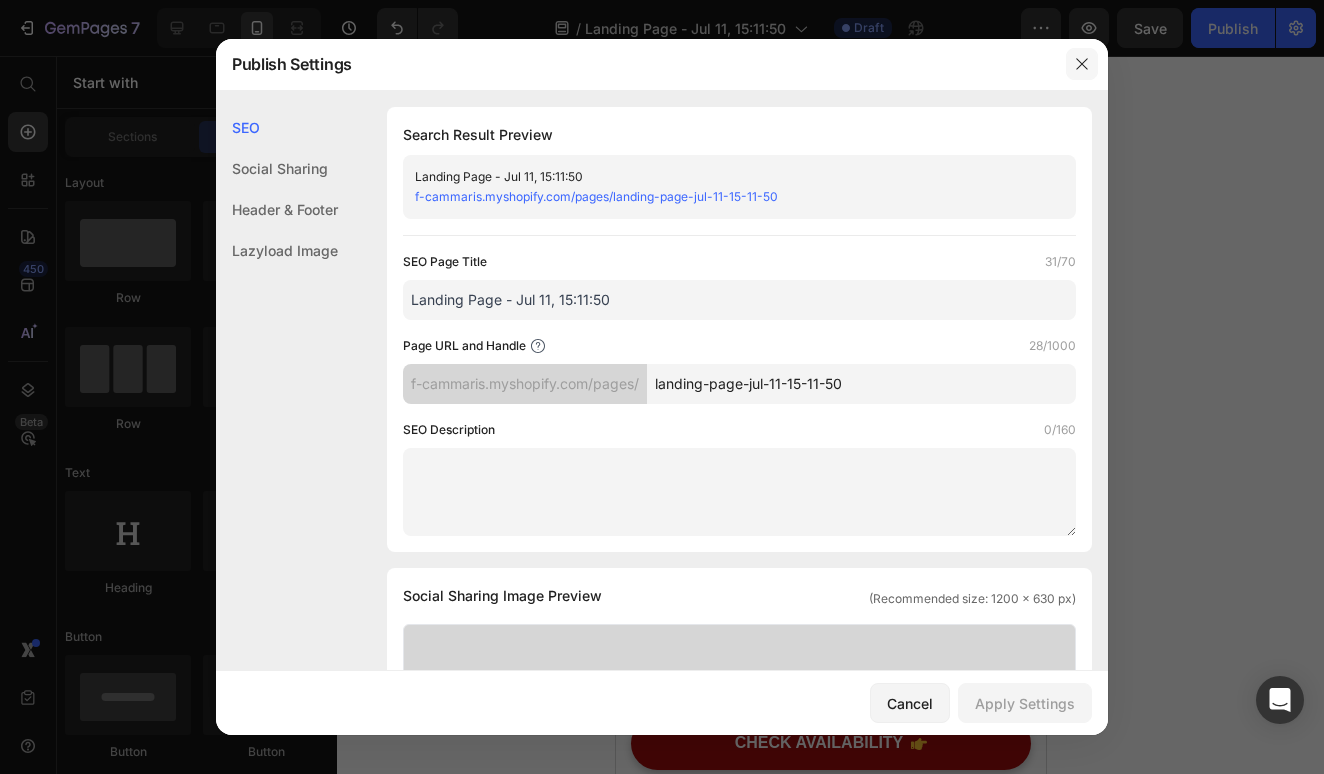 click 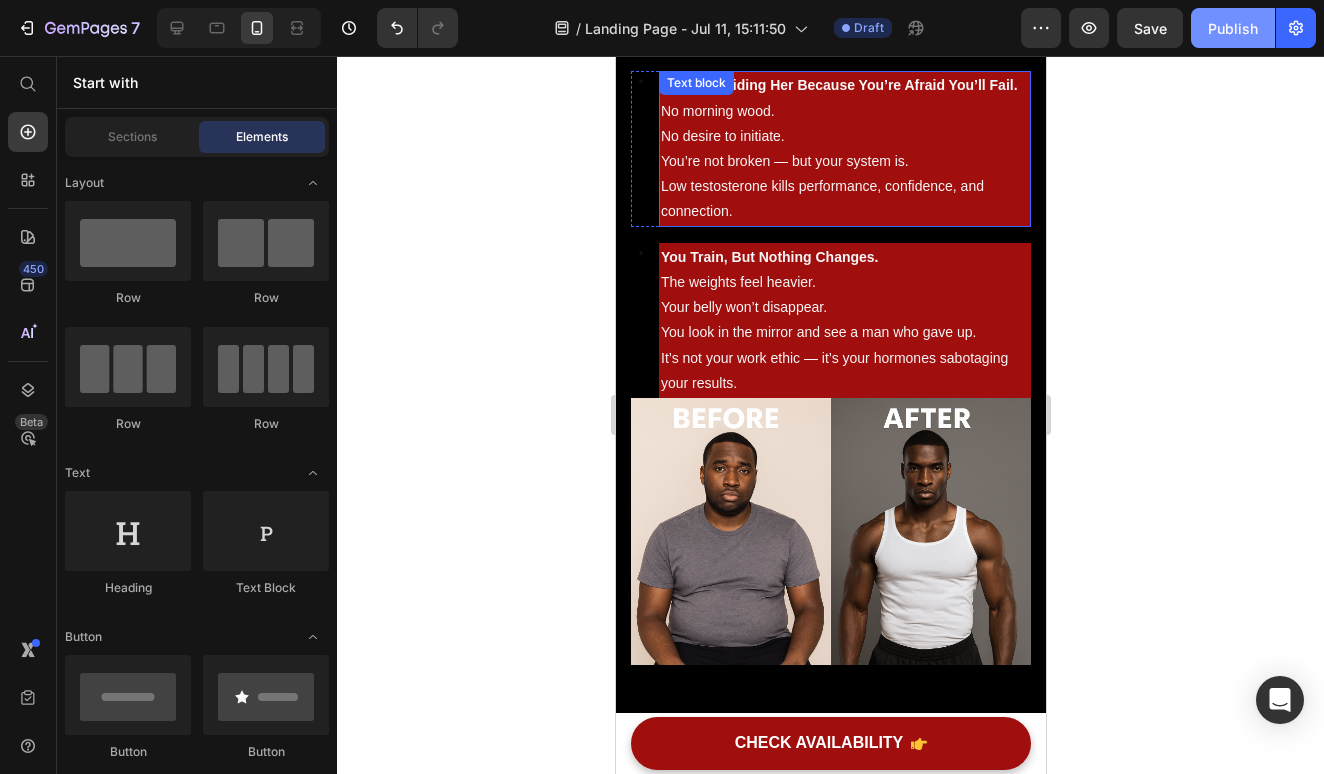 click on "Publish" at bounding box center [1233, 28] 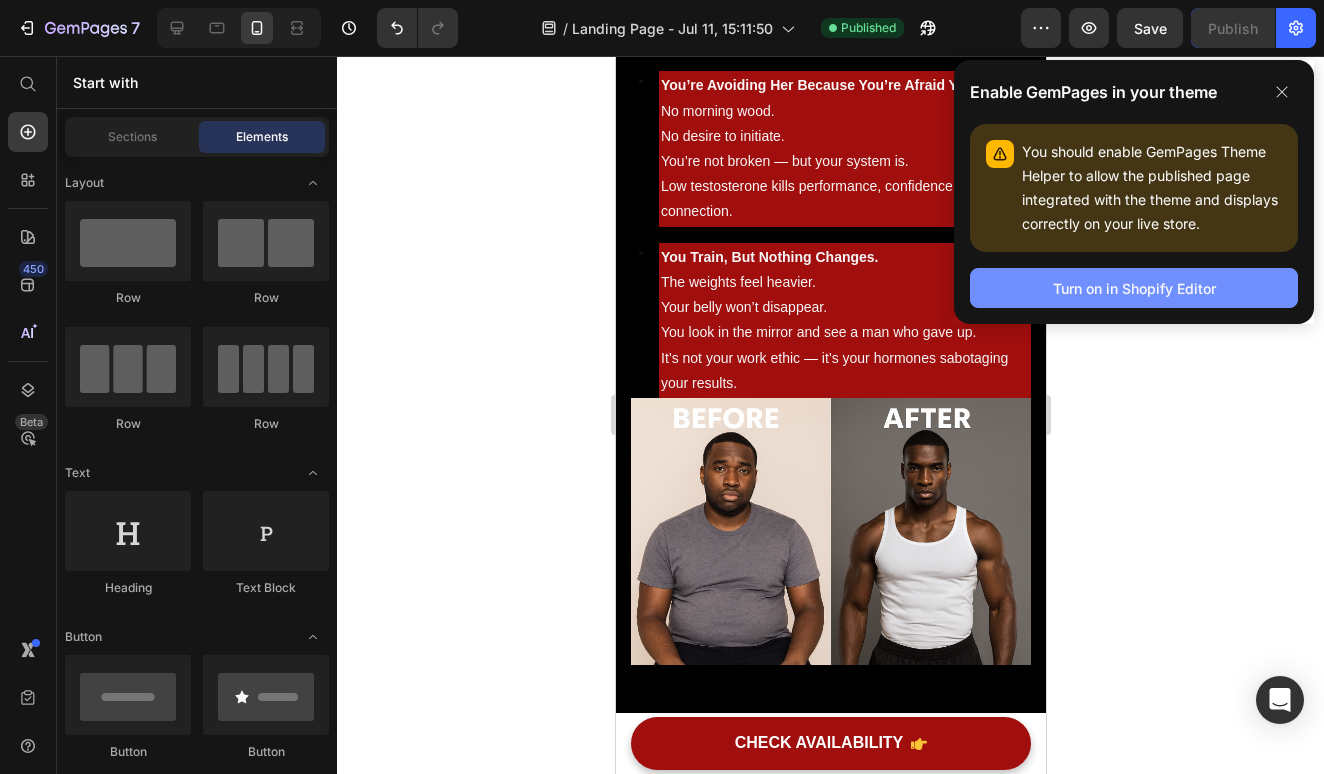 click on "Turn on in Shopify Editor" at bounding box center (1134, 288) 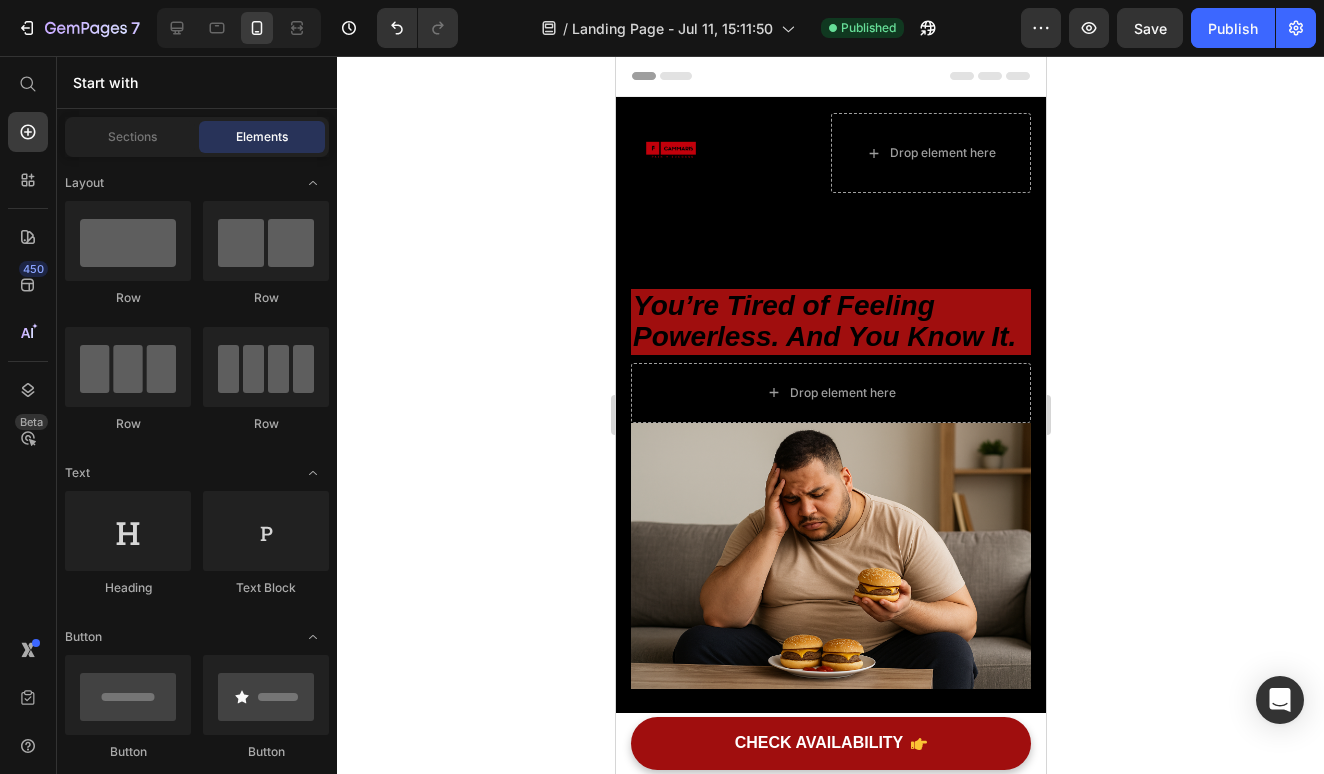 scroll, scrollTop: 0, scrollLeft: 0, axis: both 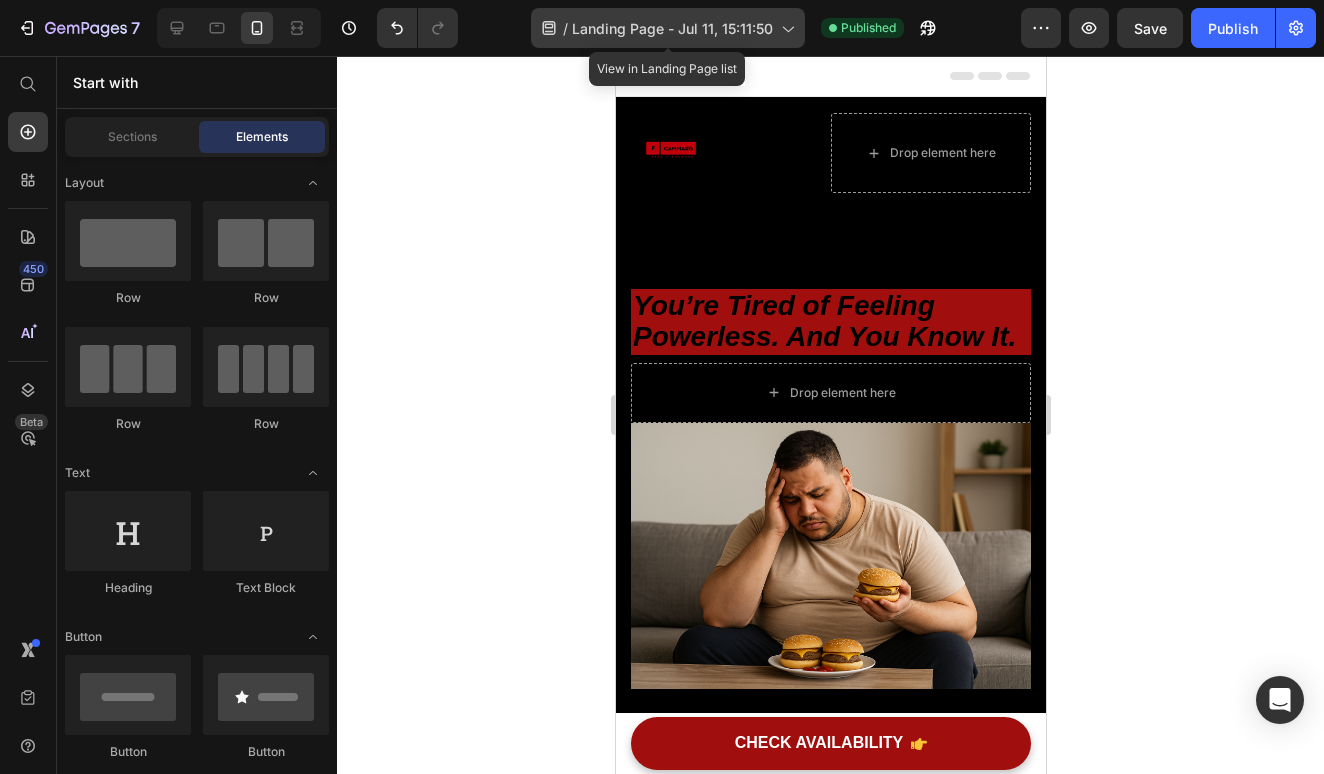 click on "Landing Page - Jul 11, 15:11:50" at bounding box center [672, 28] 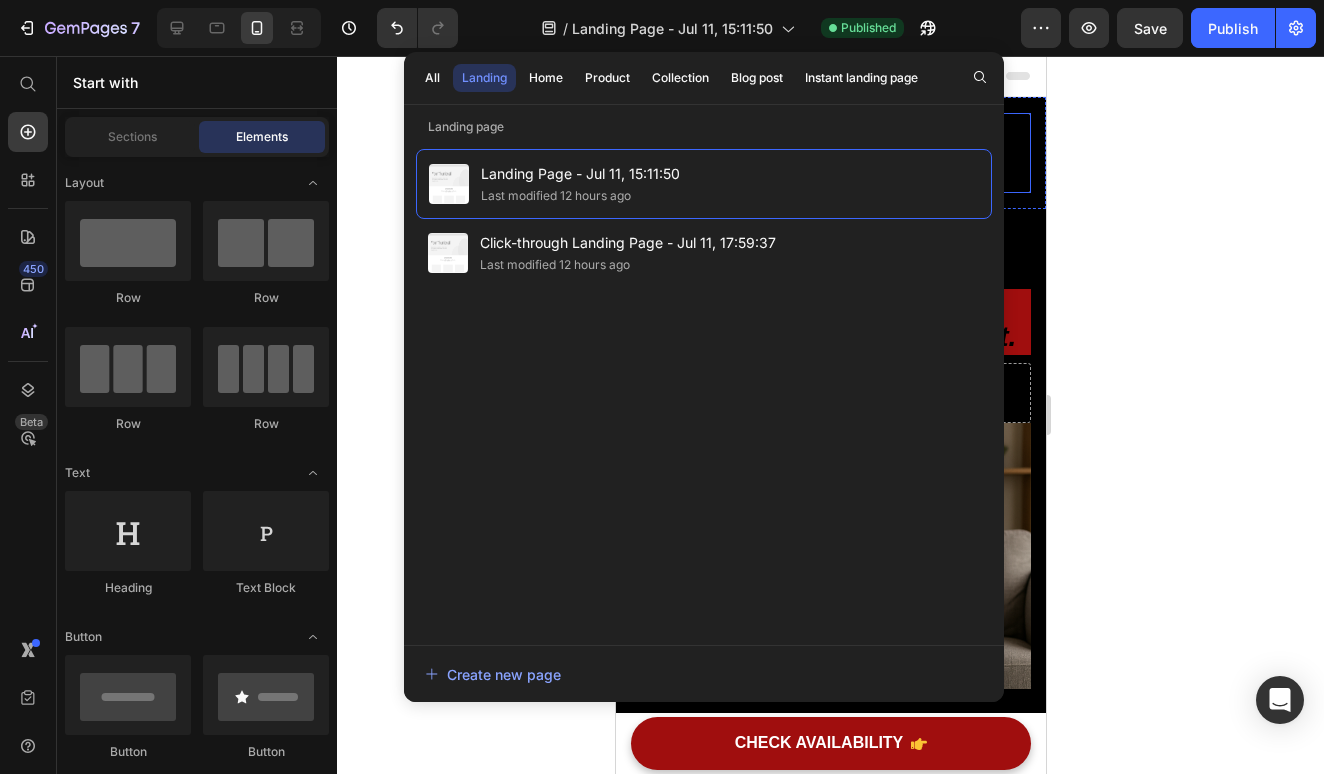 click 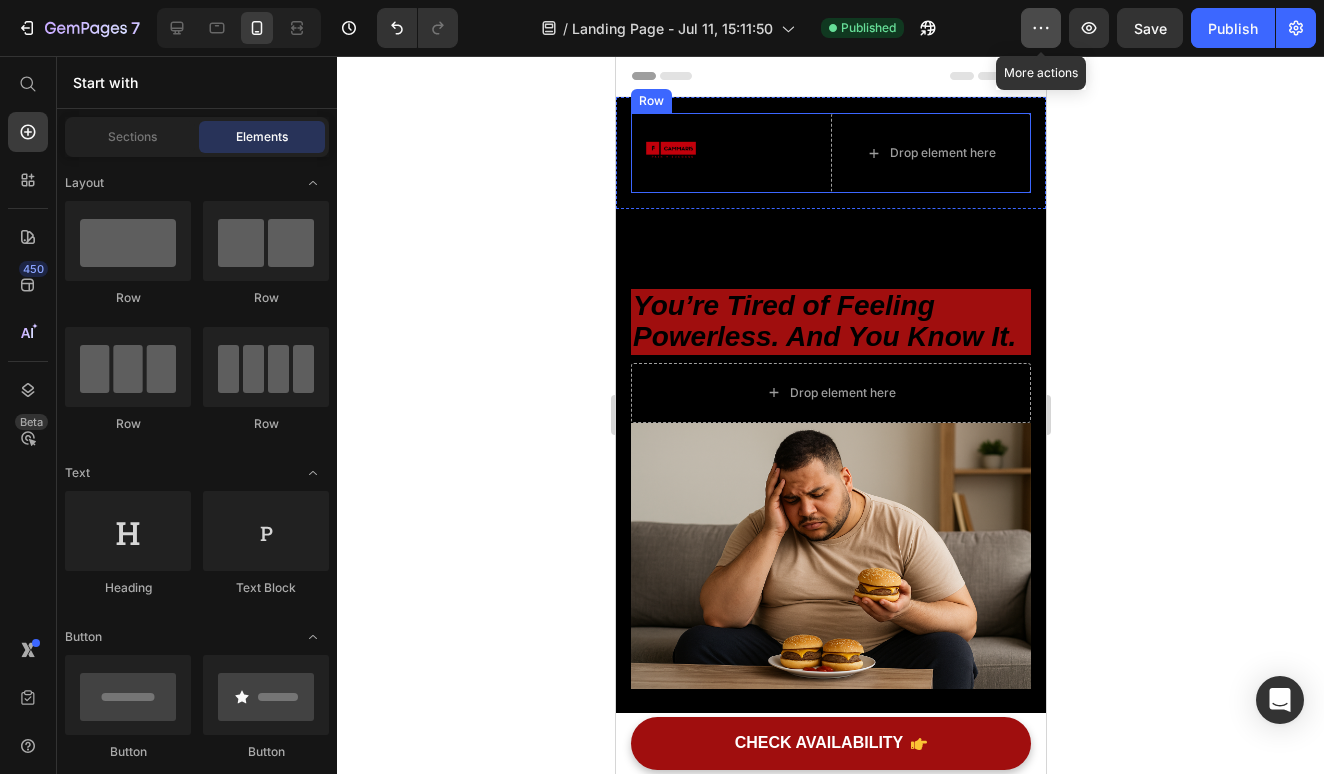 click 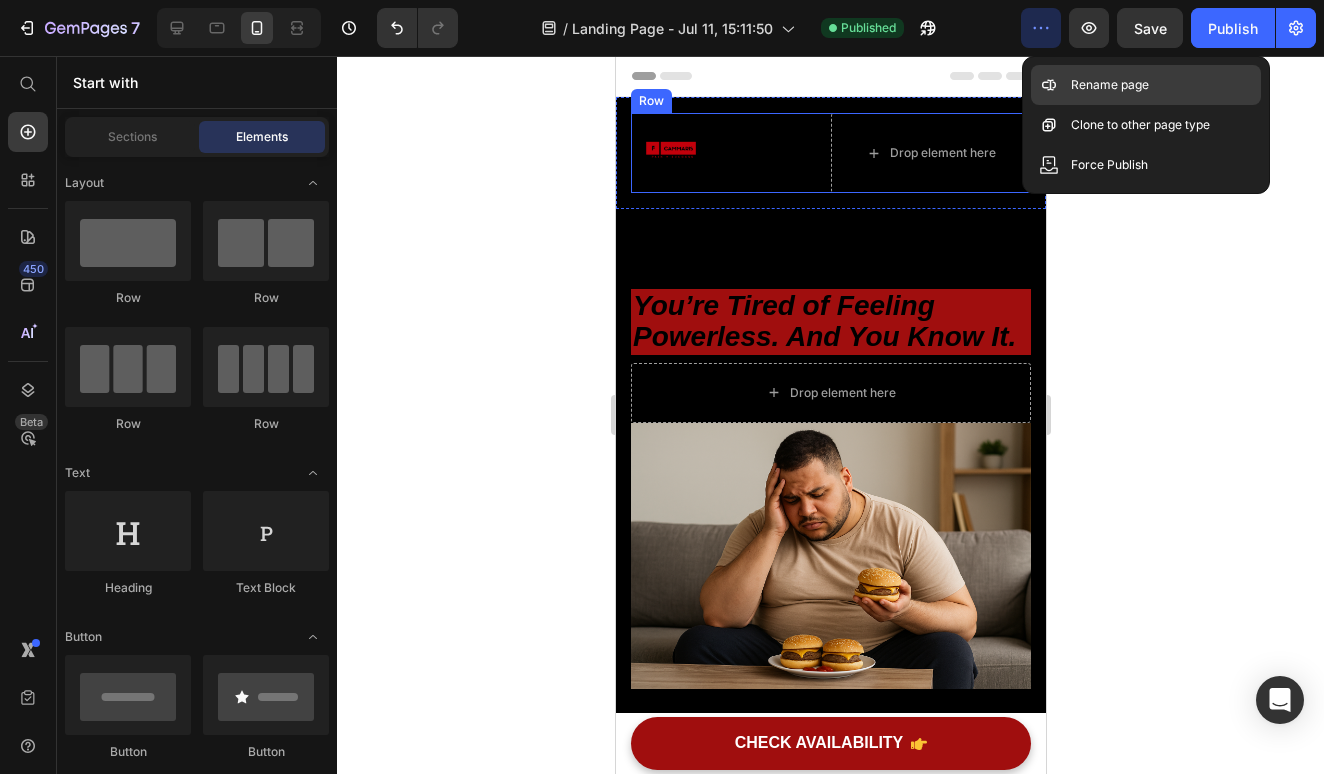 click on "Rename page" 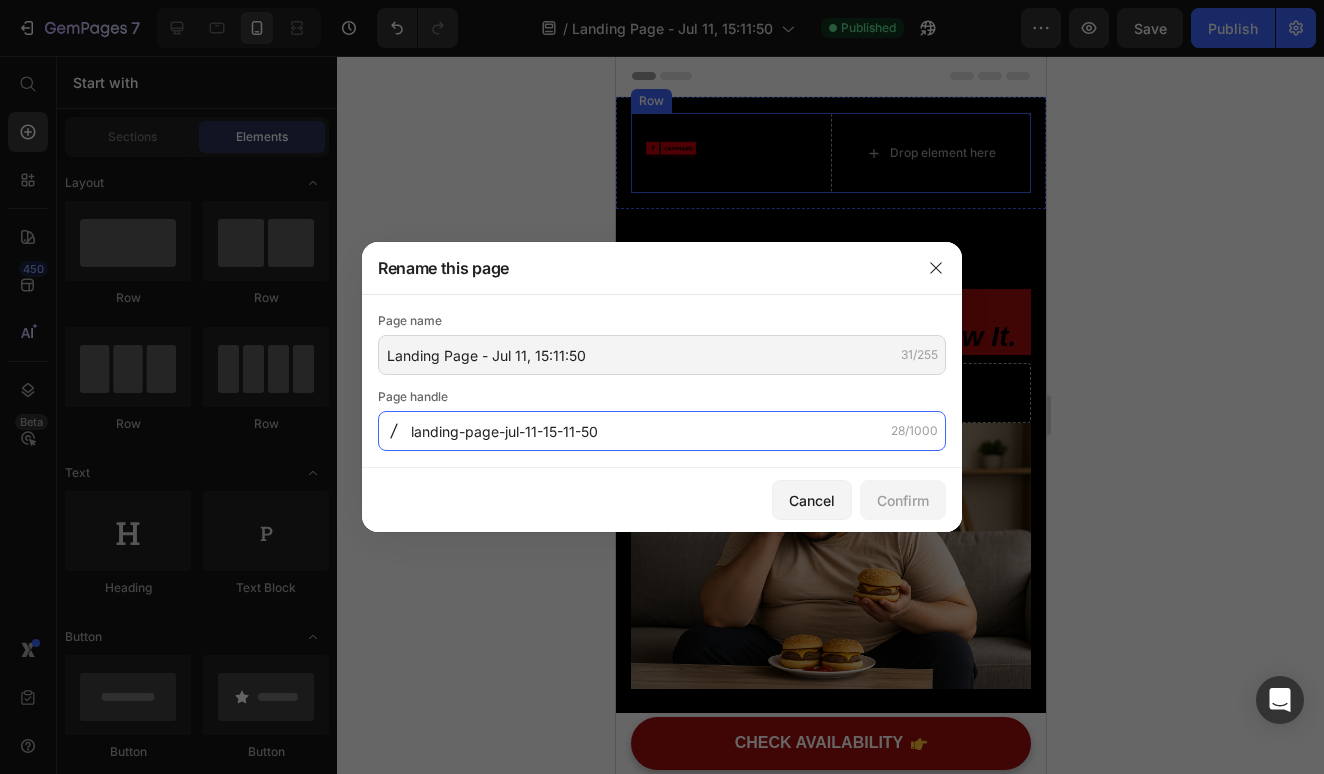 click on "landing-page-jul-11-15-11-50" 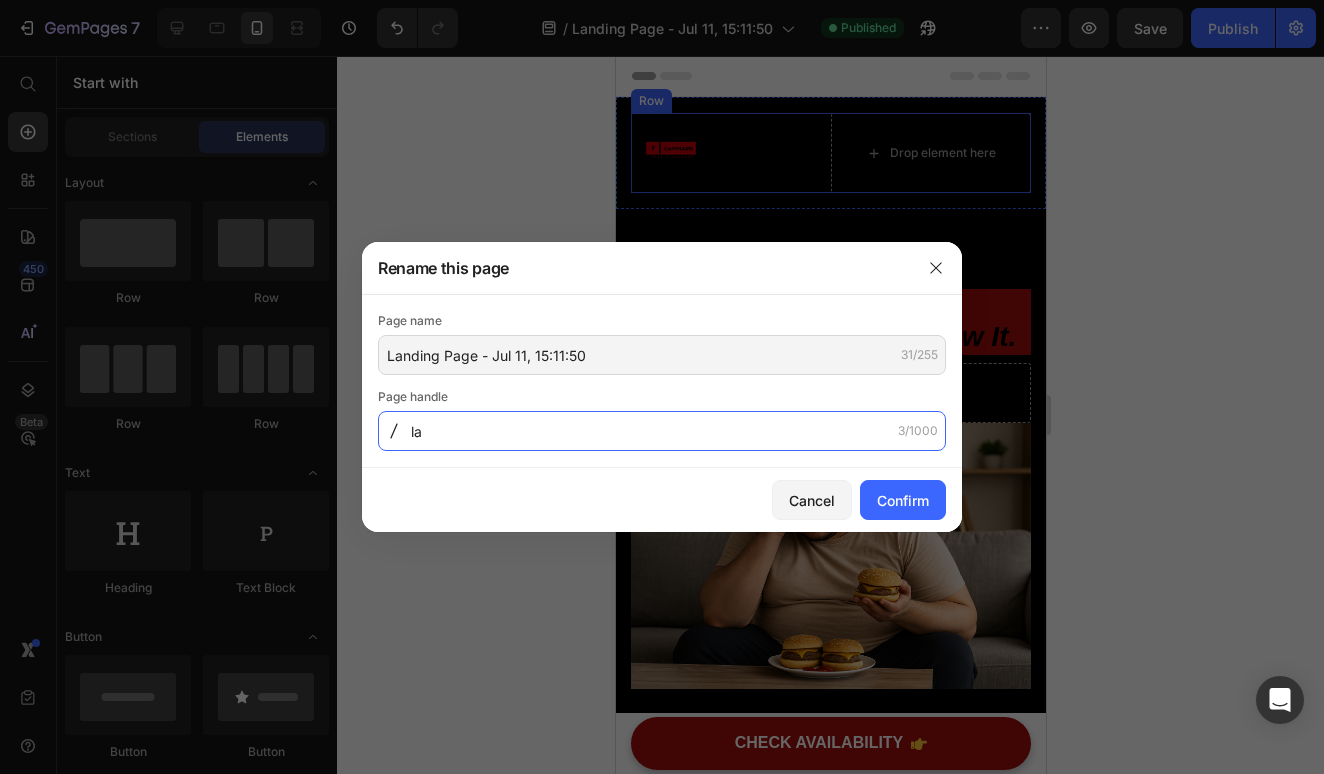 type on "l" 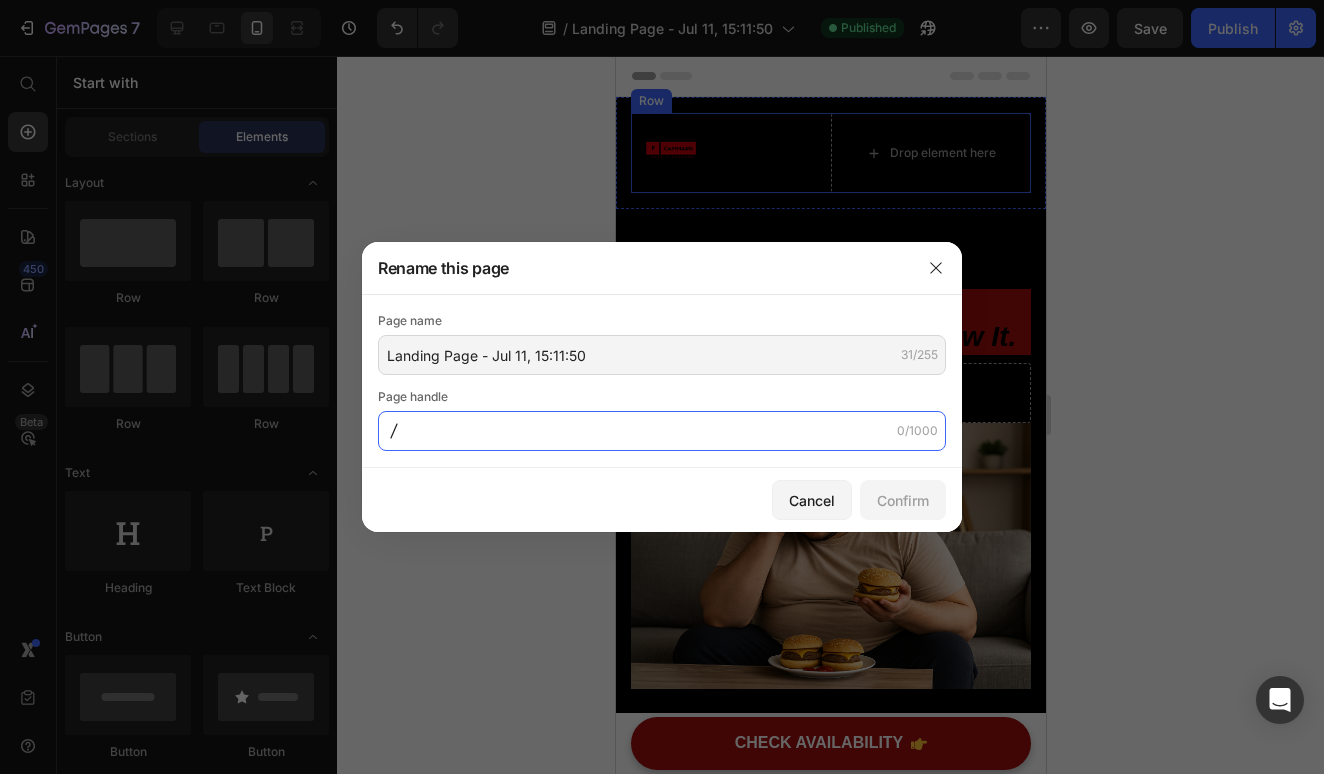type 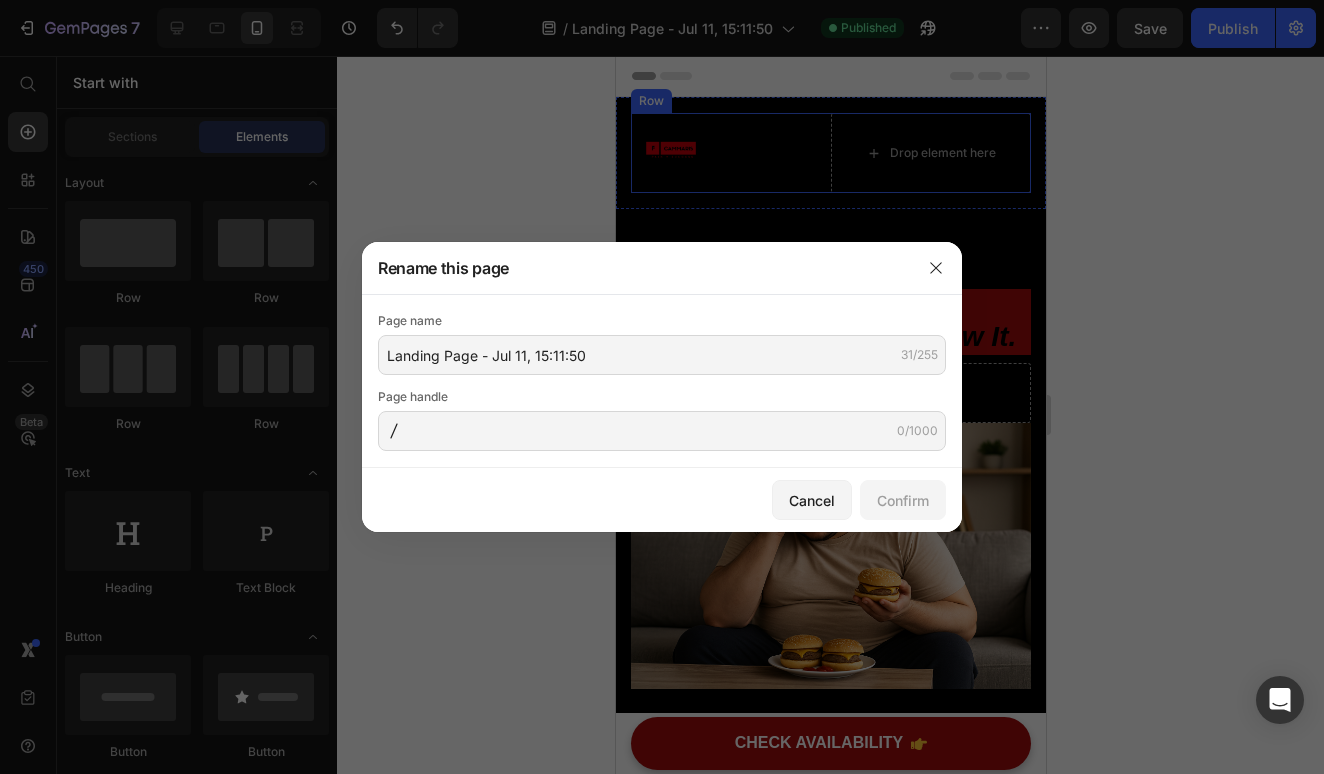 click on "Page name" 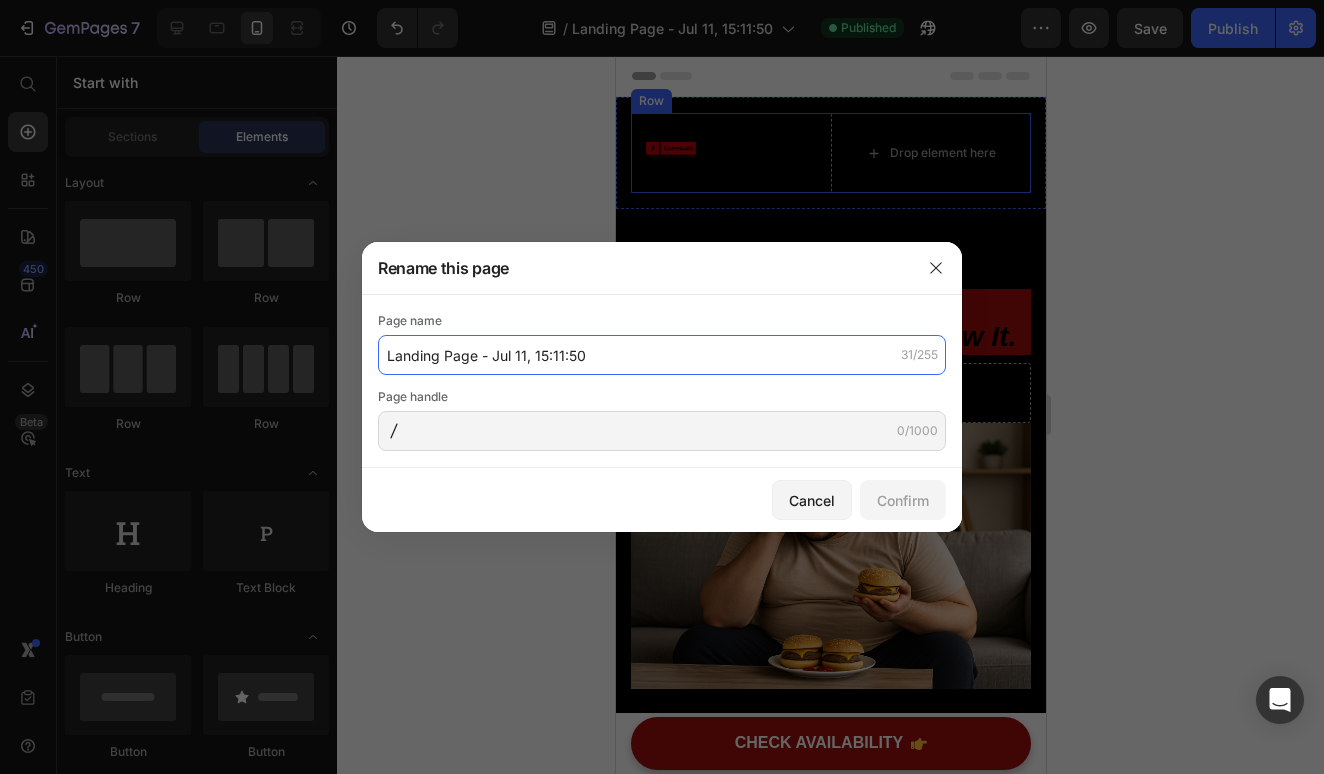 click on "Landing Page - Jul 11, 15:11:50" 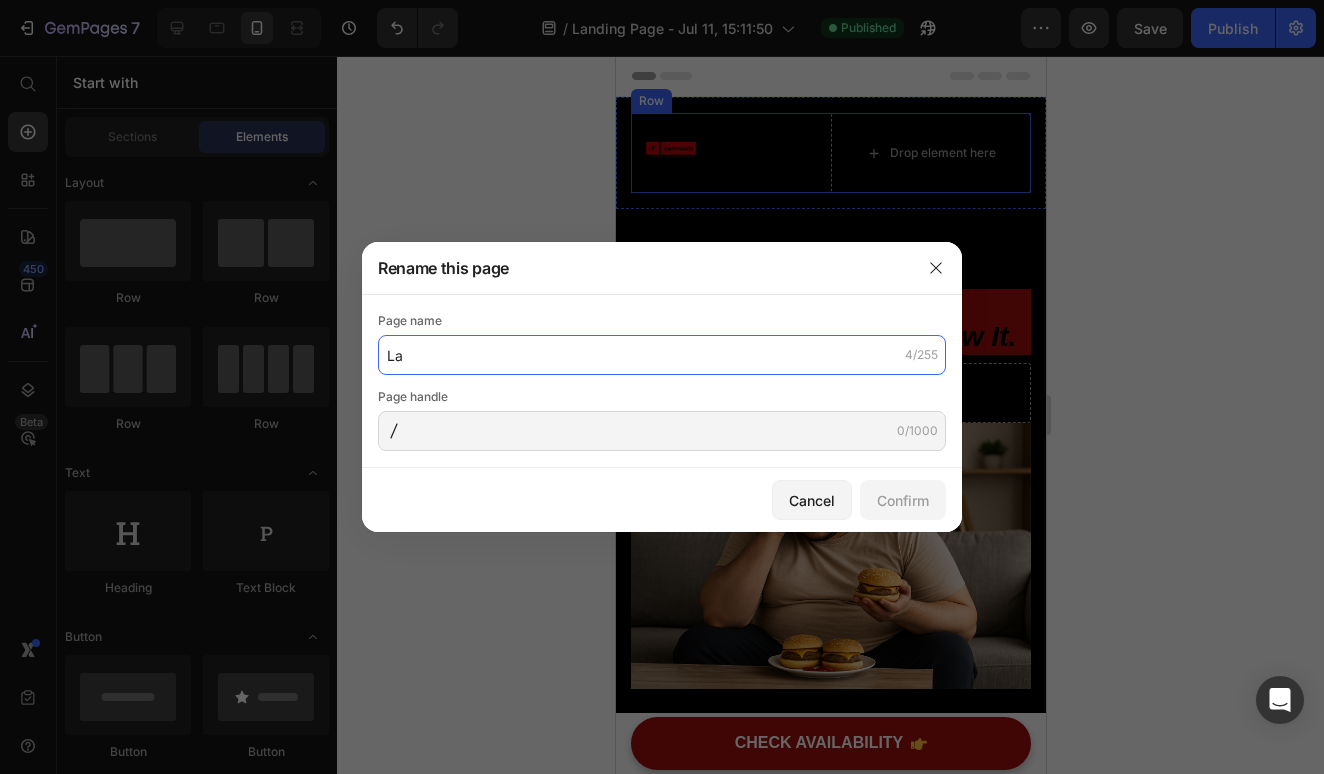 type on "L" 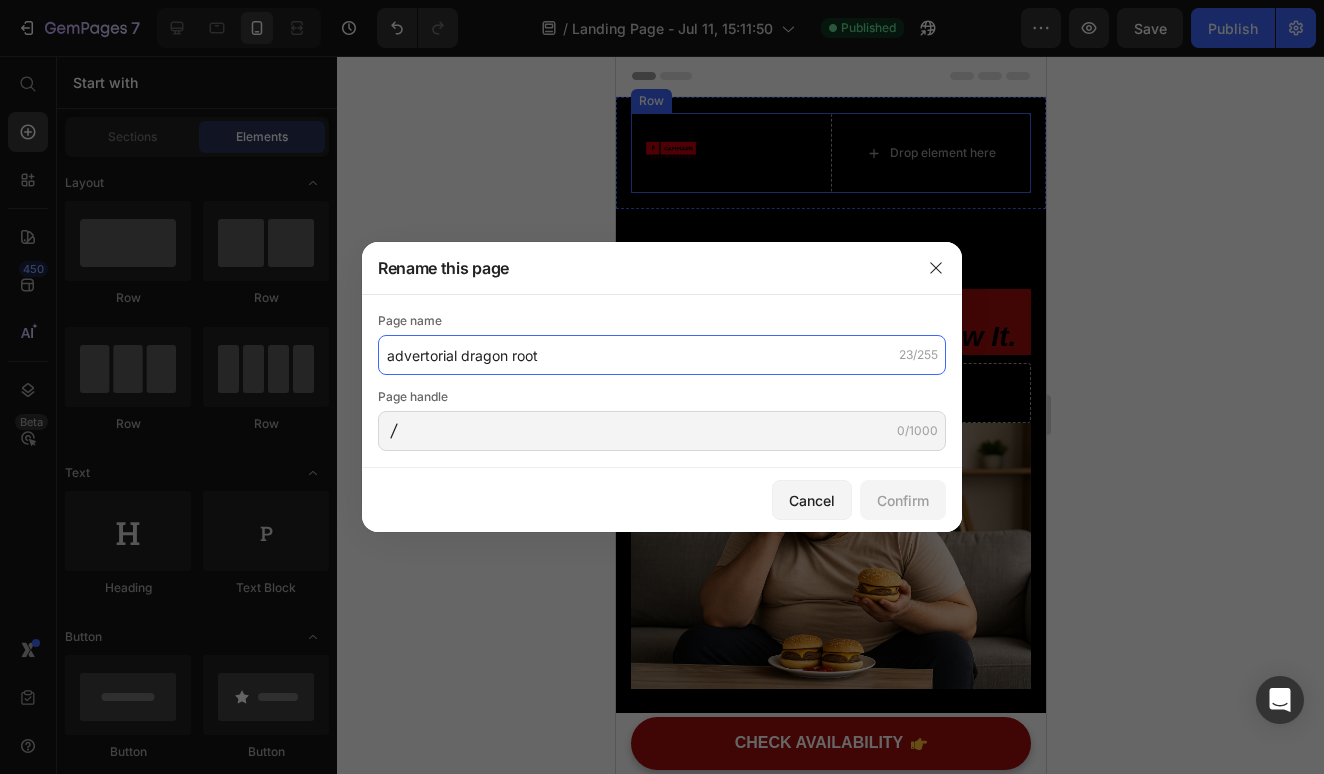 type on "advertorial dragon root" 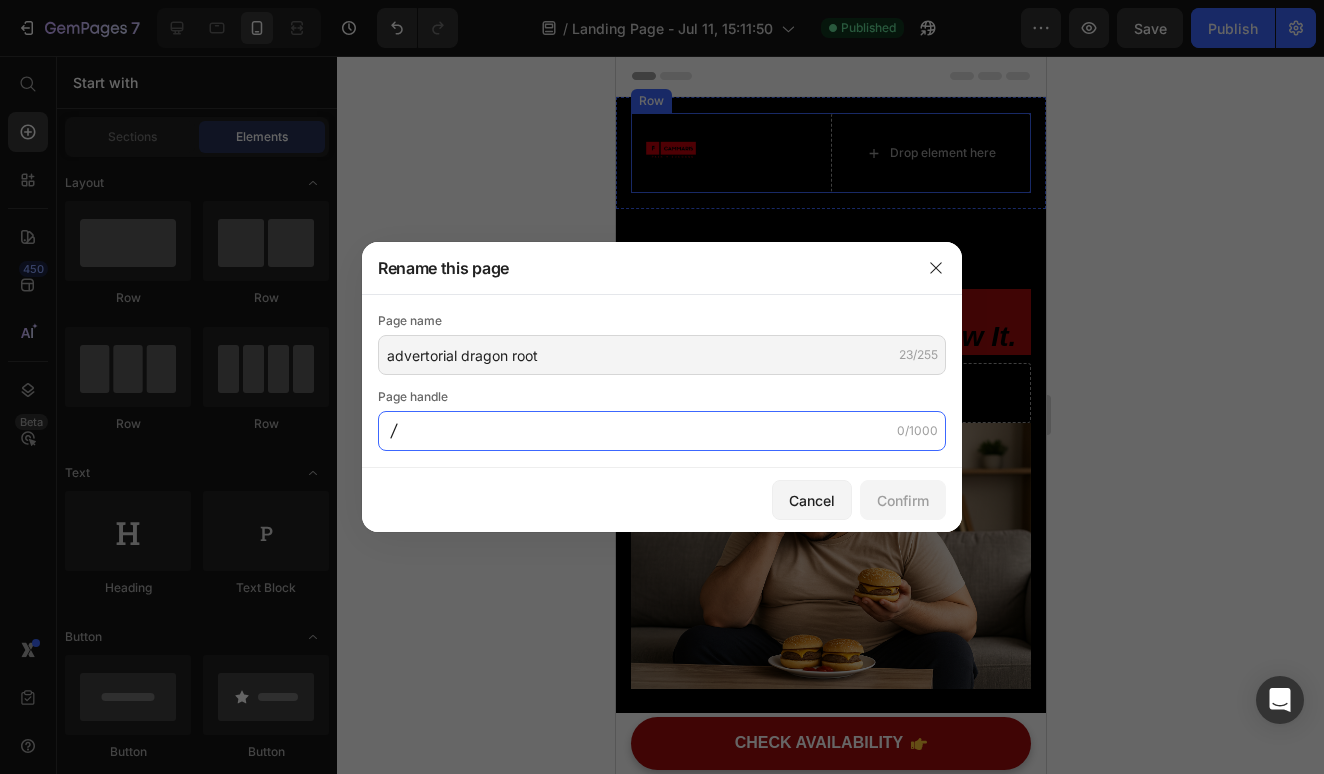 click 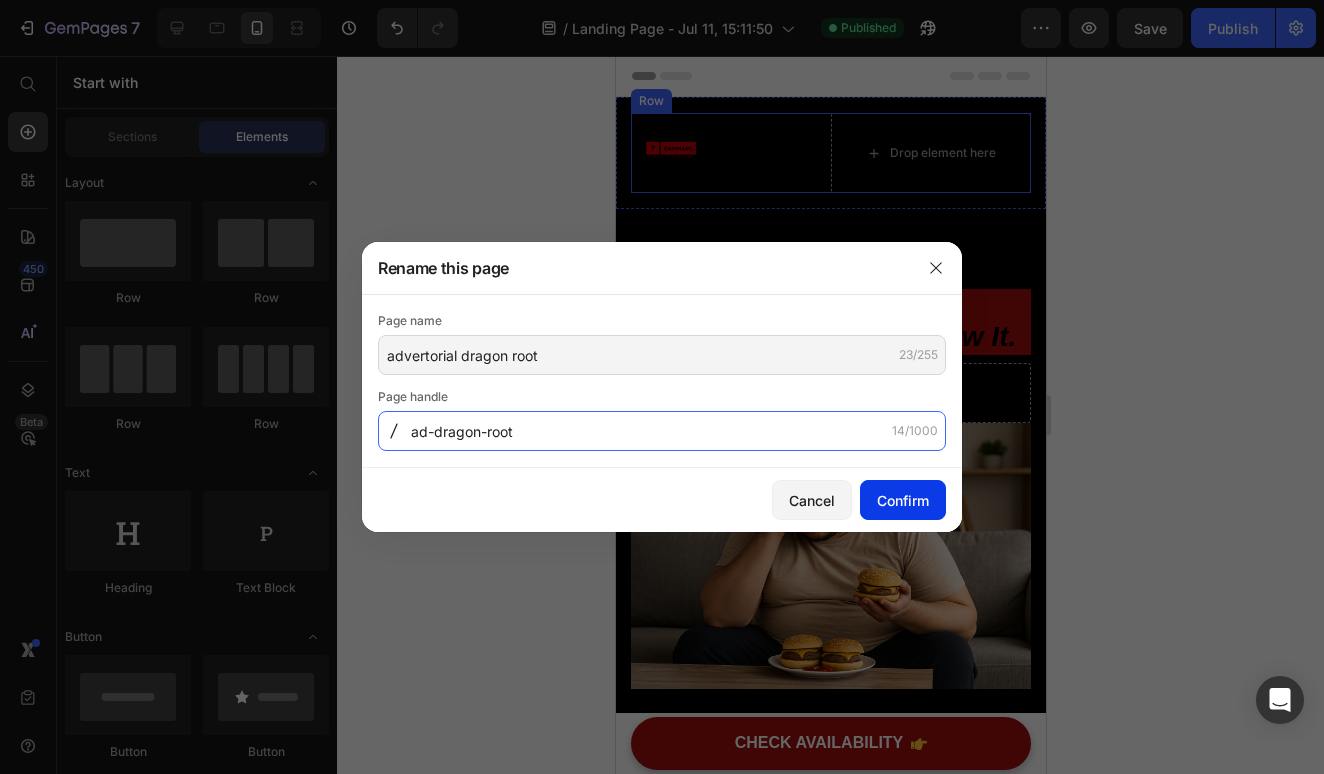 type on "ad-dragon-root" 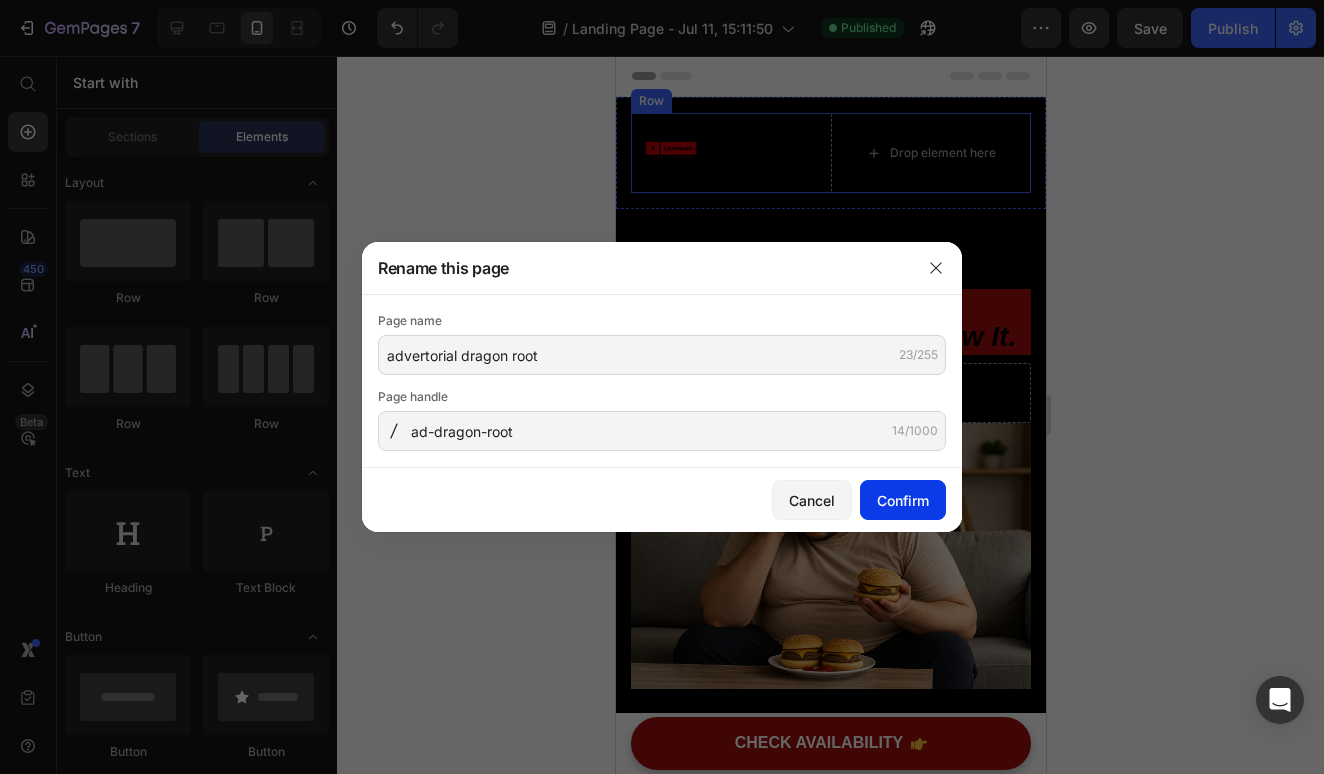 click on "Confirm" 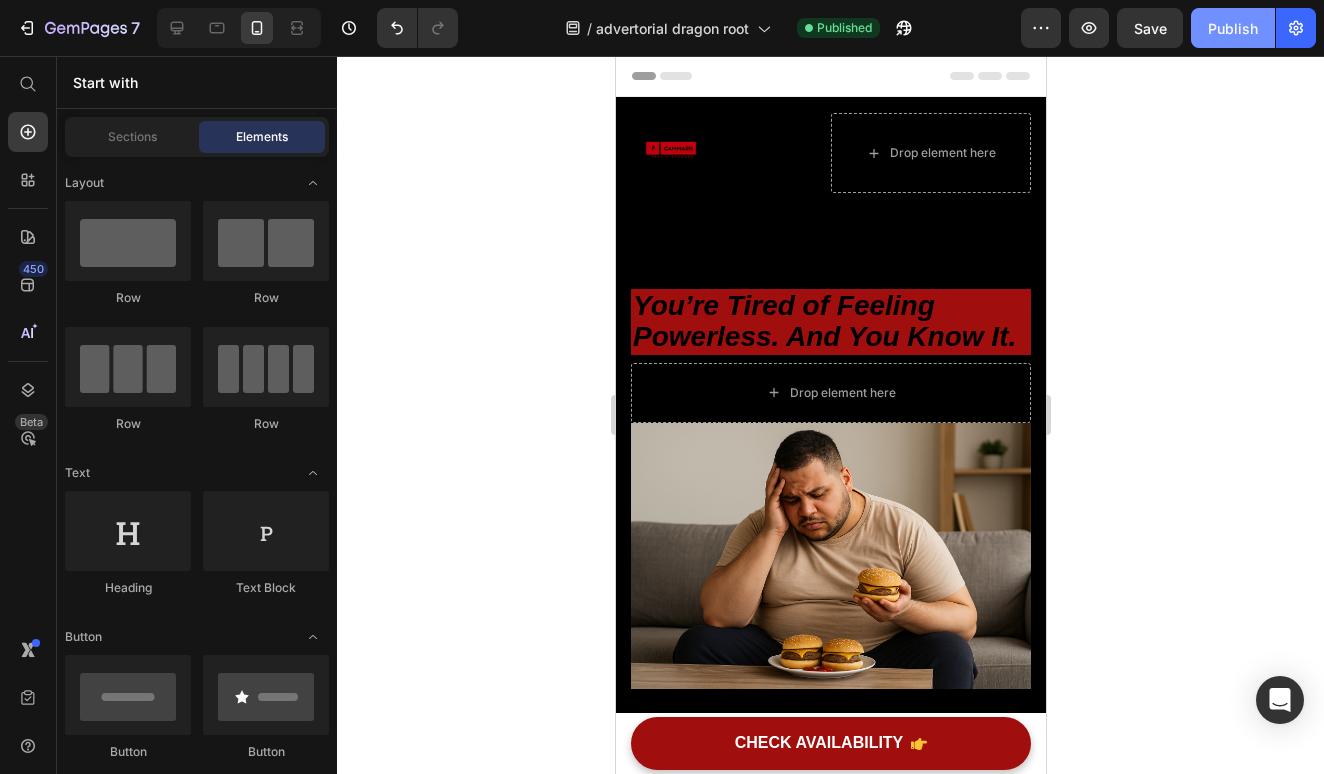 click on "Publish" at bounding box center [1233, 28] 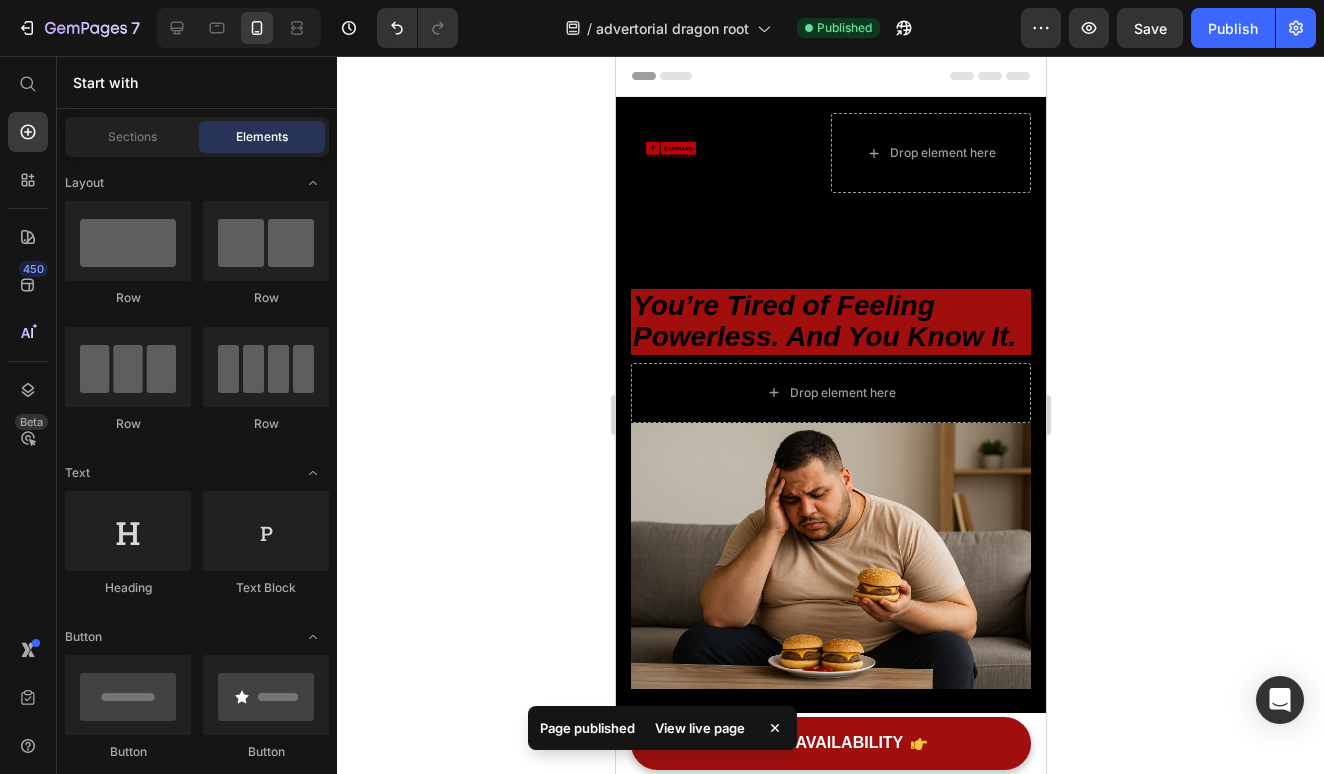 click 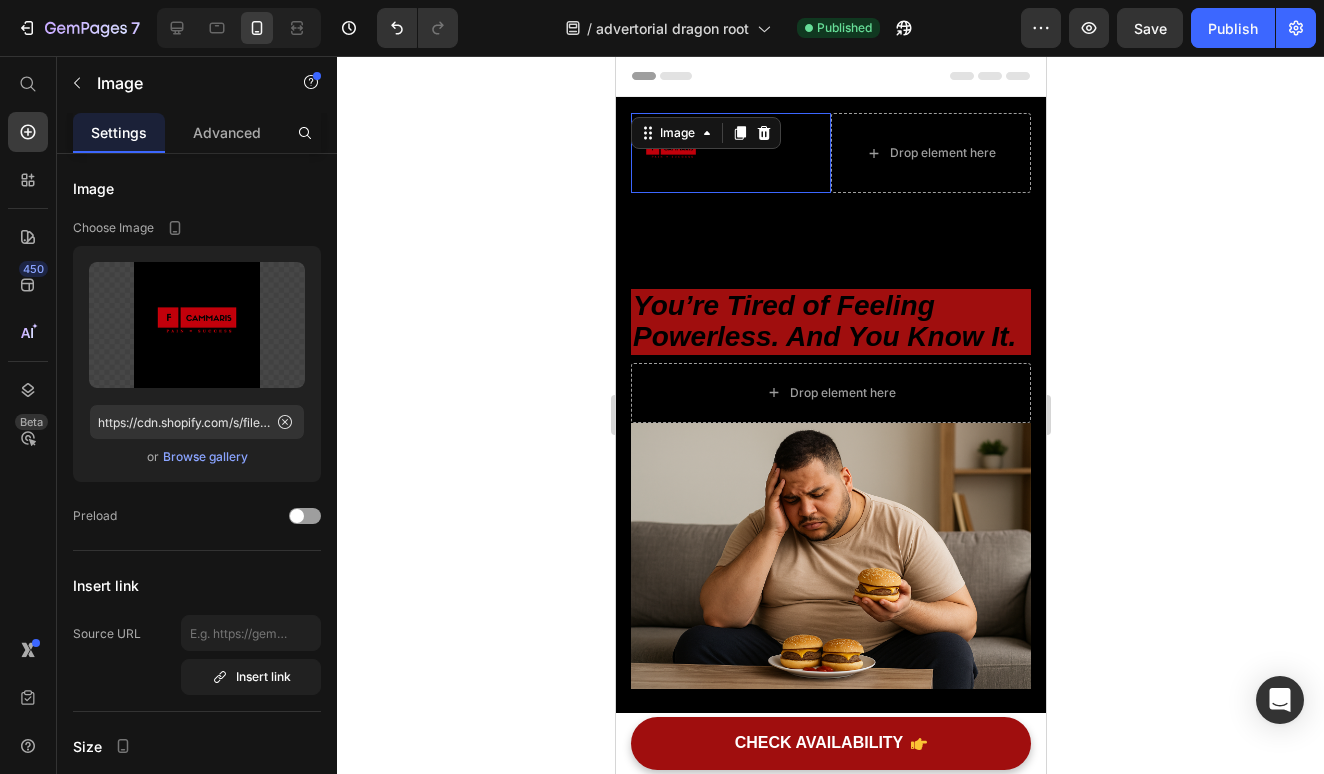 click on "Image   0" at bounding box center (730, 153) 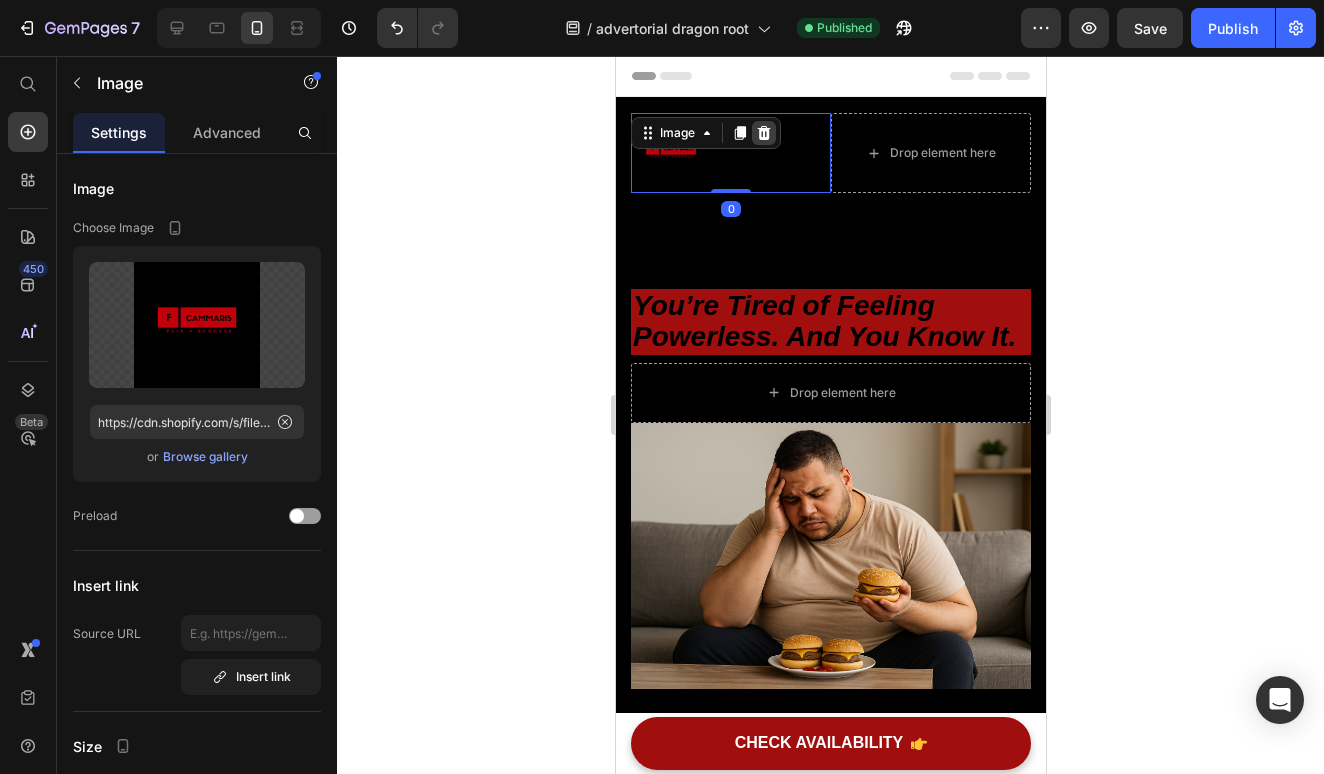 click 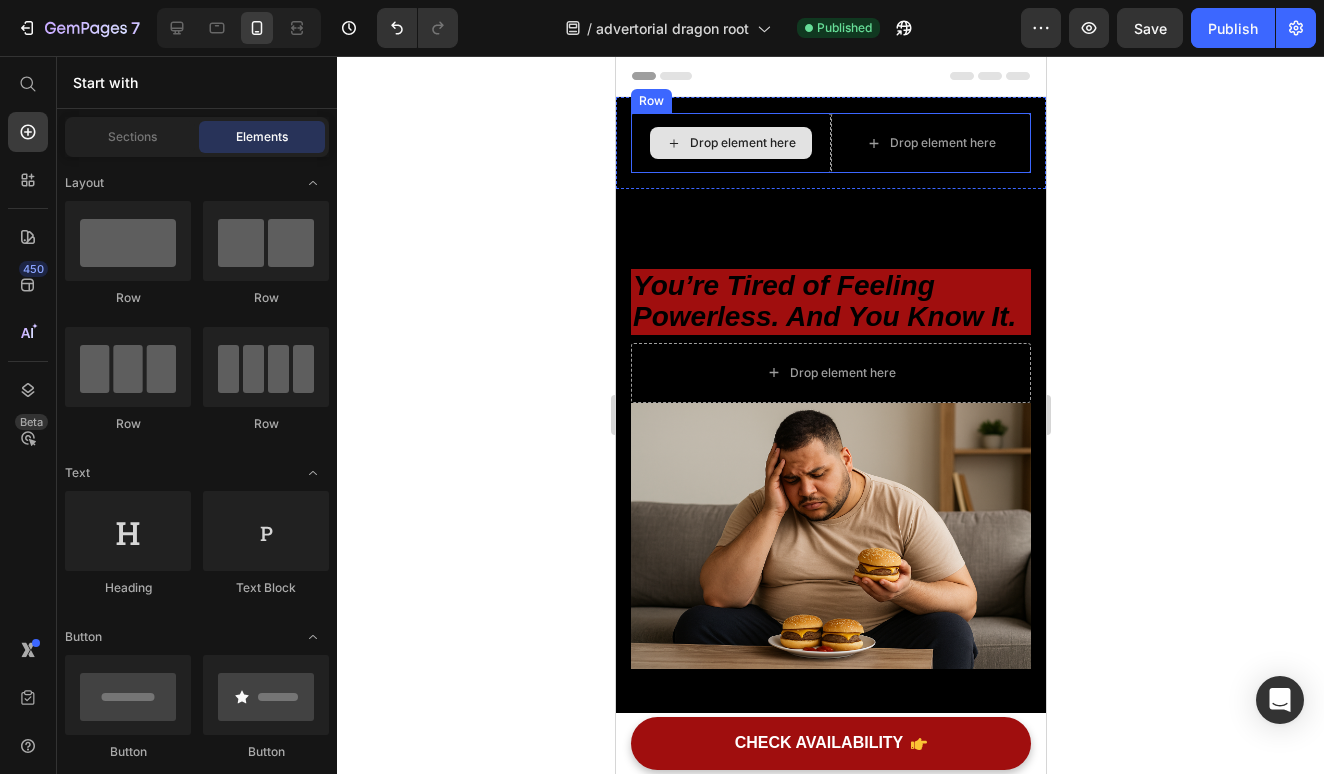 click on "Drop element here" at bounding box center [730, 143] 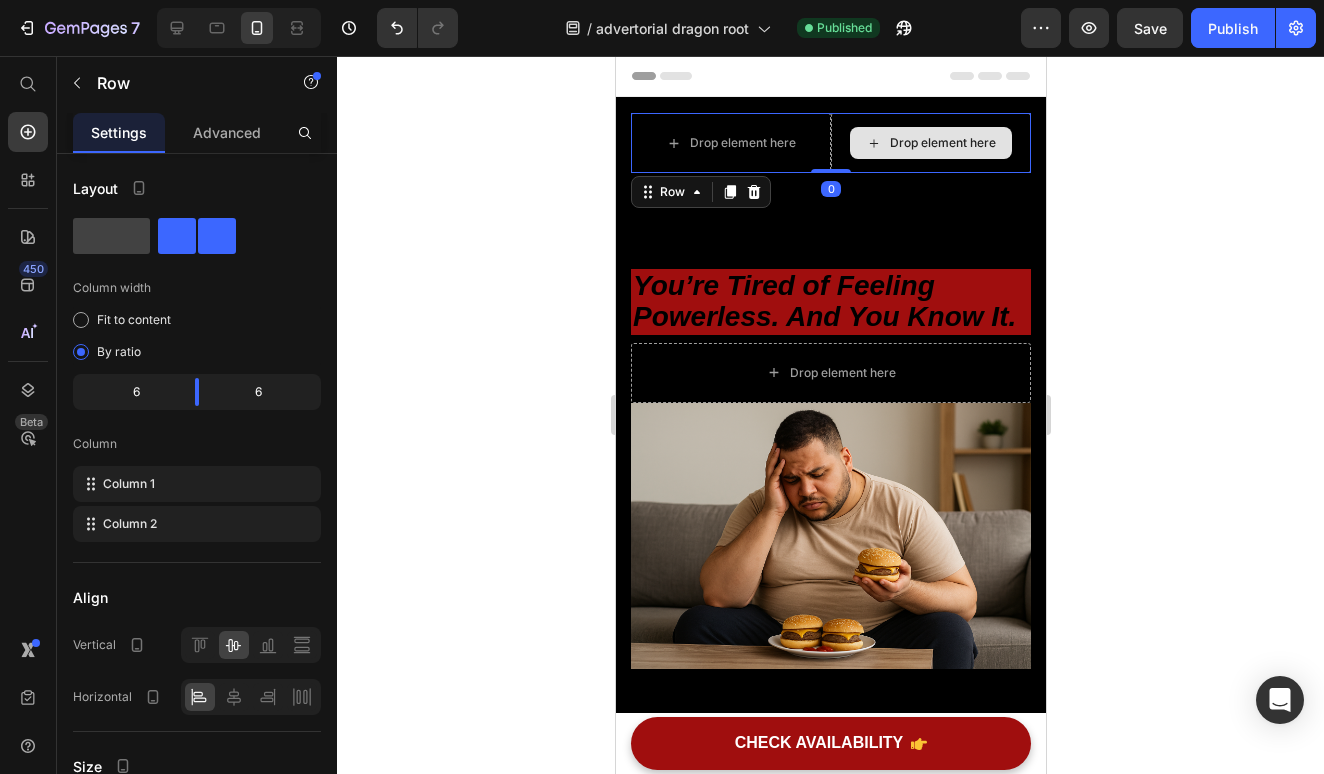 click on "Drop element here" at bounding box center (930, 143) 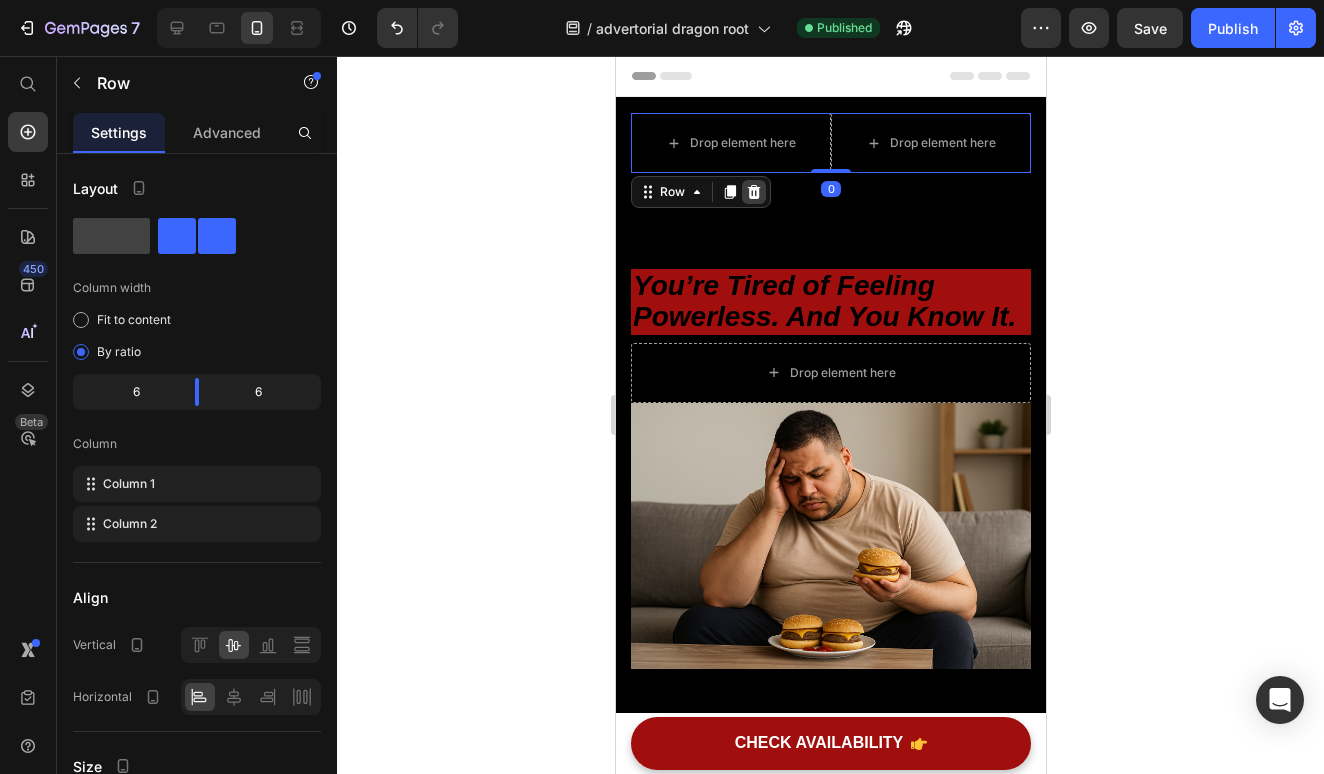 click 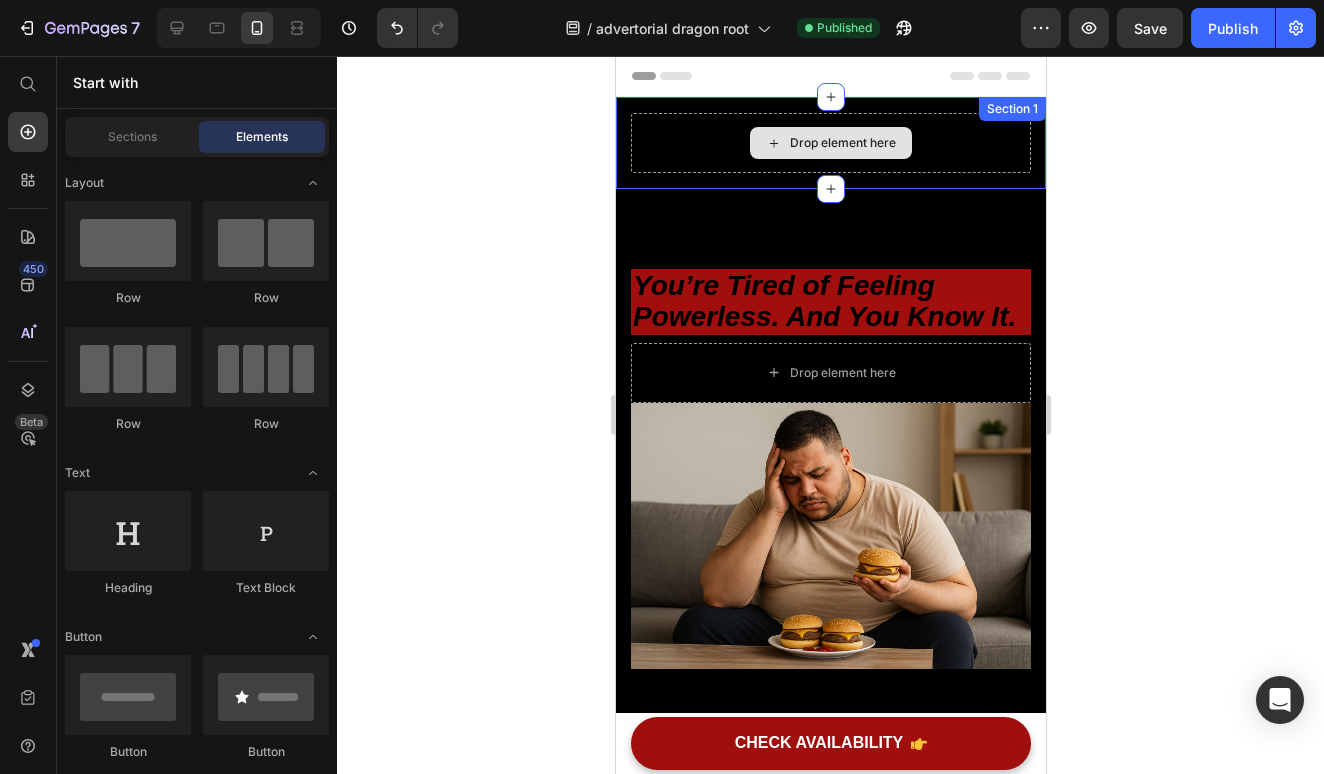 click on "Drop element here" at bounding box center (830, 143) 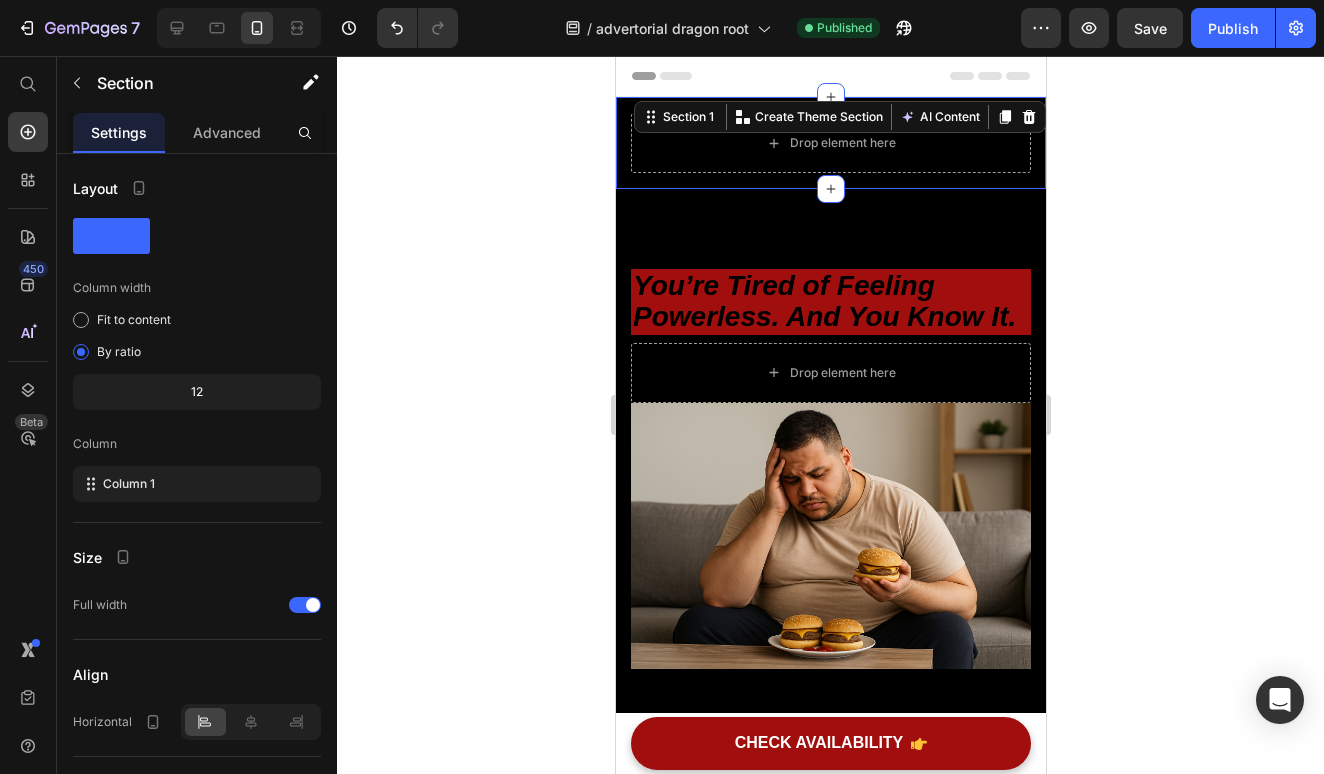click 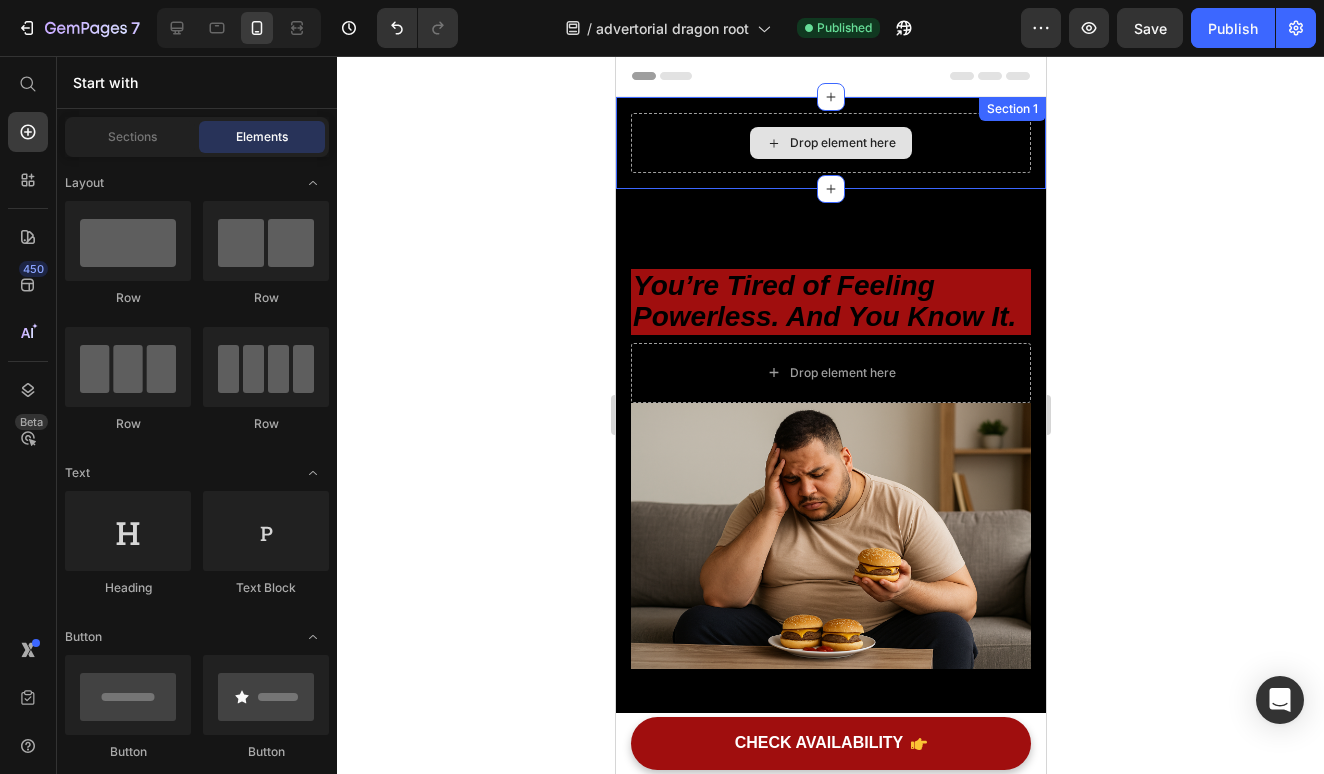 click on "Drop element here" at bounding box center (830, 143) 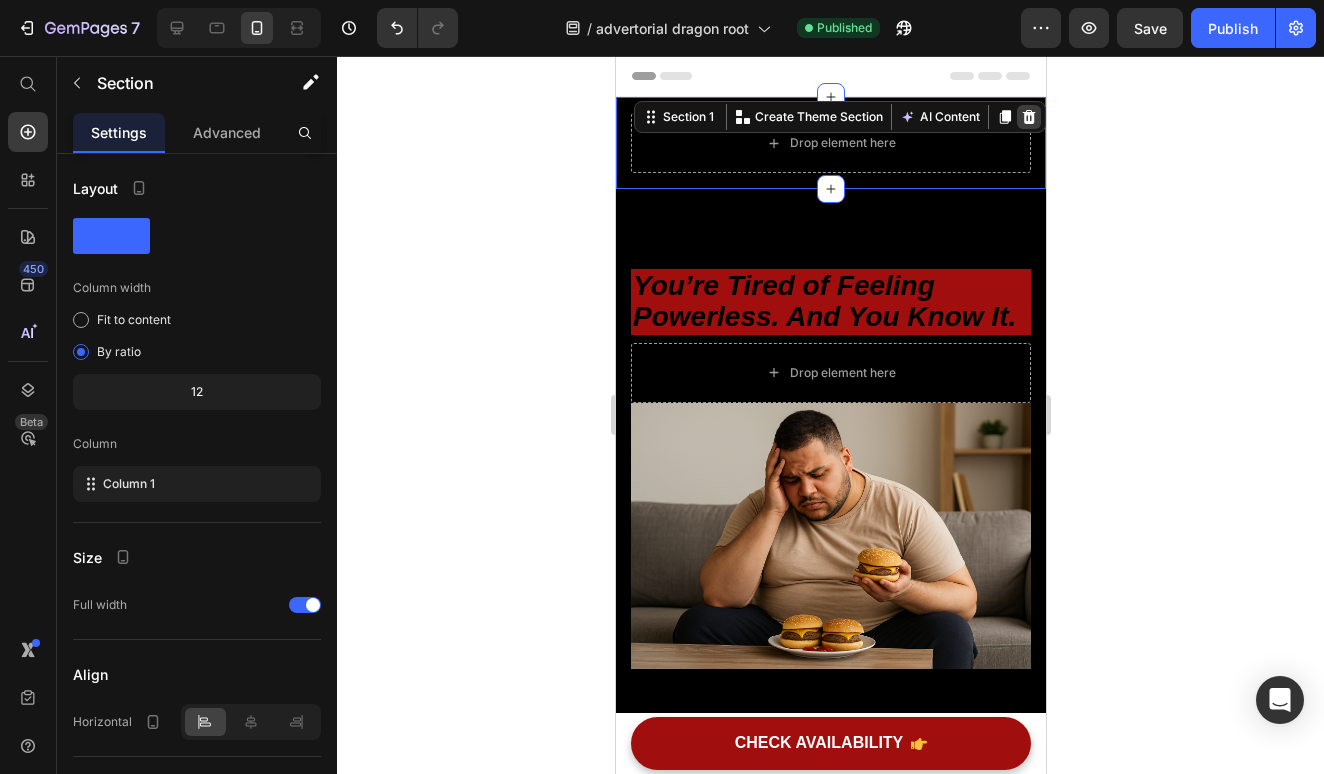 click 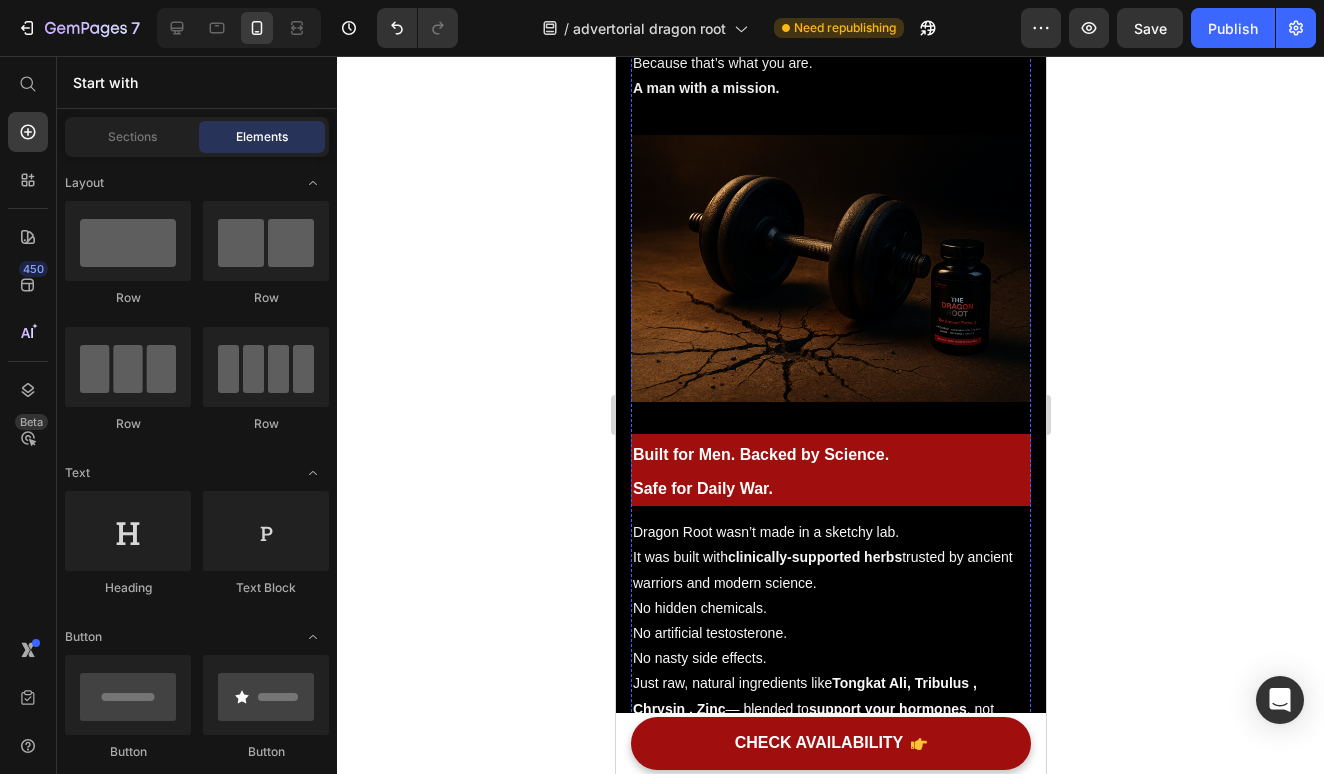 scroll, scrollTop: 4333, scrollLeft: 0, axis: vertical 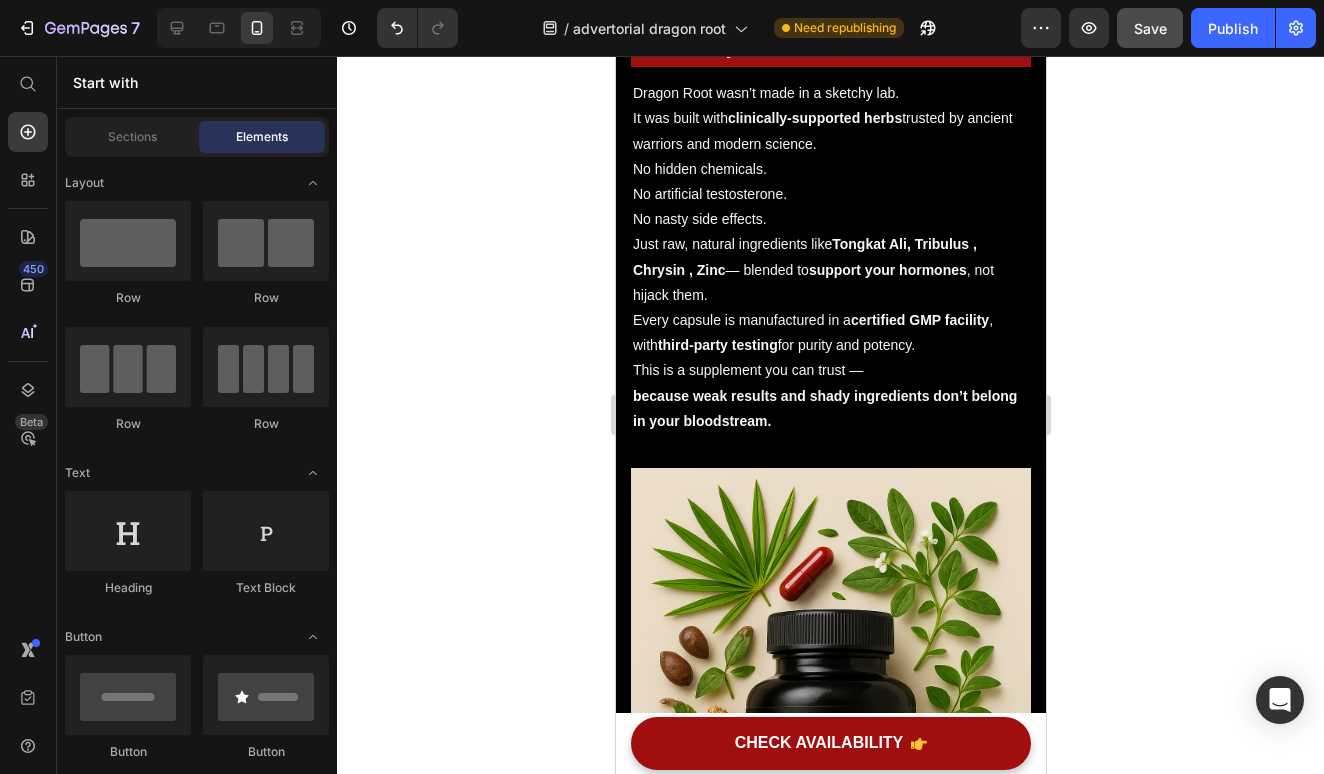 click on "Save" at bounding box center [1150, 28] 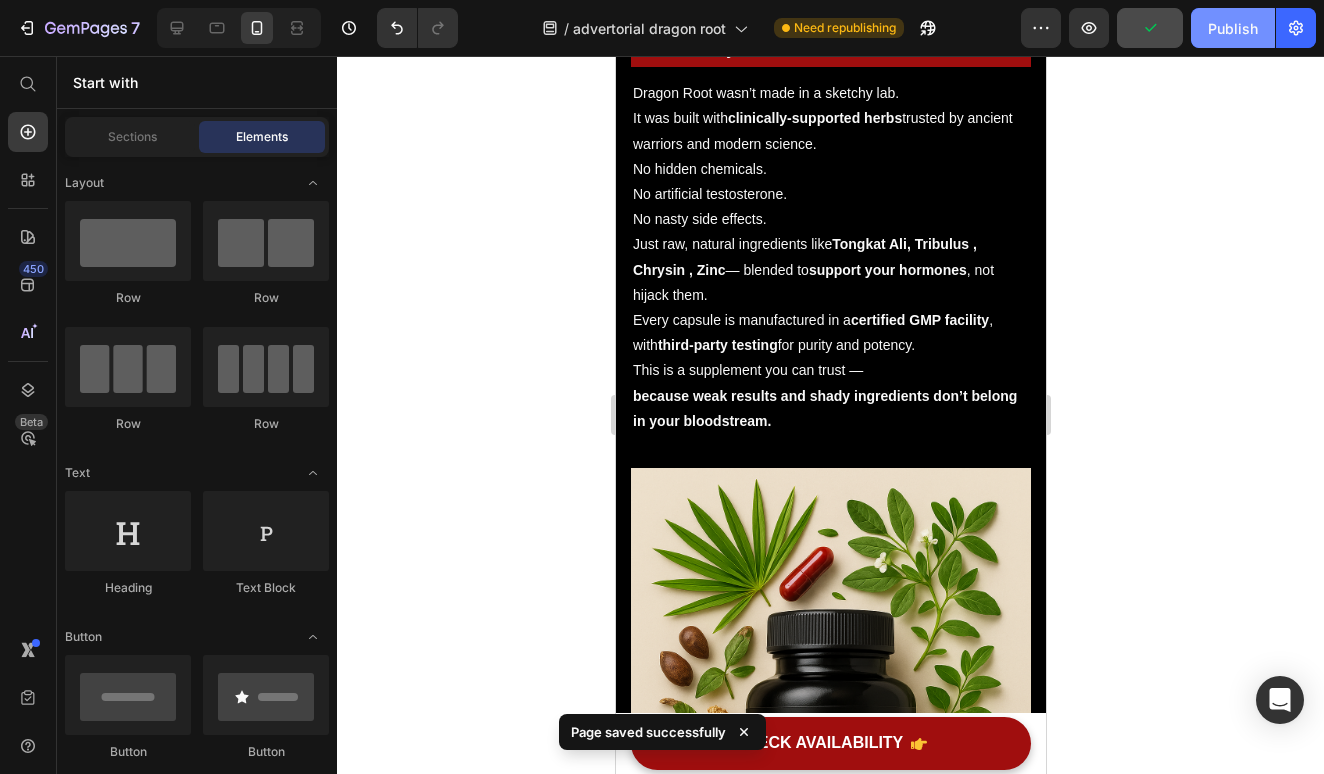 click on "Publish" at bounding box center [1233, 28] 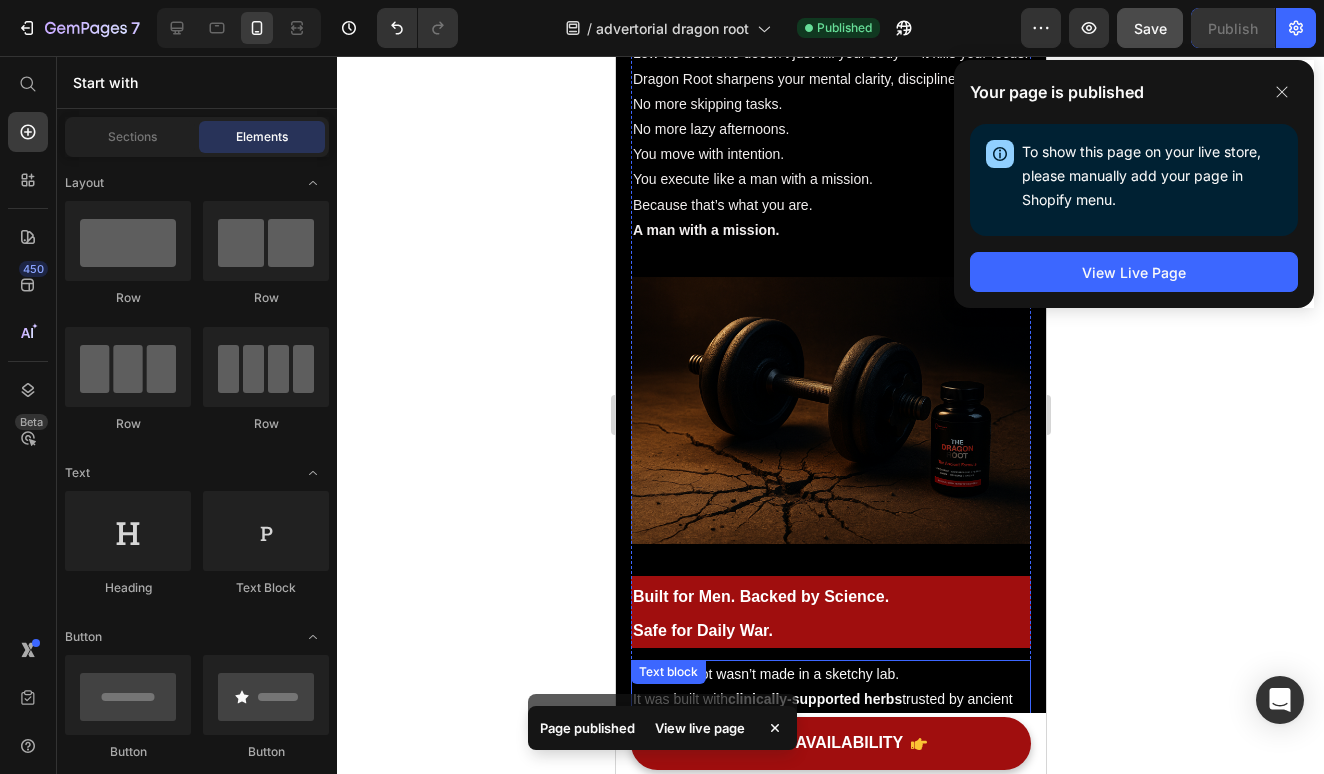 scroll, scrollTop: 3719, scrollLeft: 0, axis: vertical 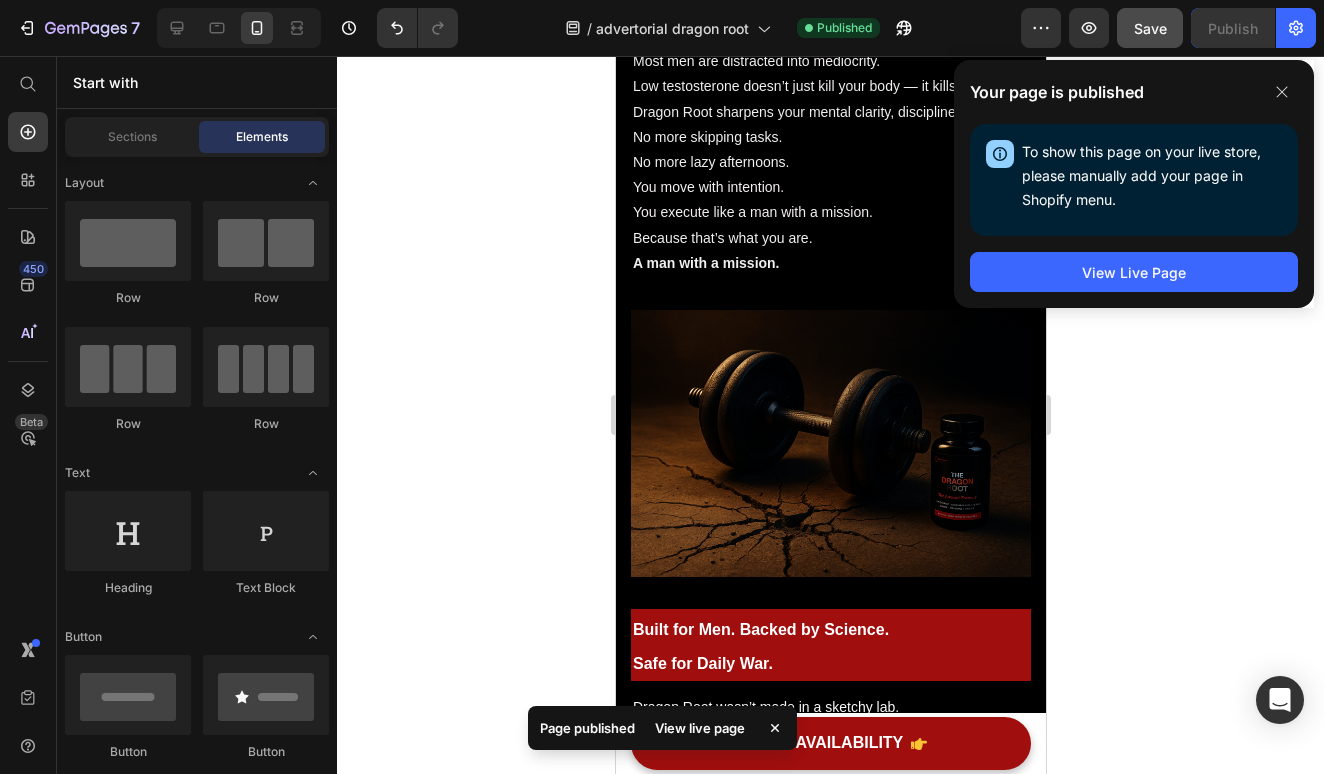click 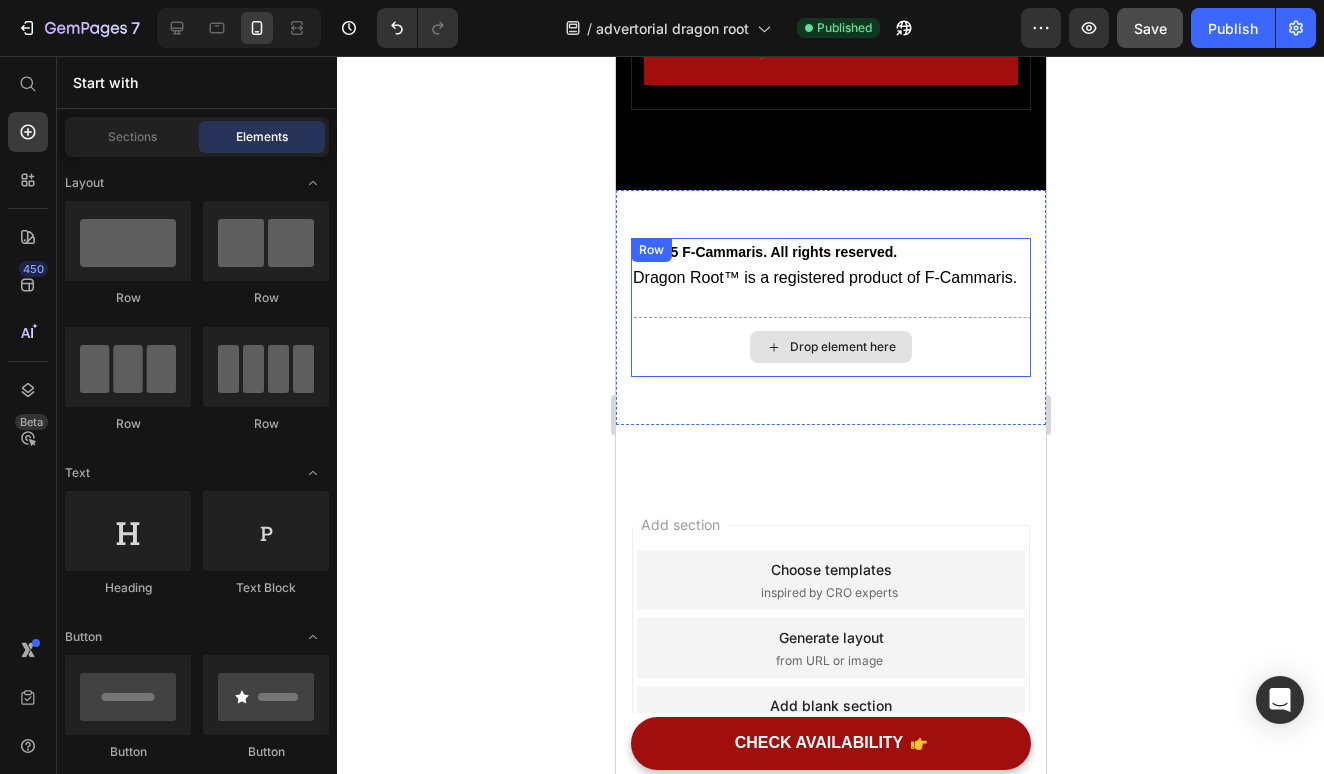 scroll, scrollTop: 12256, scrollLeft: 0, axis: vertical 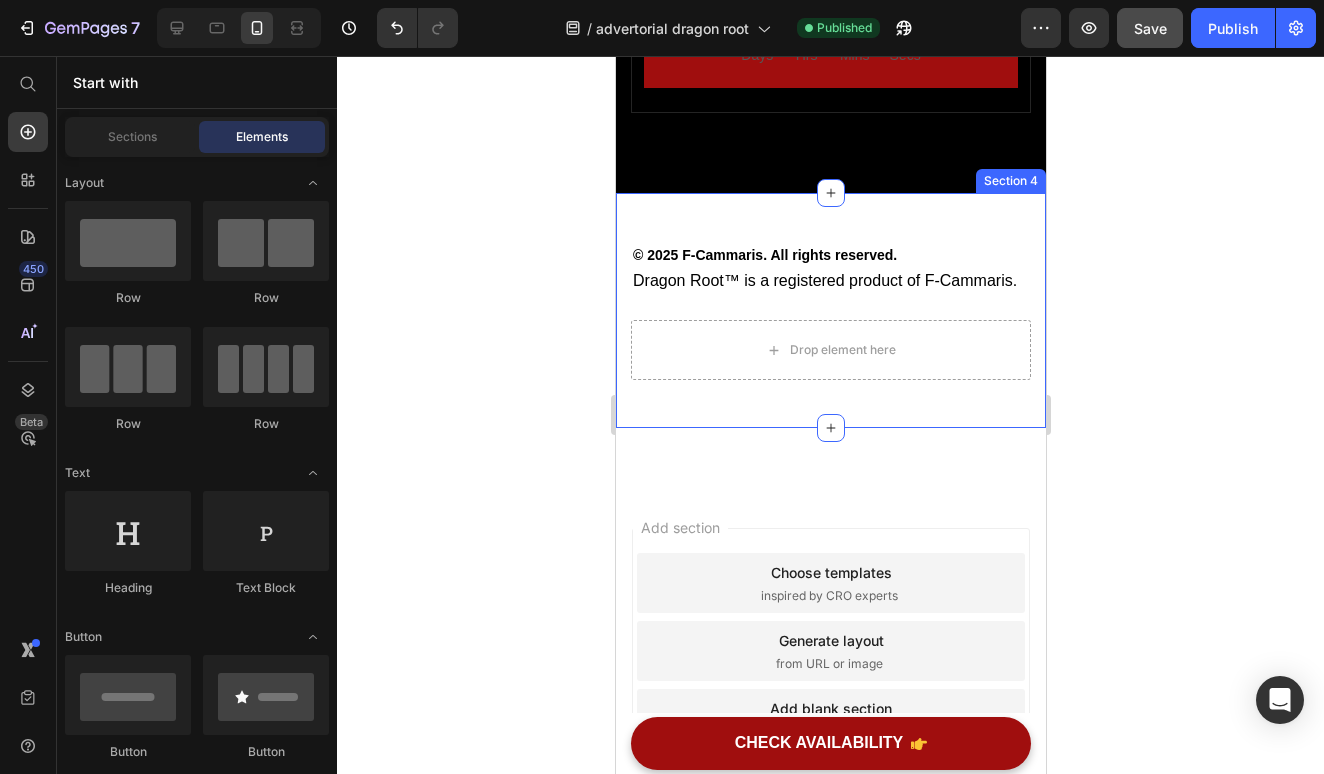 click on "© [YEAR] [COMPANY]. All rights reserved. Dragon Root™ is a registered product of [COMPANY]. Text block
Drop element here Row Section 4" at bounding box center [830, 310] 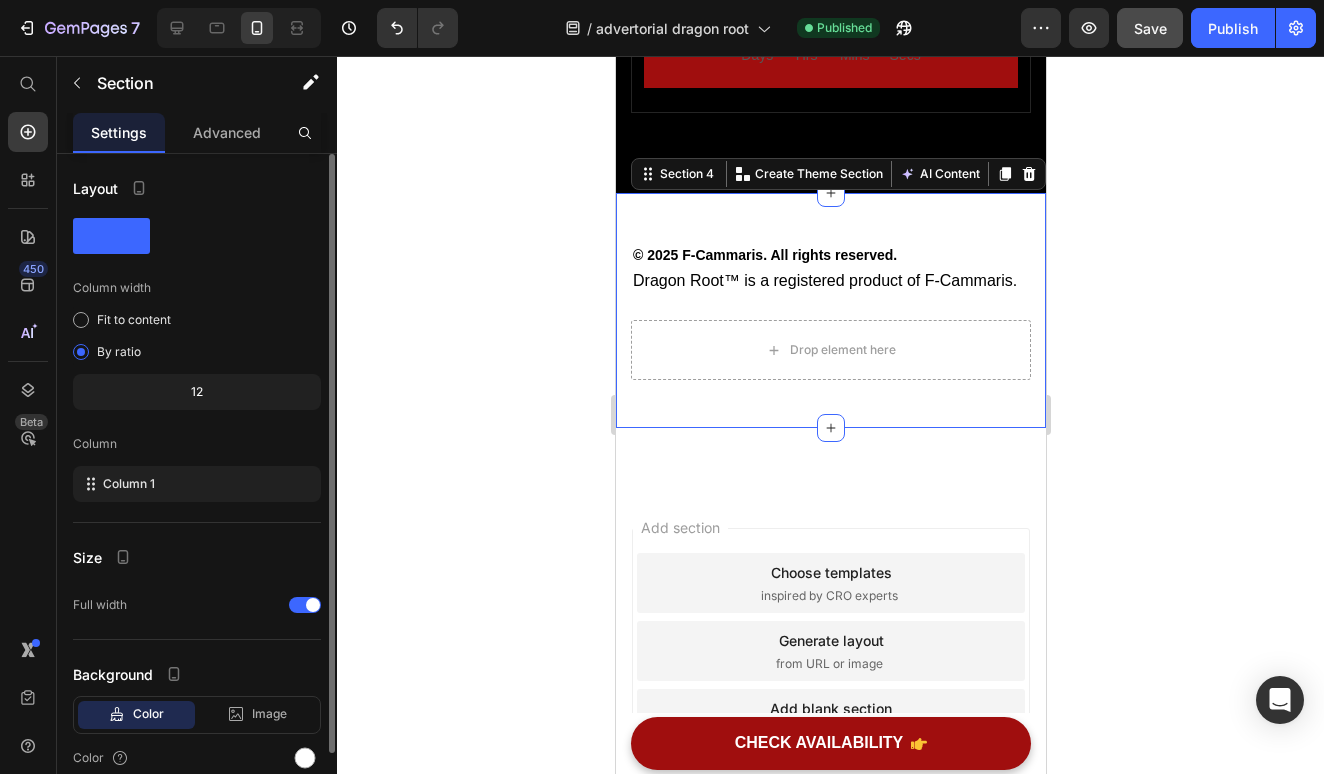scroll, scrollTop: 87, scrollLeft: 0, axis: vertical 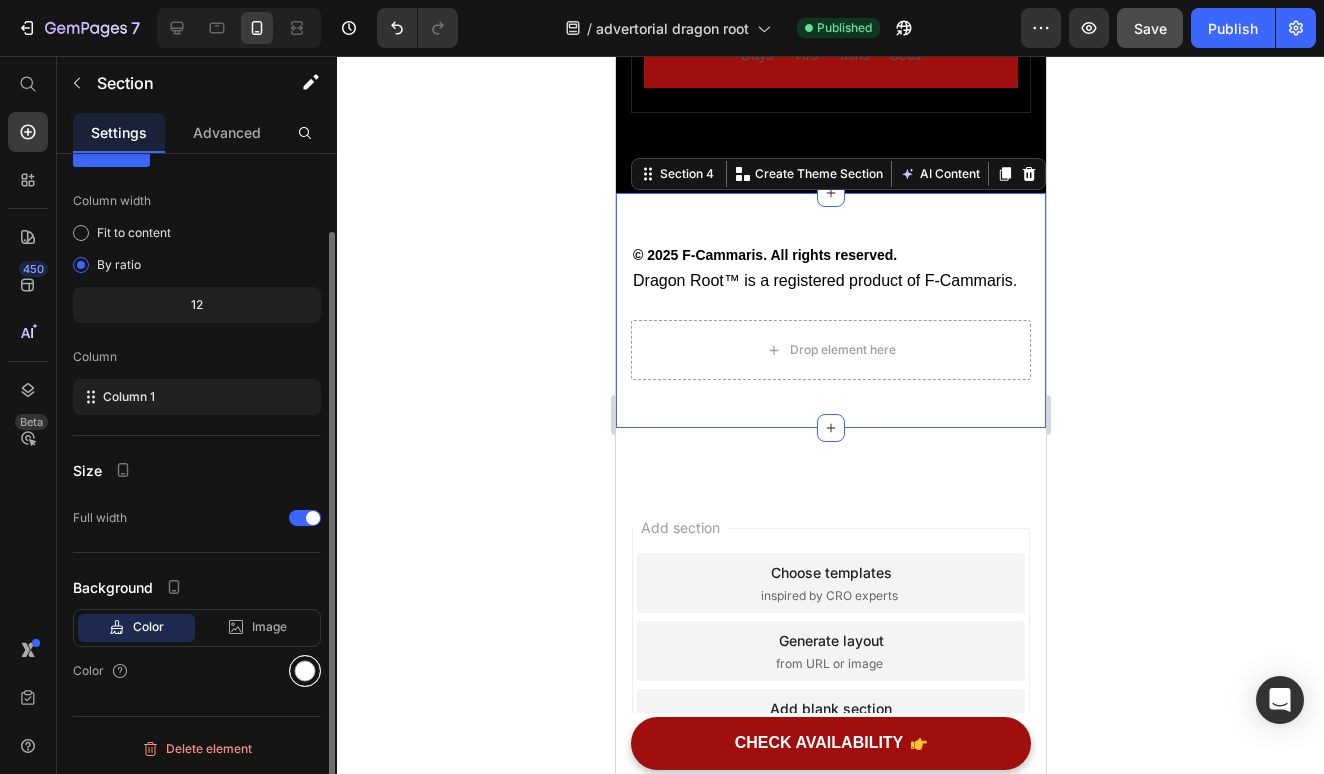 click at bounding box center [305, 671] 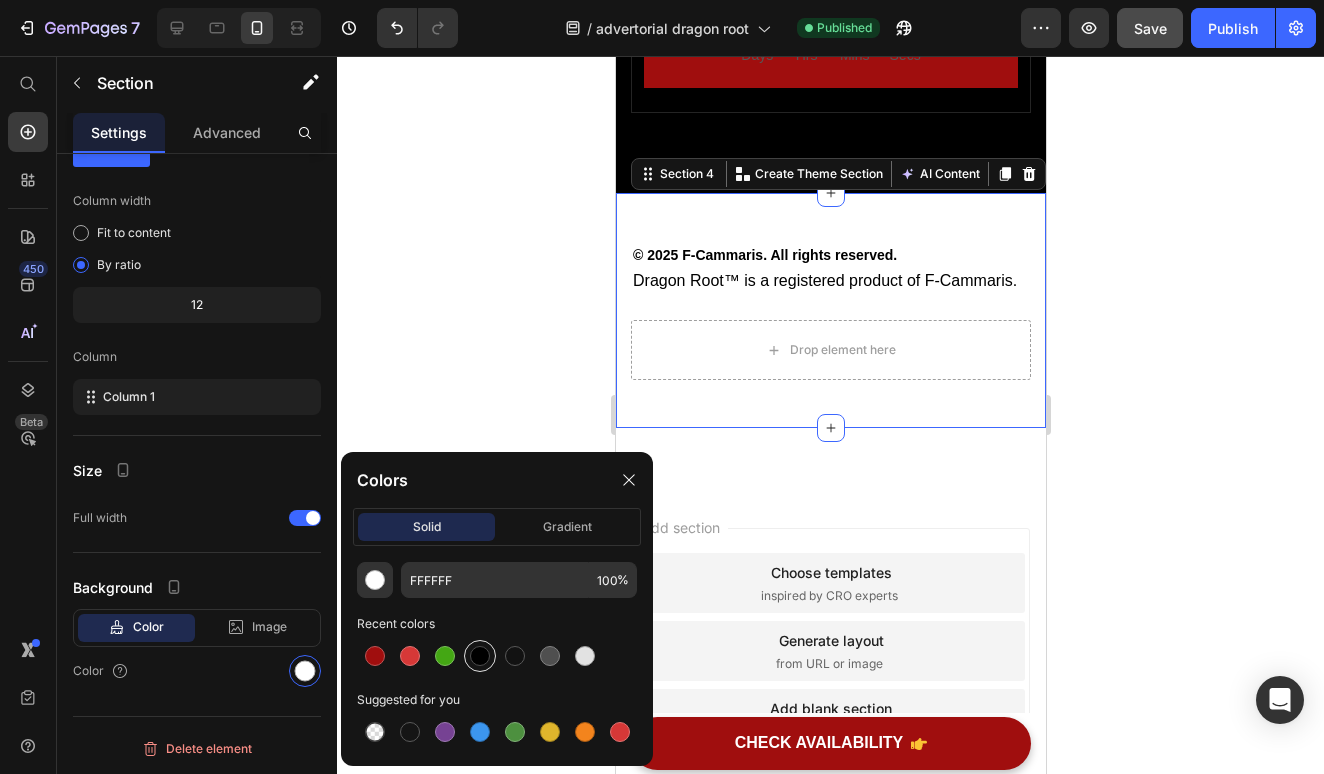 click at bounding box center [480, 656] 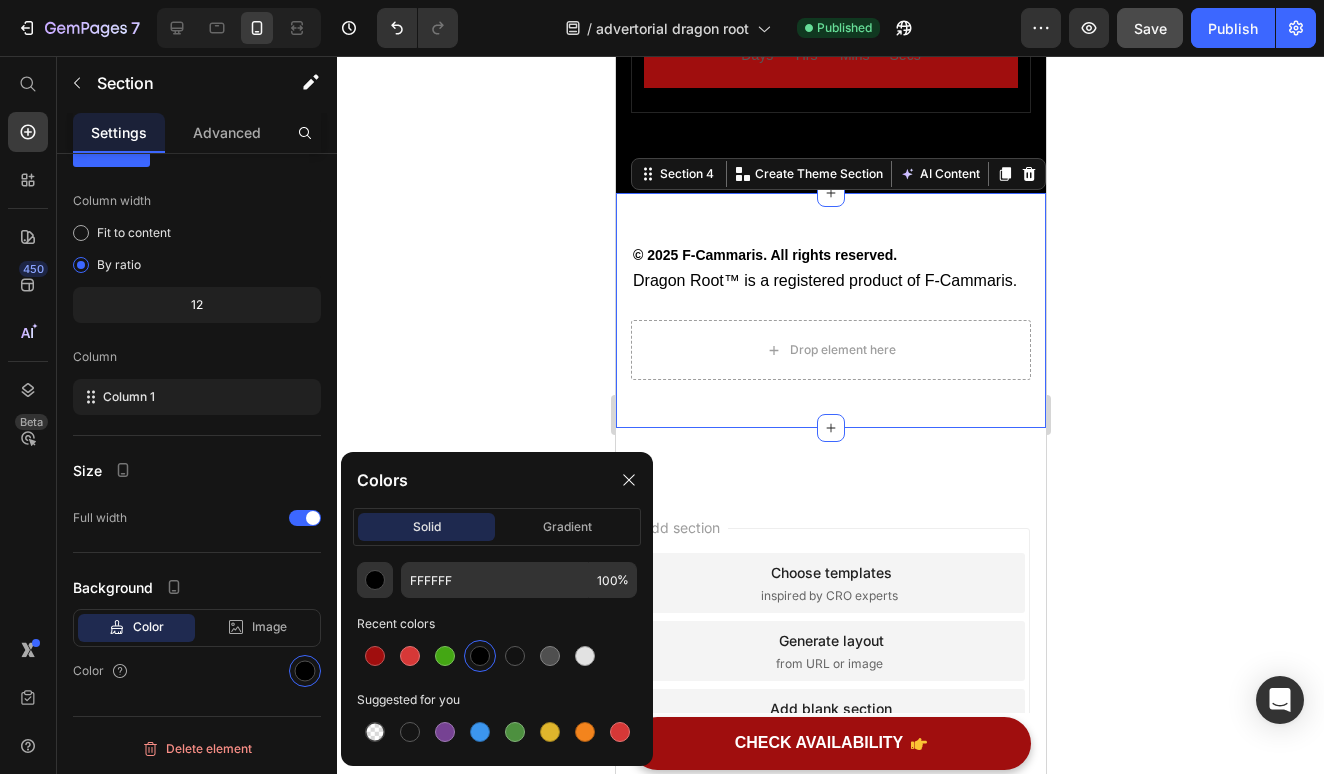 type on "000000" 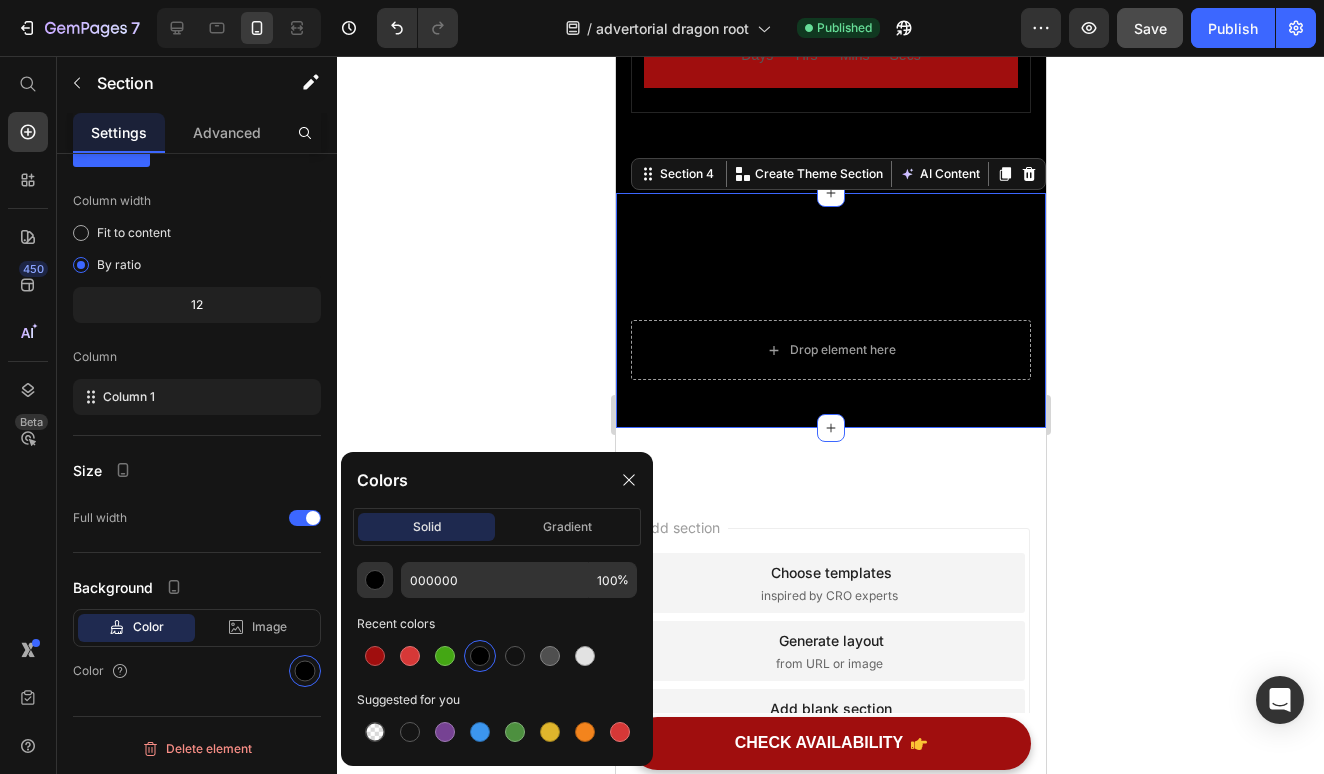 click 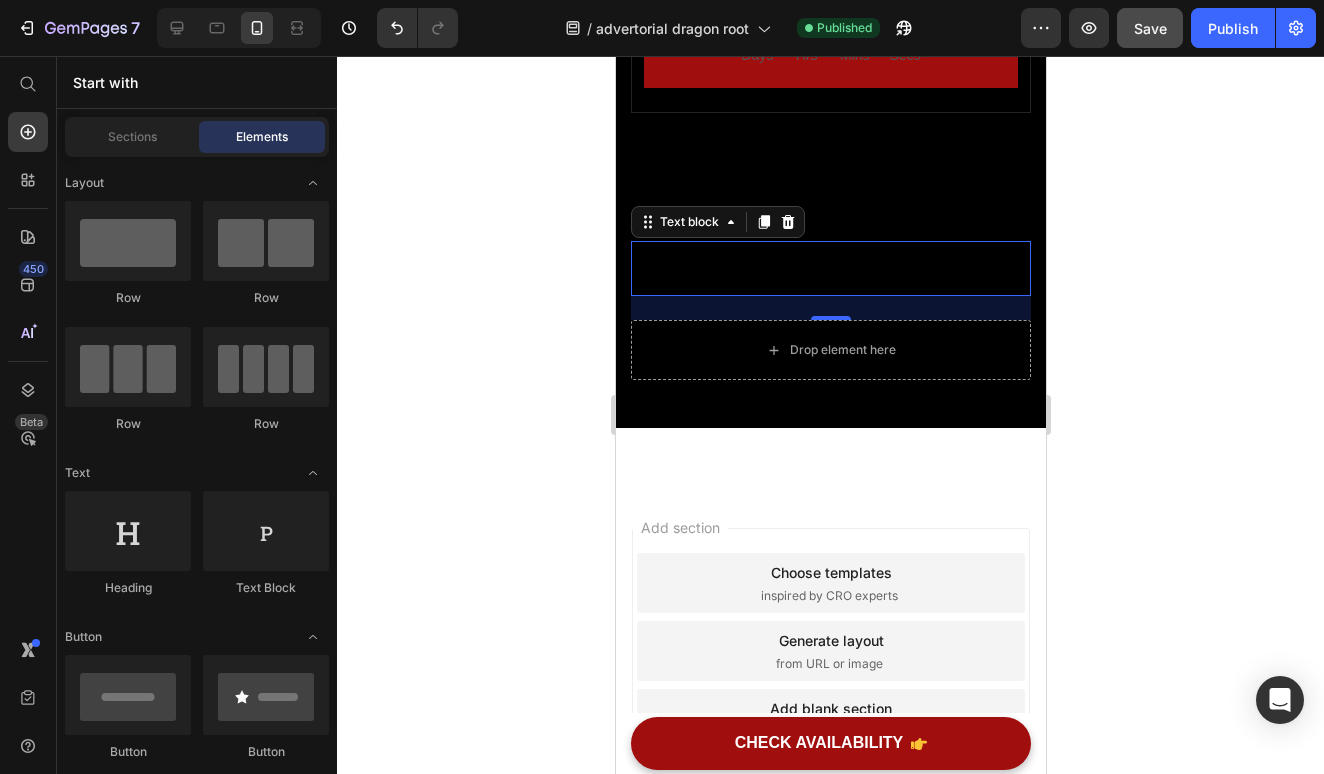 click on "© 2025 F-Cammaris. All rights reserved." at bounding box center (764, 255) 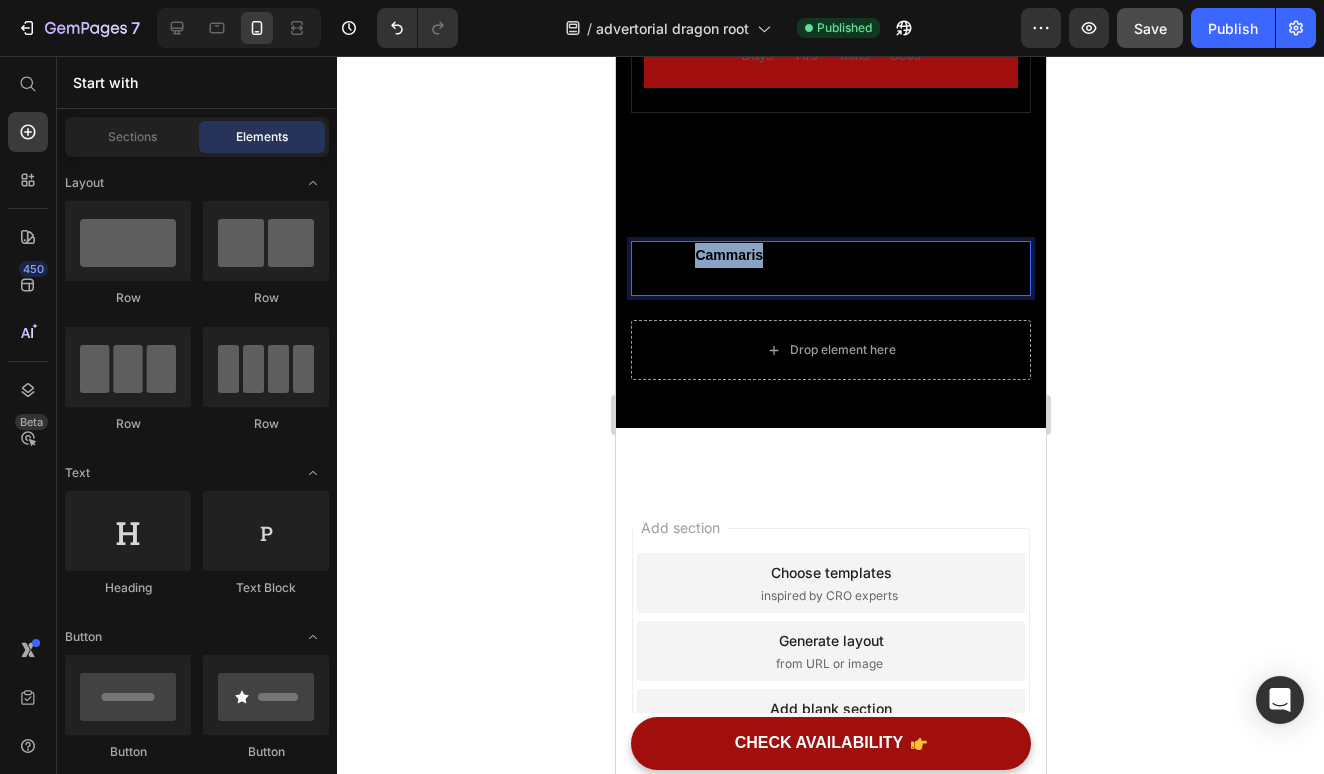 click on "© 2025 F-Cammaris. All rights reserved." at bounding box center [764, 255] 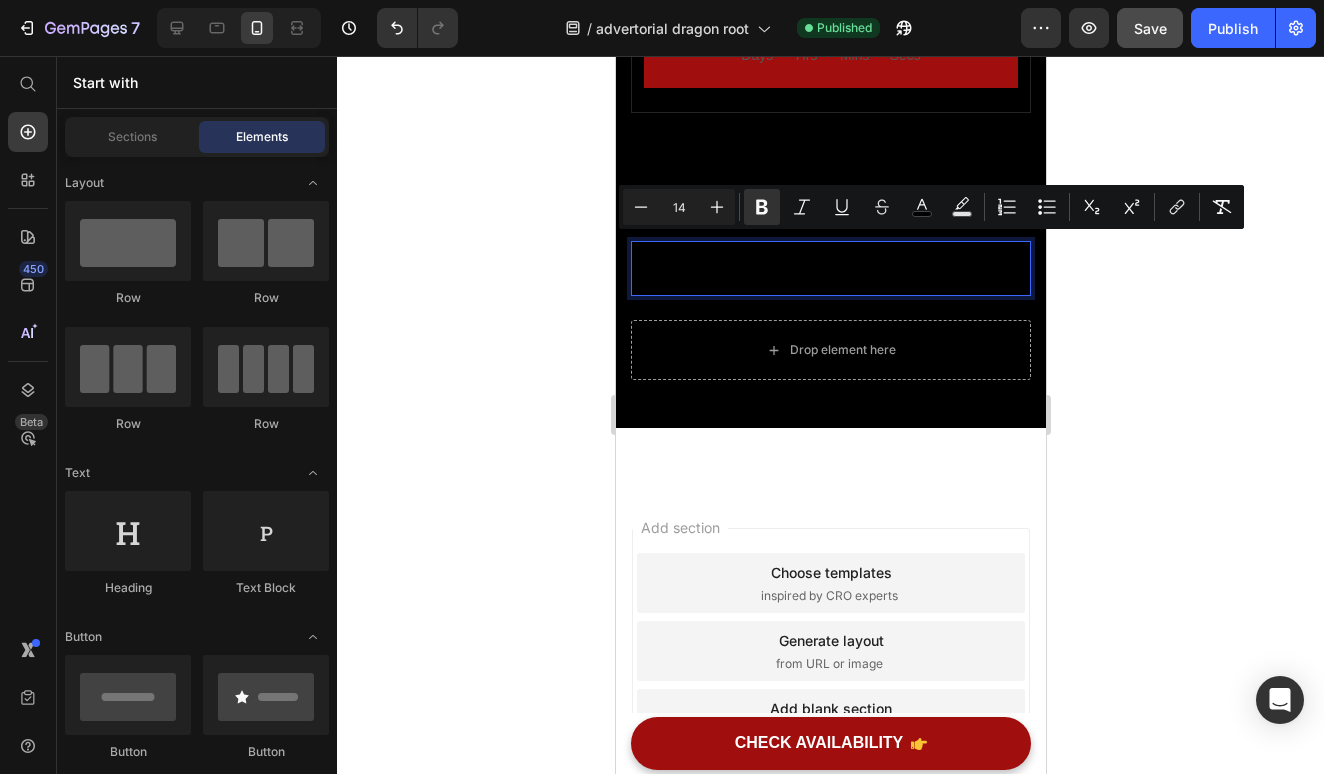 click on "© 2025 F-Cammaris. All rights reserved." at bounding box center [764, 255] 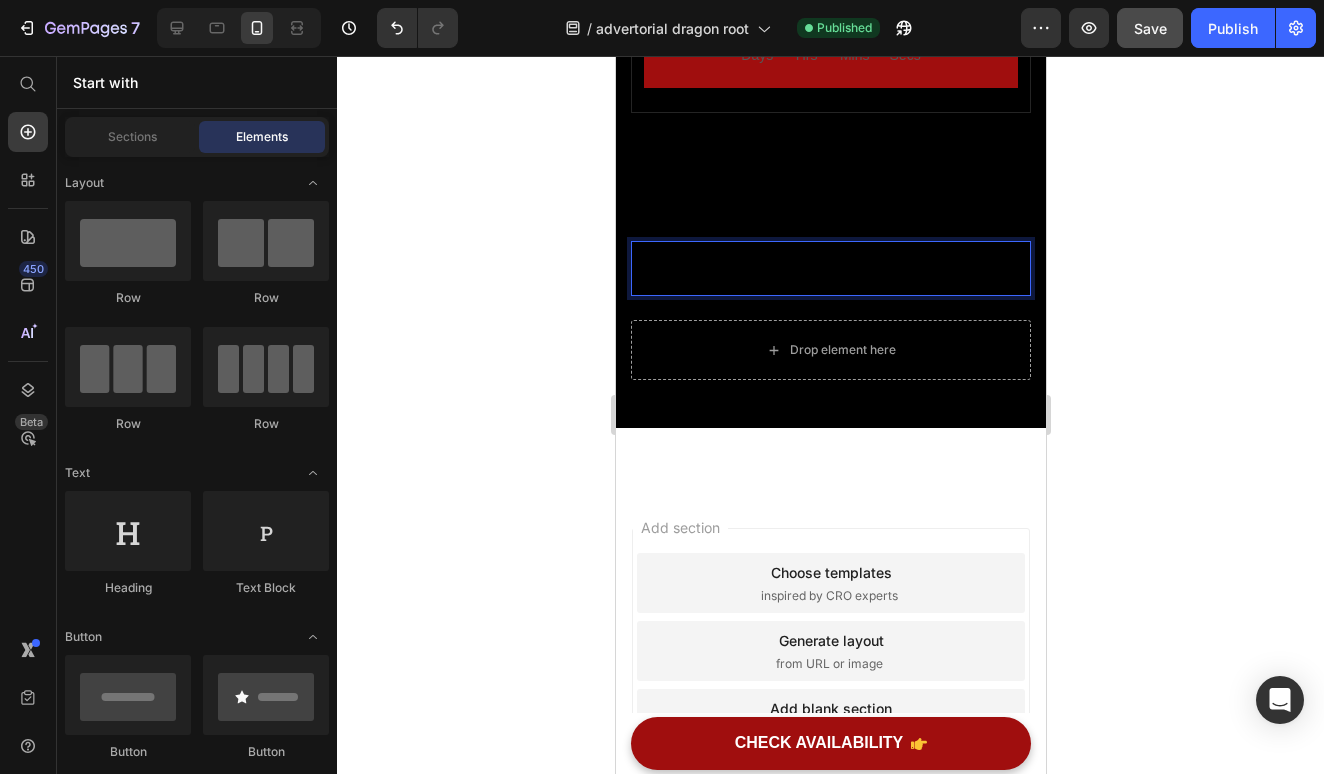 click on "© [YEAR] [COMPANY]. All rights reserved. Dragon Root™ is a registered product of [COMPANY]." at bounding box center (830, 268) 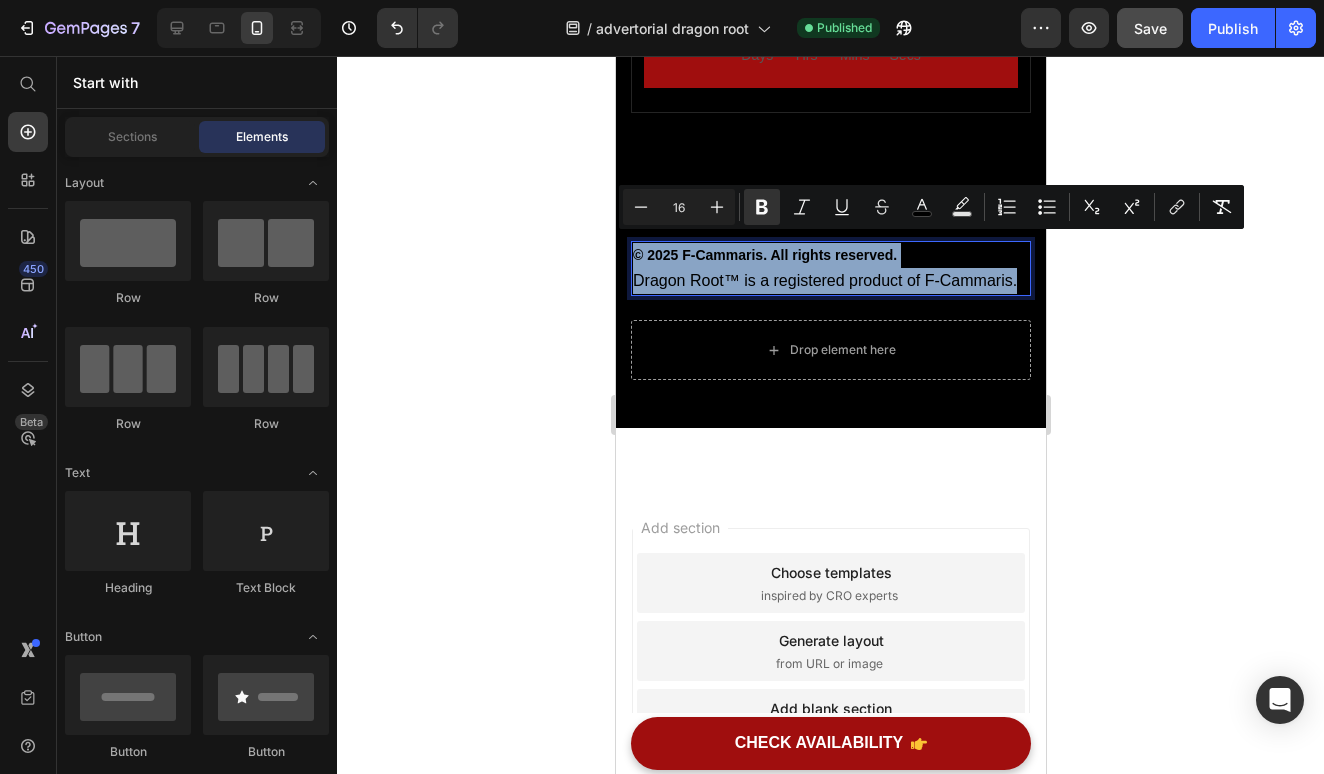 drag, startPoint x: 1018, startPoint y: 270, endPoint x: 630, endPoint y: 240, distance: 389.15805 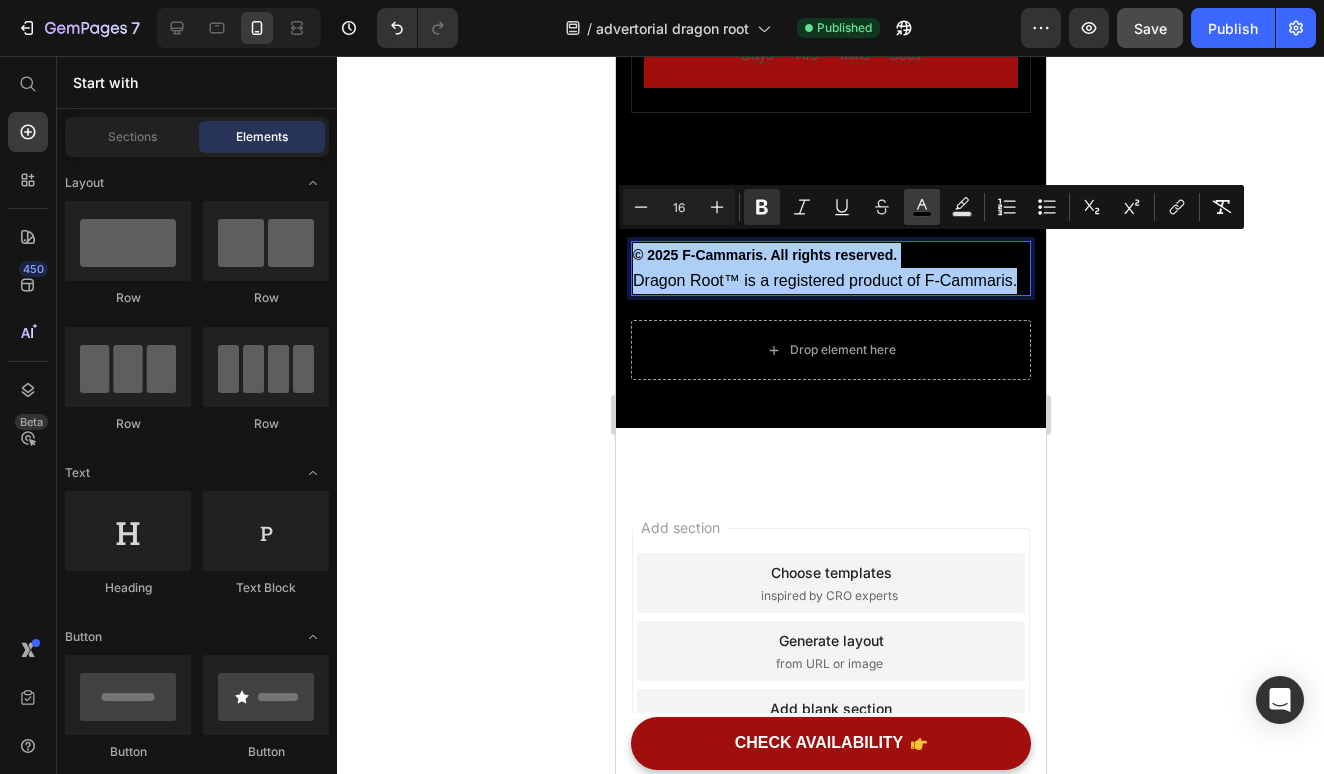 click 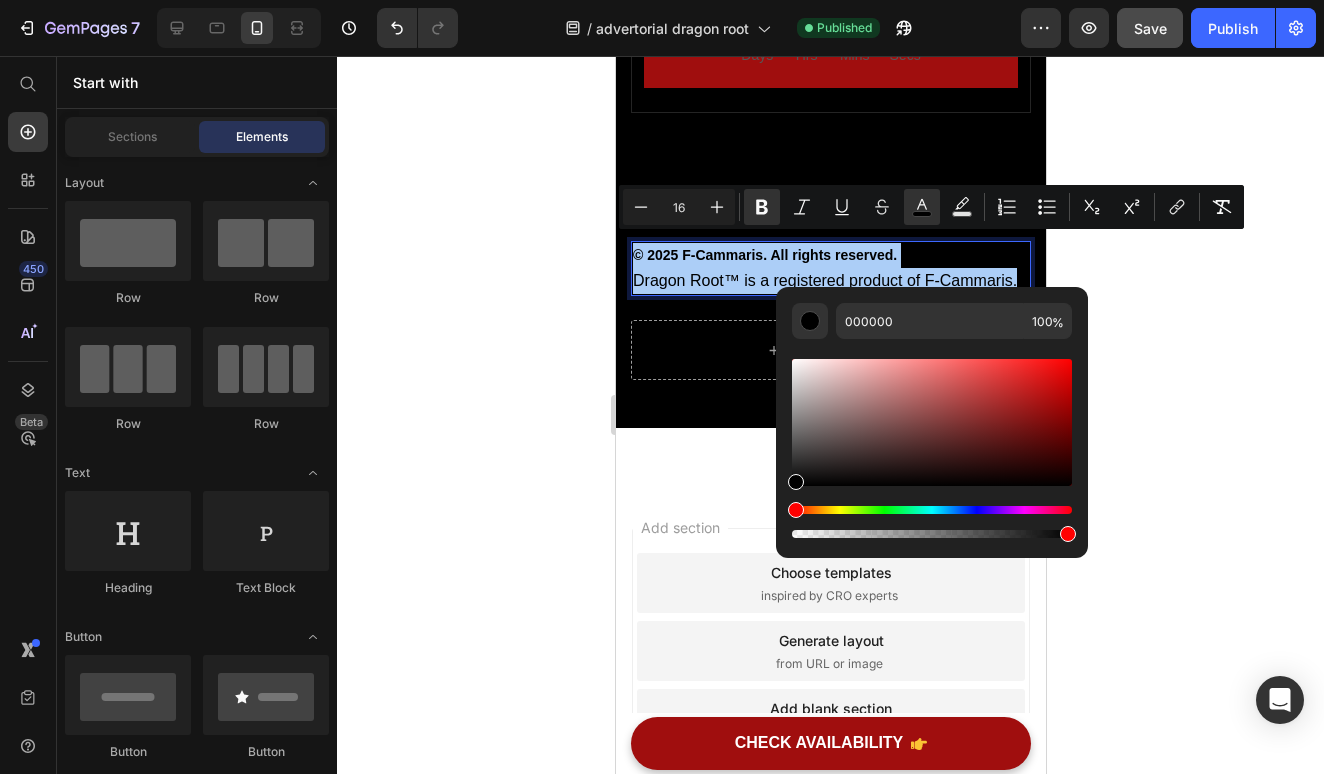 click at bounding box center (932, 422) 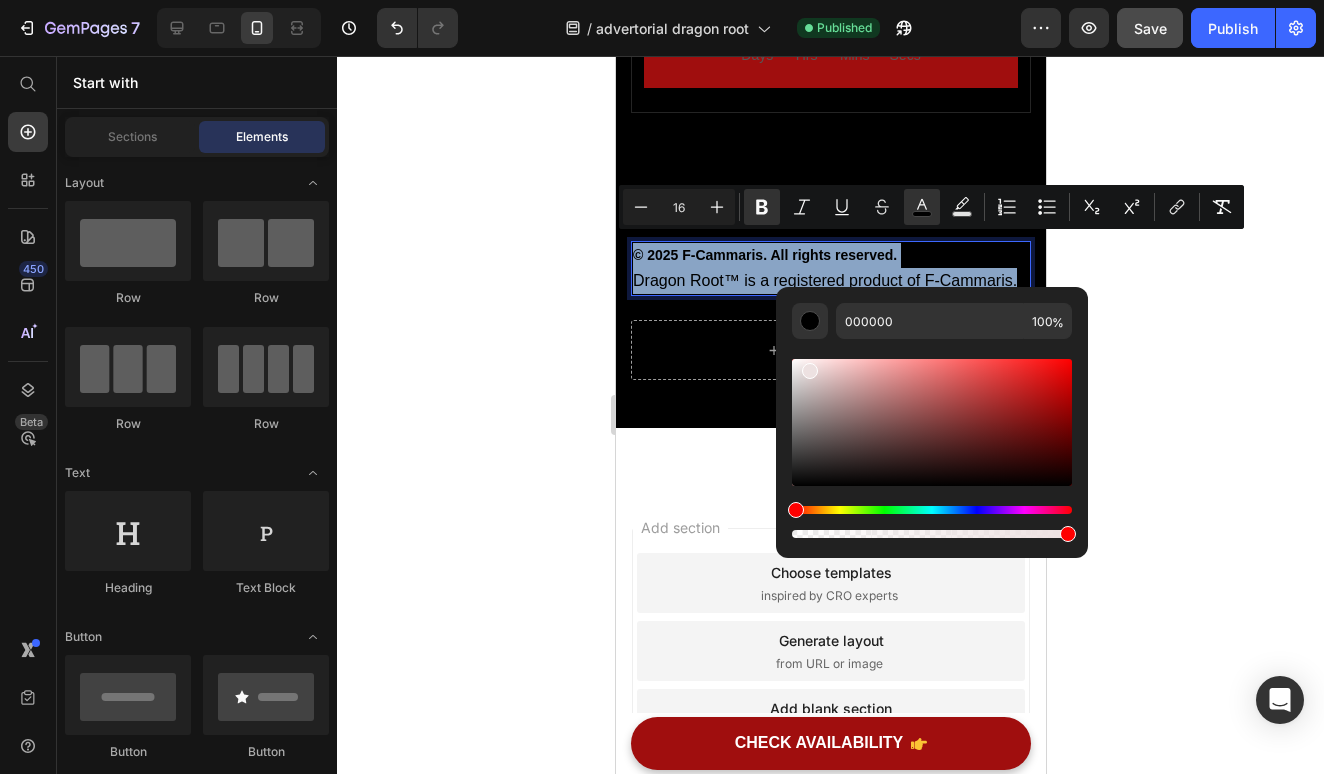 type on "EDE1E1" 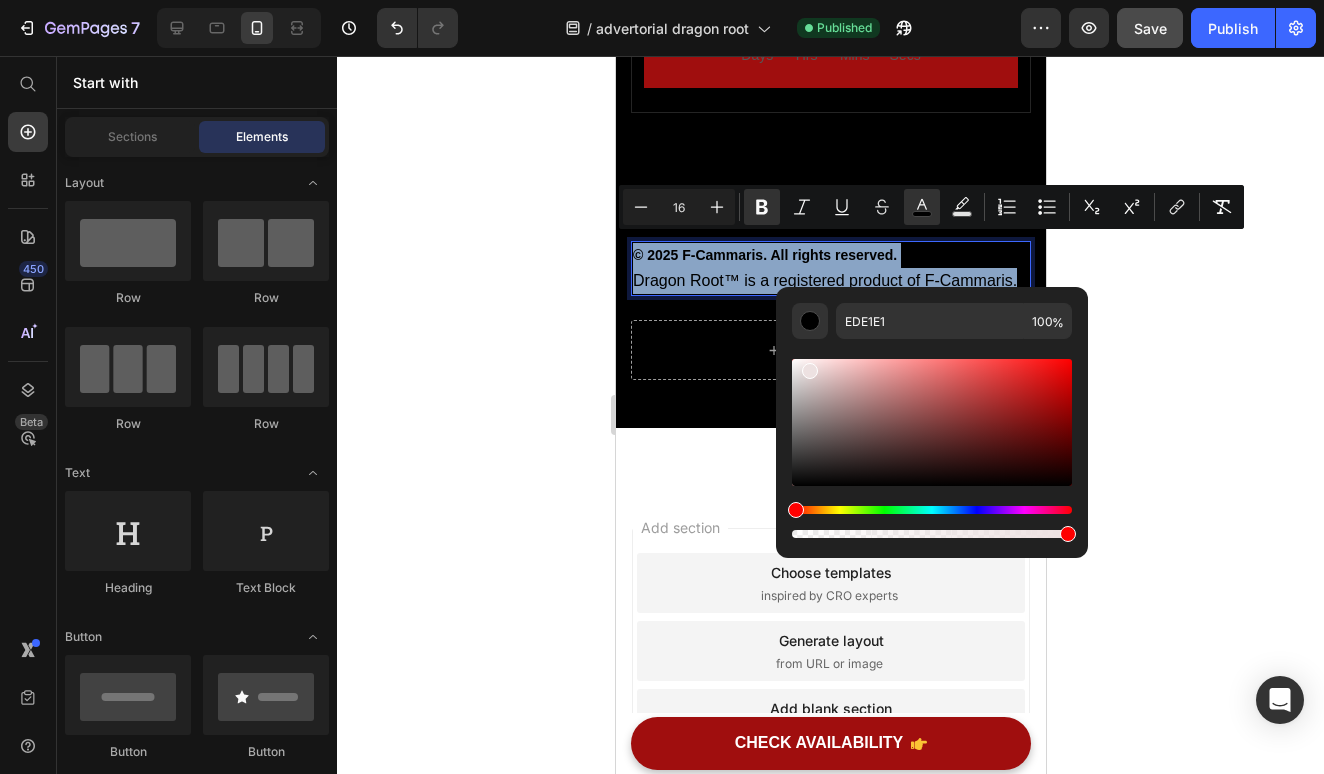 type on "14" 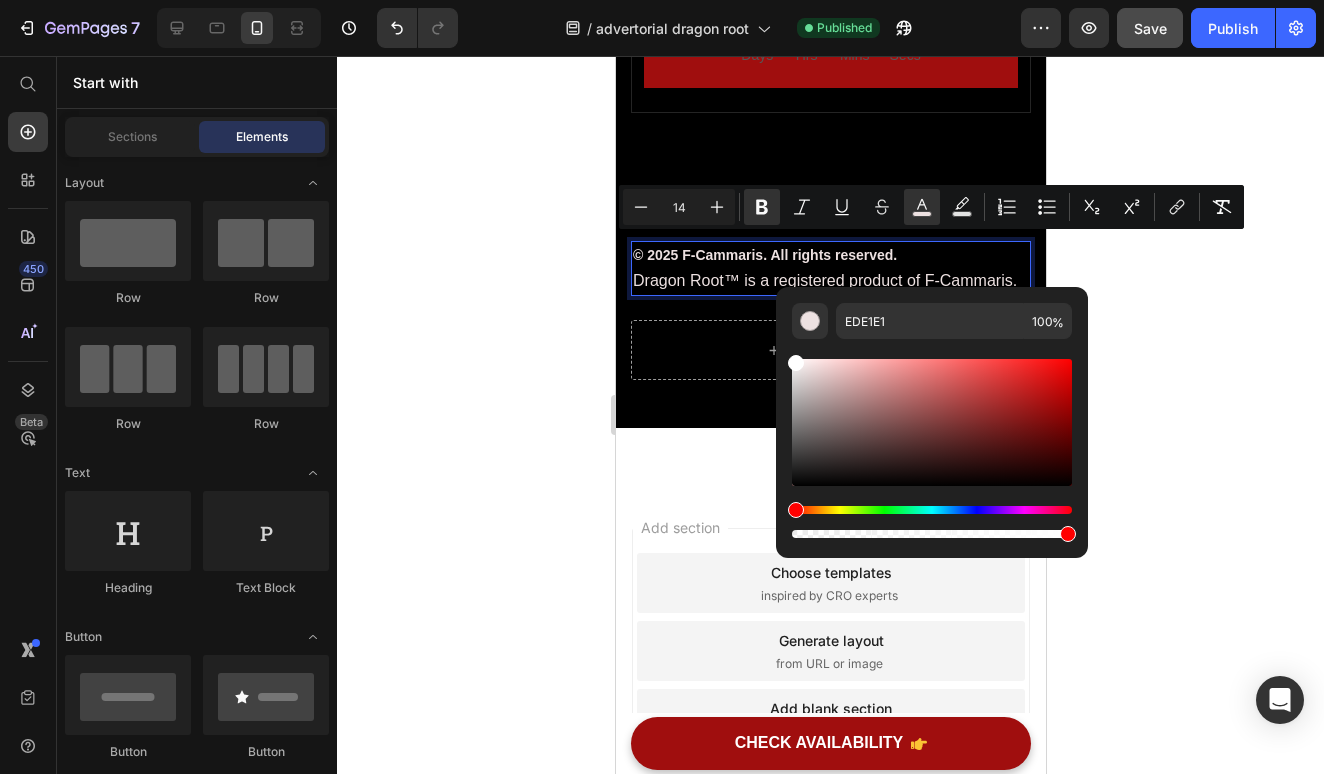 type on "FFFFFF" 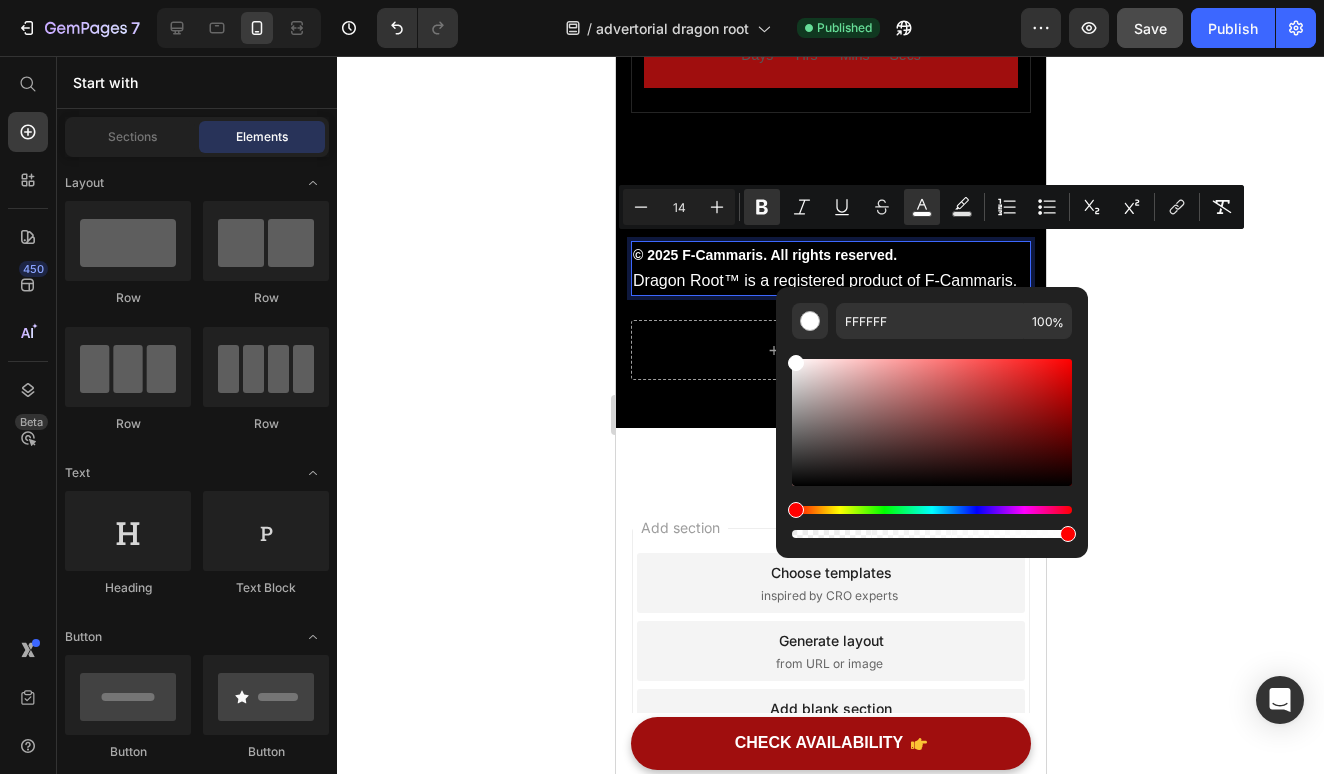 click 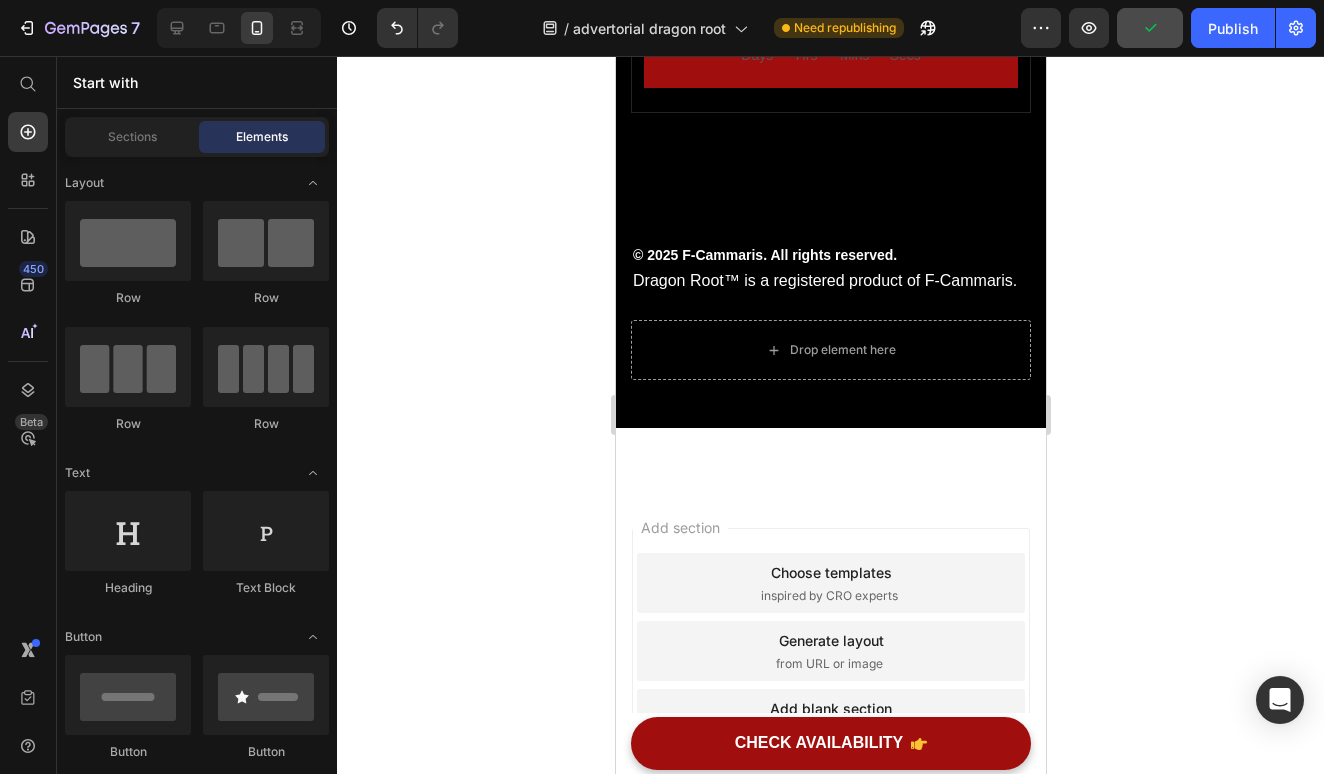 click 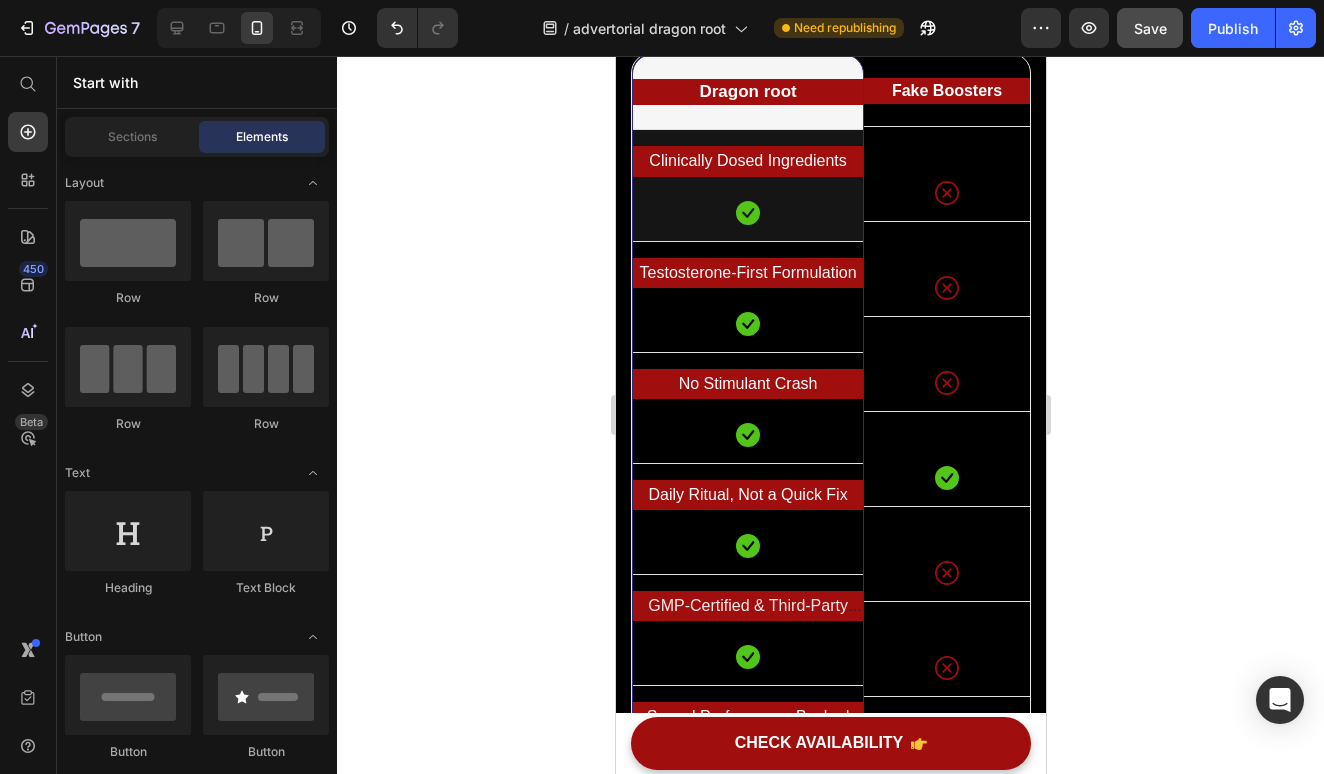 scroll, scrollTop: 6719, scrollLeft: 0, axis: vertical 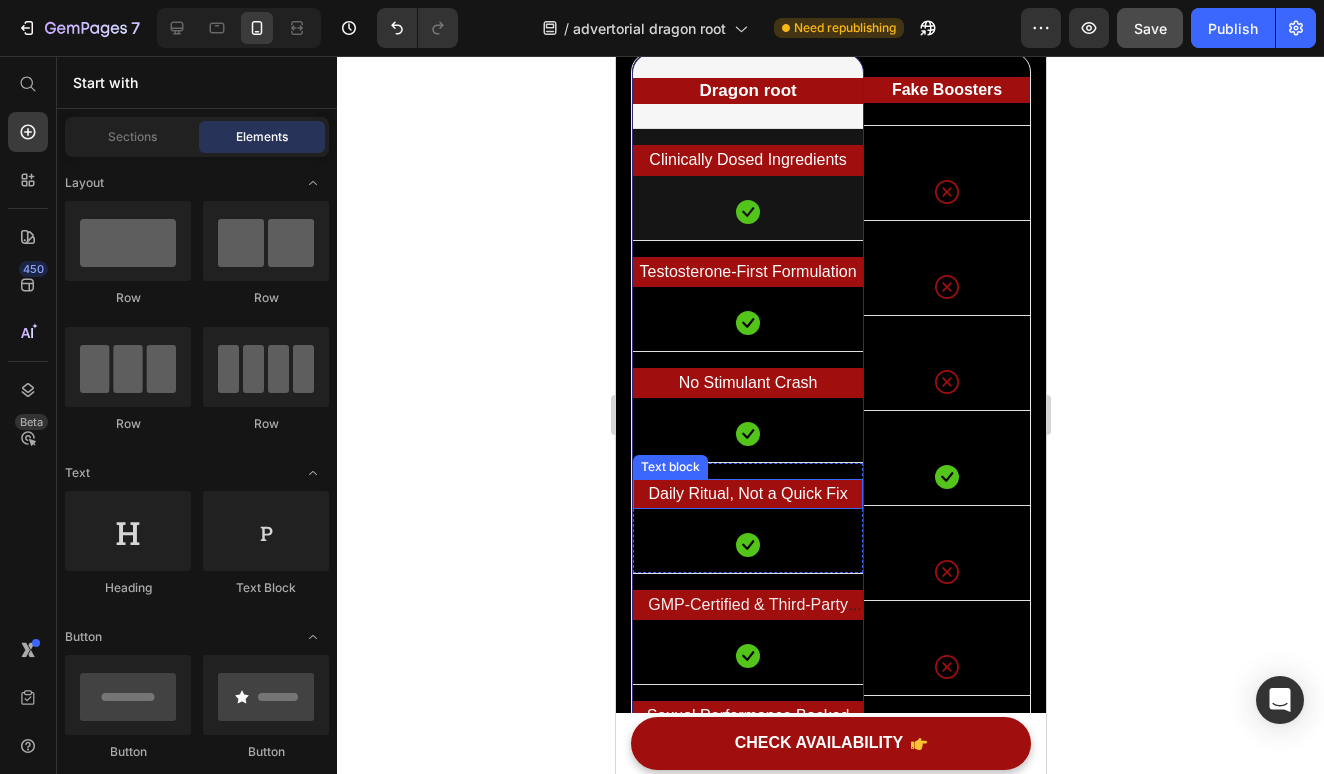 click on "Daily Ritual, Not a Quick Fix" at bounding box center [746, 493] 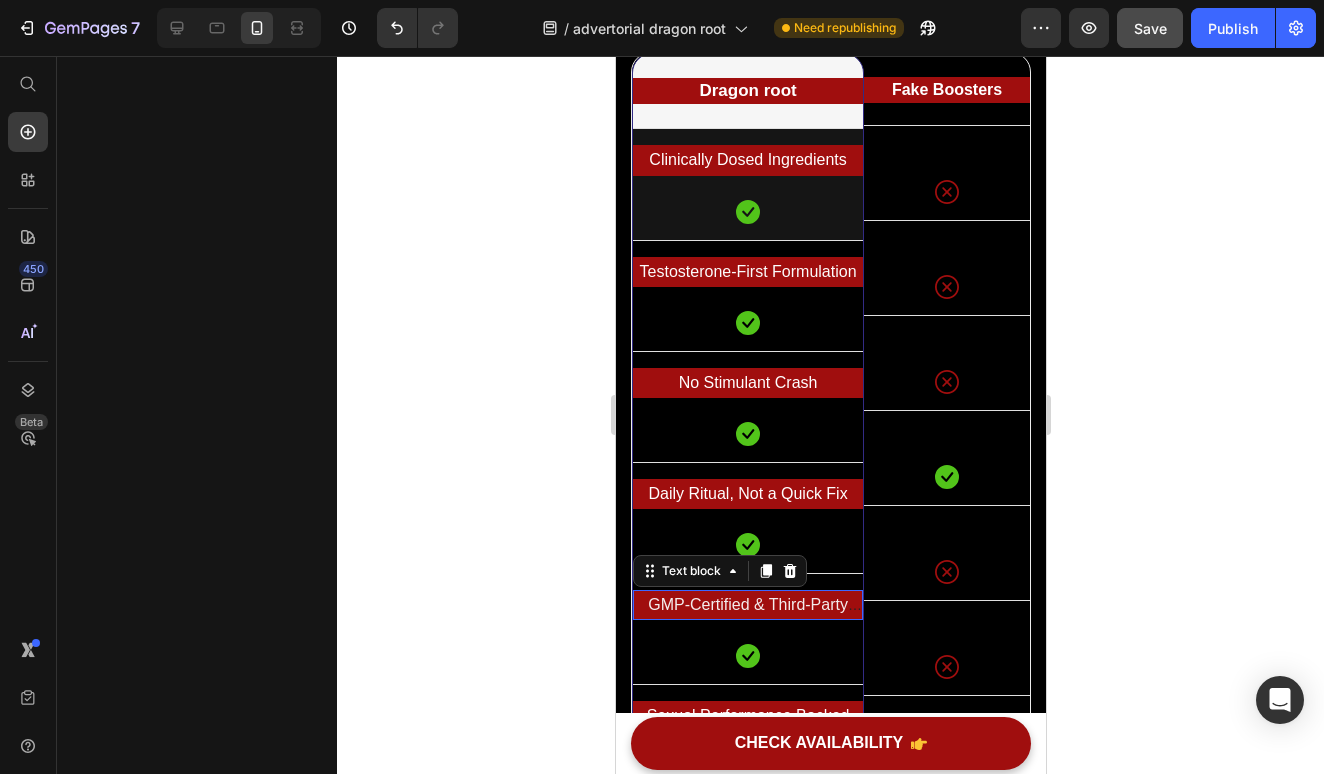 click on "GMP-Certified & Third-Party Tested" at bounding box center (754, 617) 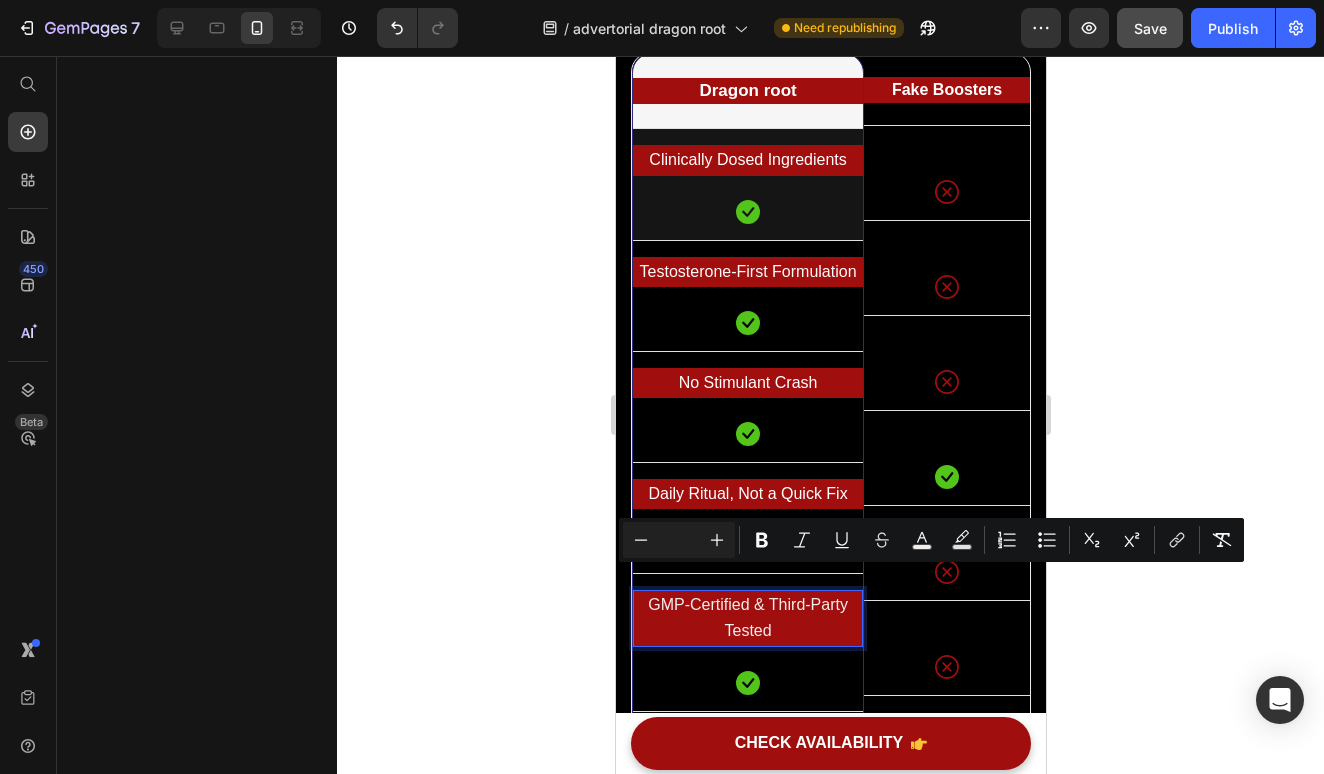 click on "GMP-Certified & Third-Party Tested" at bounding box center (747, 618) 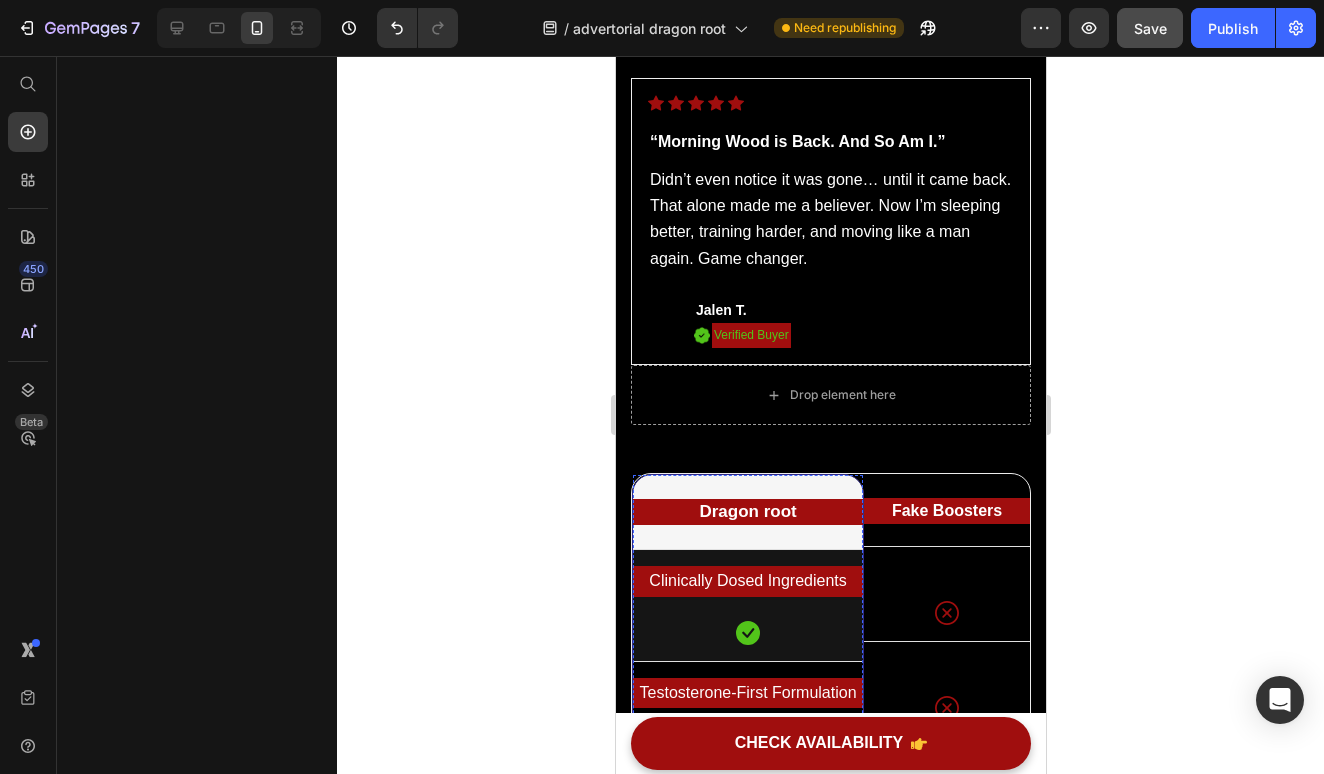 scroll, scrollTop: 6288, scrollLeft: 0, axis: vertical 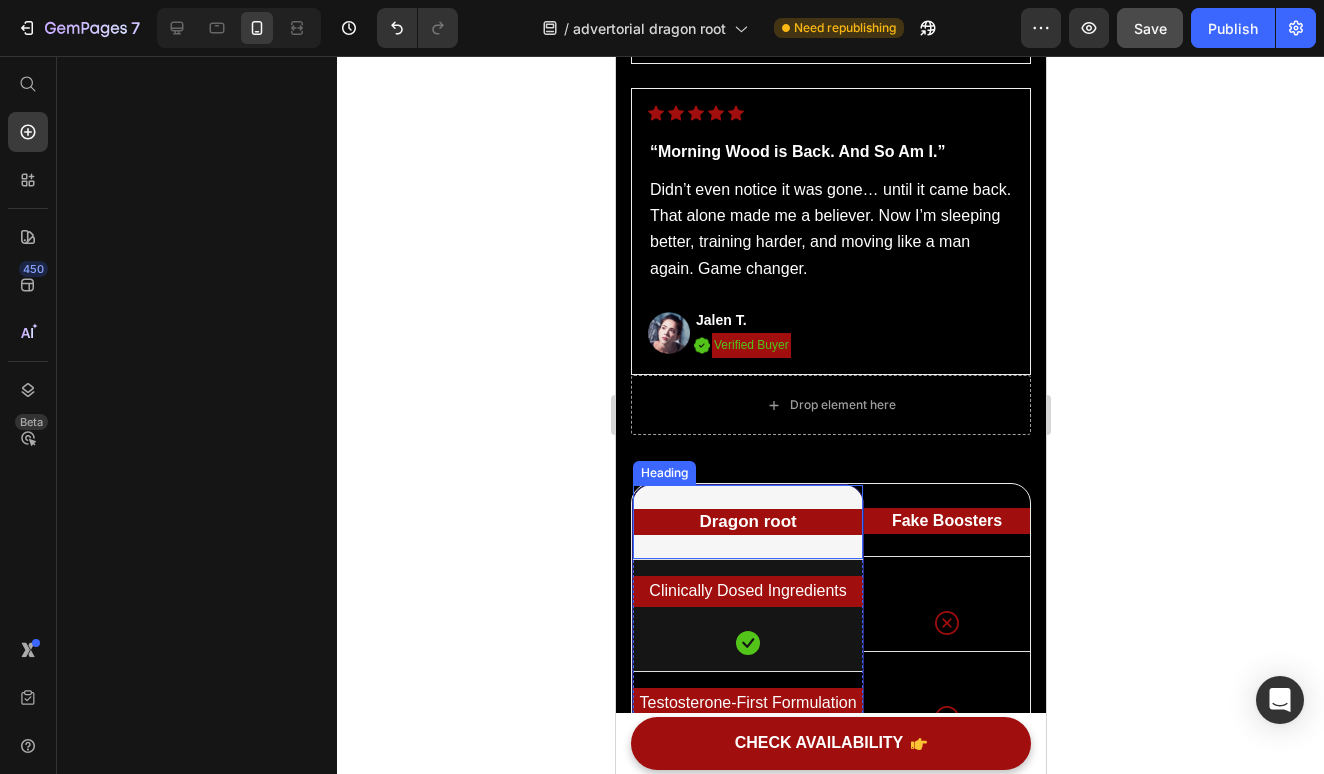 click on "Dragon root Heading" at bounding box center [747, 522] 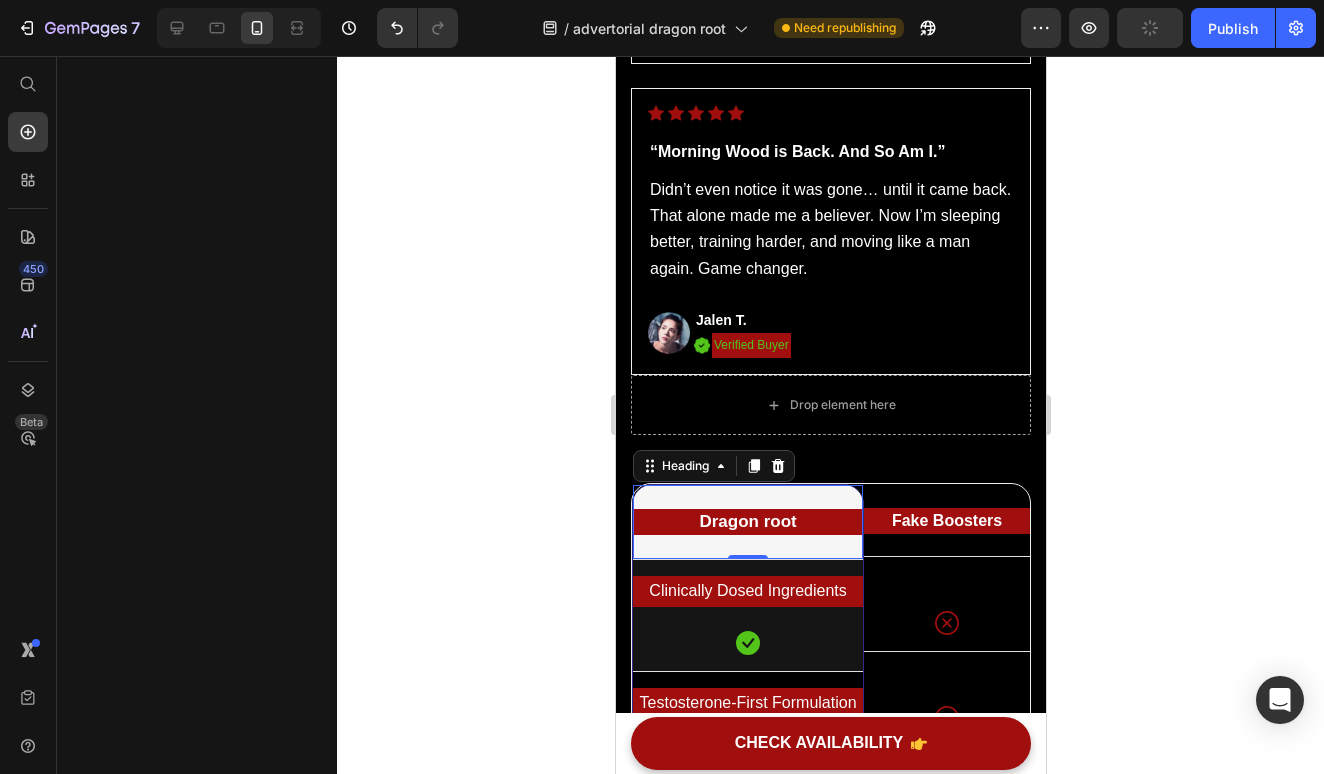 click on "Dragon root Heading   0" at bounding box center [747, 522] 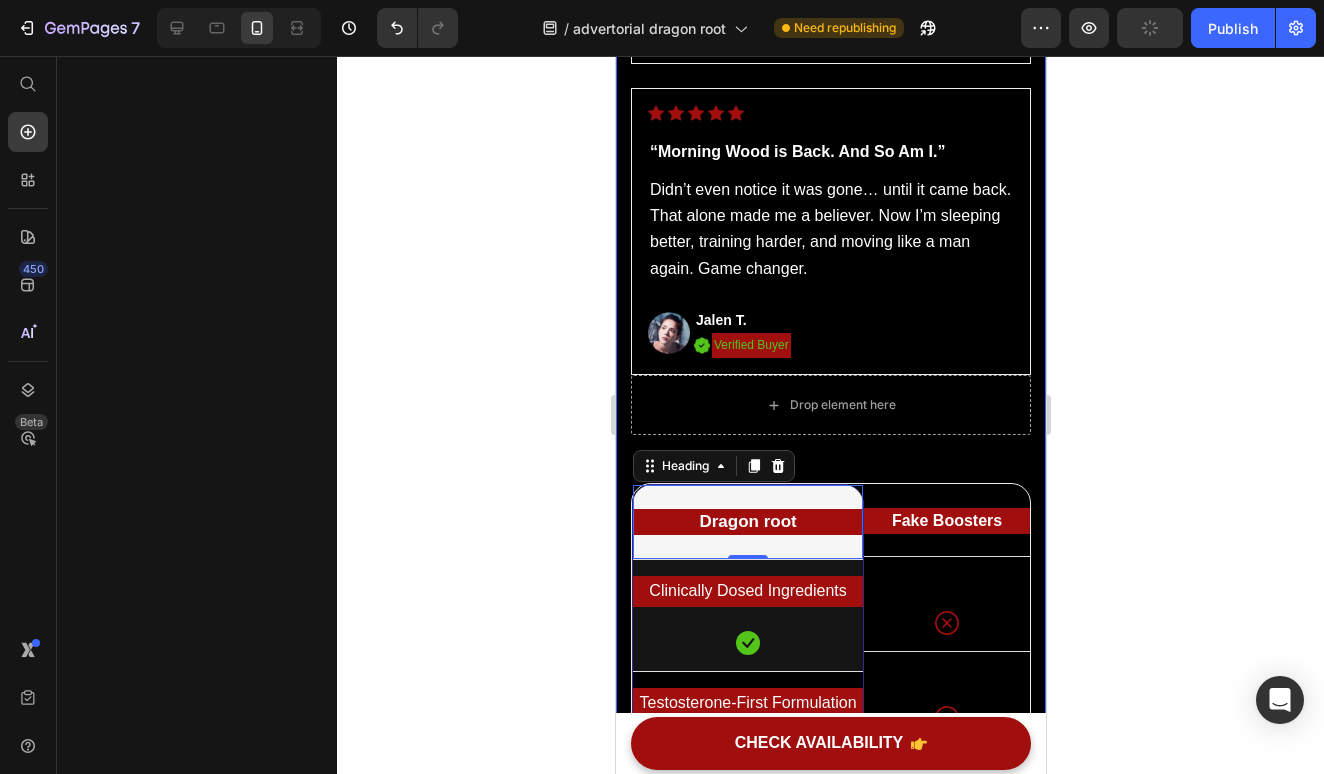 click 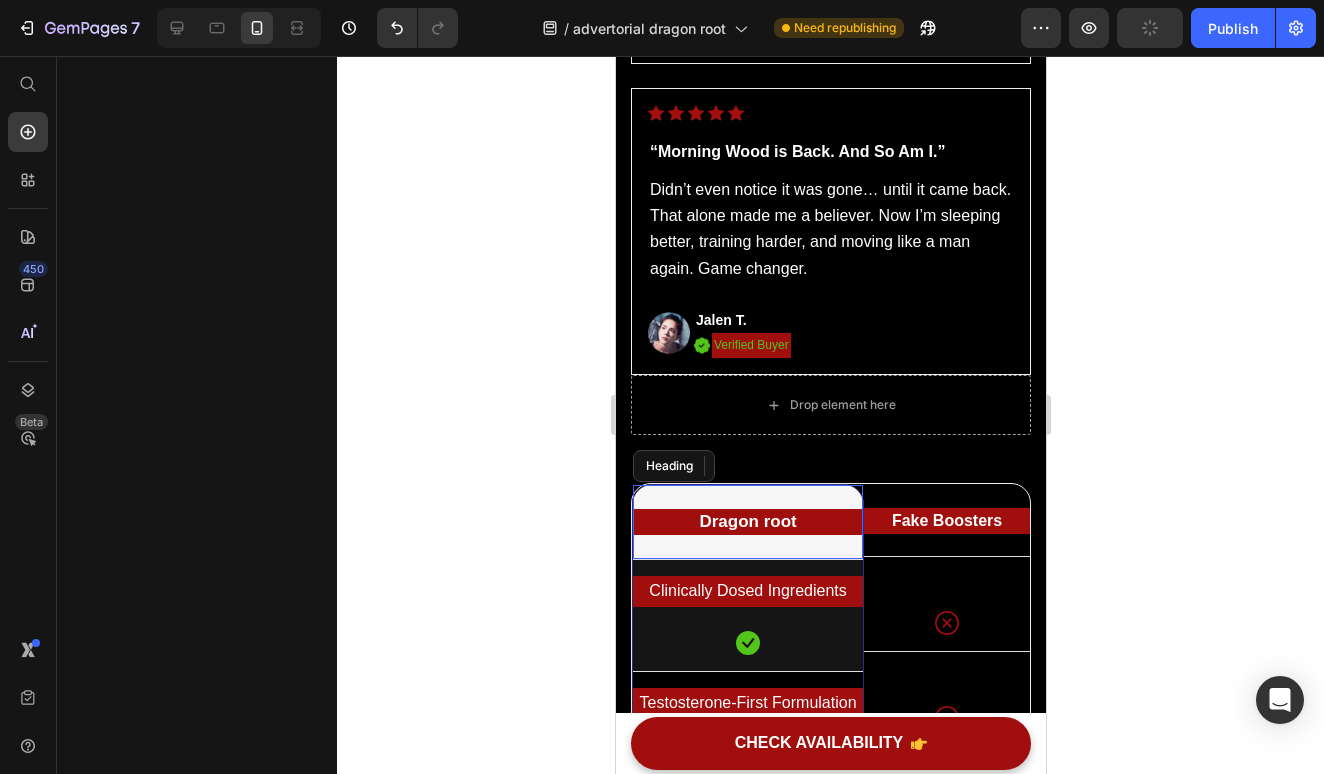 click on "Dragon root Heading" at bounding box center (747, 522) 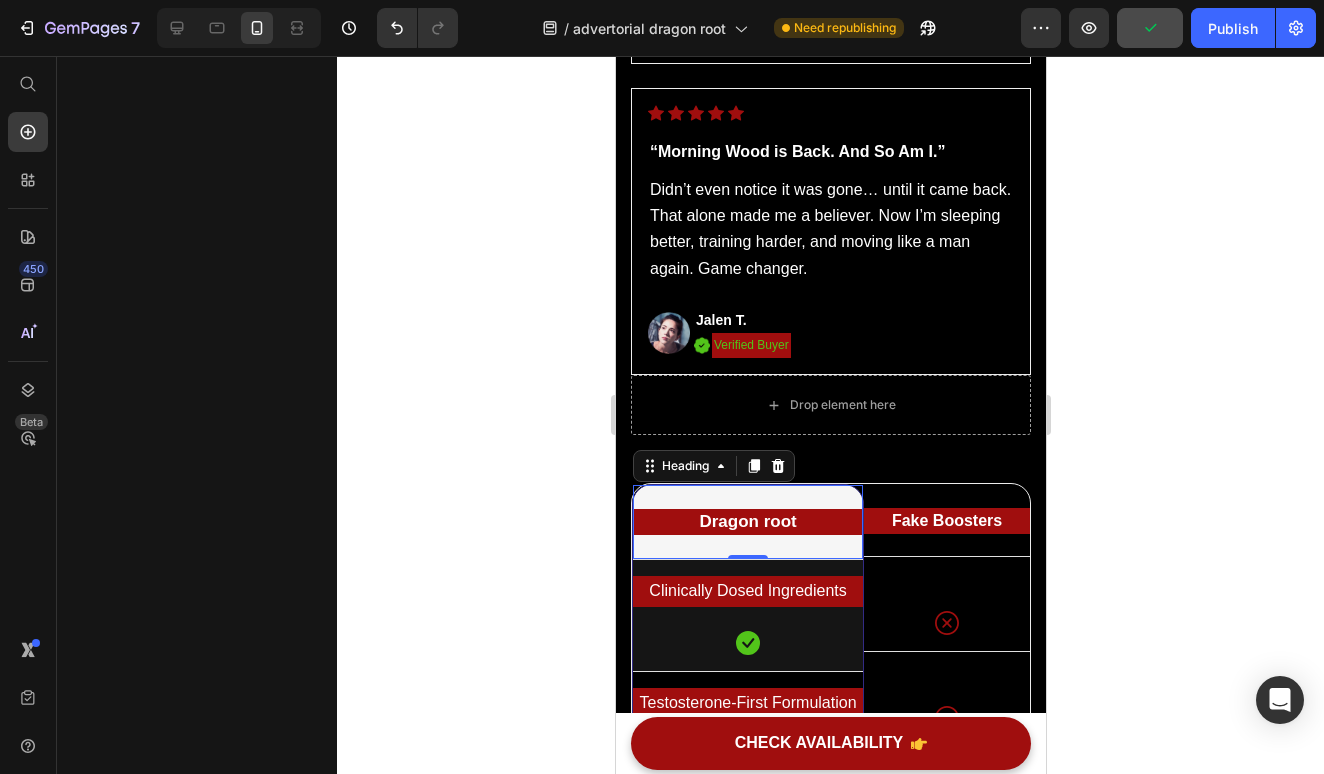 click on "Dragon root Heading   0" at bounding box center (747, 522) 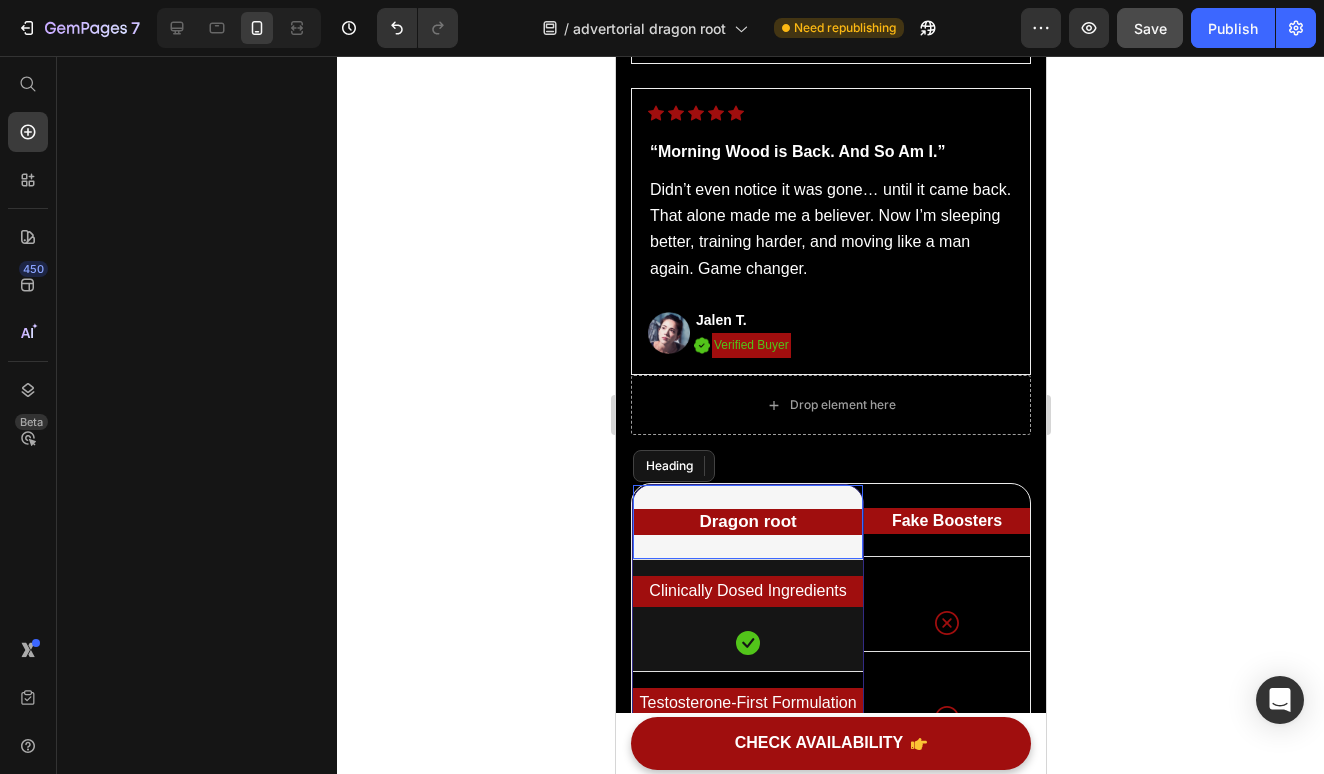 click on "Dragon root Heading" at bounding box center [747, 522] 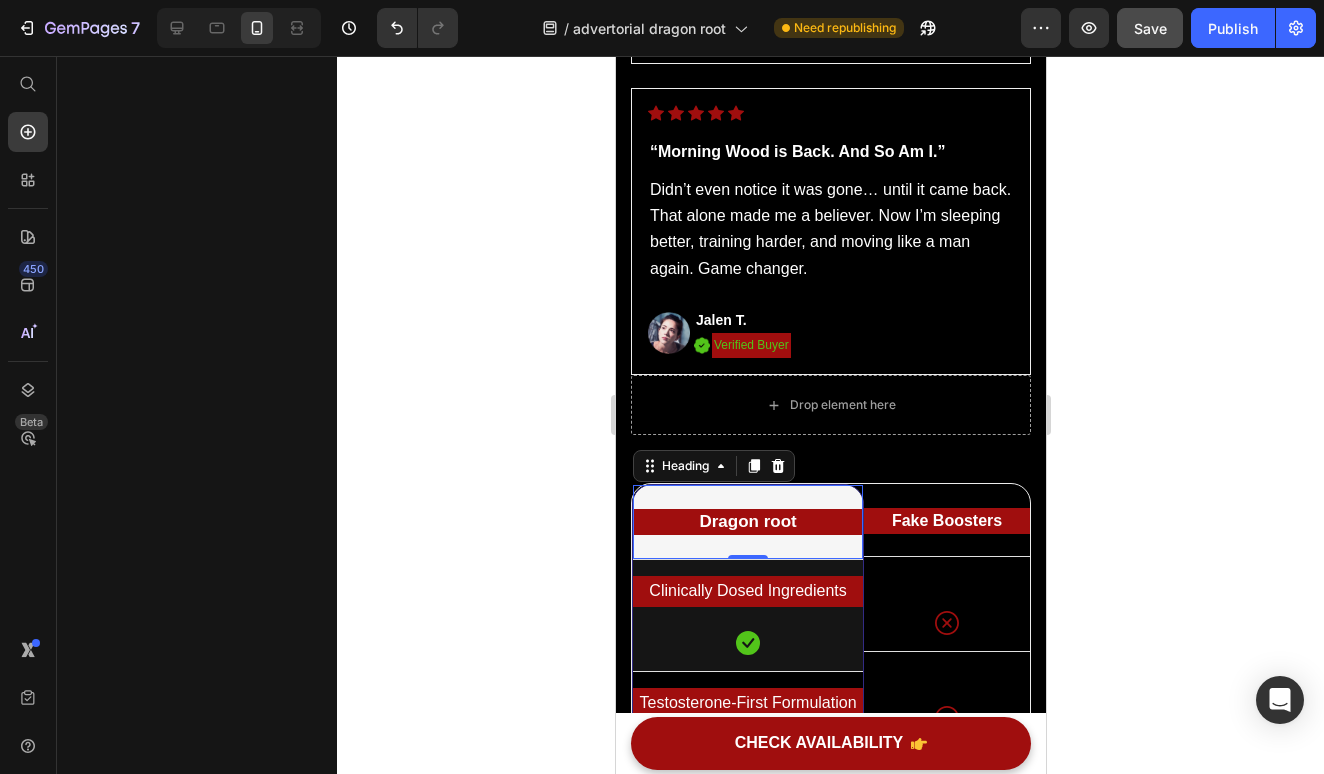 click on "Dragon root Heading   0" at bounding box center [747, 522] 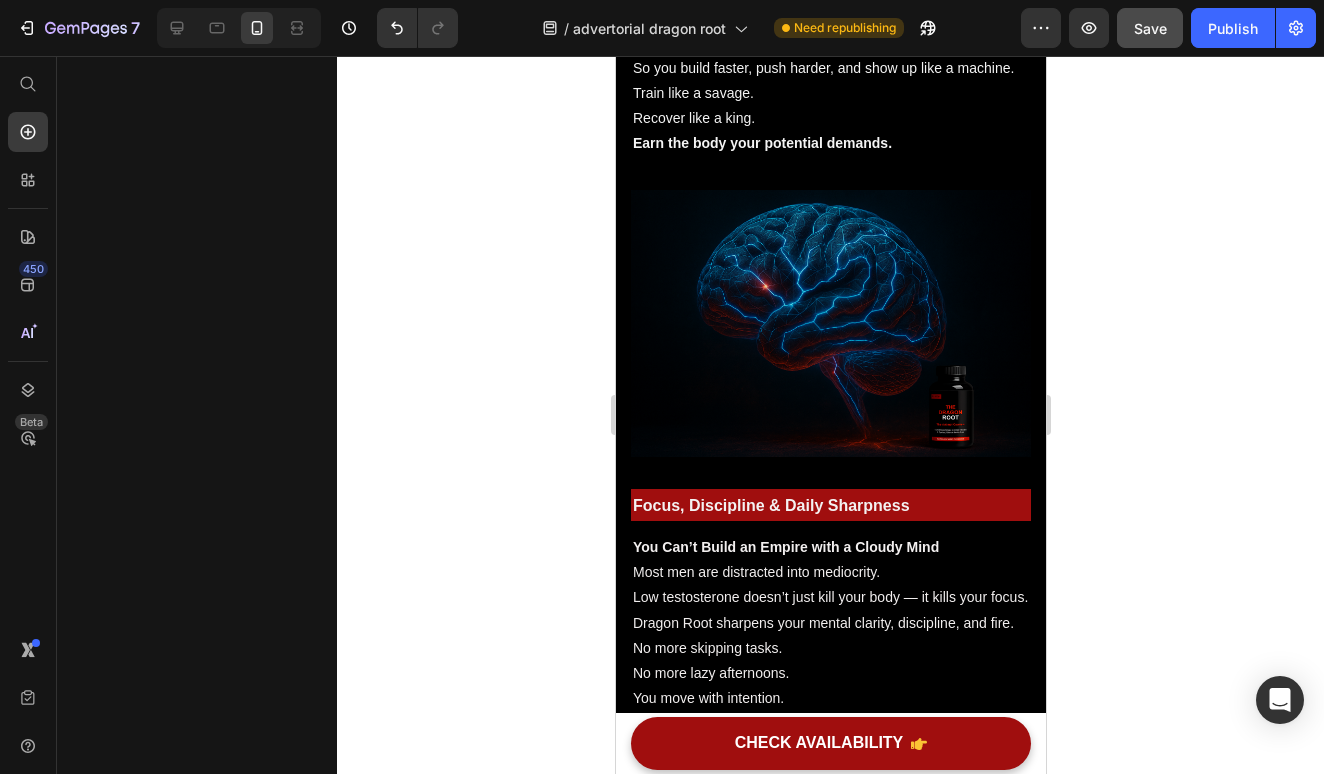 scroll, scrollTop: 3187, scrollLeft: 0, axis: vertical 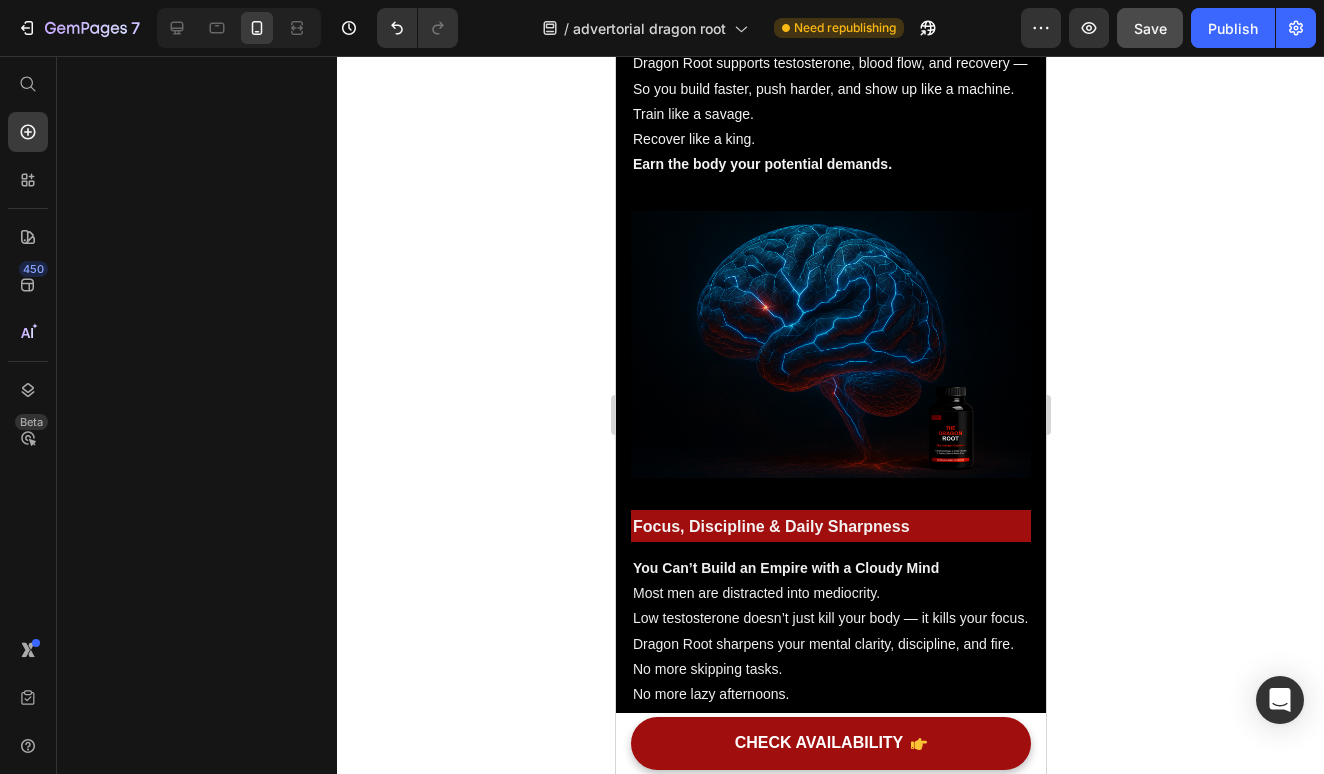 click on "Tongkat Ali, Tribulus , Chrysin , Zinc" at bounding box center [804, 1402] 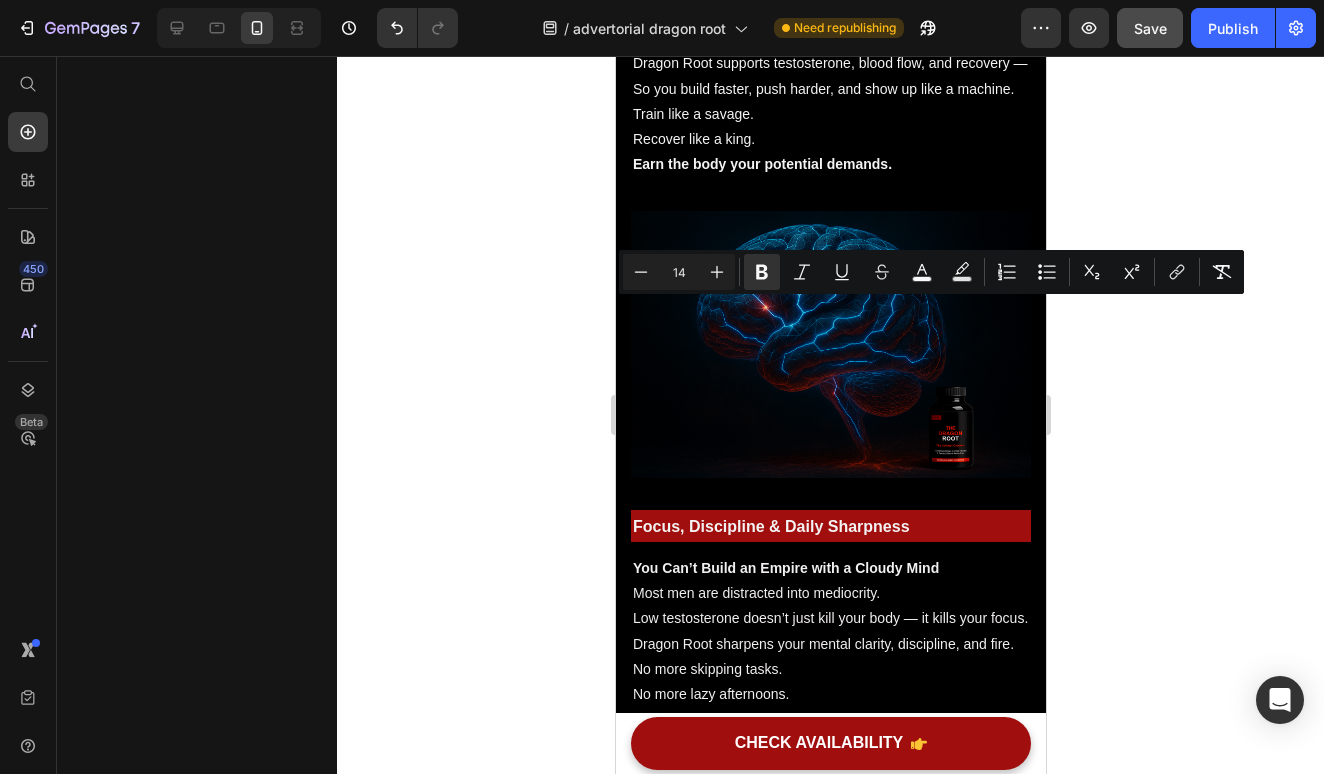 drag, startPoint x: 975, startPoint y: 310, endPoint x: 839, endPoint y: 306, distance: 136.0588 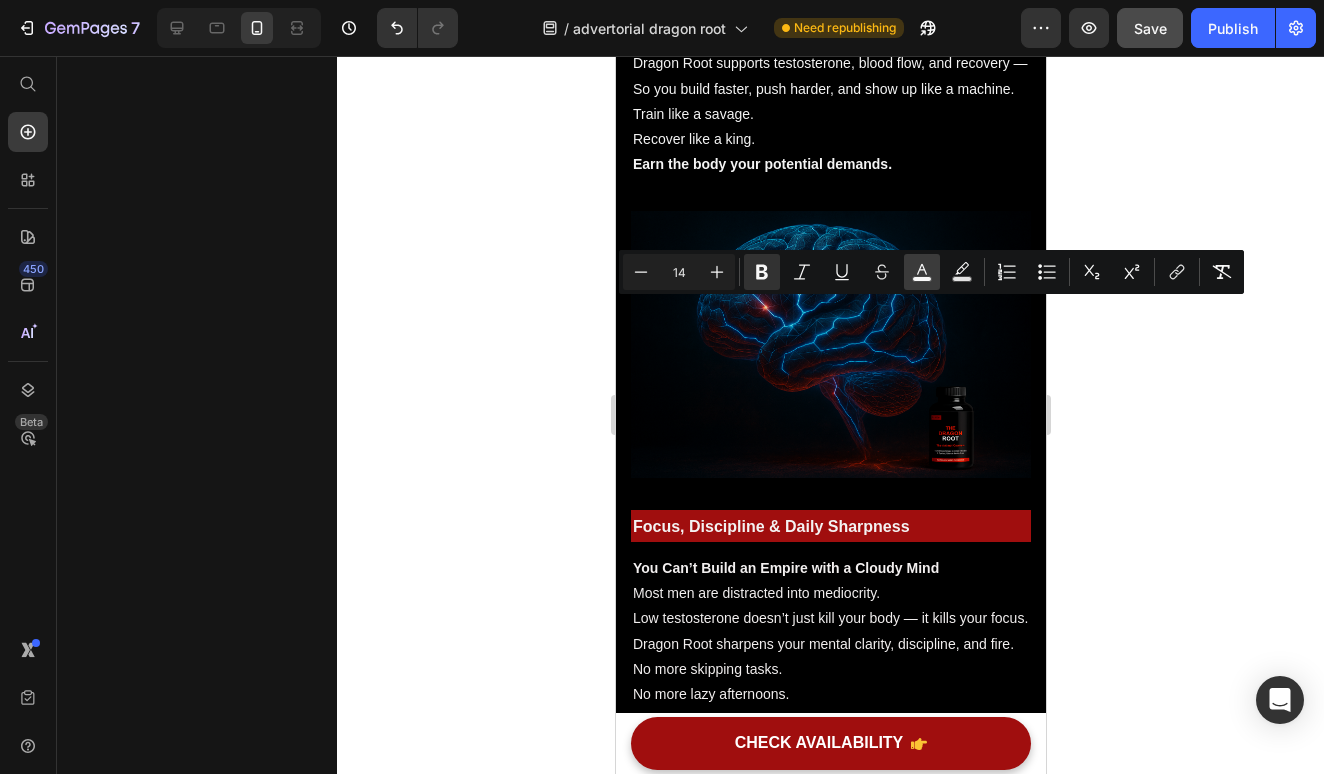 click 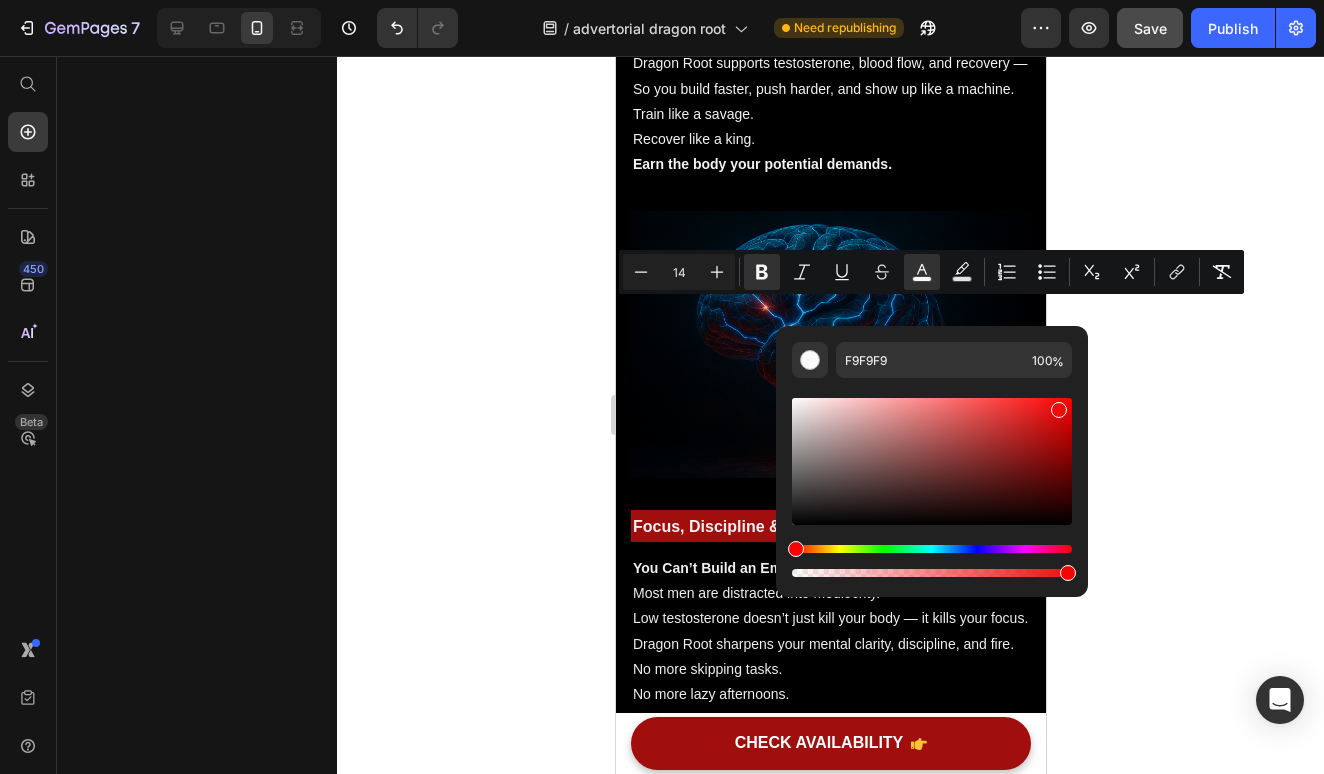 drag, startPoint x: 794, startPoint y: 406, endPoint x: 1061, endPoint y: 408, distance: 267.00748 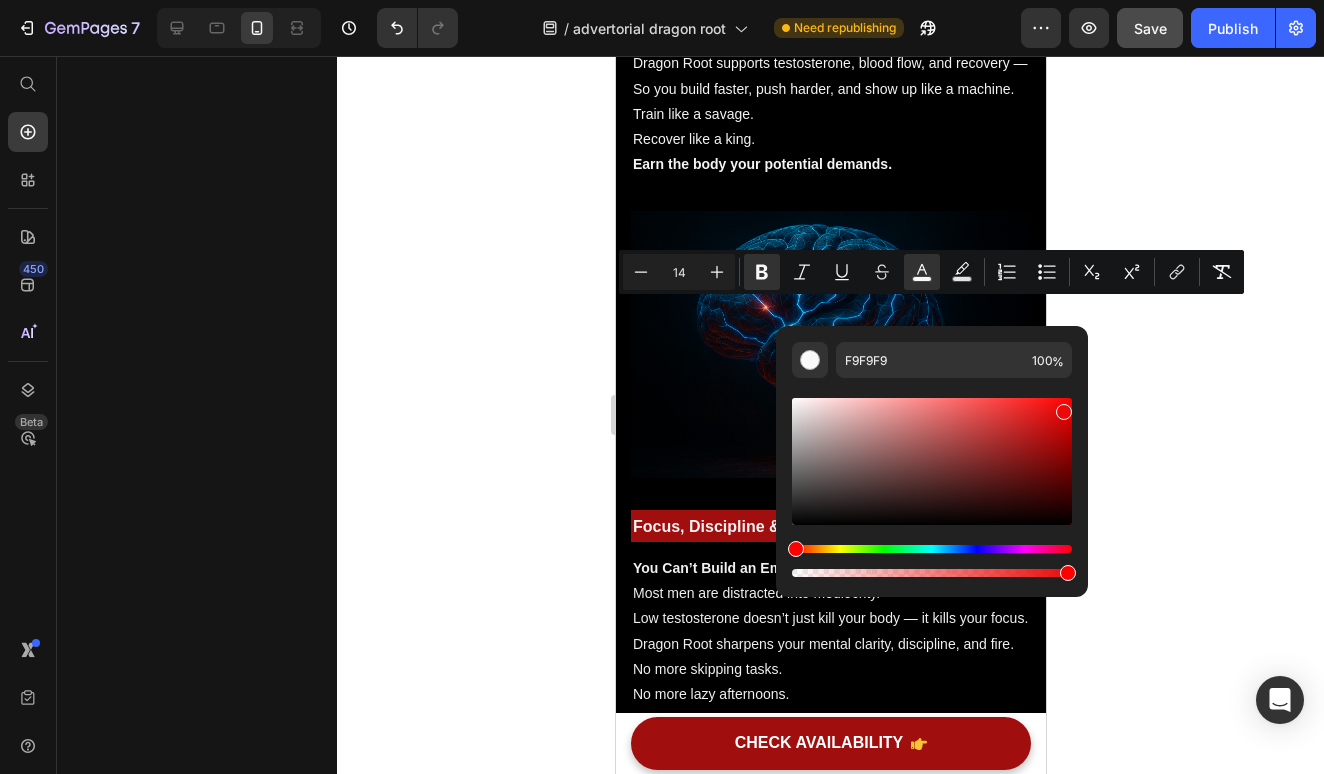 type on "EA0909" 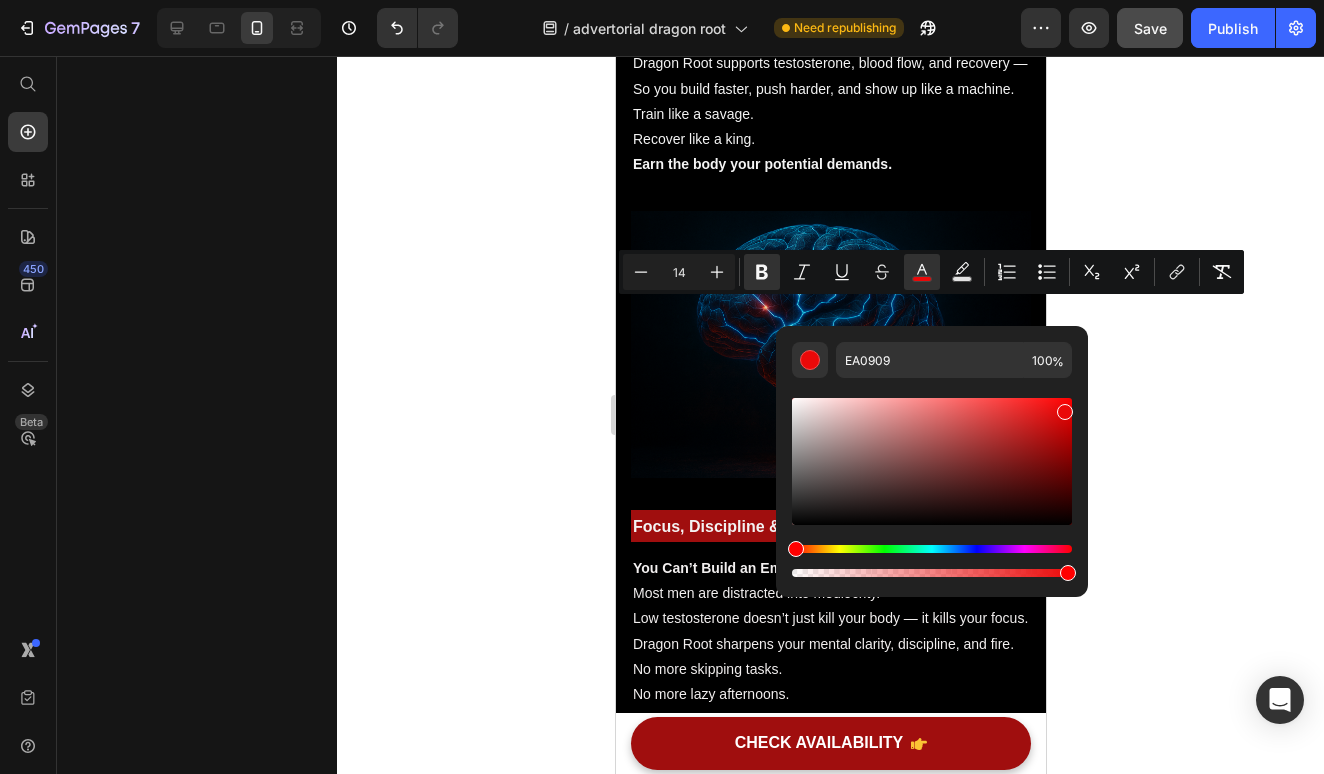click on "ongkat Ali, Tribulus" at bounding box center (903, 1390) 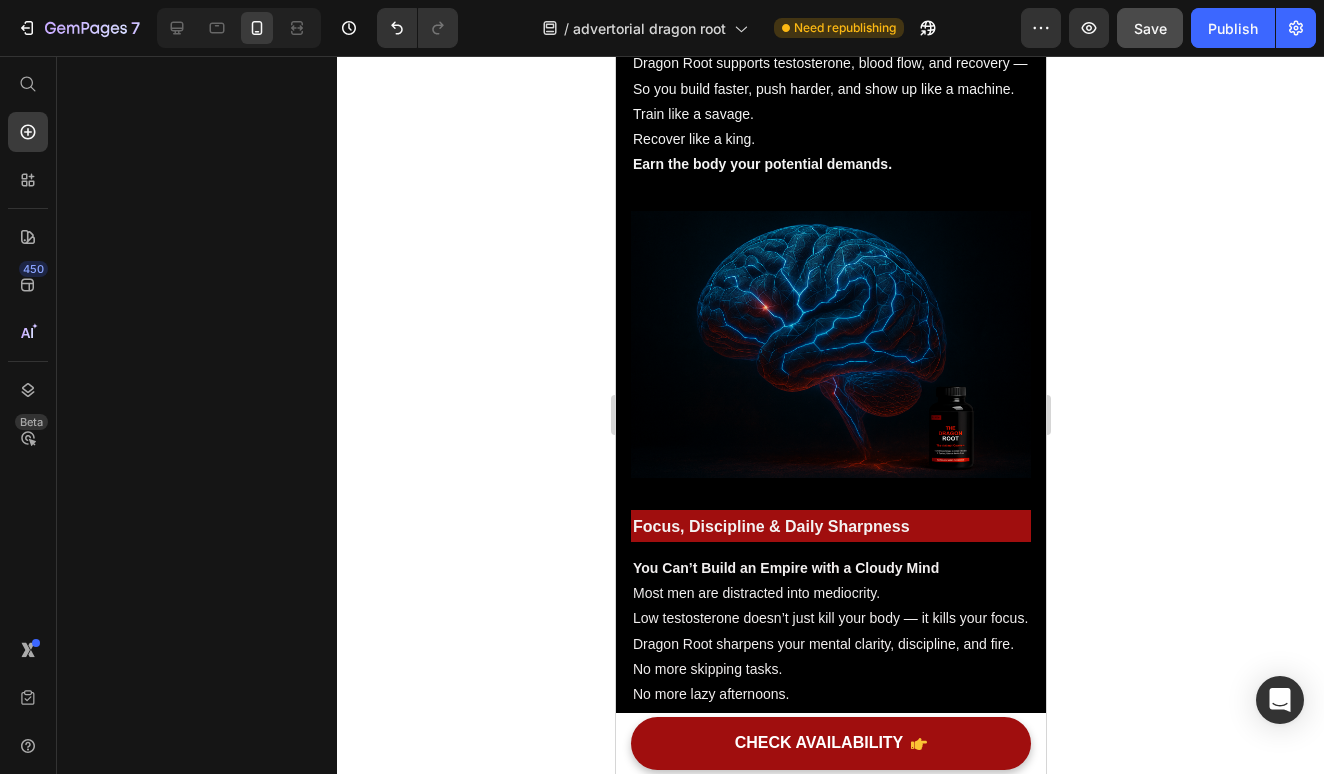 drag, startPoint x: 844, startPoint y: 311, endPoint x: 830, endPoint y: 309, distance: 14.142136 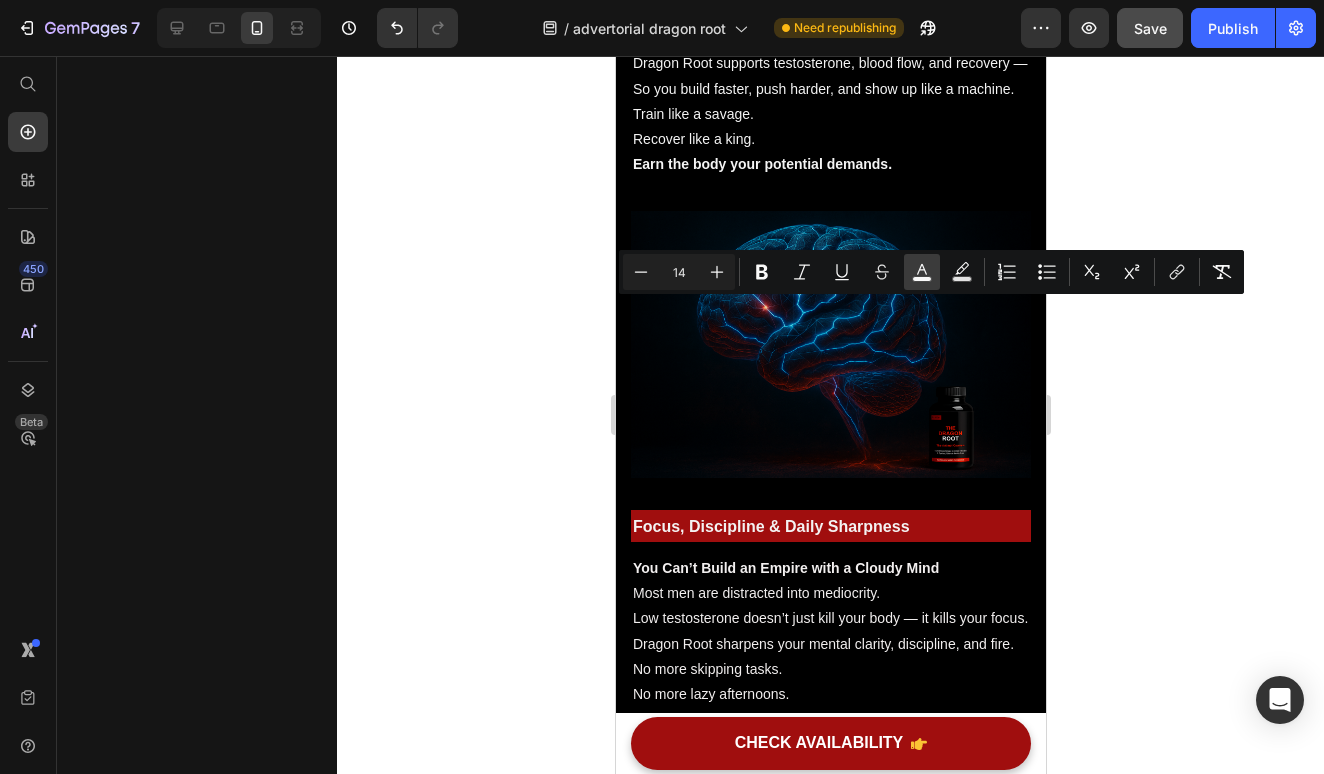 click 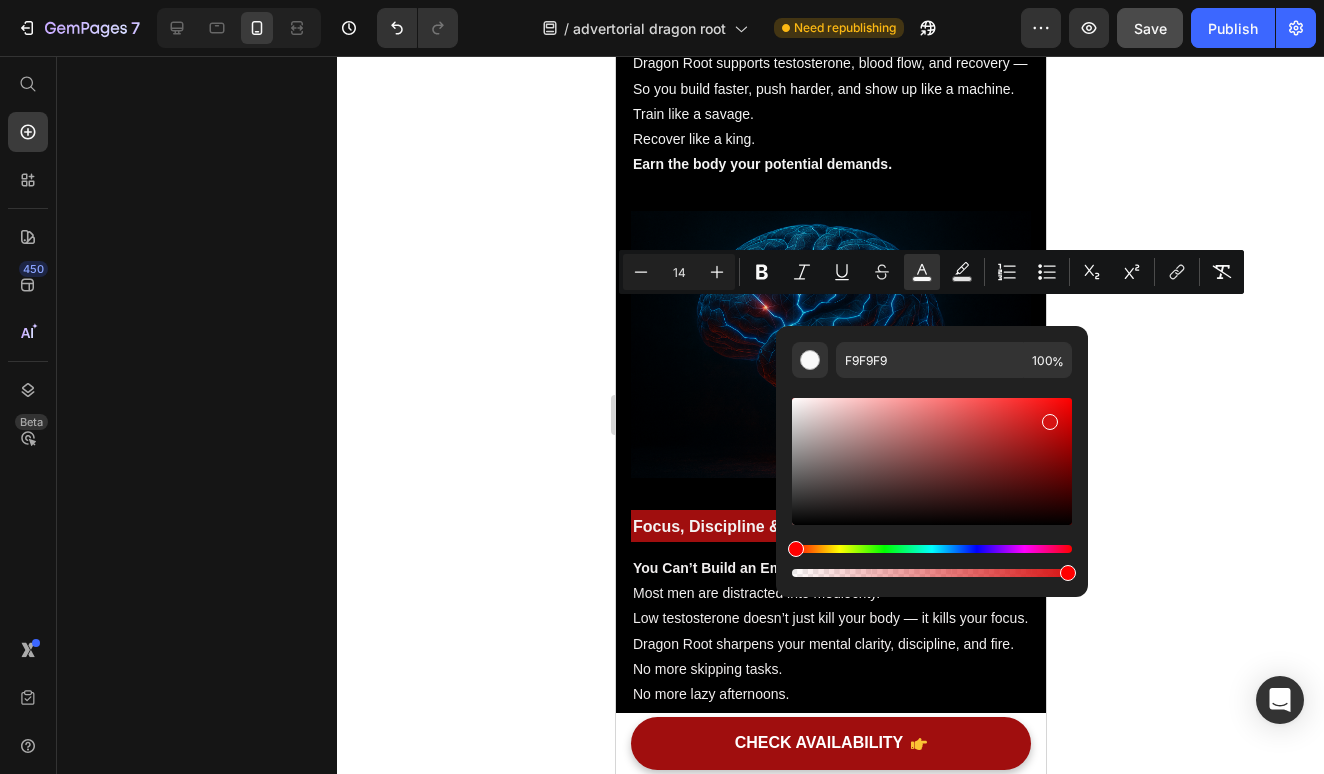 type on "D61313" 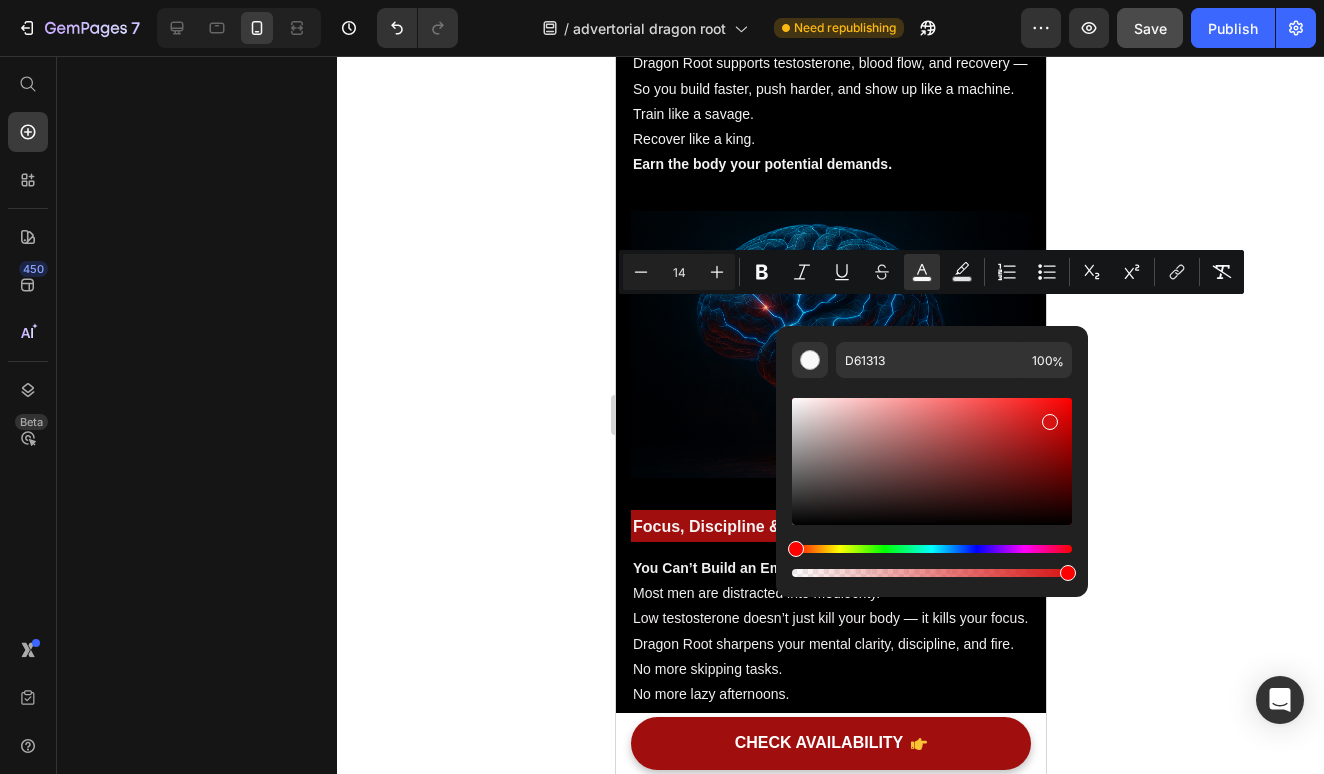 drag, startPoint x: 800, startPoint y: 408, endPoint x: 1048, endPoint y: 418, distance: 248.20154 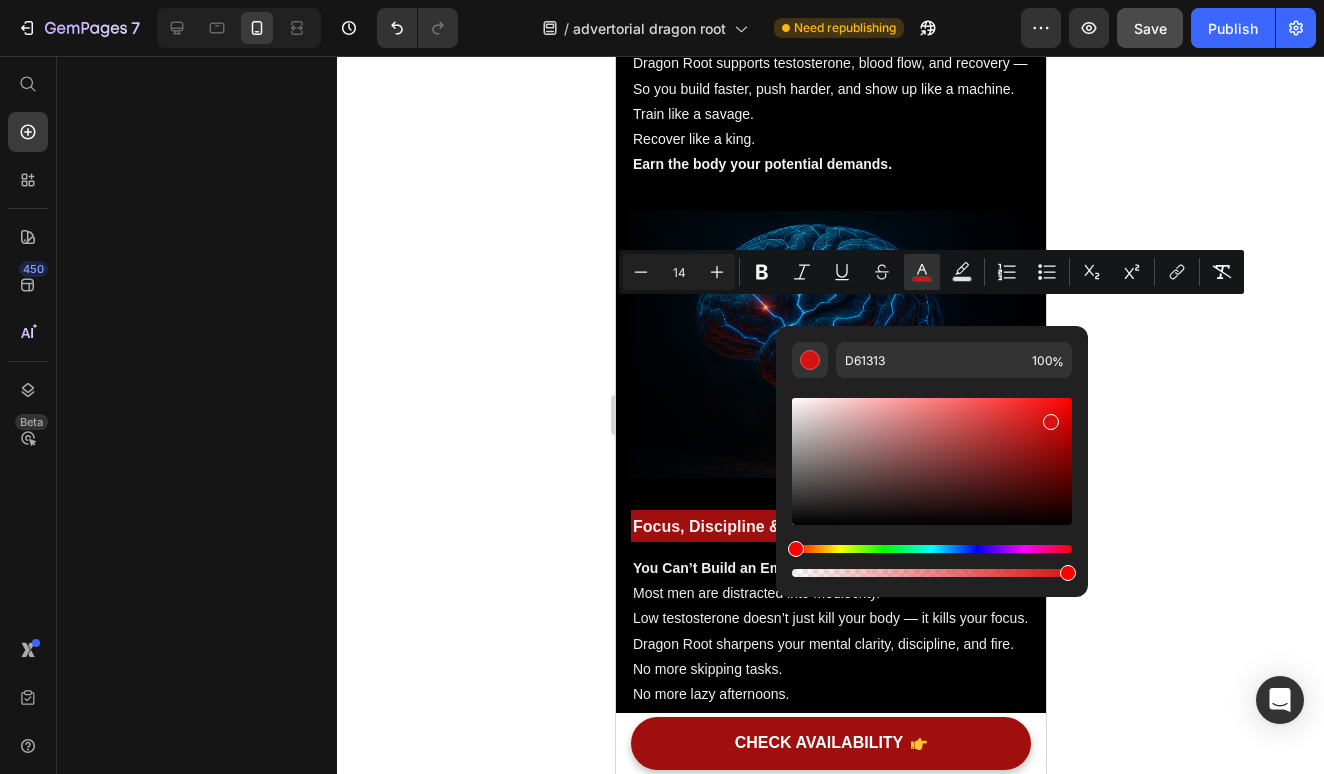click 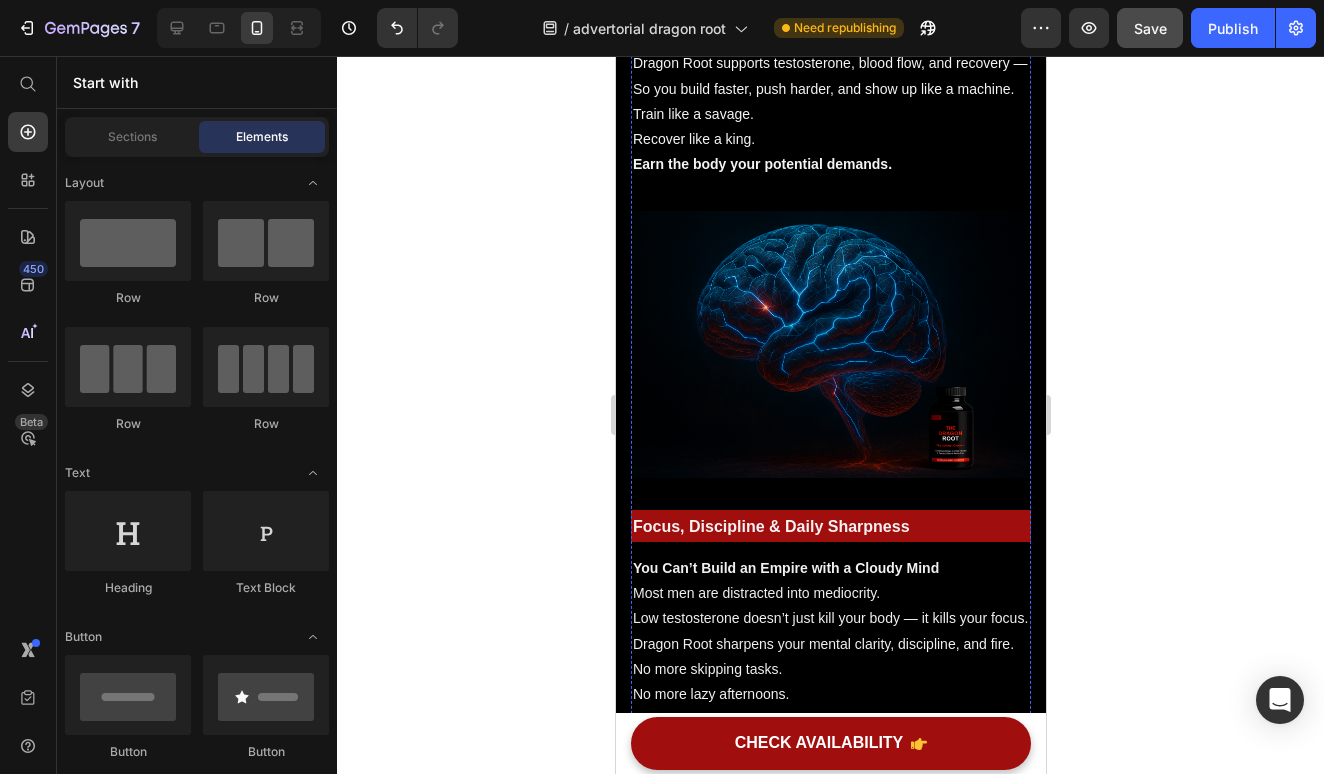 click on ", Chrysin , Zinc" at bounding box center (804, 1402) 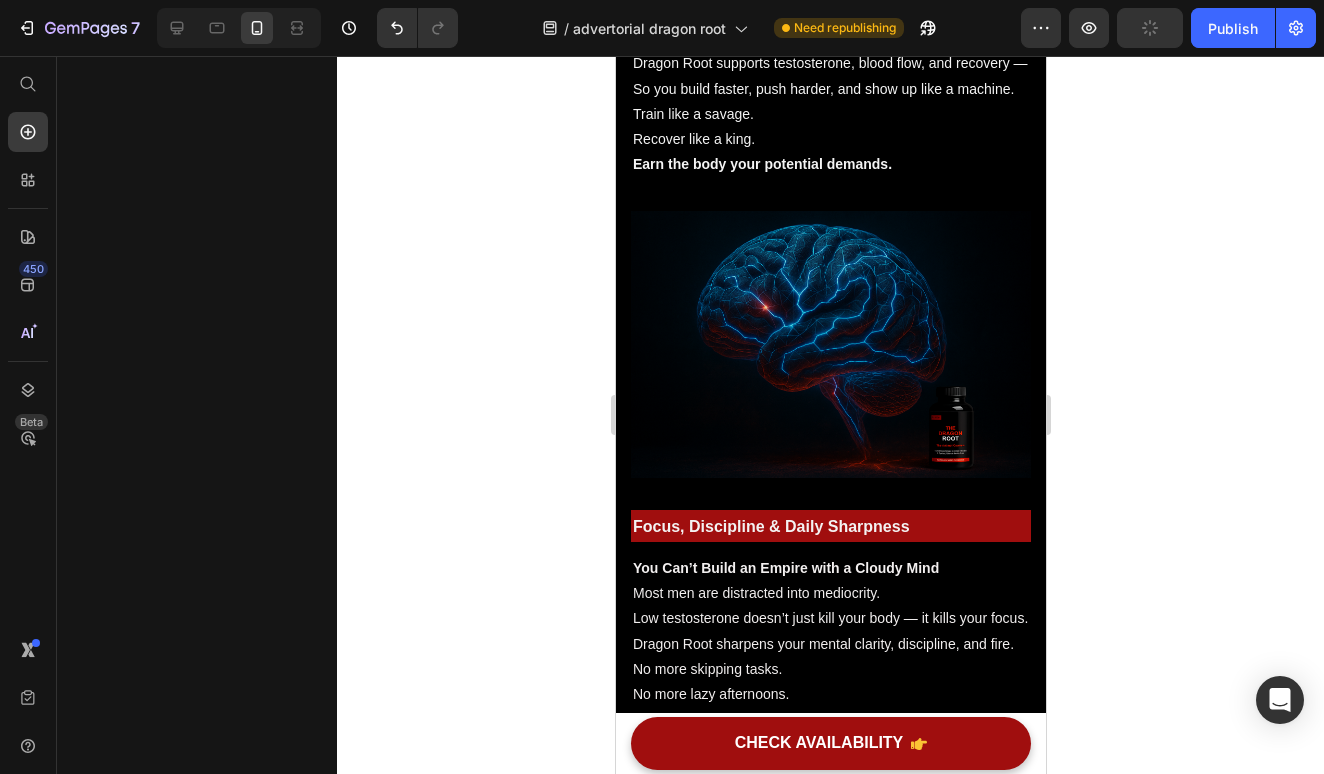 click on ", Chrysin , Zinc" at bounding box center (804, 1402) 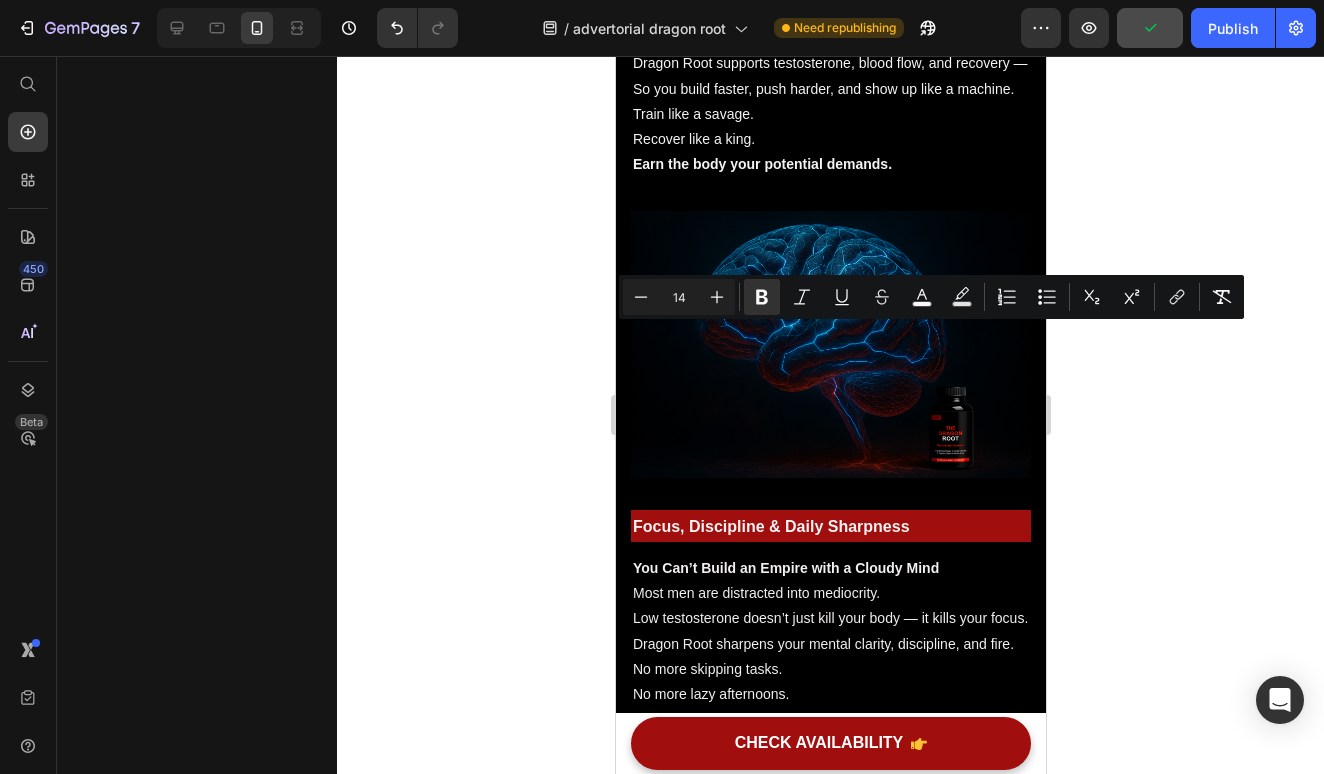 drag, startPoint x: 721, startPoint y: 334, endPoint x: 699, endPoint y: 334, distance: 22 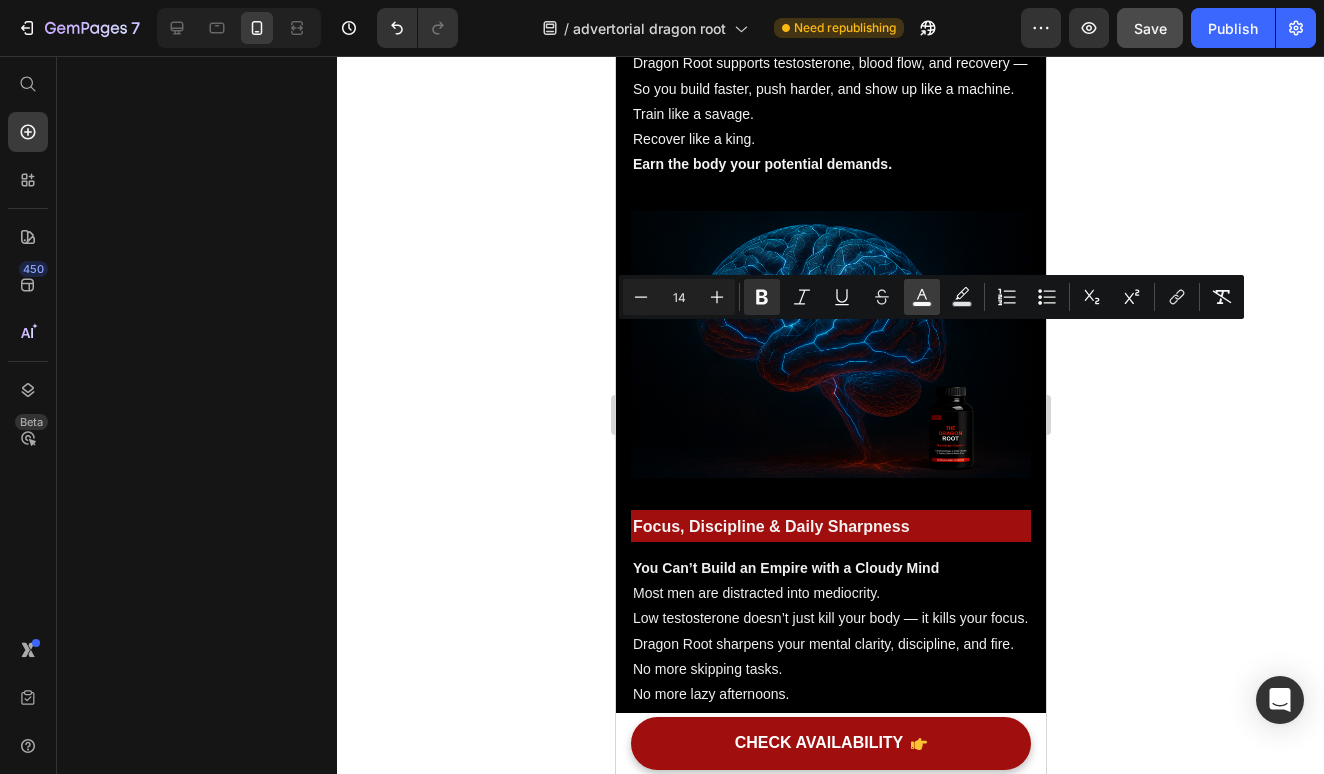 click on "color" at bounding box center [922, 297] 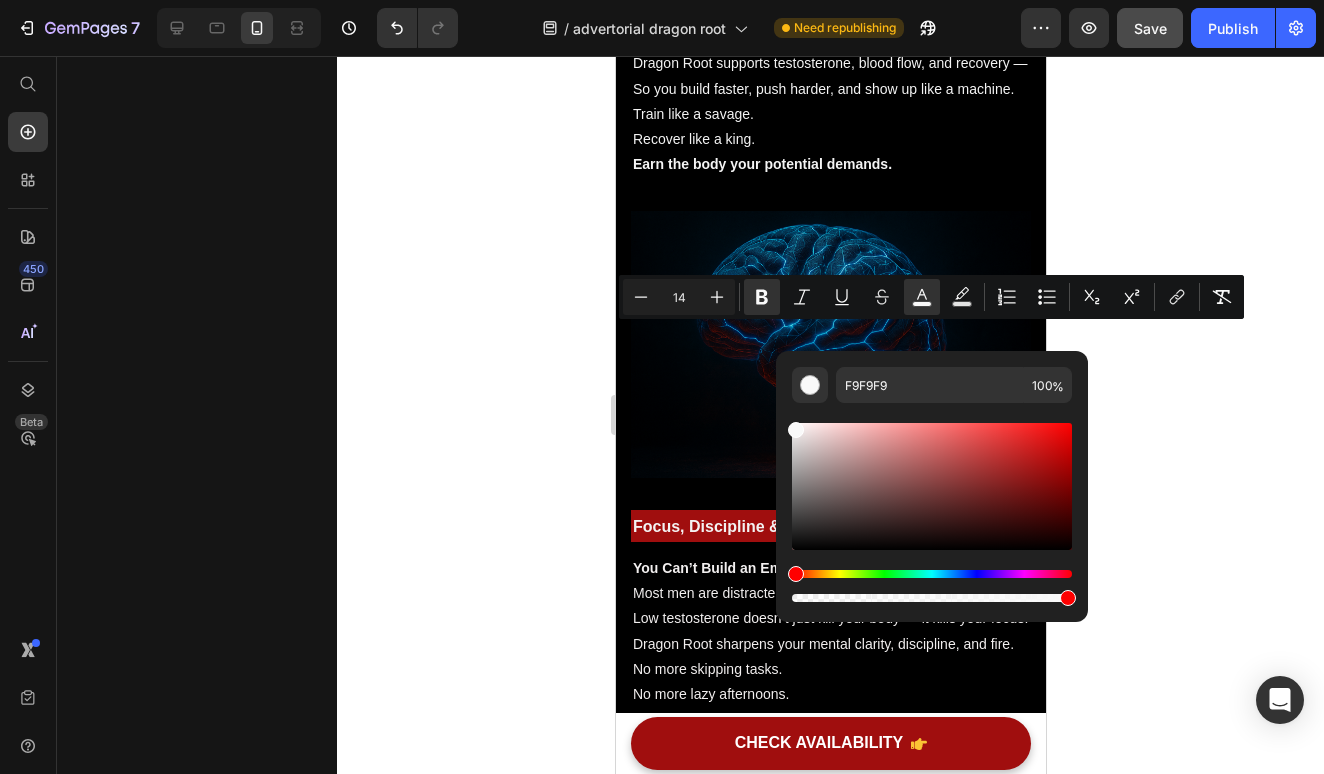 click at bounding box center (932, 486) 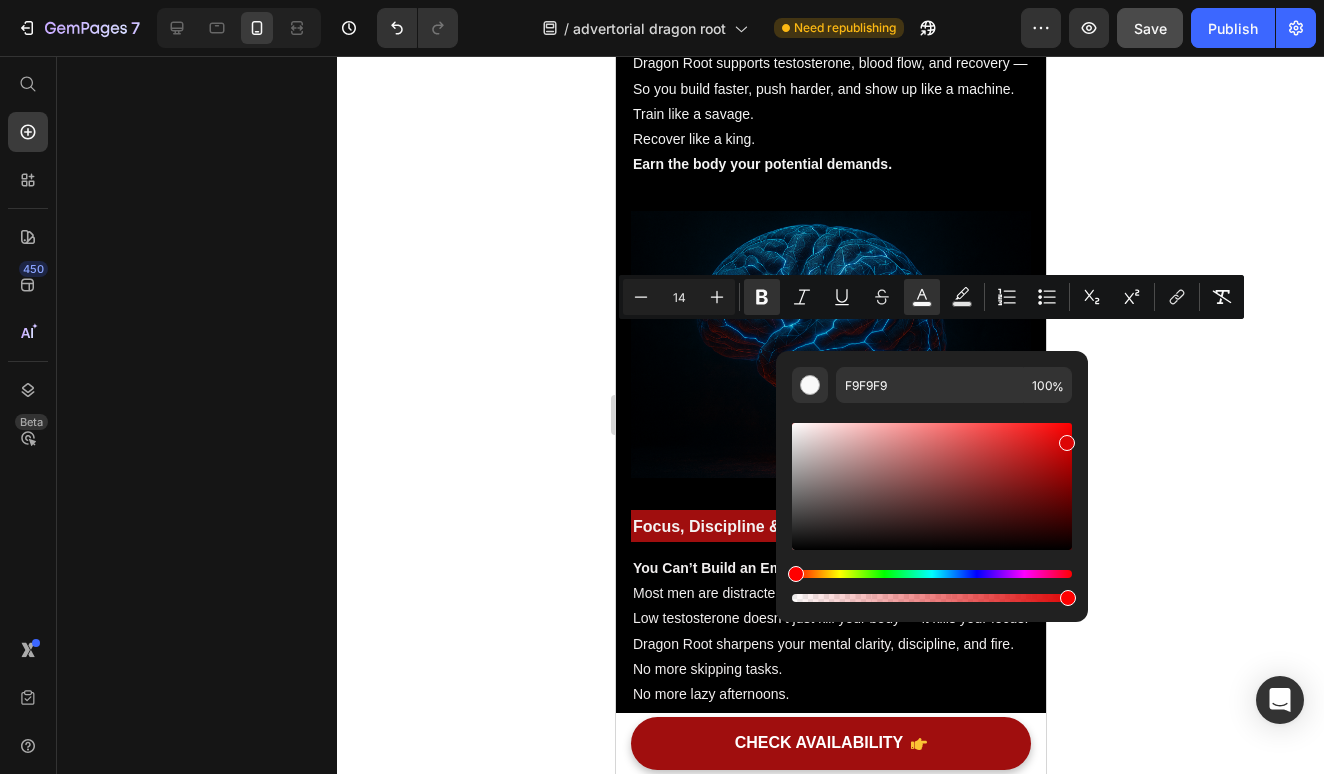 type on "DD0606" 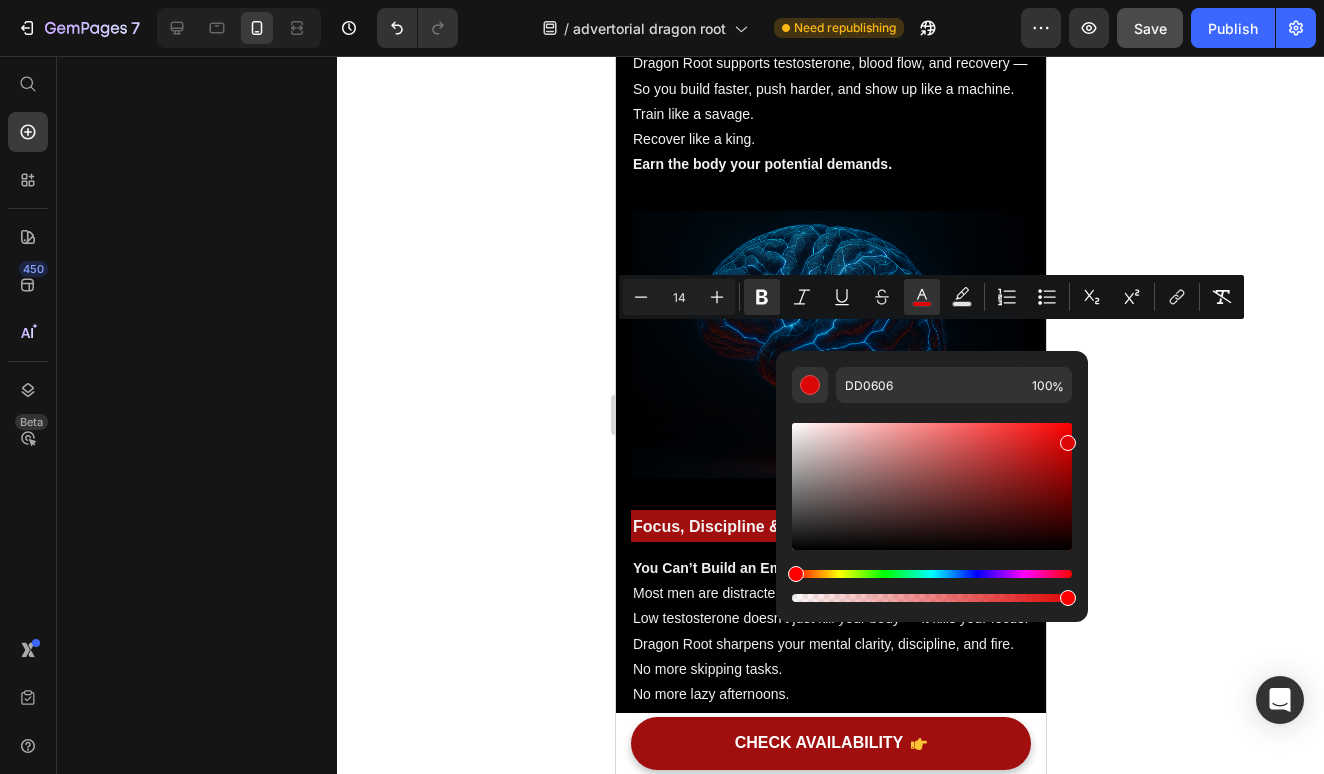 click 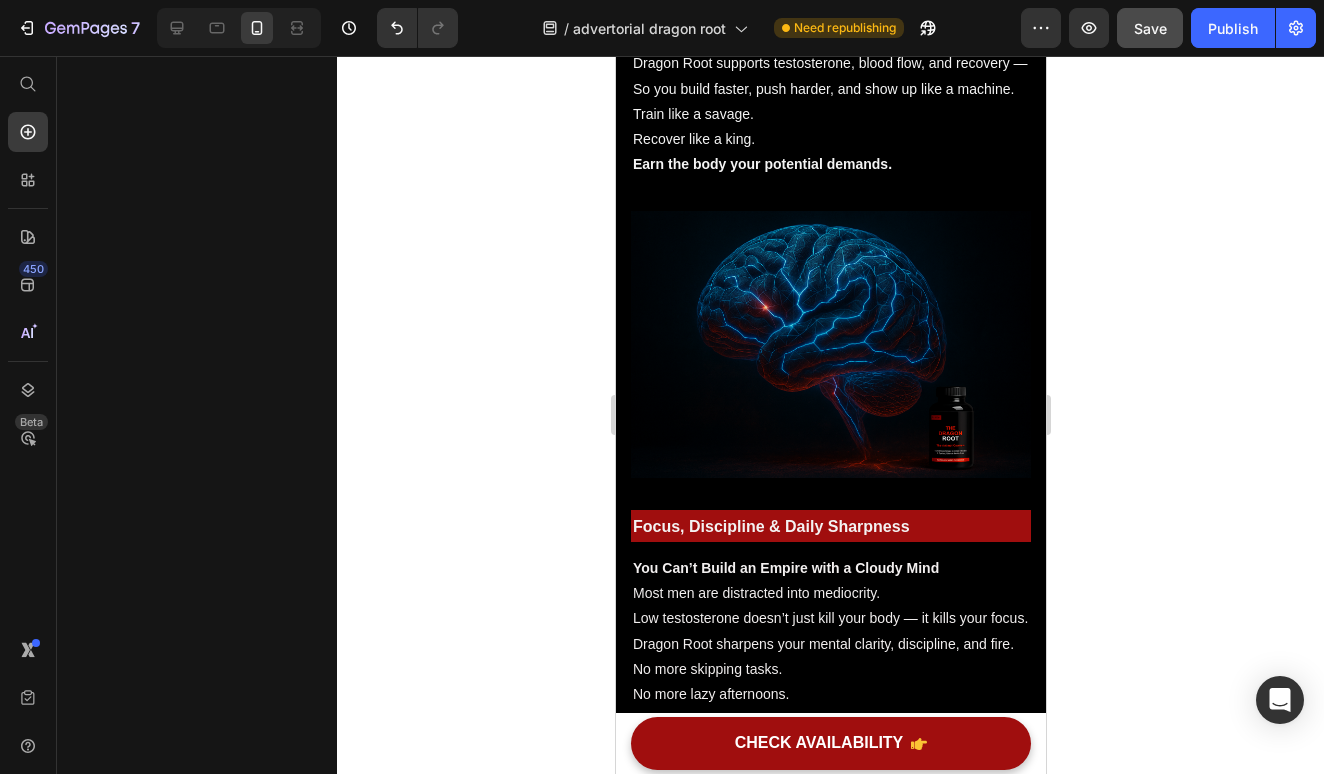 click on ", Chrysin ," at bounding box center (804, 1402) 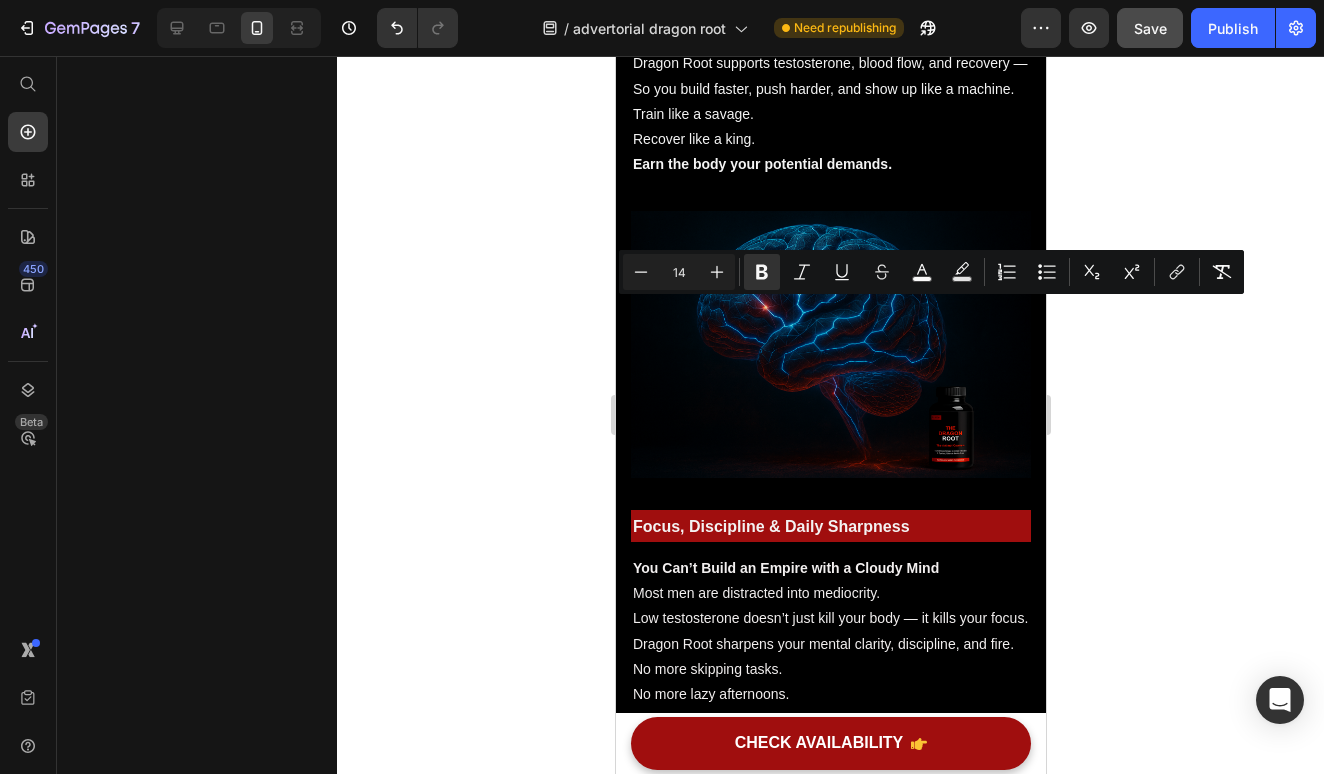 drag, startPoint x: 686, startPoint y: 331, endPoint x: 648, endPoint y: 331, distance: 38 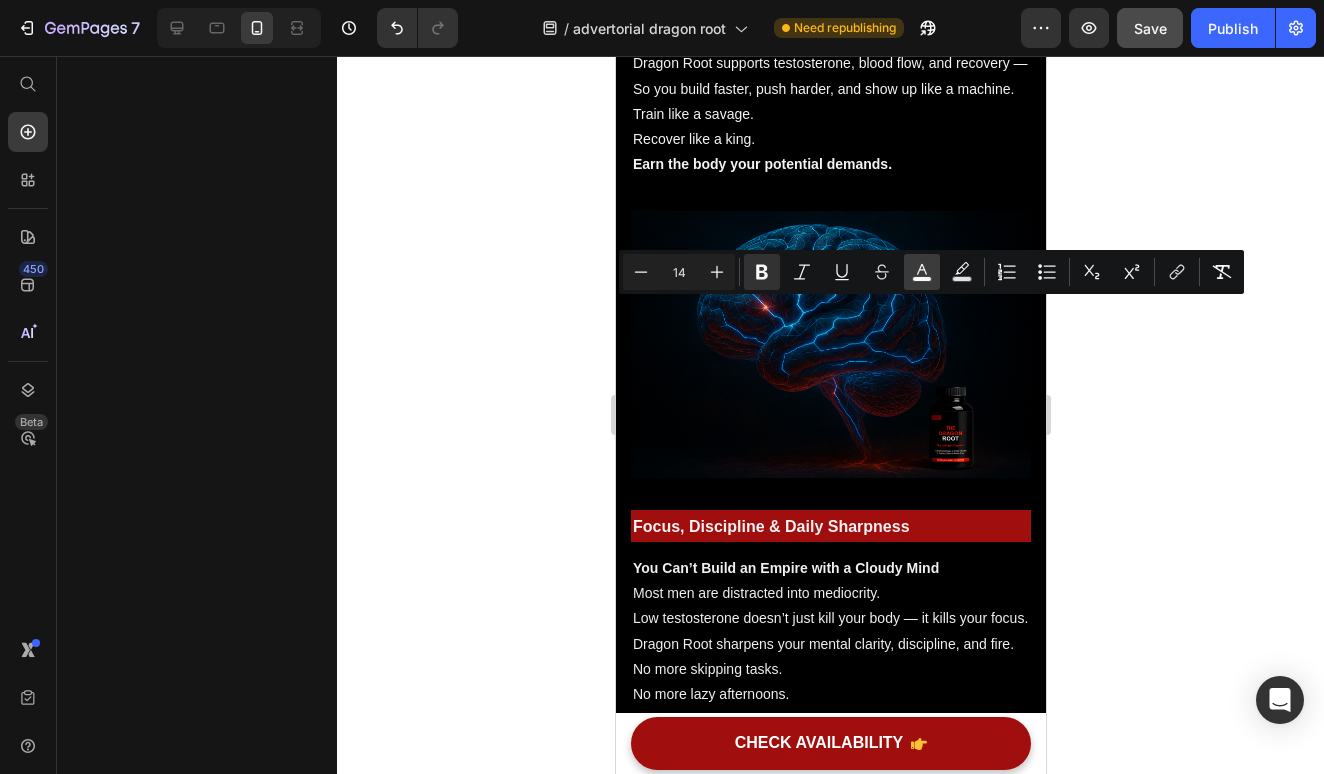 click 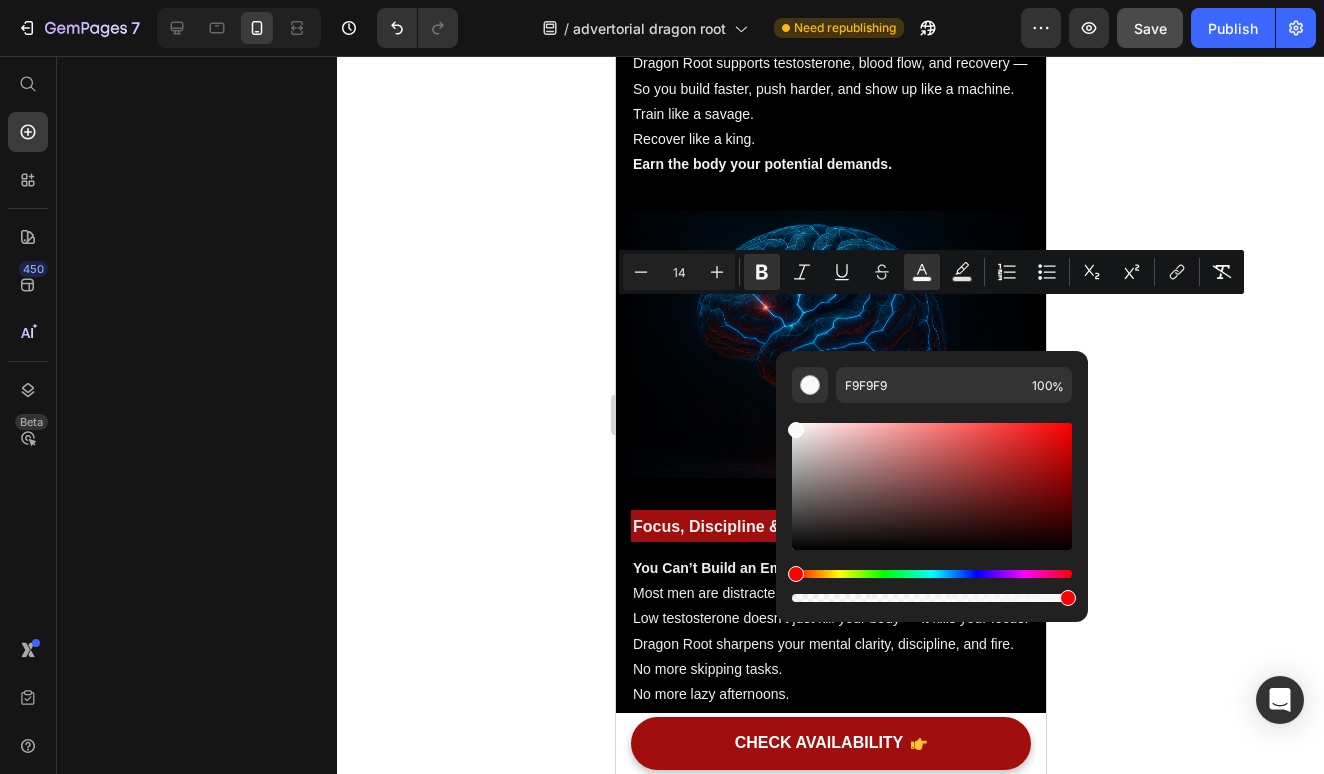 click on "F9F9F9 100 %" at bounding box center [932, 478] 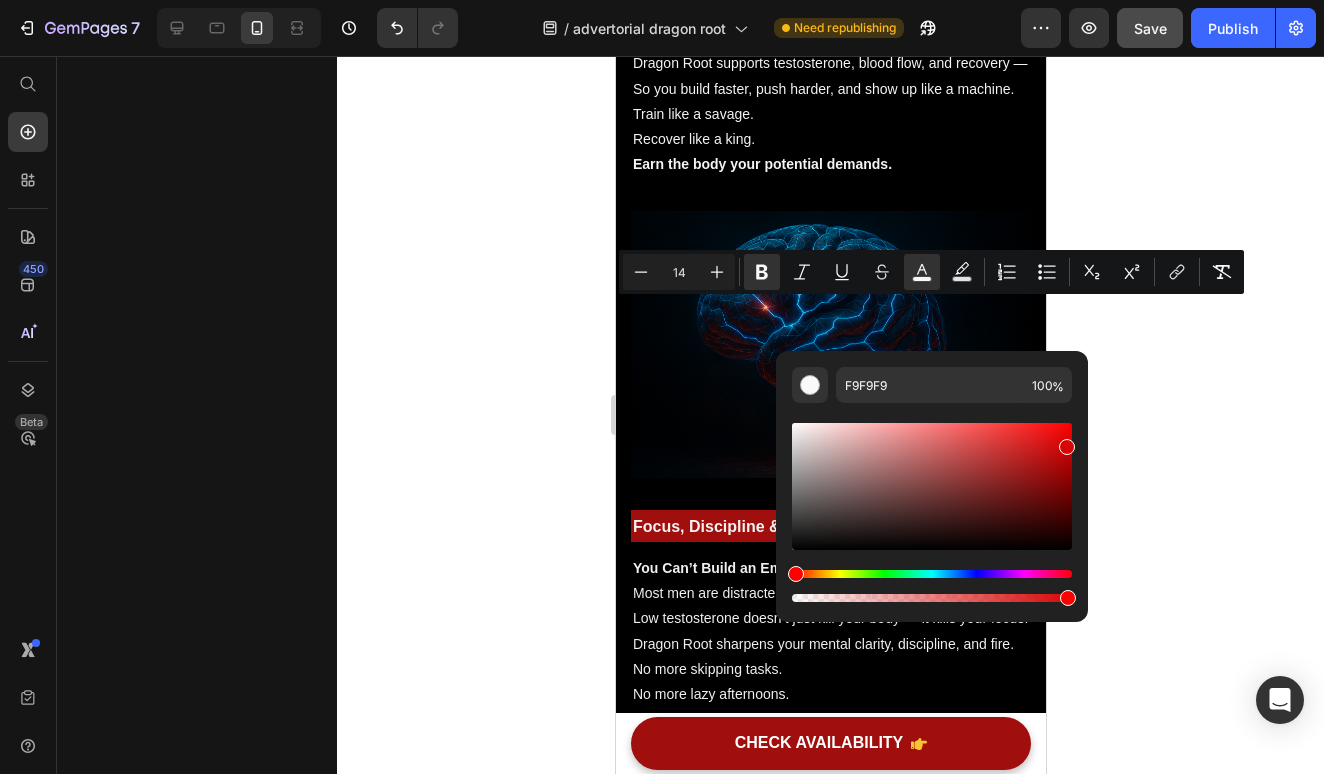 type on "D60606" 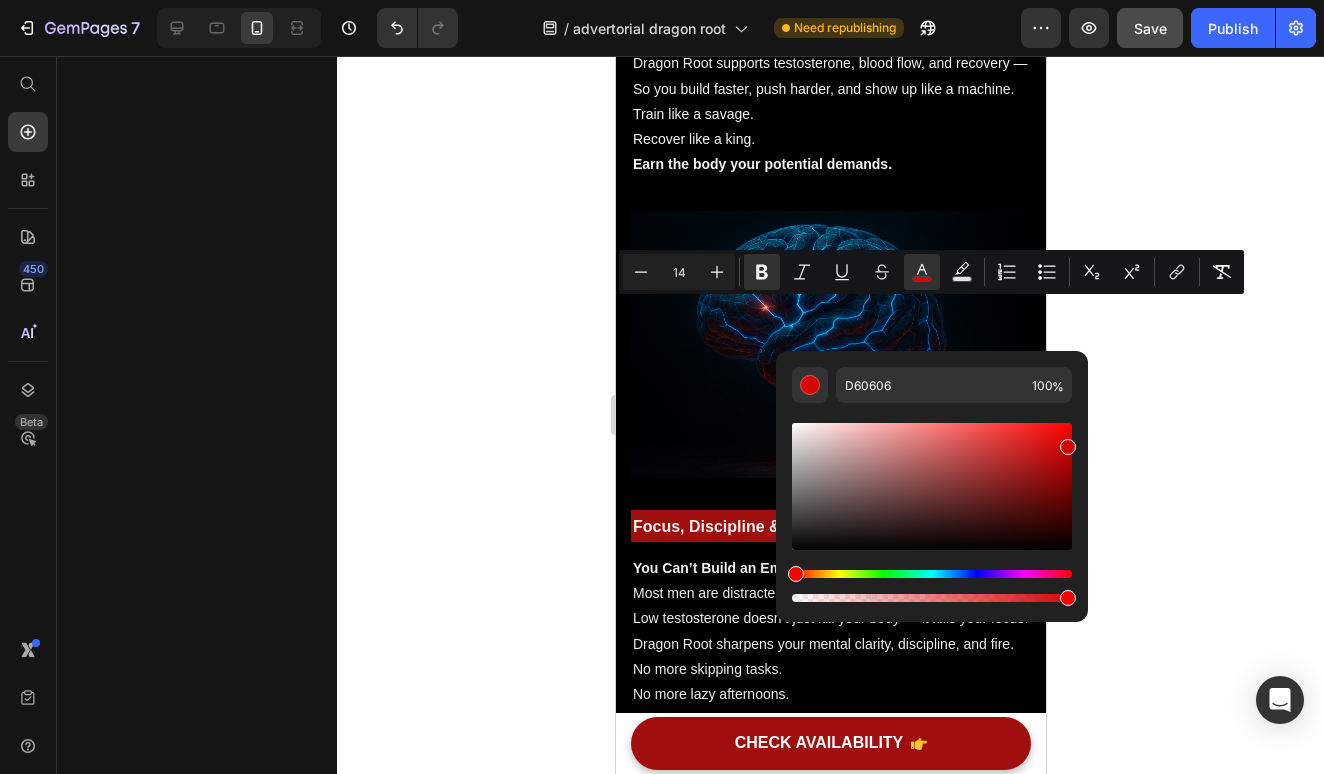 click 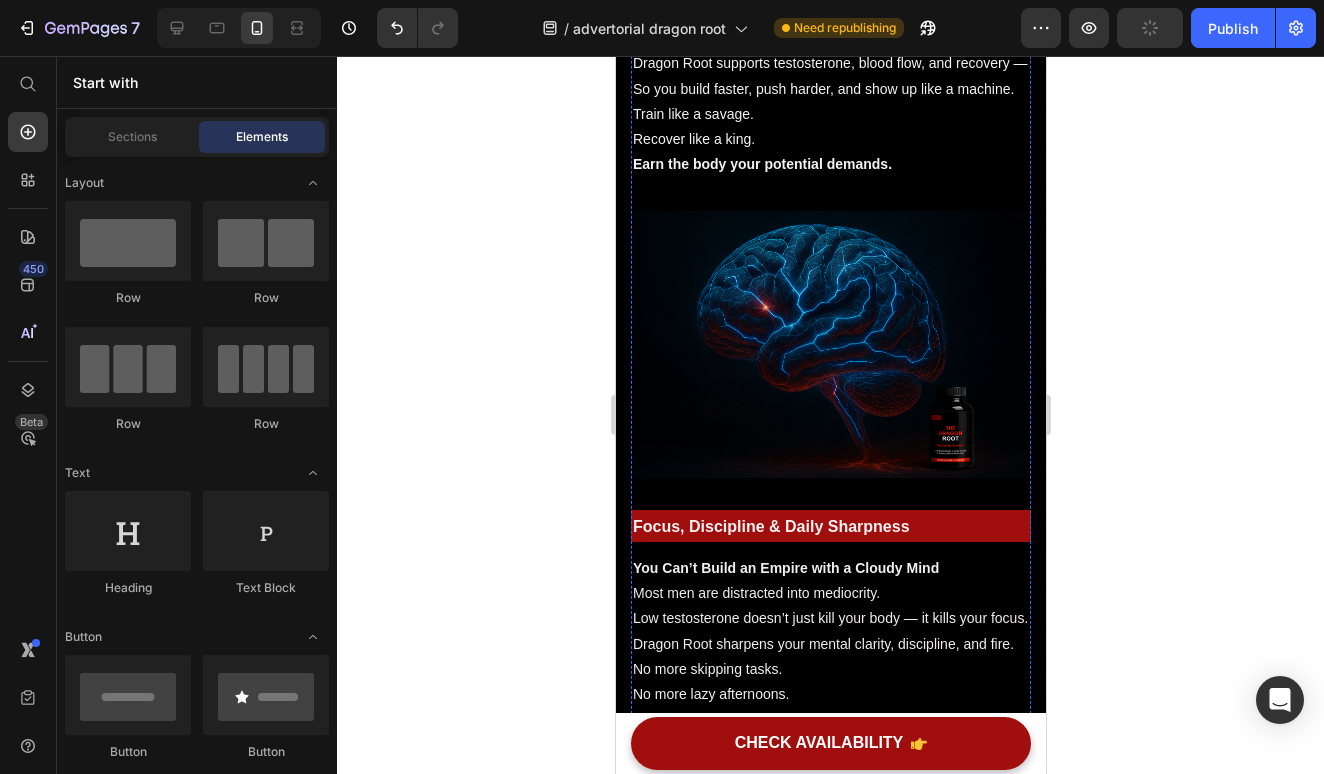 click on "Every capsule is manufactured in a  certified GMP facility , with  third-party testing  for purity and potency." at bounding box center [812, 1478] 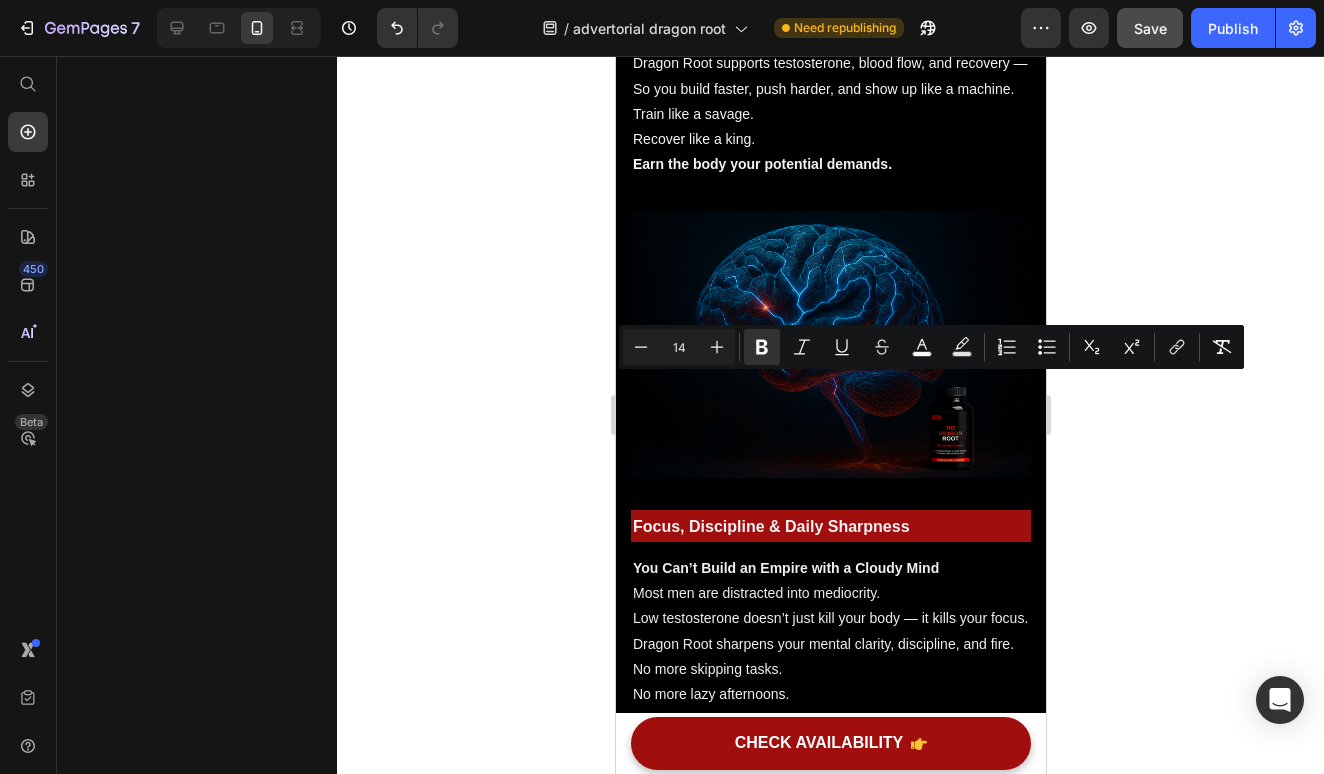 drag, startPoint x: 857, startPoint y: 386, endPoint x: 989, endPoint y: 390, distance: 132.0606 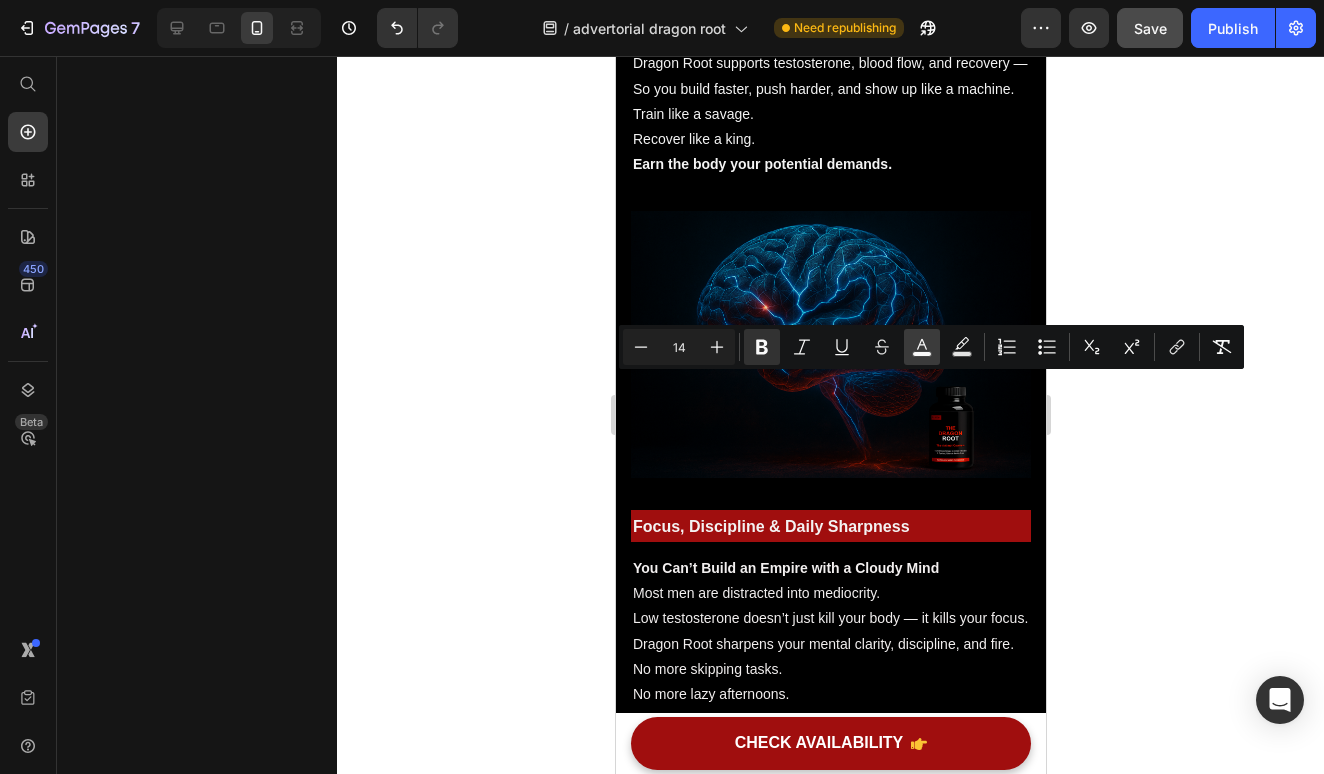 click 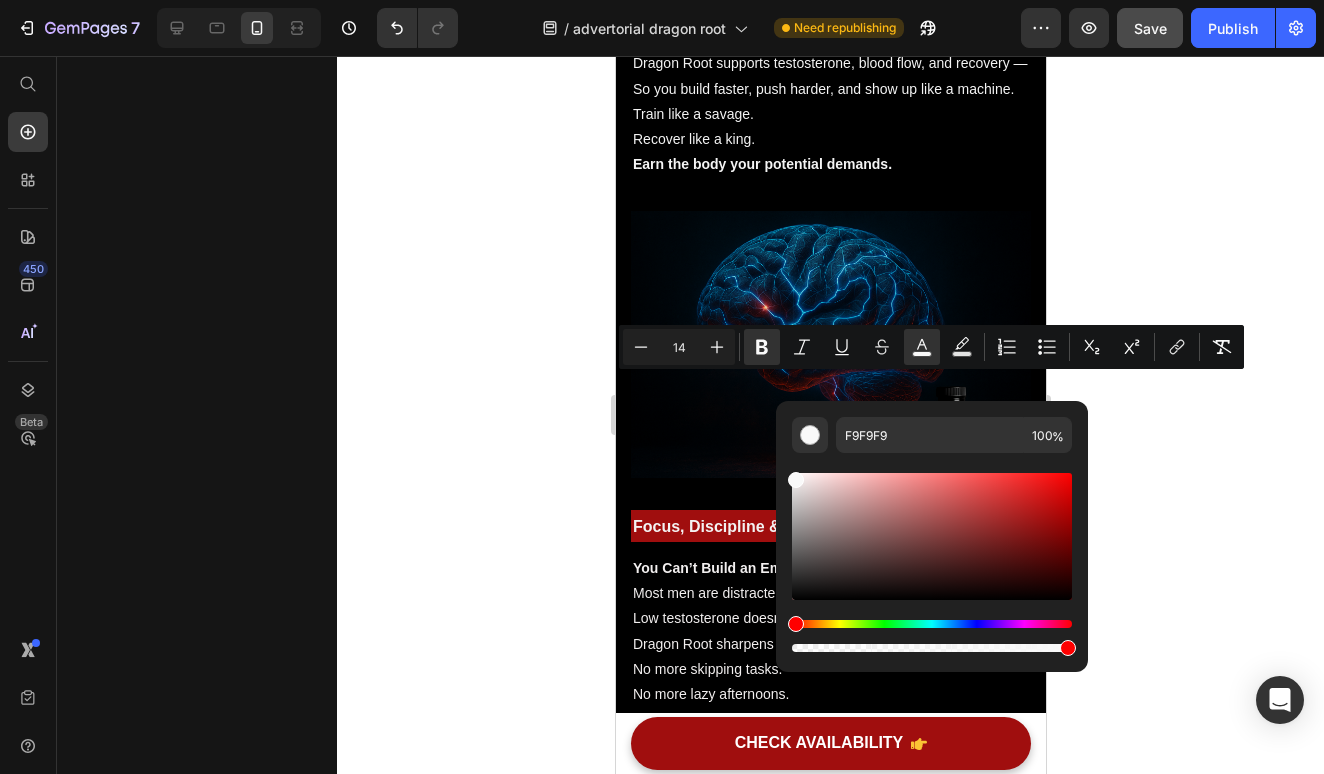 click at bounding box center [932, 536] 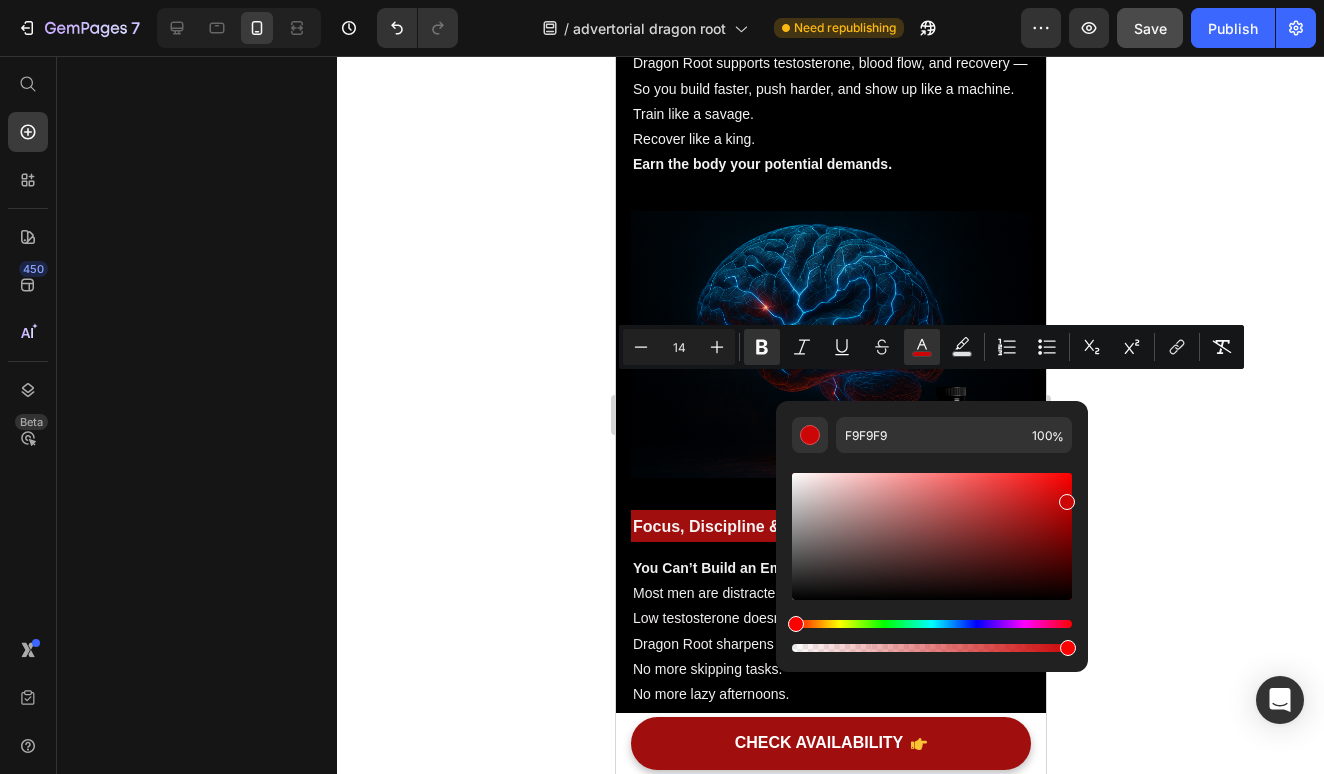 type on "CC0606" 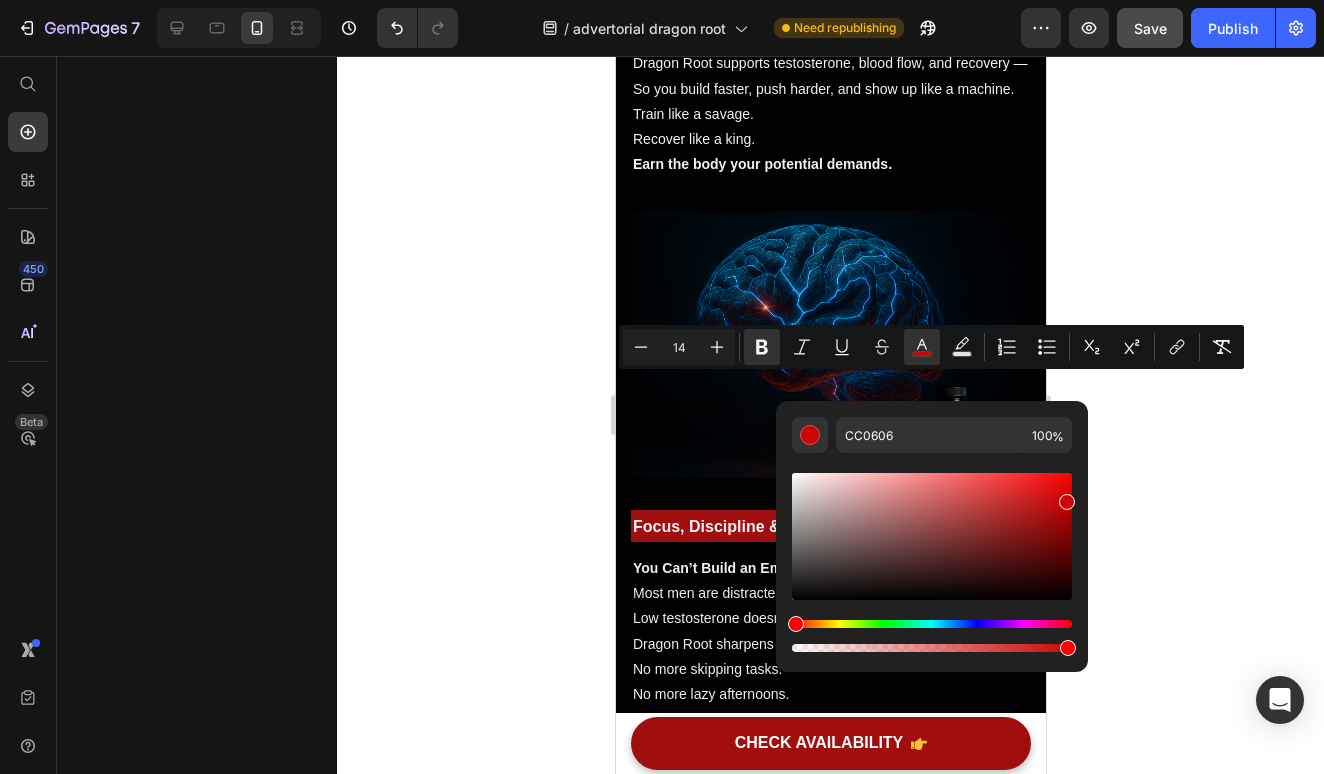 click on "third-party testing" at bounding box center (717, 1491) 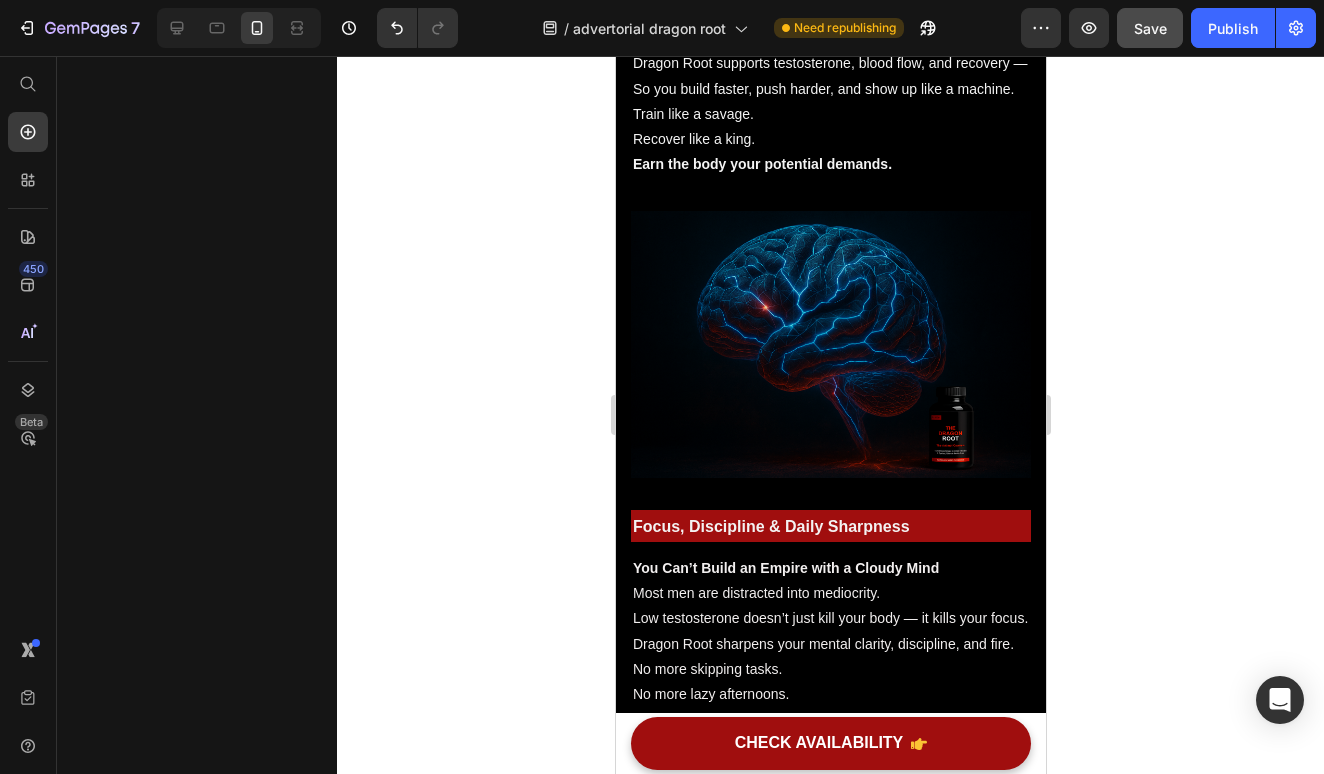 click on "third-party testing" at bounding box center [717, 1491] 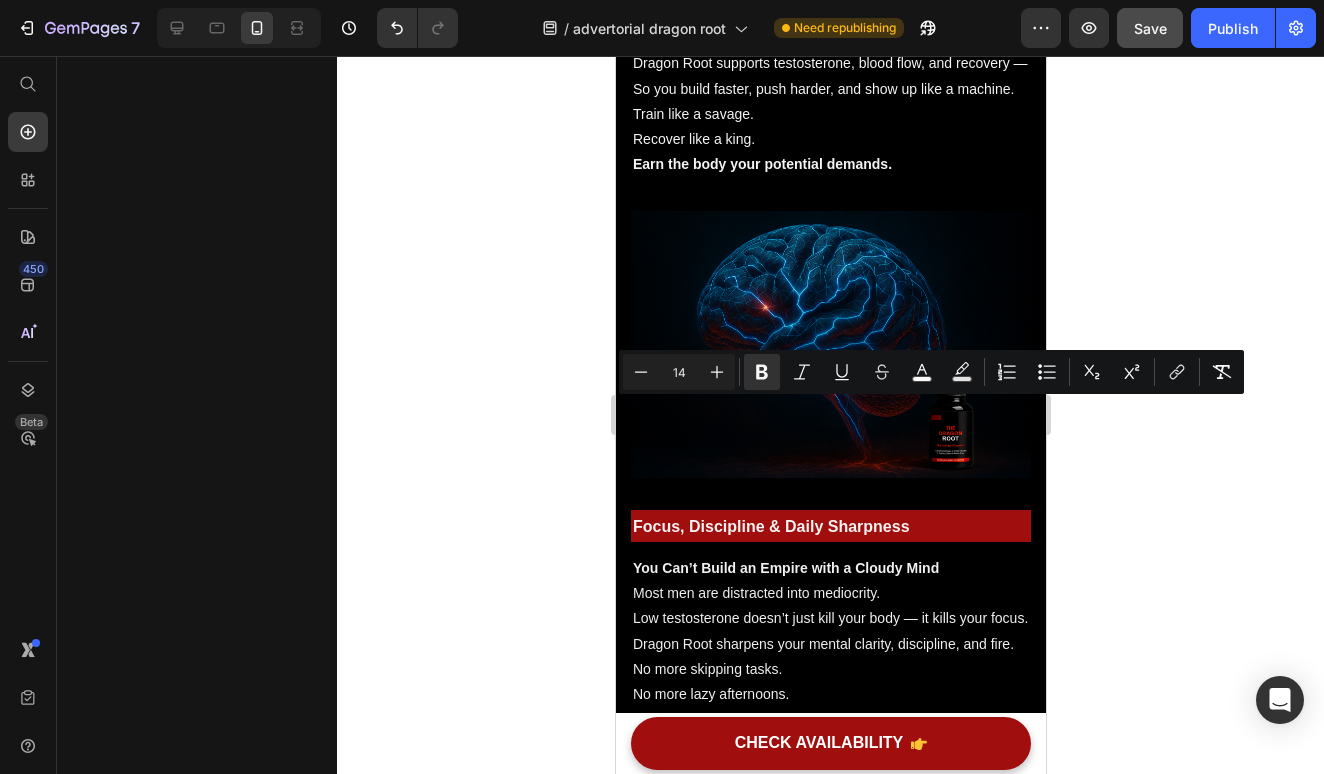 drag, startPoint x: 749, startPoint y: 411, endPoint x: 641, endPoint y: 403, distance: 108.29589 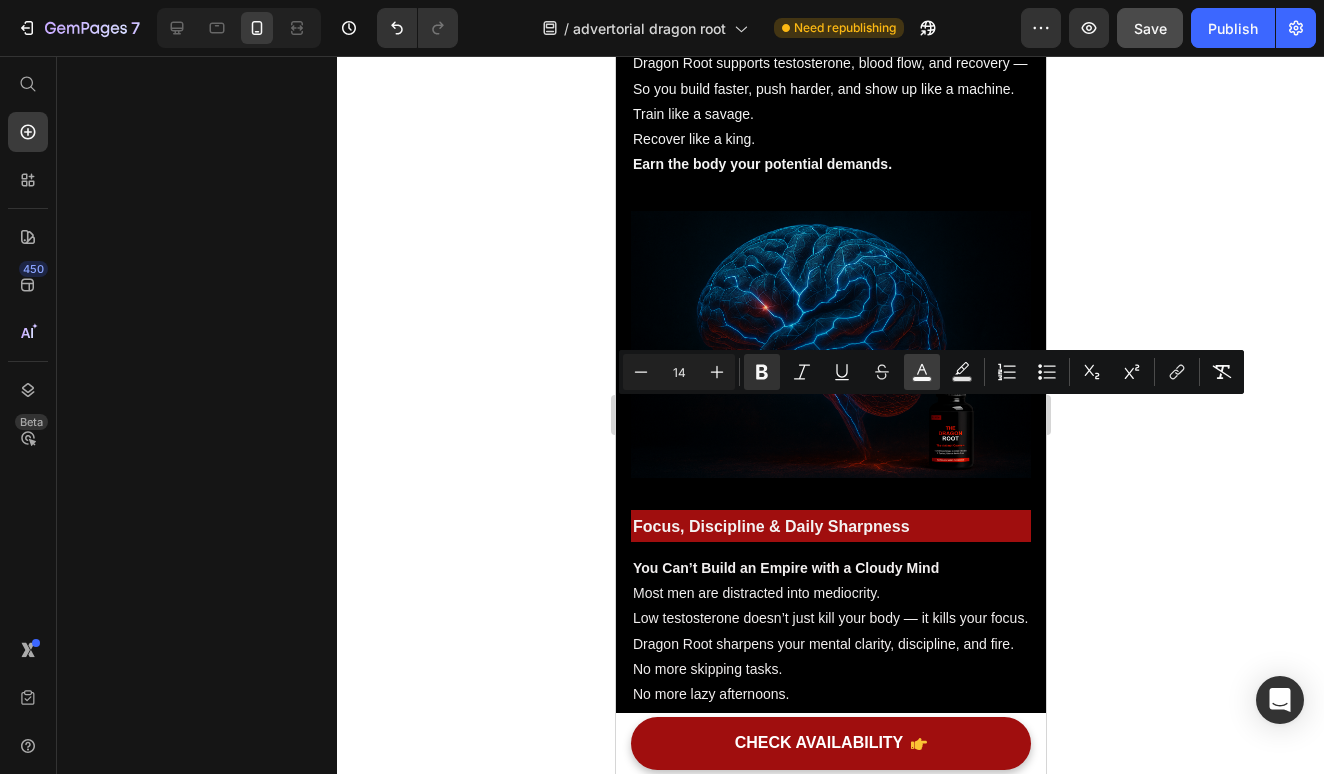 click 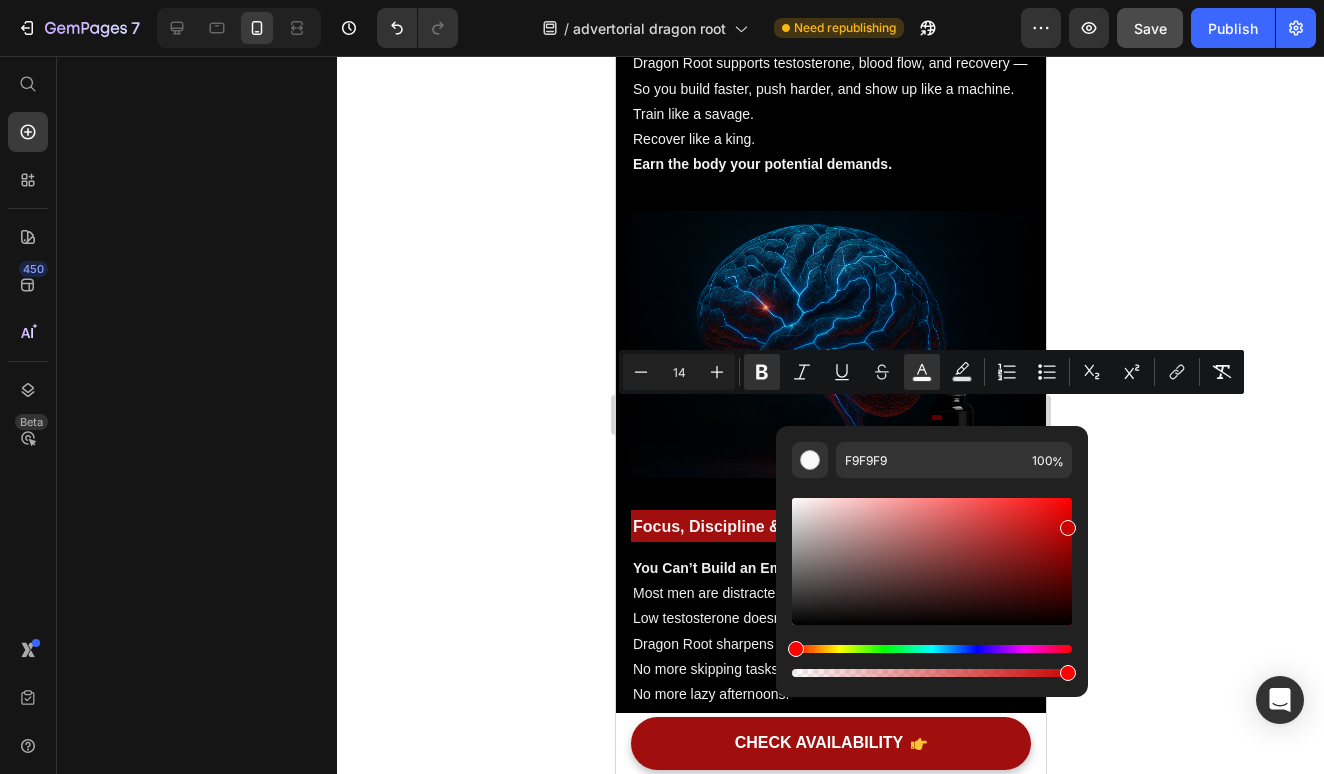 click at bounding box center [932, 561] 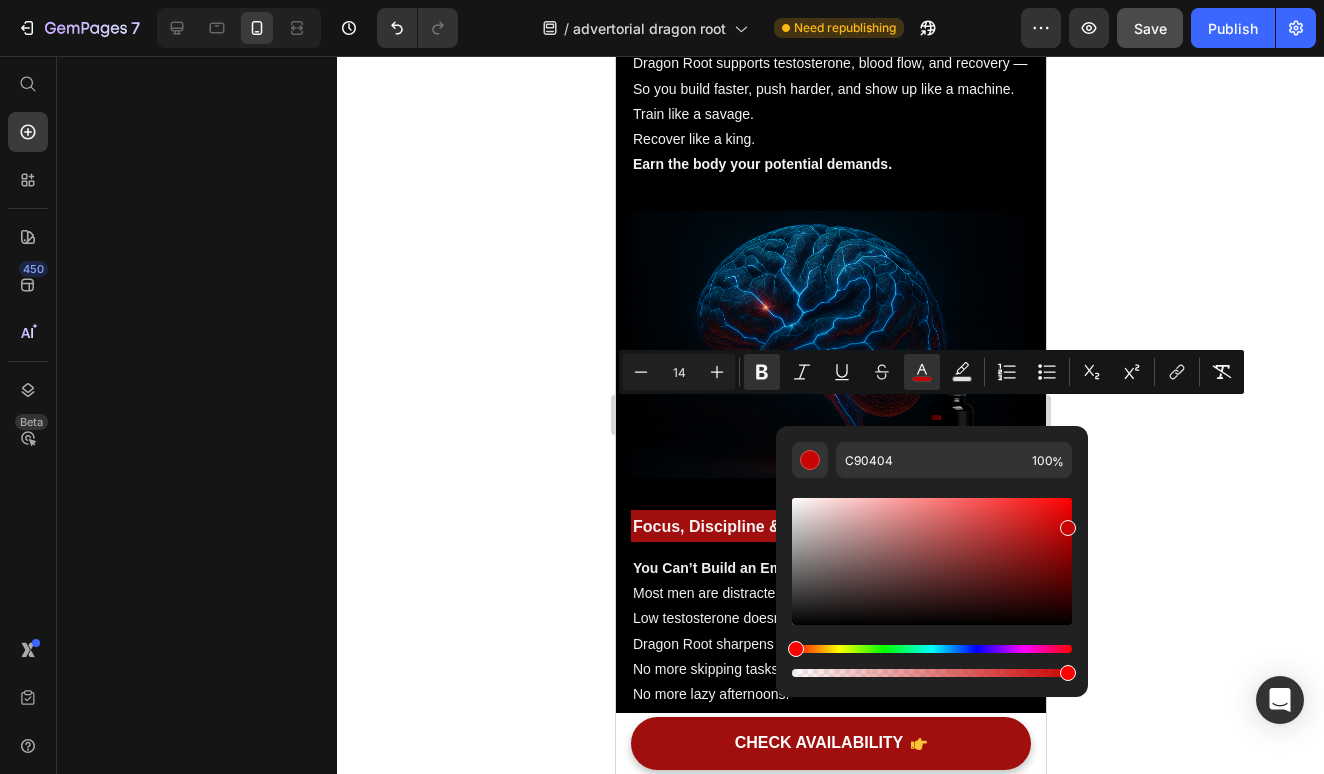 click 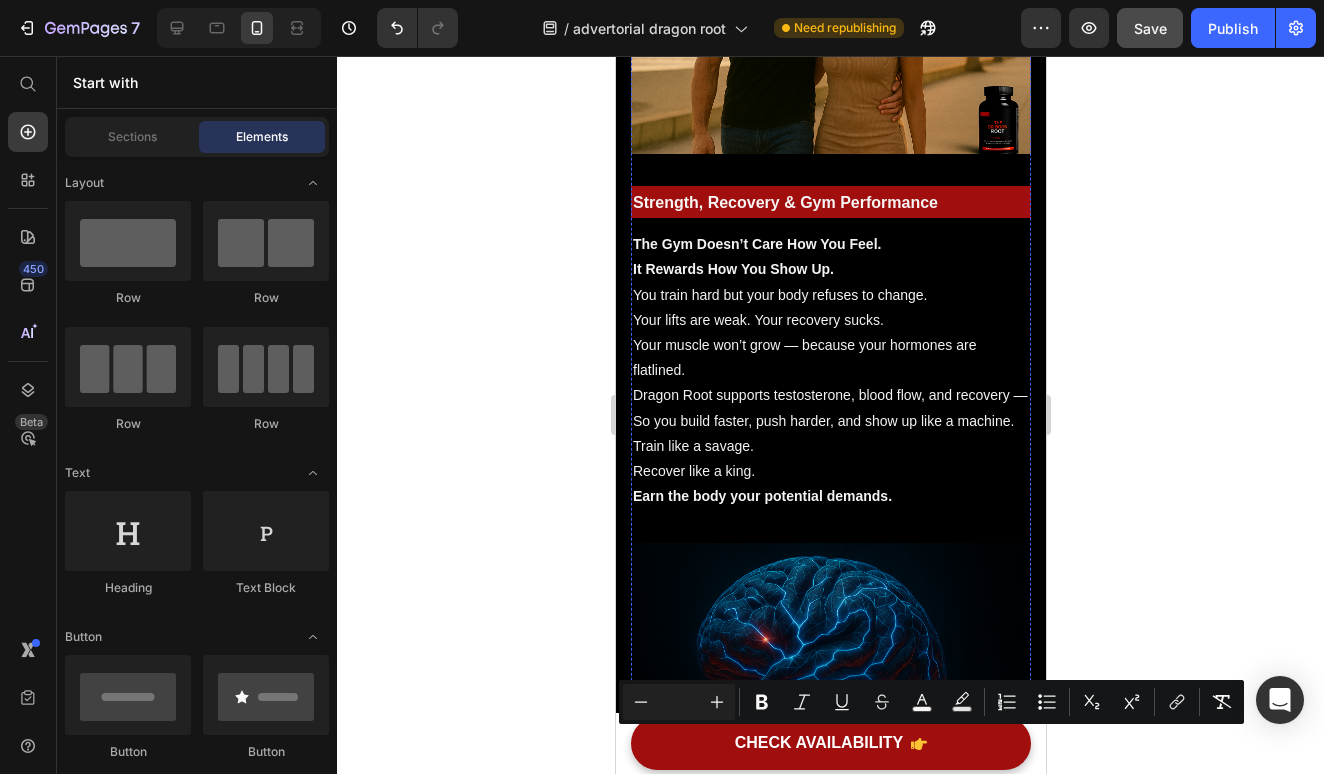 scroll, scrollTop: 2857, scrollLeft: 0, axis: vertical 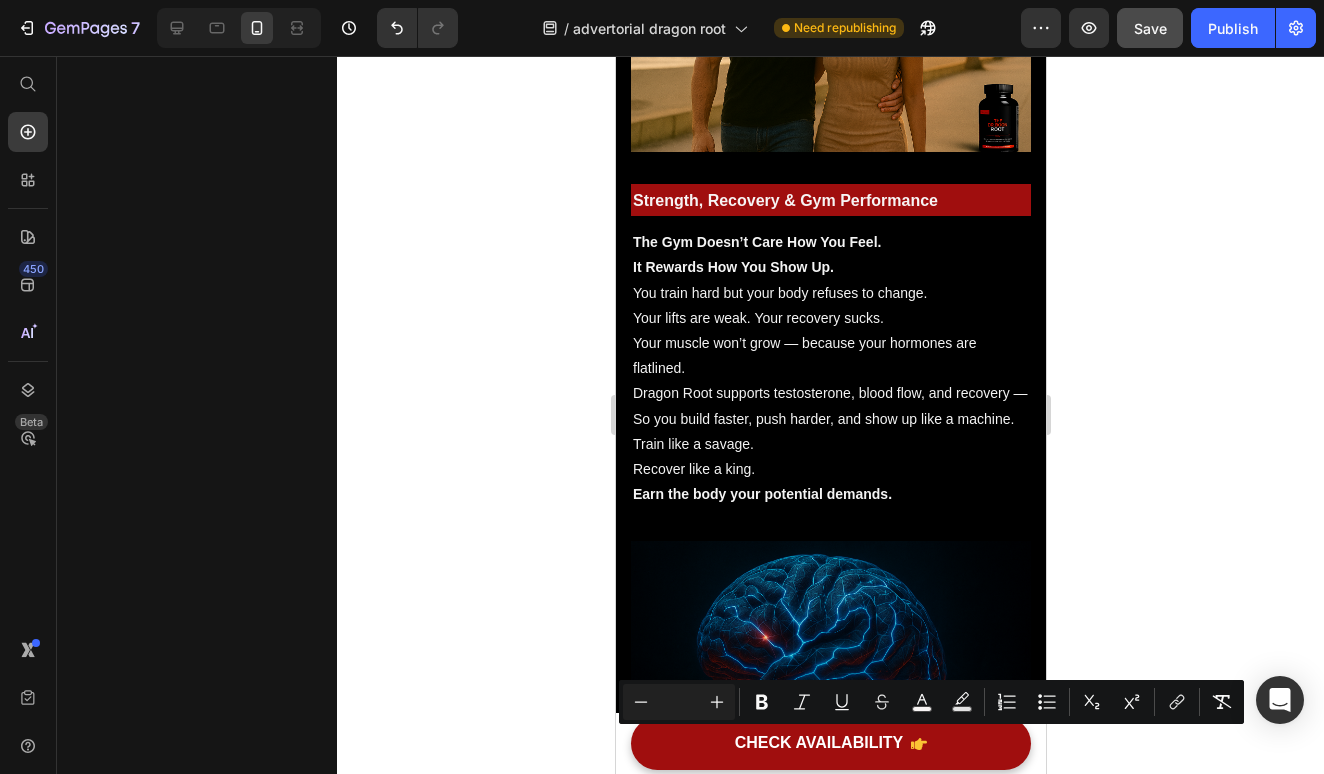 click on "clinically-supported herbs" at bounding box center (814, 1594) 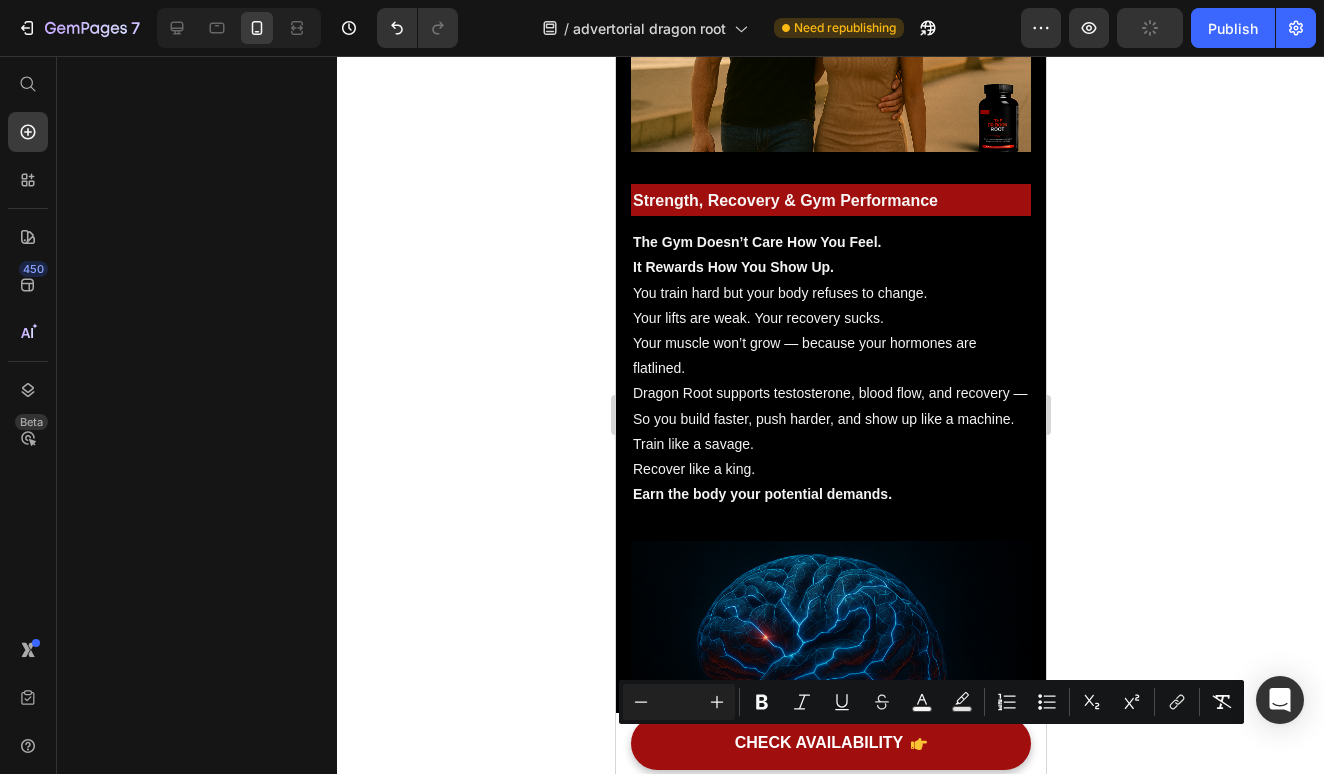 drag, startPoint x: 904, startPoint y: 520, endPoint x: 733, endPoint y: 513, distance: 171.14322 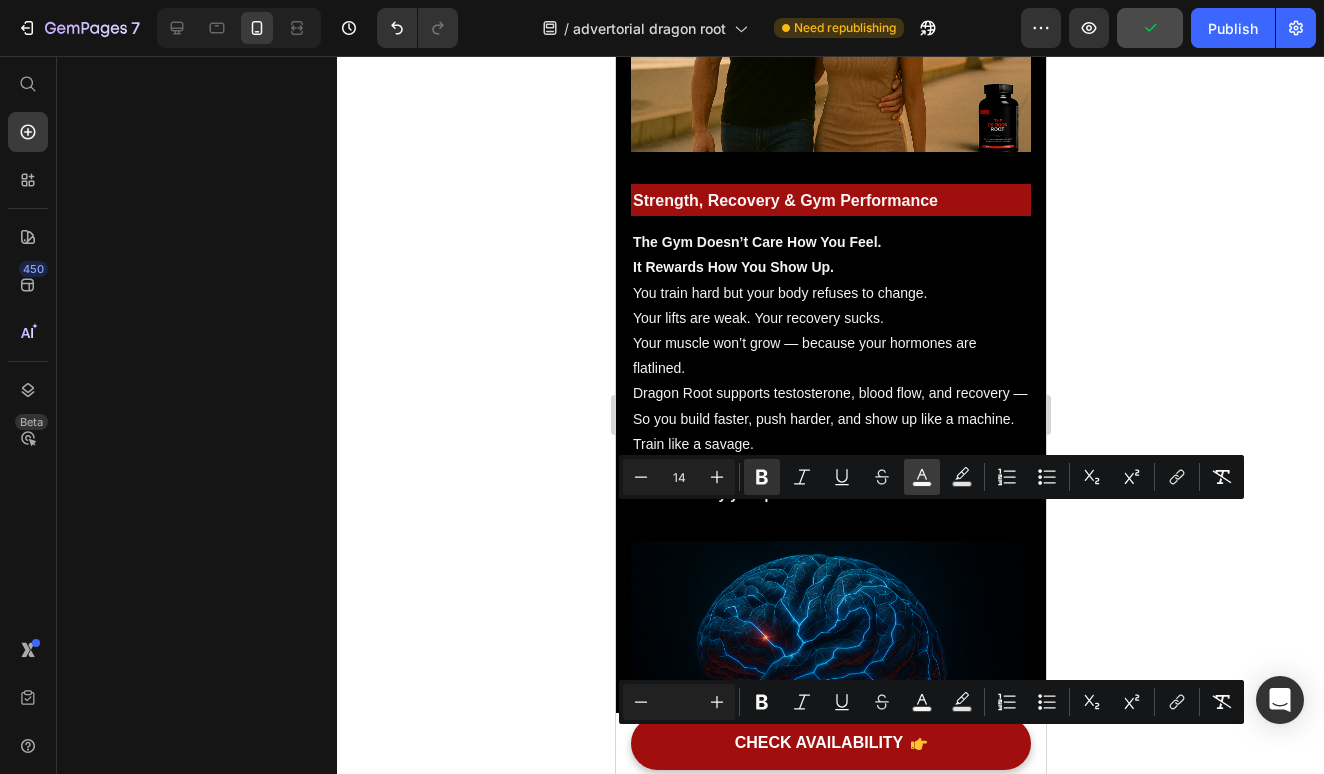 click on "color" at bounding box center [922, 477] 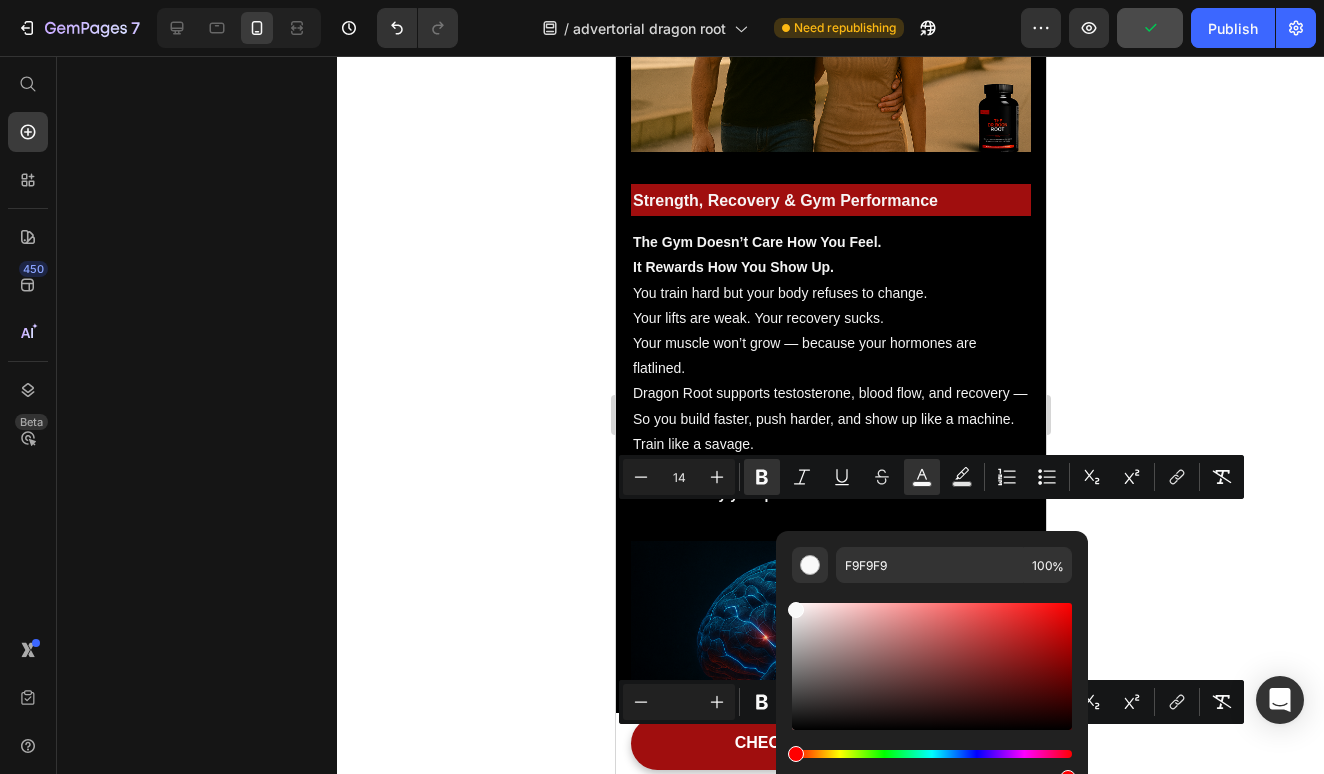 click at bounding box center [932, 666] 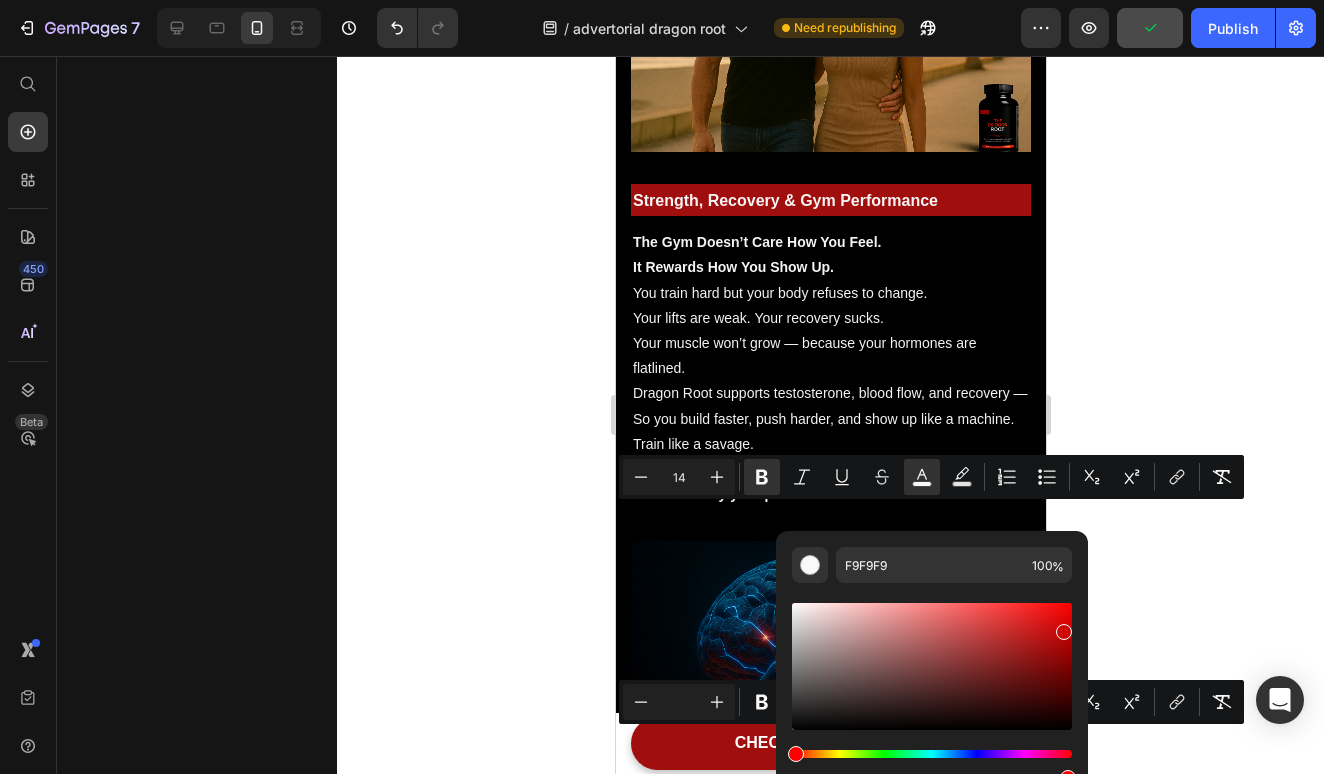 type on "CC0808" 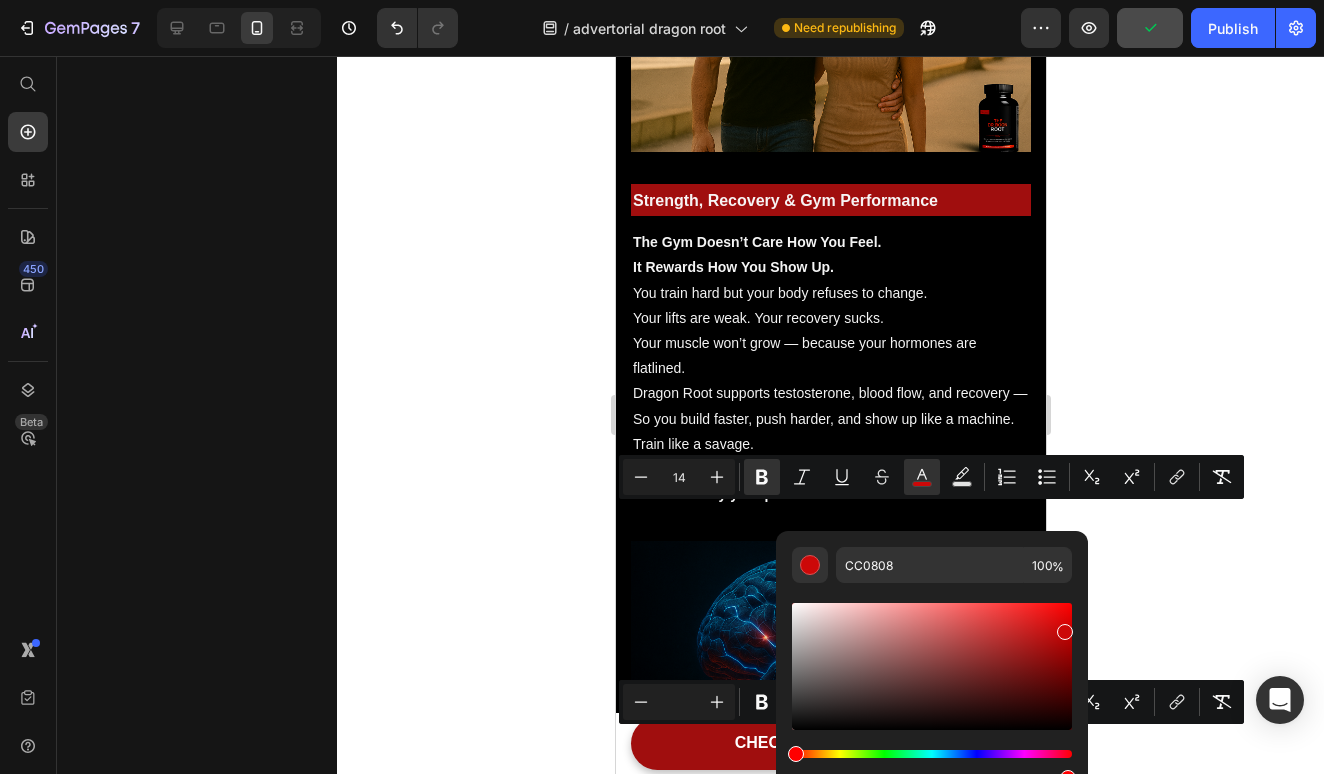 click 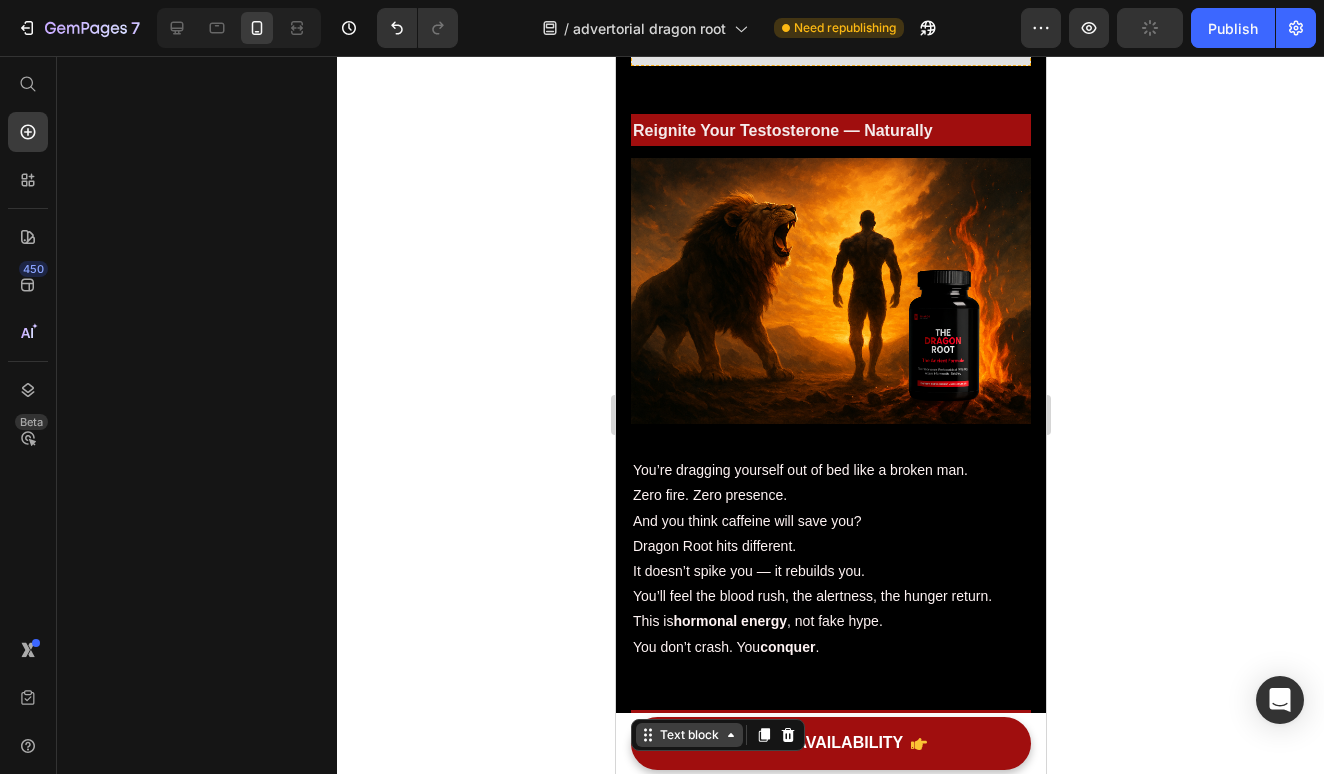 scroll, scrollTop: 1337, scrollLeft: 0, axis: vertical 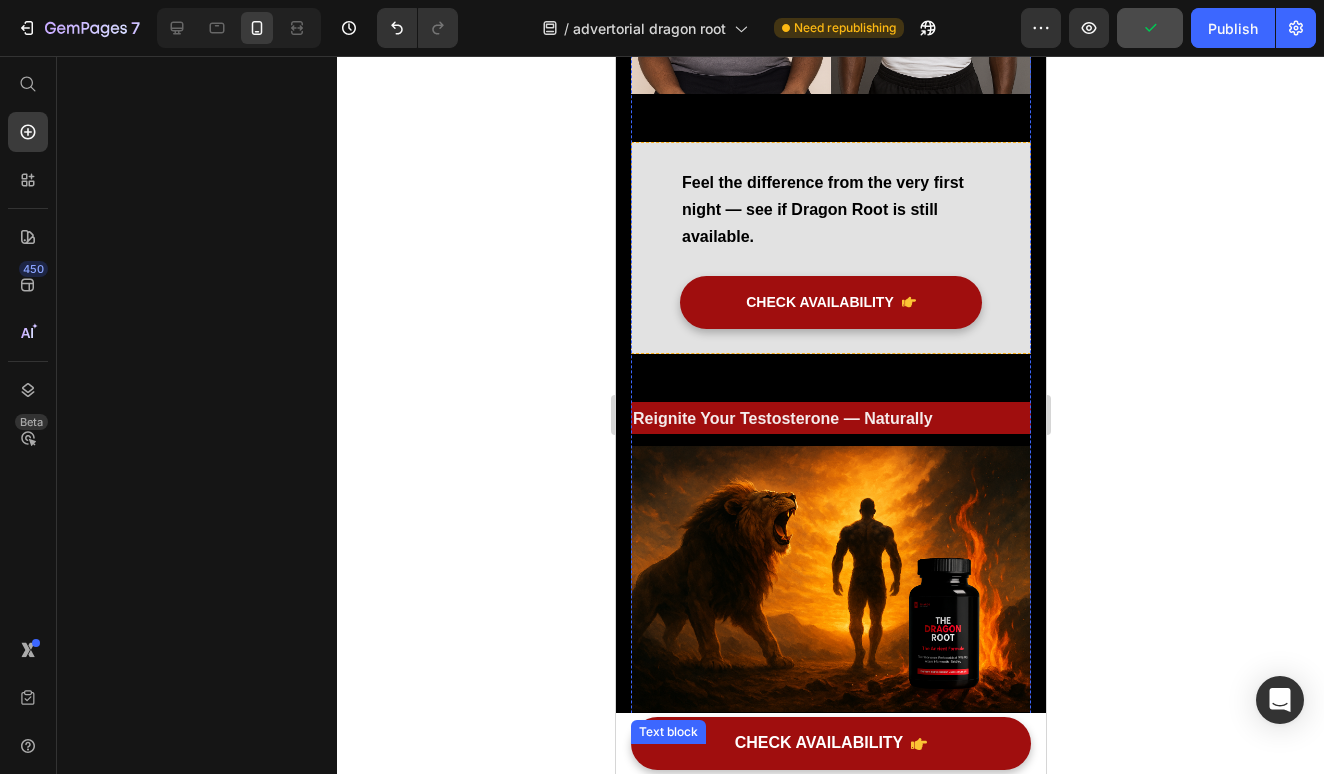 click on "Dragon Root hits different." at bounding box center (713, 834) 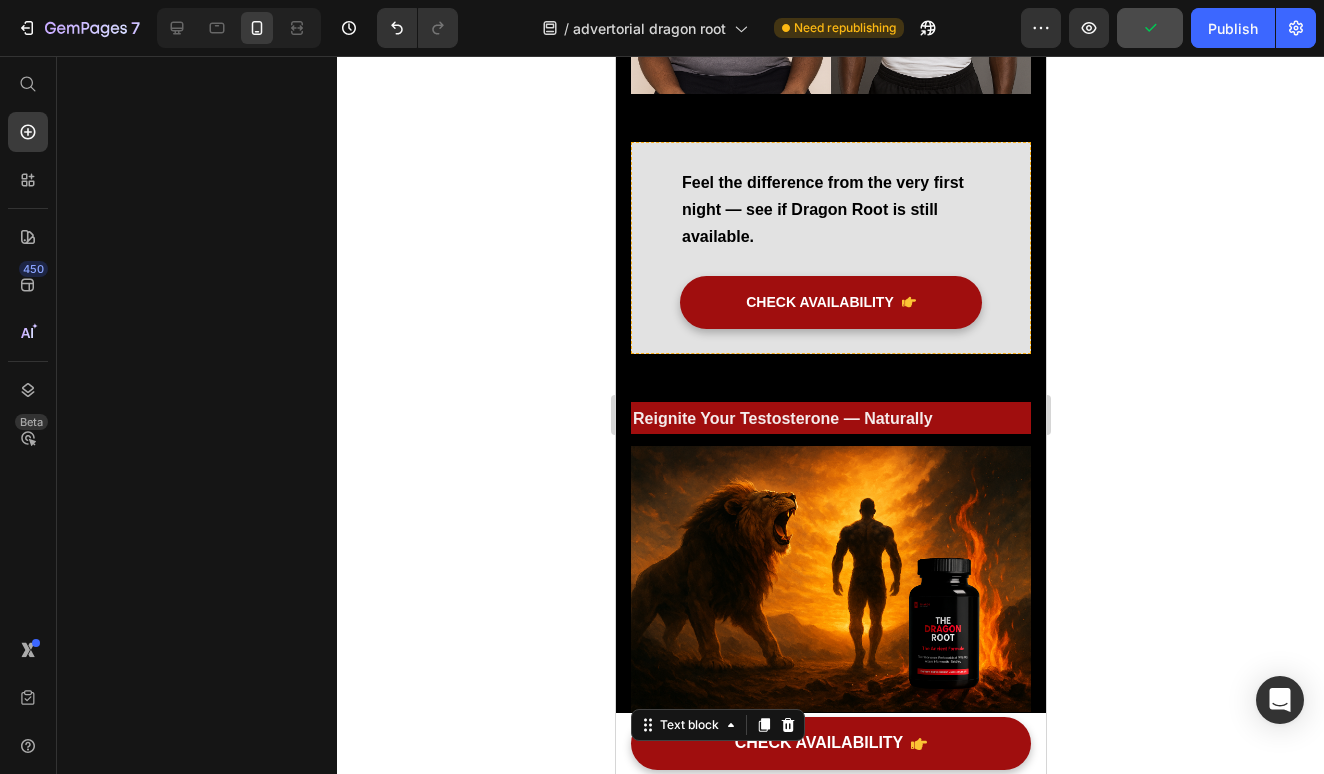 click on "Dragon Root hits different." at bounding box center (713, 834) 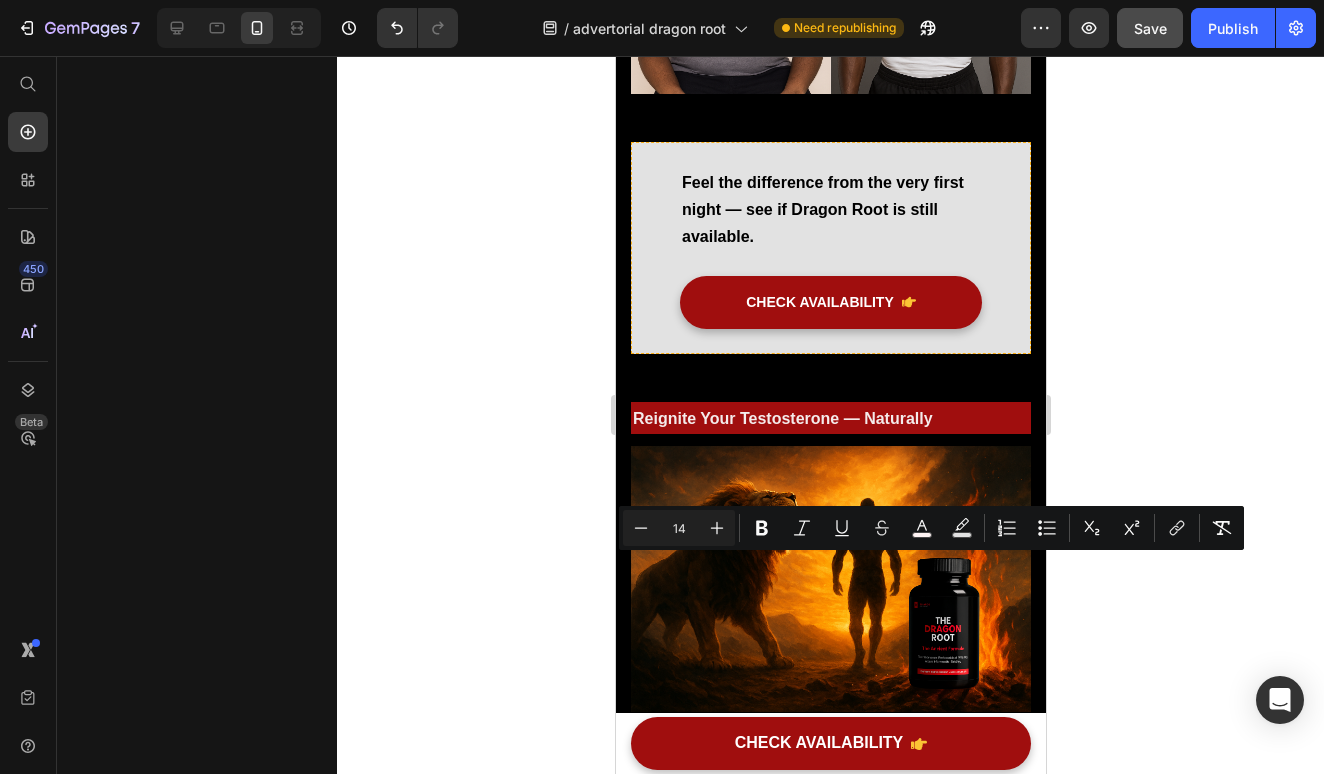 drag, startPoint x: 711, startPoint y: 568, endPoint x: 634, endPoint y: 568, distance: 77 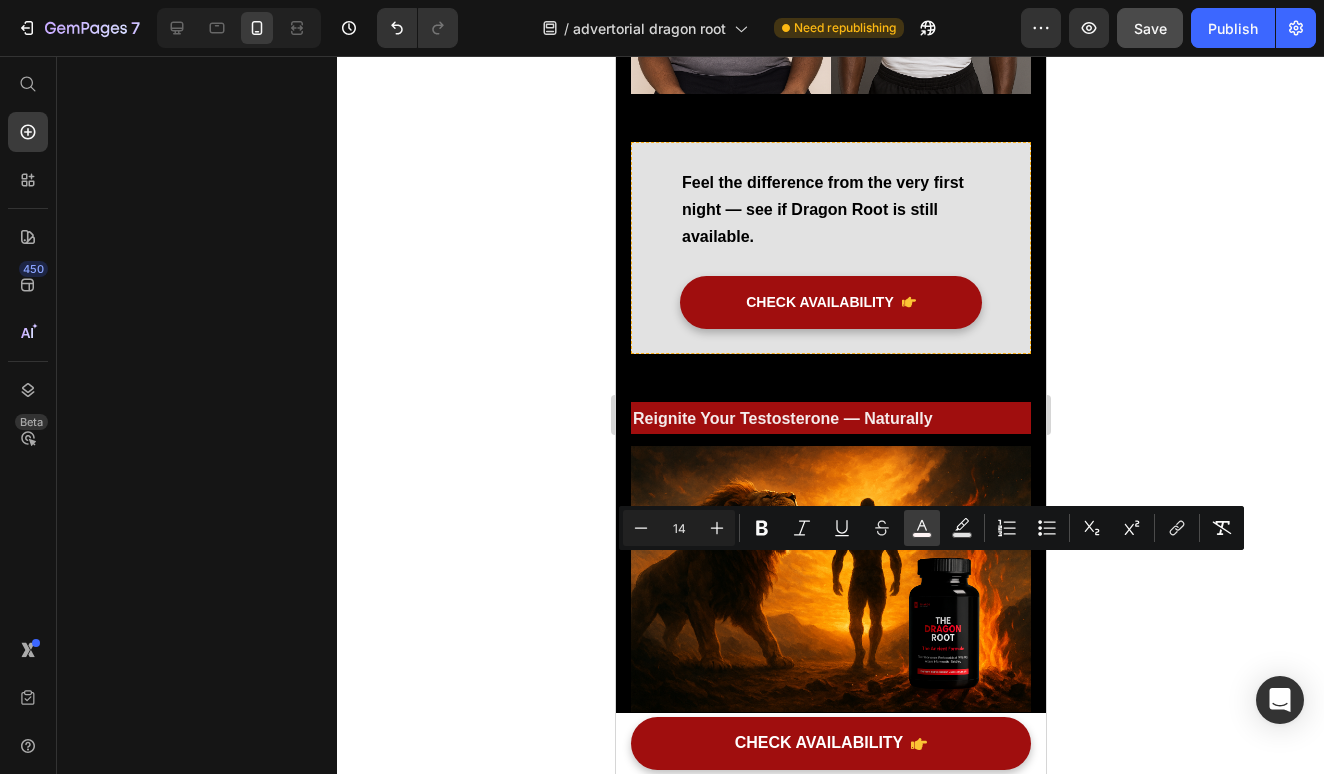 click 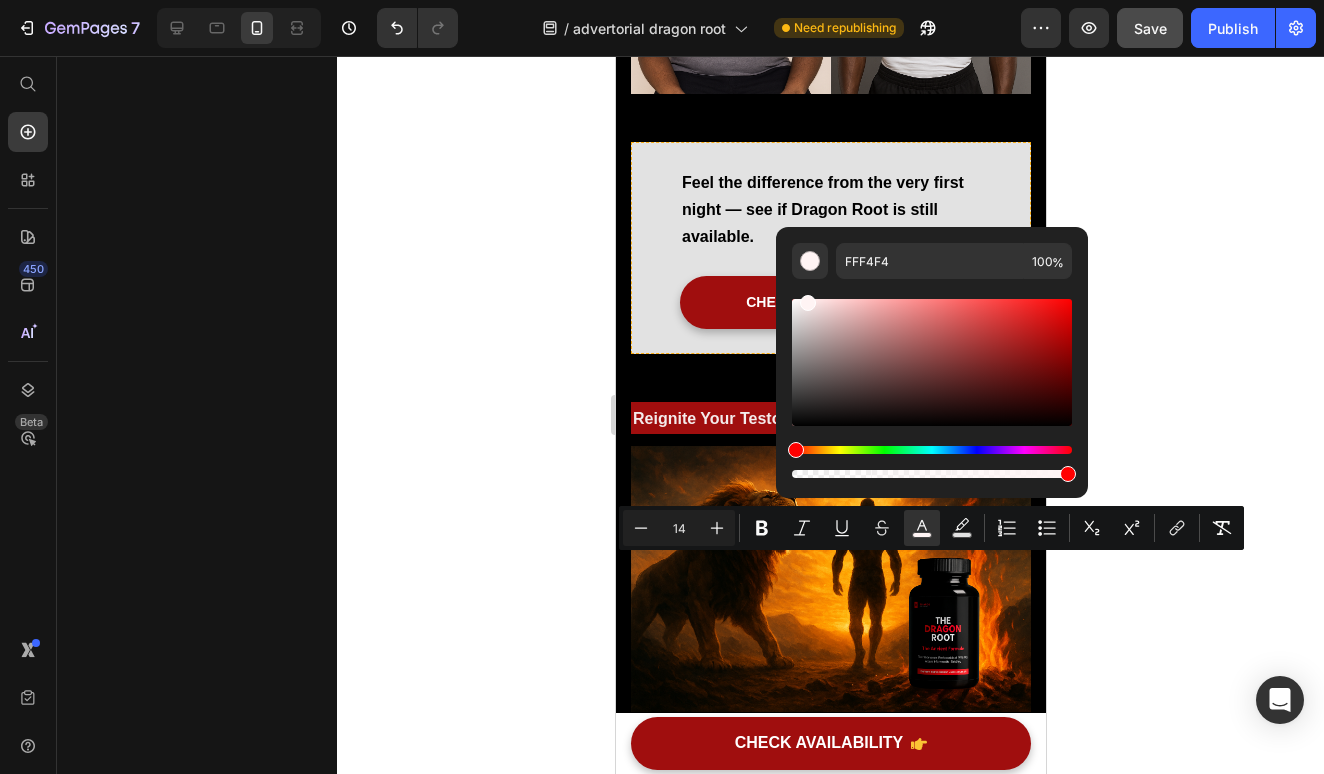 click at bounding box center (932, 362) 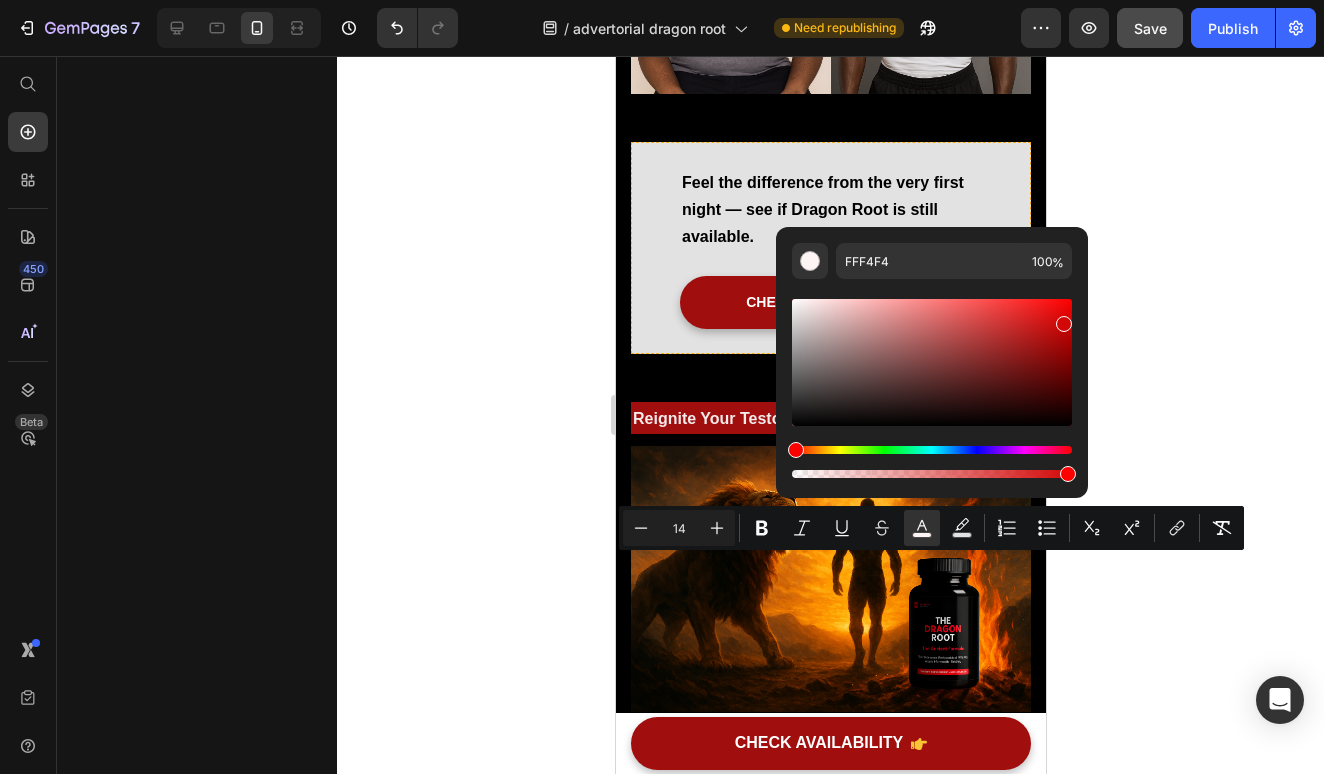 type on "D30808" 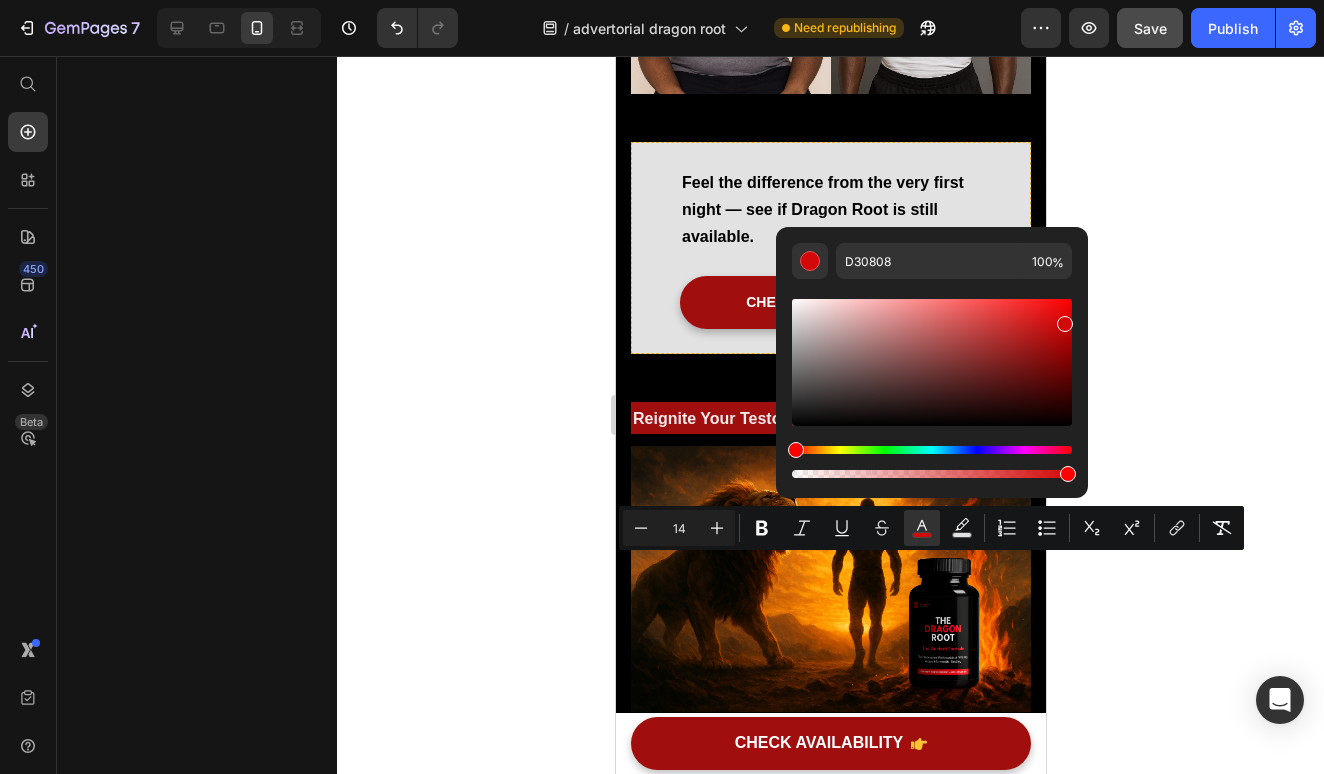 click 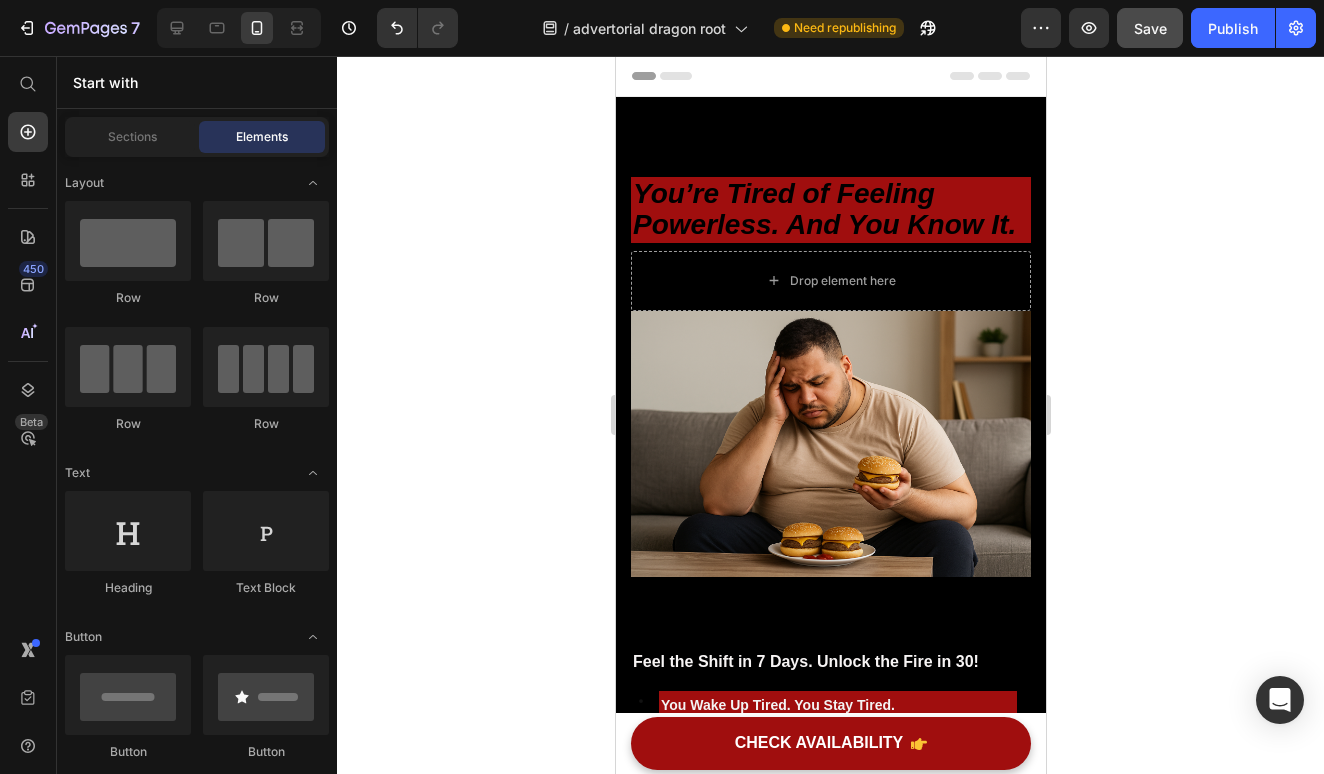 scroll, scrollTop: 0, scrollLeft: 0, axis: both 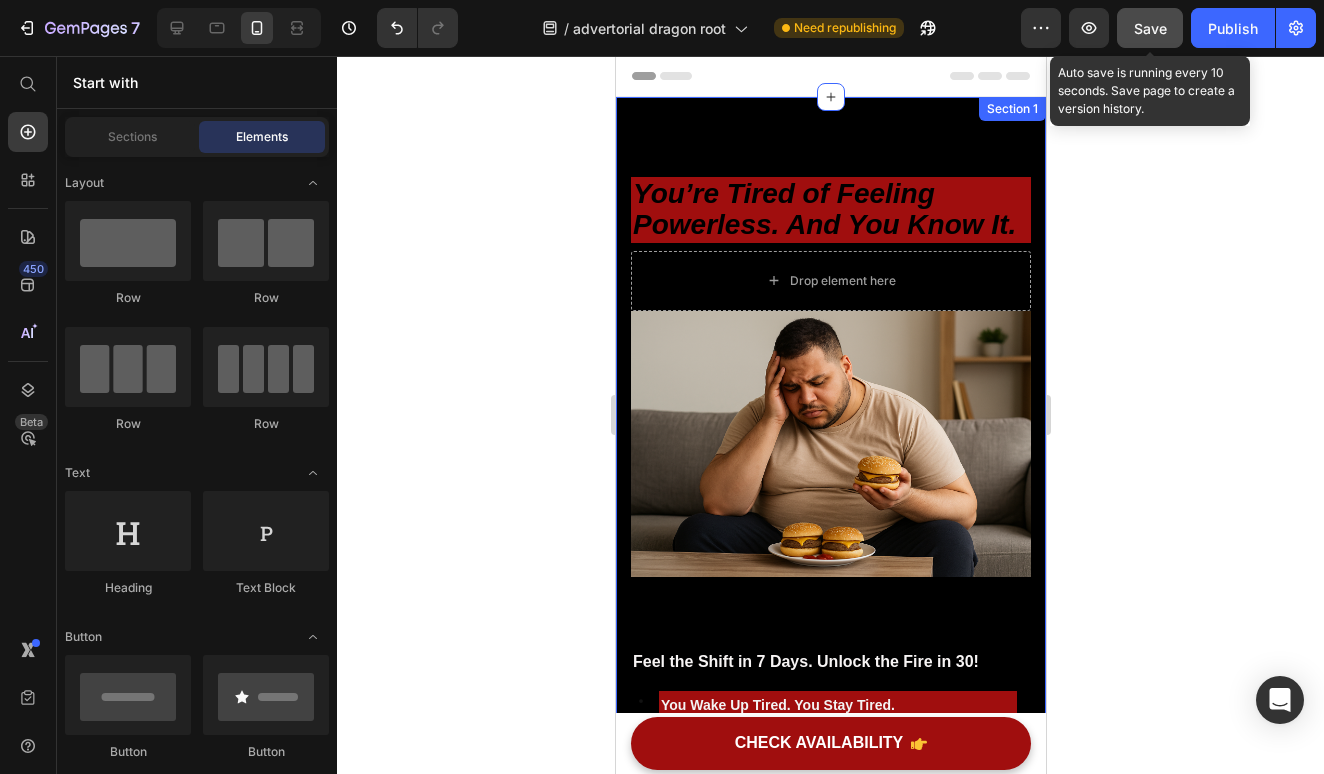 click on "Save" at bounding box center (1150, 28) 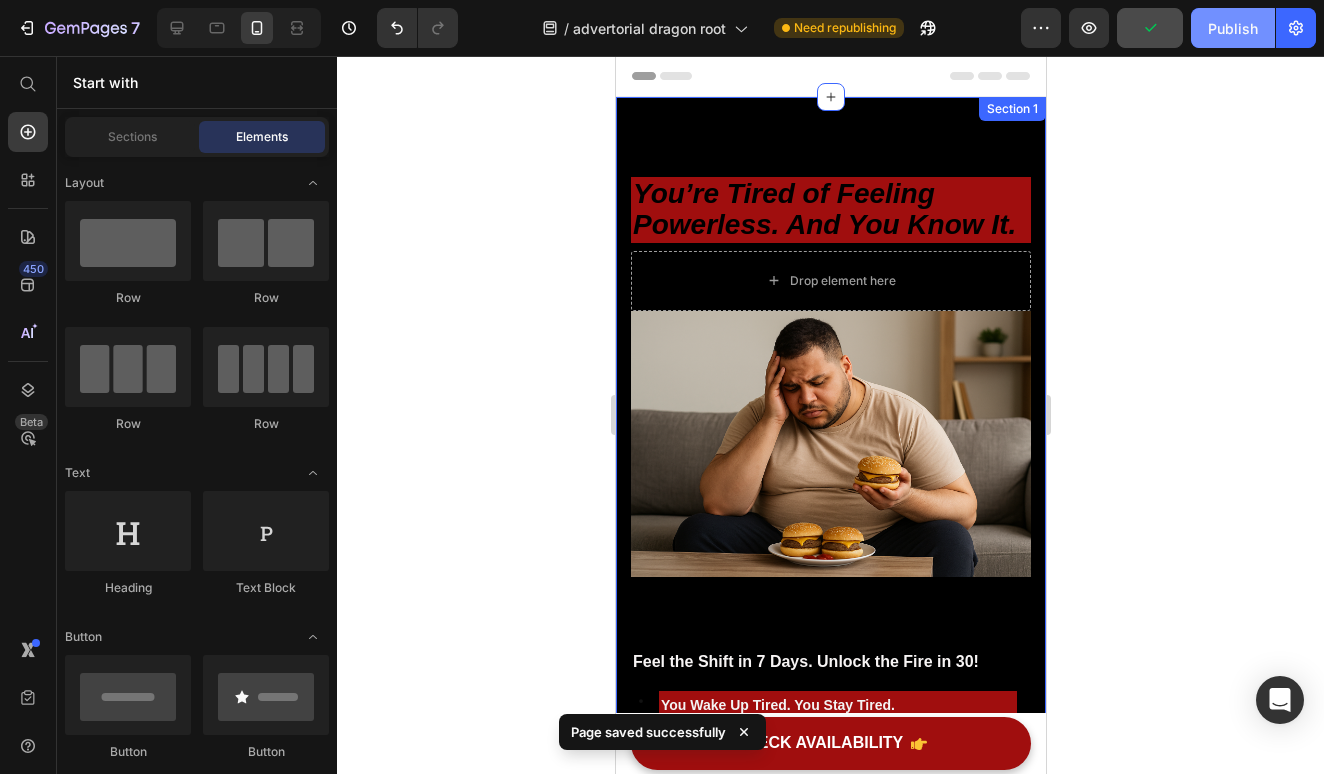 click on "Publish" at bounding box center (1233, 28) 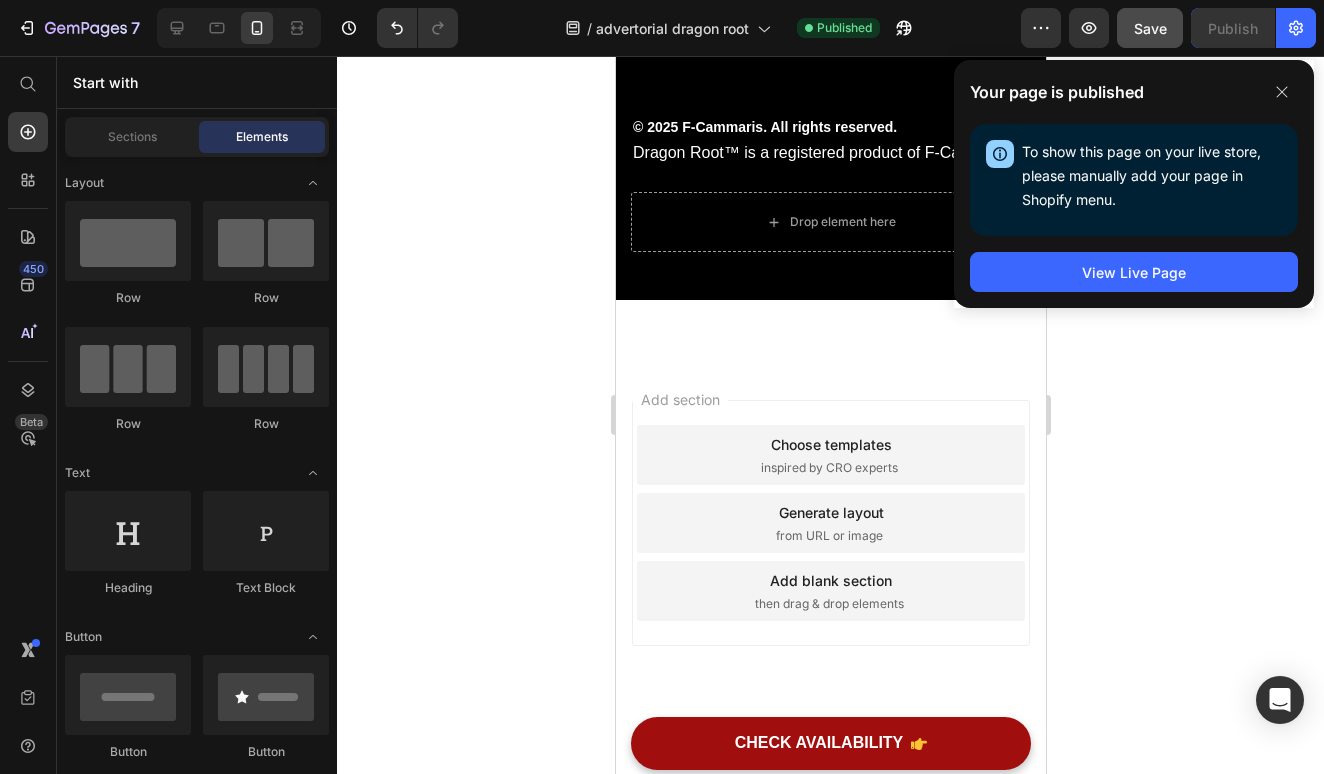 scroll, scrollTop: 12377, scrollLeft: 0, axis: vertical 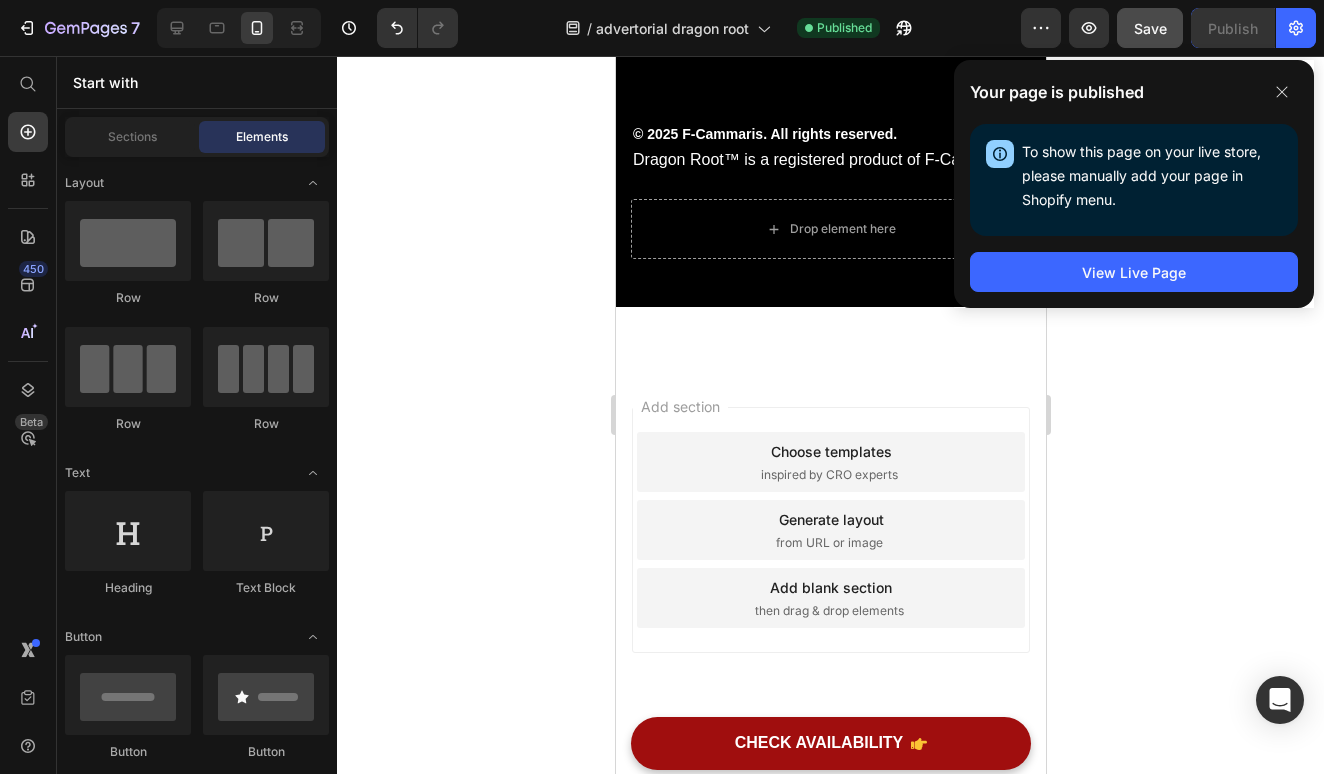 click on "Add section Choose templates inspired by CRO experts Generate layout from URL or image Add blank section then drag & drop elements" at bounding box center (830, 558) 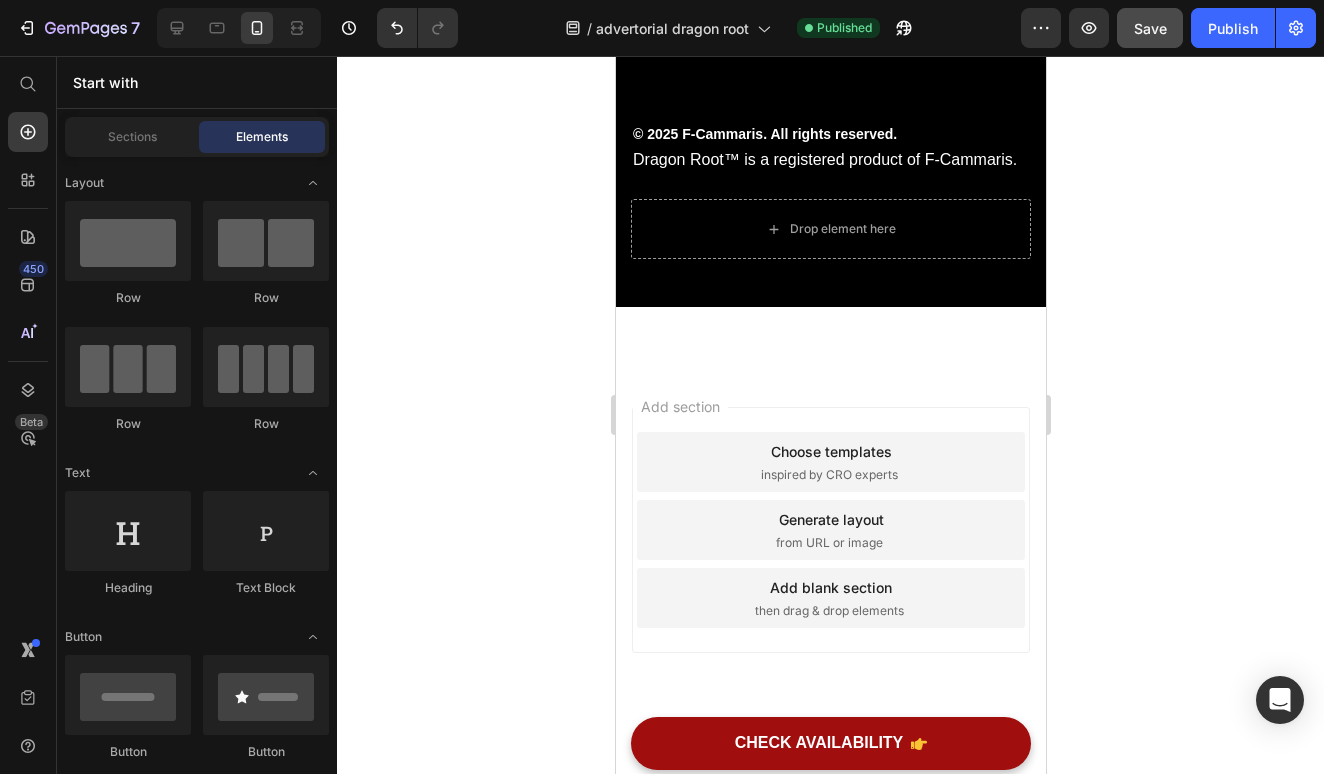 click on "Header Questions Before You Reclaim Your Edge.. Heading   How long until I feel results? Most men notice changes within 7 days — sharper focus, more energy, better drive. Real transformation compounds over 30–90 days Text block Is Dragon Root safe to take every day? Can I take it with other supplements or pre-workout? Will it help with low libido and bedroom performance? Do I need to cycle off Dragon Root? Accordion To day’s offer: Text block Get a free pair of smart compression socks Text block Lorem Ipsum is simply dummy text of the printing and typesetting industry. Lorem Ipsum has been the industry's standard dummy text ever since the 1500s, when an unknown printer took a galley of type and scrambled Text block  	   CHECK AVAILABILITY Button Hurry up! Sale ends once the timer hits zero Text block 00 Days 04 Hrs 31 Mins 45 Secs CountDown Timer Row
Drop element here Row Unique Value Proposition Heading
Icon Natural Testosterone   Text block
Icon Icon" at bounding box center [830, -5765] 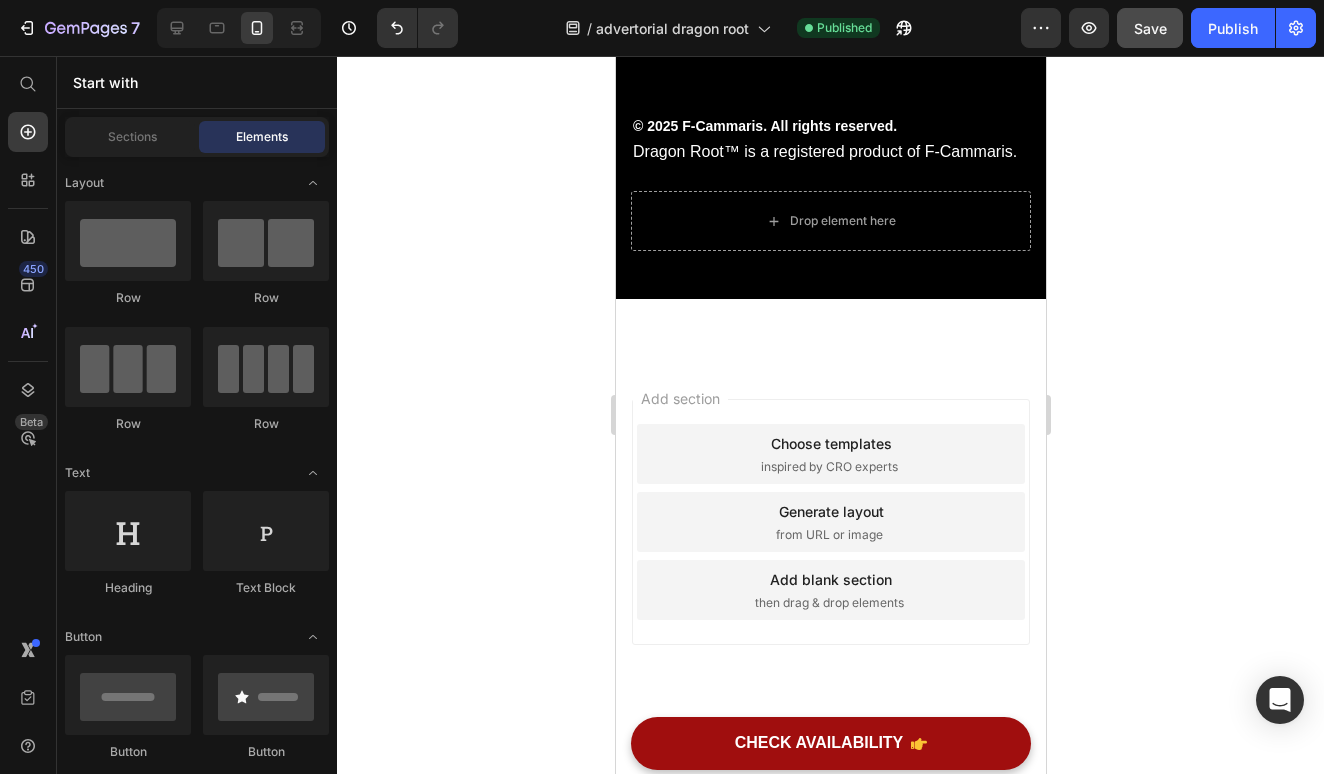 scroll, scrollTop: 12384, scrollLeft: 0, axis: vertical 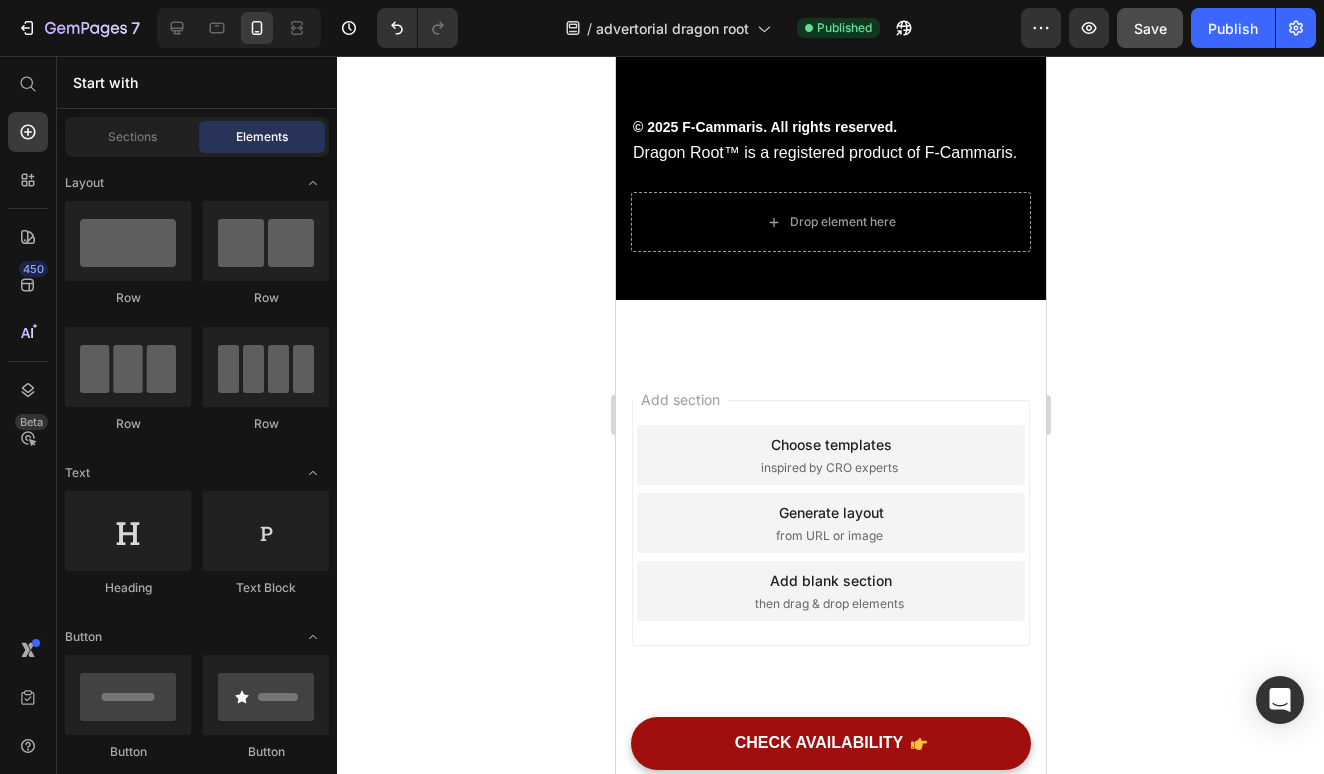 click on "Add section Choose templates inspired by CRO experts Generate layout from URL or image Add blank section then drag & drop elements" at bounding box center [830, 551] 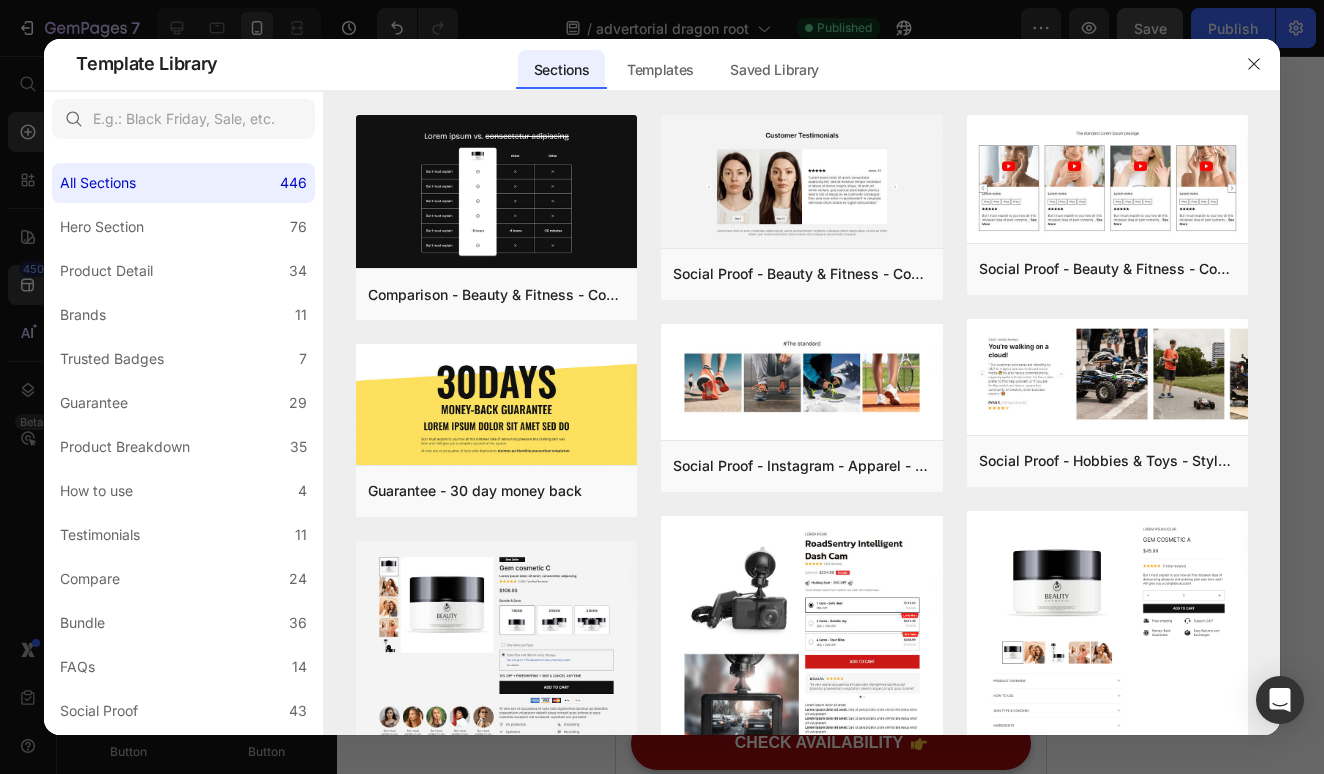 click 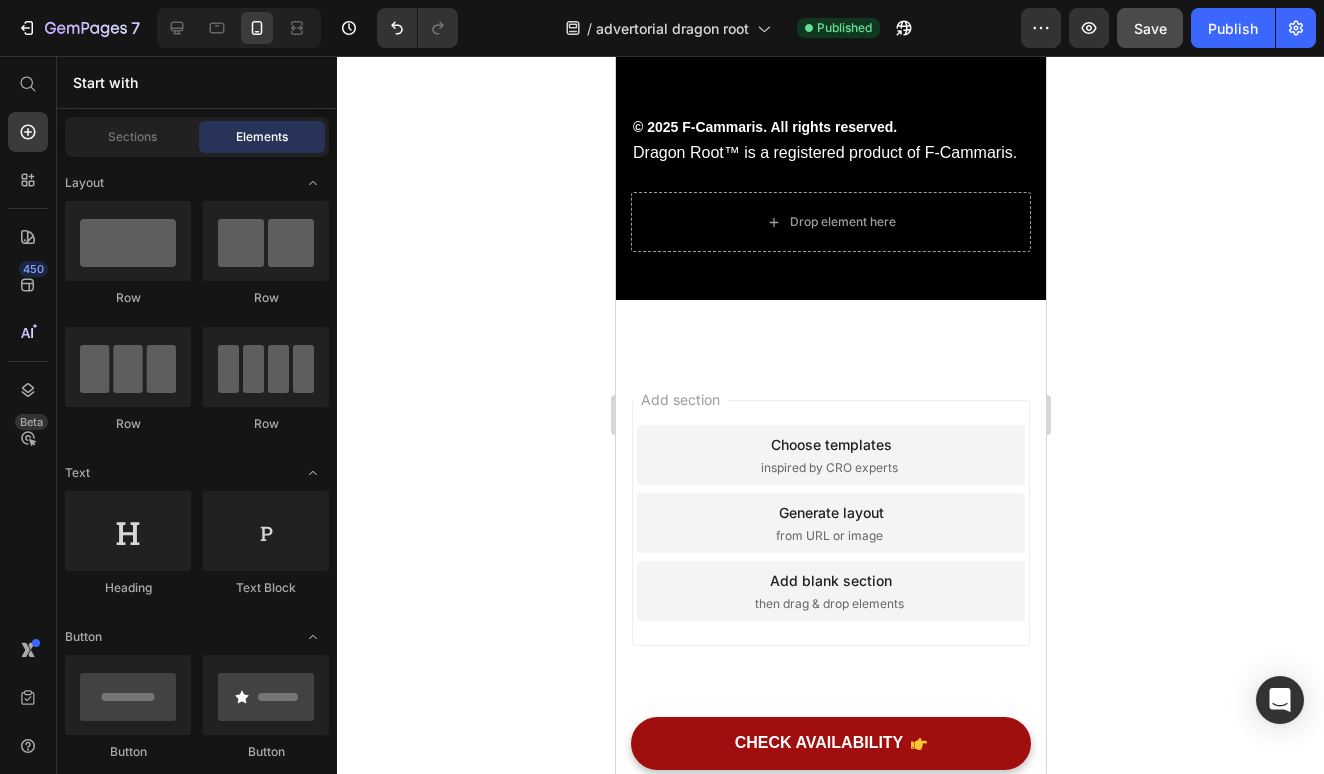 click on "Add section Choose templates inspired by CRO experts Generate layout from URL or image Add blank section then drag & drop elements" at bounding box center [830, 551] 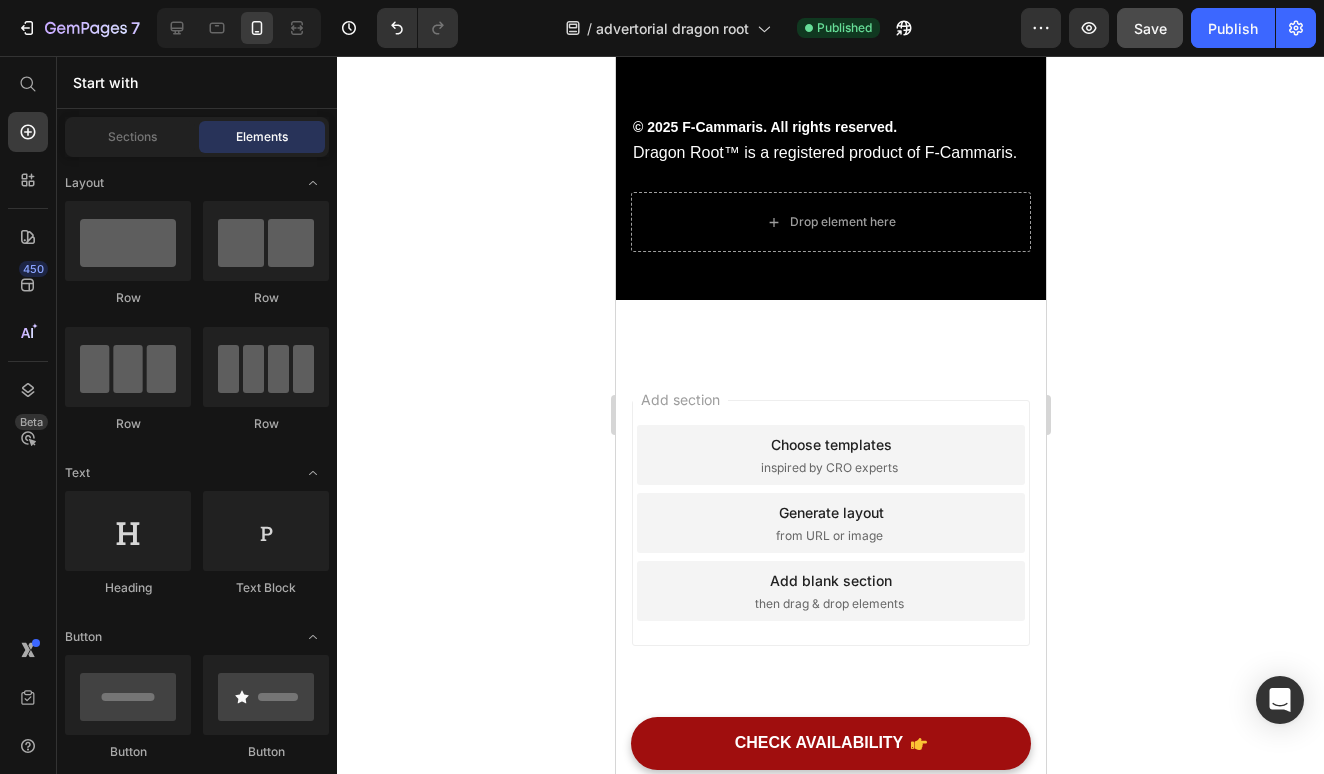 click on "Header Questions Before You Reclaim Your Edge.. Heading   How long until I feel results? Most men notice changes within 7 days — sharper focus, more energy, better drive. Real transformation compounds over 30–90 days Text block Is Dragon Root safe to take every day? Can I take it with other supplements or pre-workout? Will it help with low libido and bedroom performance? Do I need to cycle off Dragon Root? Accordion To day’s offer: Text block Get a free pair of smart compression socks Text block Lorem Ipsum is simply dummy text of the printing and typesetting industry. Lorem Ipsum has been the industry's standard dummy text ever since the 1500s, when an unknown printer took a galley of type and scrambled Text block  	   CHECK AVAILABILITY Button Hurry up! Sale ends once the timer hits zero Text block 00 Days 04 Hrs 31 Mins 38 Secs CountDown Timer Row
Drop element here Row Unique Value Proposition Heading
Icon Natural Testosterone   Text block
Icon Icon" at bounding box center [830, -5772] 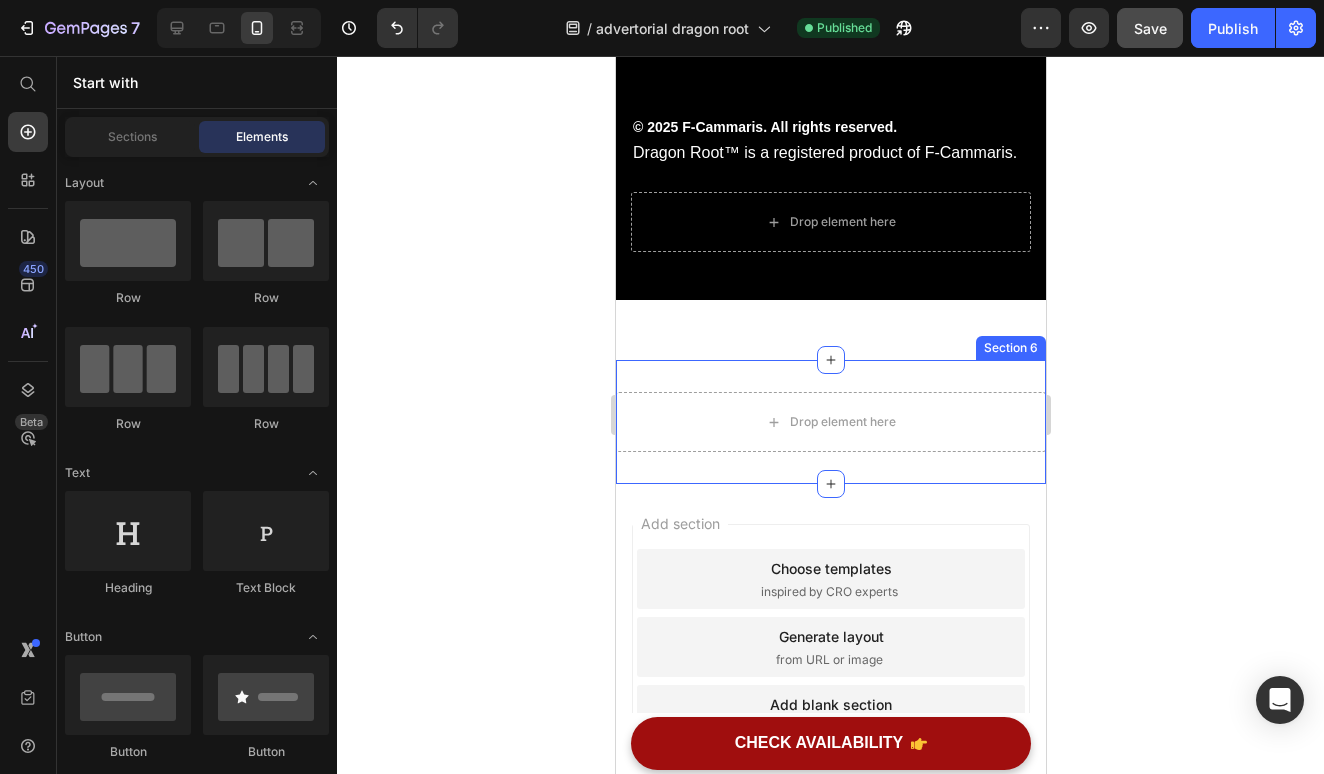 click on "Drop element here Section 6" at bounding box center [830, 422] 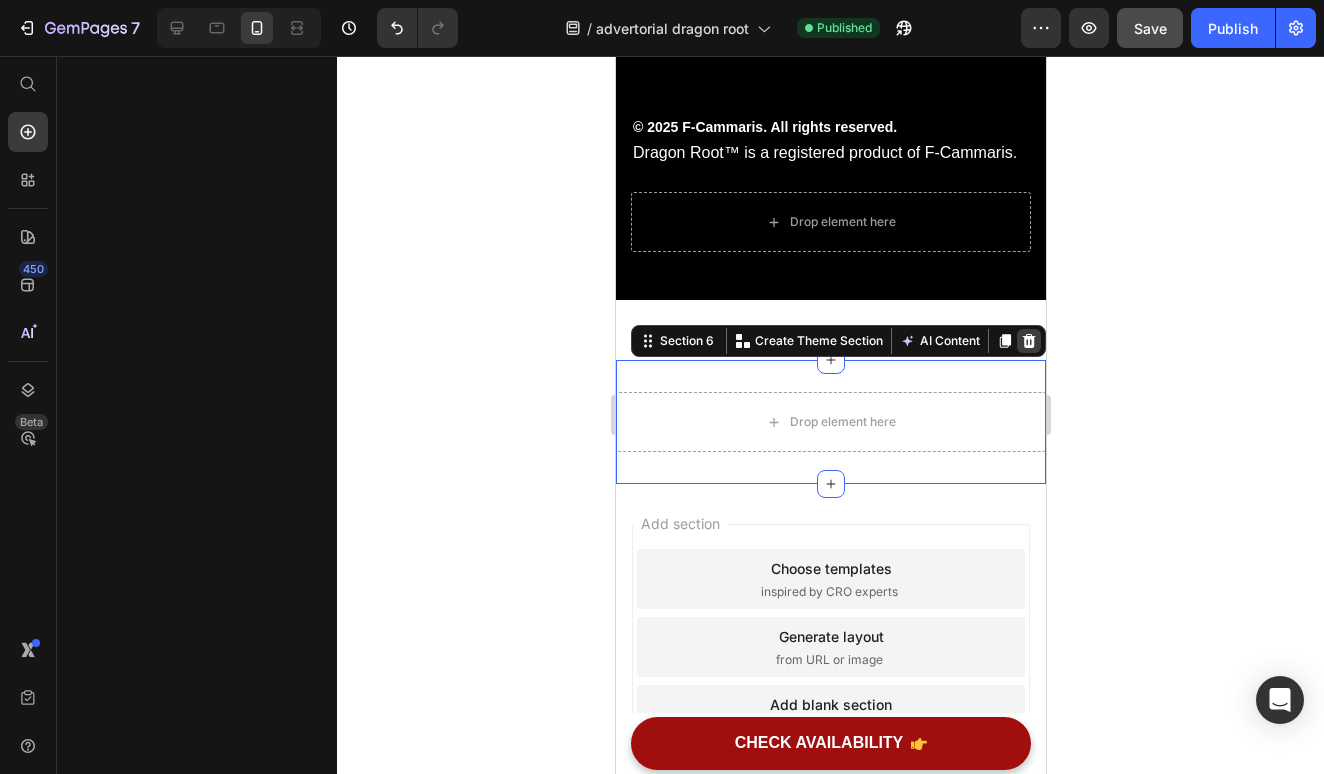 click 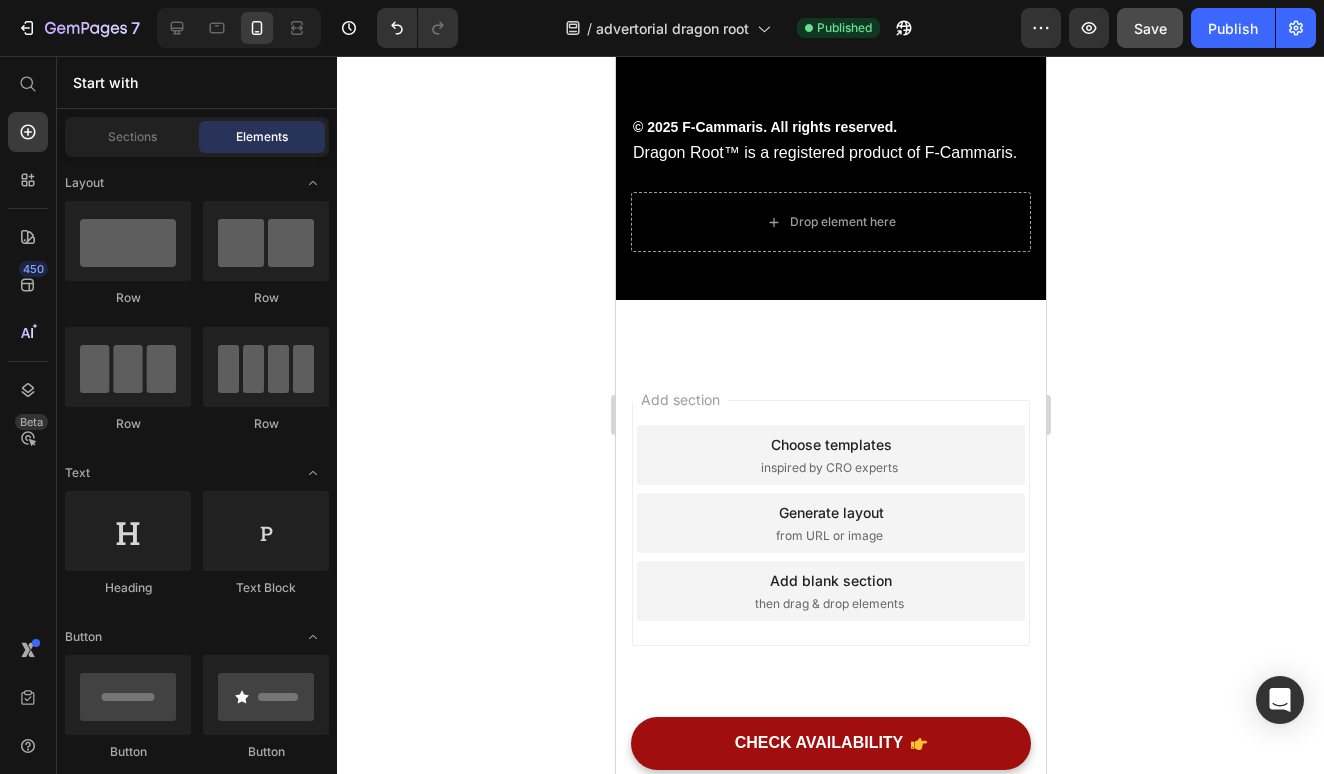 click on "Header Questions Before You Reclaim Your Edge.. Heading   How long until I feel results? Most men notice changes within 7 days — sharper focus, more energy, better drive. Real transformation compounds over 30–90 days Text block Is Dragon Root safe to take every day? Can I take it with other supplements or pre-workout? Will it help with low libido and bedroom performance? Do I need to cycle off Dragon Root? Accordion To day’s offer: Text block Get a free pair of smart compression socks Text block Lorem Ipsum is simply dummy text of the printing and typesetting industry. Lorem Ipsum has been the industry's standard dummy text ever since the 1500s, when an unknown printer took a galley of type and scrambled Text block  	   CHECK AVAILABILITY Button Hurry up! Sale ends once the timer hits zero Text block 00 Days 04 Hrs 31 Mins 28 Secs CountDown Timer Row
Drop element here Row Unique Value Proposition Heading
Icon Natural Testosterone   Text block
Icon Icon" at bounding box center [830, -5772] 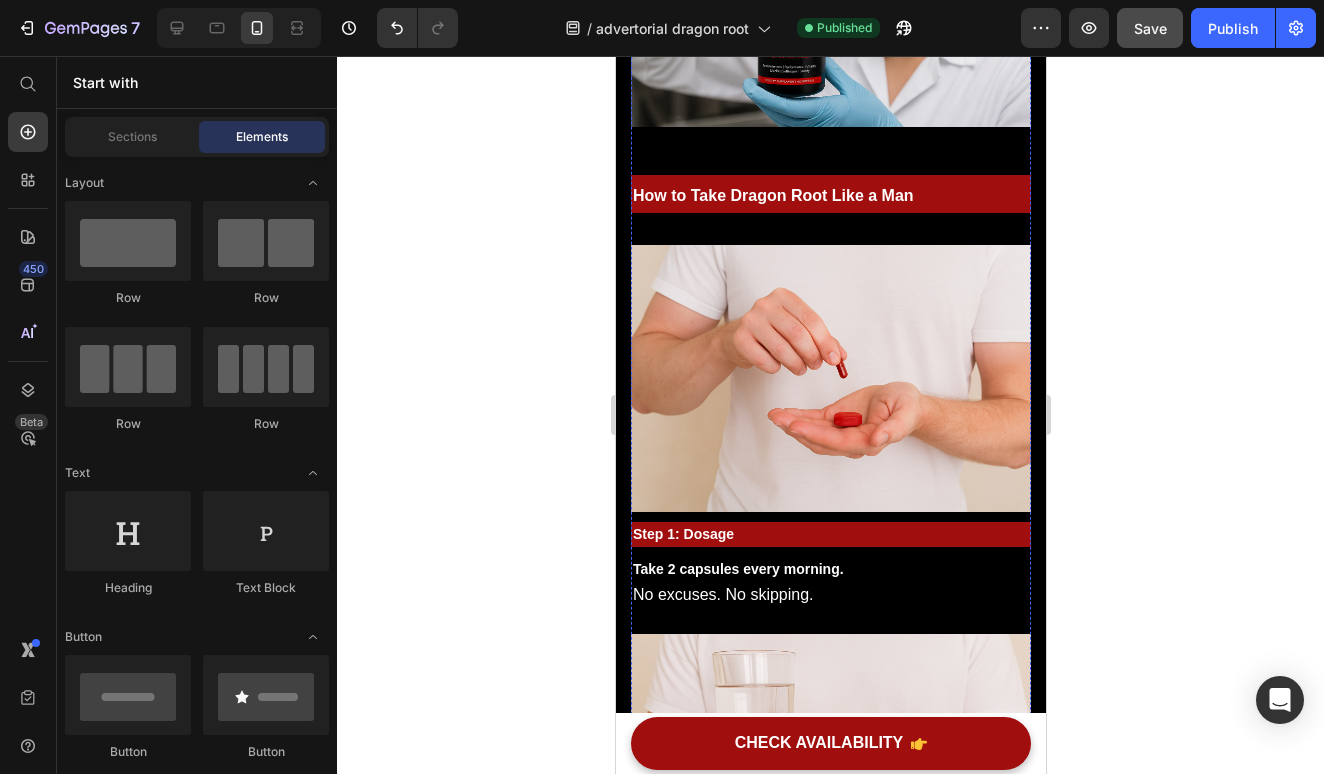 scroll, scrollTop: 6896, scrollLeft: 0, axis: vertical 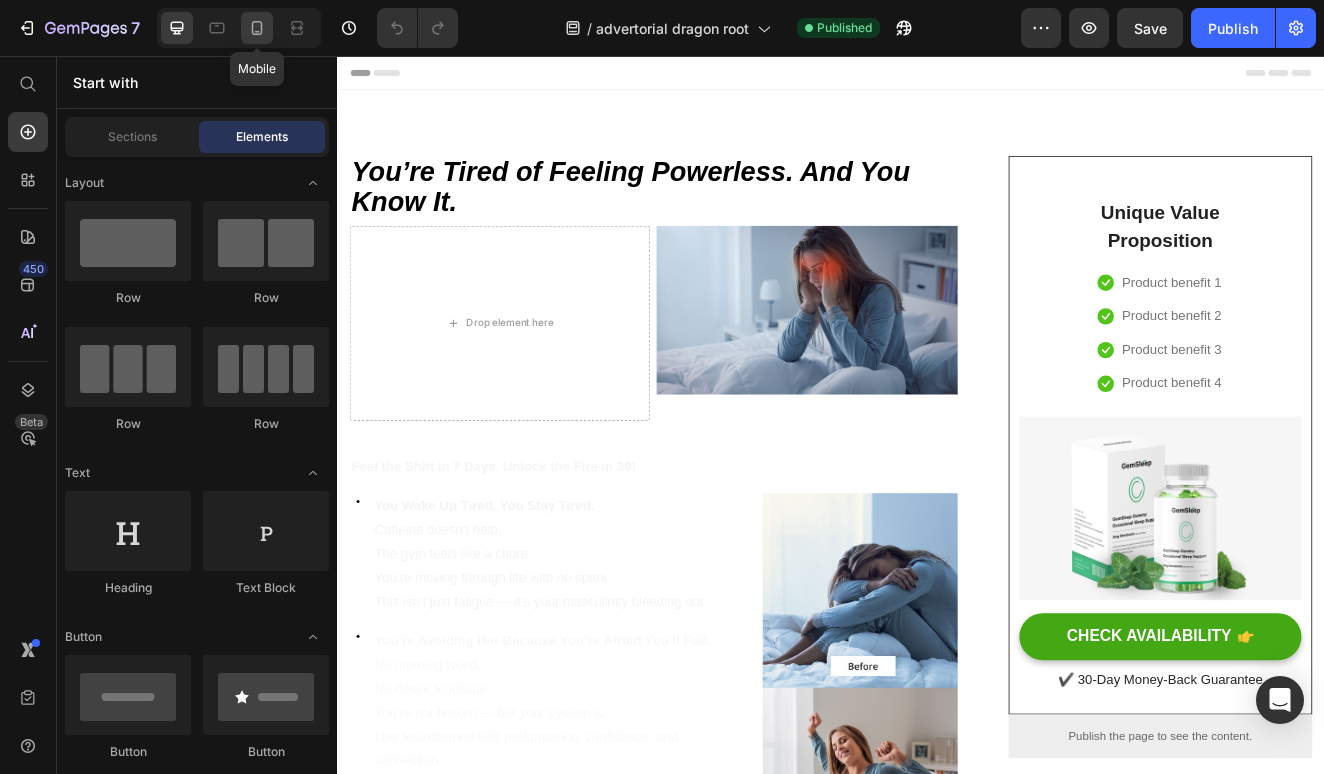 click 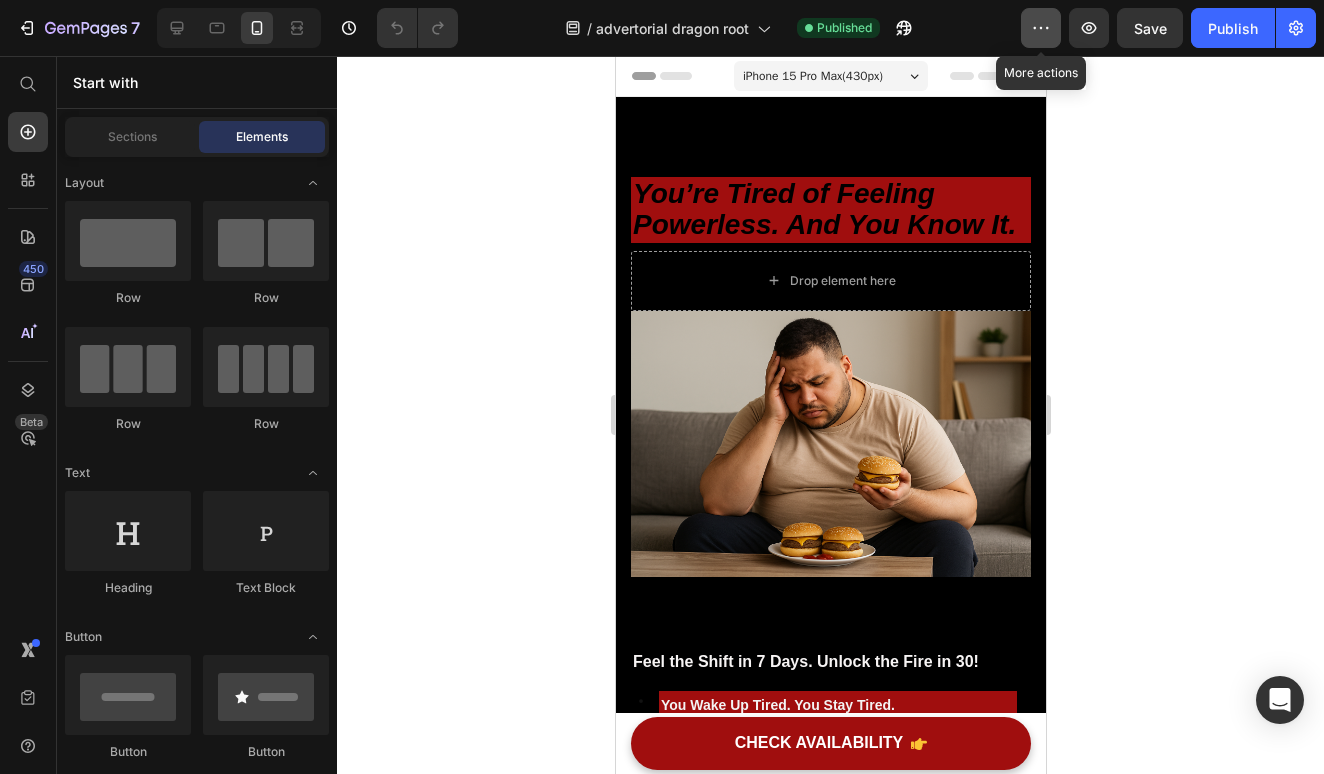 click 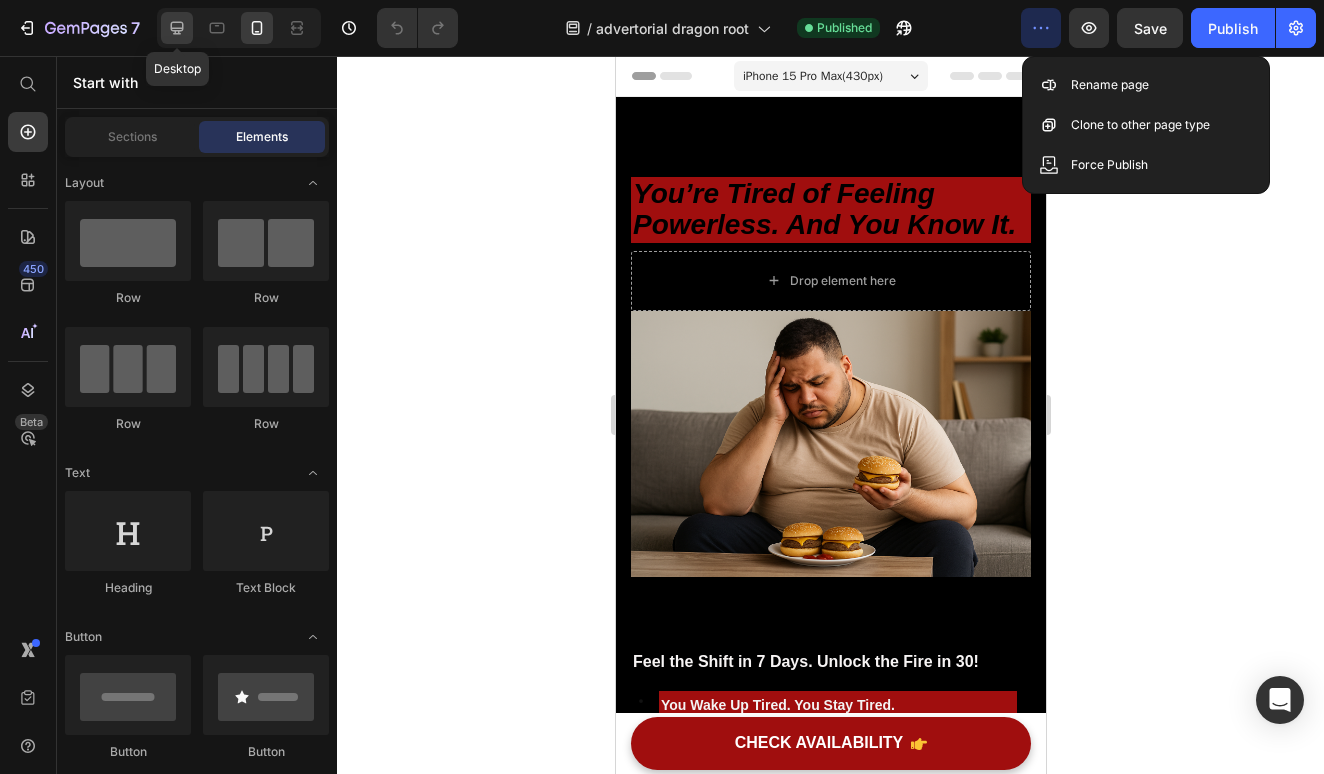 click 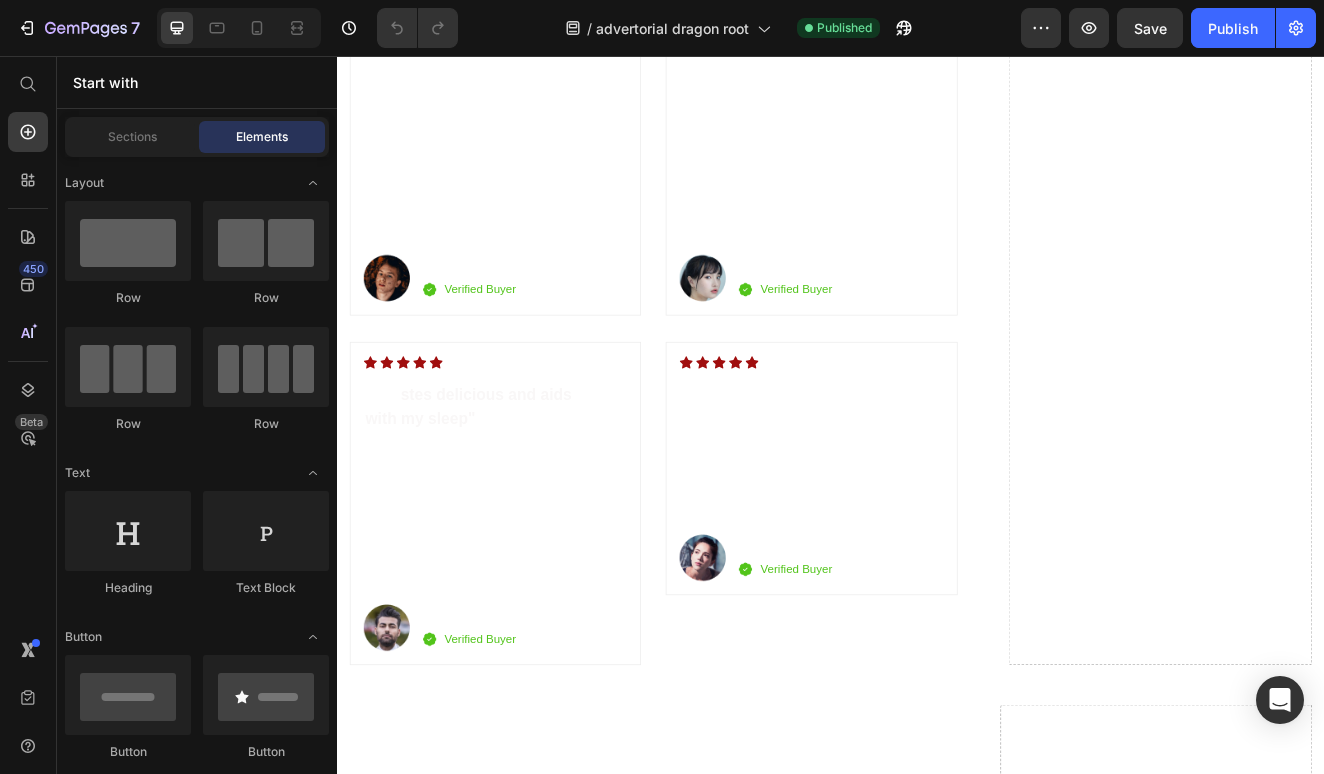 scroll, scrollTop: 8118, scrollLeft: 0, axis: vertical 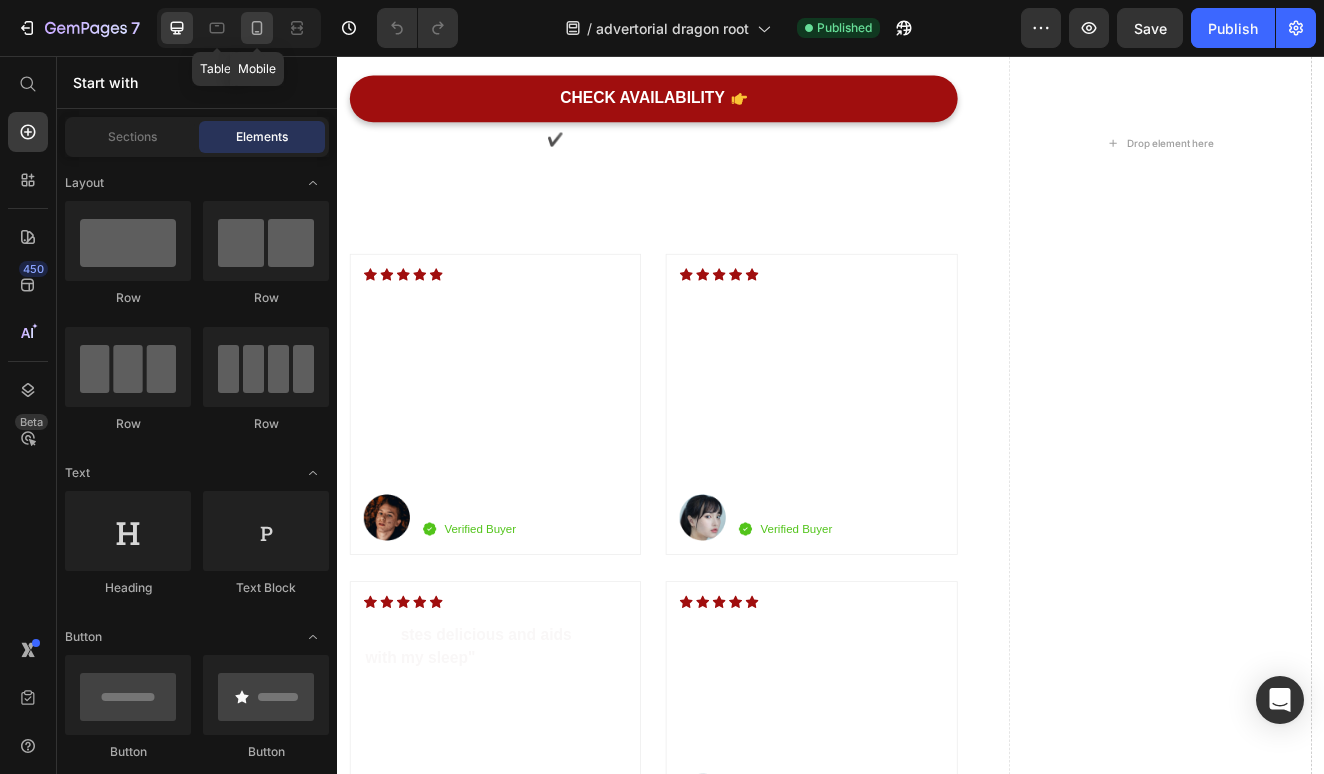 click 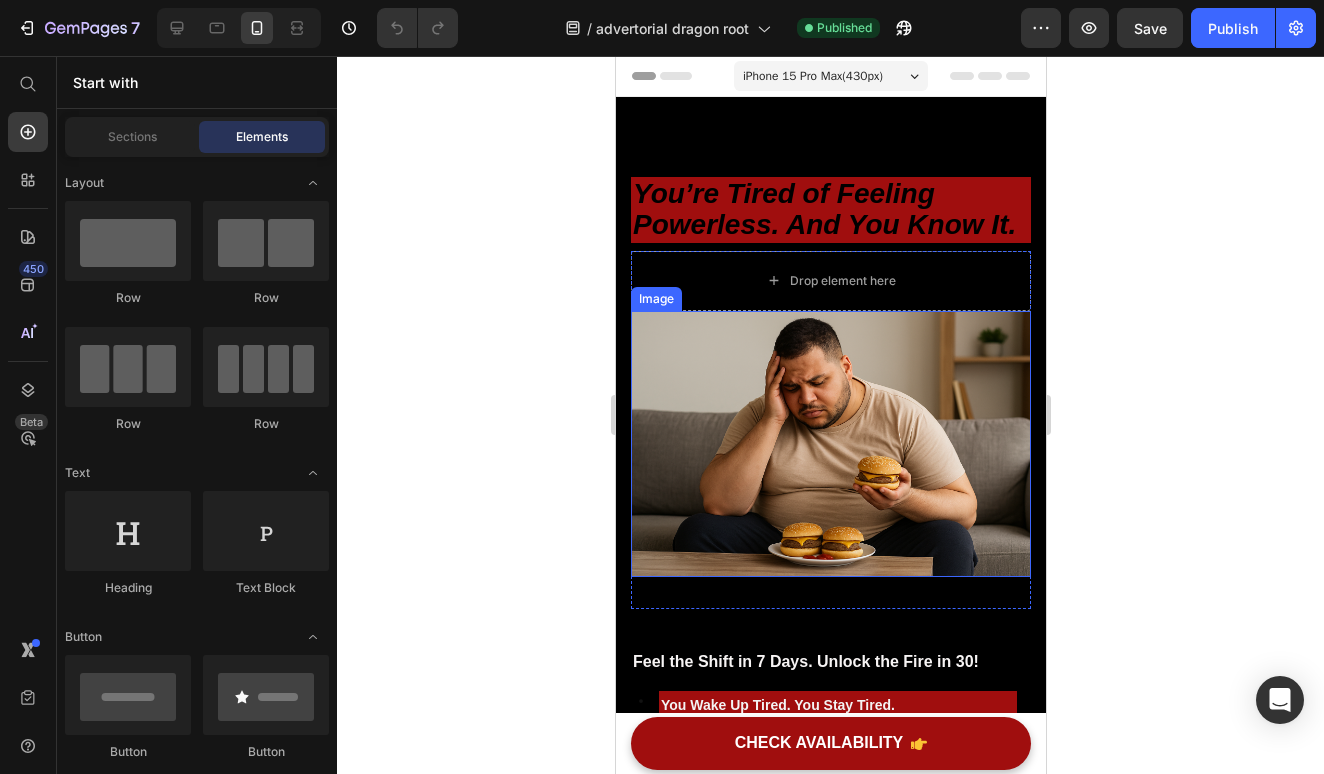 scroll, scrollTop: 0, scrollLeft: 0, axis: both 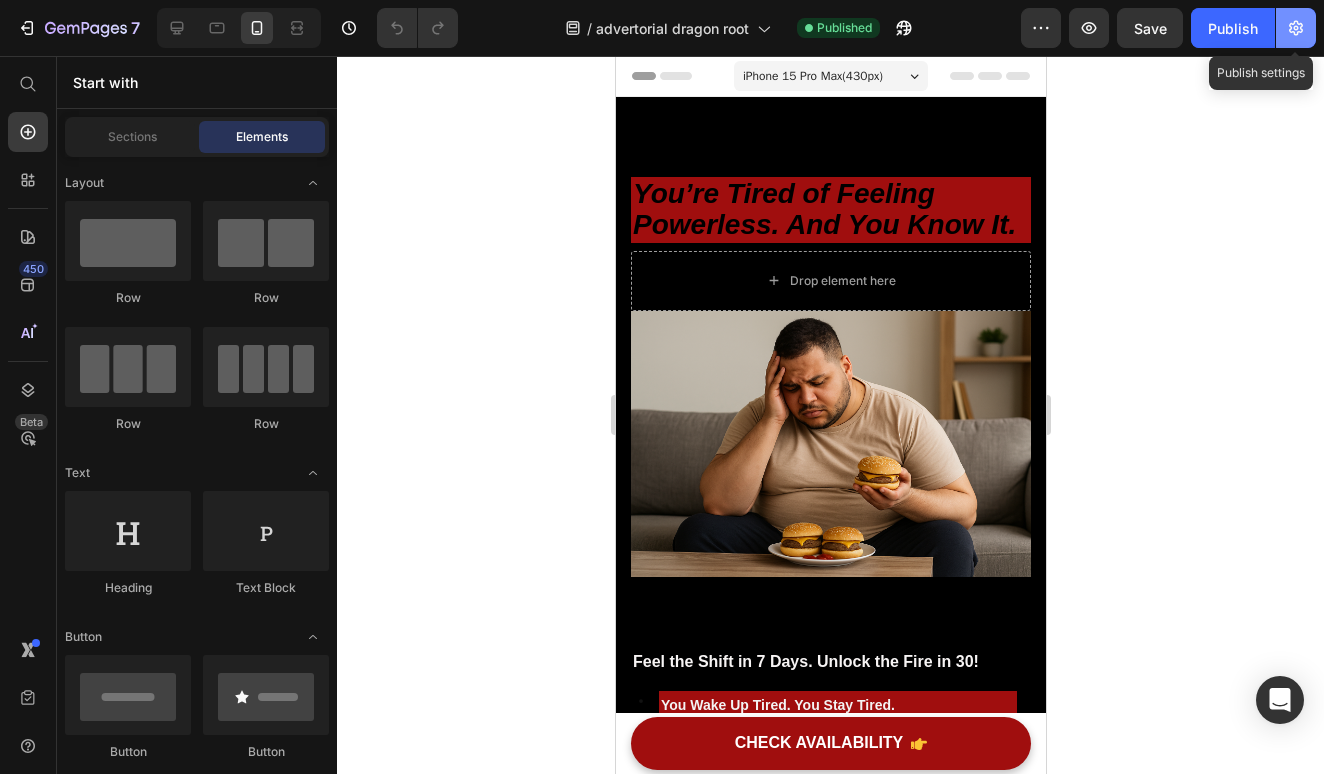 click 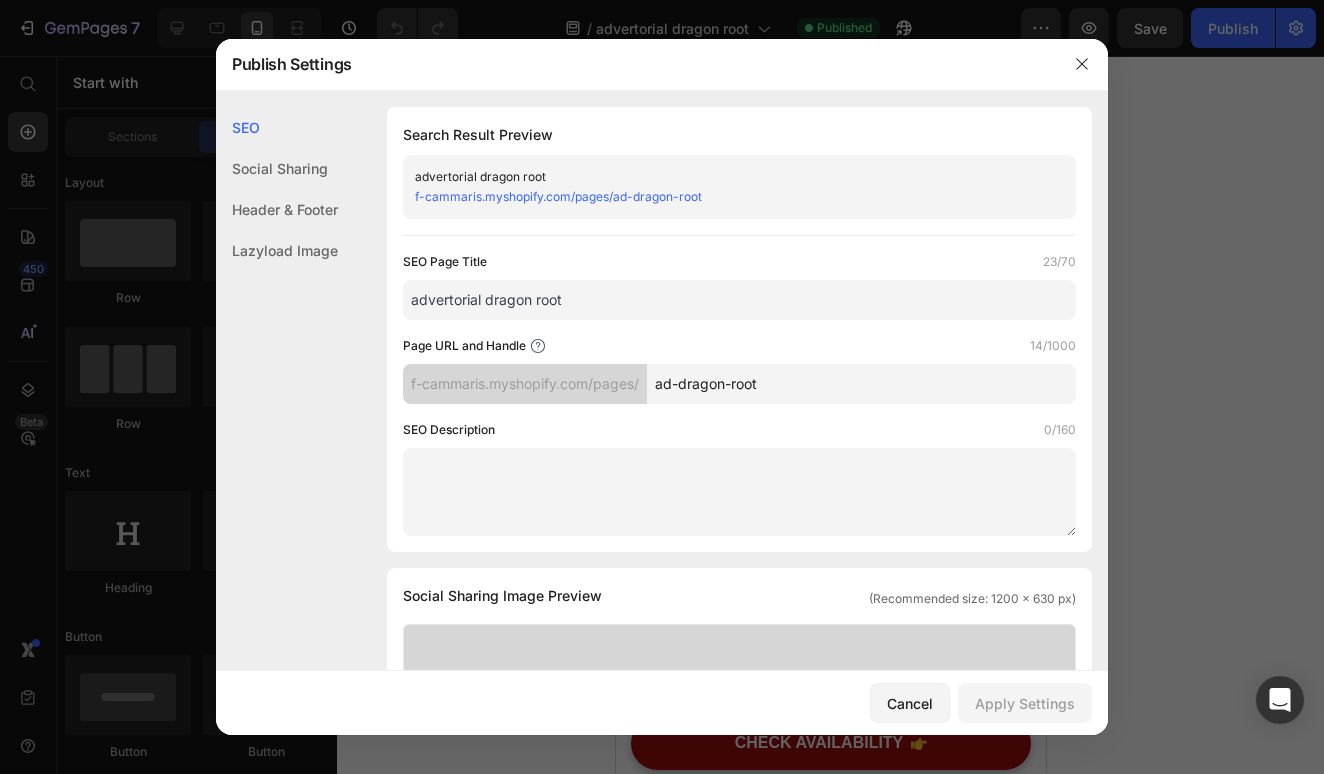 scroll, scrollTop: 0, scrollLeft: 0, axis: both 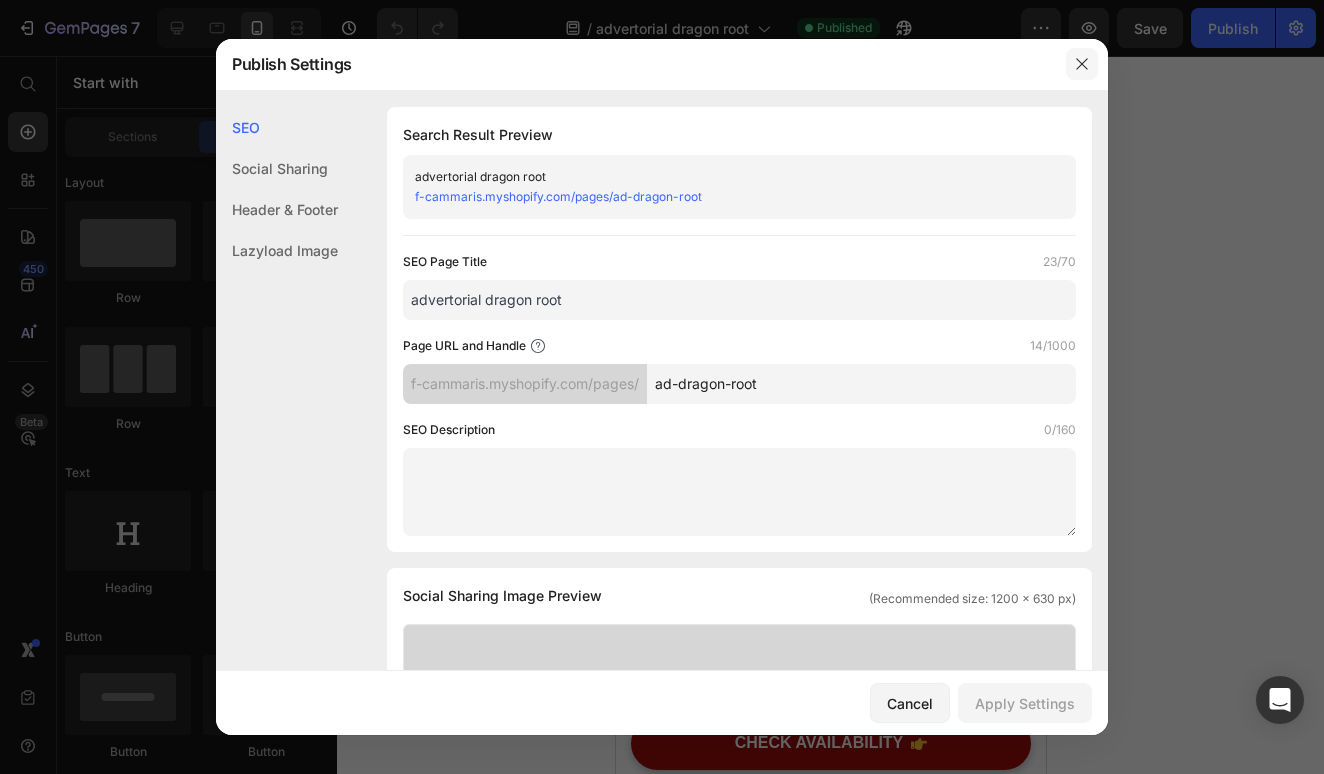 click 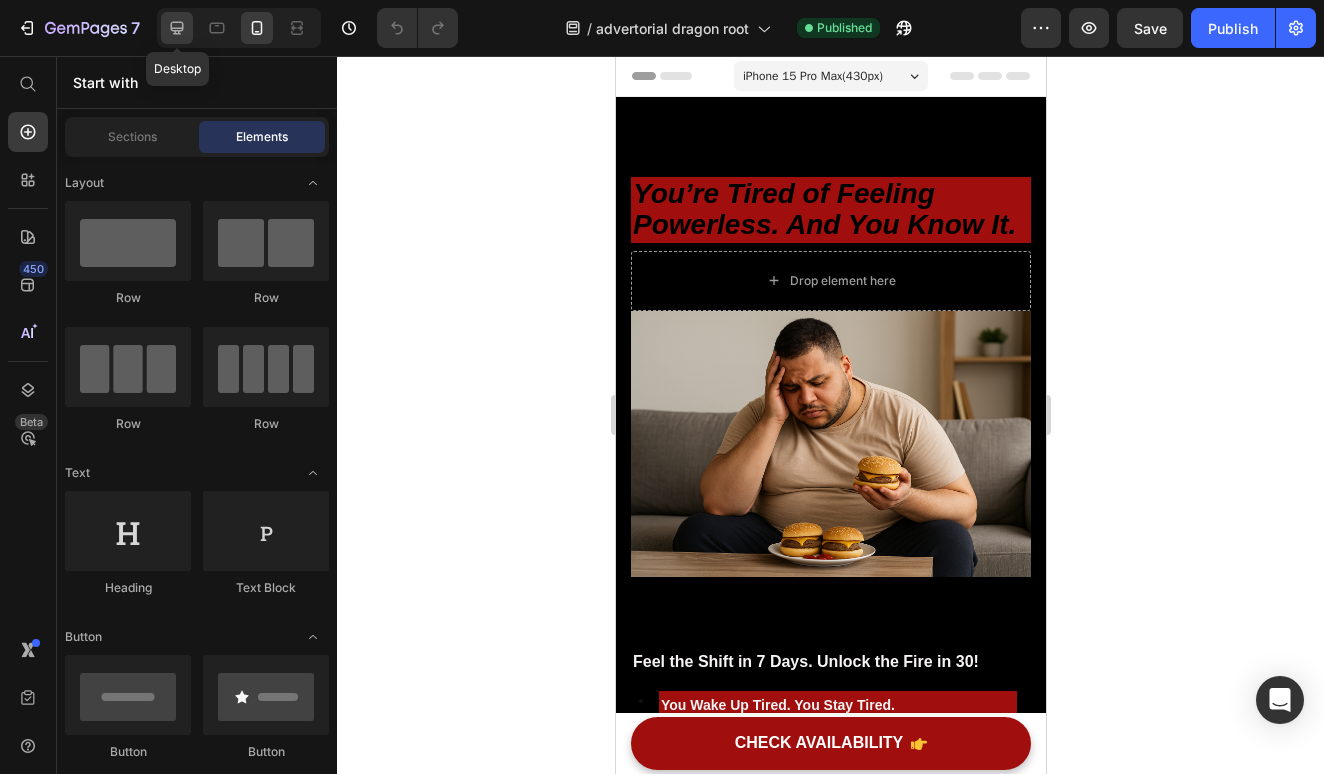 click 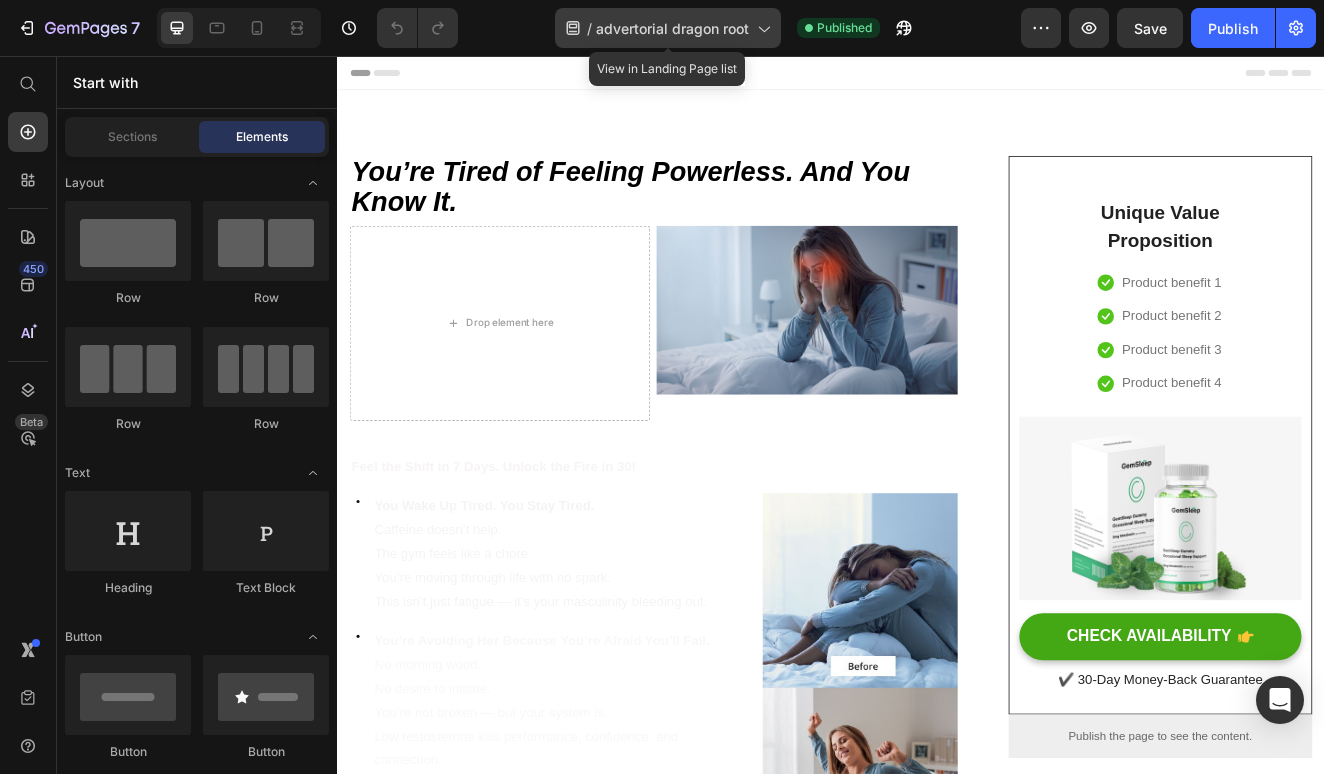 click on "advertorial dragon root" at bounding box center (672, 28) 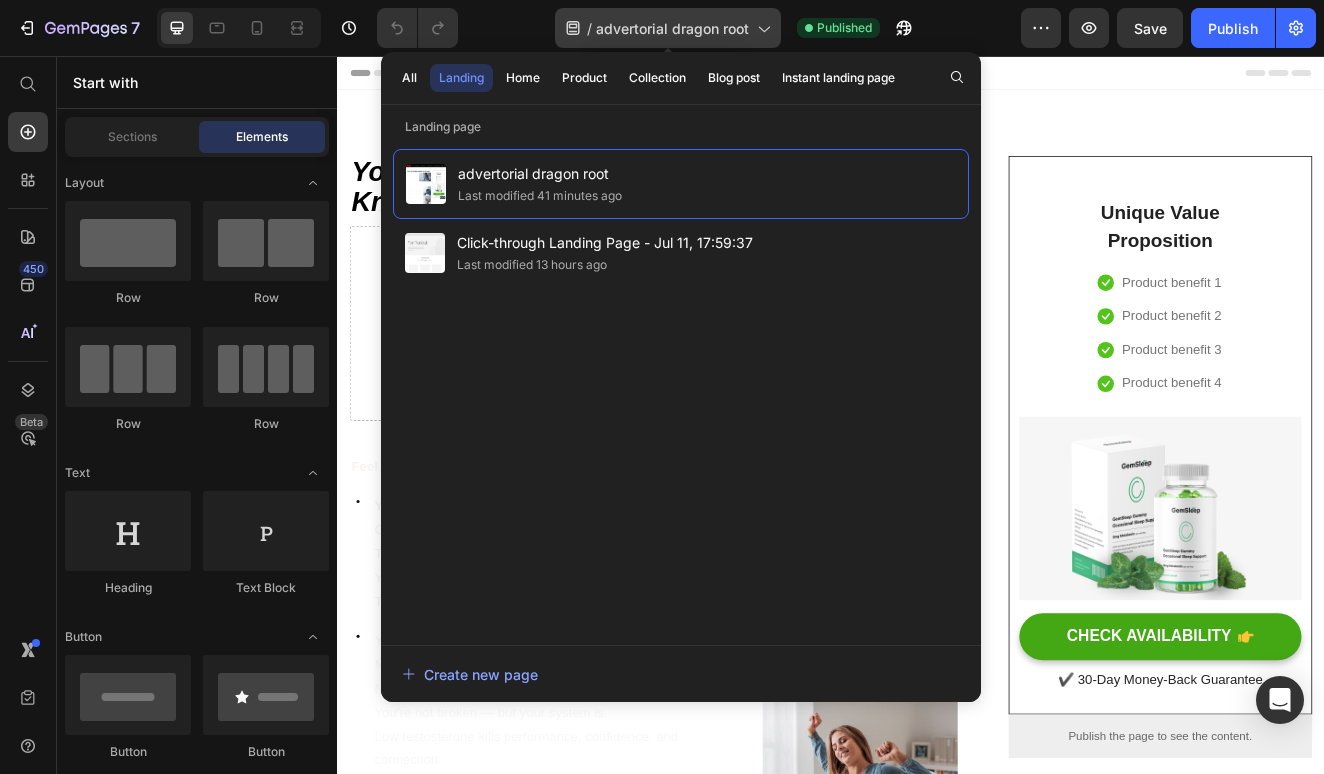 click on "advertorial dragon root" at bounding box center [672, 28] 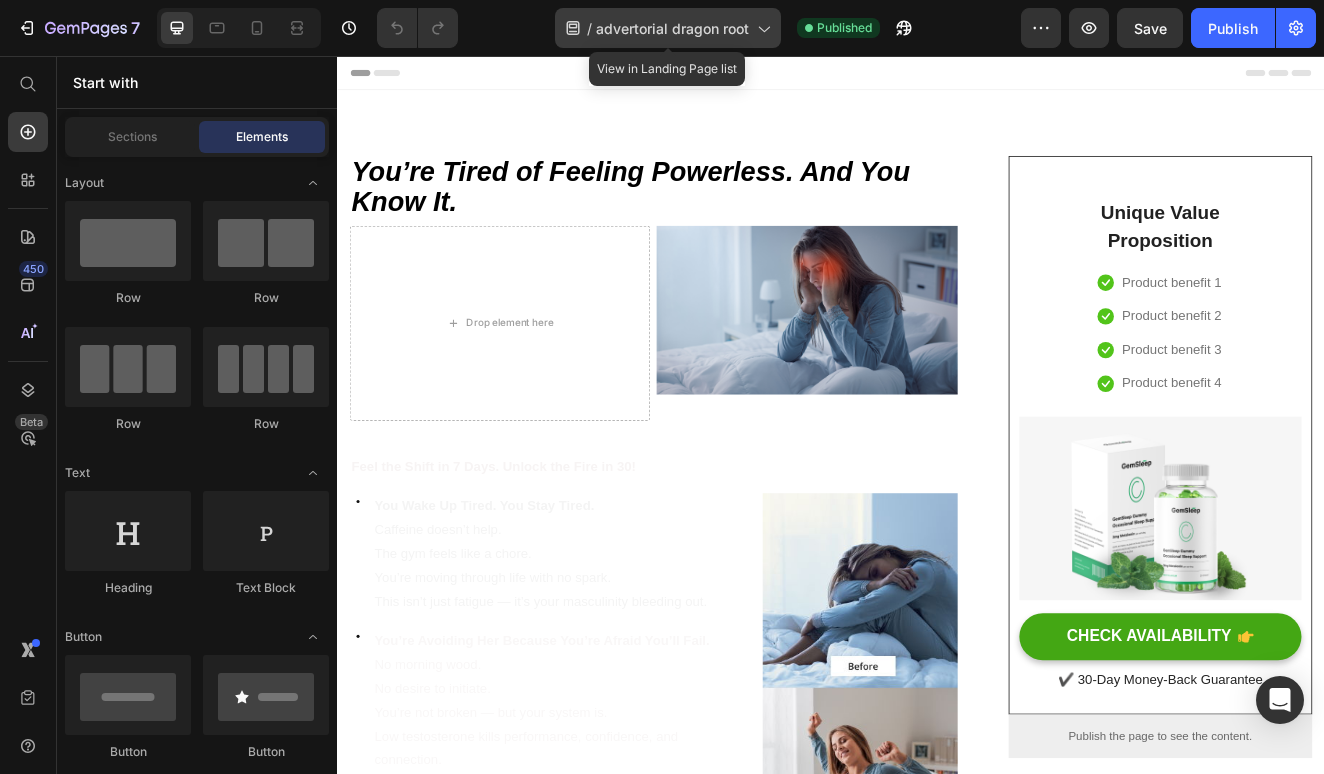 click on "advertorial dragon root" at bounding box center [672, 28] 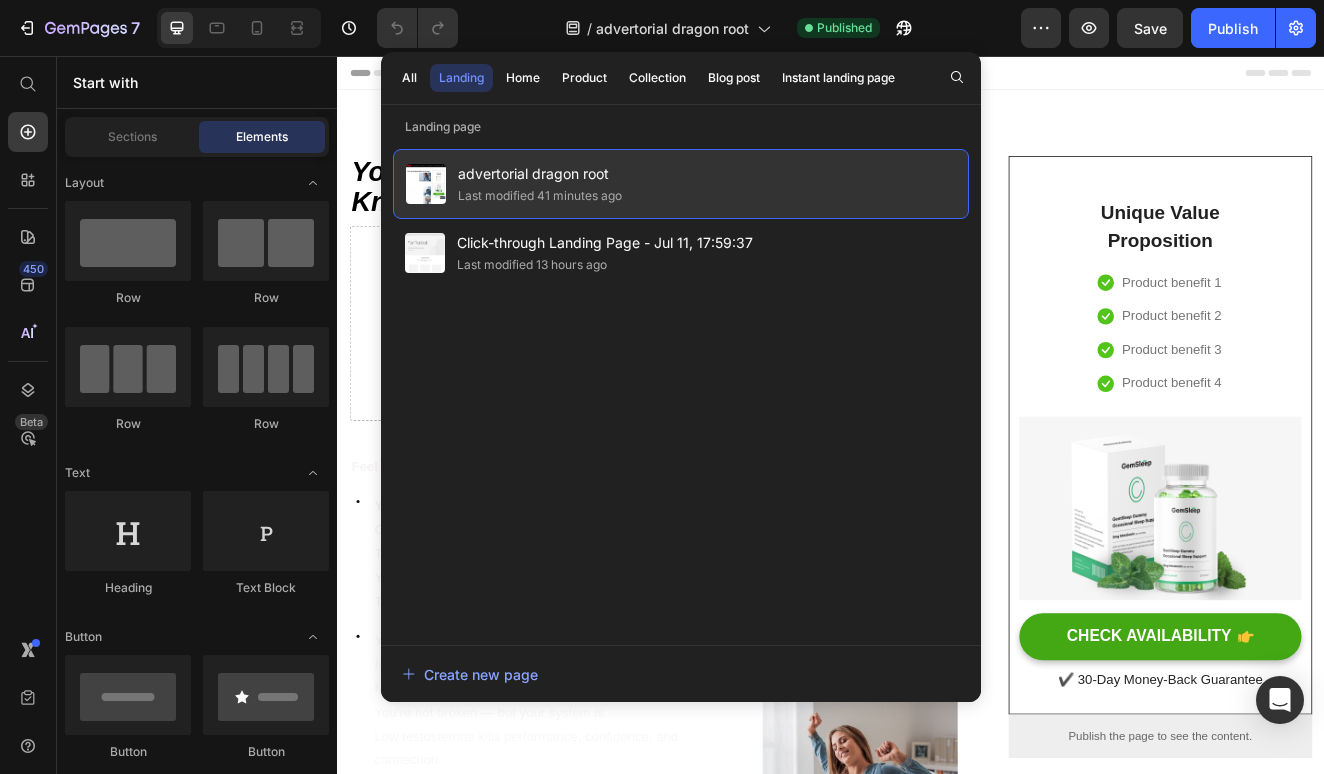 click on "Last modified 41 minutes ago" 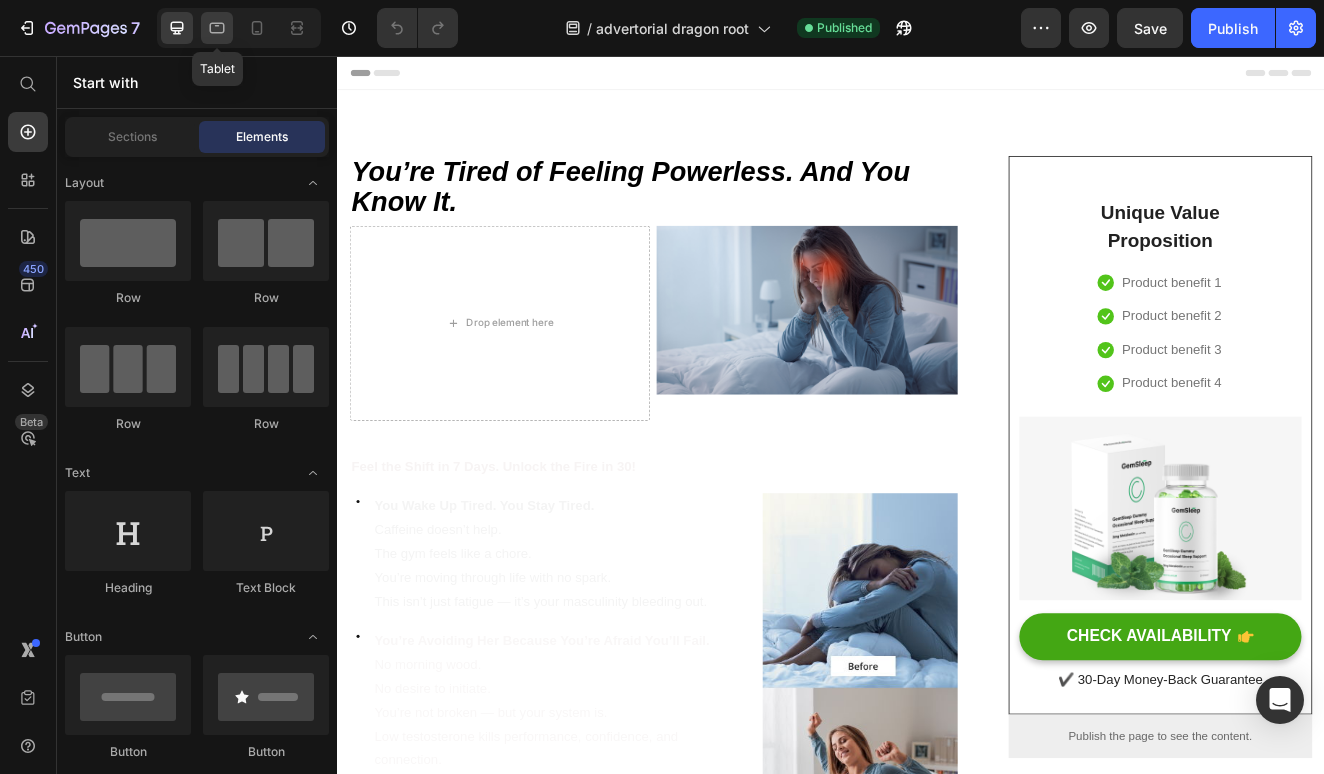 click 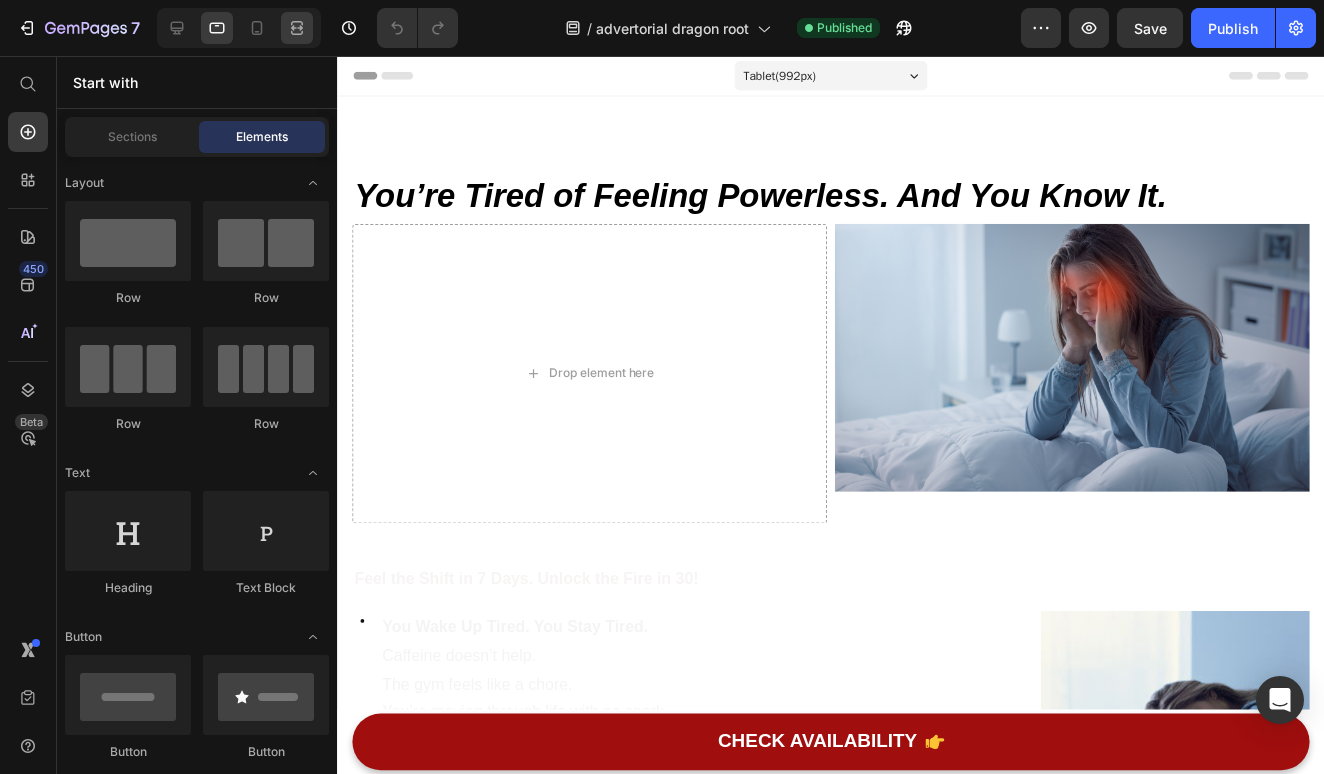scroll, scrollTop: 0, scrollLeft: 0, axis: both 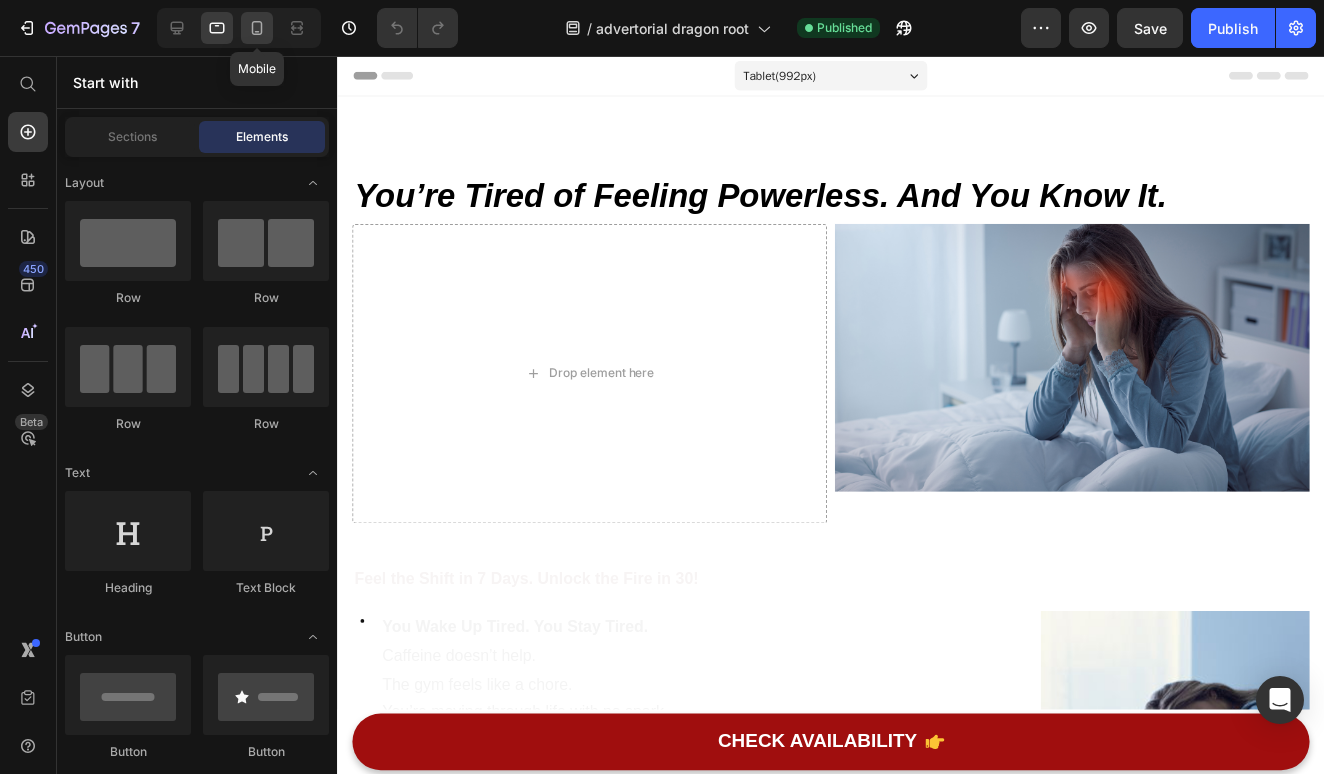click 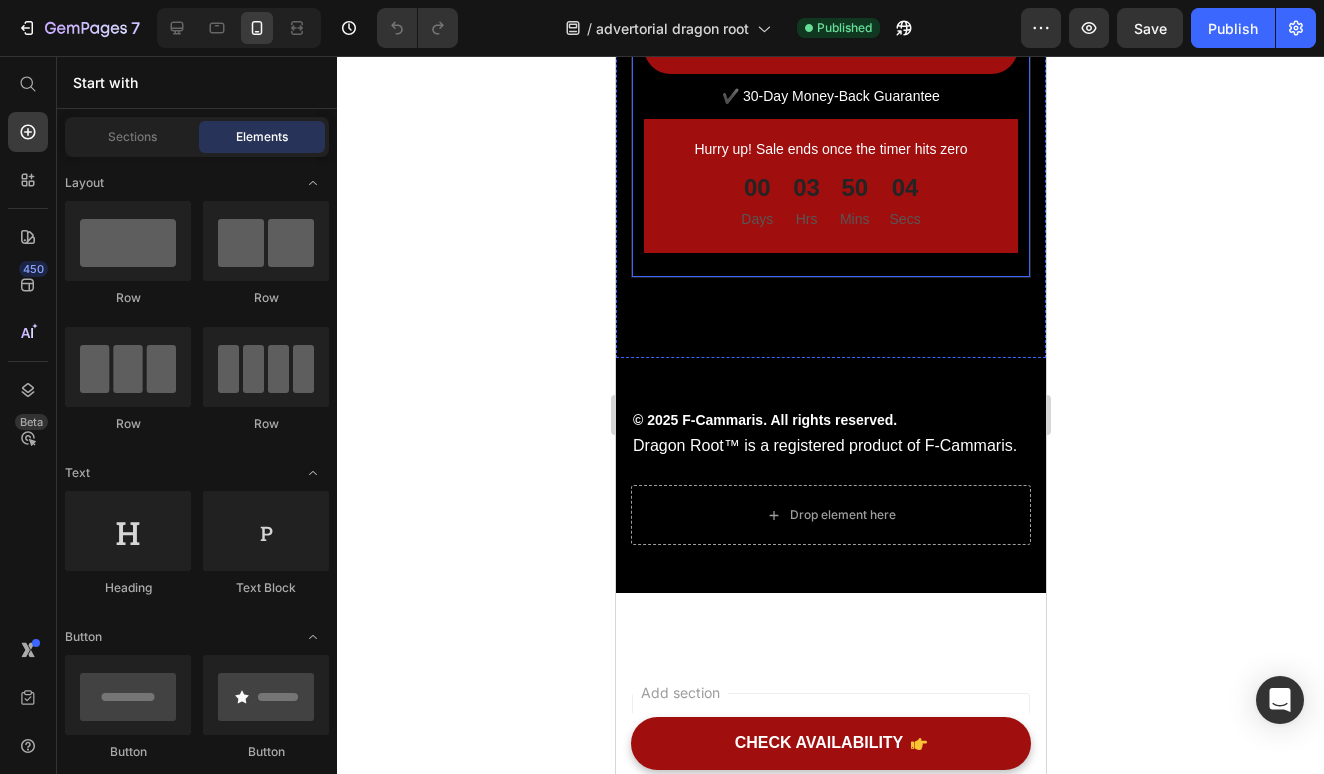 scroll, scrollTop: 12161, scrollLeft: 0, axis: vertical 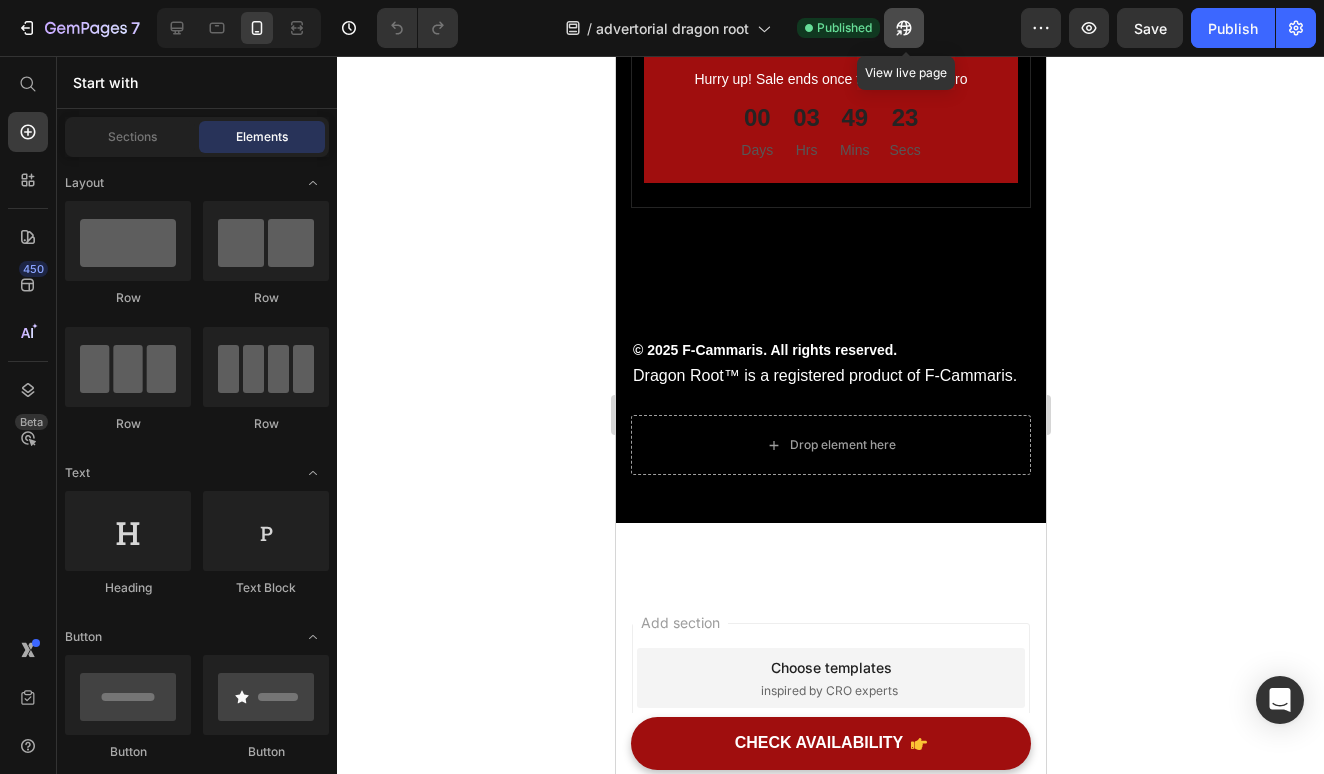 click 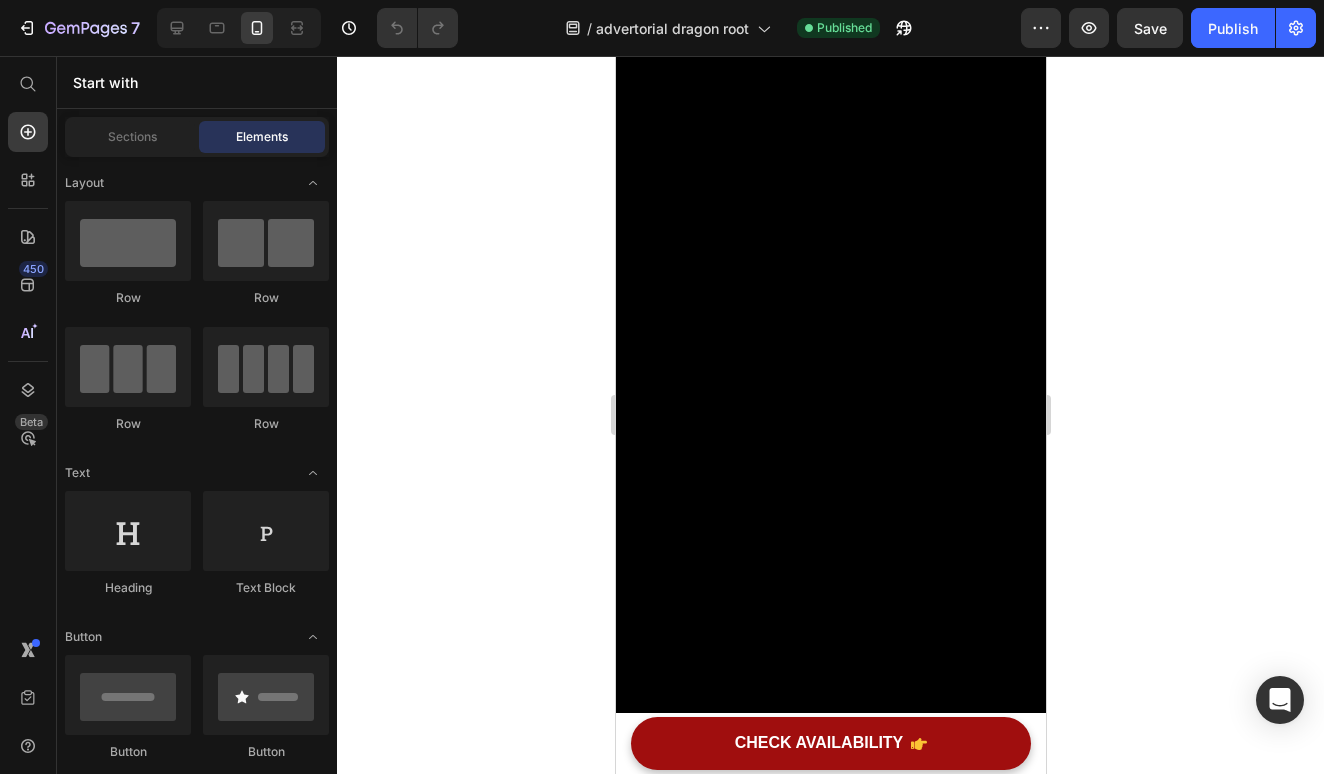 scroll, scrollTop: 5258, scrollLeft: 0, axis: vertical 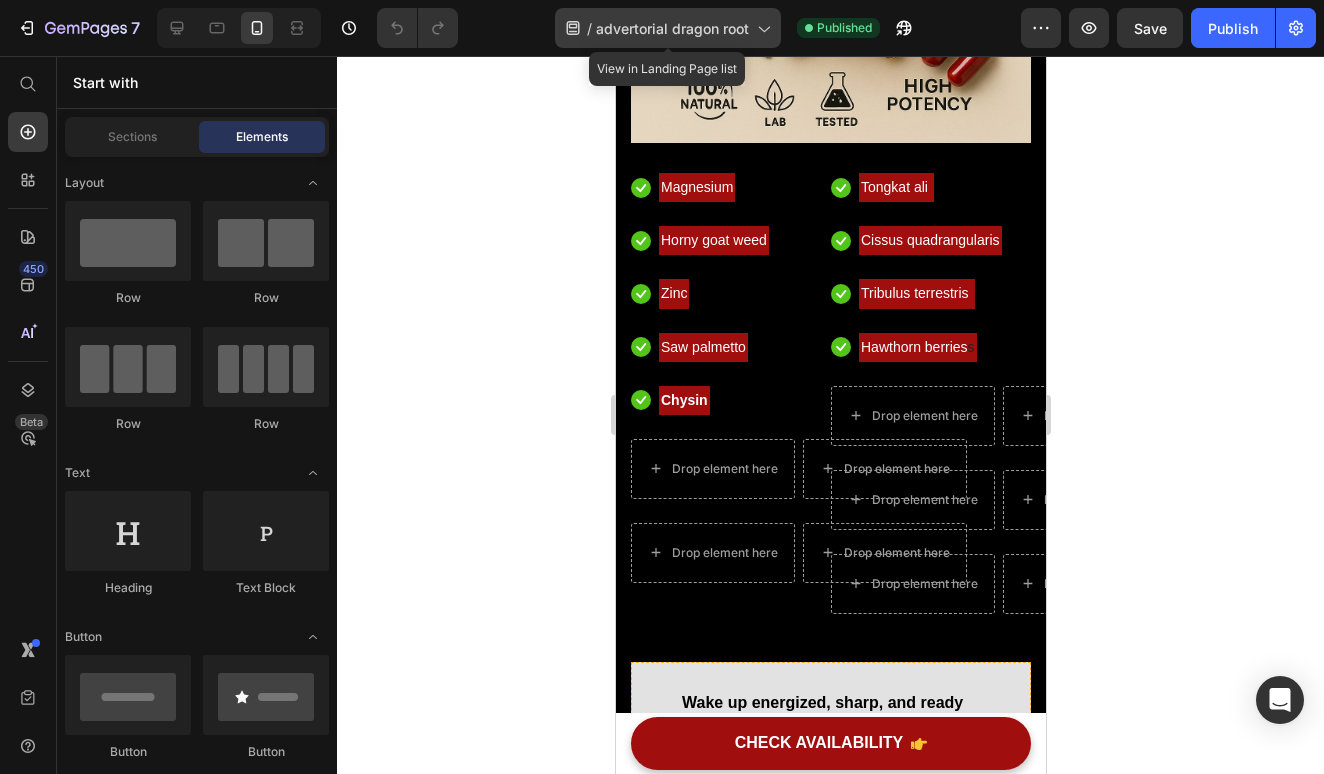 click on "advertorial dragon root" 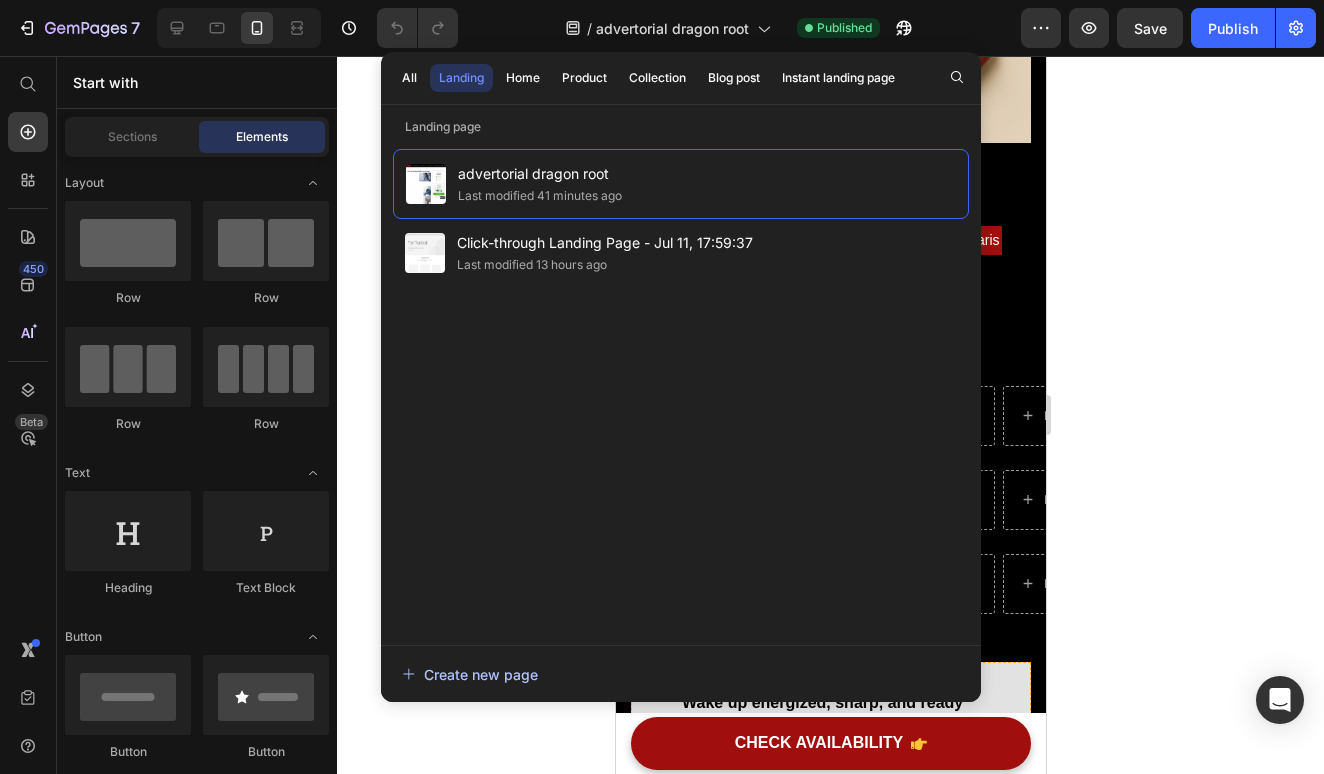 click on "Create new page" 